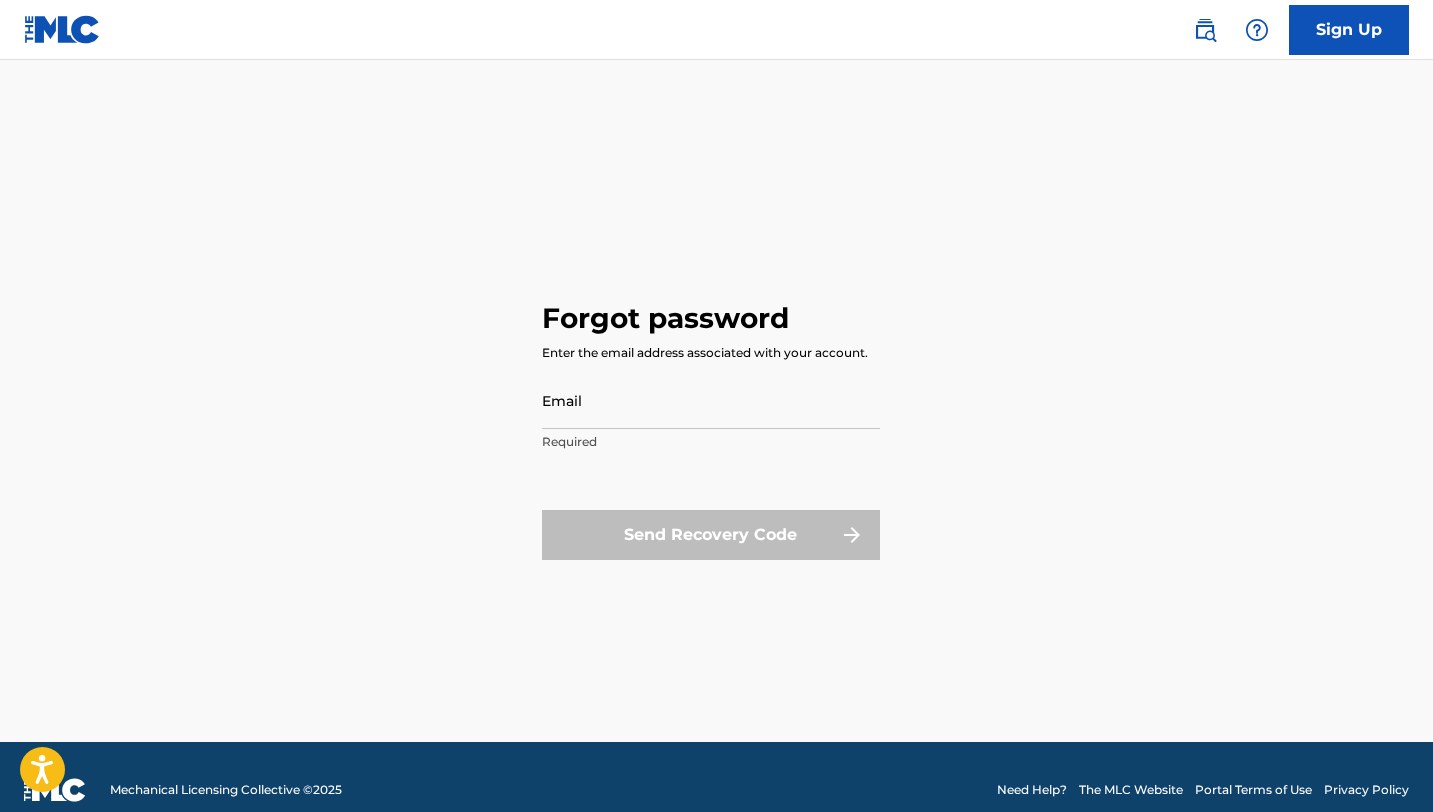 scroll, scrollTop: 0, scrollLeft: 0, axis: both 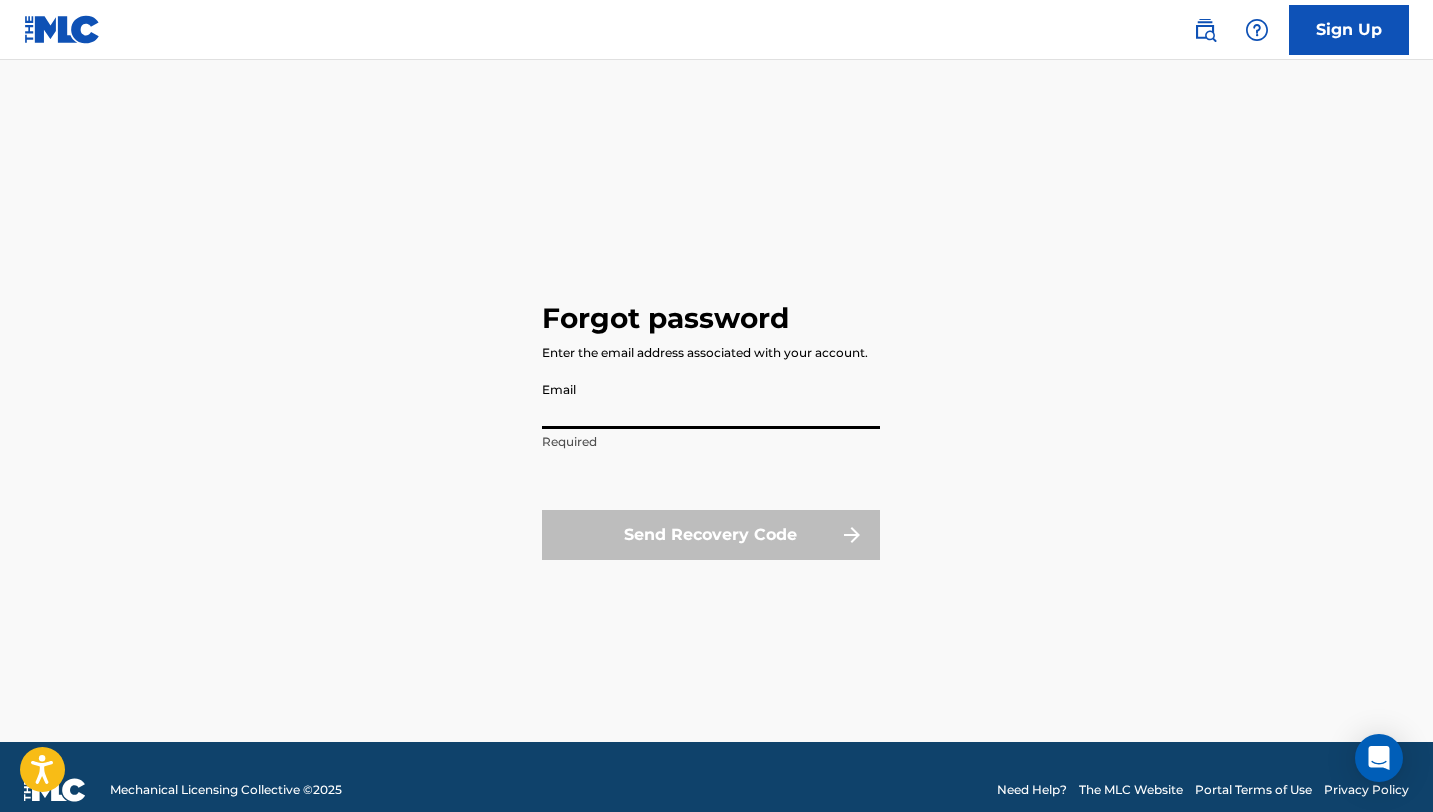 click on "Email" at bounding box center [711, 400] 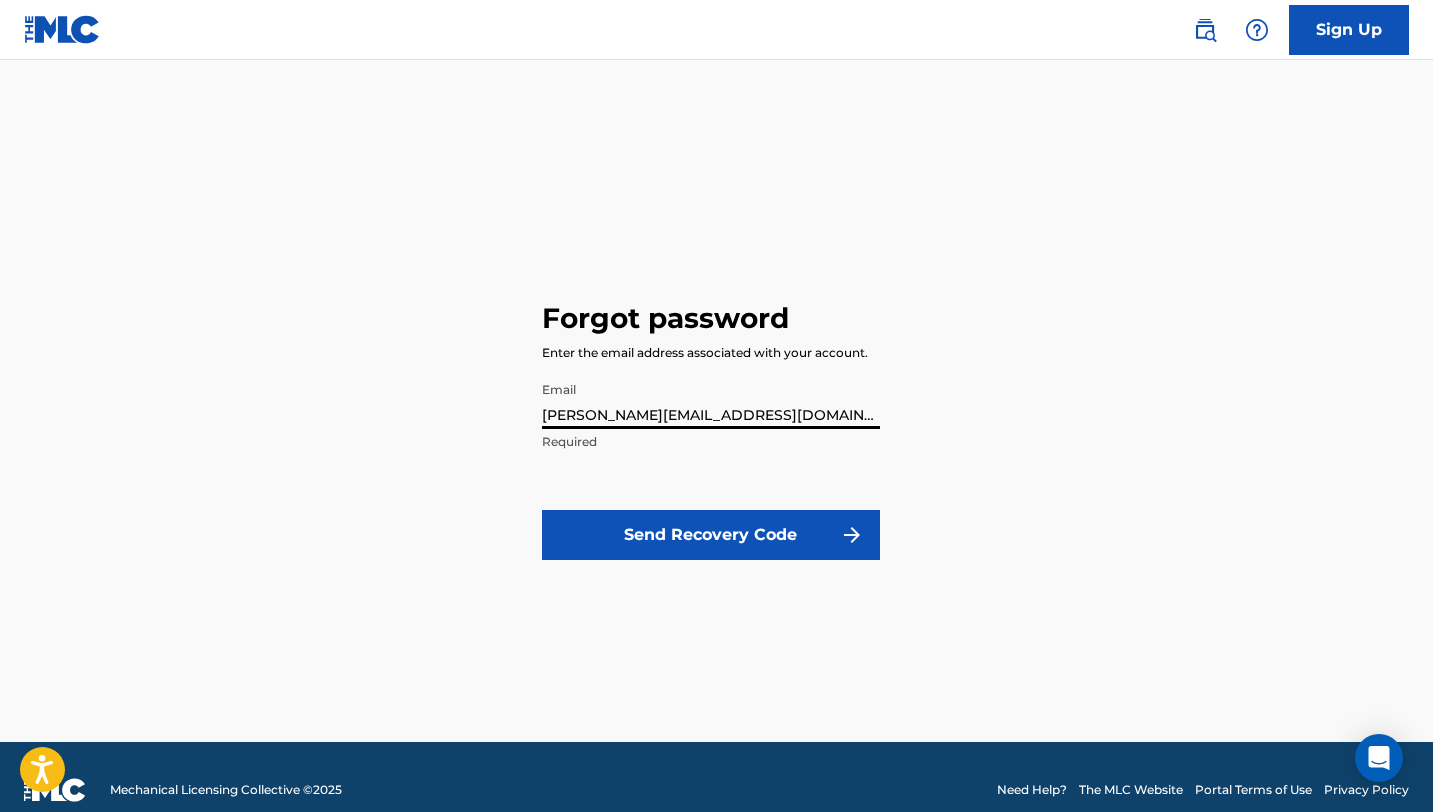 click on "Send Recovery Code" at bounding box center [711, 535] 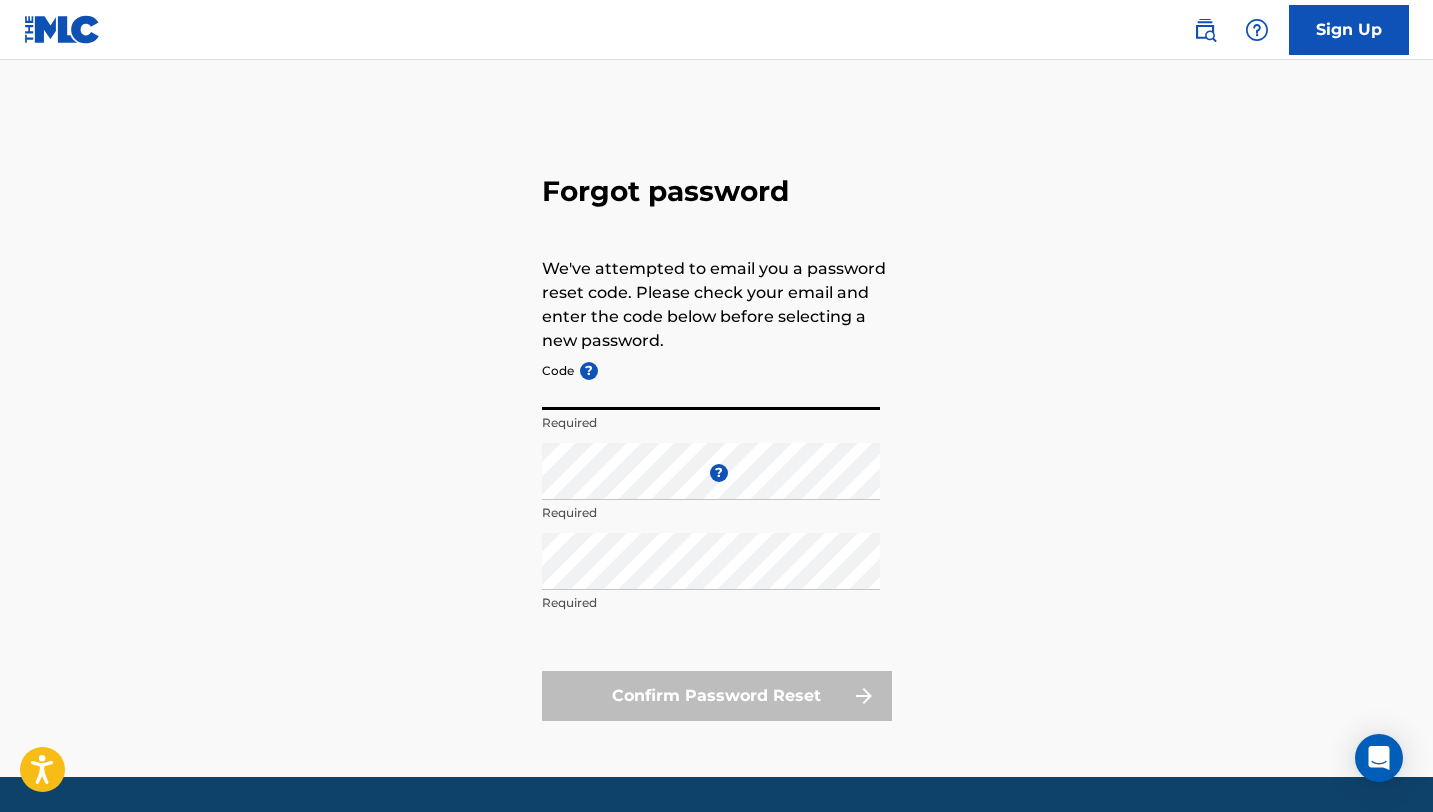 click on "Code ?" at bounding box center (711, 381) 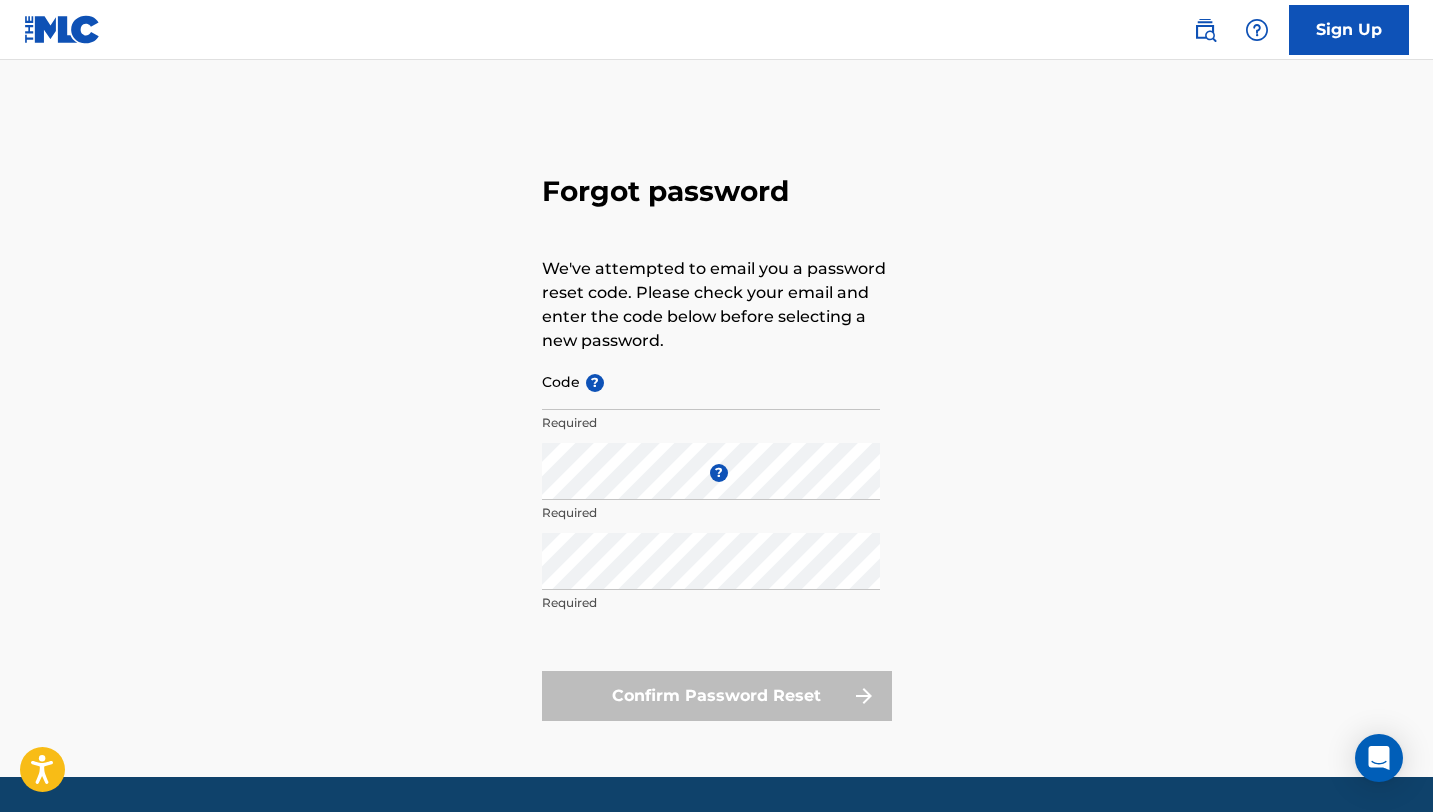 click at bounding box center (62, 29) 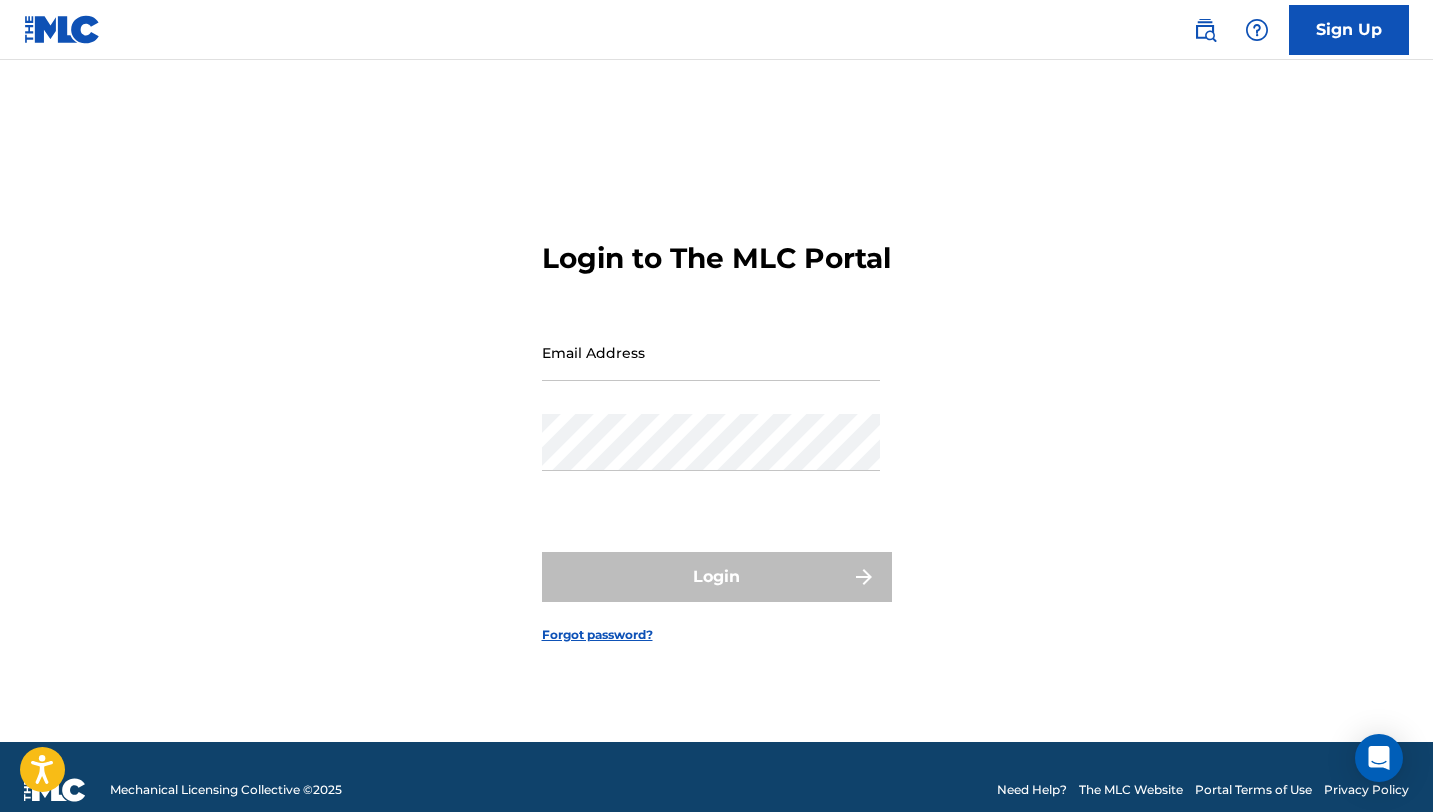 click on "Login to The MLC Portal Email Address Password Login Forgot password?" at bounding box center [717, 426] 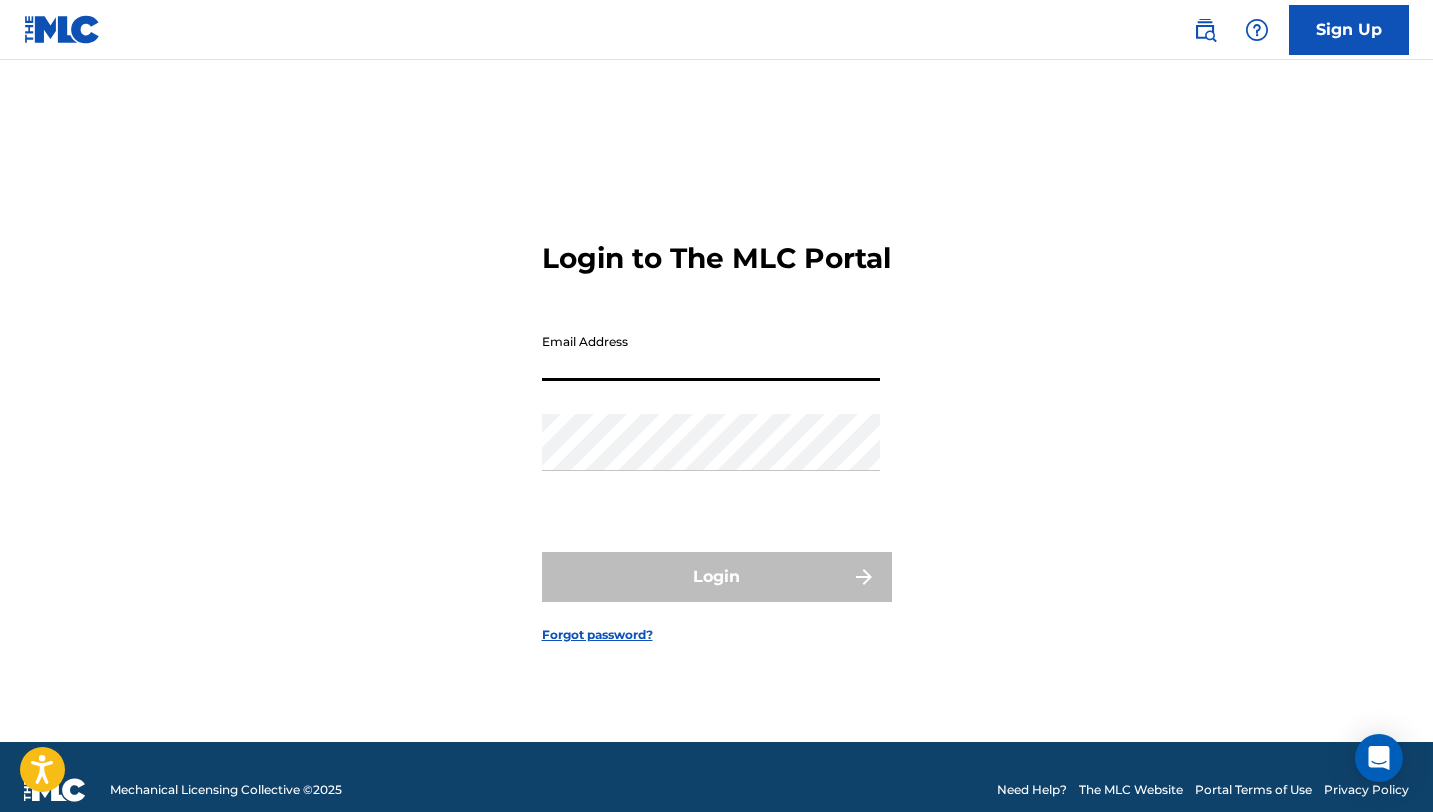 click on "Forgot password?" at bounding box center (597, 635) 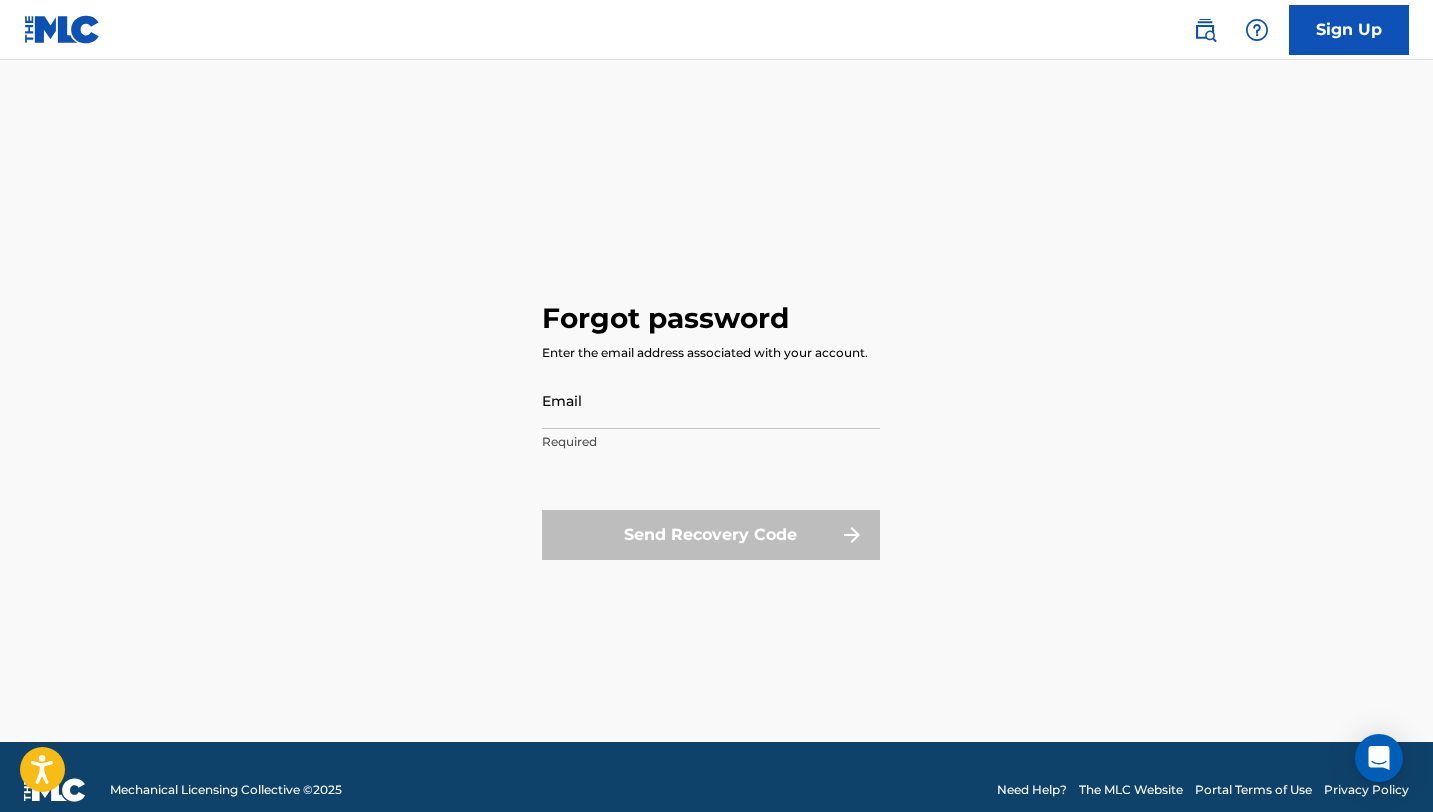 click on "Email Required" at bounding box center (711, 417) 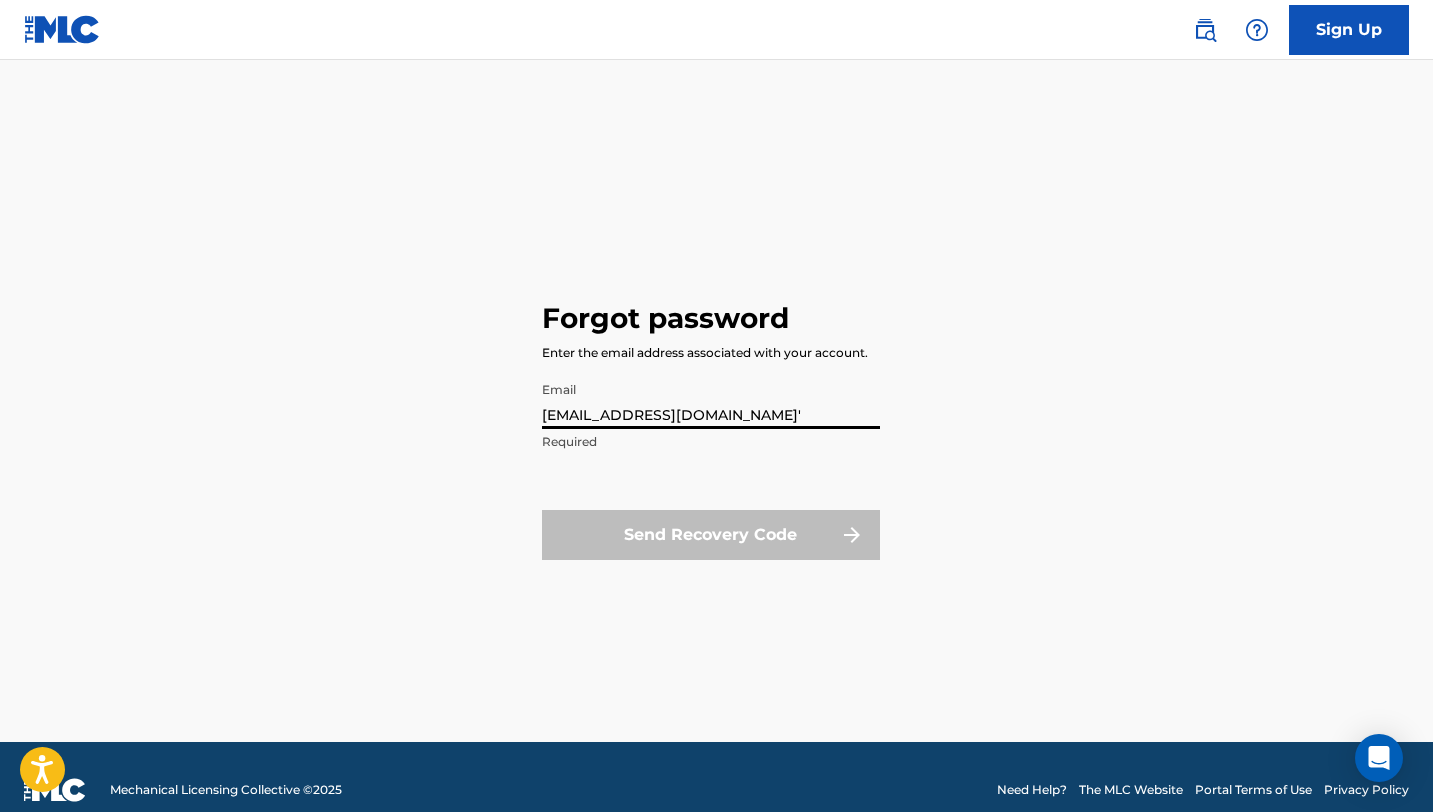 type on "[EMAIL_ADDRESS][DOMAIN_NAME]" 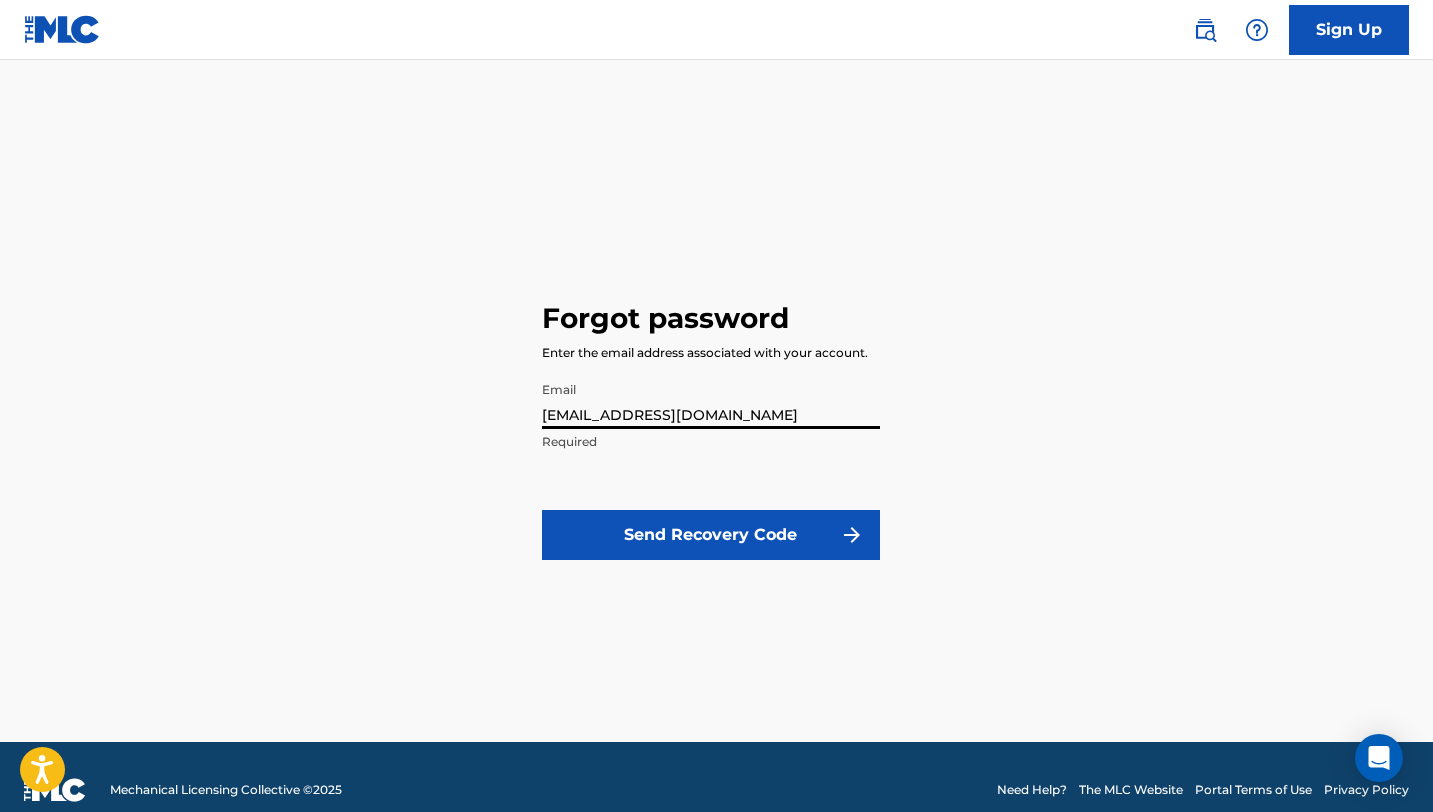 click on "Send Recovery Code" at bounding box center [711, 535] 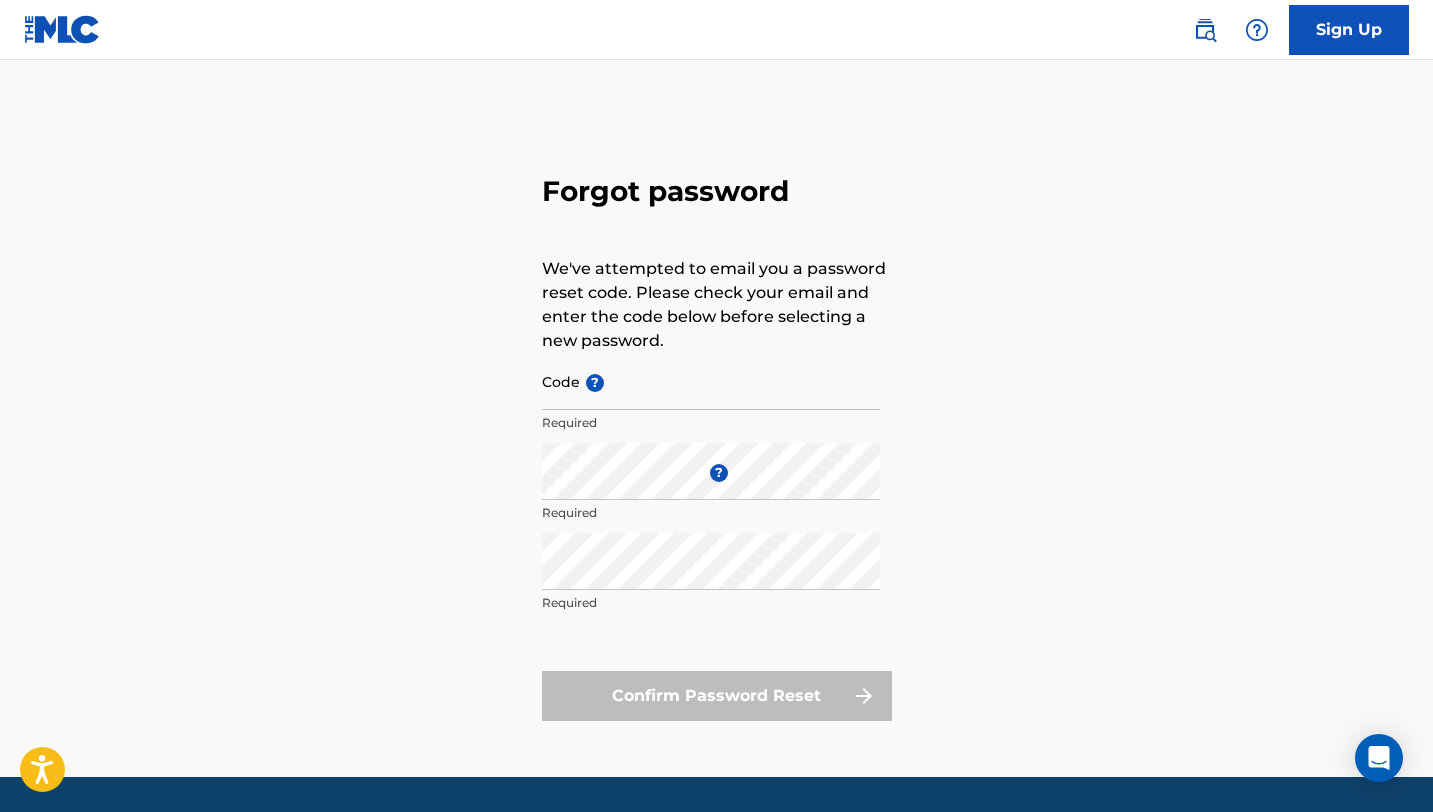 click on "Code ?" at bounding box center [711, 381] 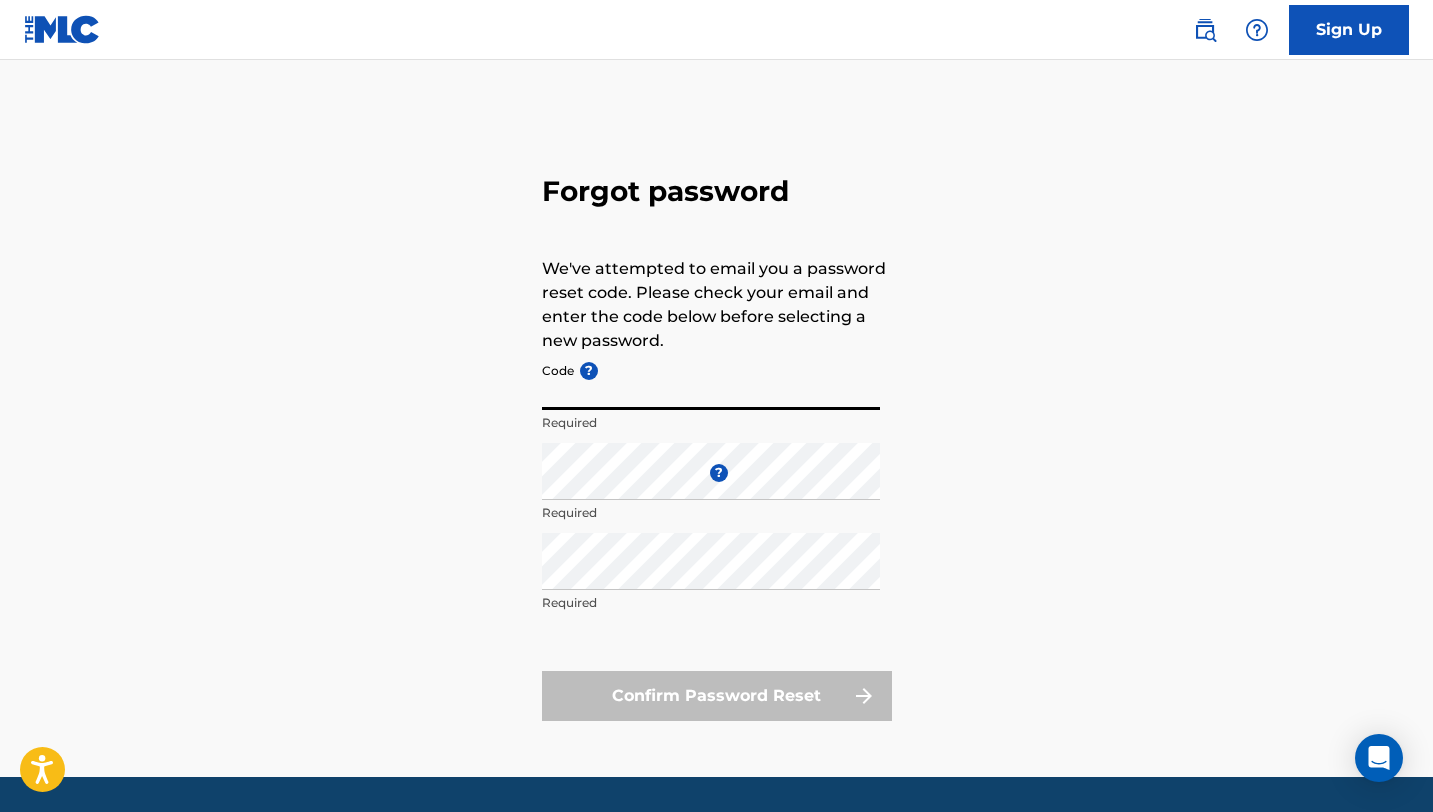 paste on "FP_534498a5b39af8fa6c3338897d2f" 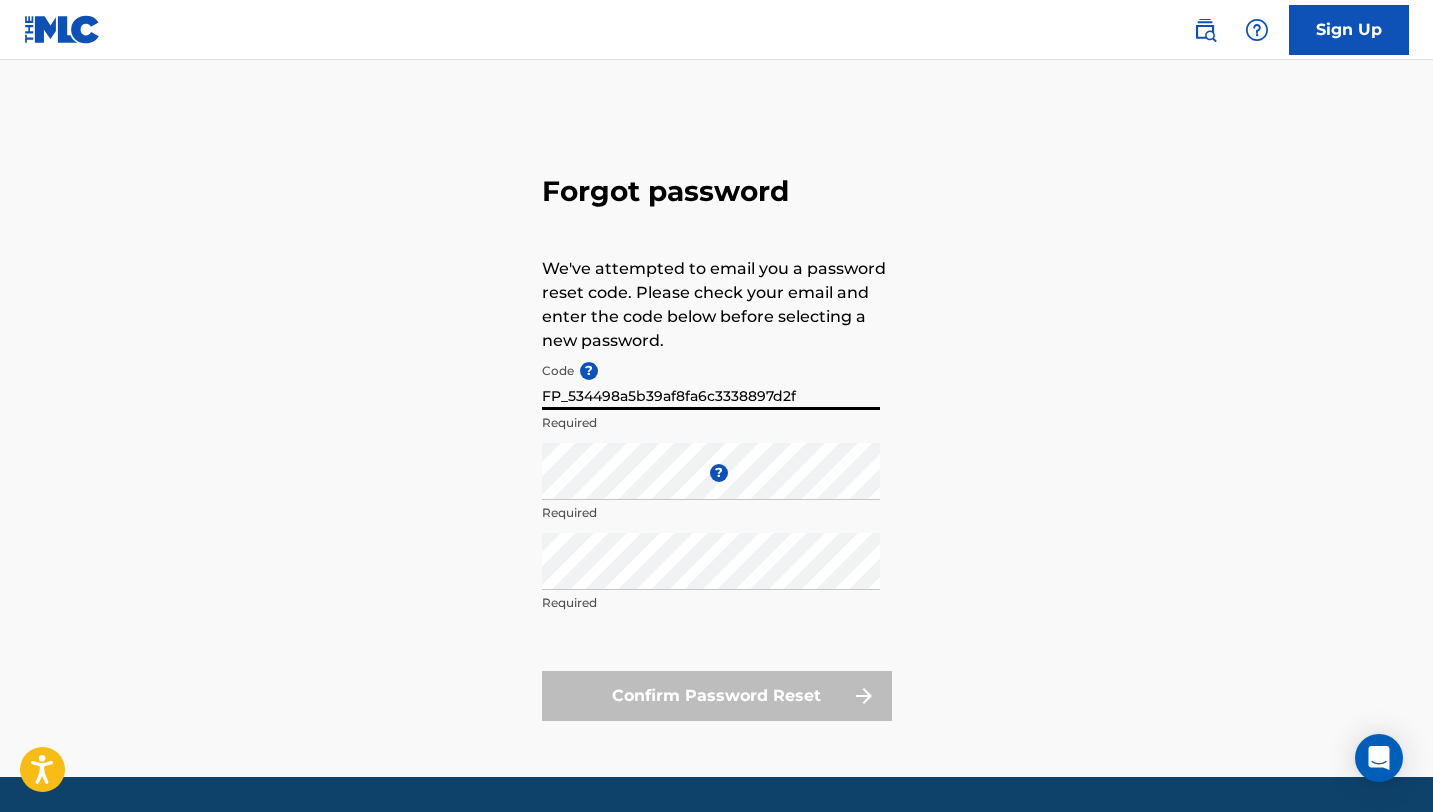 type on "FP_534498a5b39af8fa6c3338897d2f" 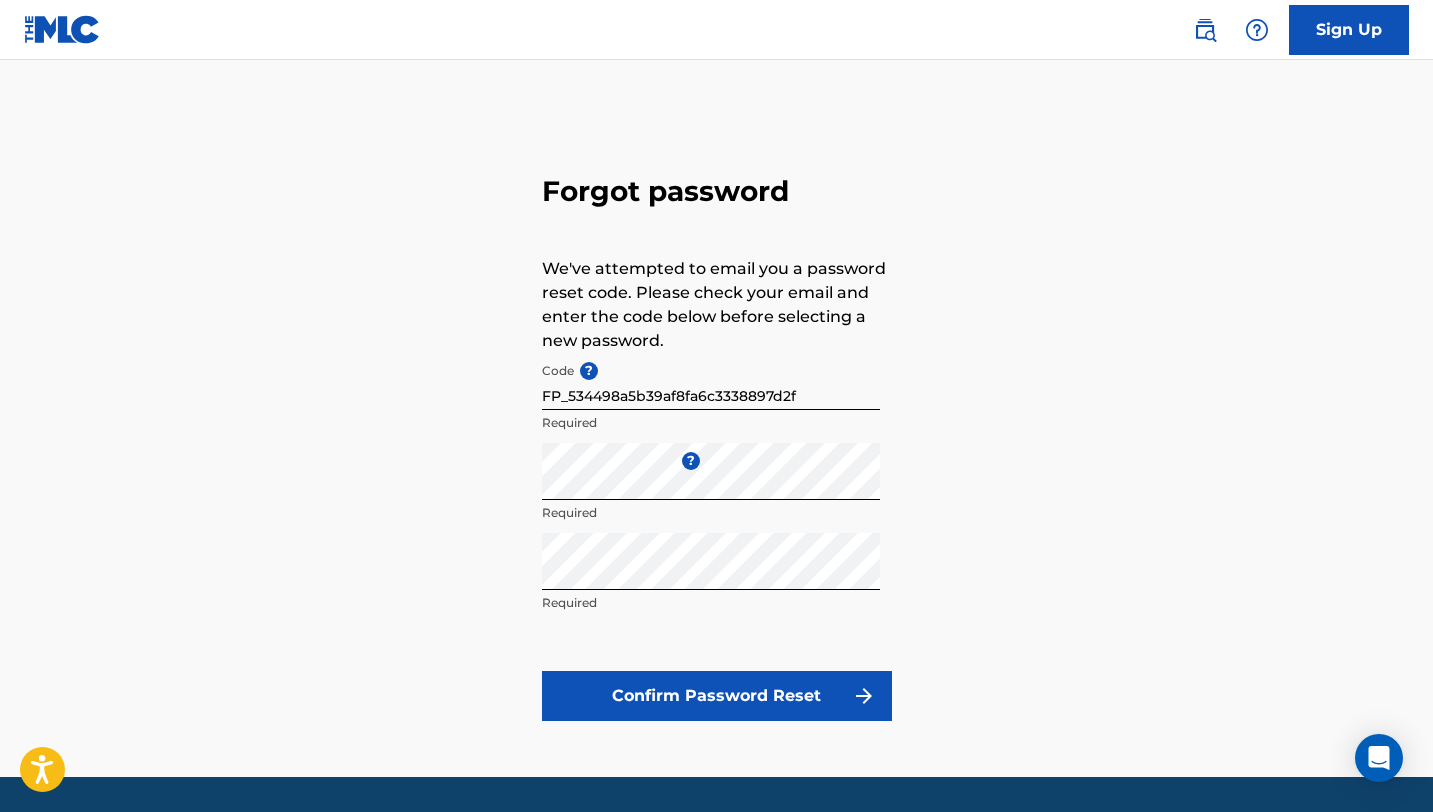 click on "Confirm Password Reset" at bounding box center (717, 696) 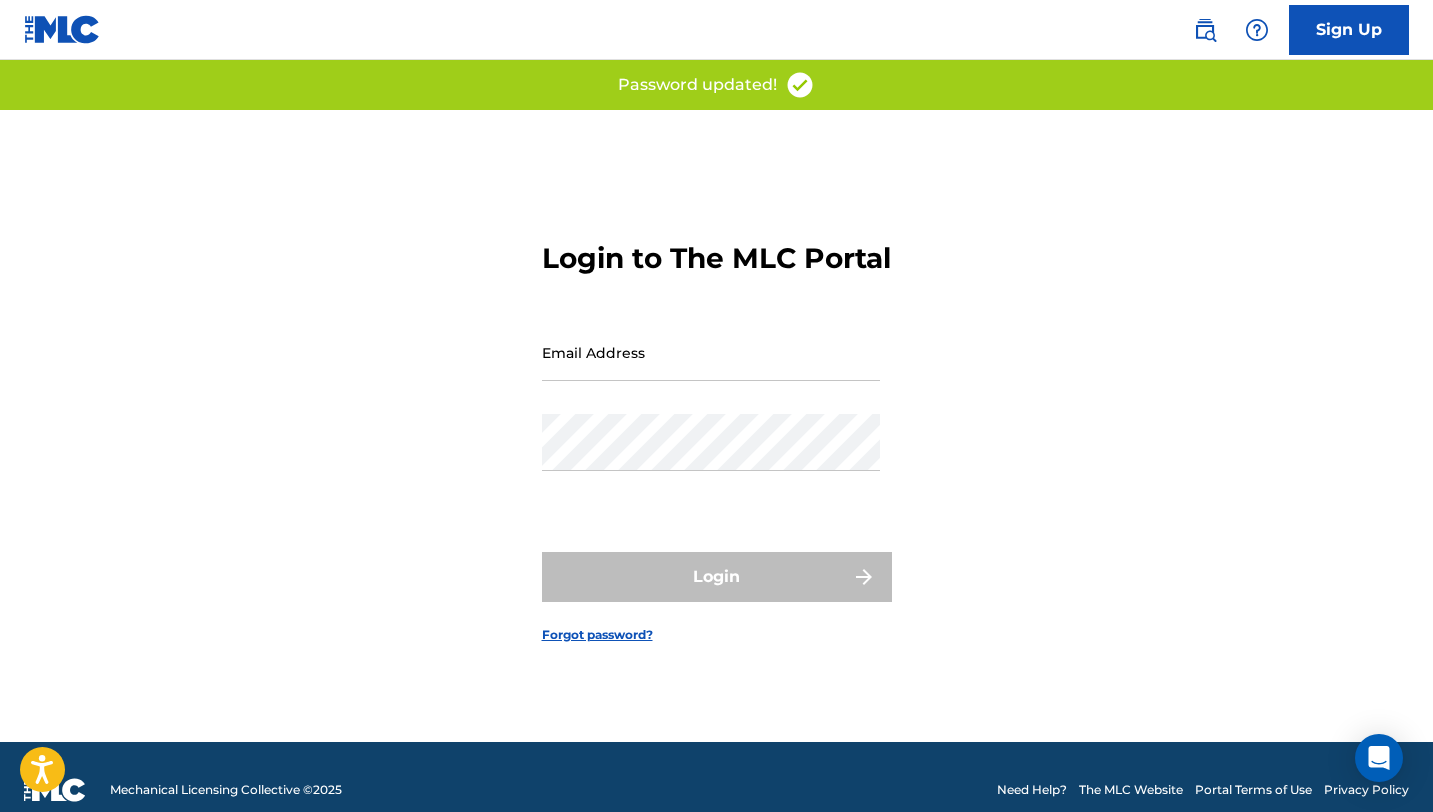 type on "[EMAIL_ADDRESS][DOMAIN_NAME]" 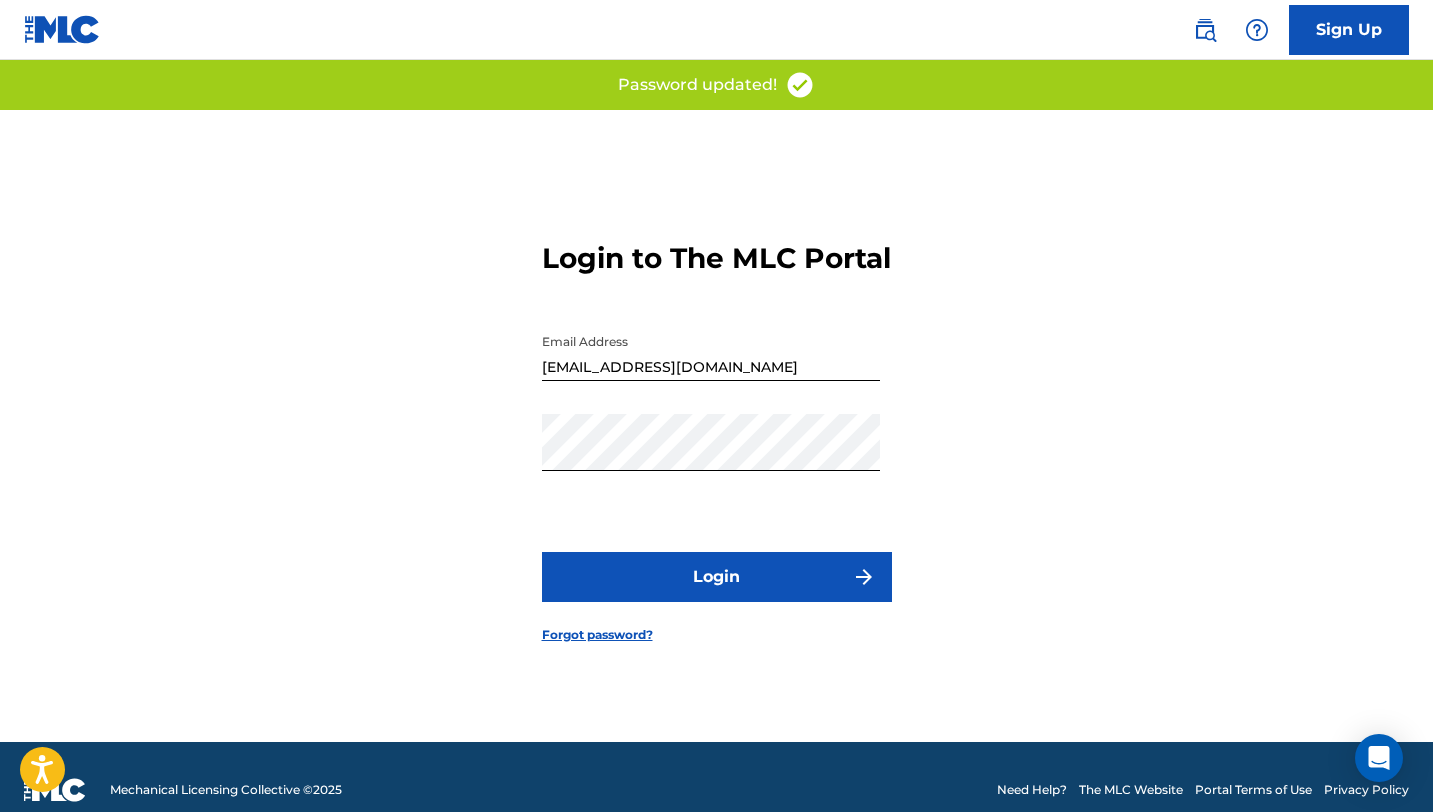 click on "Login to The MLC Portal Email Address roamakesmusic@gmail.com Password Login Forgot password?" at bounding box center (717, 426) 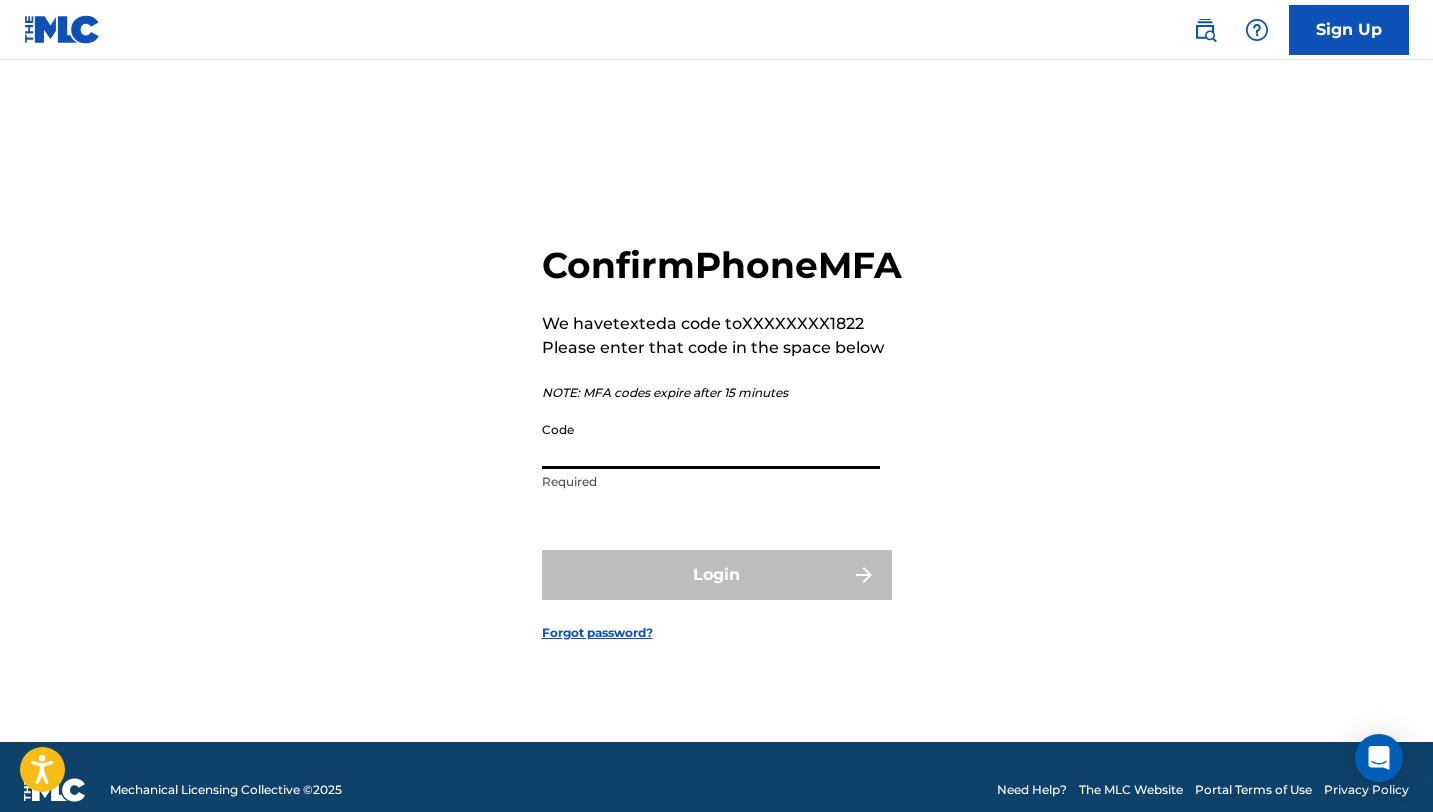 click on "Code" at bounding box center [711, 440] 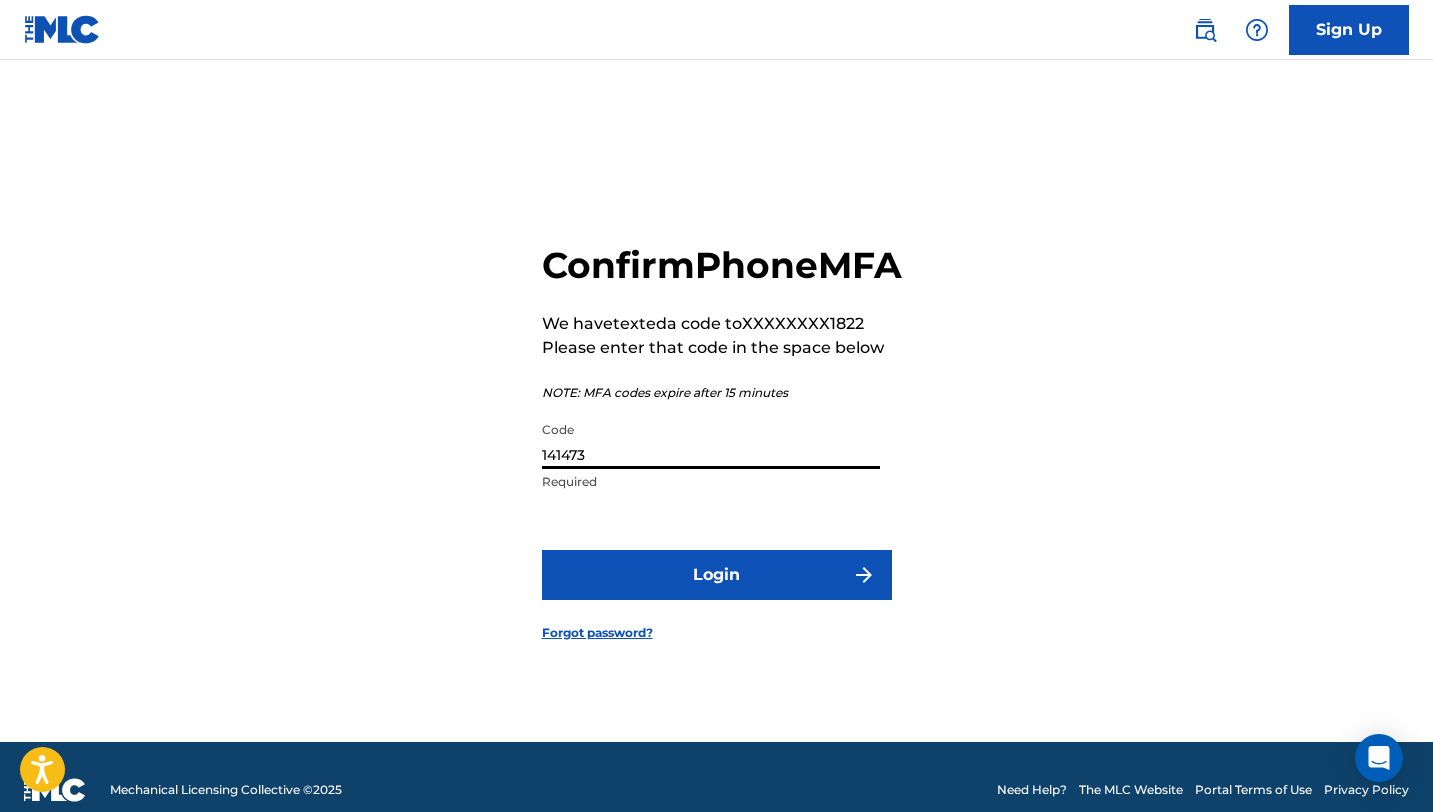 type on "141473" 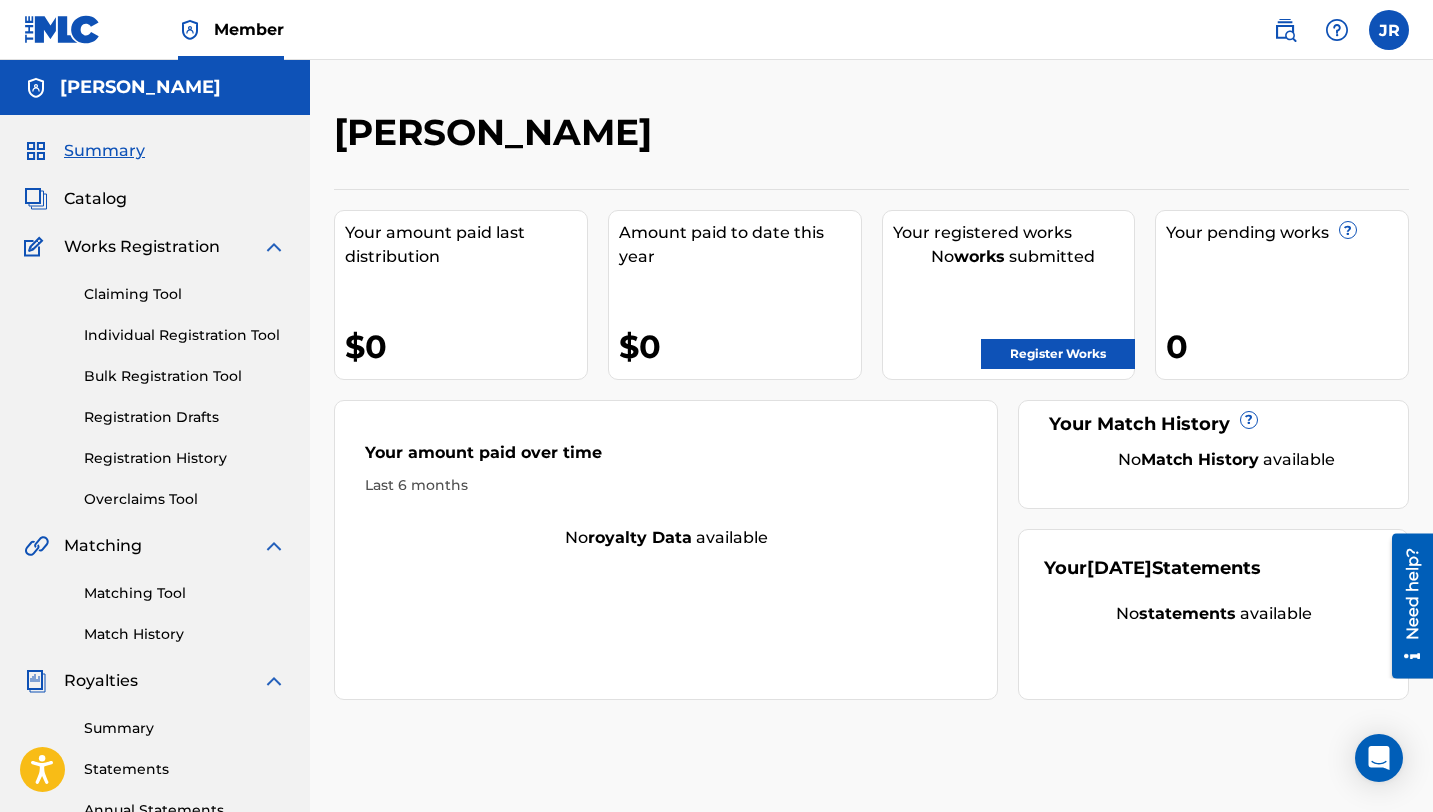 scroll, scrollTop: 0, scrollLeft: 0, axis: both 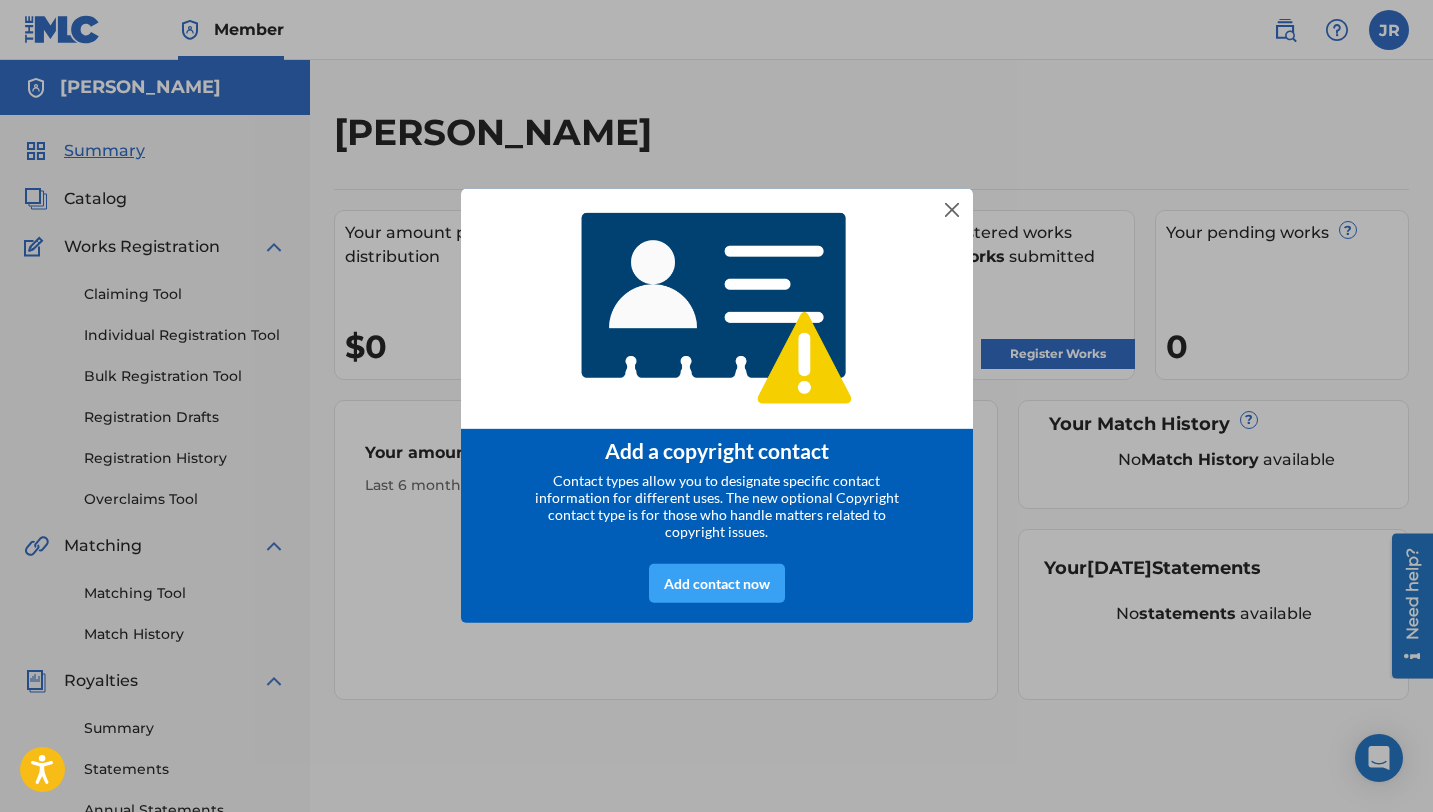 click on "Add contact now" at bounding box center (717, 584) 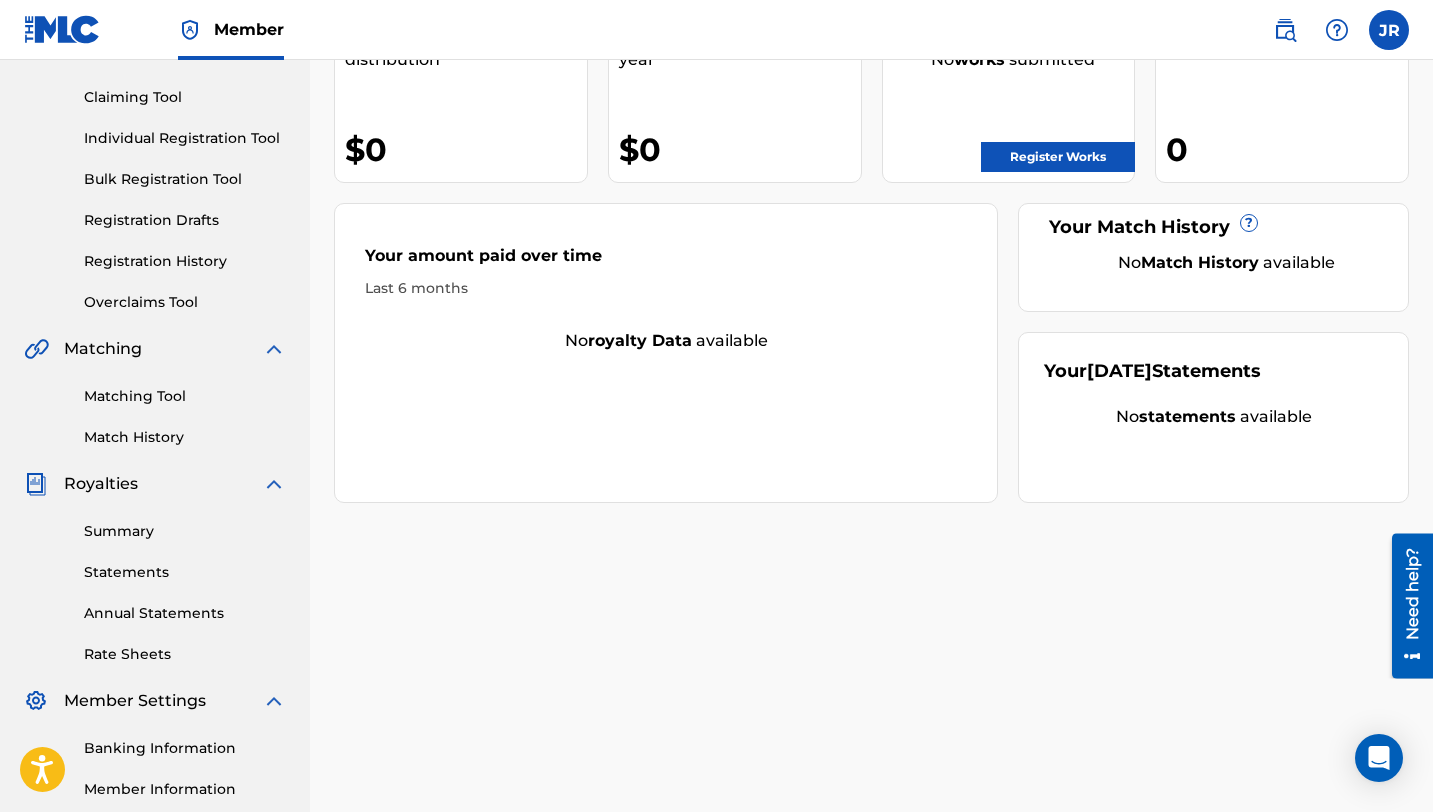 scroll, scrollTop: 358, scrollLeft: 0, axis: vertical 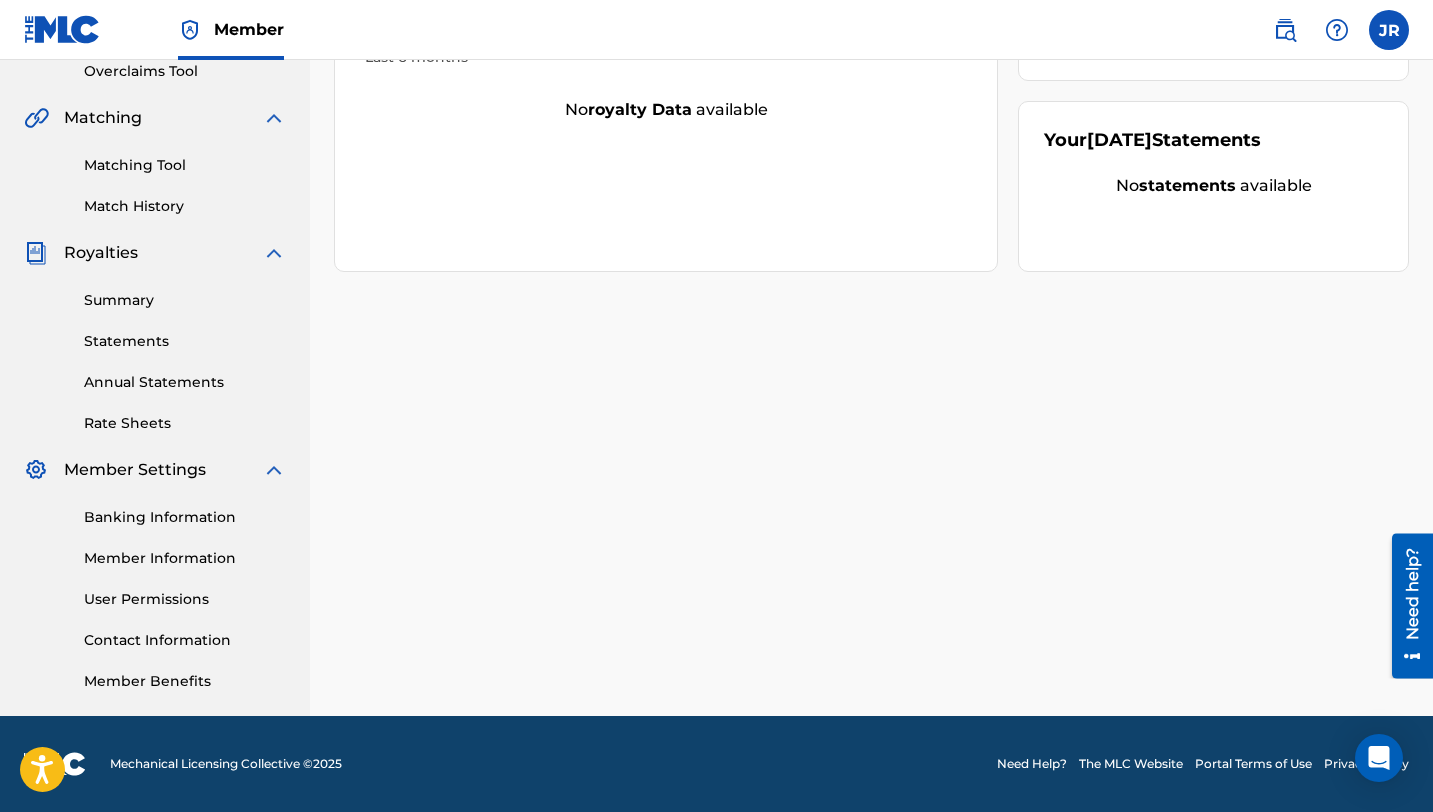 click on "Member Benefits" at bounding box center (185, 681) 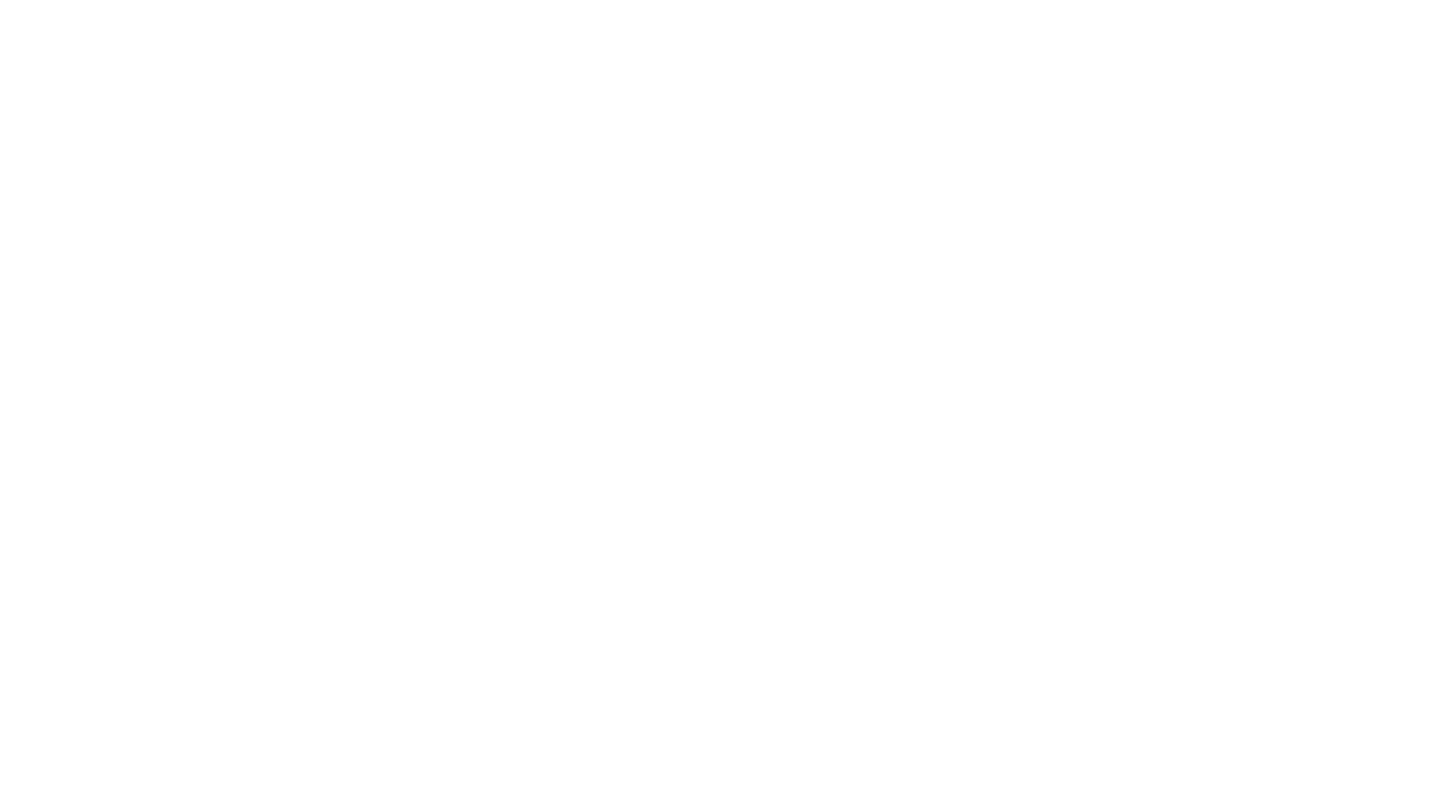 scroll, scrollTop: 0, scrollLeft: 0, axis: both 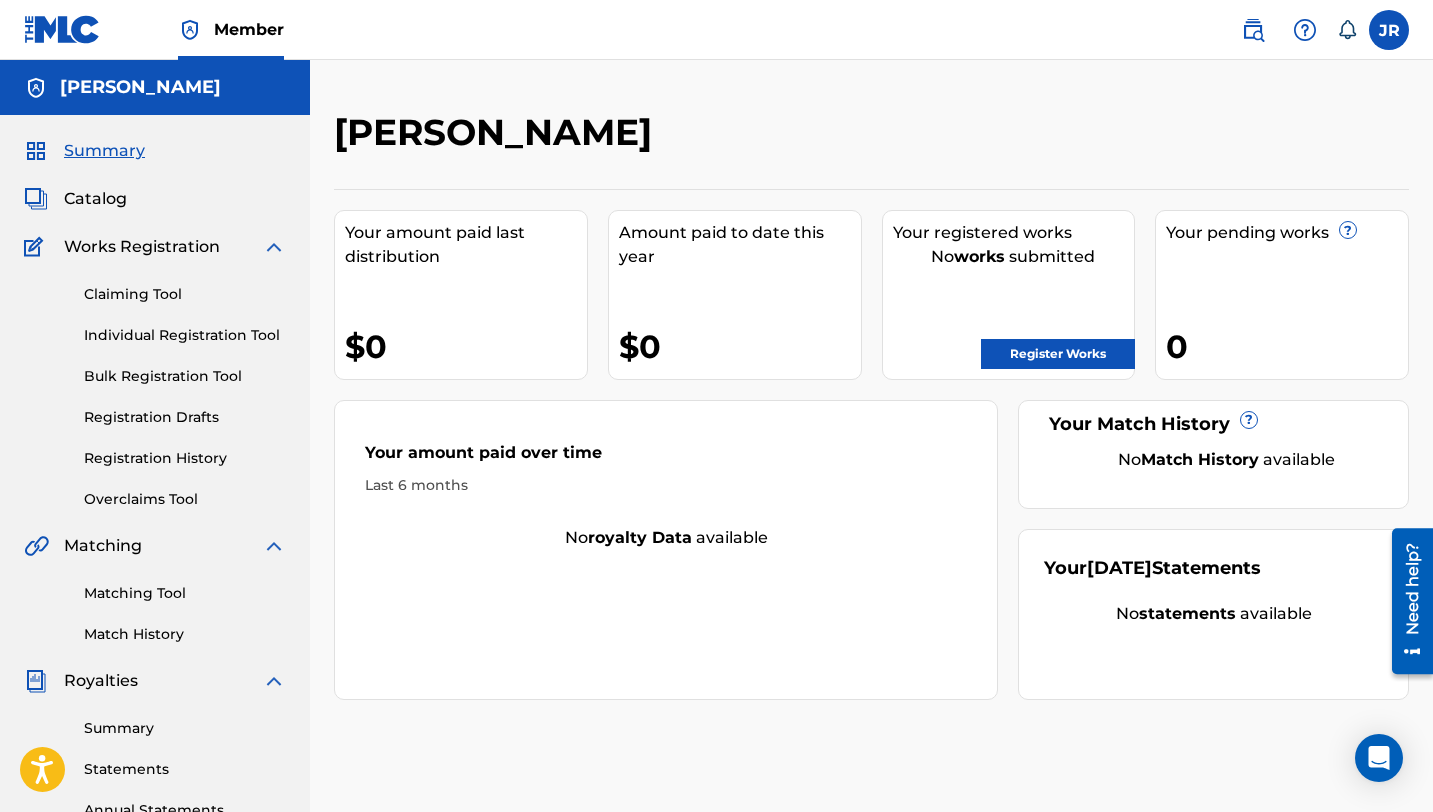 click on "Register Works" at bounding box center (1058, 354) 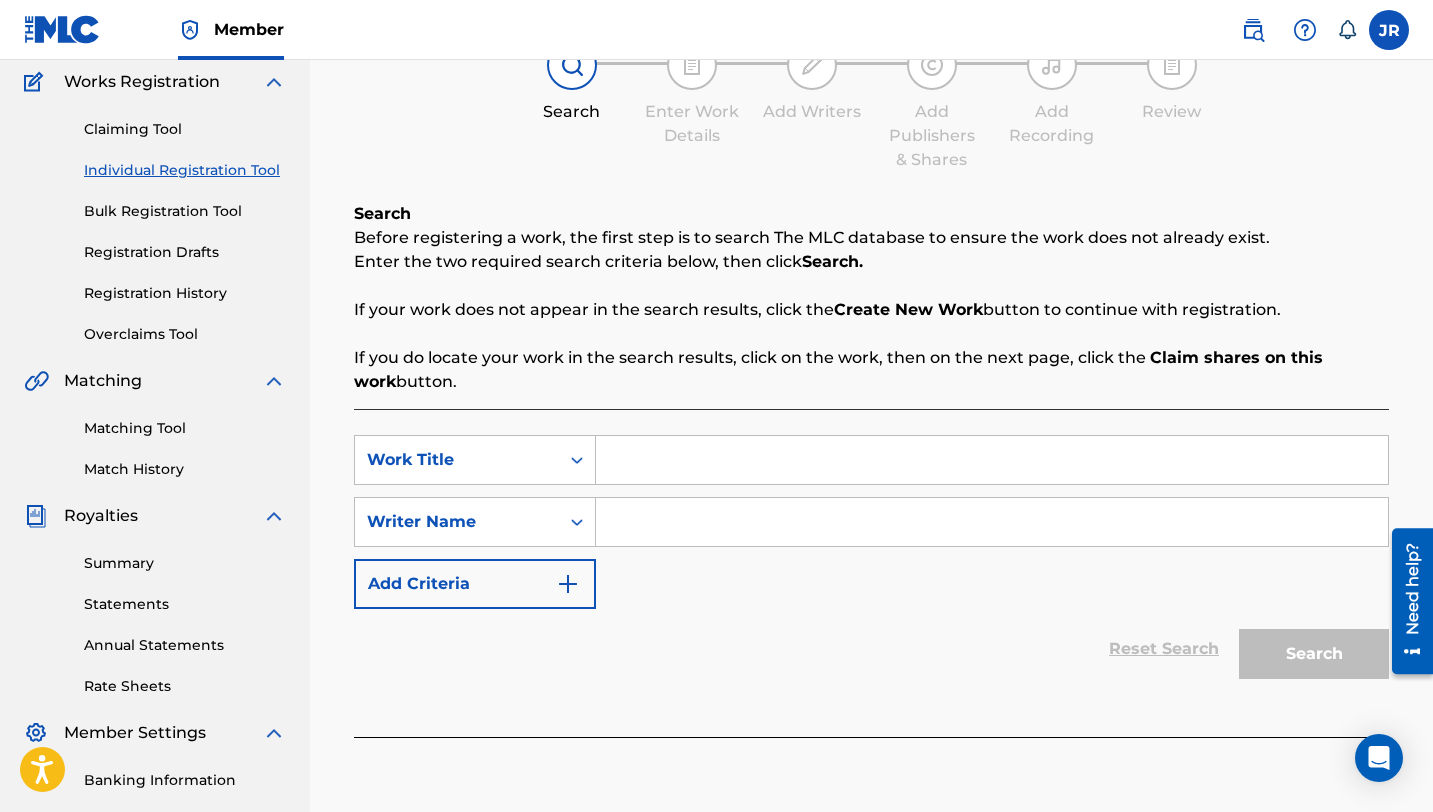 scroll, scrollTop: 185, scrollLeft: 0, axis: vertical 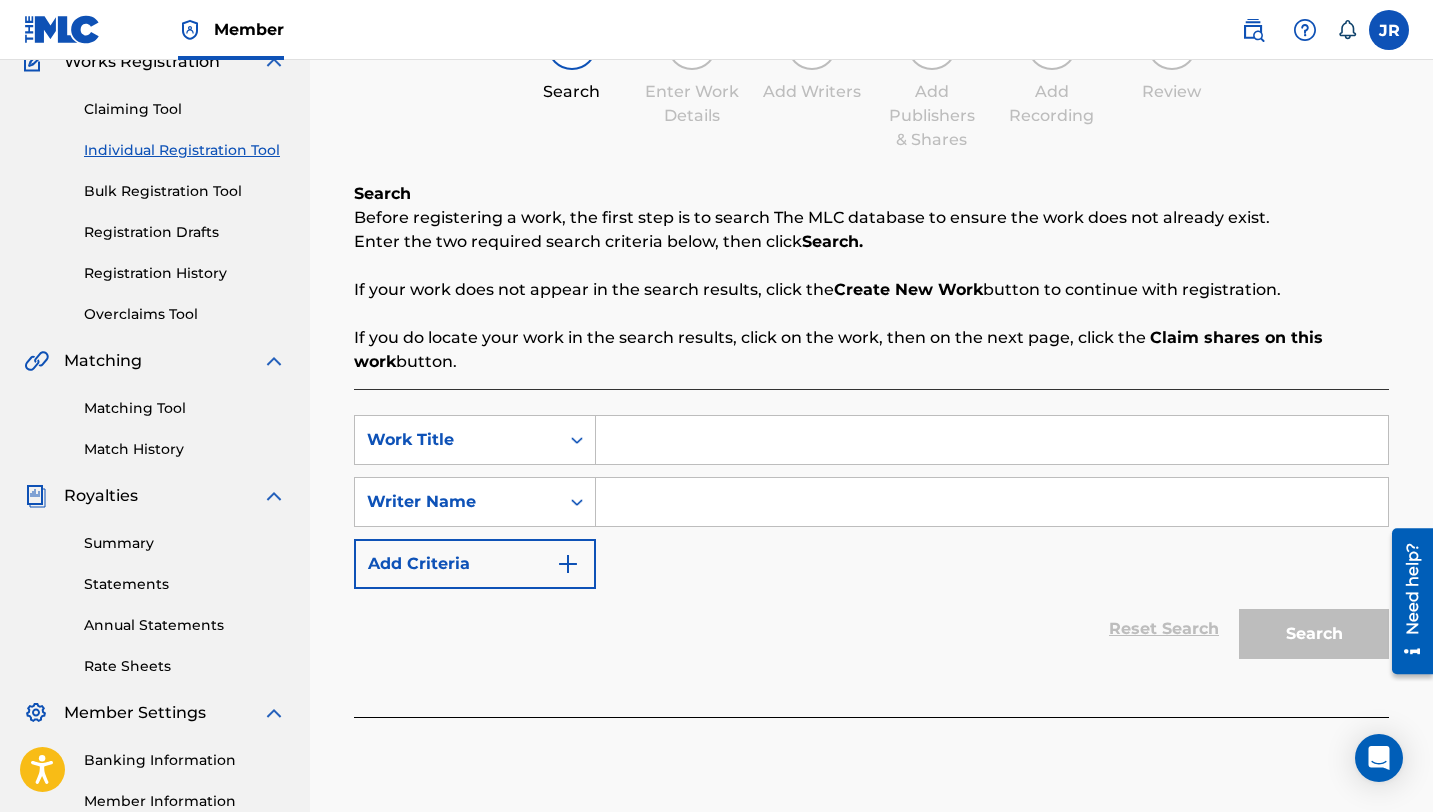 click at bounding box center (992, 440) 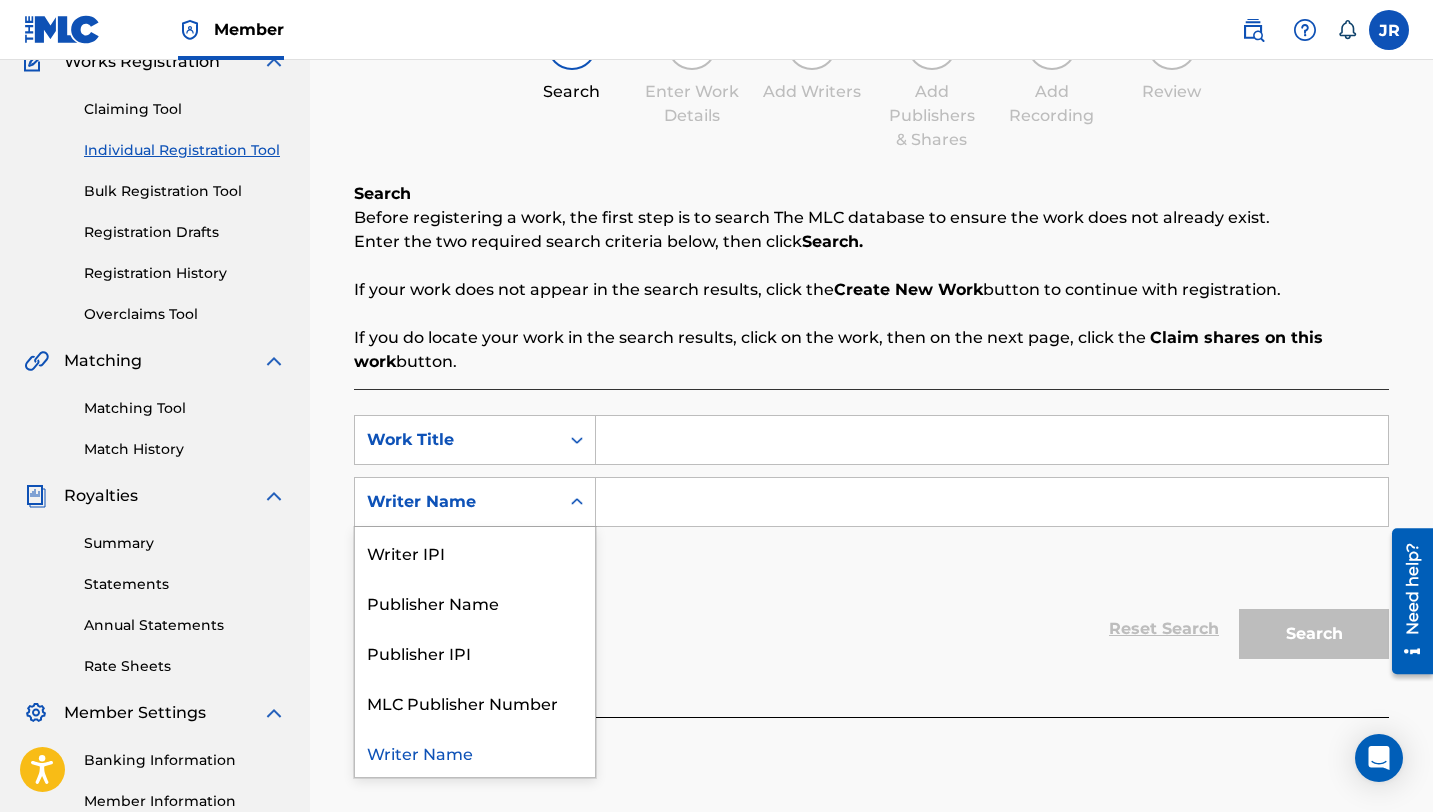 click on "Writer Name" at bounding box center [457, 502] 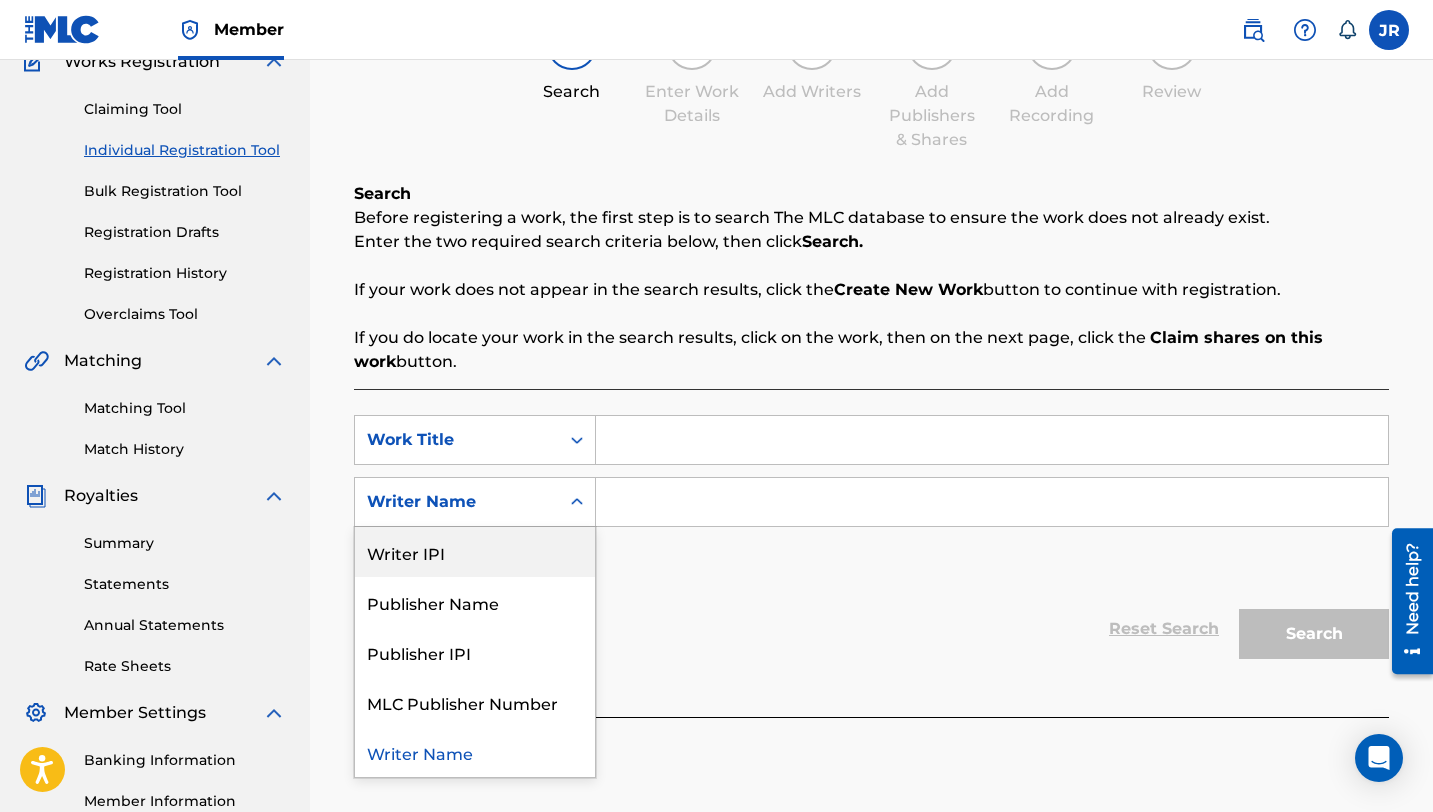 click on "Writer IPI" at bounding box center (475, 552) 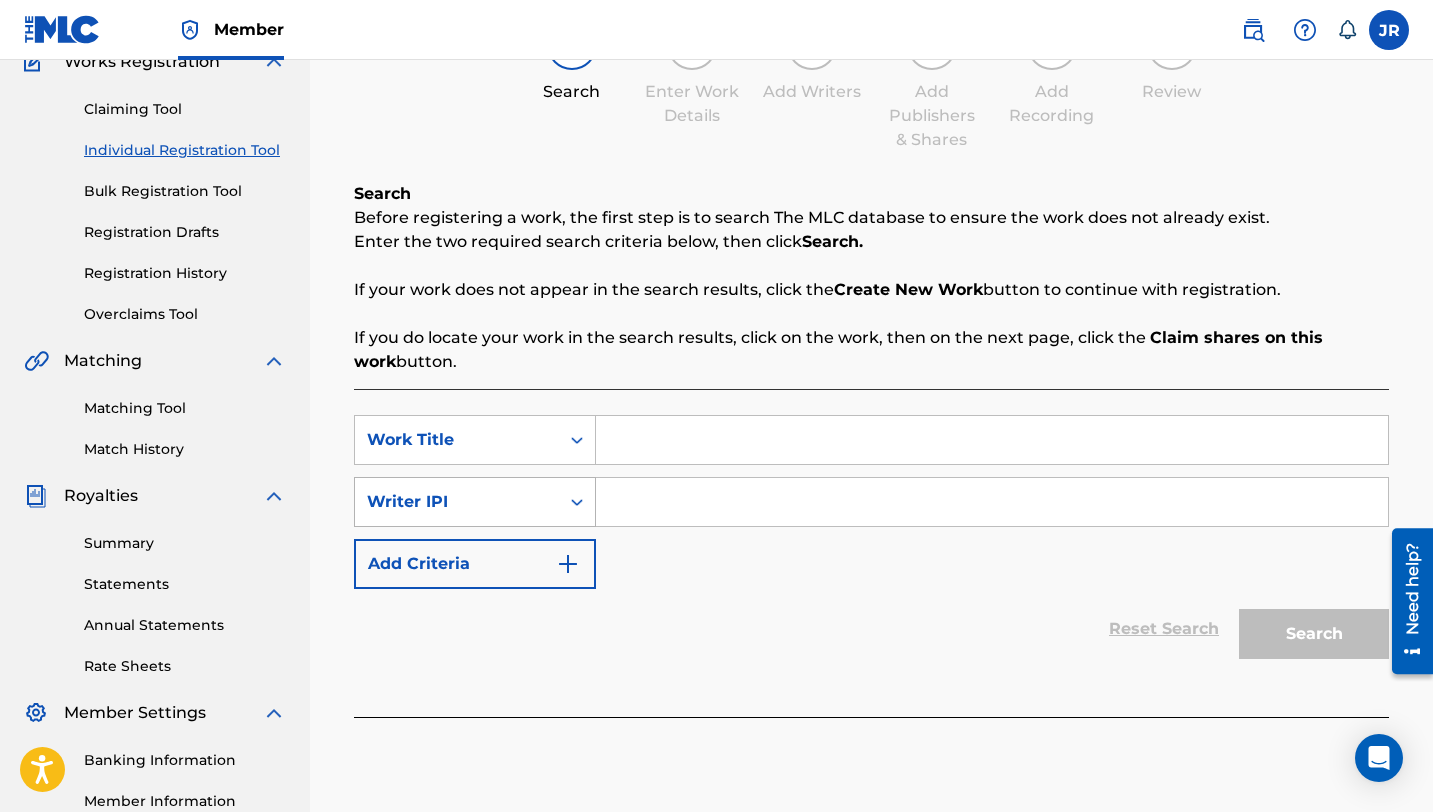 click on "Writer IPI" at bounding box center (457, 502) 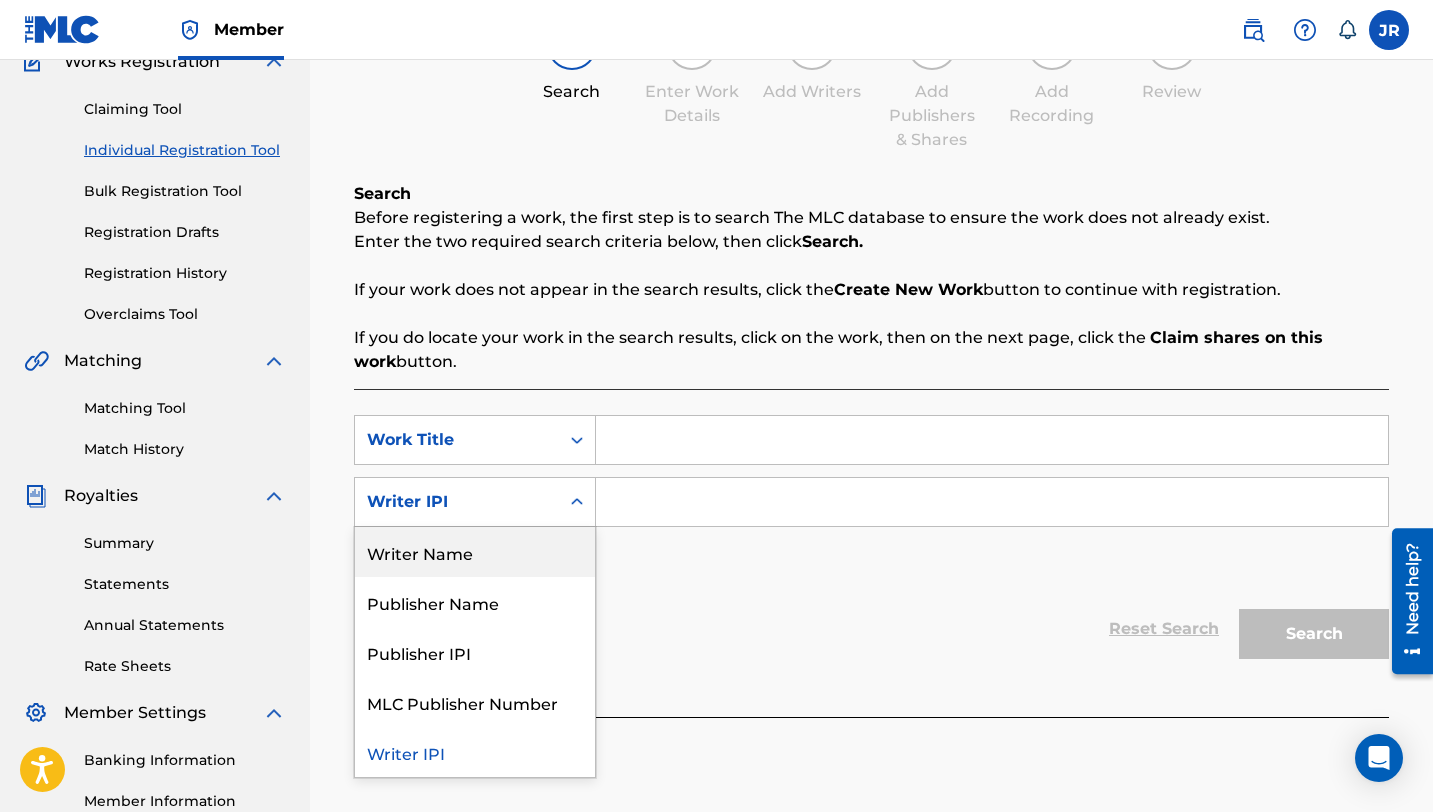 click on "Writer Name" at bounding box center [475, 552] 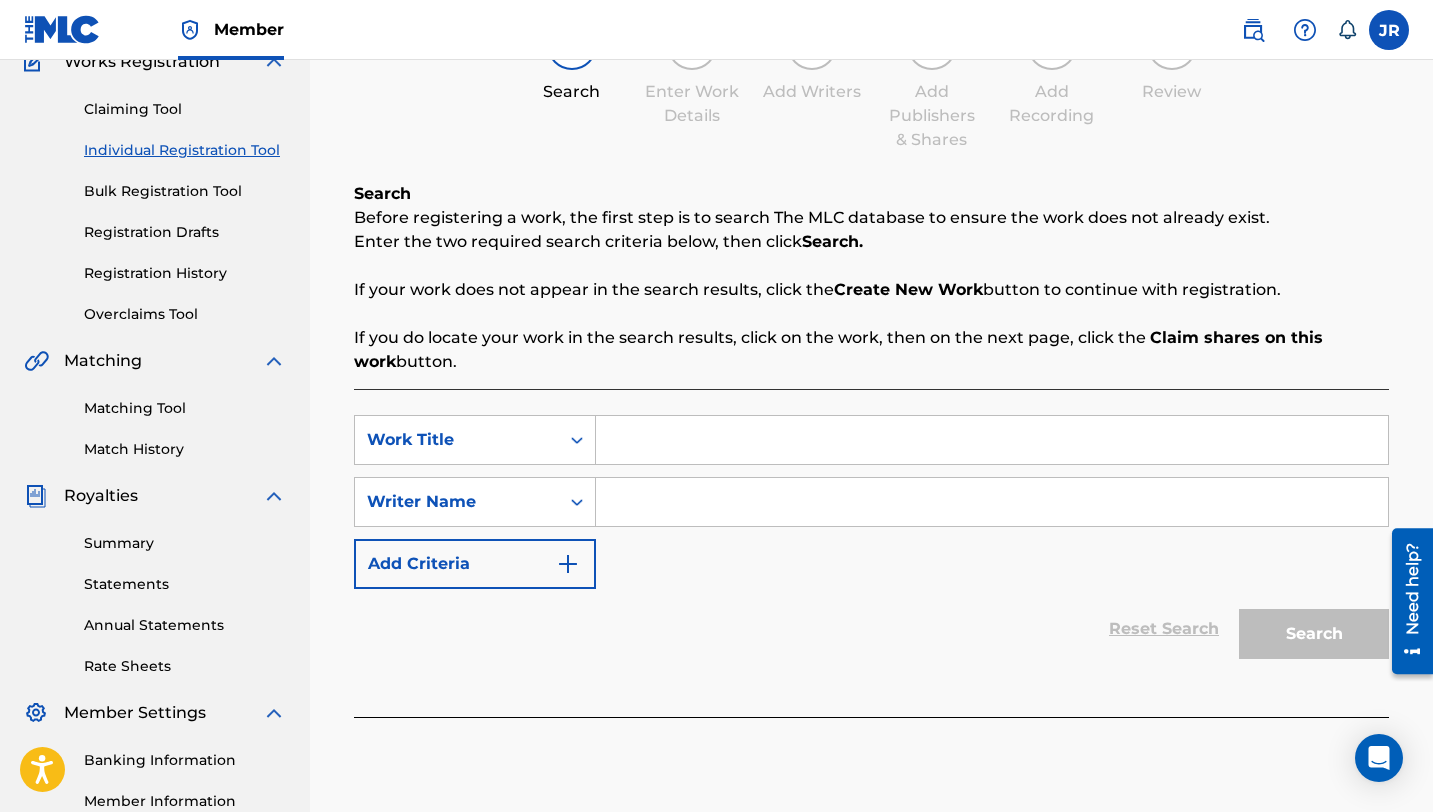 click at bounding box center (992, 440) 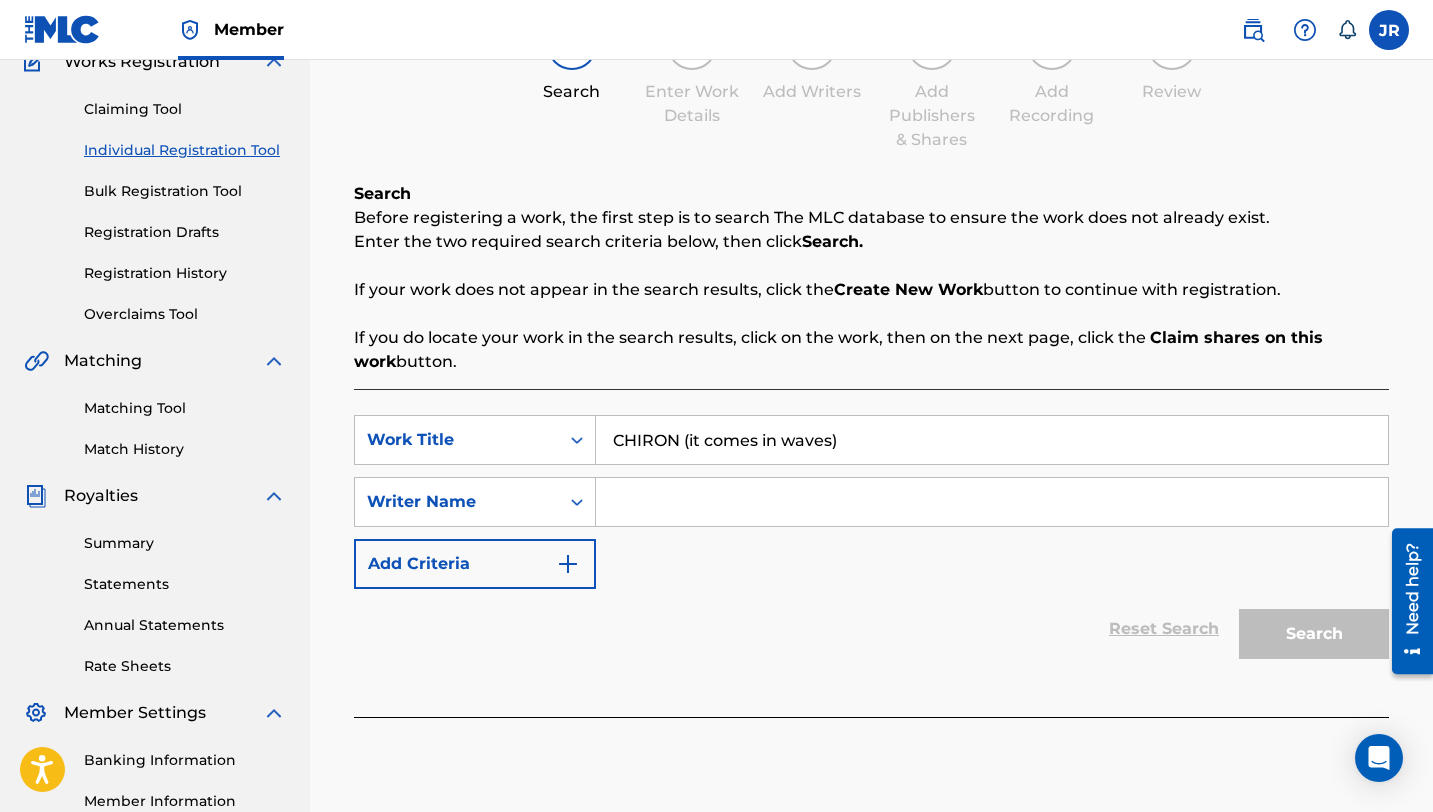 type on "CHIRON (it comes in waves)" 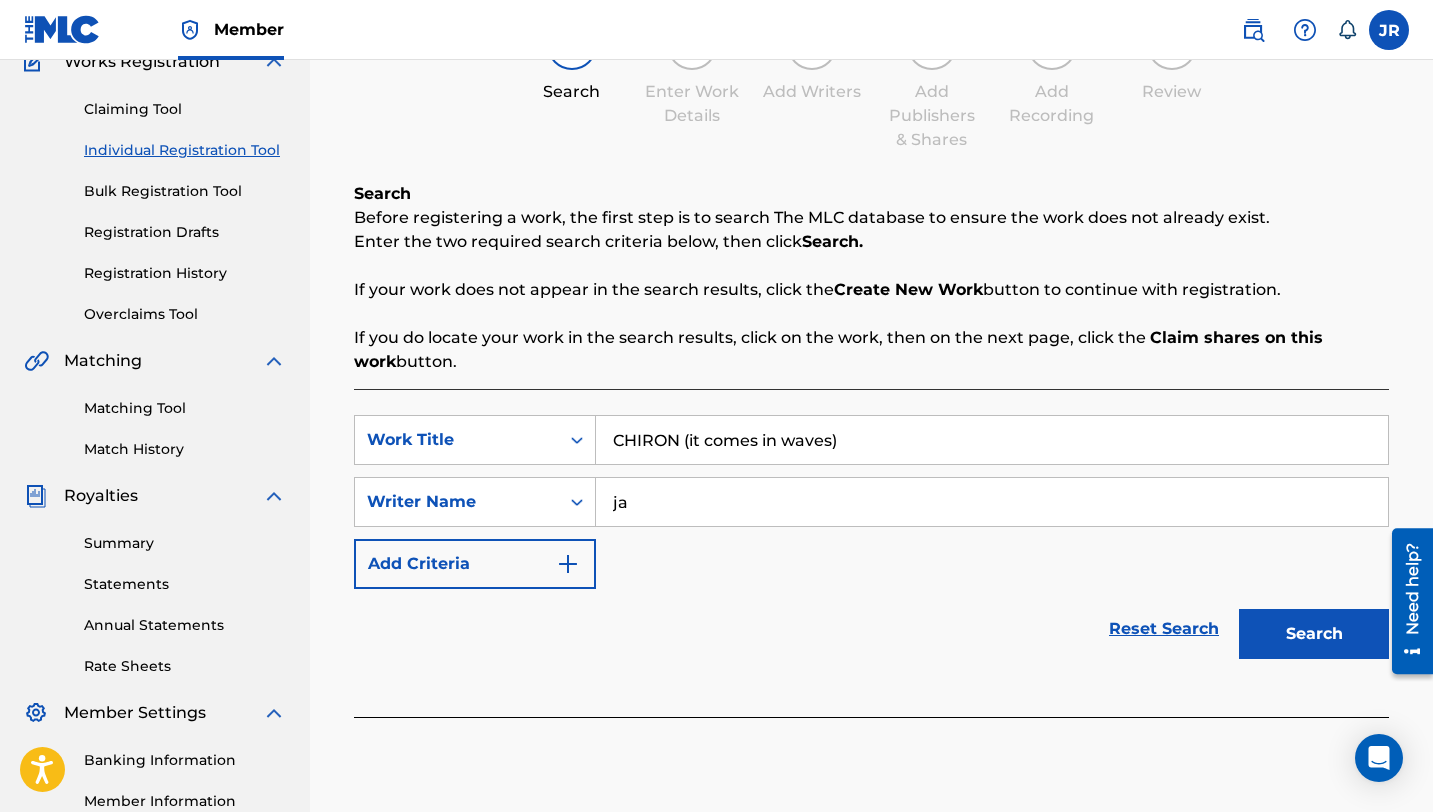 type on "j" 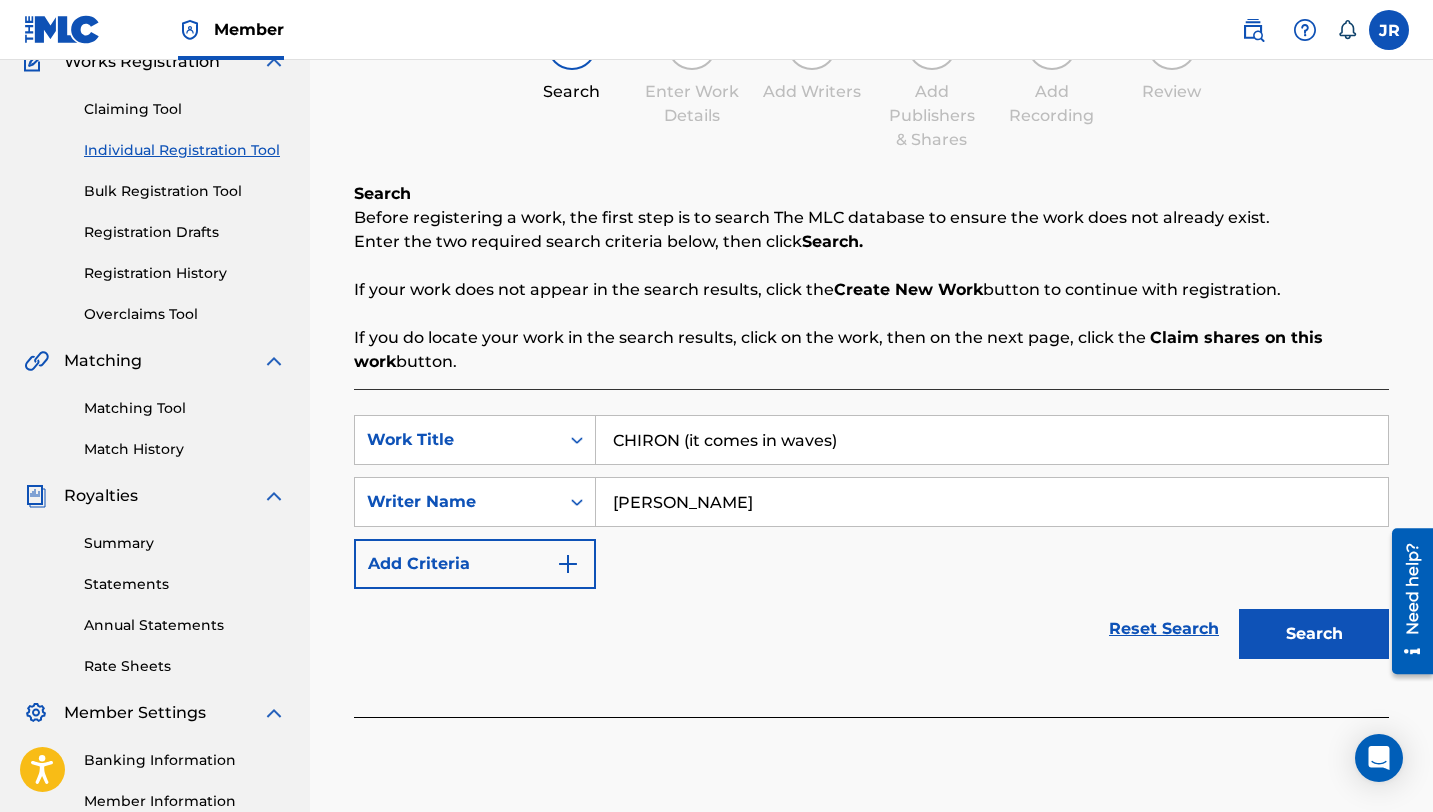 type on "[PERSON_NAME]" 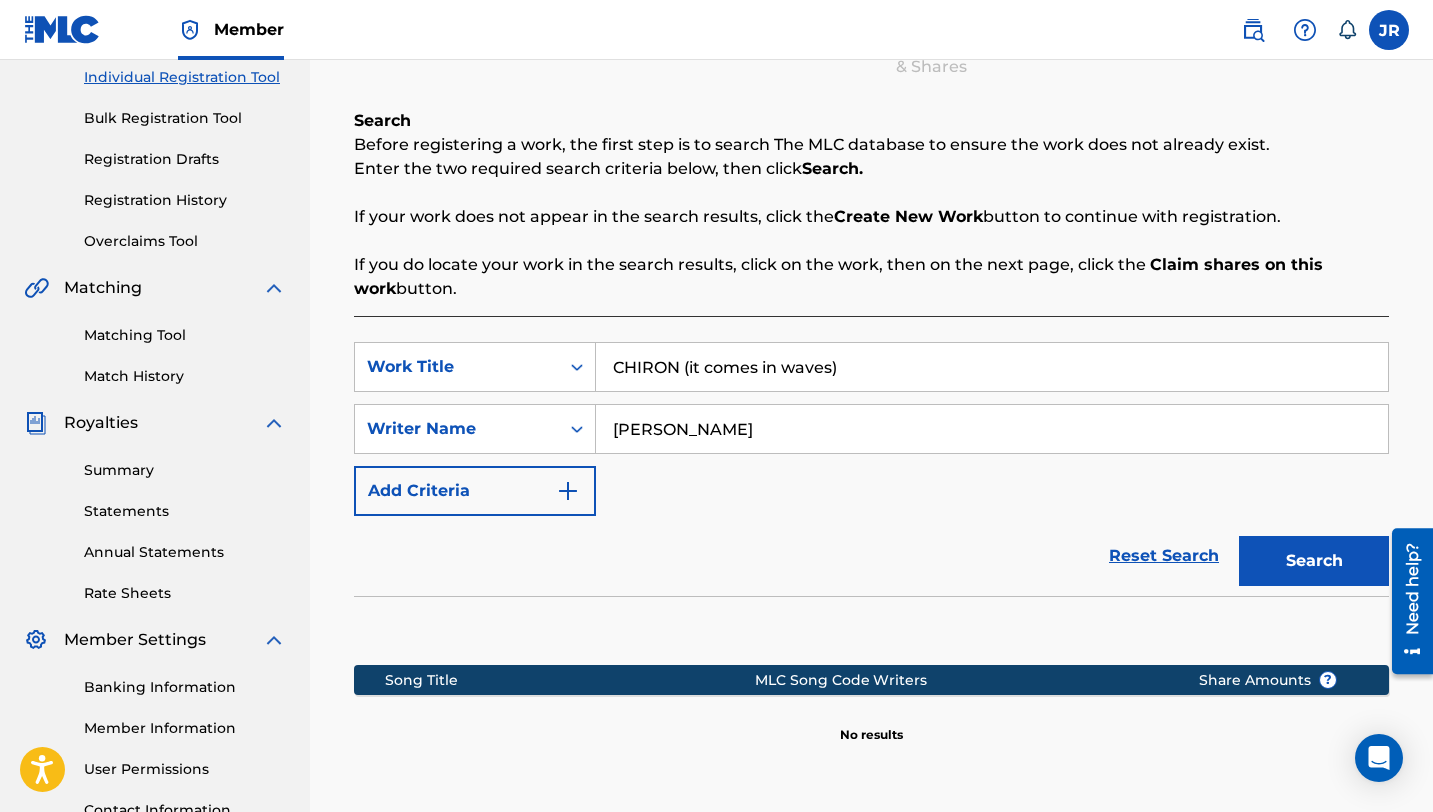 scroll, scrollTop: 260, scrollLeft: 0, axis: vertical 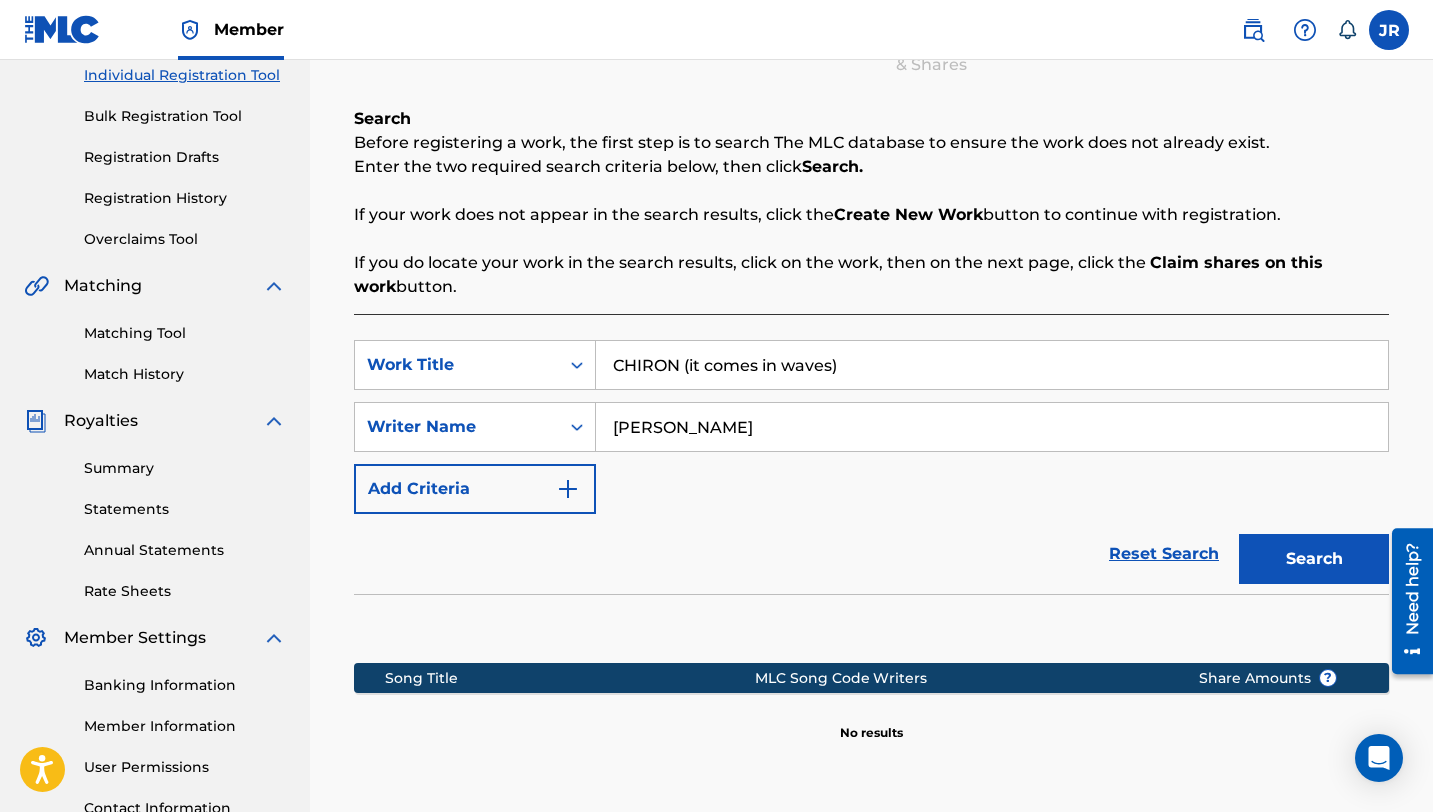 drag, startPoint x: 617, startPoint y: 361, endPoint x: 840, endPoint y: 367, distance: 223.0807 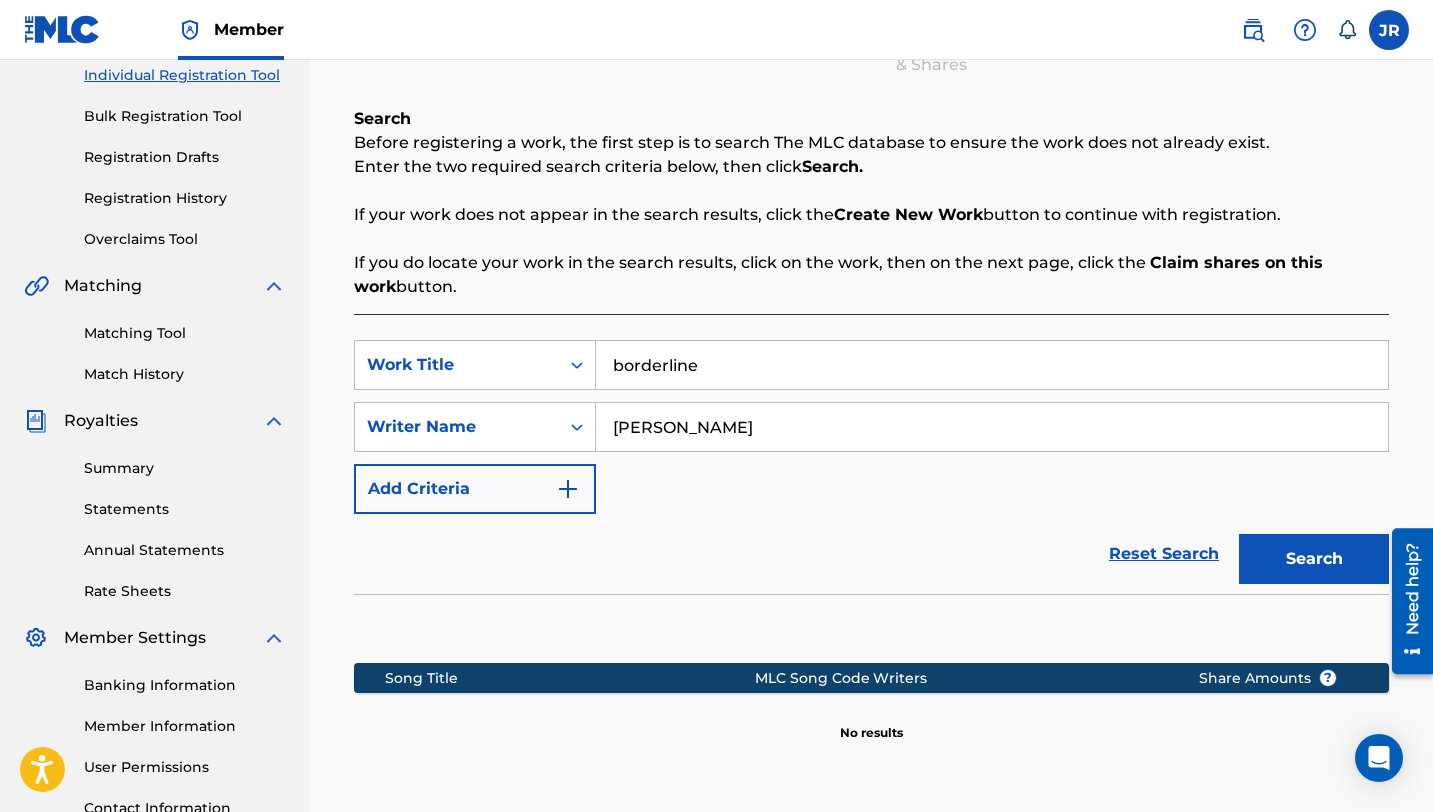 click on "Search" at bounding box center (1314, 559) 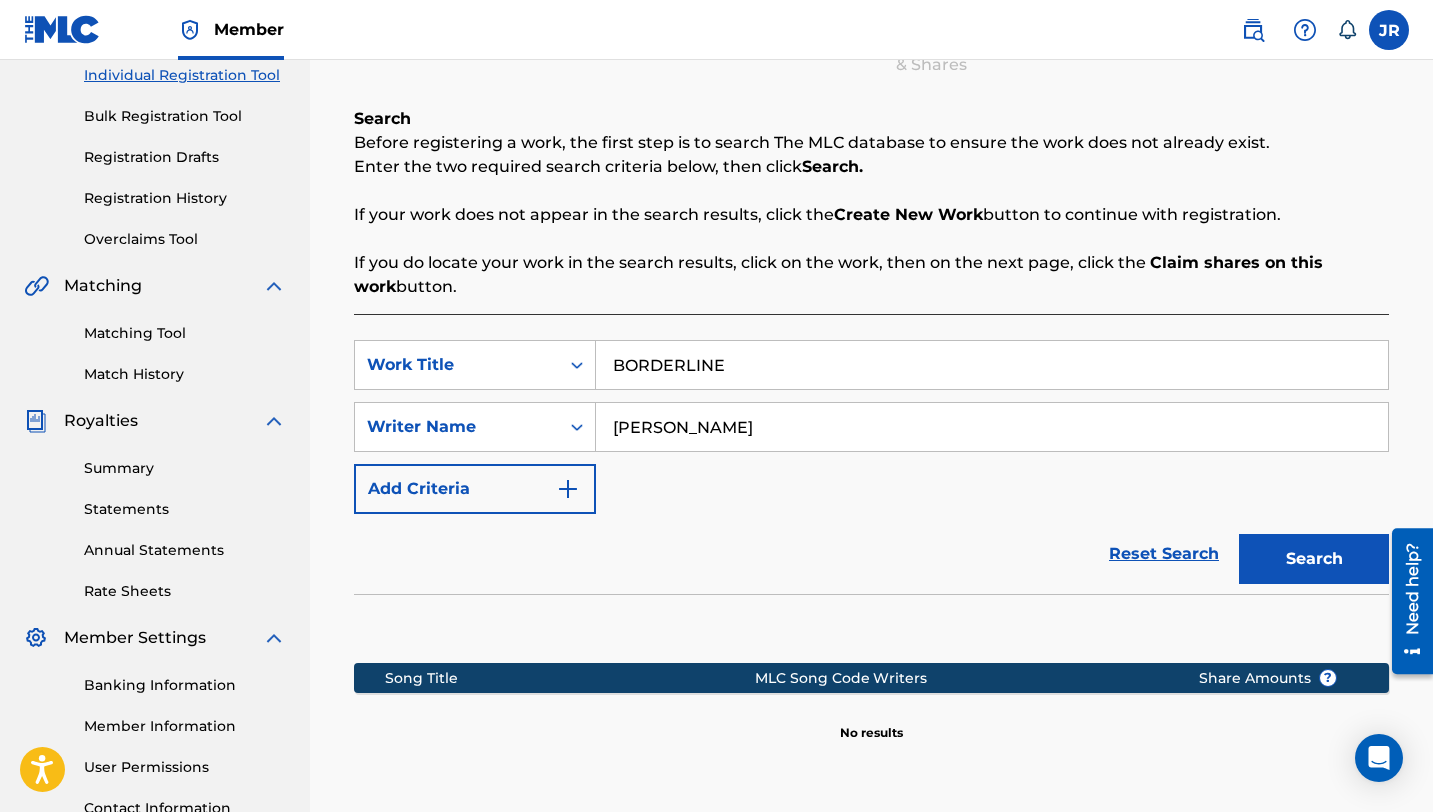 type on "BORDERLINE" 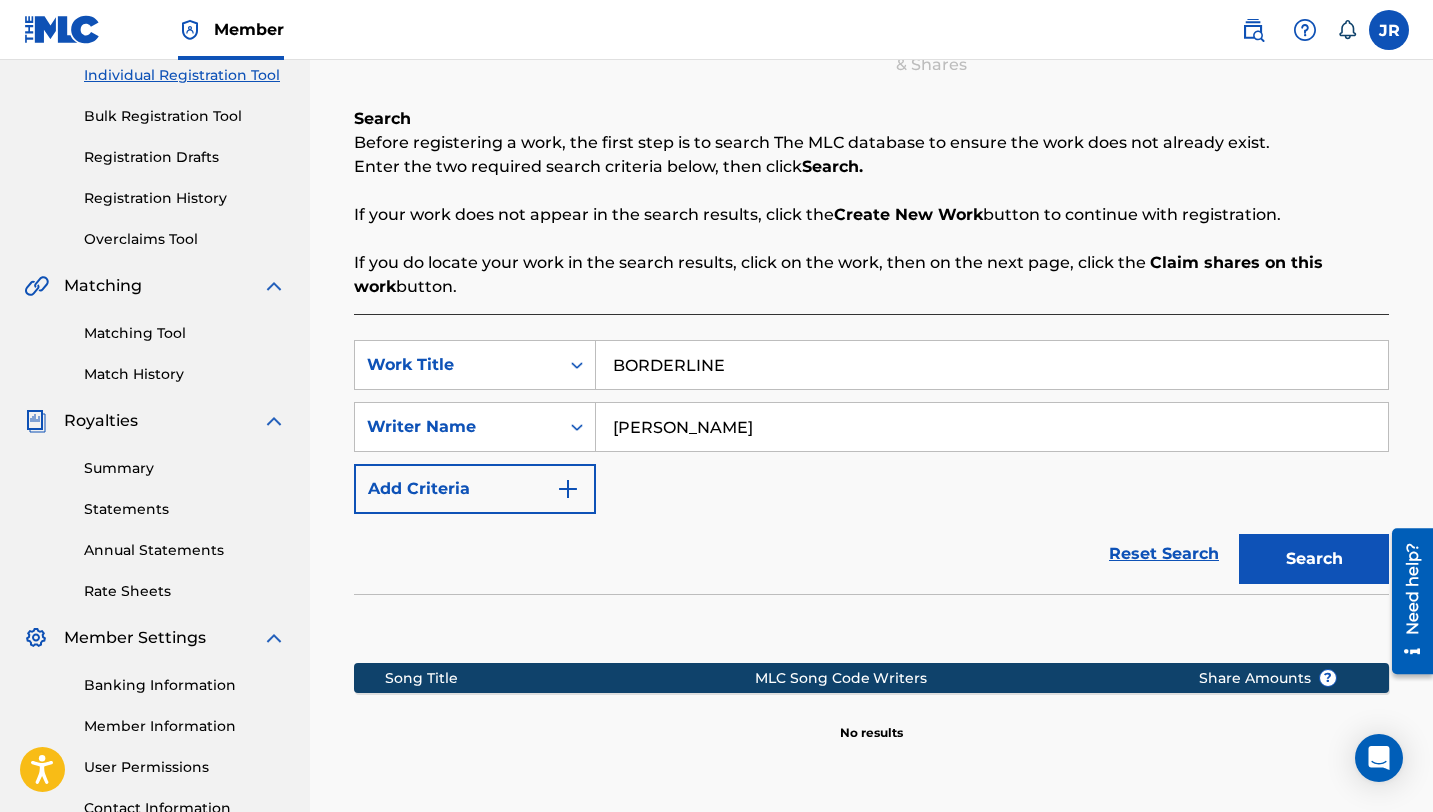 scroll, scrollTop: 320, scrollLeft: 0, axis: vertical 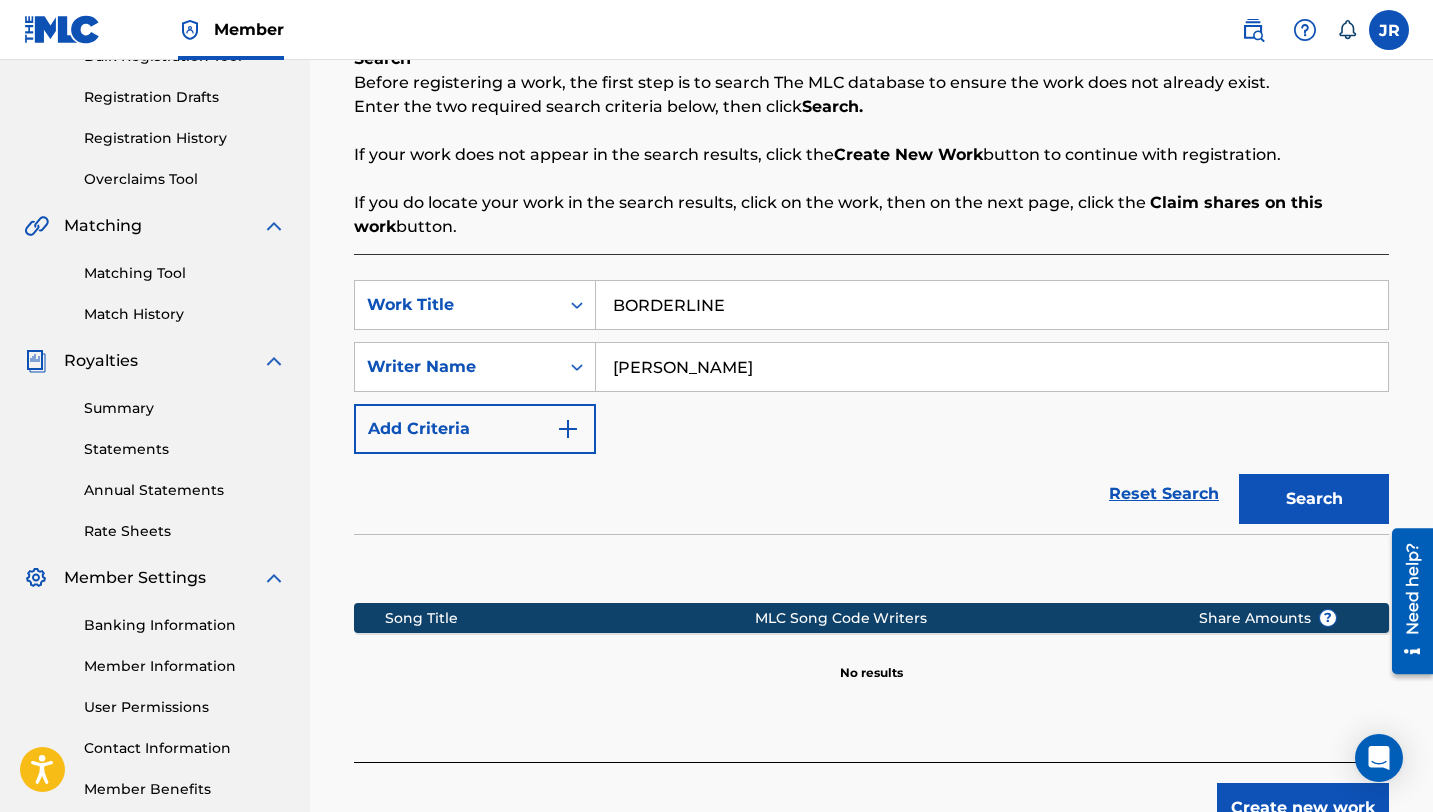click on "[PERSON_NAME]" at bounding box center (992, 367) 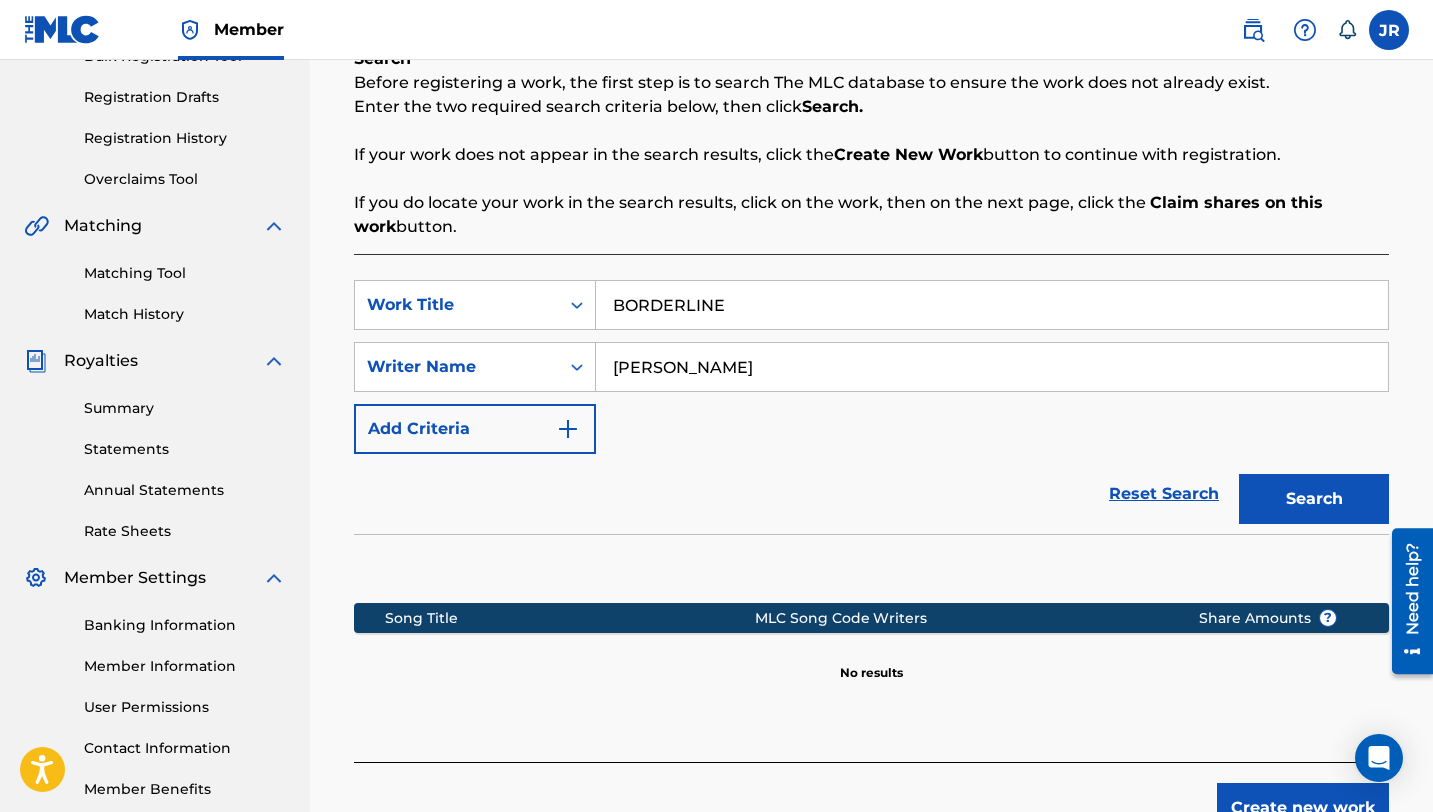 paste on "01086843232" 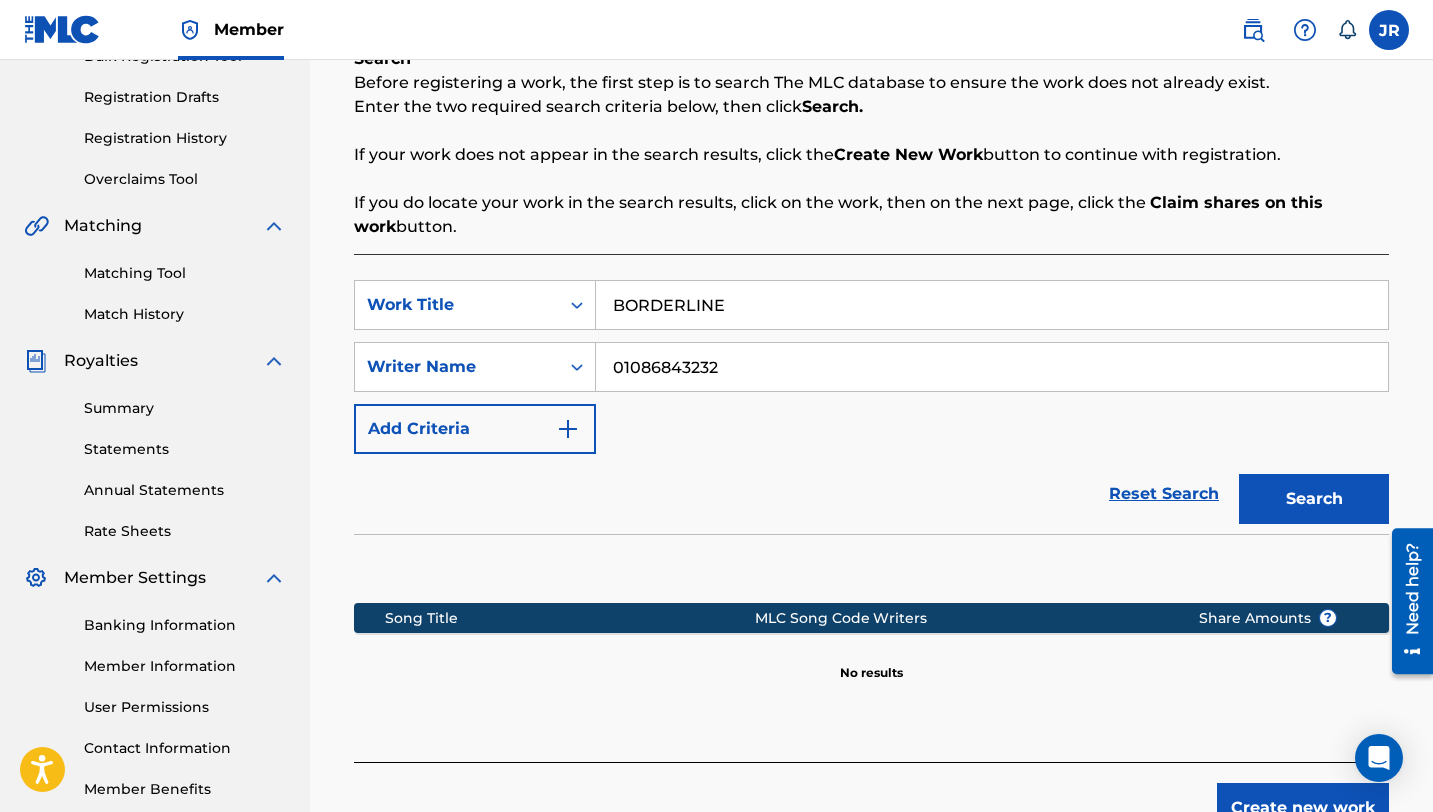 type on "01086843232" 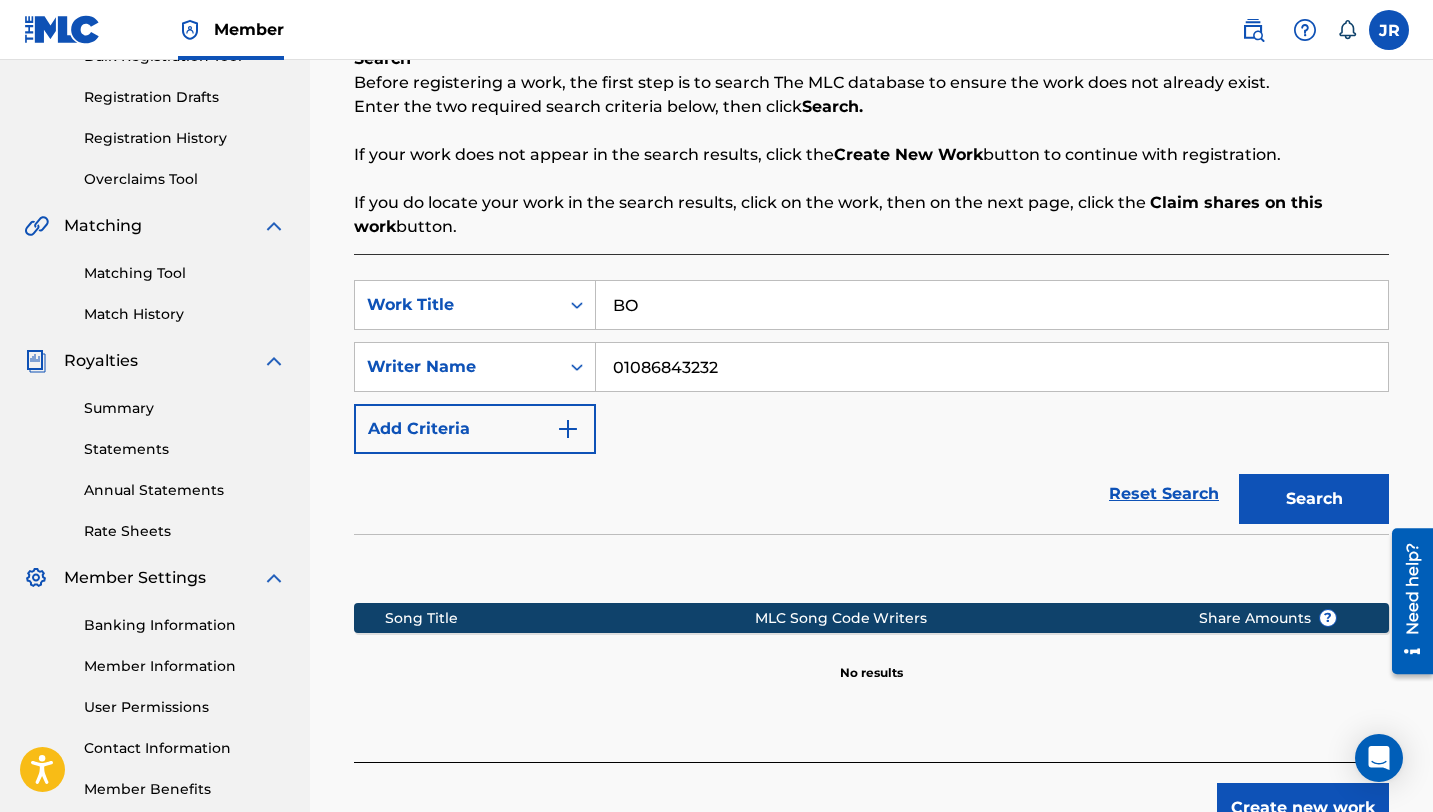 type on "B" 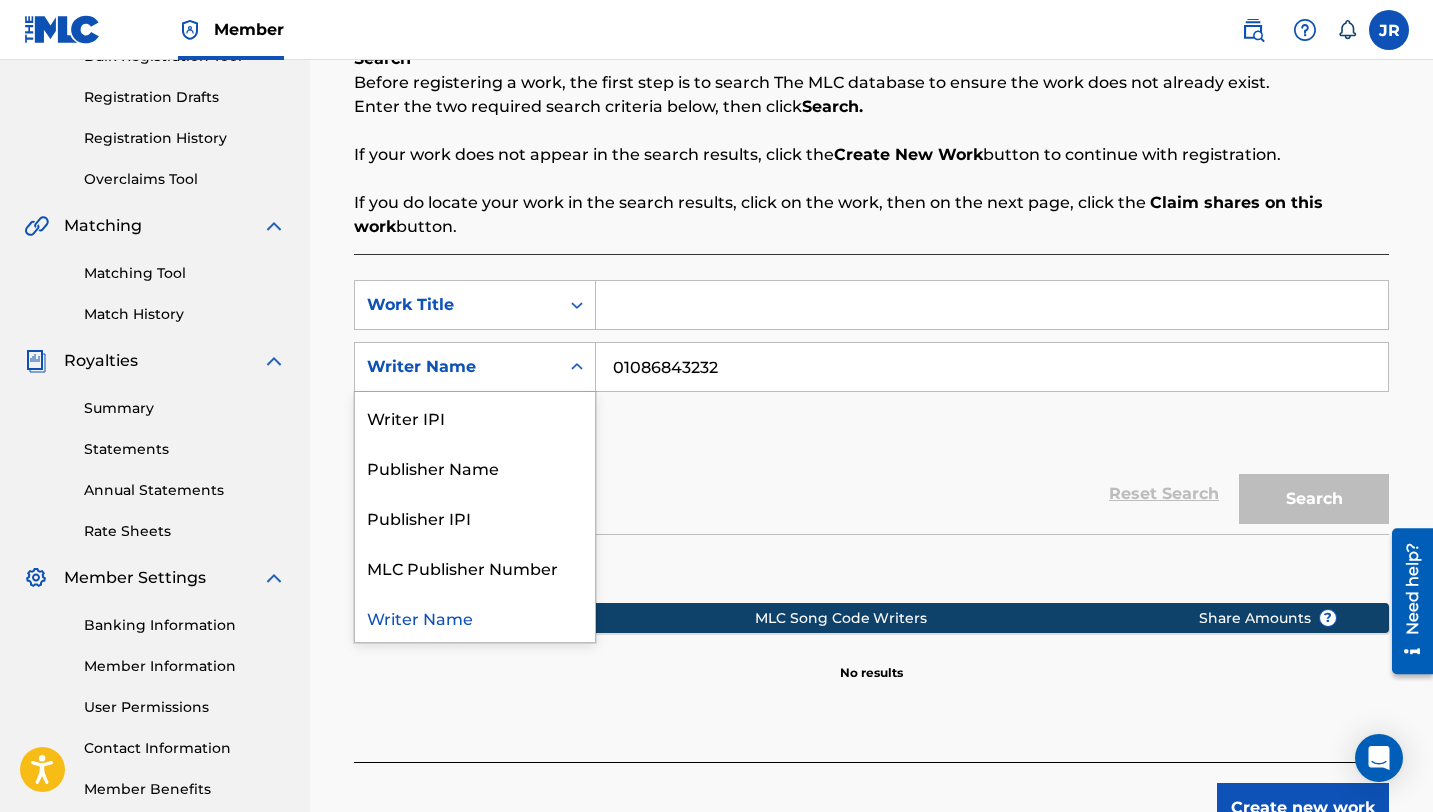click at bounding box center [577, 367] 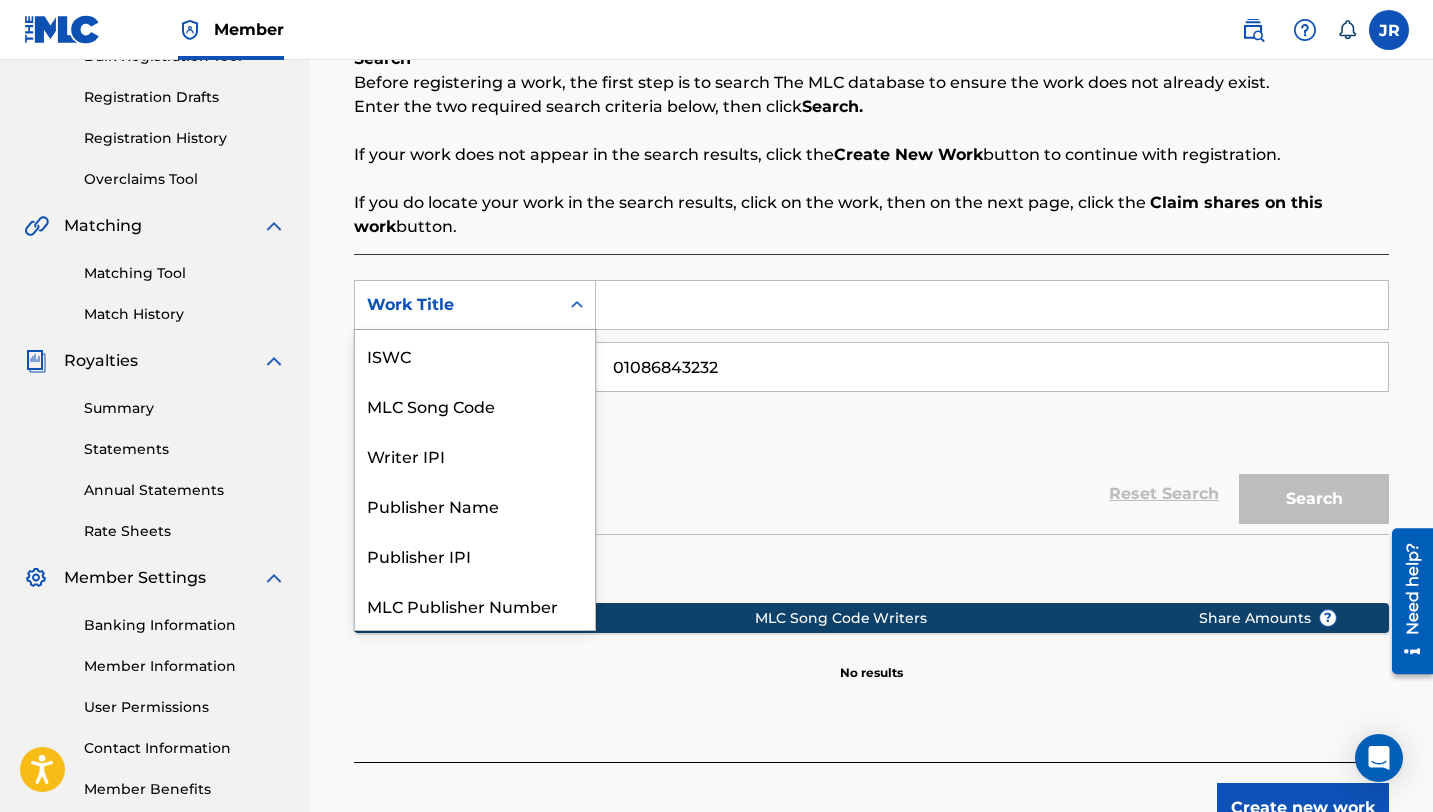 click at bounding box center (577, 305) 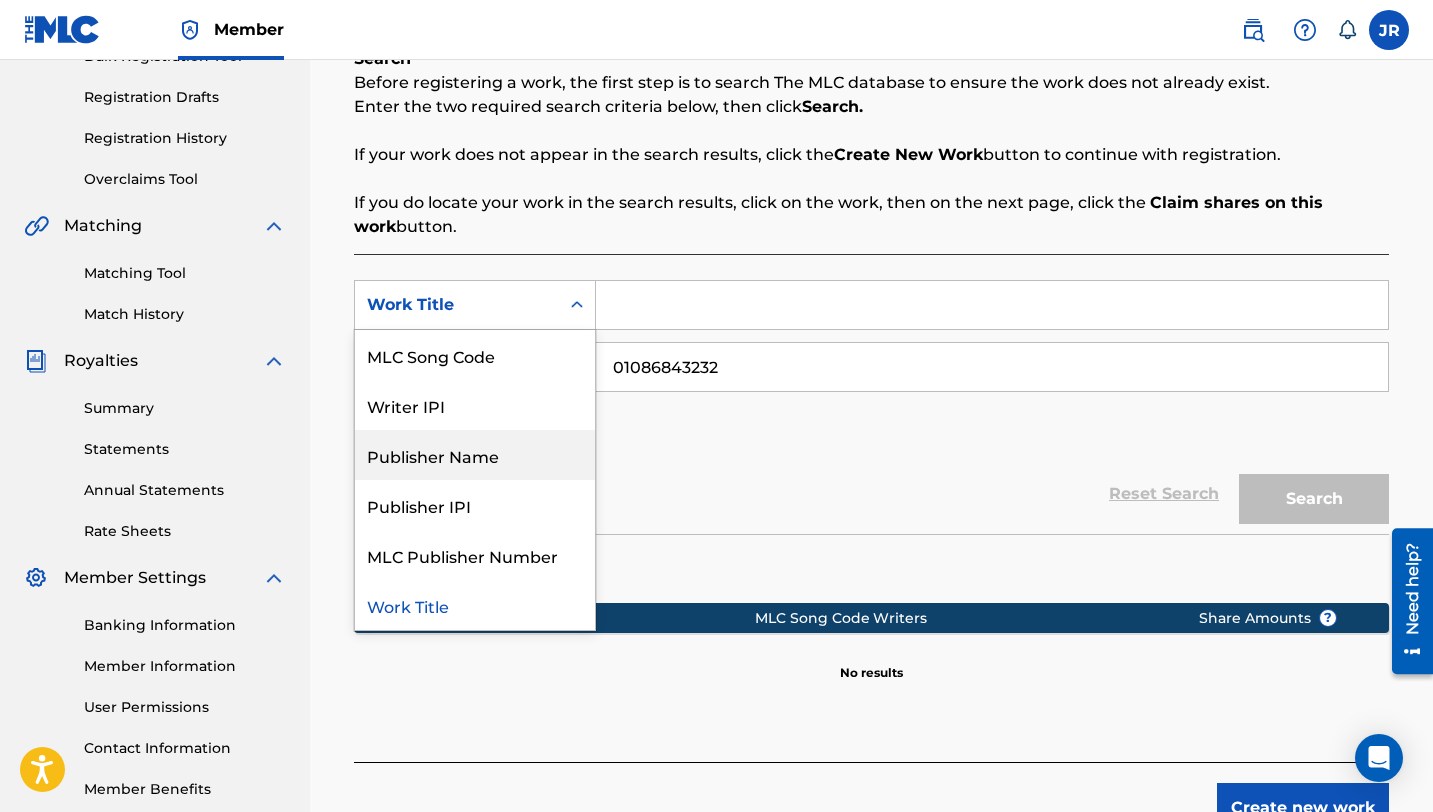 click on "Reset Search Search" at bounding box center [871, 494] 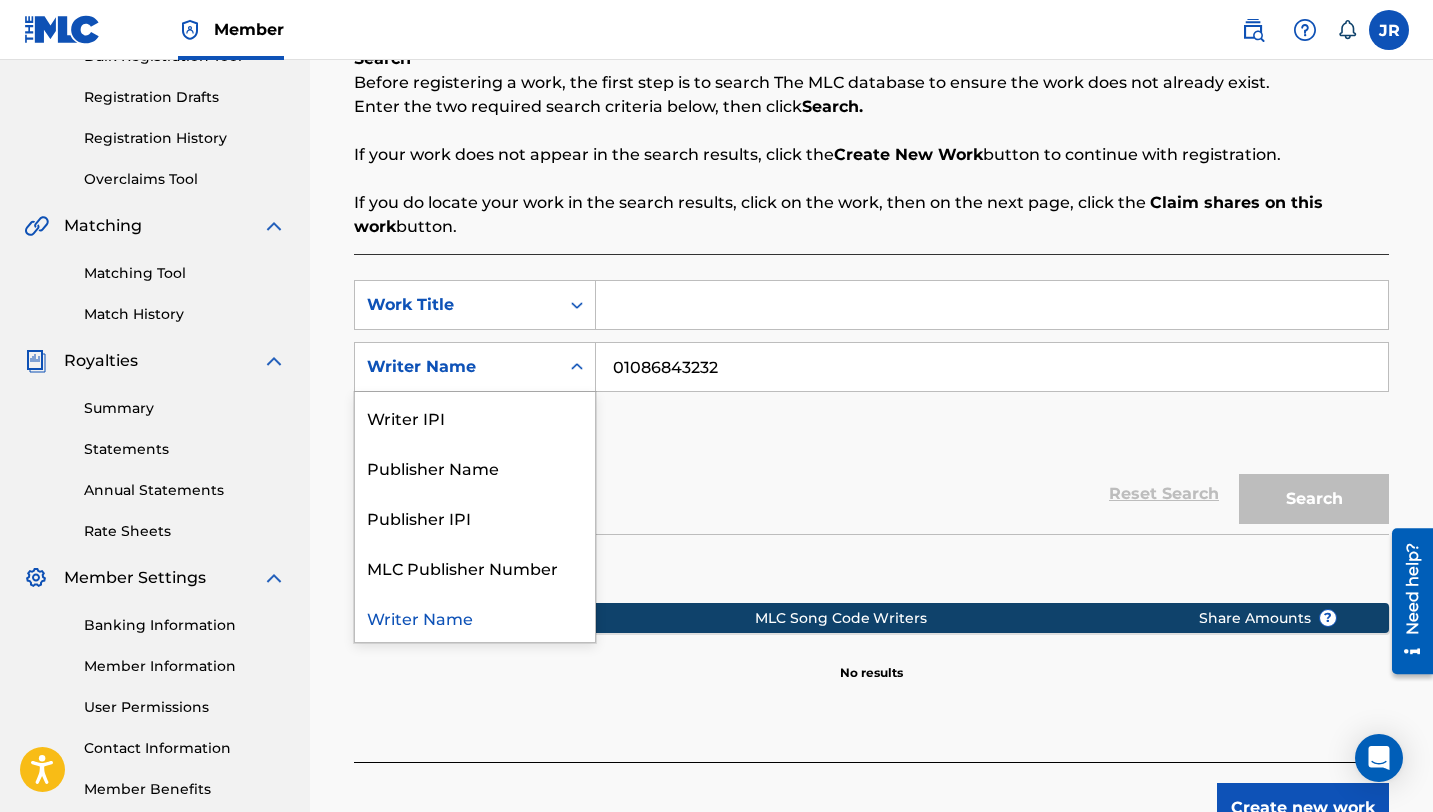click on "Writer Name" at bounding box center (457, 367) 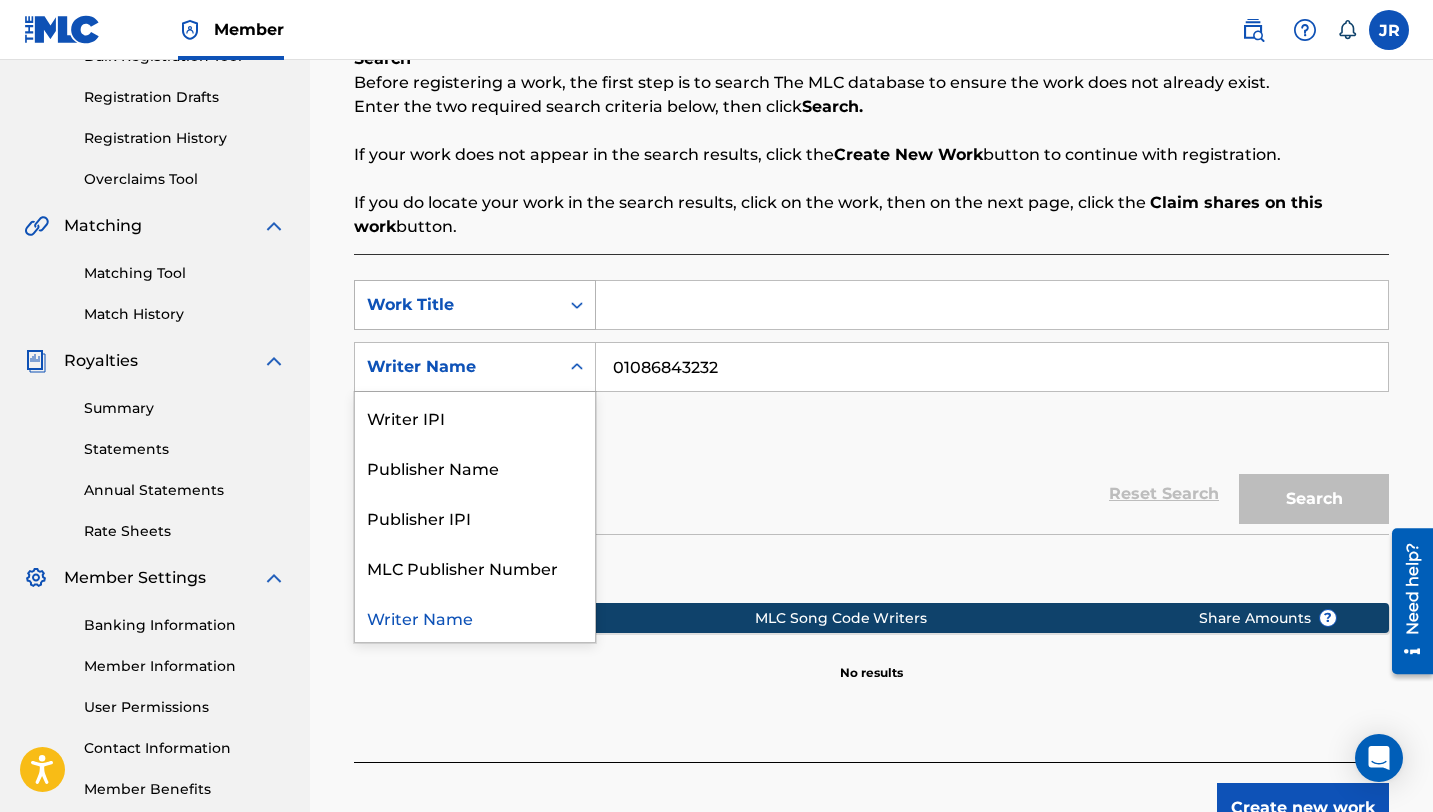 click on "Work Title" at bounding box center [457, 305] 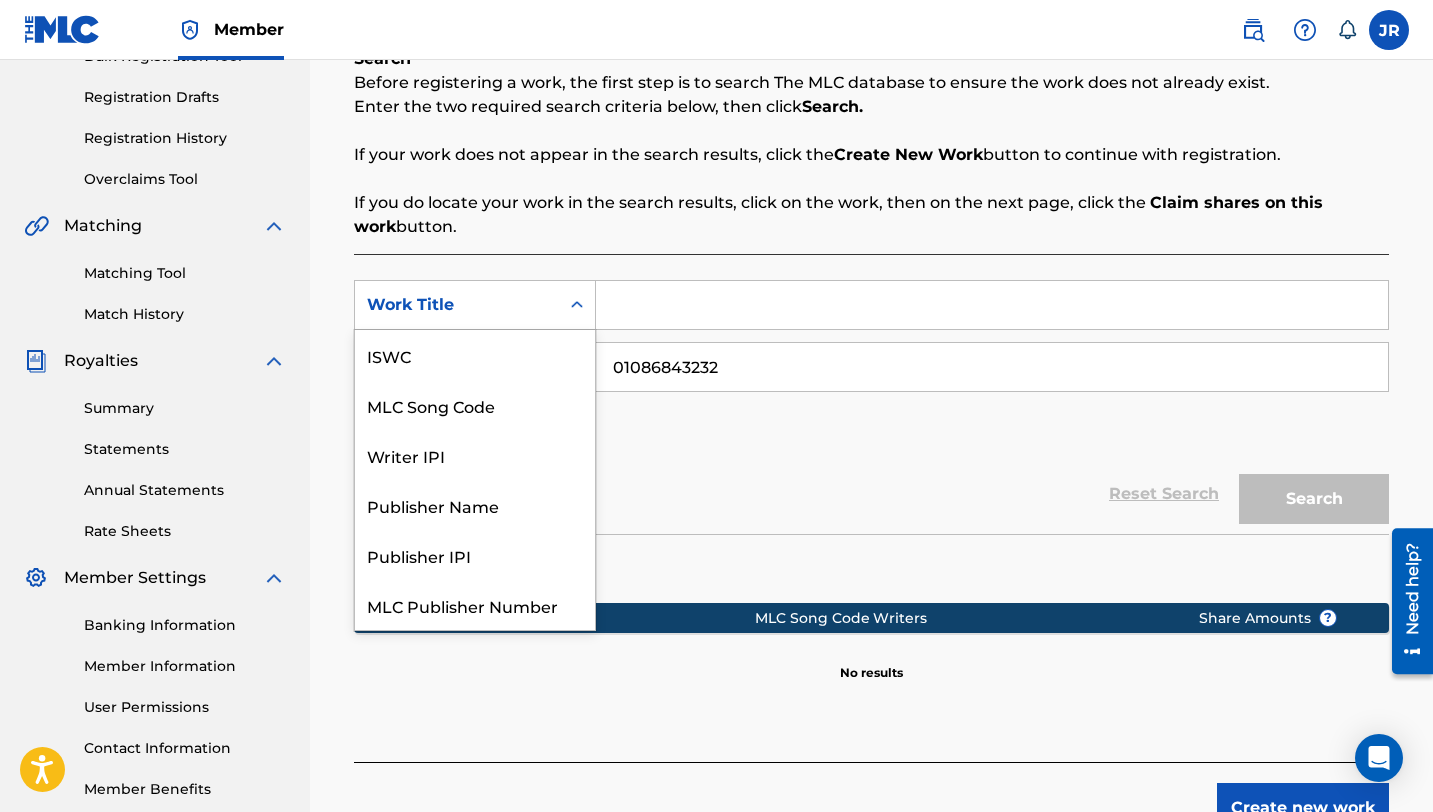 scroll, scrollTop: 50, scrollLeft: 0, axis: vertical 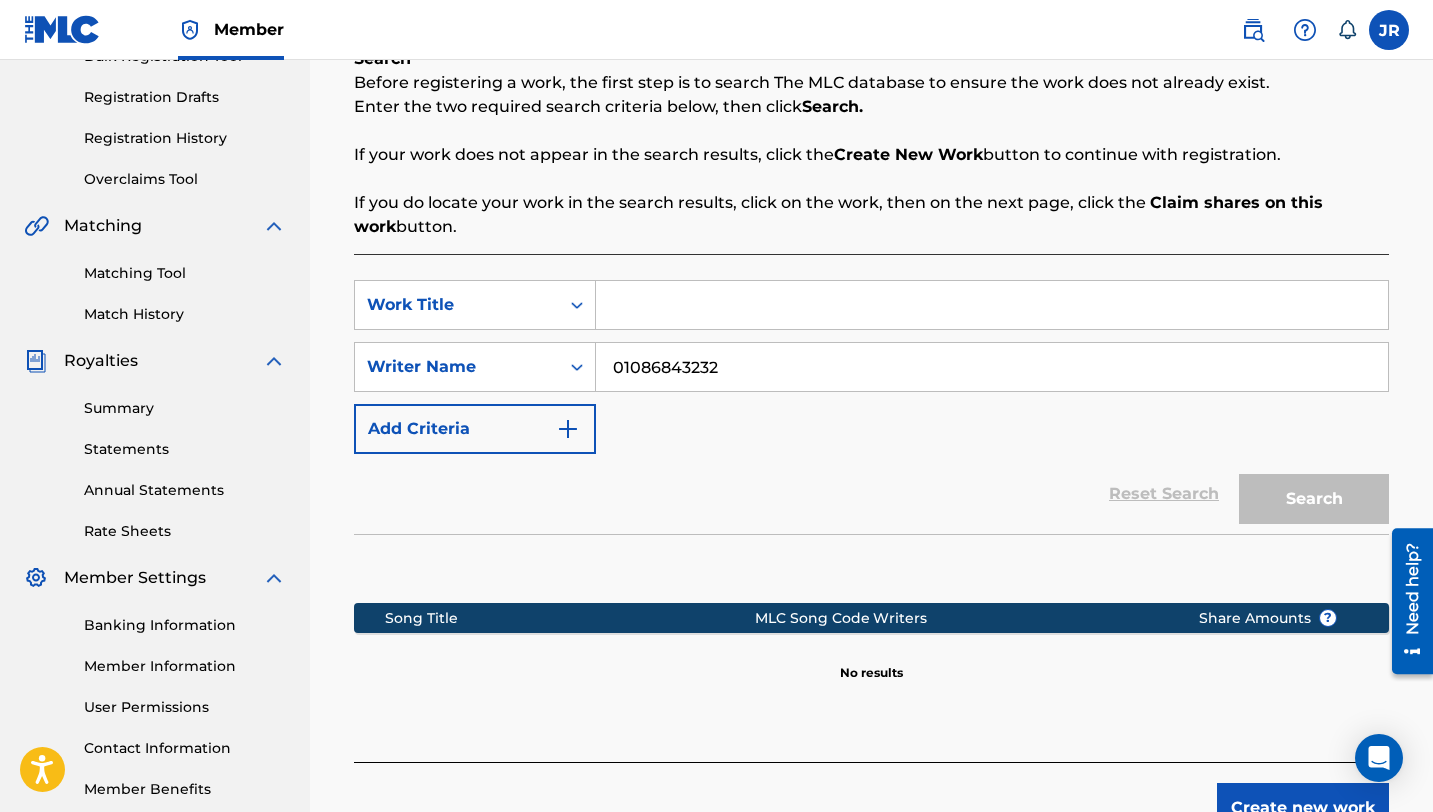 click on "Work Title" at bounding box center (457, 305) 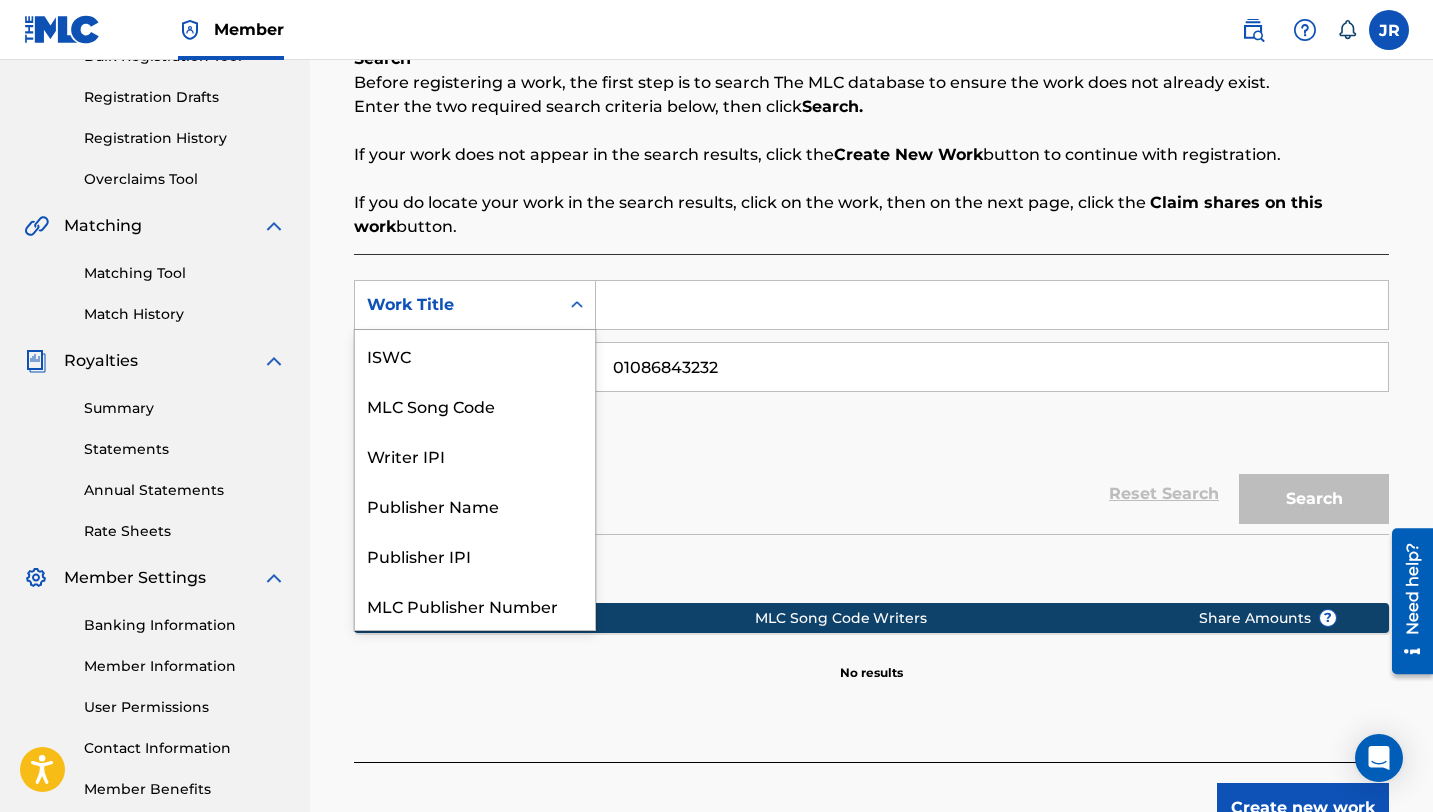 scroll, scrollTop: 50, scrollLeft: 0, axis: vertical 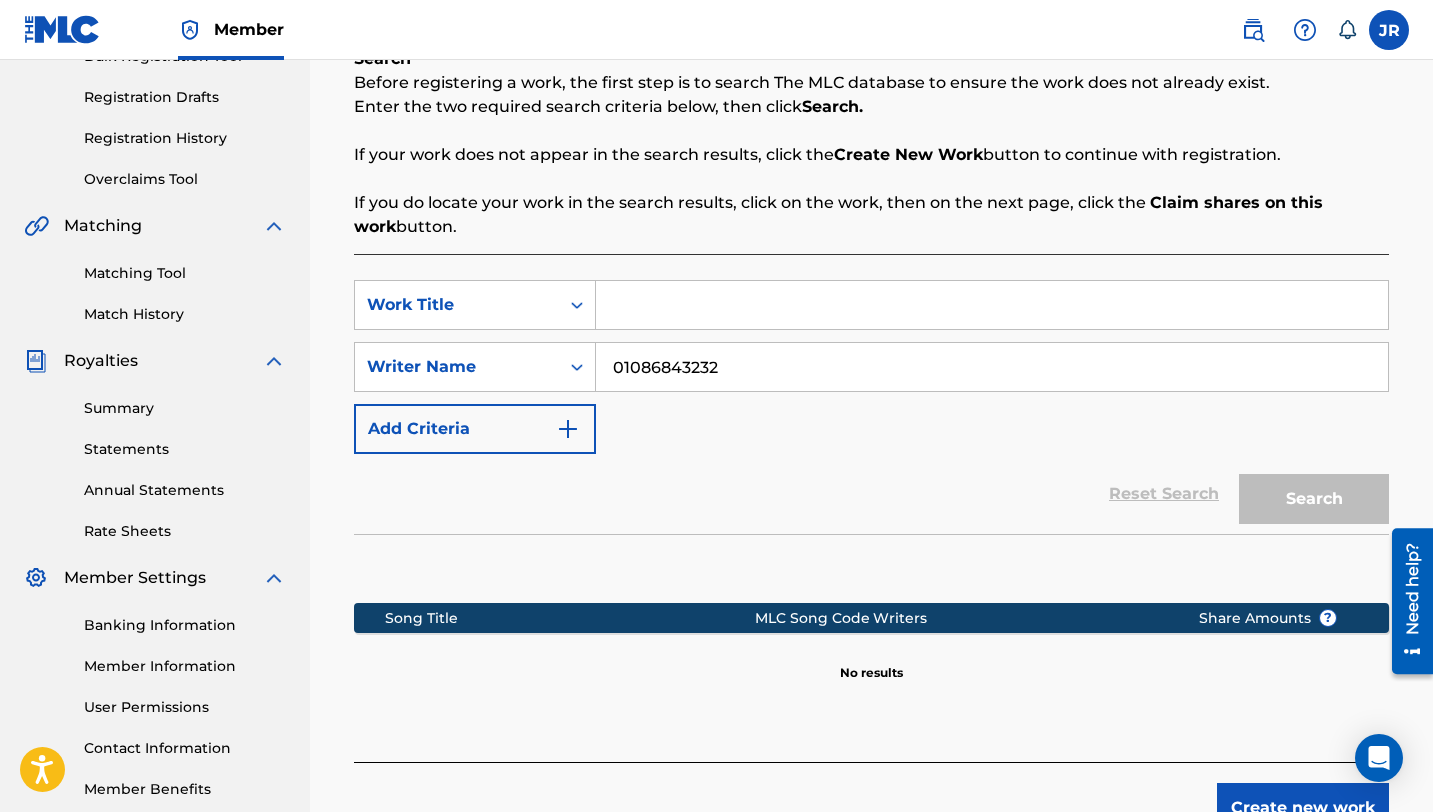 click at bounding box center (992, 305) 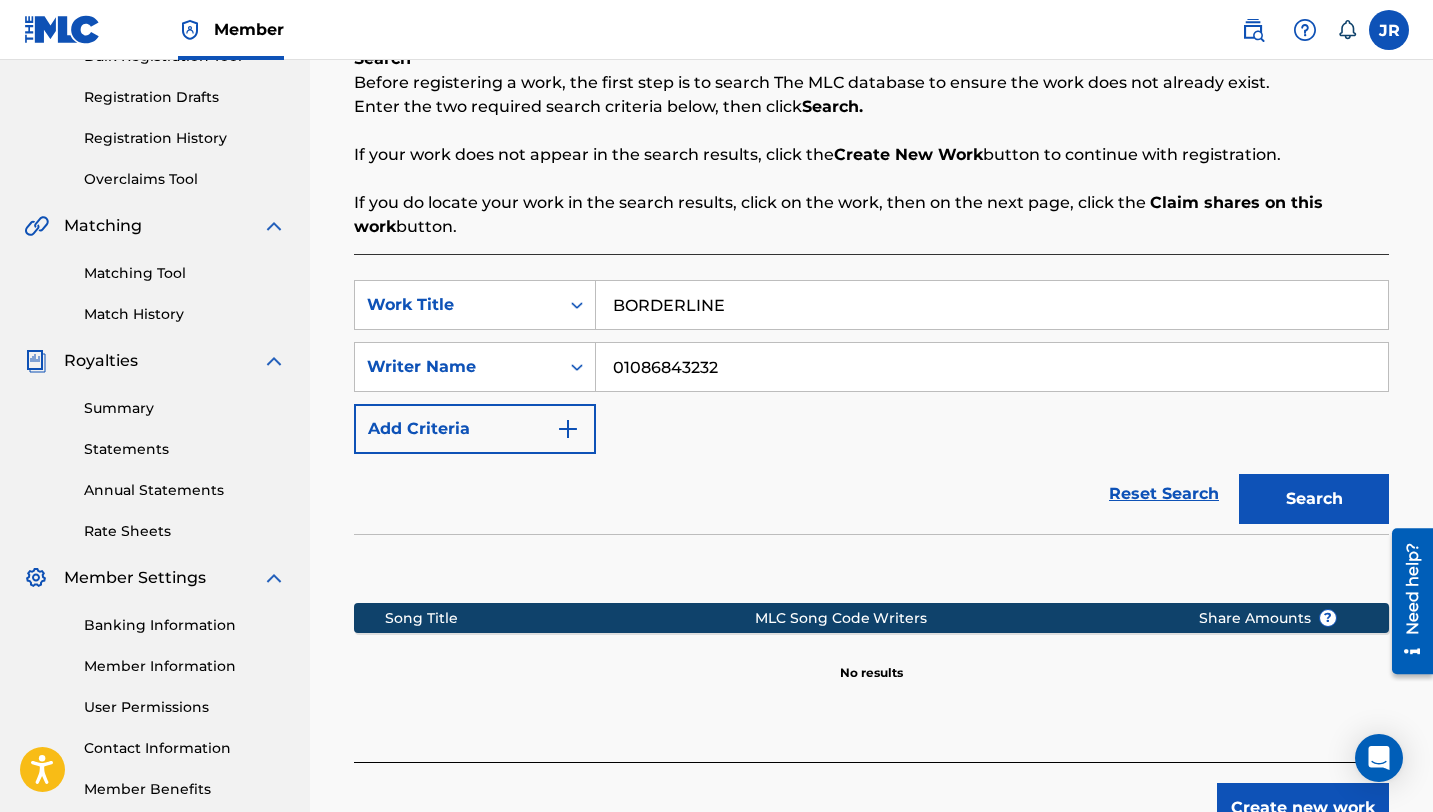 type on "BORDERLINE" 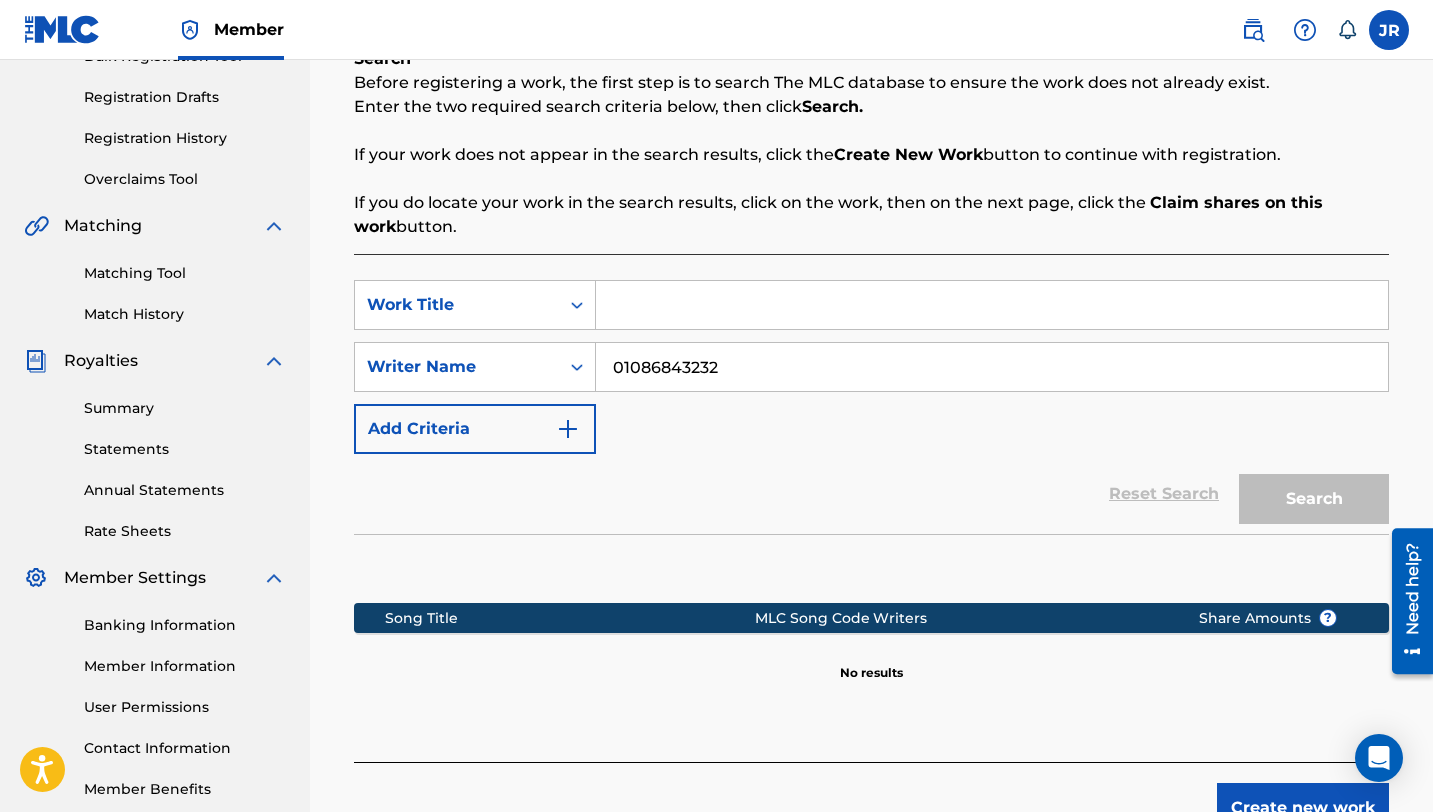 type 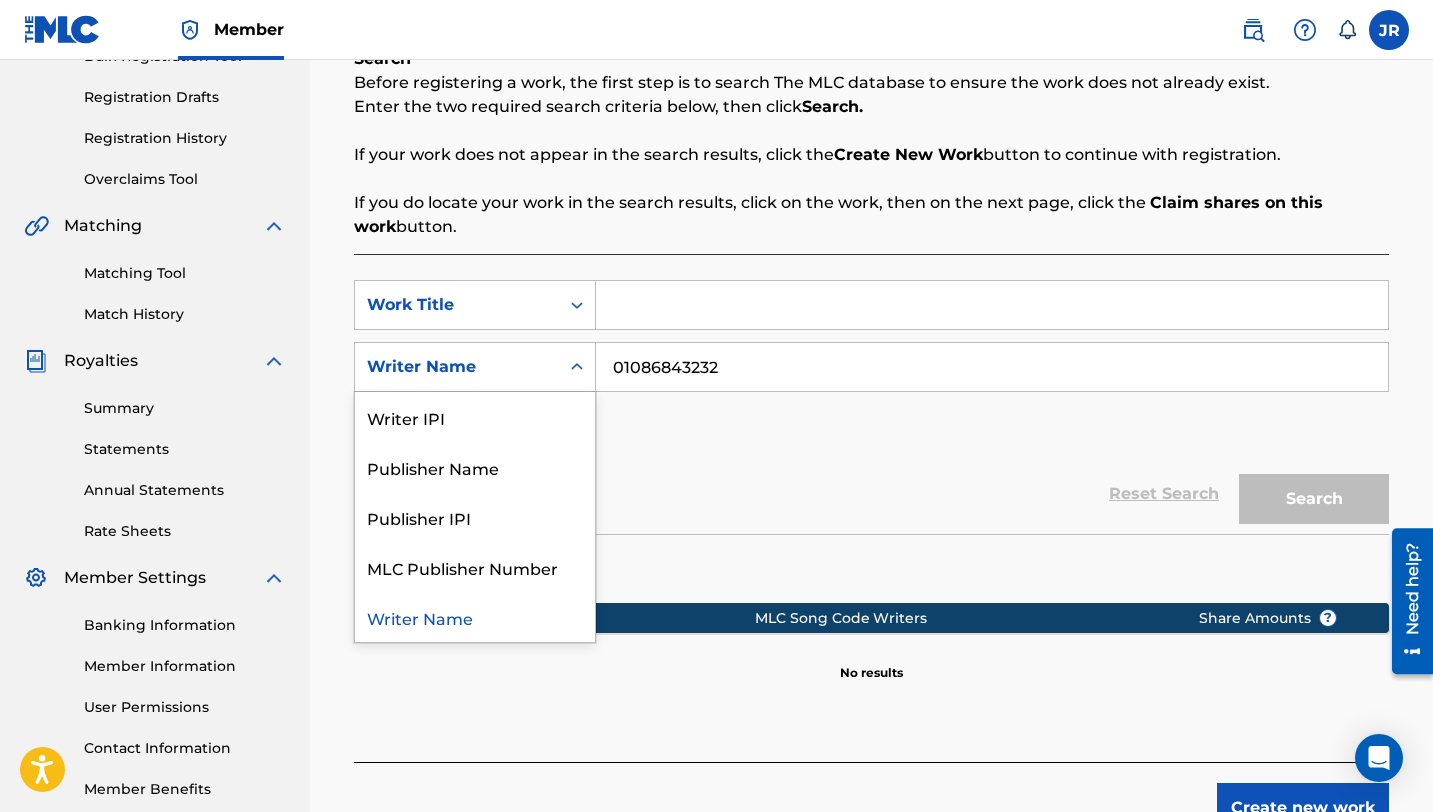click on "Writer Name" at bounding box center [457, 367] 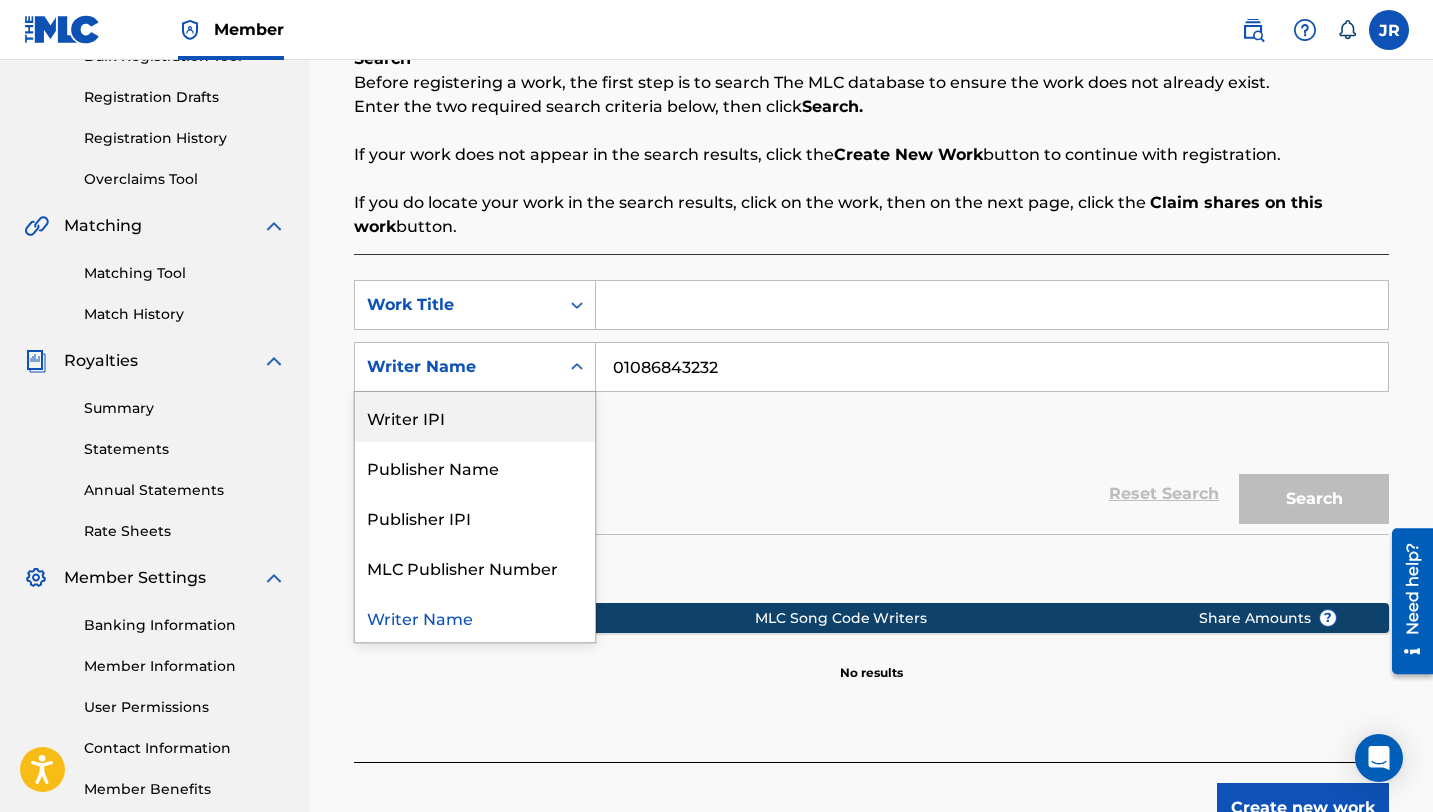 click on "Writer IPI" at bounding box center (475, 417) 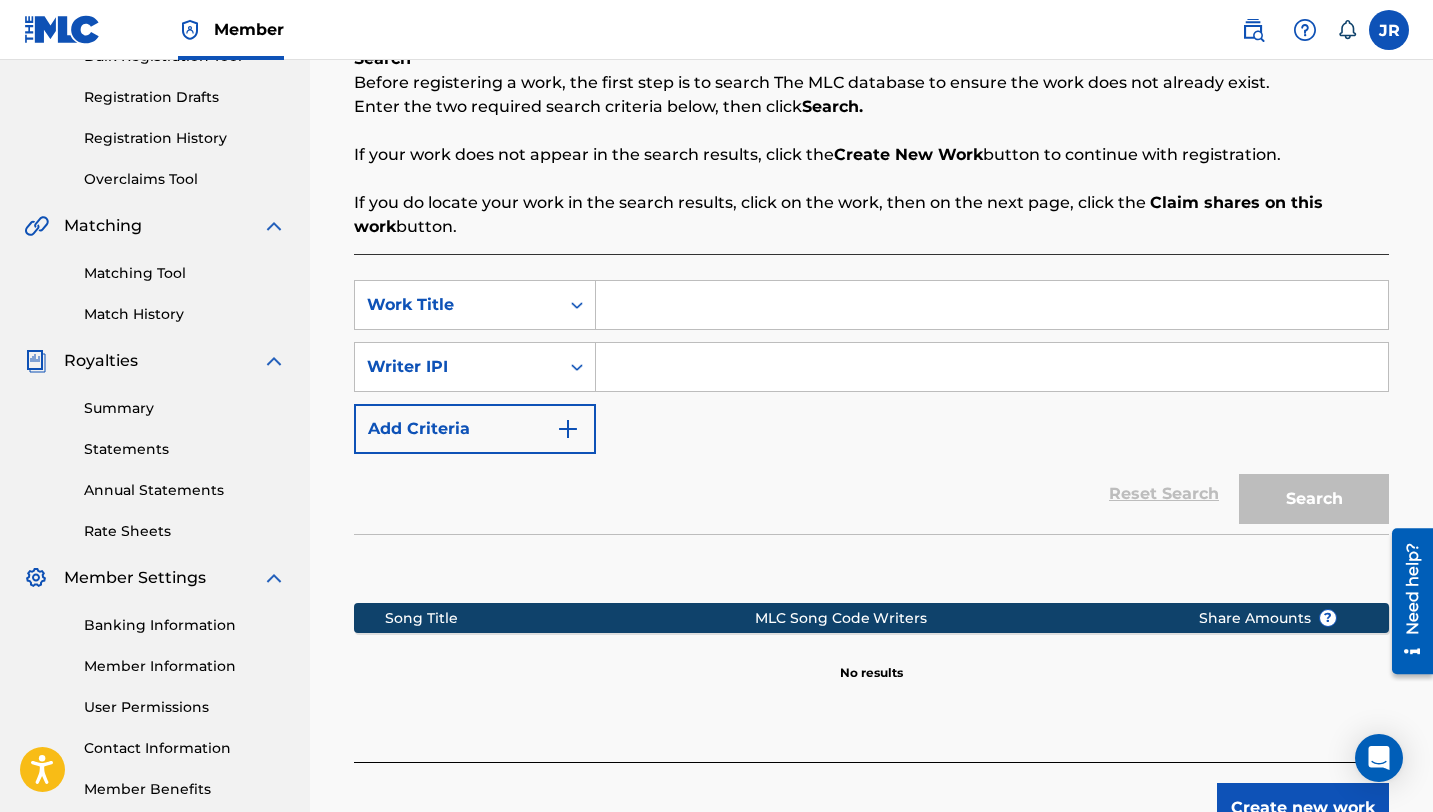 click at bounding box center (992, 367) 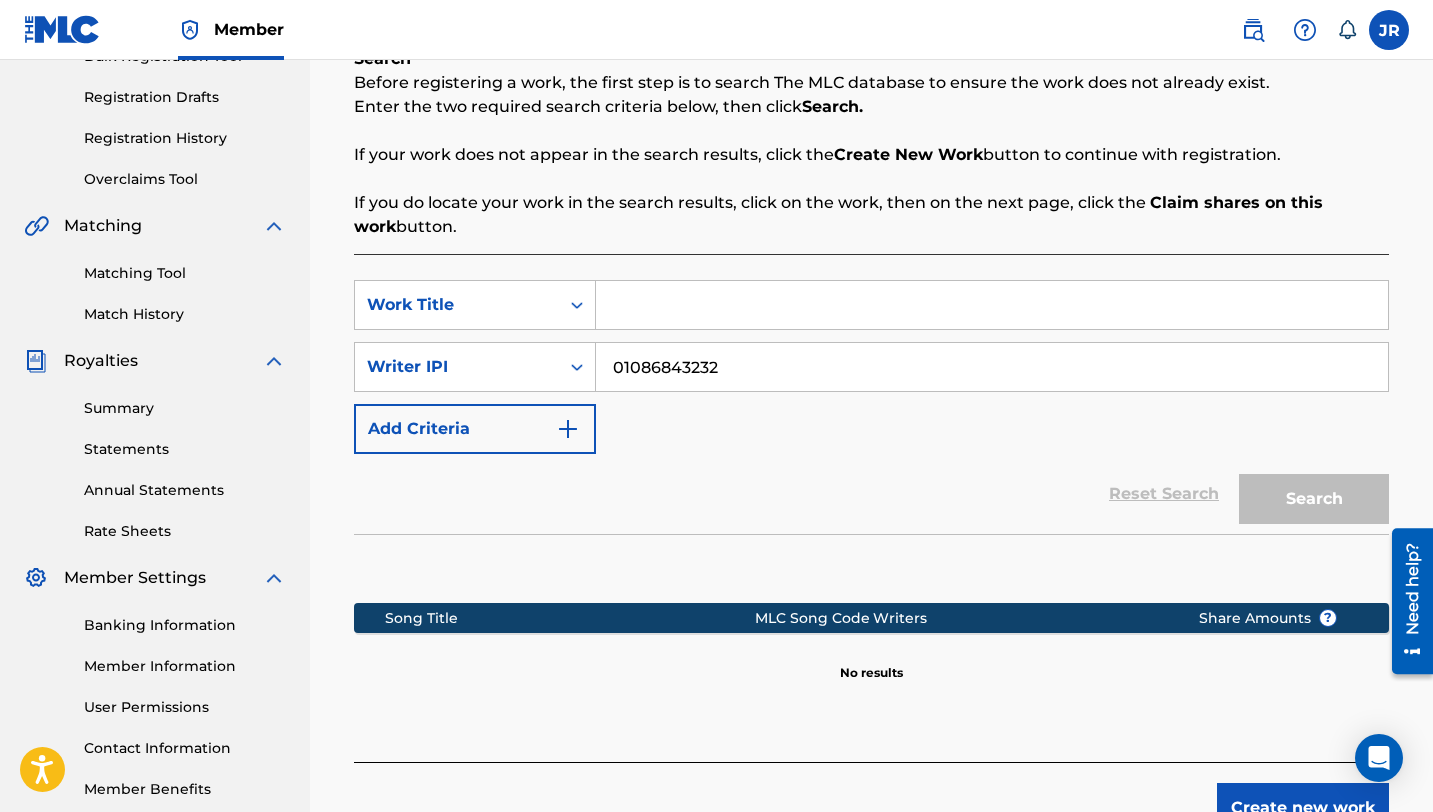 type on "01086843232" 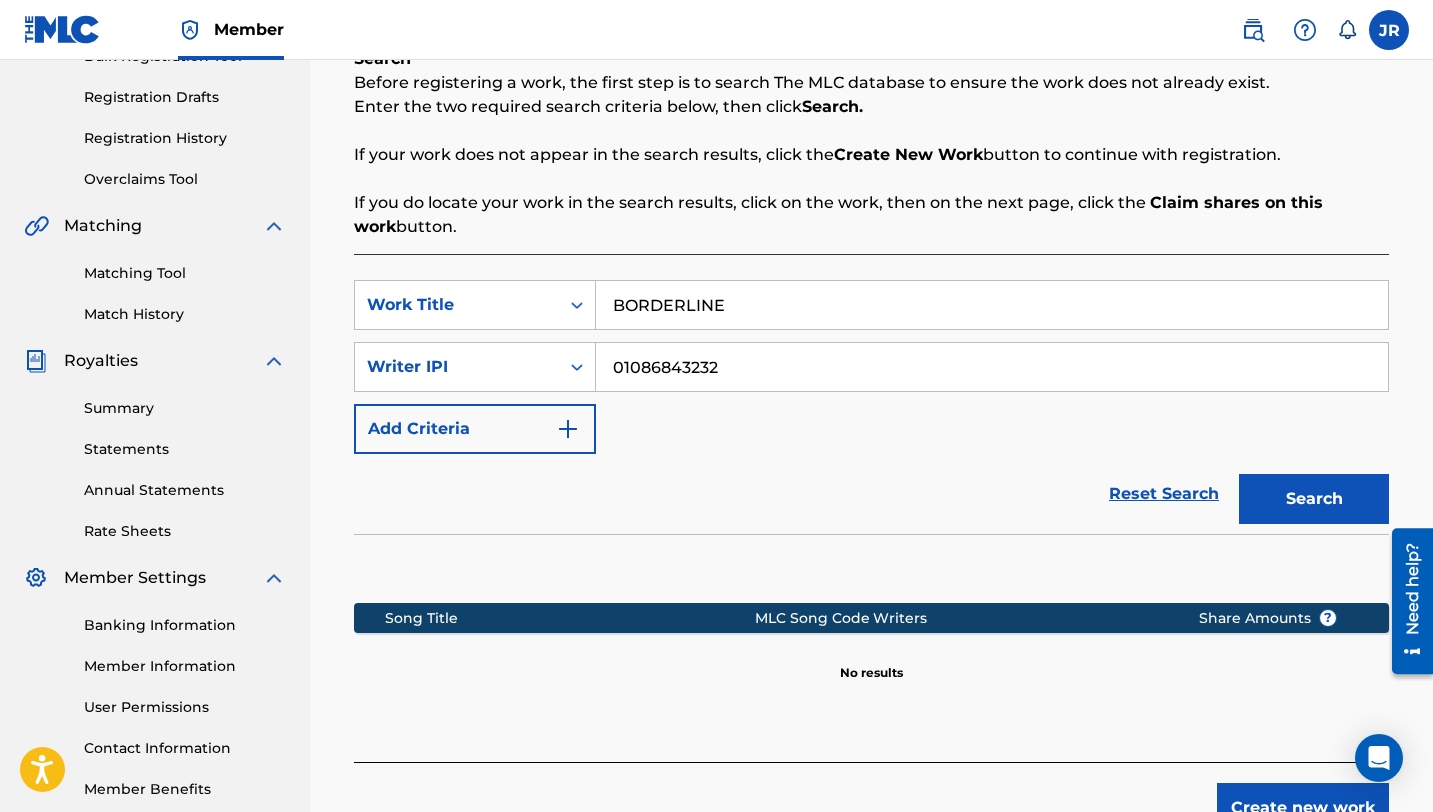 type on "BORDERLINE" 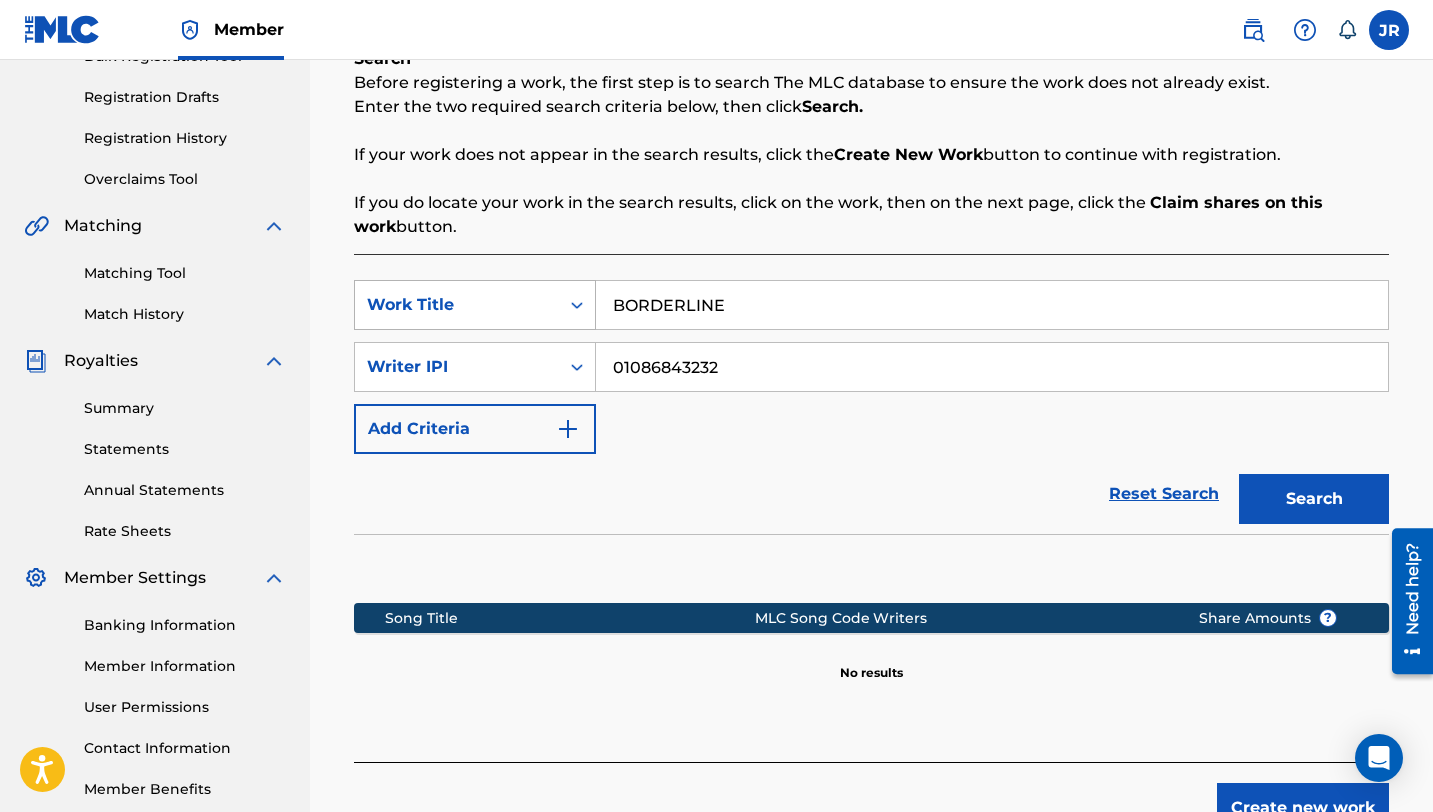 click at bounding box center [577, 305] 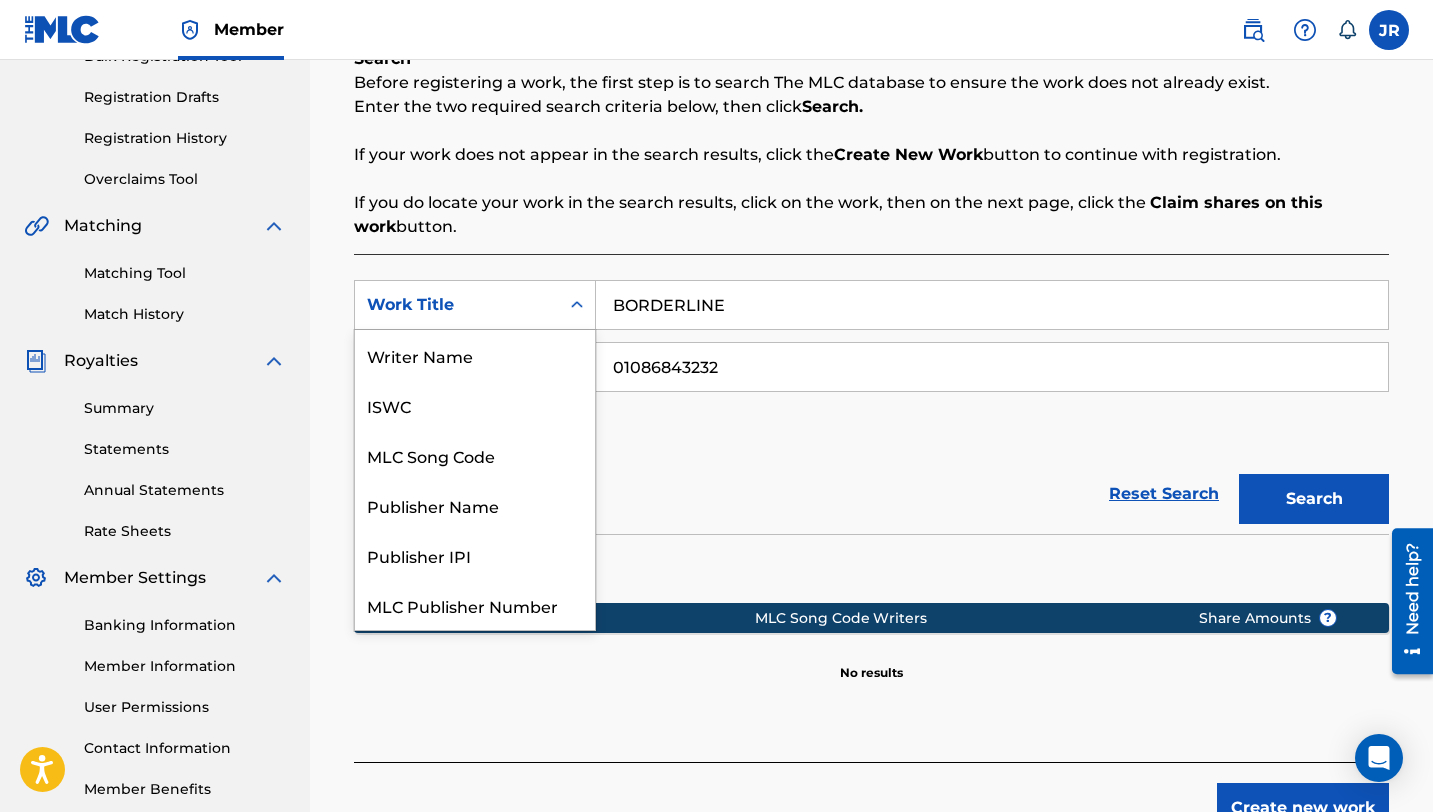 scroll, scrollTop: 50, scrollLeft: 0, axis: vertical 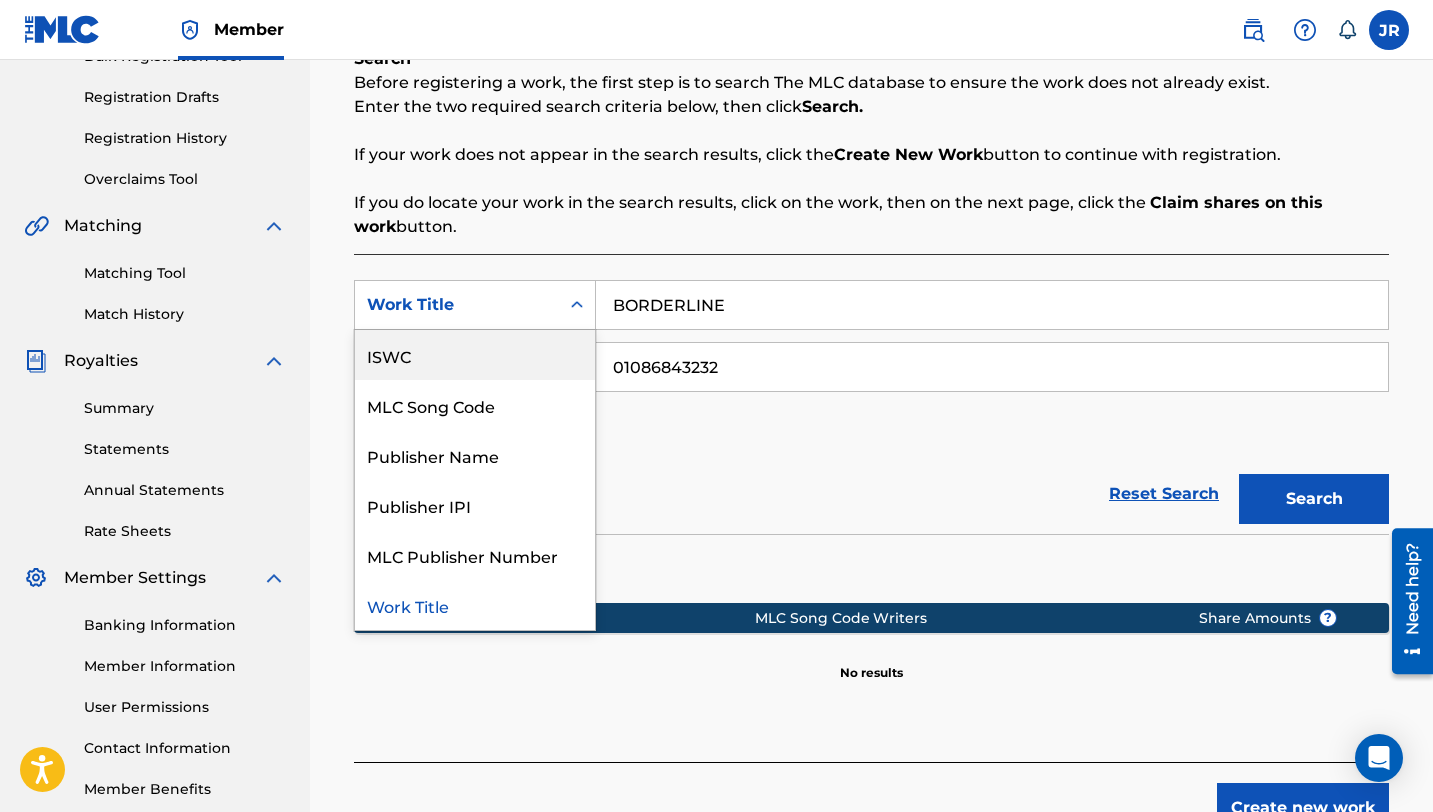 click on "ISWC" at bounding box center (475, 355) 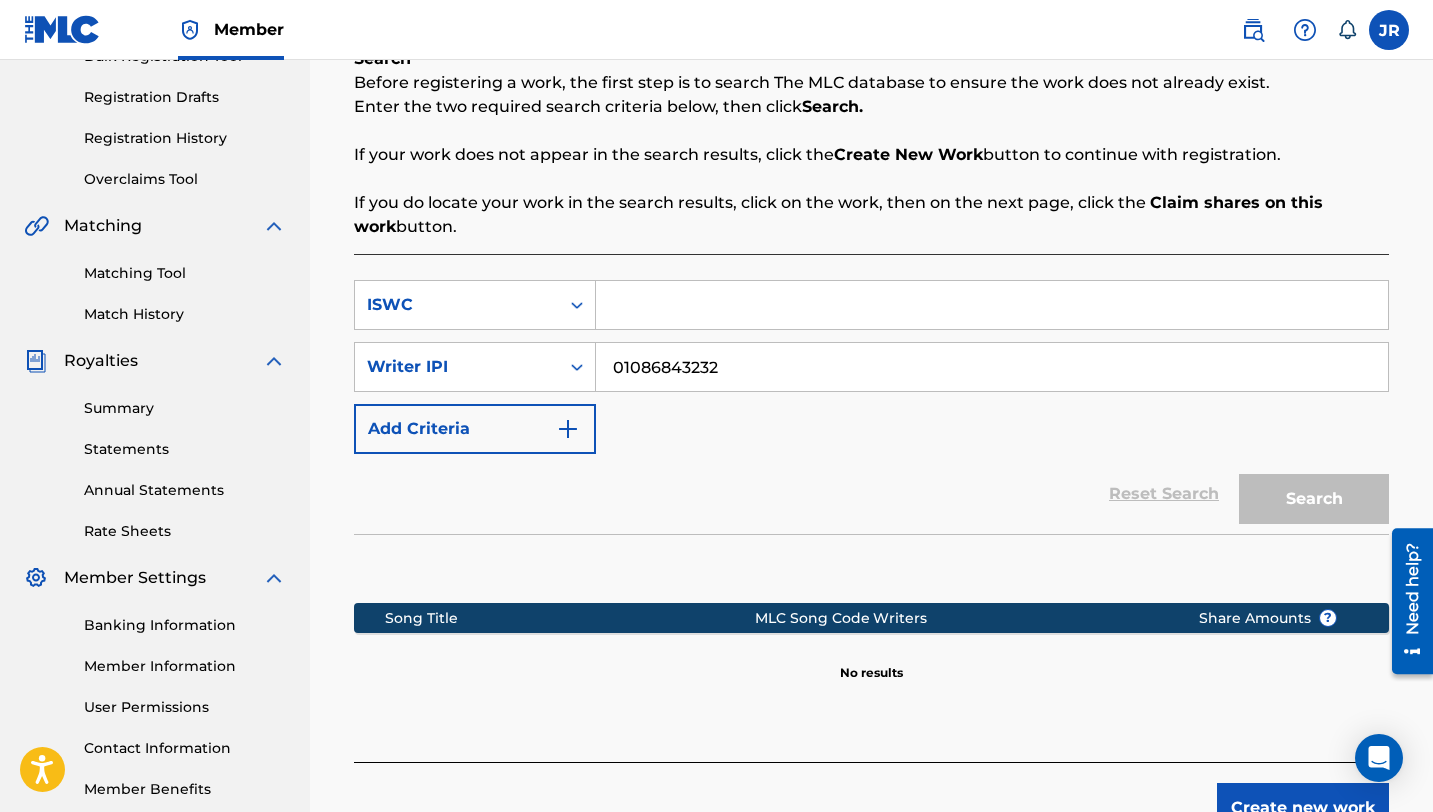 click at bounding box center (992, 305) 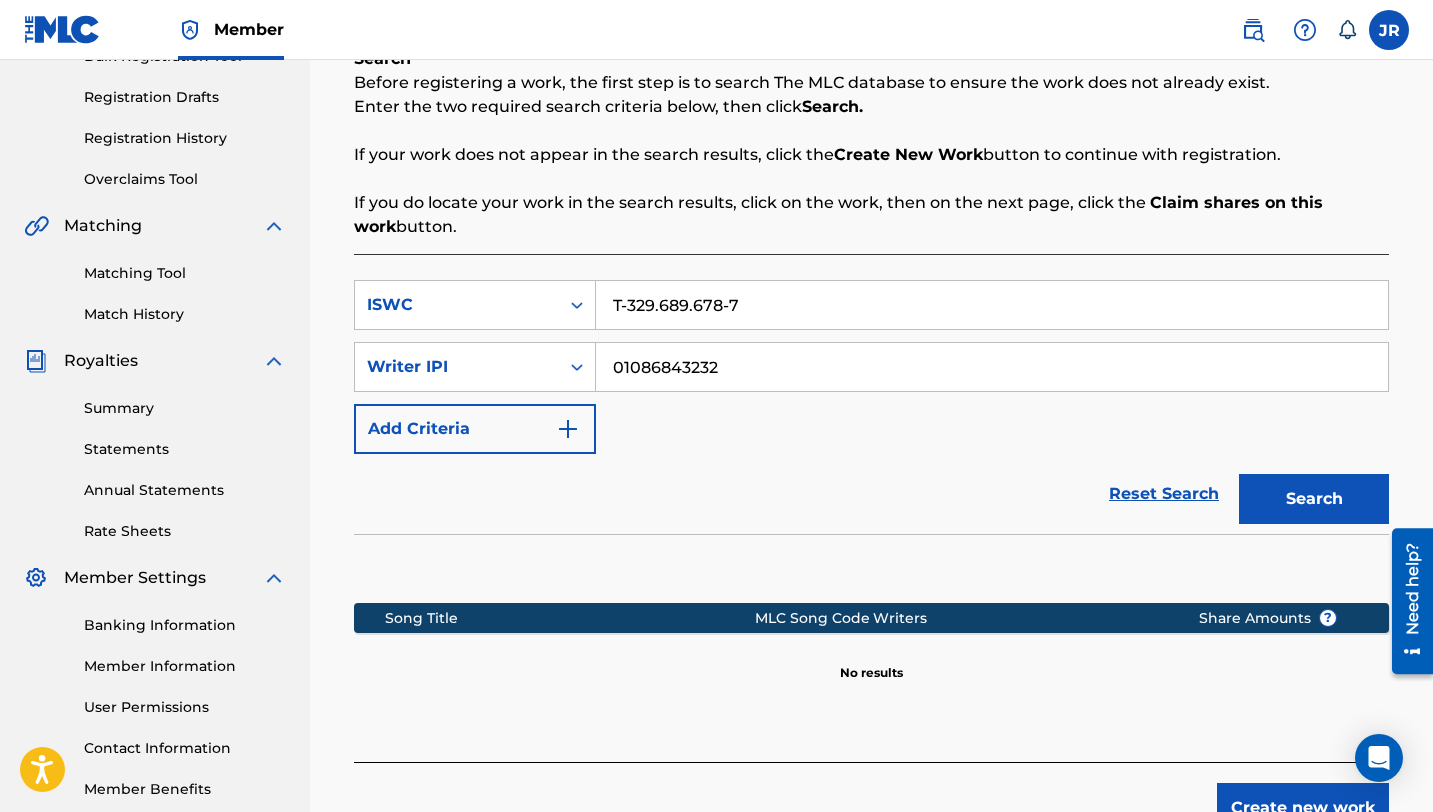 type on "T-329.689.678-7" 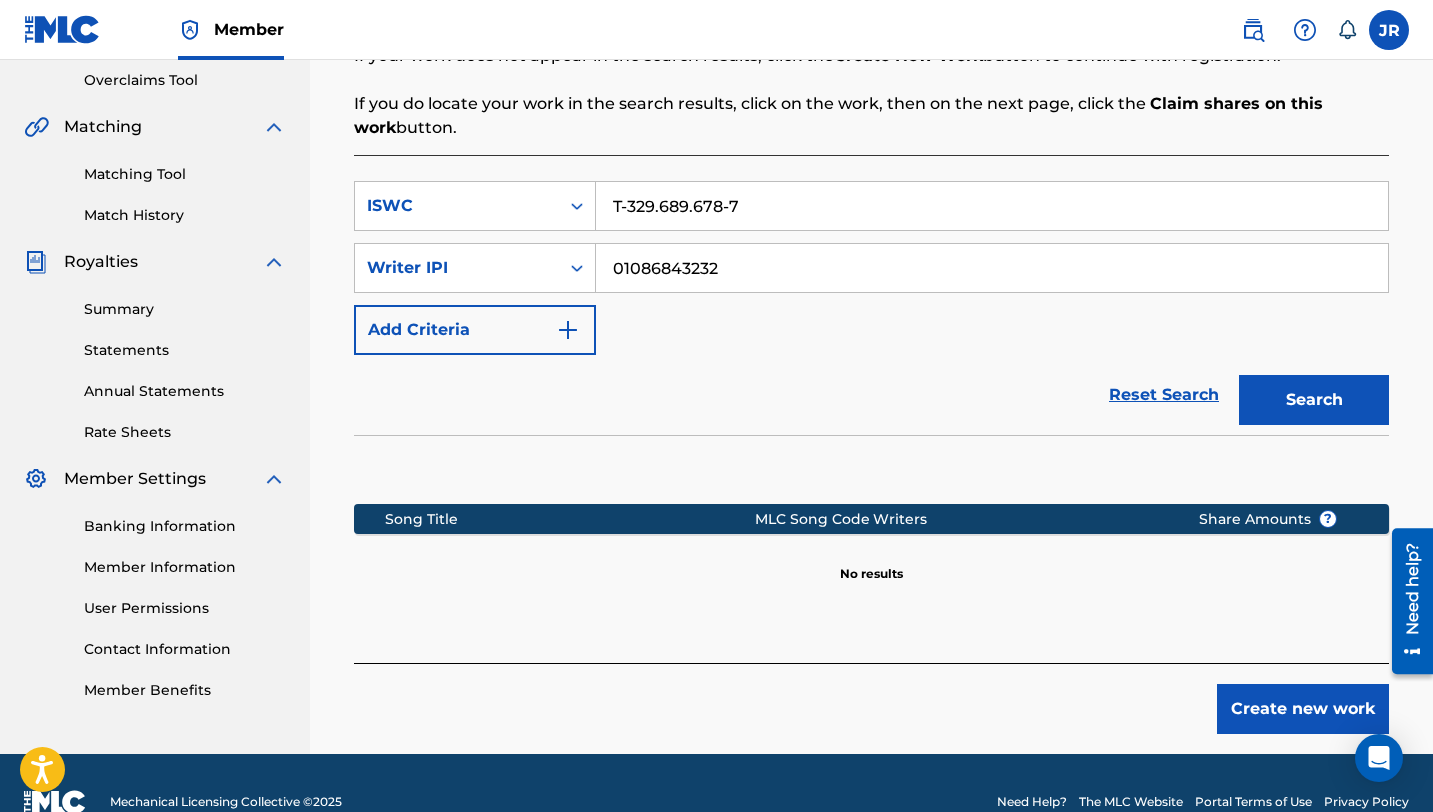 scroll, scrollTop: 457, scrollLeft: 0, axis: vertical 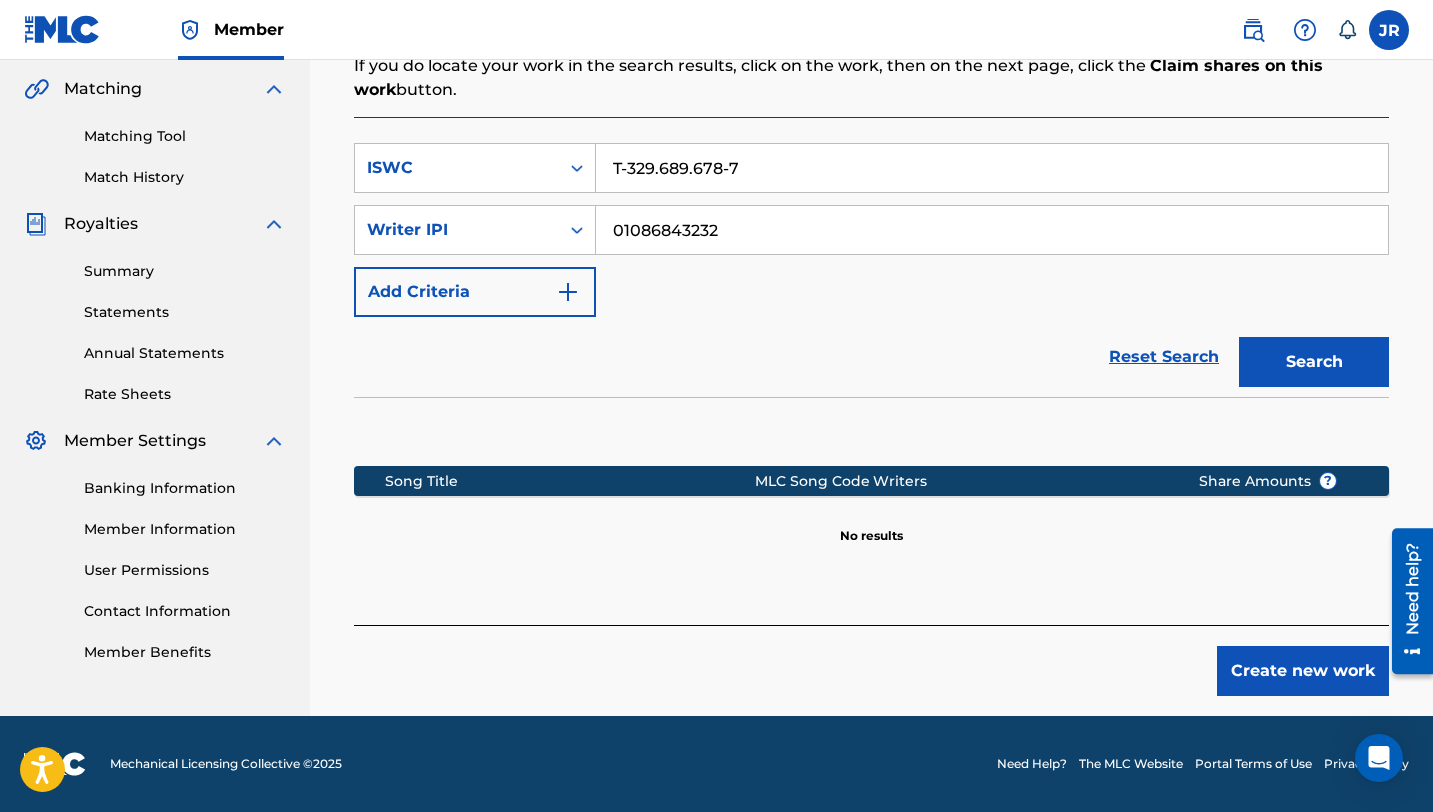 click on "Create new work" at bounding box center [1303, 671] 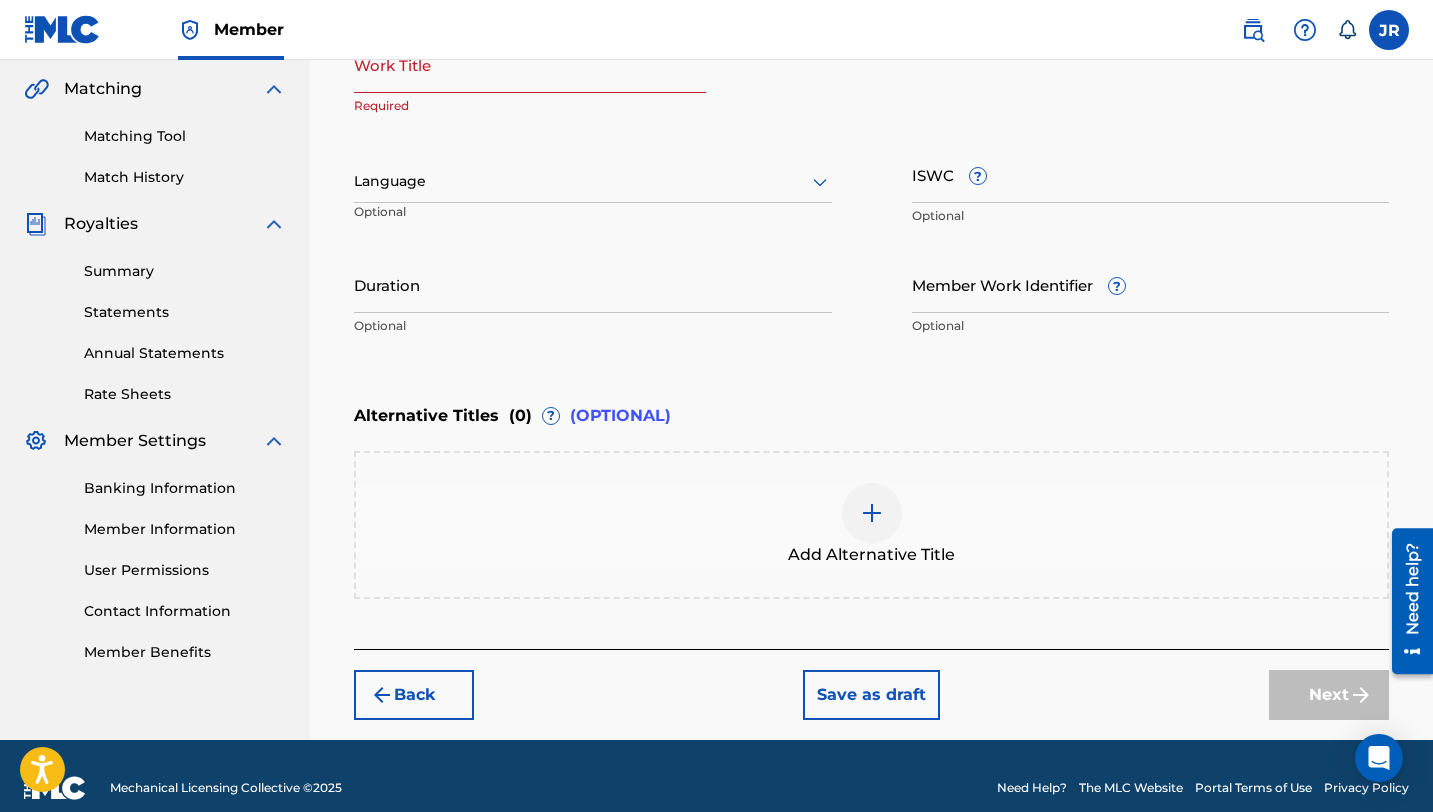 click at bounding box center (872, 513) 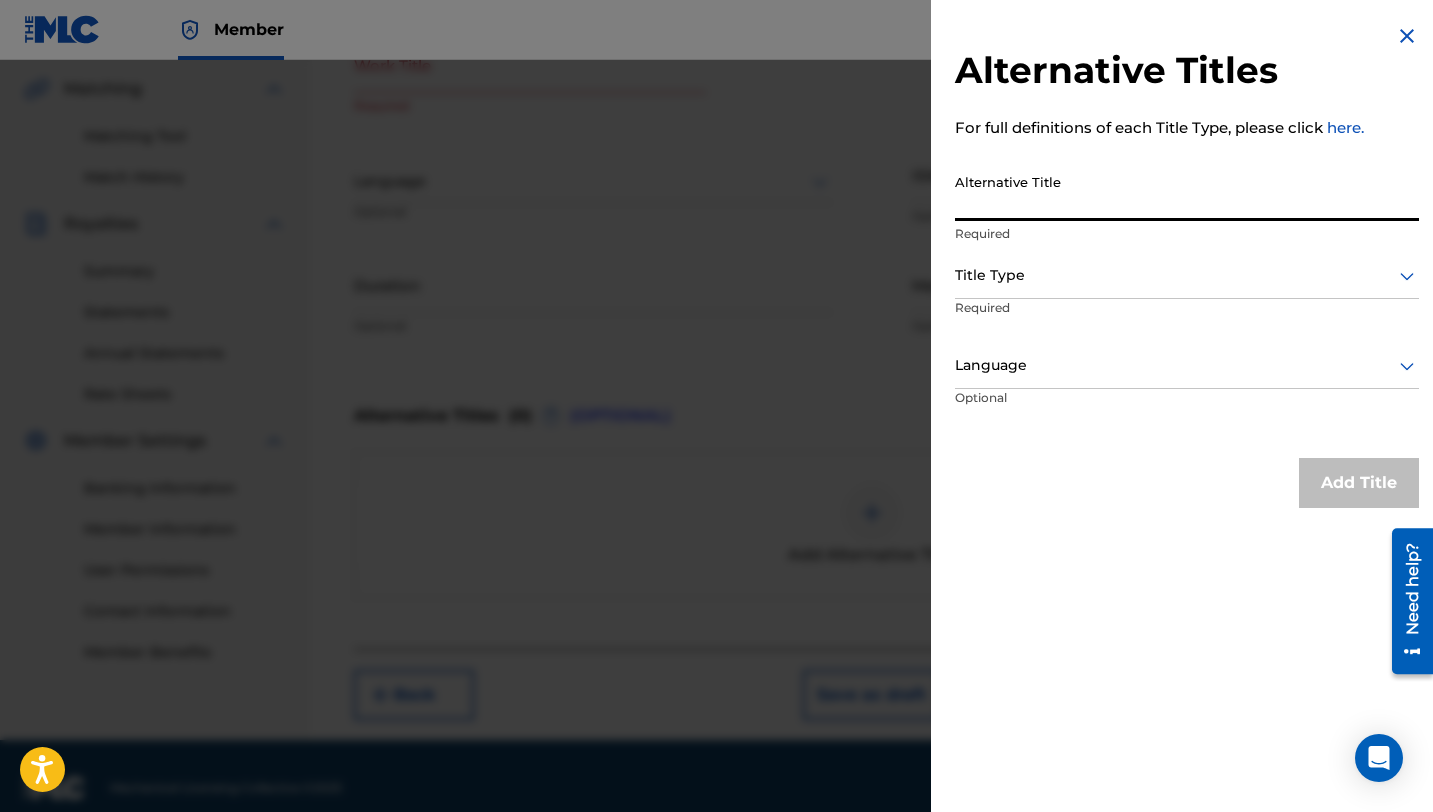 click on "Alternative Title" at bounding box center (1187, 192) 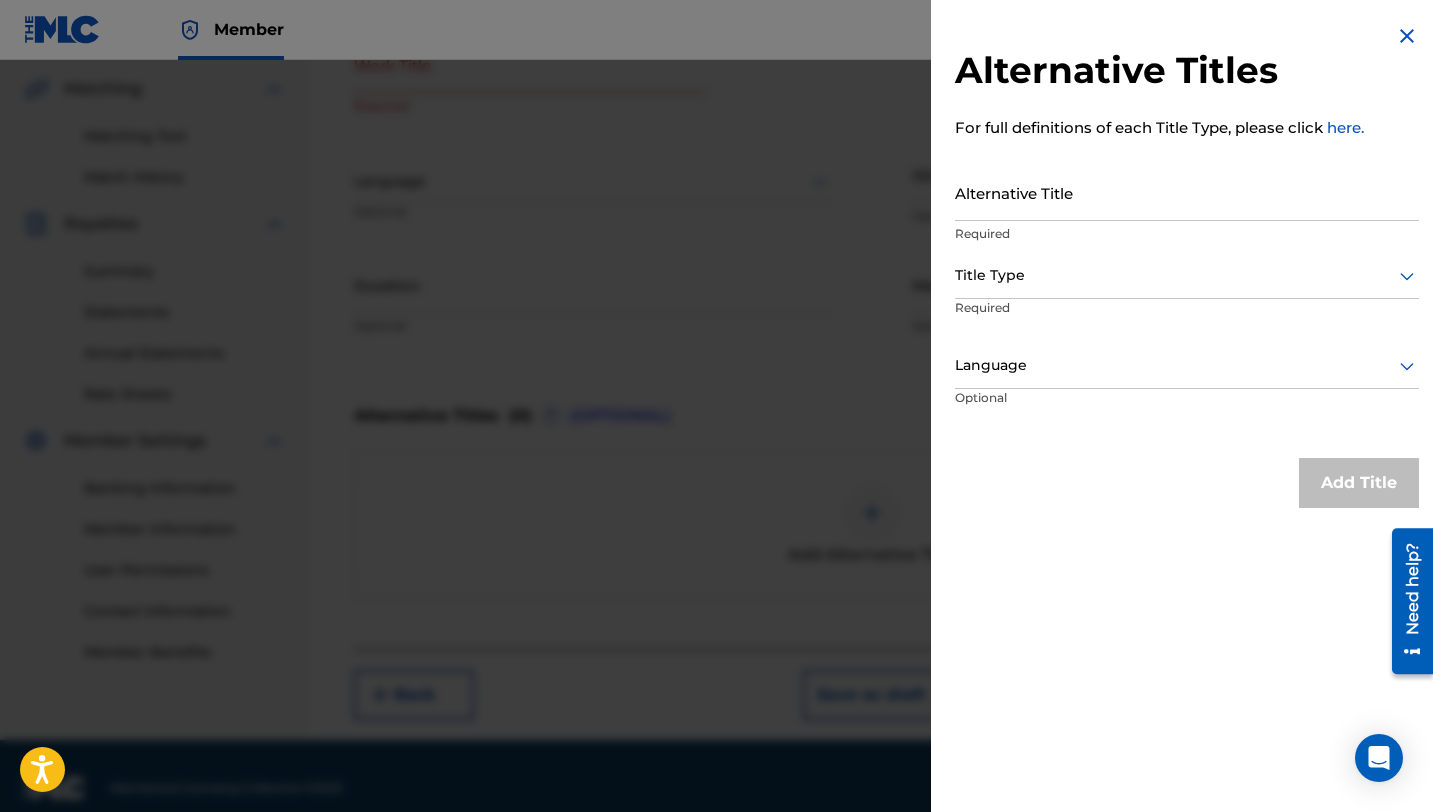 click at bounding box center [1407, 36] 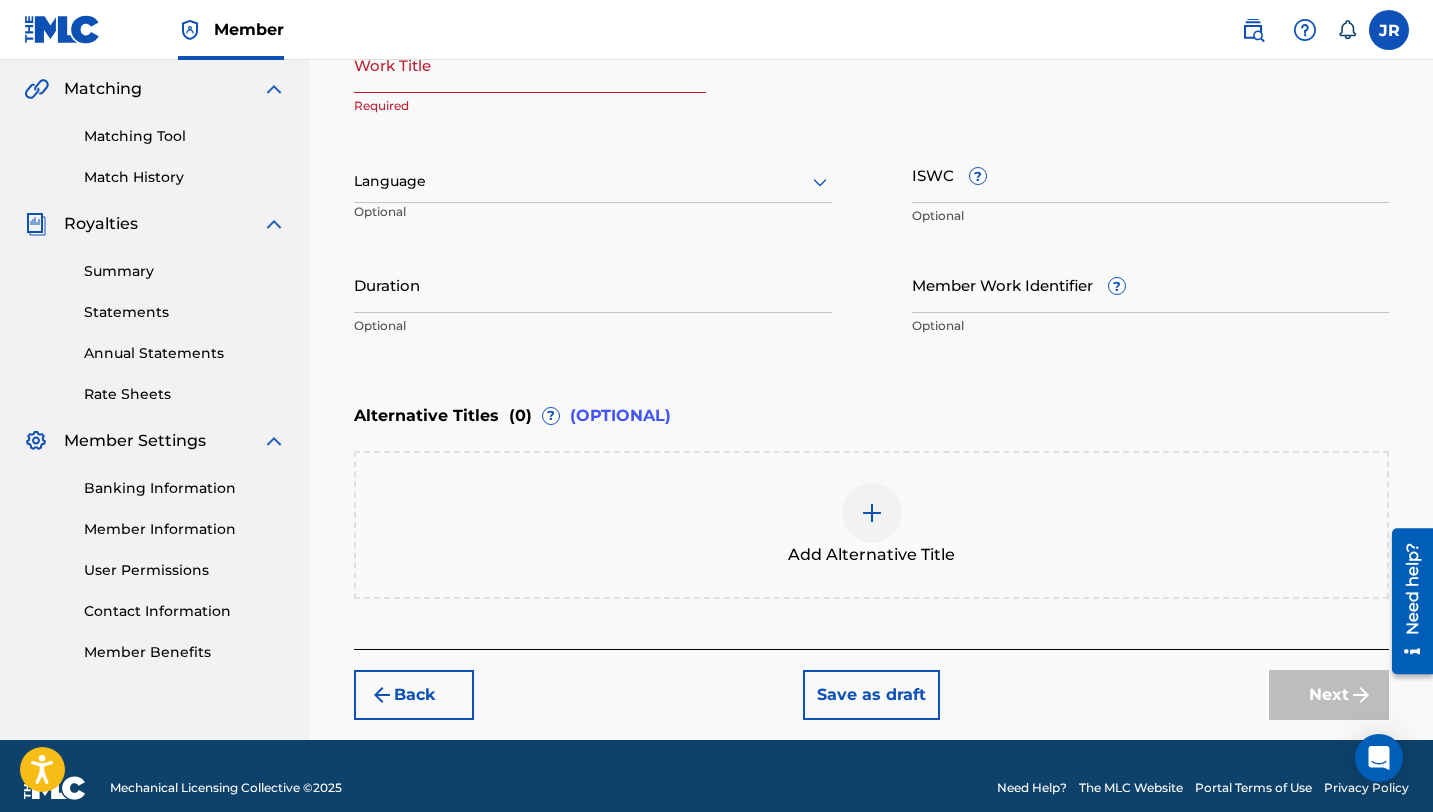 click on "Back" at bounding box center [414, 695] 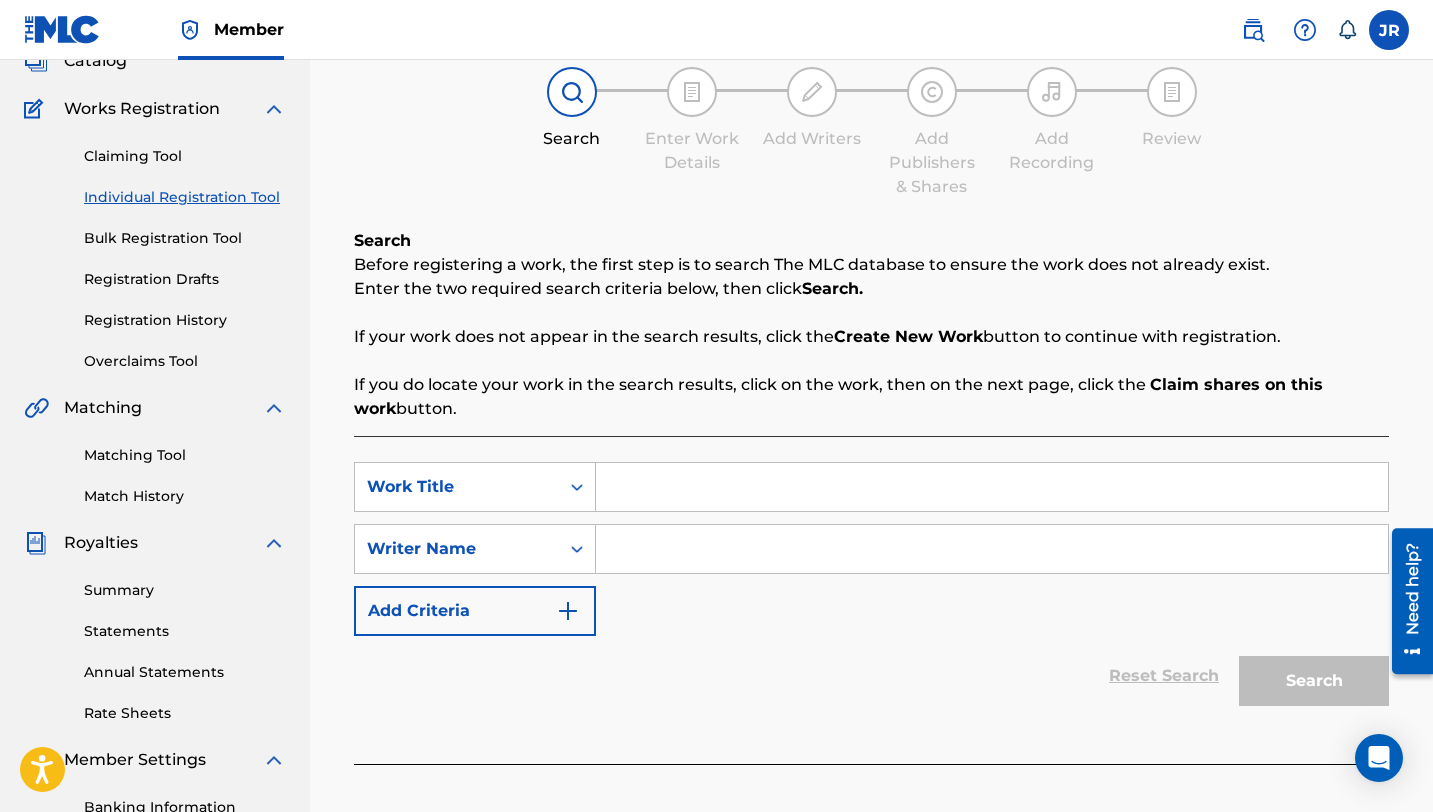 scroll, scrollTop: 125, scrollLeft: 0, axis: vertical 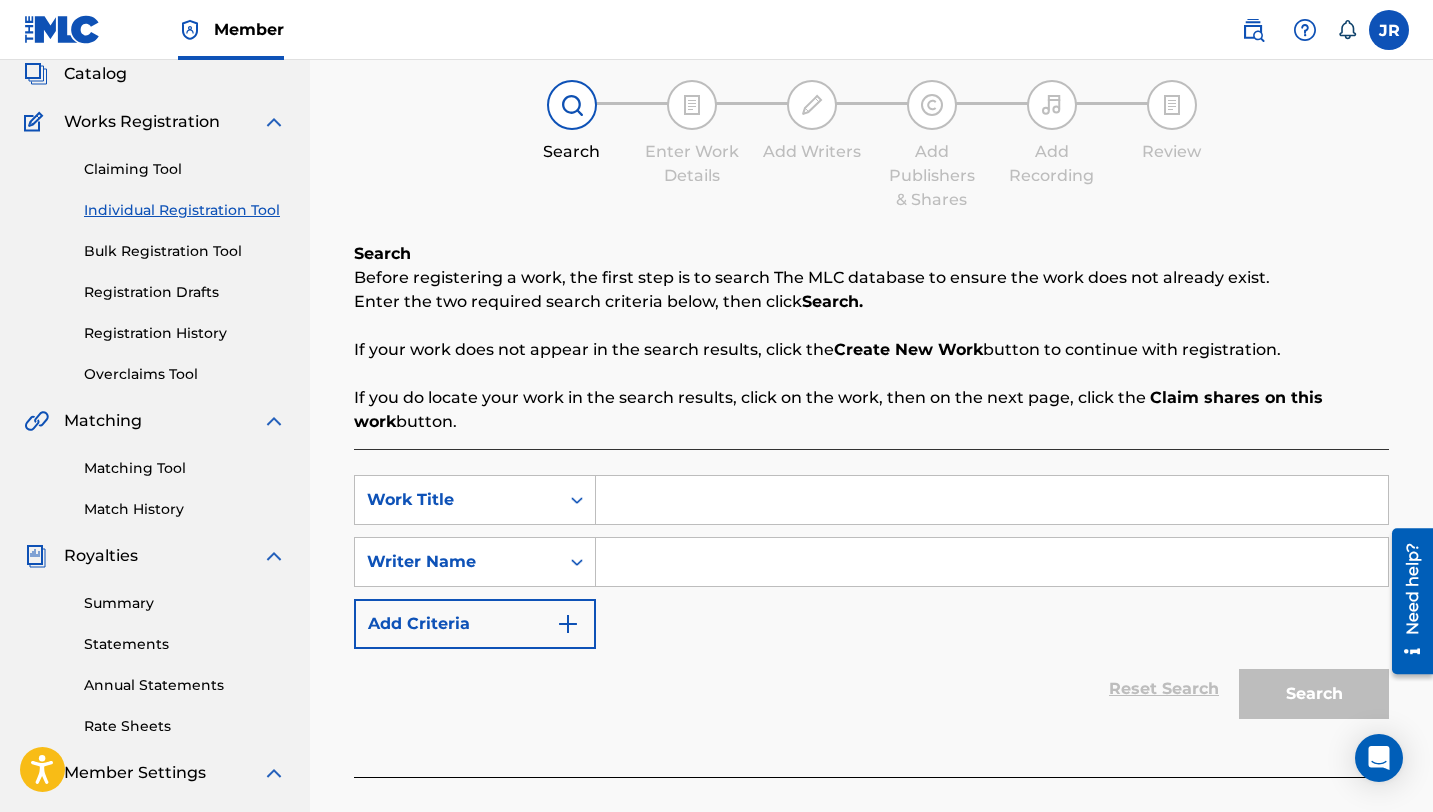 click at bounding box center (992, 500) 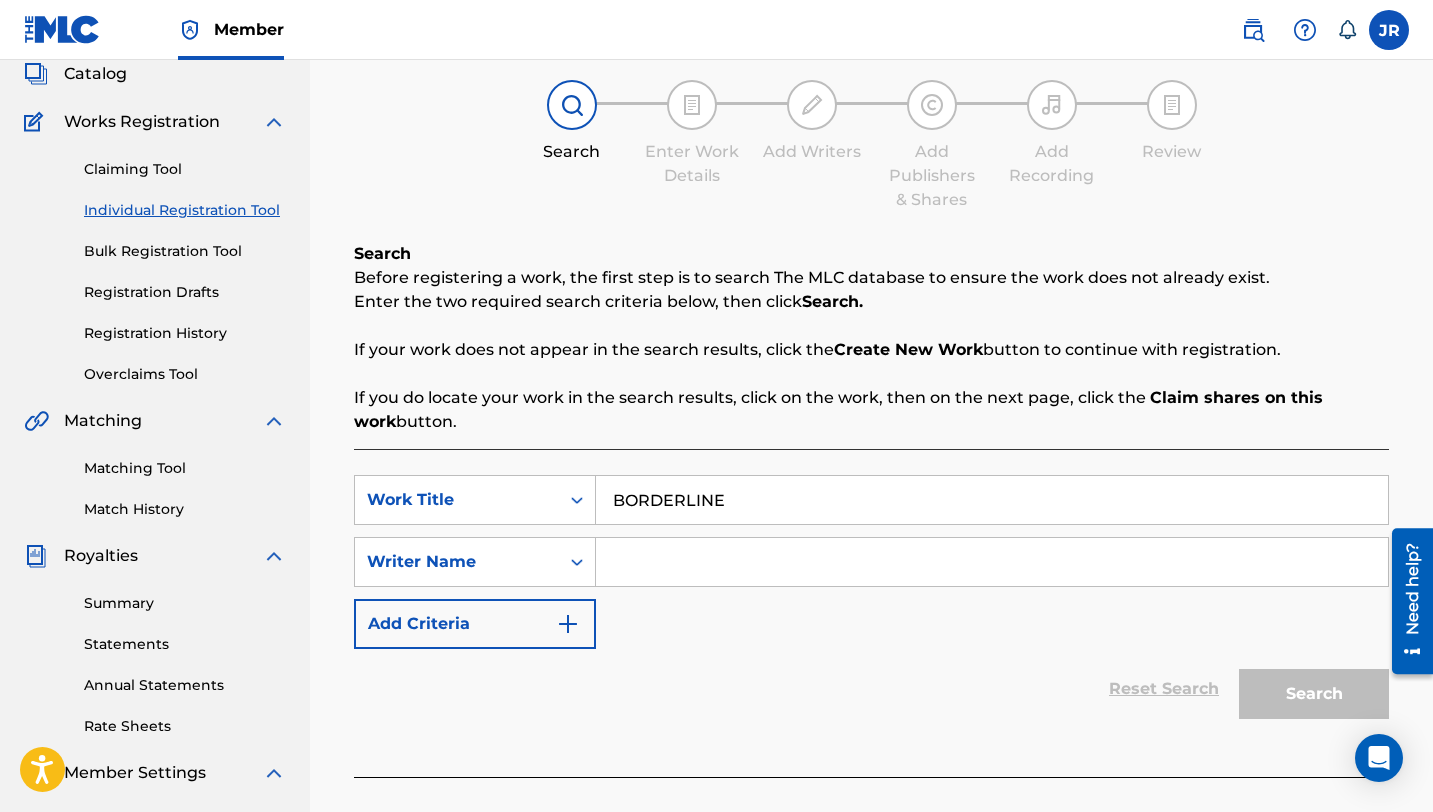 type on "BORDERLINE" 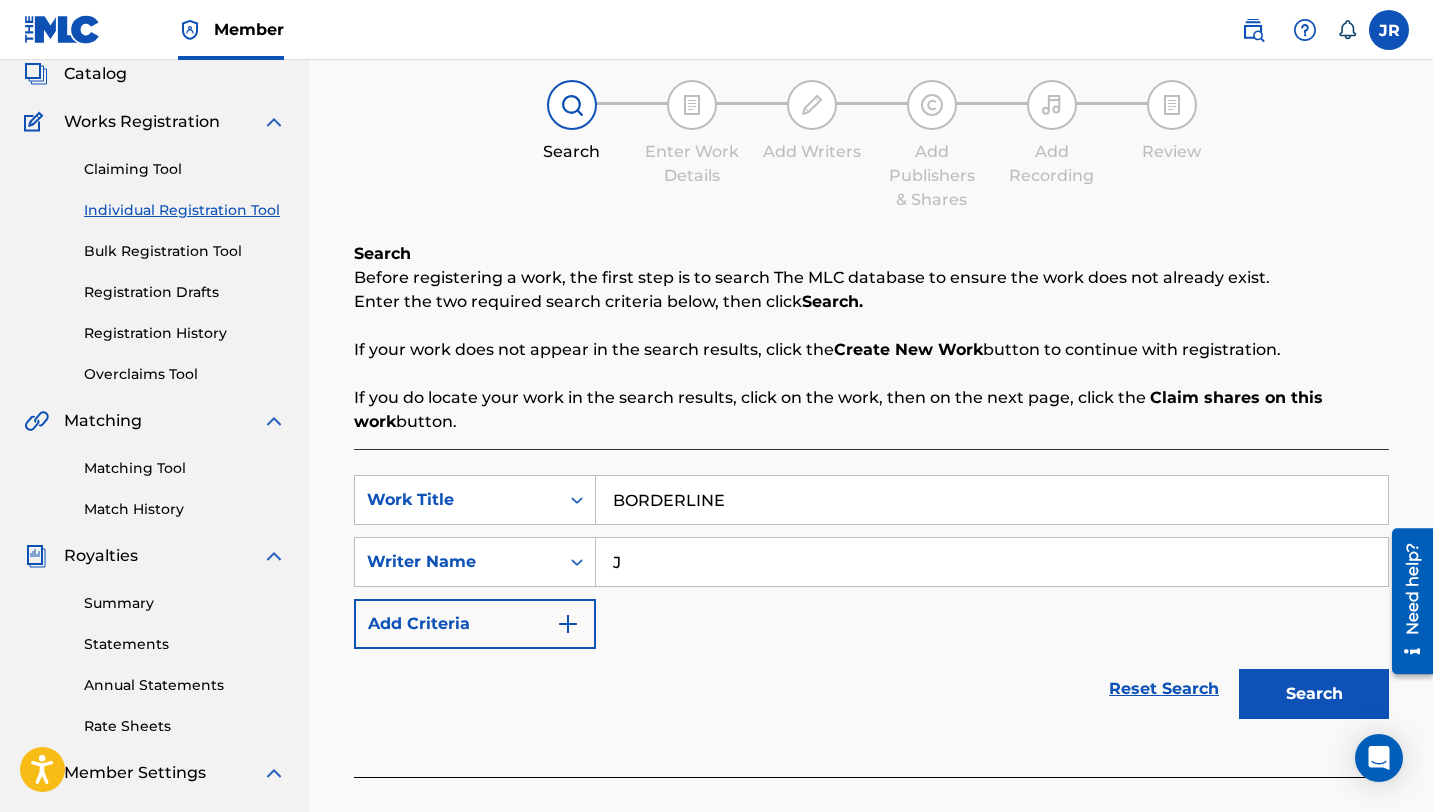 type on "[PERSON_NAME]" 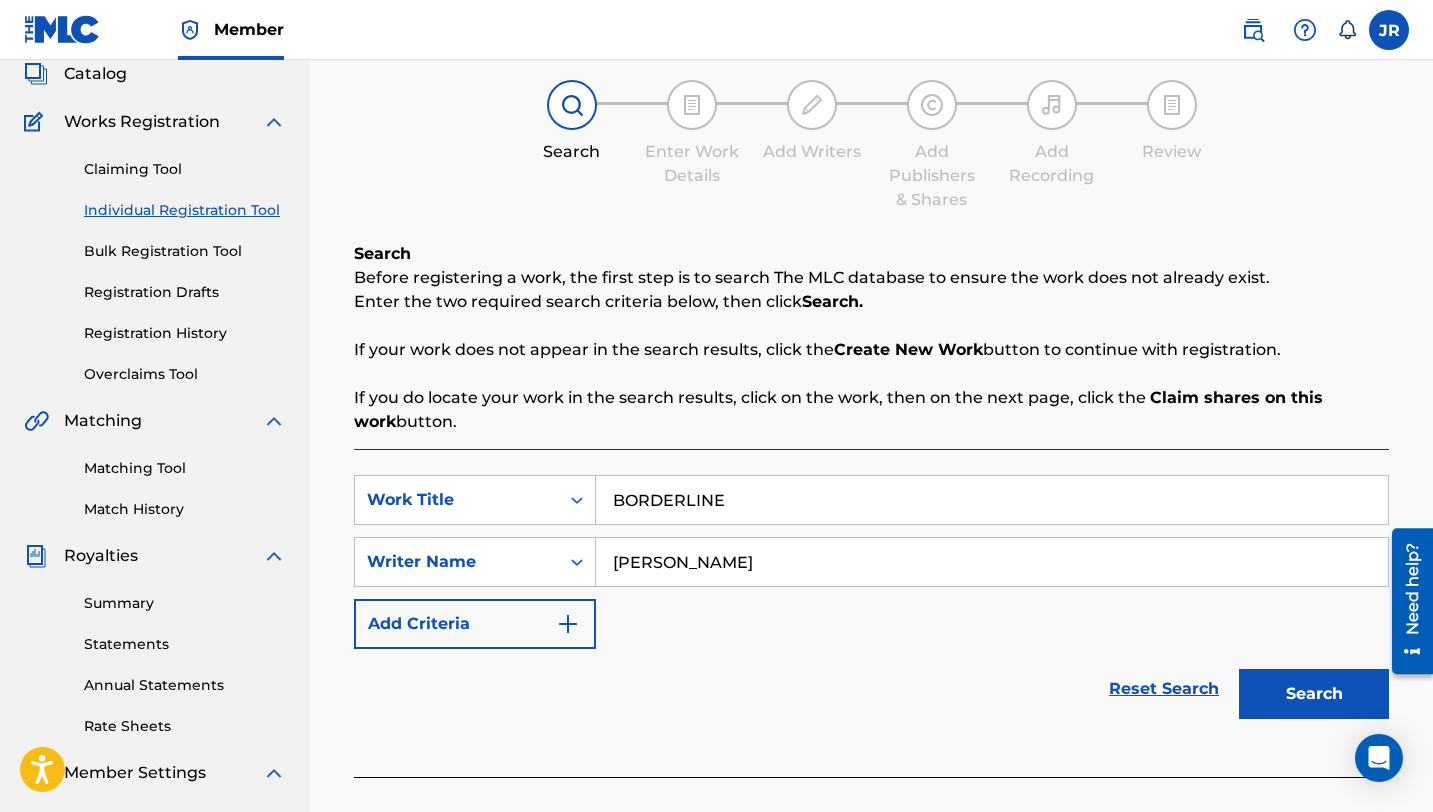 click on "Search" at bounding box center [1314, 694] 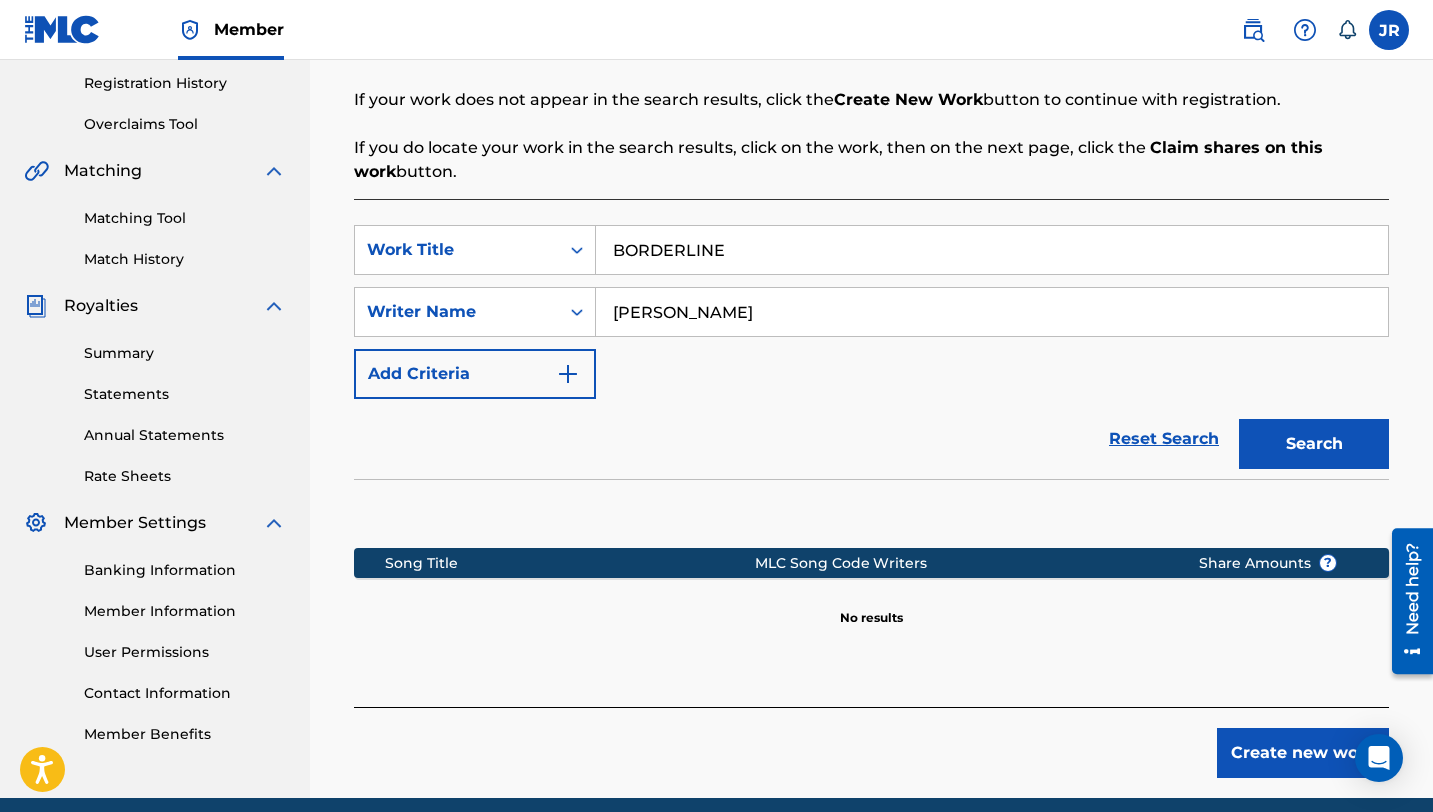 scroll, scrollTop: 457, scrollLeft: 0, axis: vertical 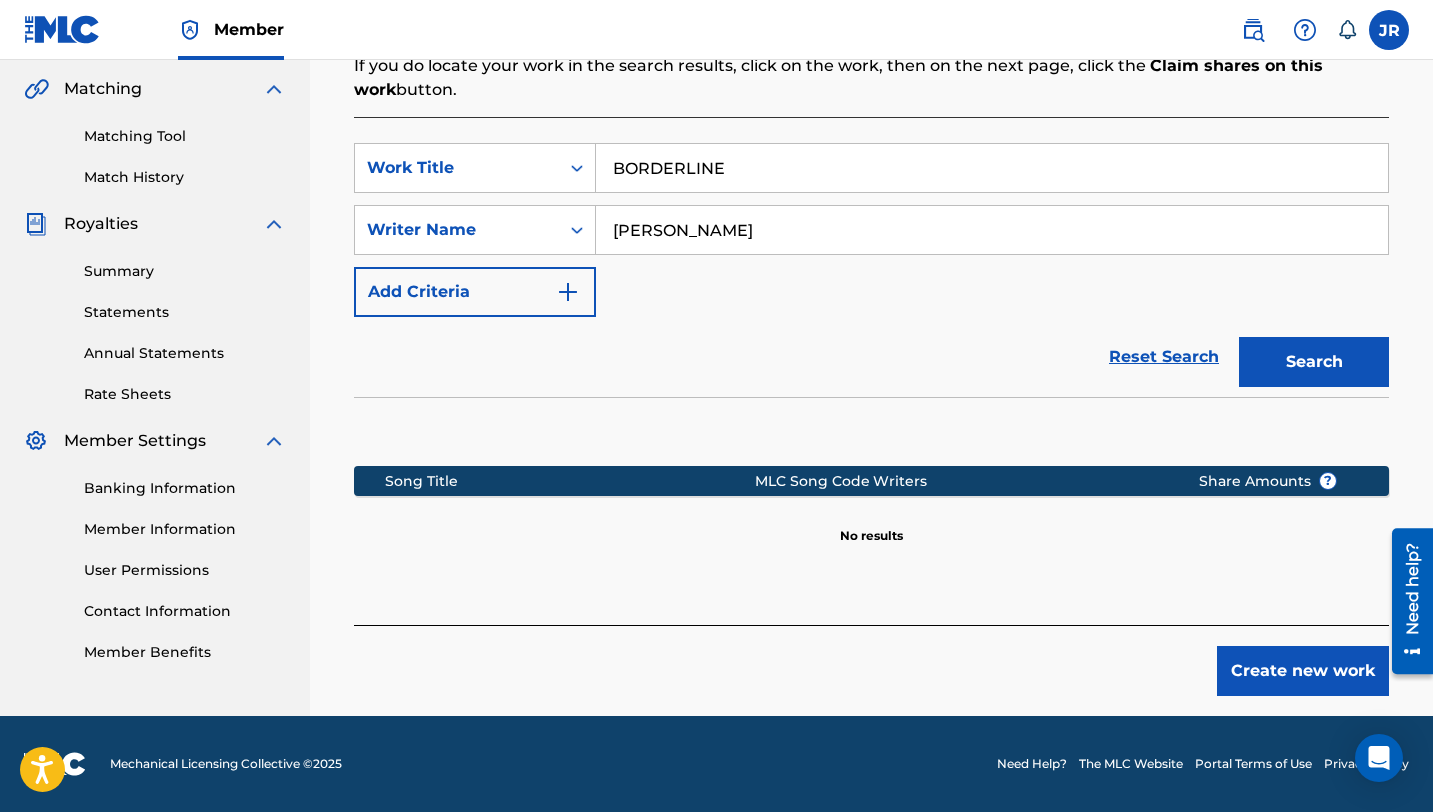 click on "Create new work" at bounding box center (1303, 671) 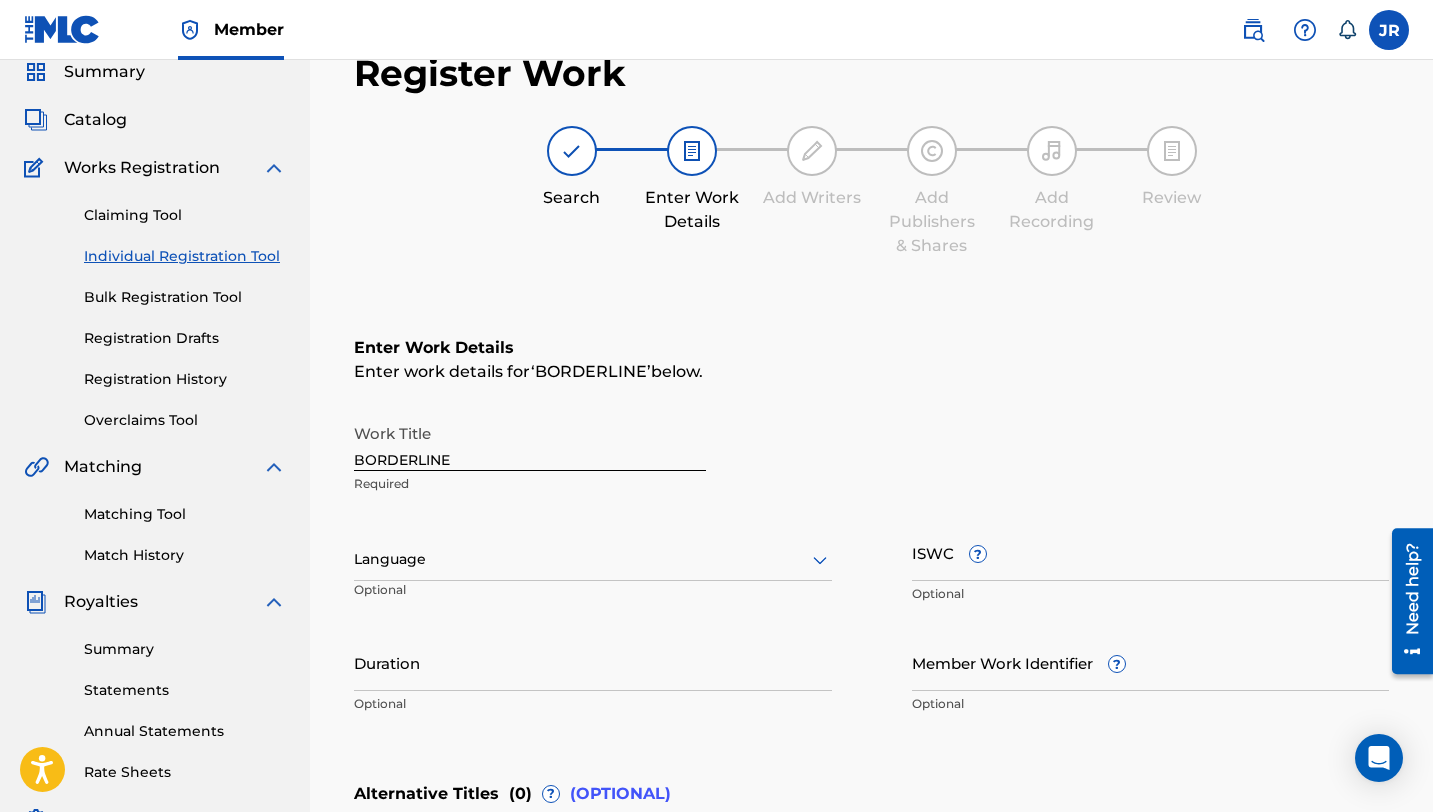 scroll, scrollTop: 0, scrollLeft: 0, axis: both 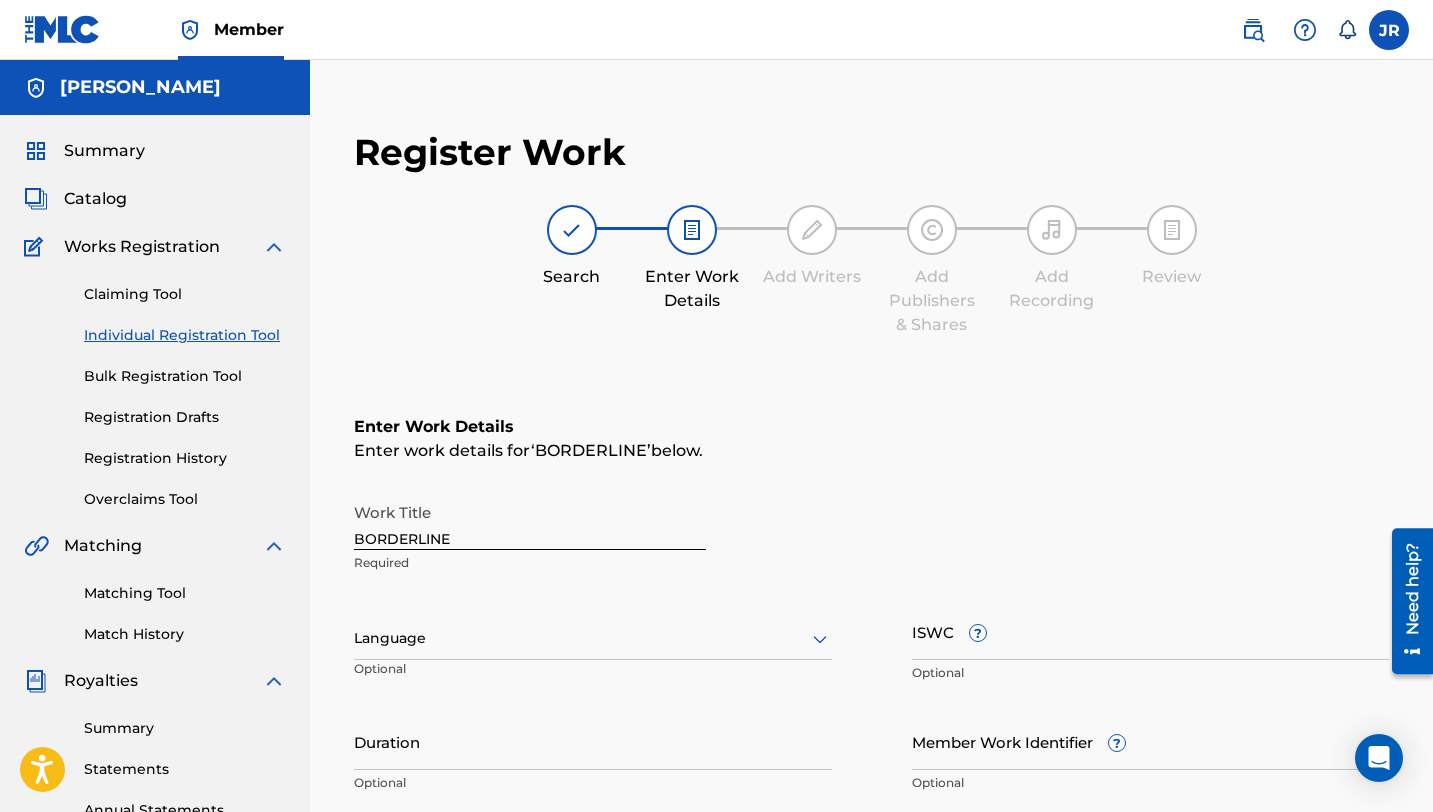click on "BORDERLINE" at bounding box center (530, 521) 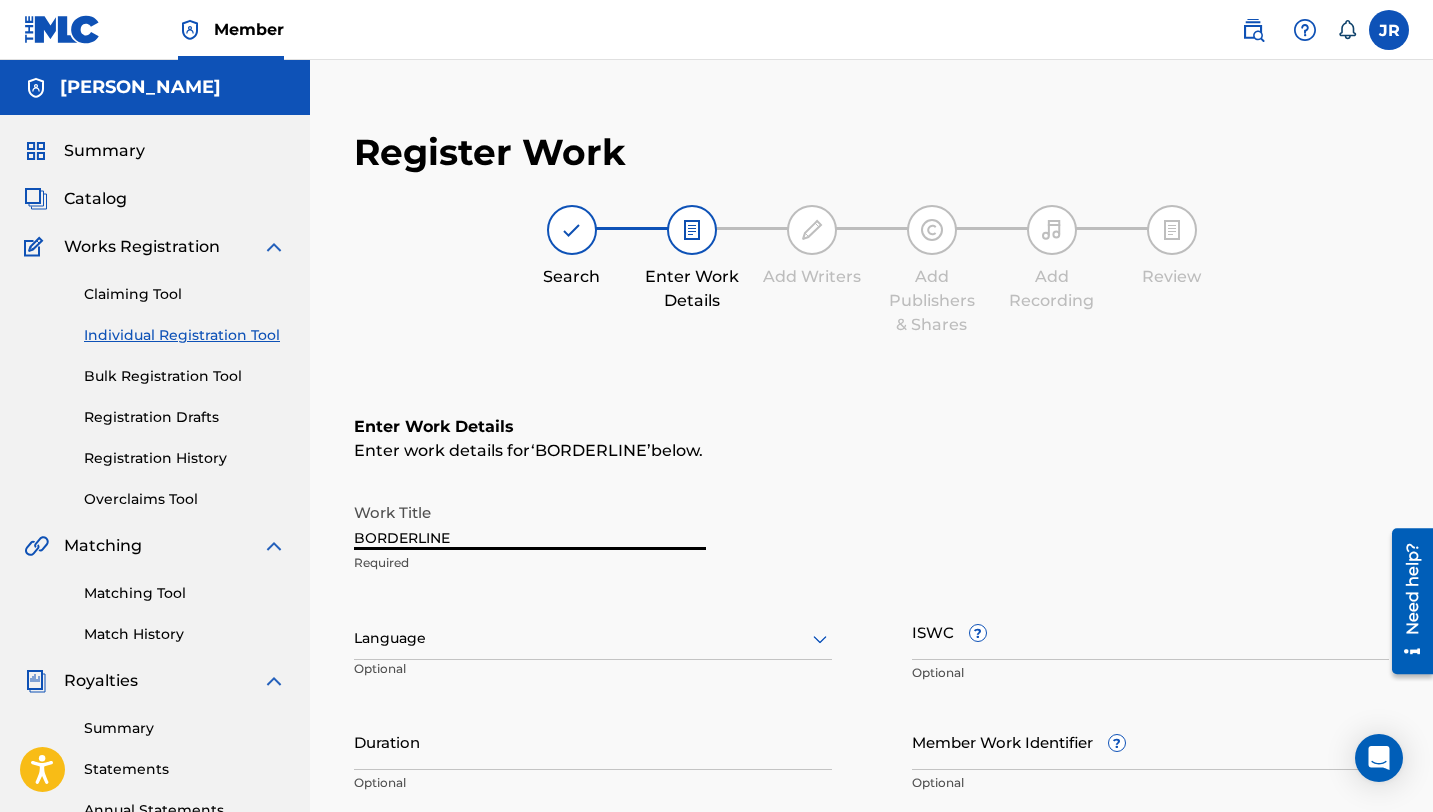 click on "BORDERLINE" at bounding box center (530, 521) 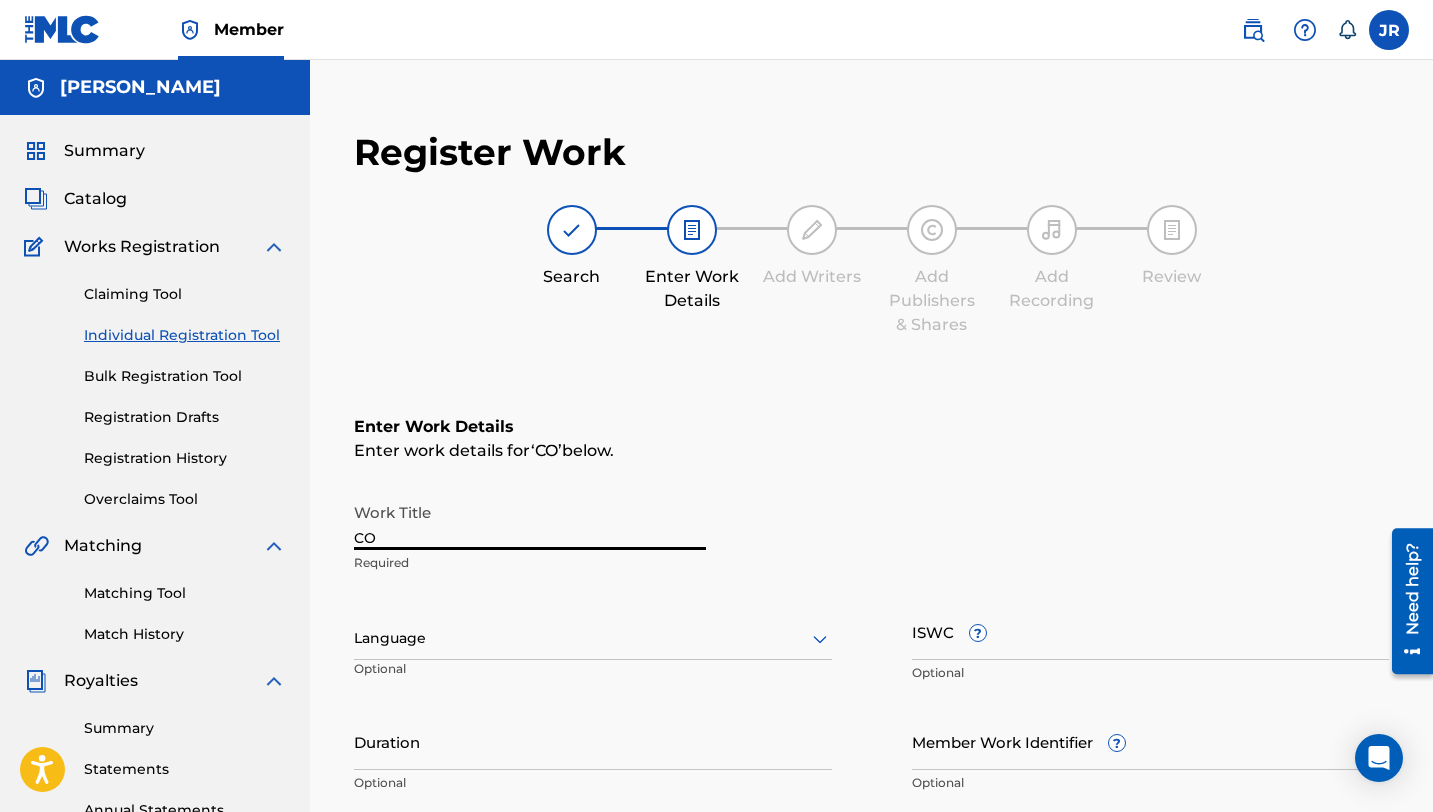 type on "C" 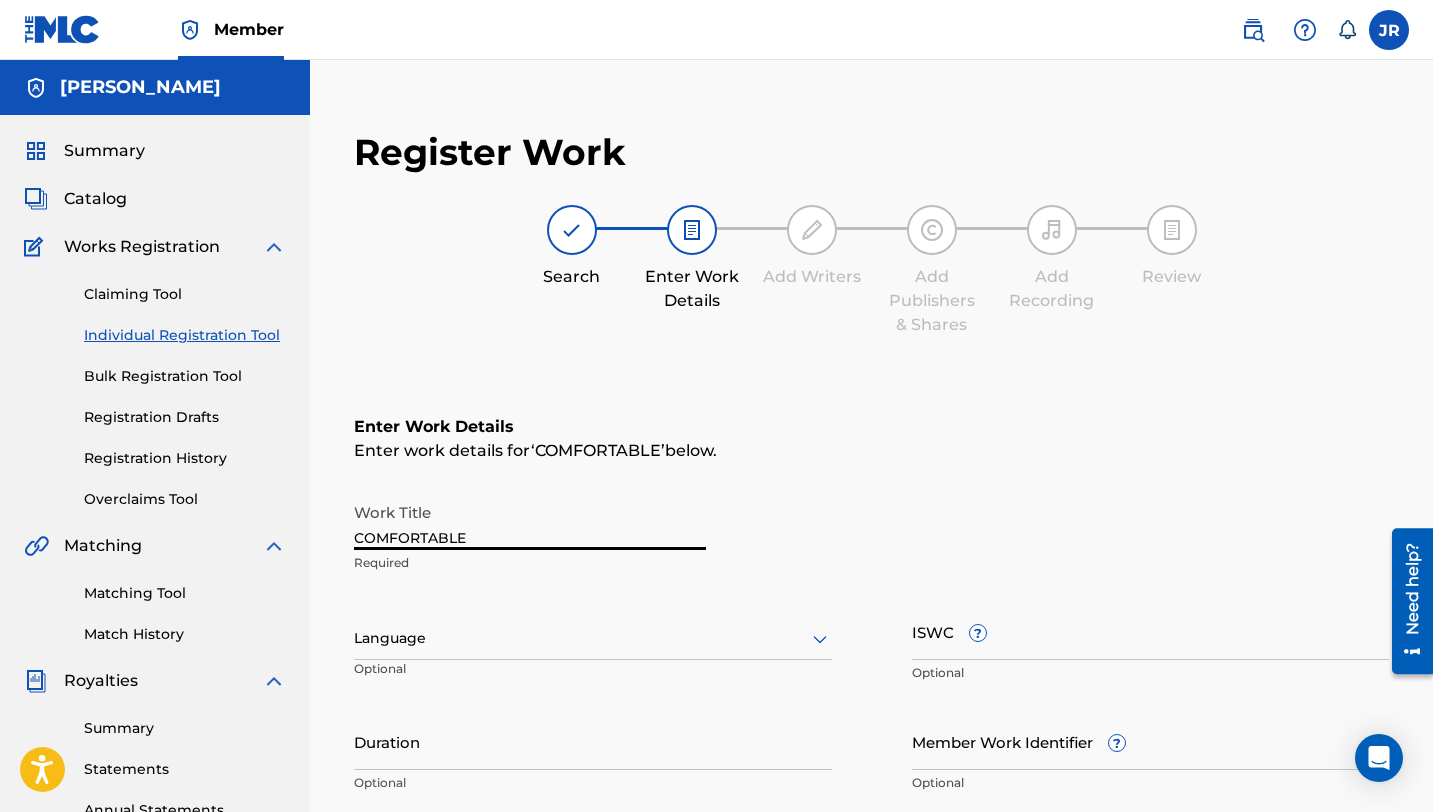 type on "COMFORTABLE" 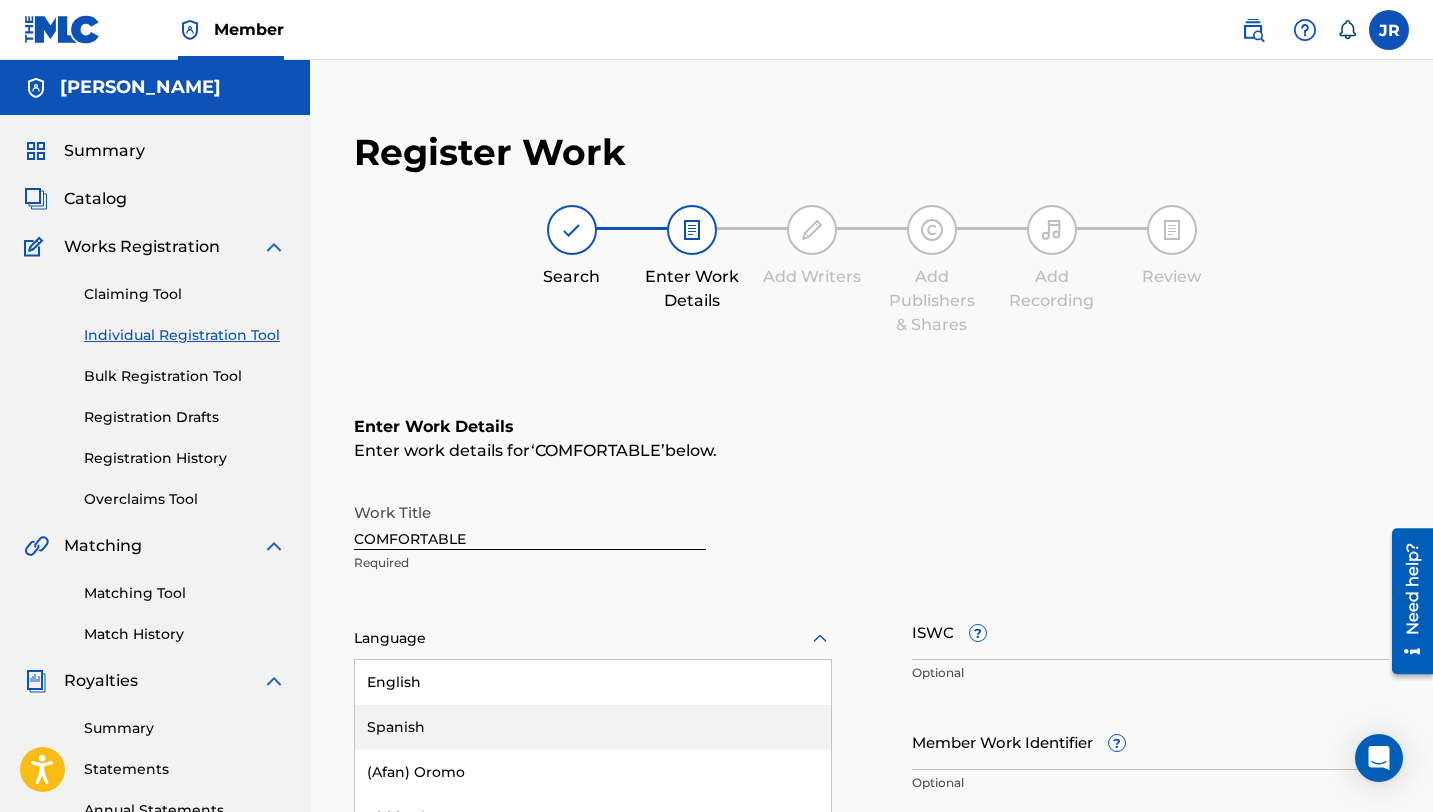 click on "Spanish, 2 of 153. 153 results available. Use Up and Down to choose options, press Enter to select the currently focused option, press Escape to exit the menu, press Tab to select the option and exit the menu. Language English Spanish (Afan) Oromo Abkhazian Afar Afrikaans Albanian Amharic Arabic Armenian Assamese Aymara Azerbaijani Bashkir Basque Bengali [PERSON_NAME] Bihari Bislama Breton Bulgarian Burmese Byelorussian Cambodian Catalan Chinese Corsican Croatian Czech Danish Dutch Esperanto Estonian Faeroese Farsi Fiji Finnish French Frisian Galician Georgian German Greek Greenlandic Guarani Gujarati Hausa [US_STATE] Hebrew Hindi Hungarian Icelandic Indonesian Interlingua Interlingue Inupiak Irish Italian Japanese Javanese Kannada Kashmiri Kazakh Kinyarwanda Kirghiz Kirundi Korean Kurdish Laothian [GEOGRAPHIC_DATA] Latvian Lingala Lithuanian Macedonian Malagasy Malay Malayalam Maltese Maori Marathi Moldavian Mongolian [GEOGRAPHIC_DATA] [GEOGRAPHIC_DATA] Nepali North Sotho Norwegian Occitan Oriya Oromo Papiamento Pashto Polish Portuguese [GEOGRAPHIC_DATA]" at bounding box center [593, 639] 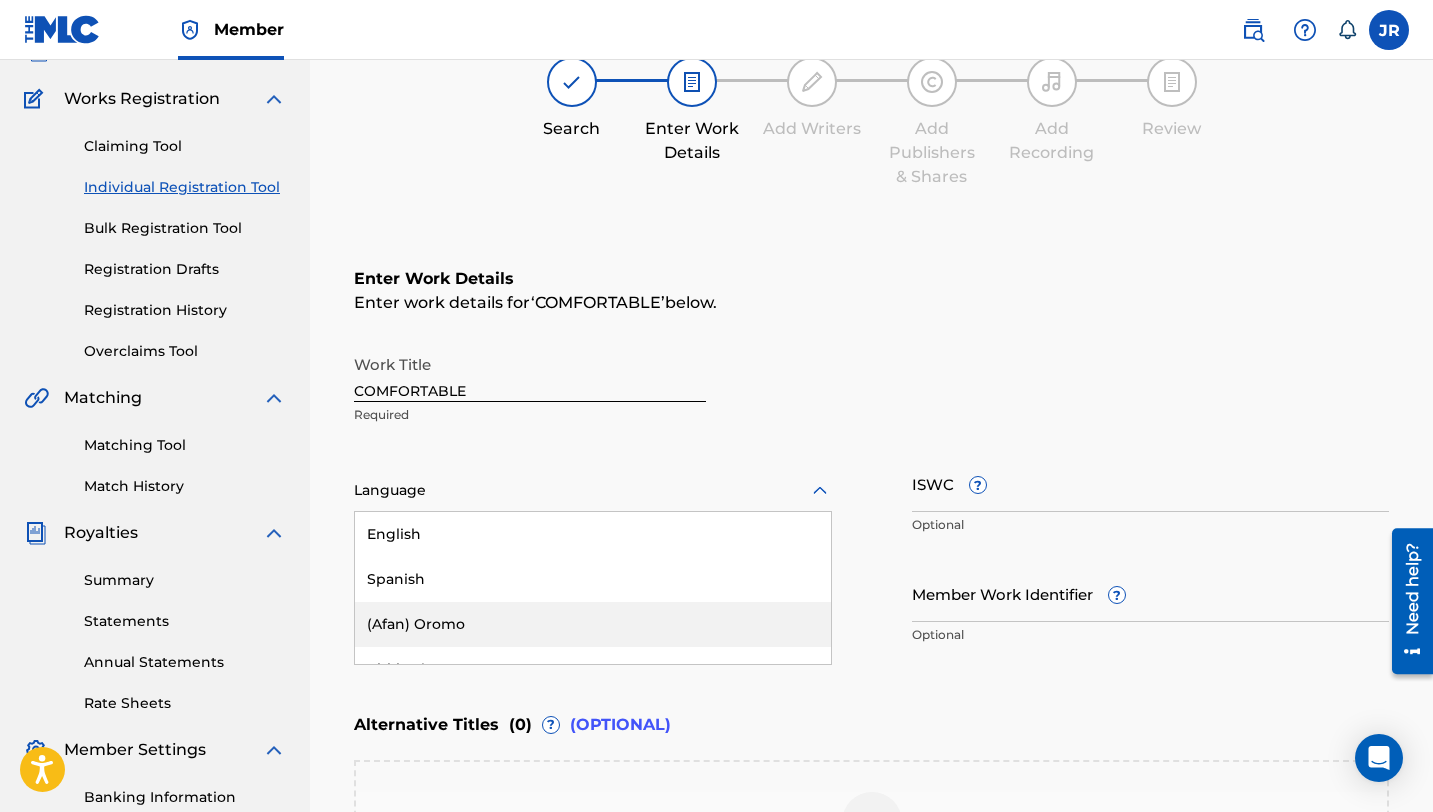 scroll, scrollTop: 149, scrollLeft: 0, axis: vertical 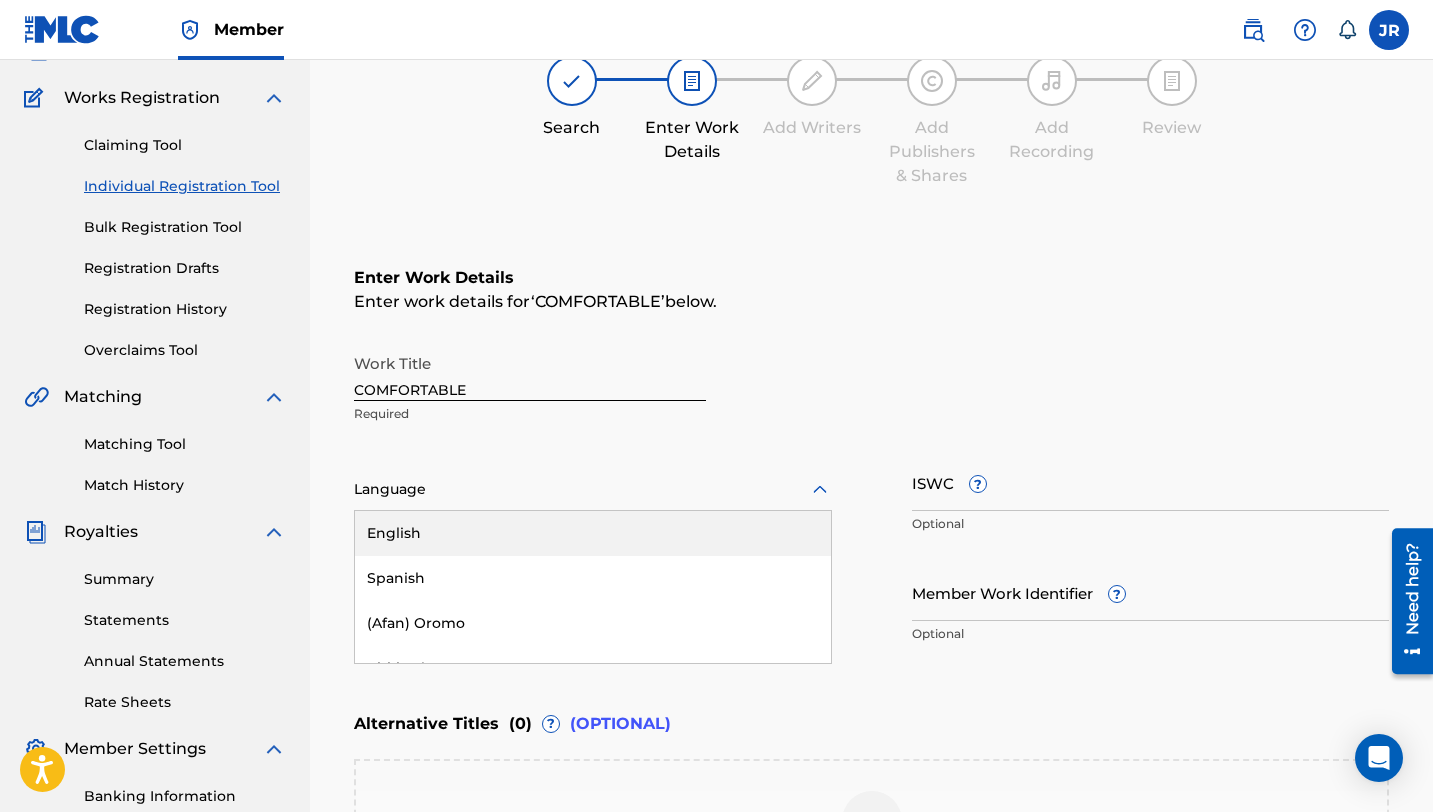 click on "English" at bounding box center [593, 533] 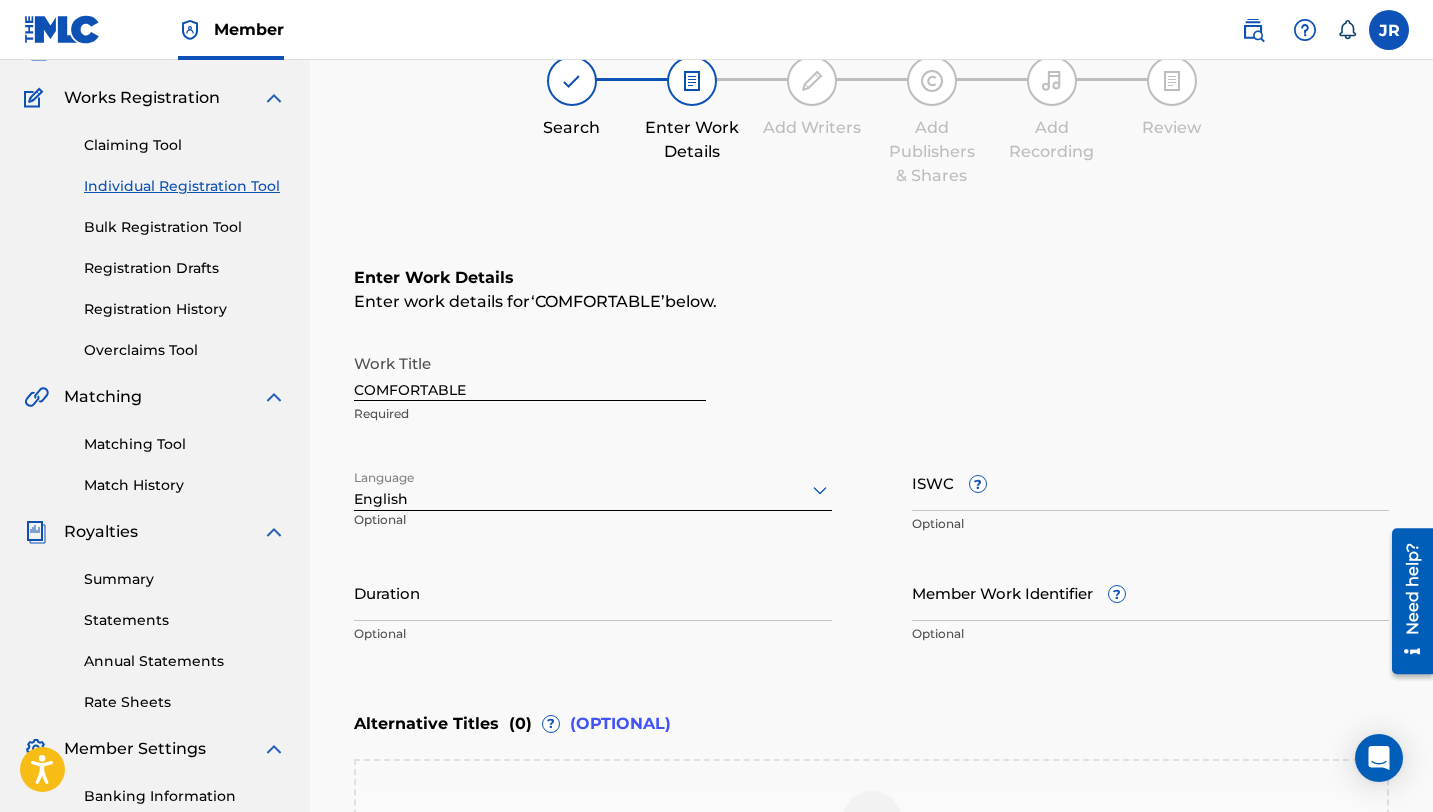 click on "ISWC   ?" at bounding box center [1151, 482] 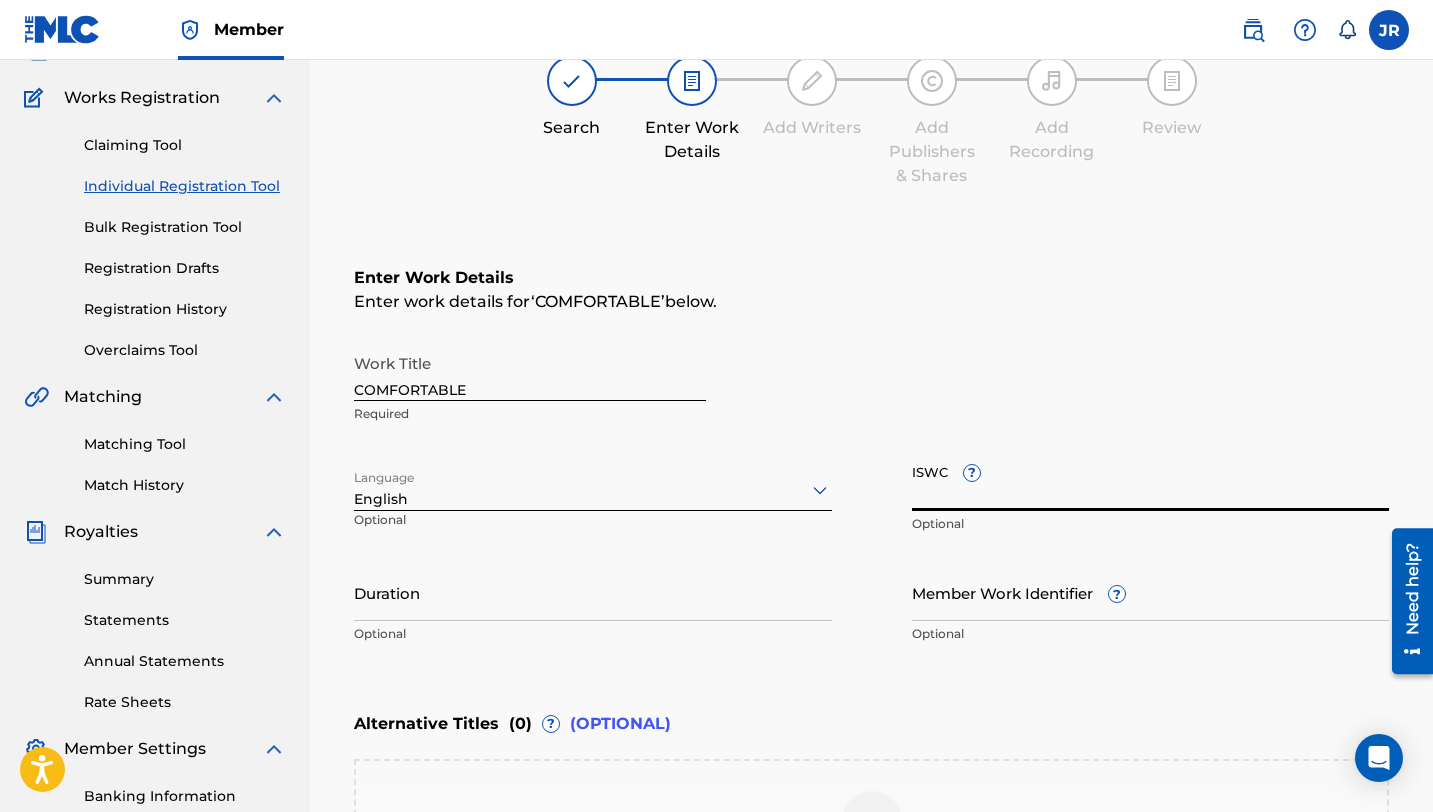paste on "T-322.653.533-3" 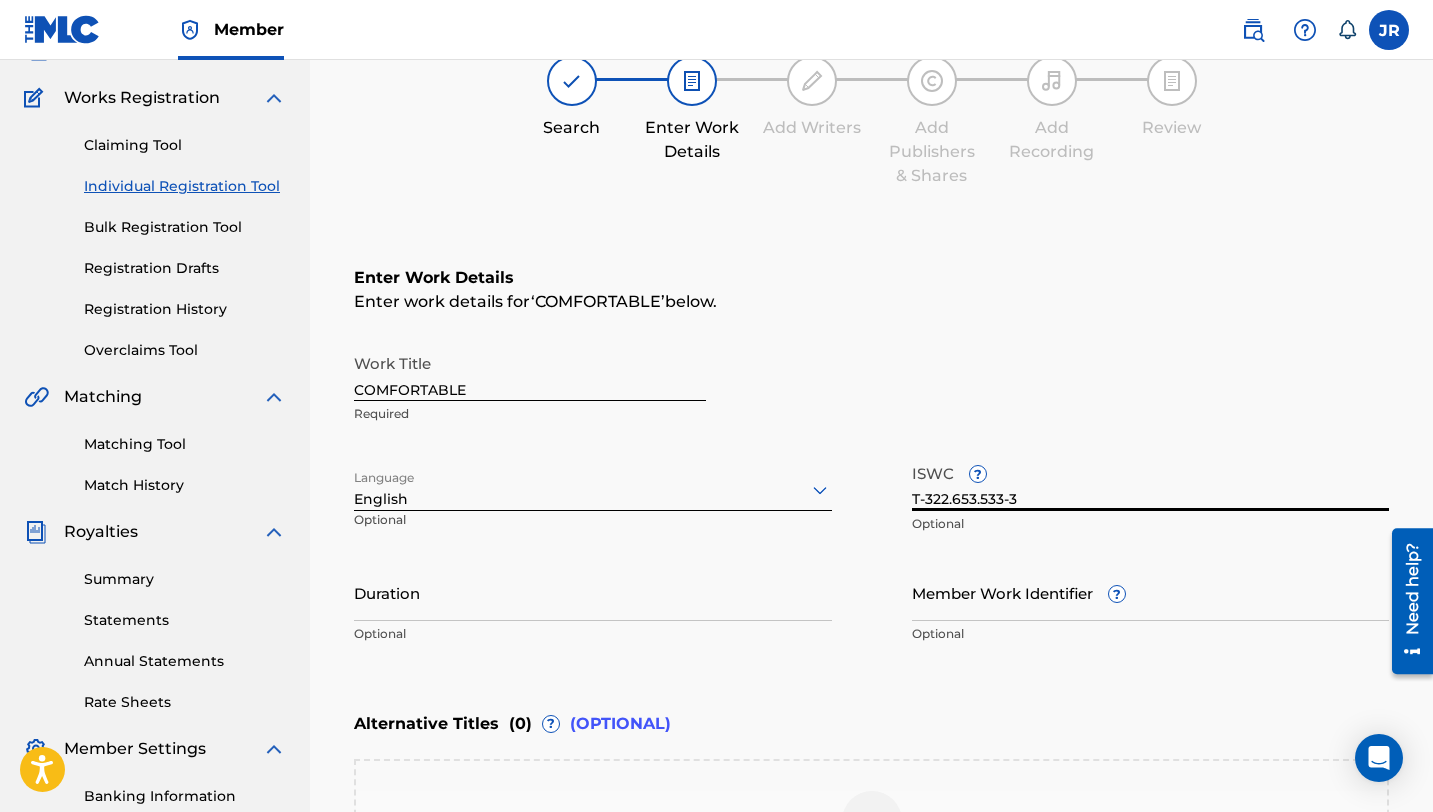 type on "T-322.653.533-3" 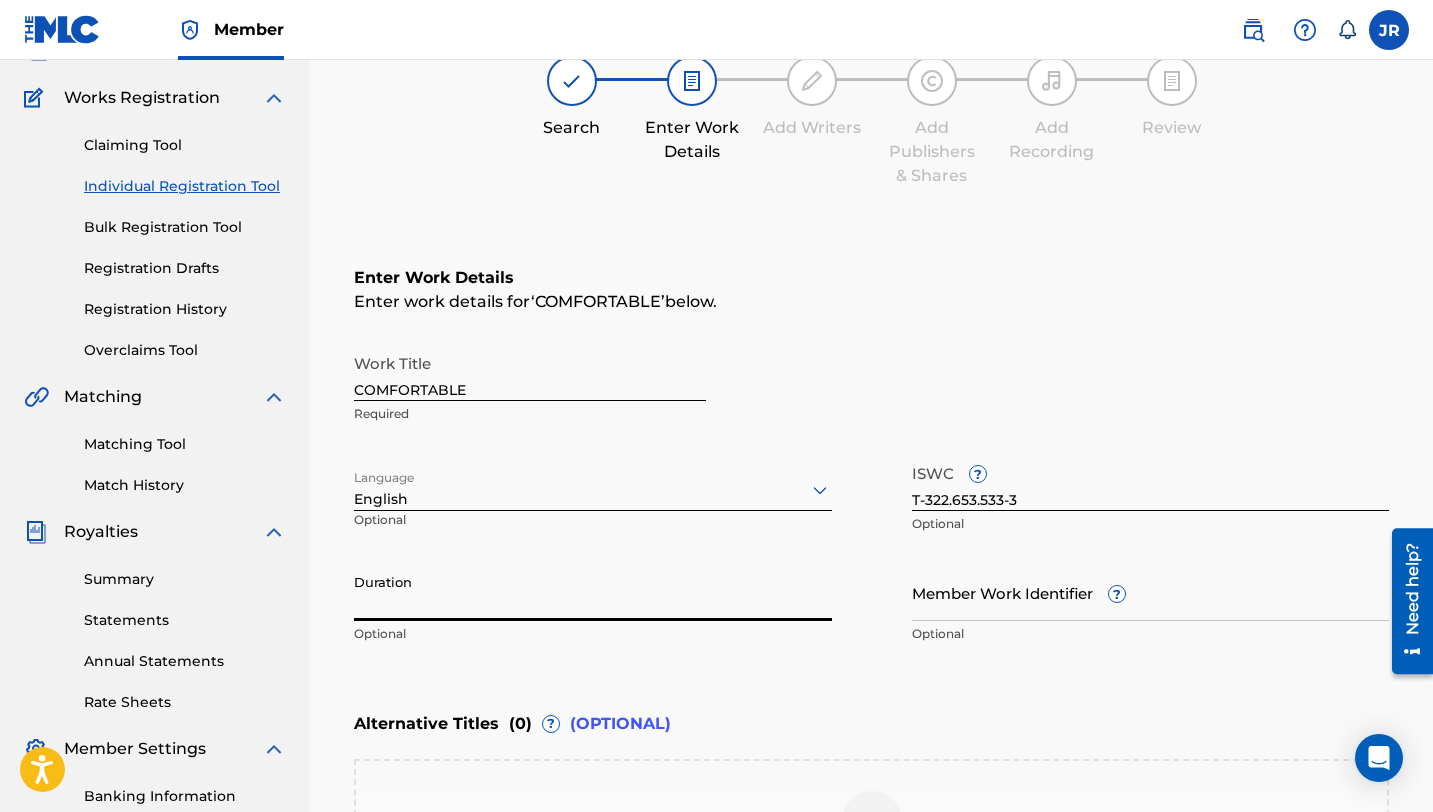 click on "Duration" at bounding box center [593, 592] 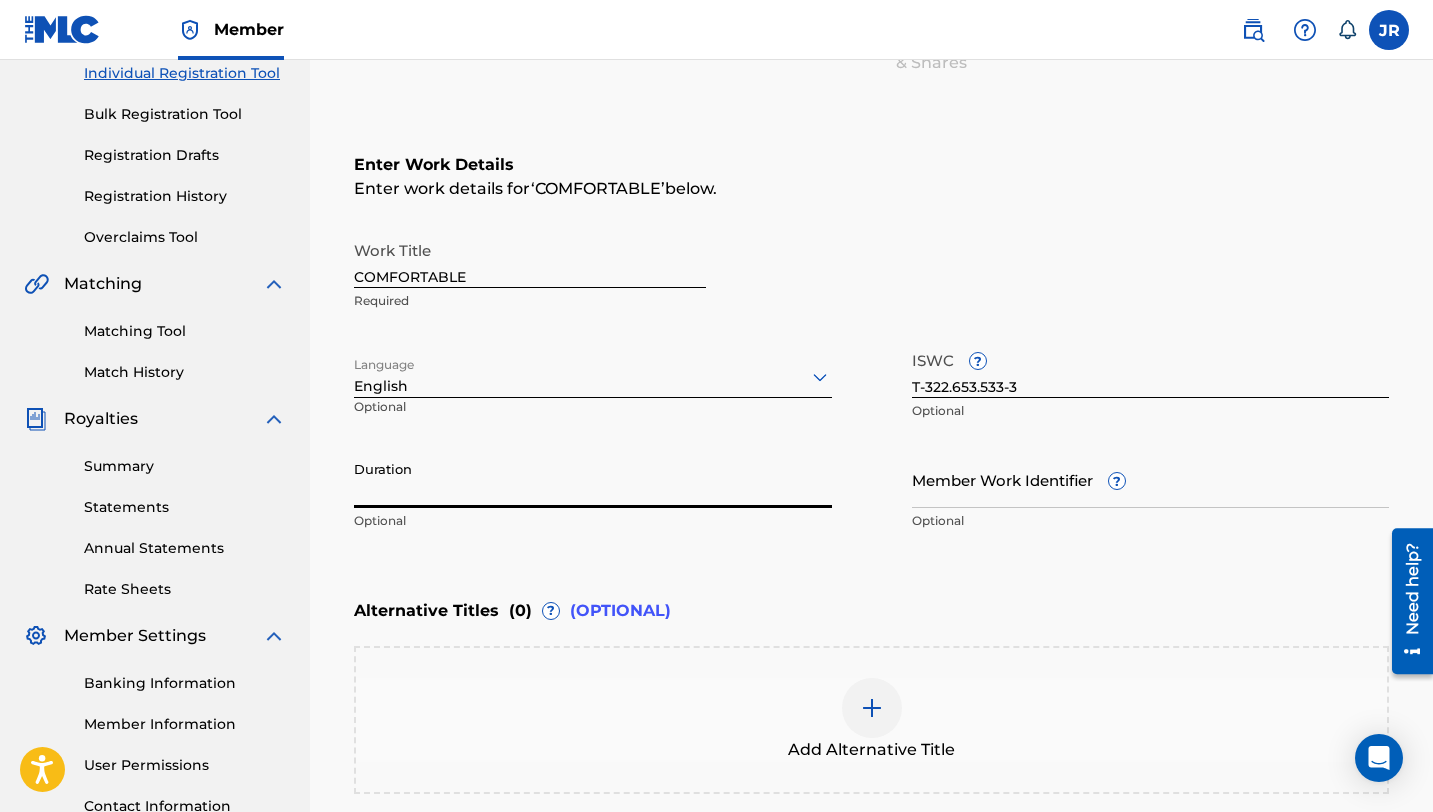 scroll, scrollTop: 282, scrollLeft: 0, axis: vertical 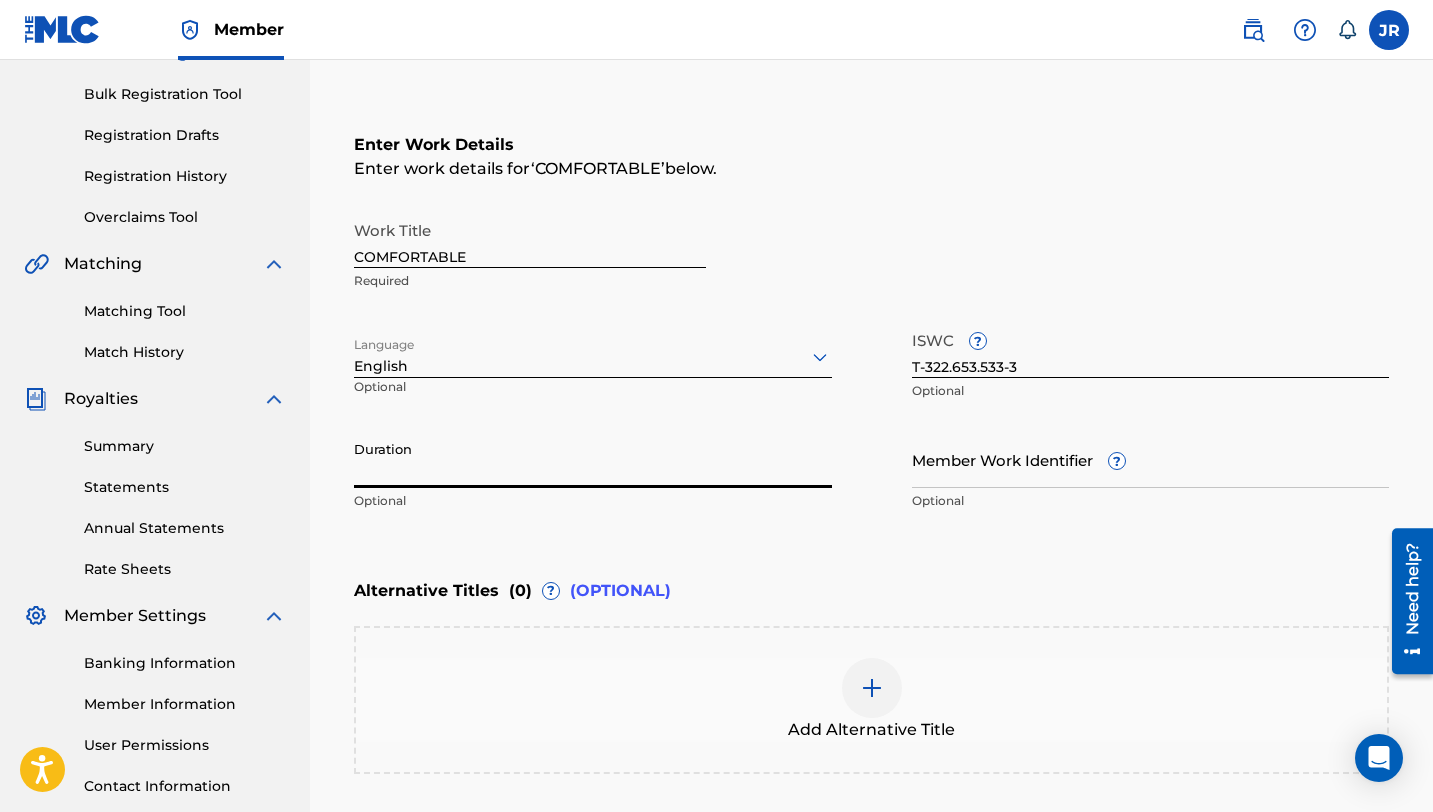 click on "Member Work Identifier   ?" at bounding box center (1151, 459) 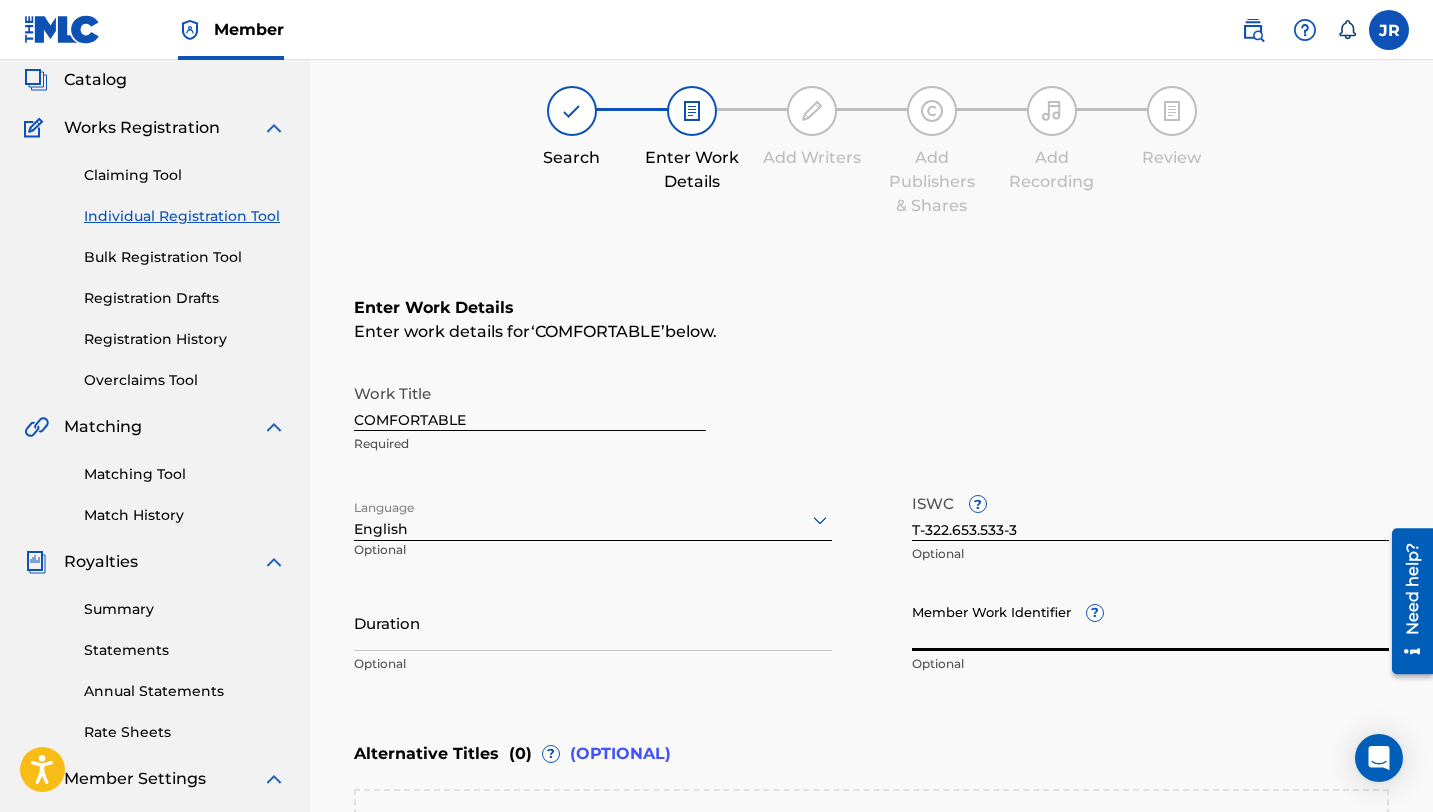 scroll, scrollTop: 480, scrollLeft: 0, axis: vertical 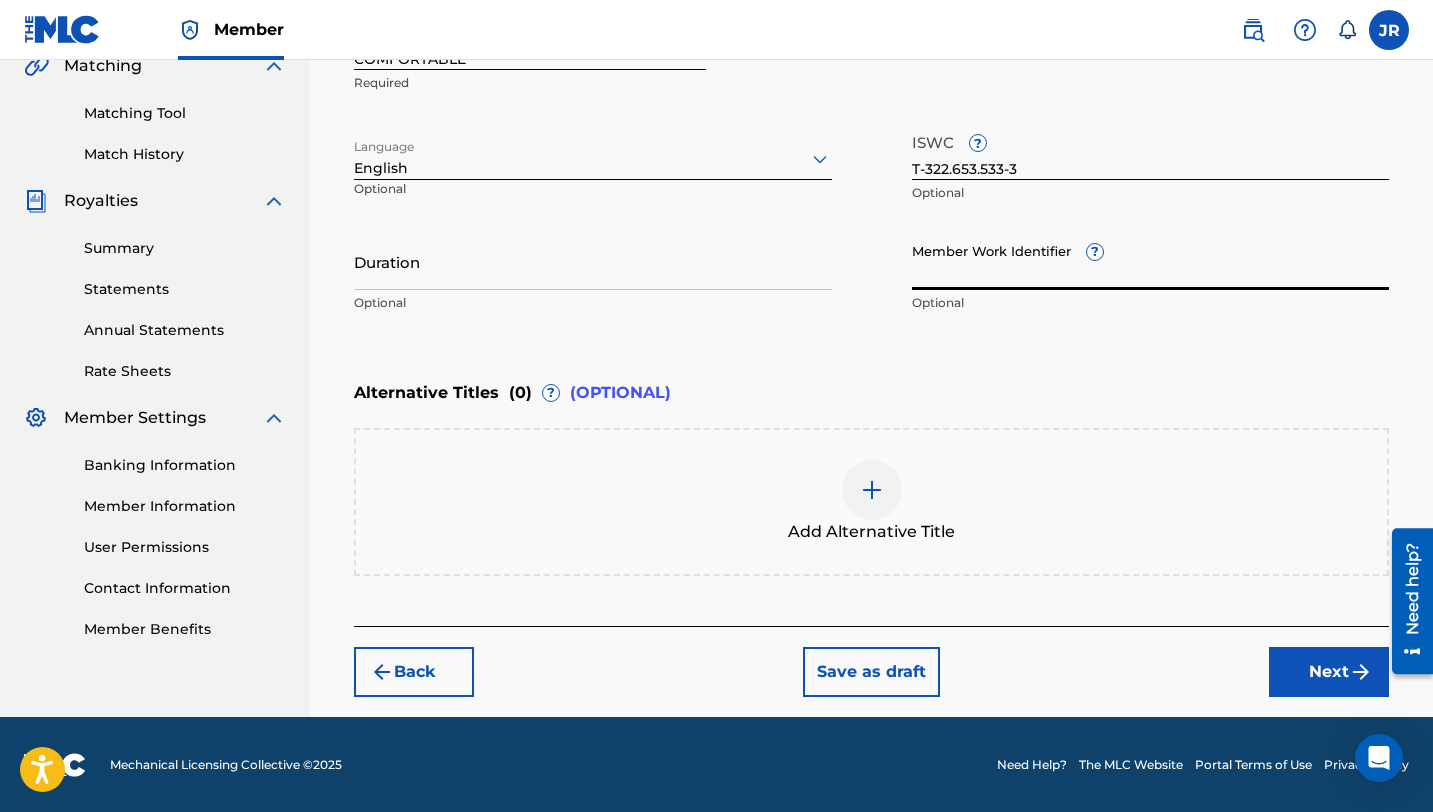 click on "Next" at bounding box center [1329, 672] 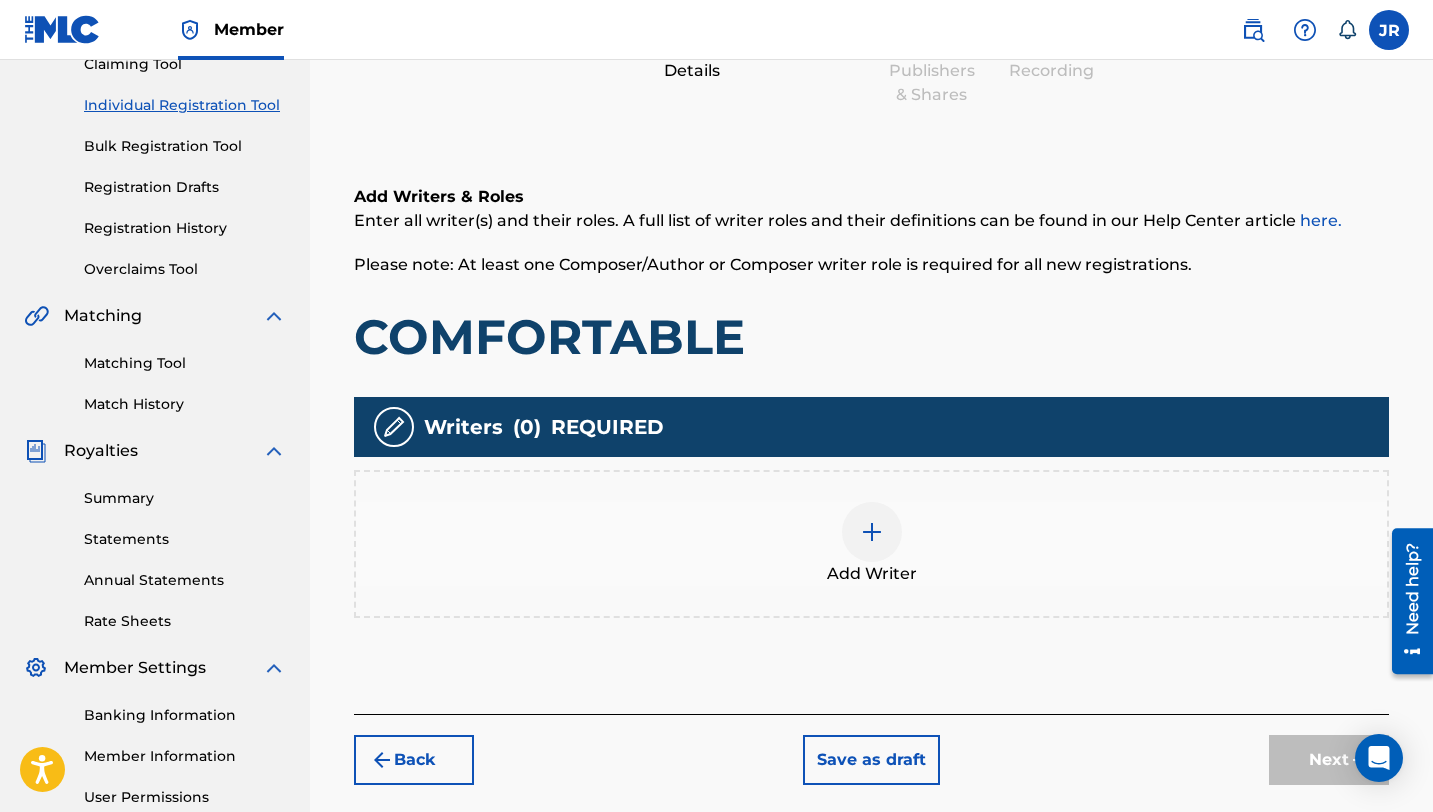 scroll, scrollTop: 280, scrollLeft: 0, axis: vertical 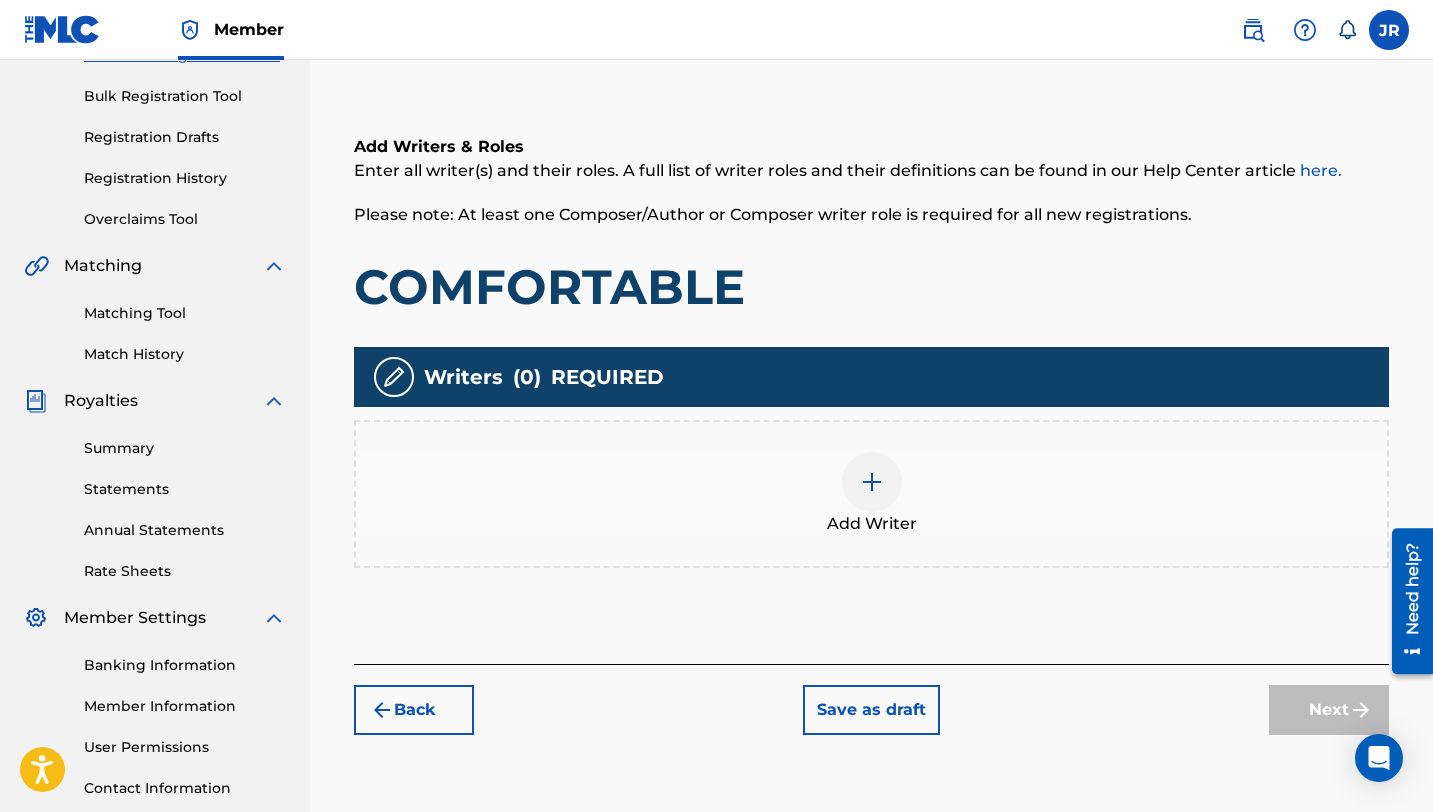 click at bounding box center (872, 482) 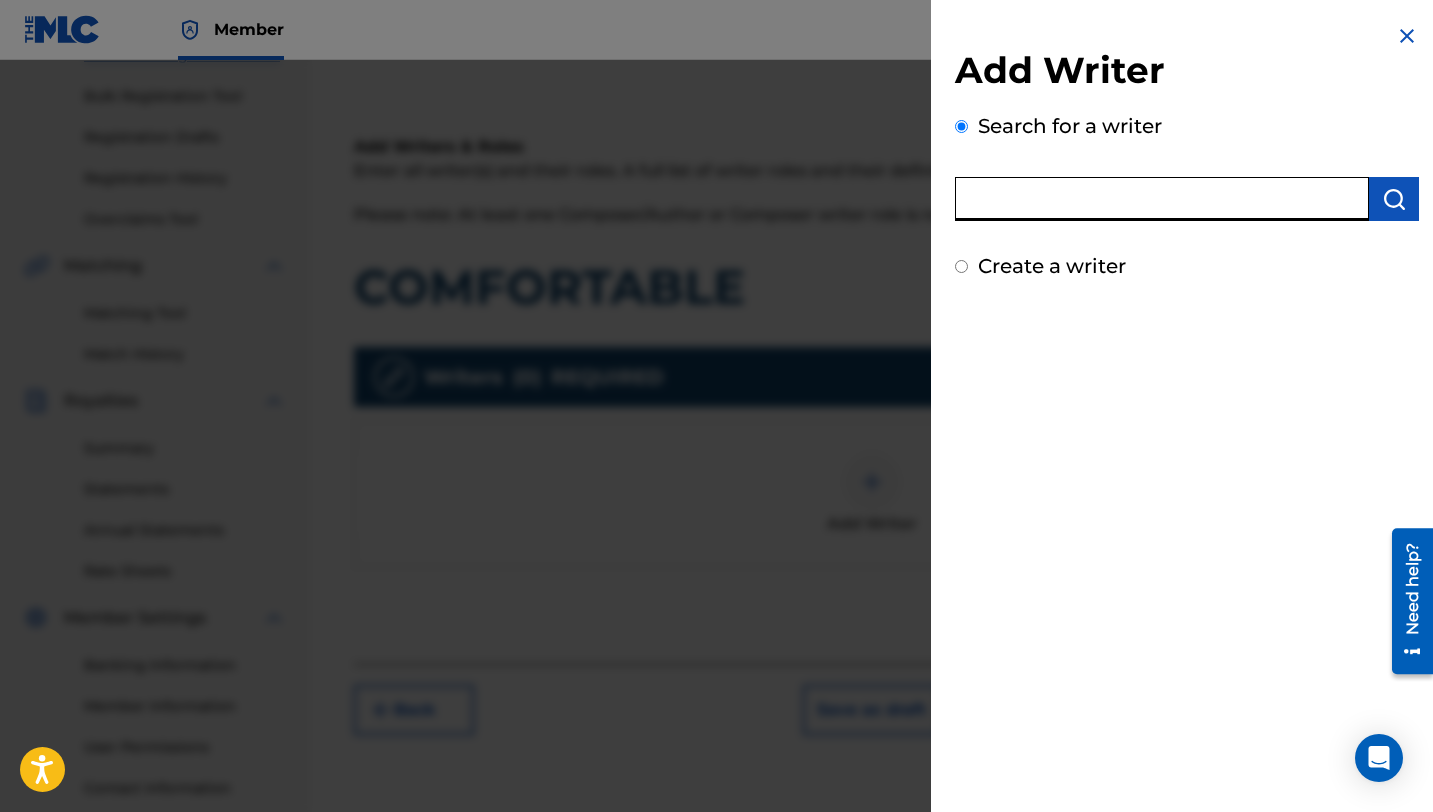 click at bounding box center [1162, 199] 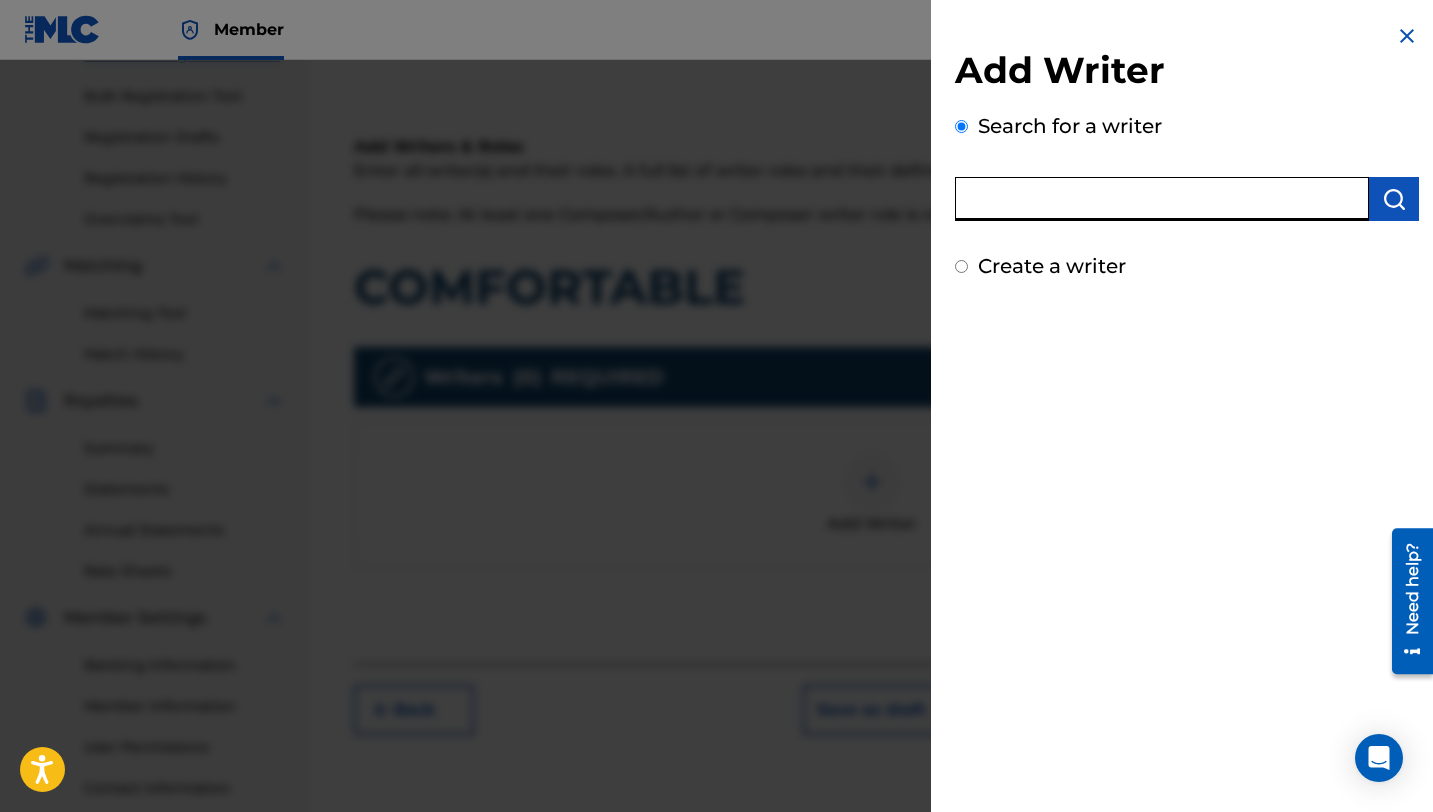 paste on "01086843232" 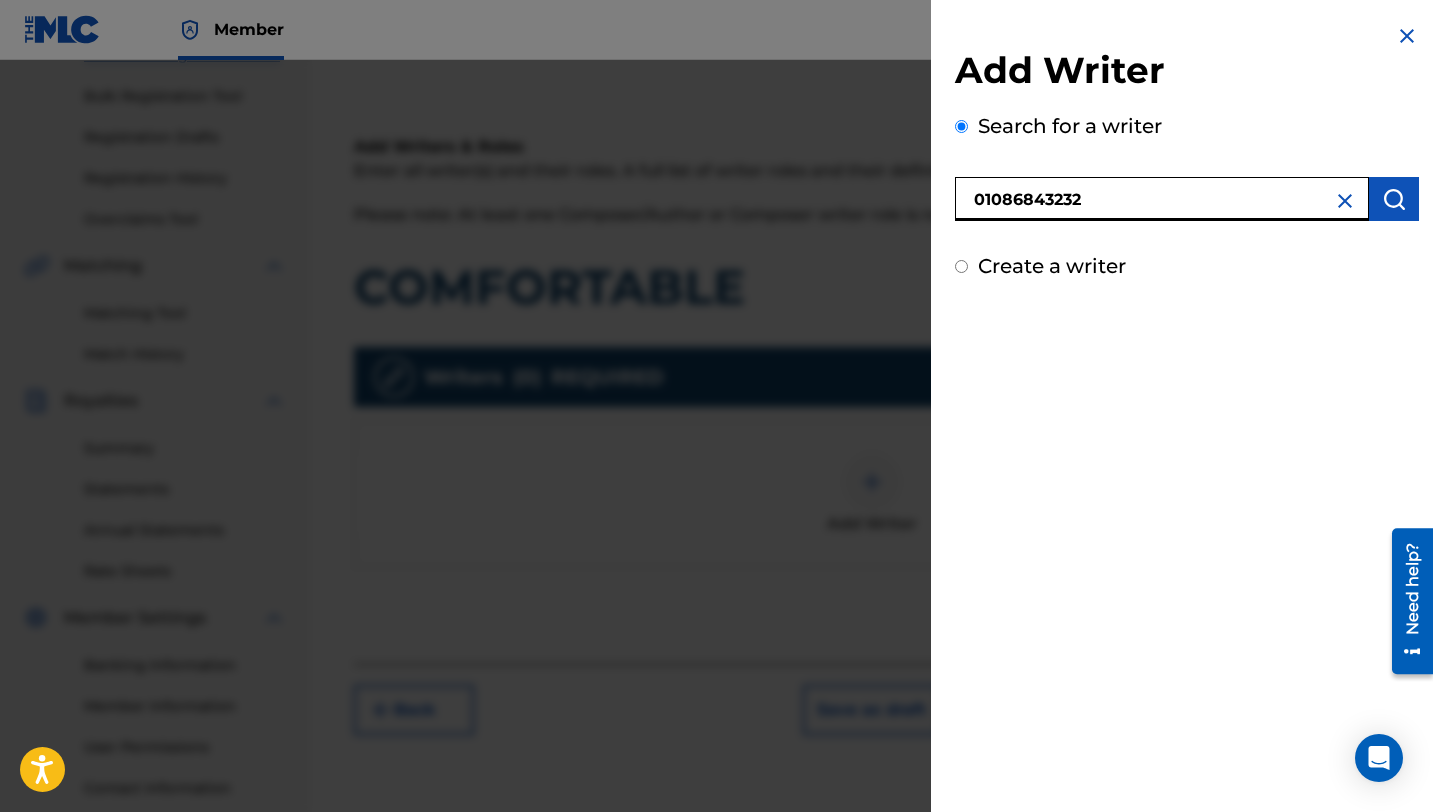 type on "01086843232" 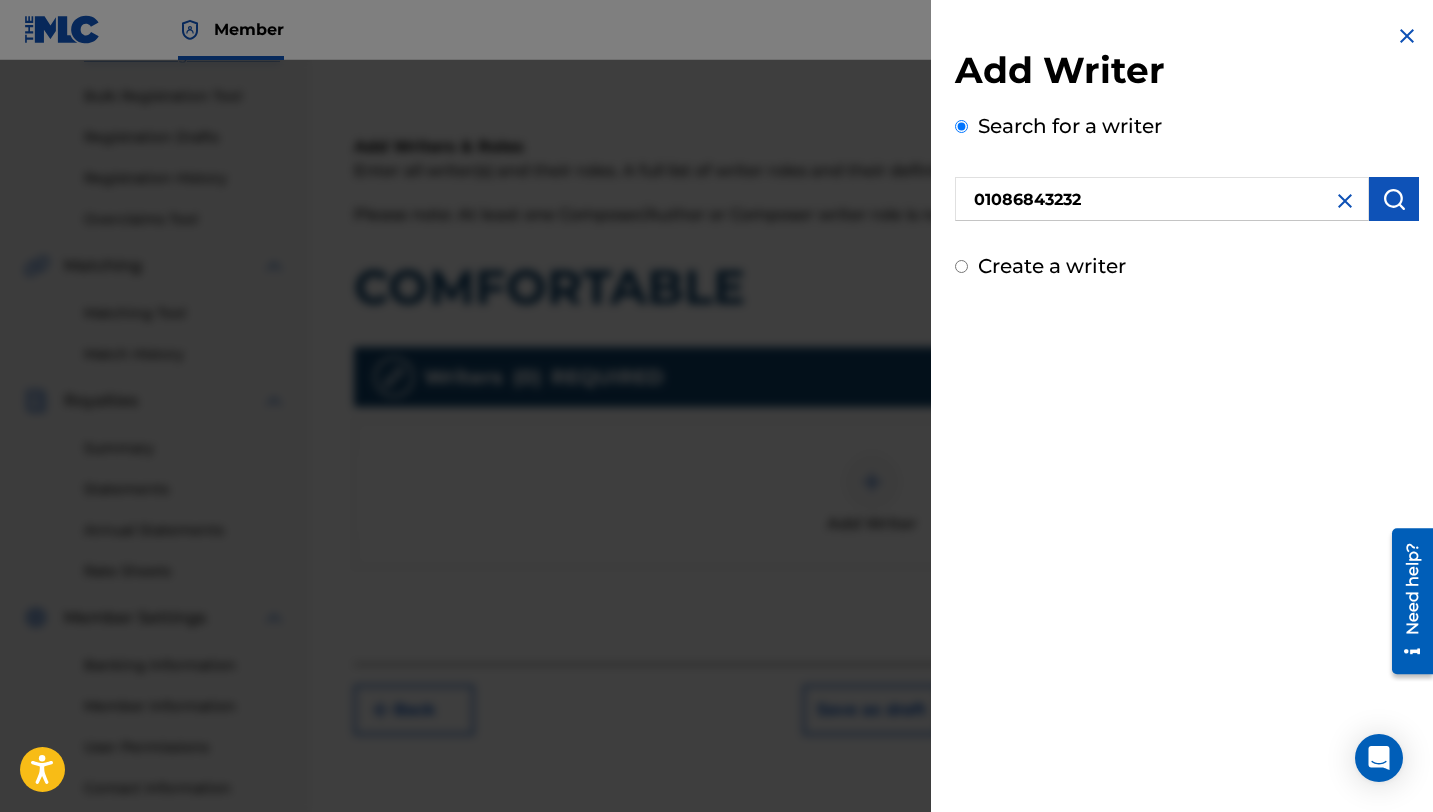 click on "Create a writer" at bounding box center (961, 266) 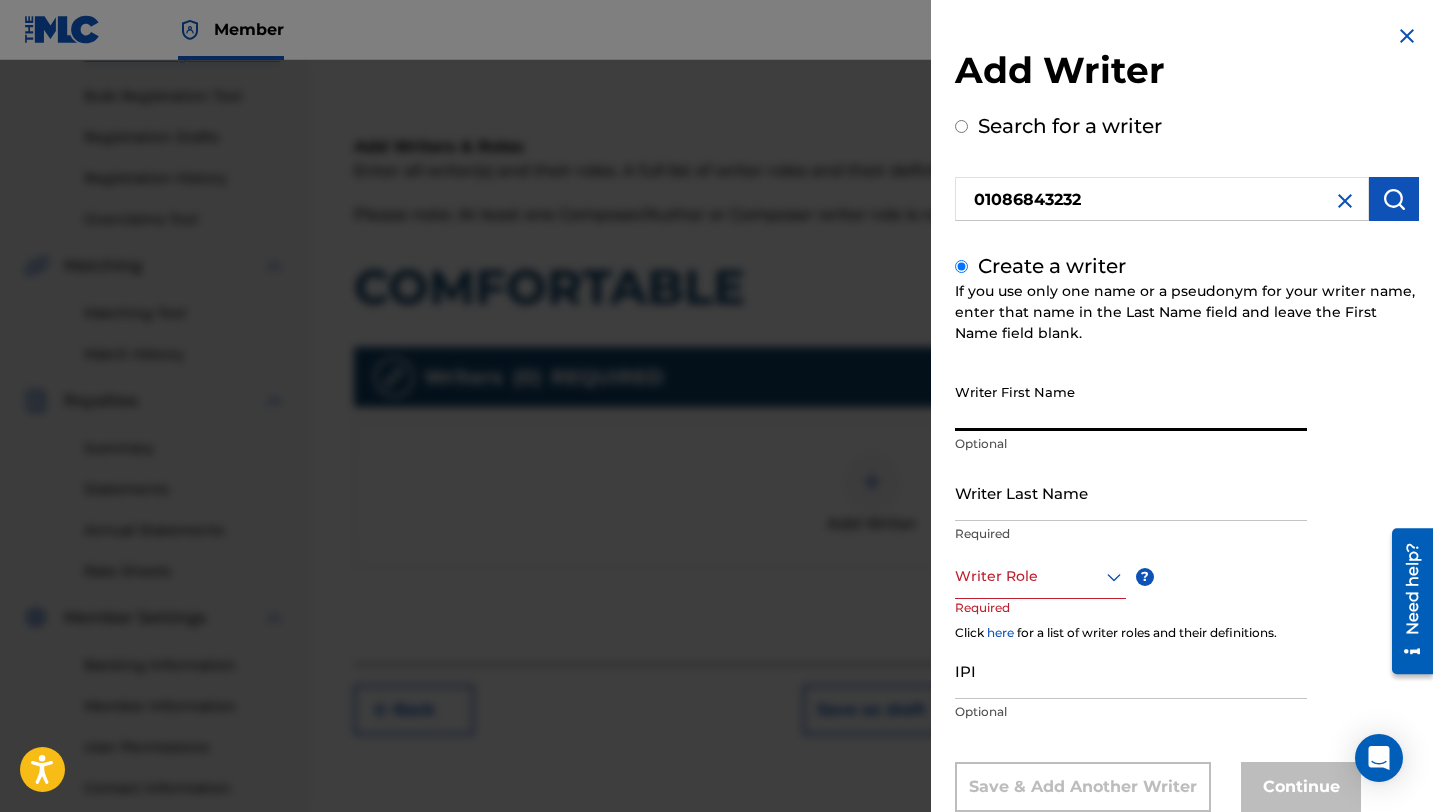 click on "Writer First Name" at bounding box center [1131, 402] 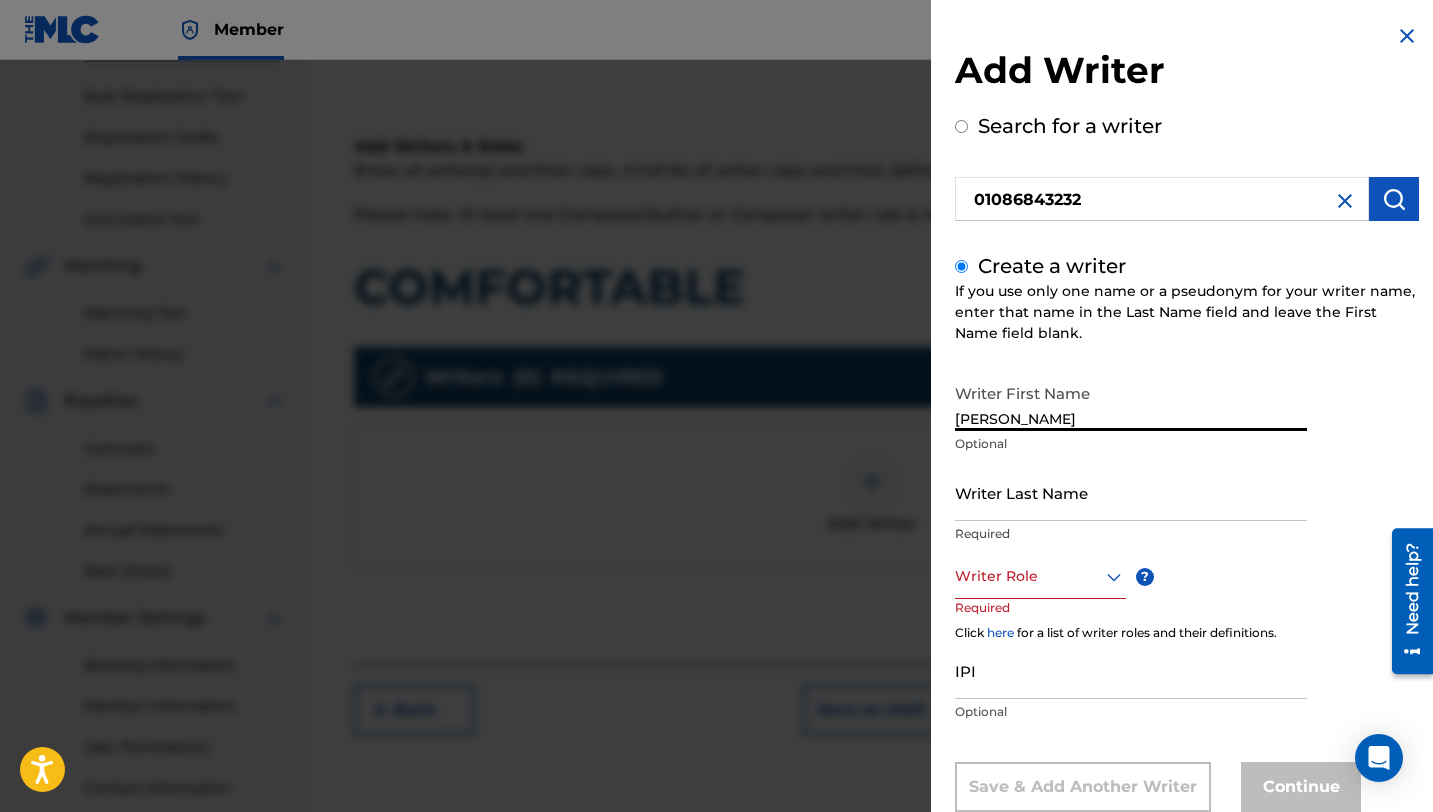 type on "[PERSON_NAME]" 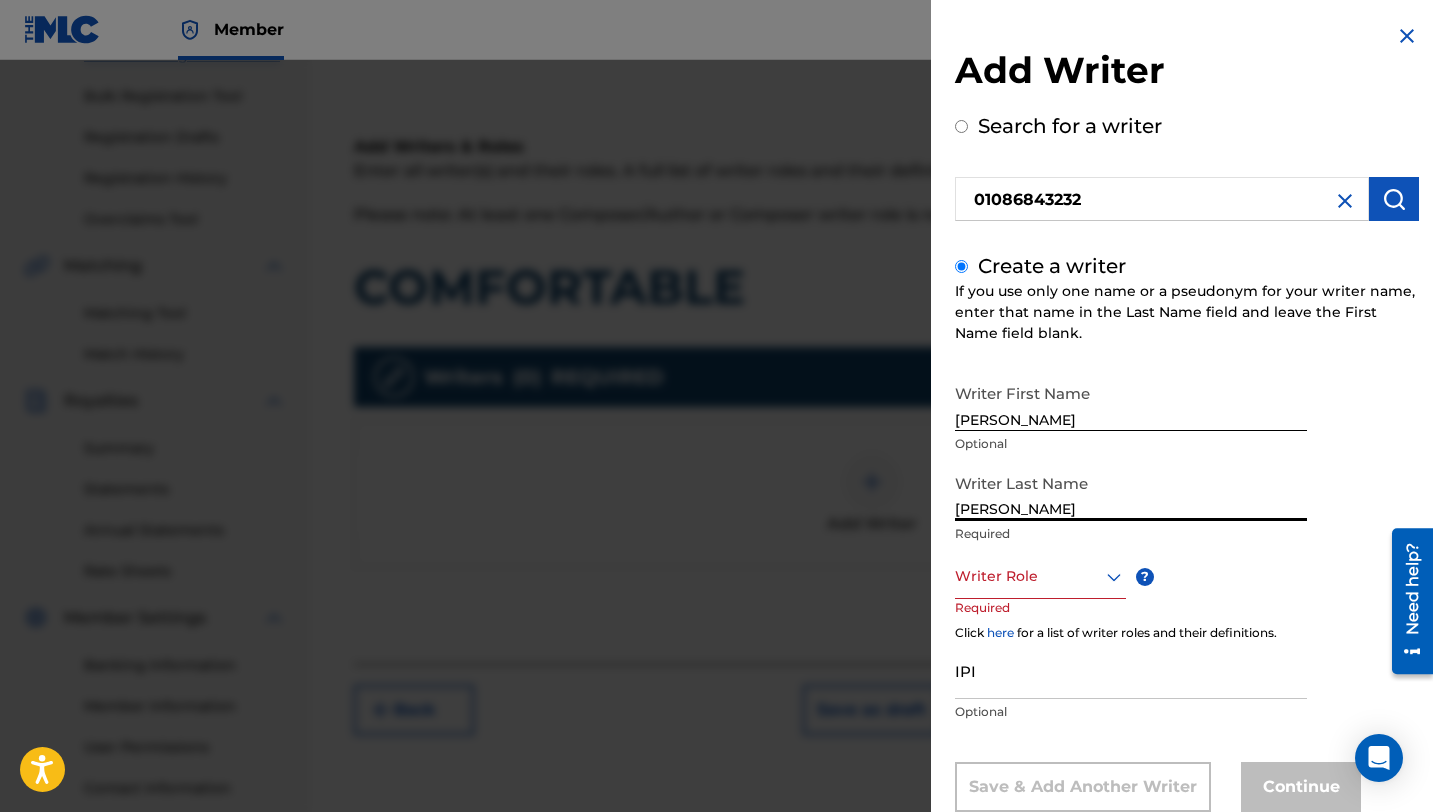 type on "[PERSON_NAME]" 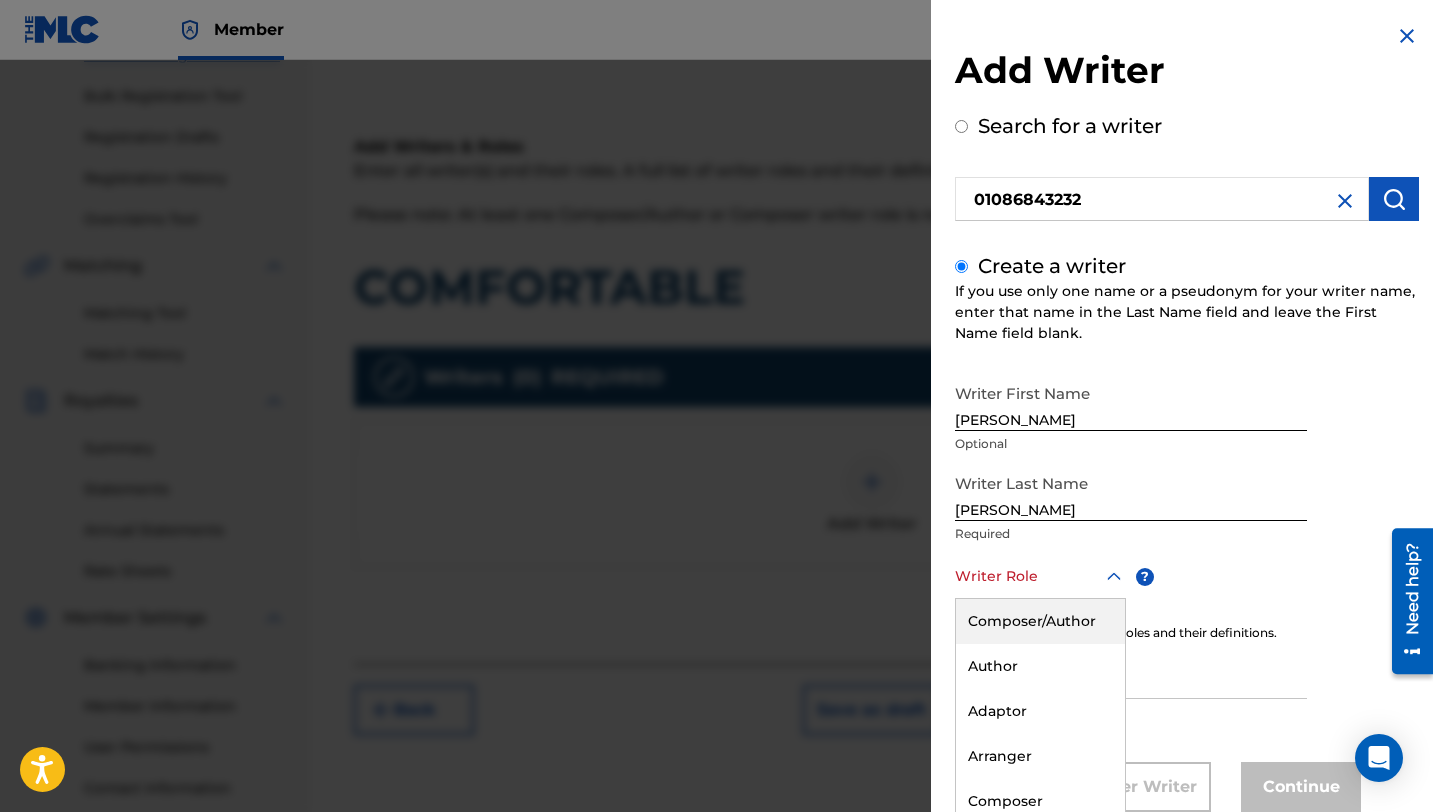 click on "Composer/Author, 1 of 8. 8 results available. Use Up and Down to choose options, press Enter to select the currently focused option, press Escape to exit the menu, press Tab to select the option and exit the menu. Writer Role Composer/Author Author Adaptor Arranger Composer Translator Sub Arranger Sub Author" at bounding box center (1040, 576) 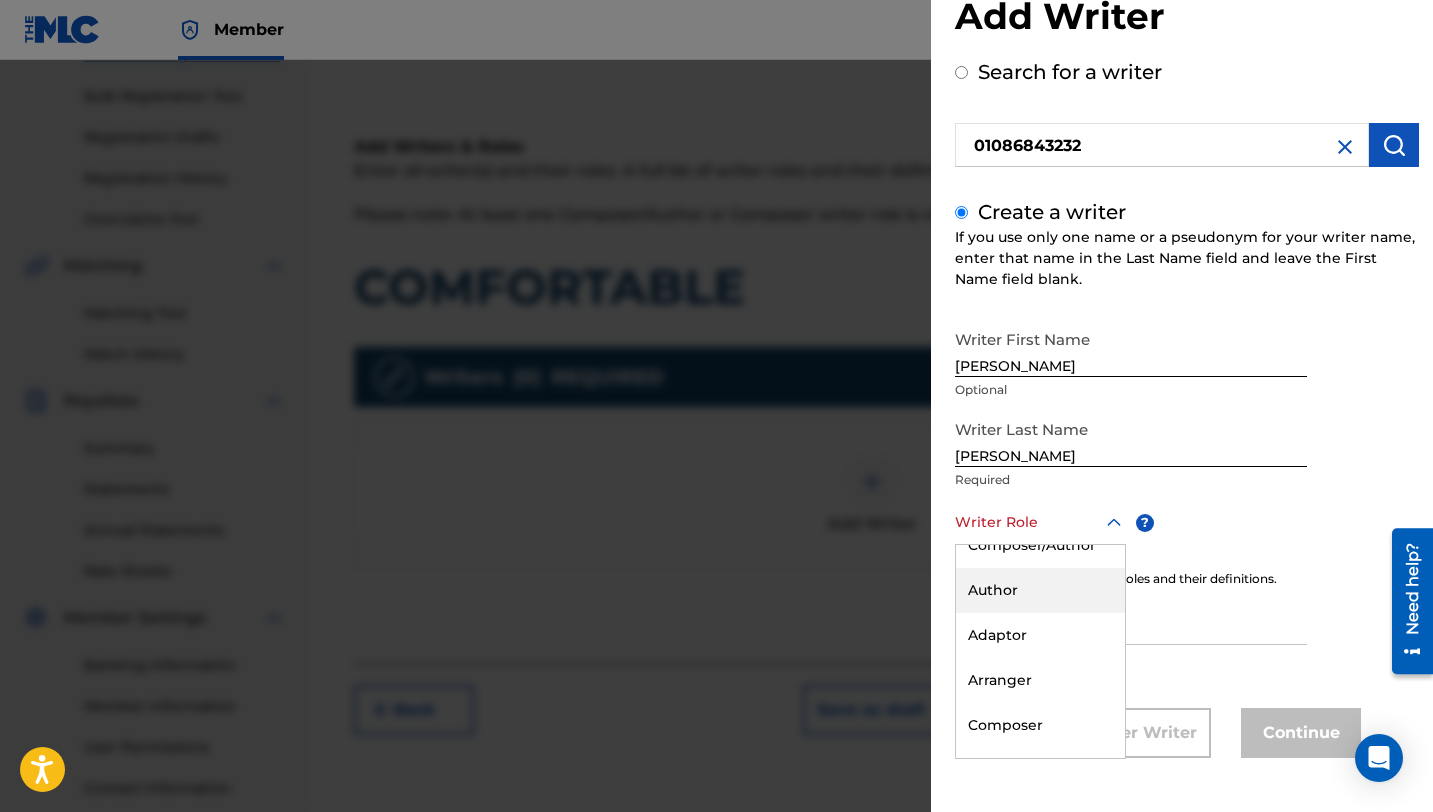 scroll, scrollTop: 19, scrollLeft: 0, axis: vertical 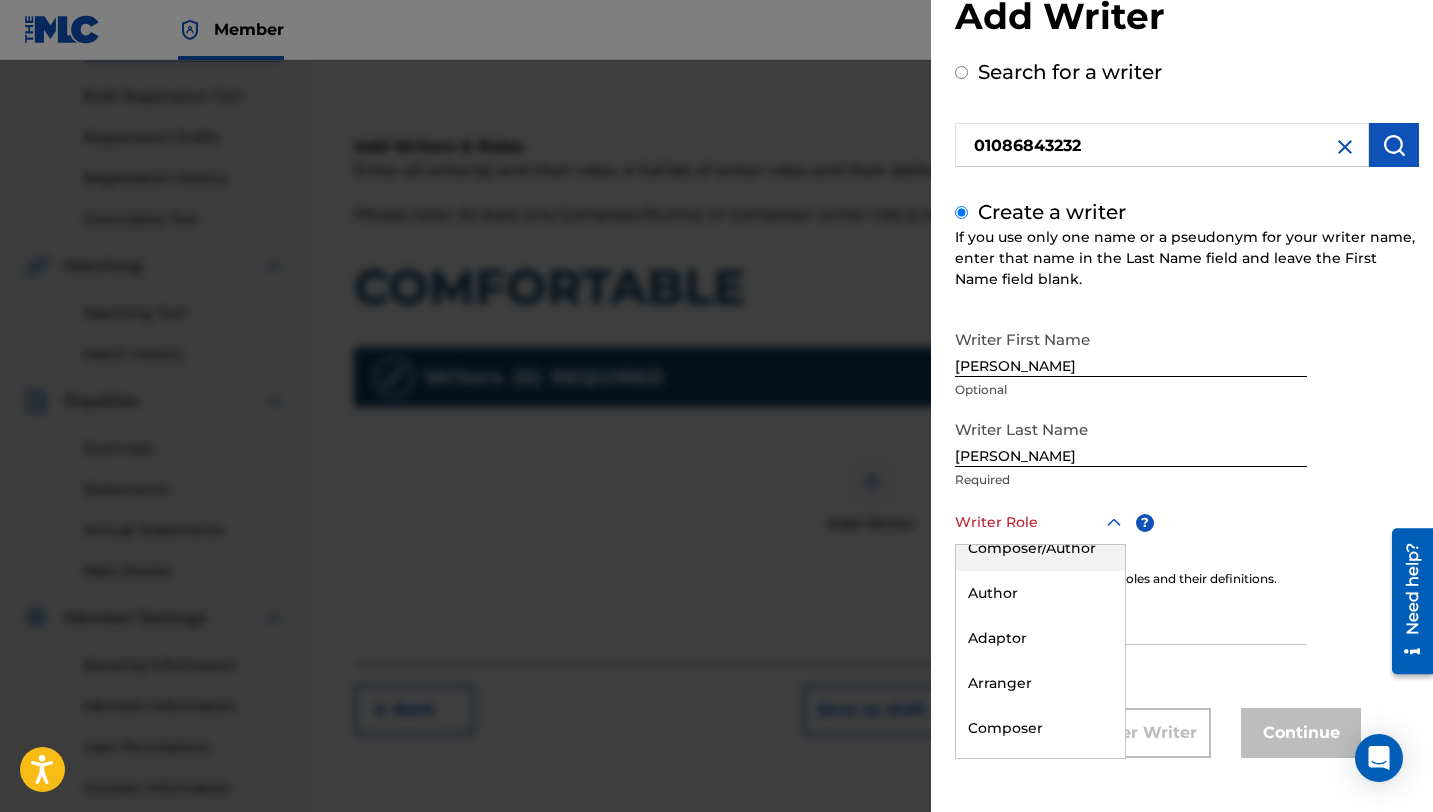 click on "Composer/Author" at bounding box center [1040, 548] 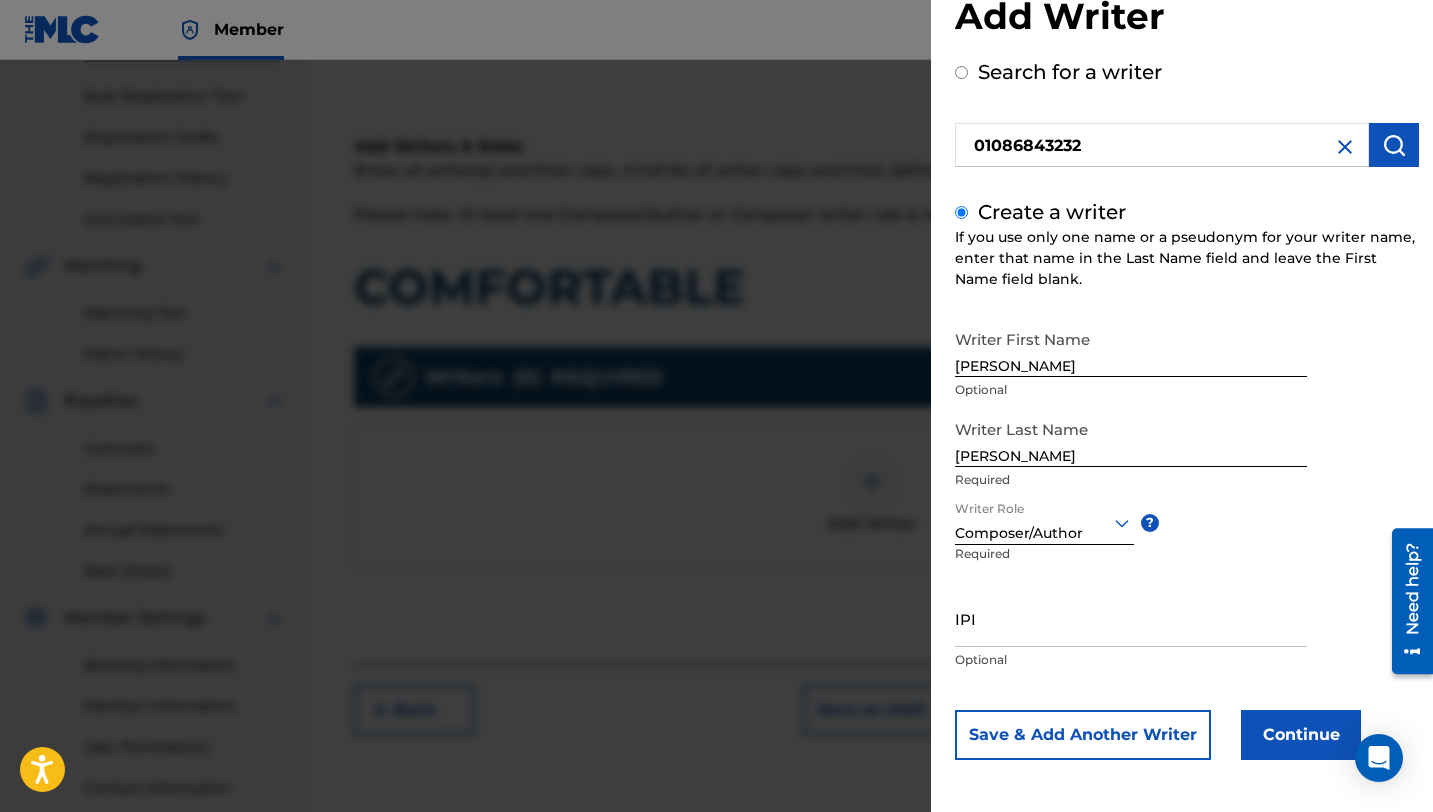 click on "IPI" at bounding box center [1131, 618] 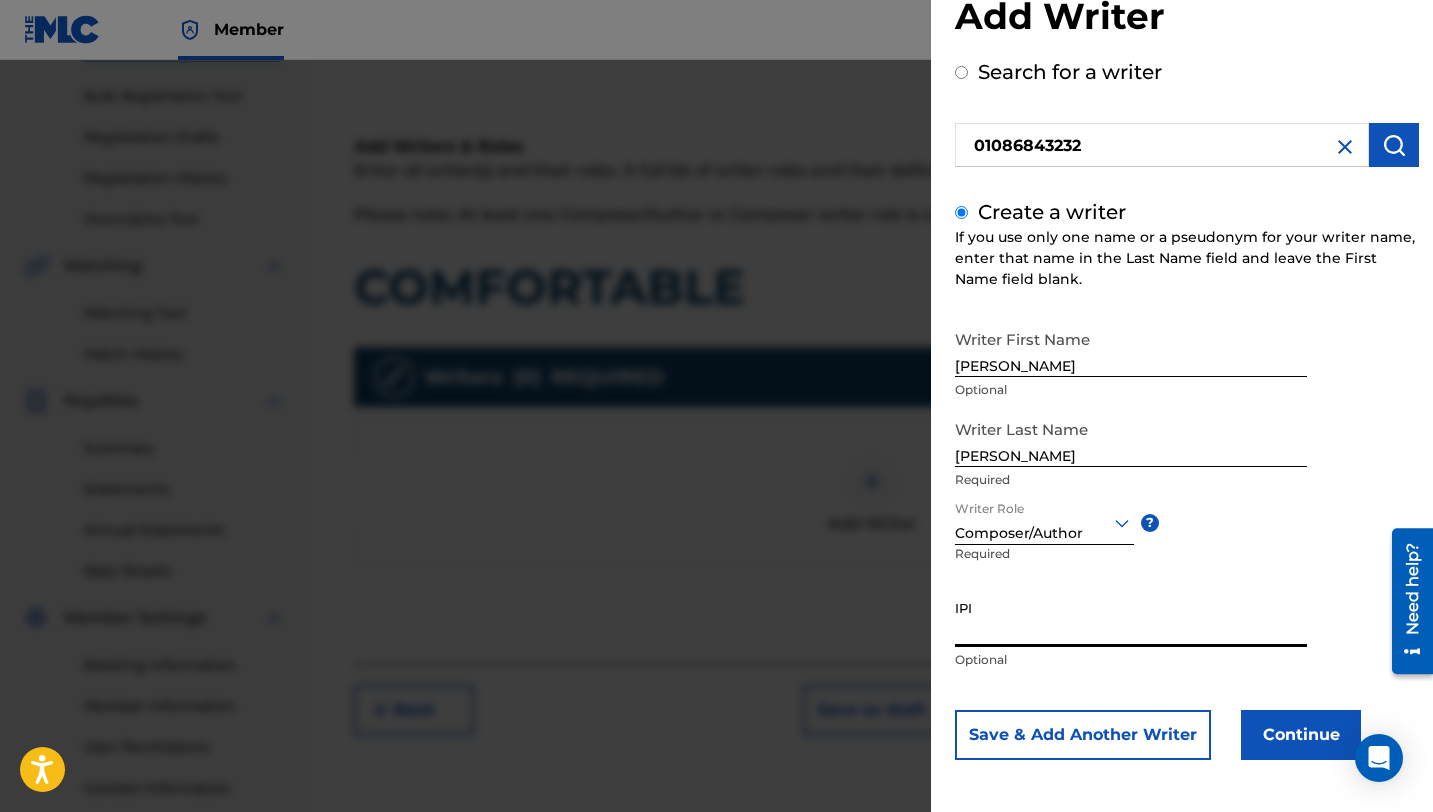 paste on "01086843232" 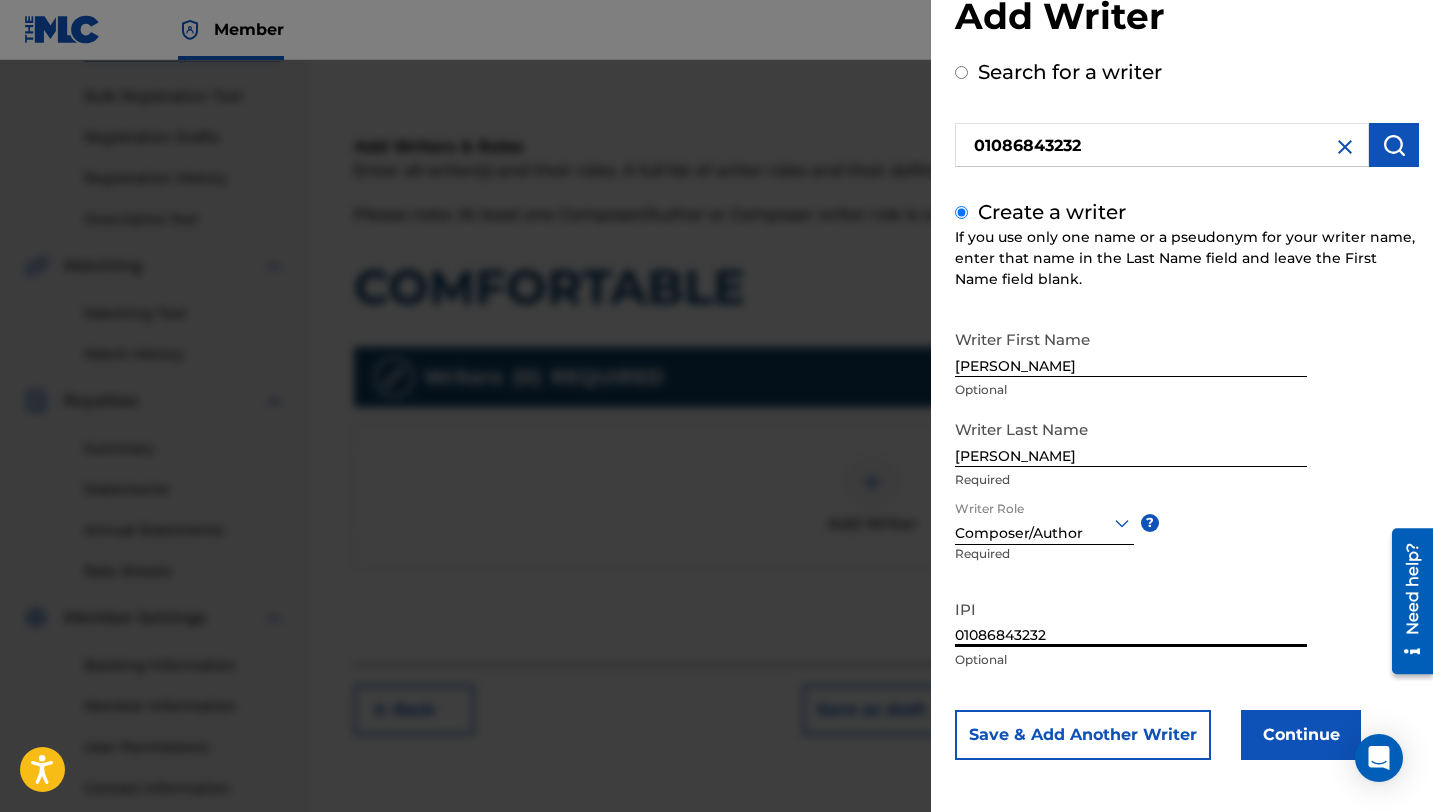 type on "01086843232" 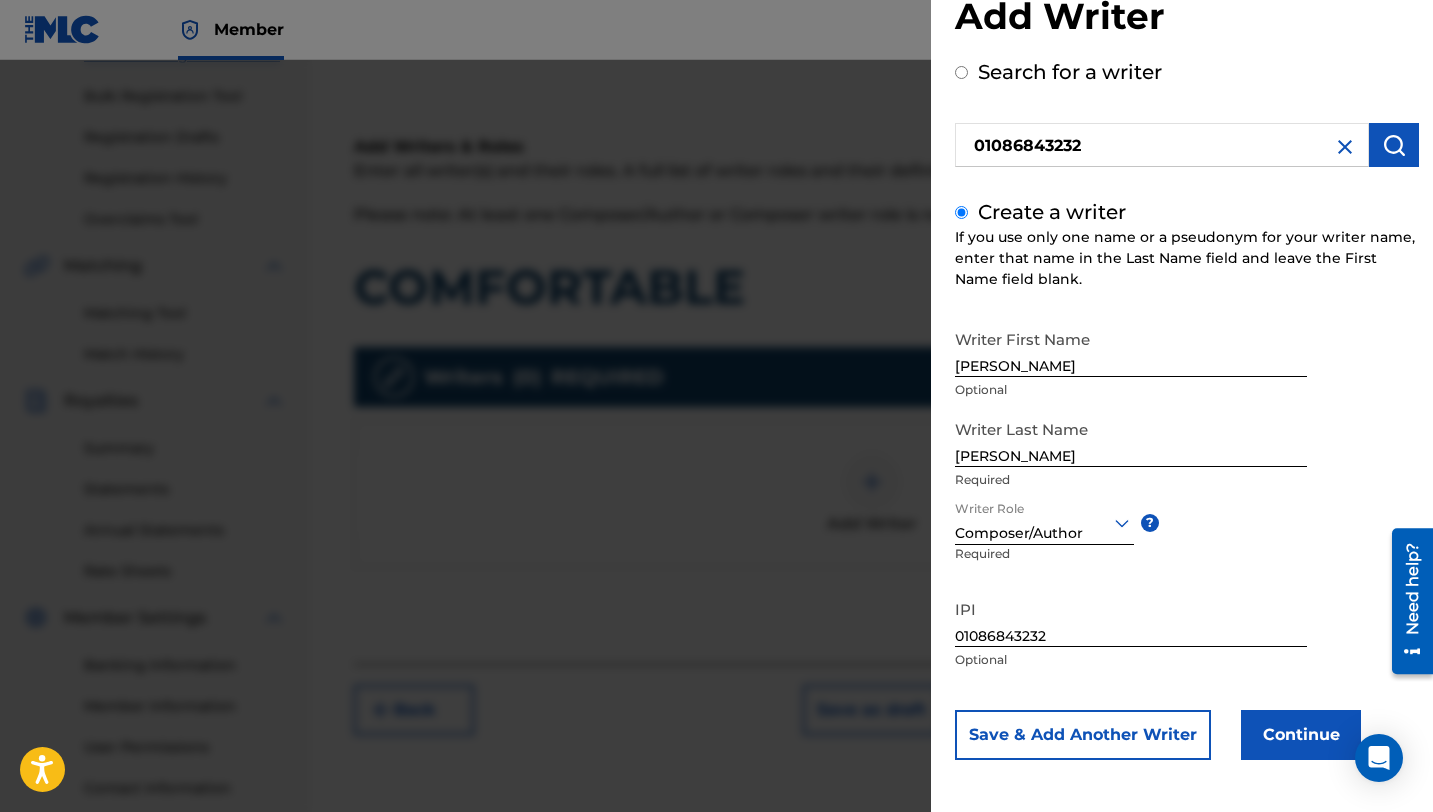click on "Continue" at bounding box center [1301, 735] 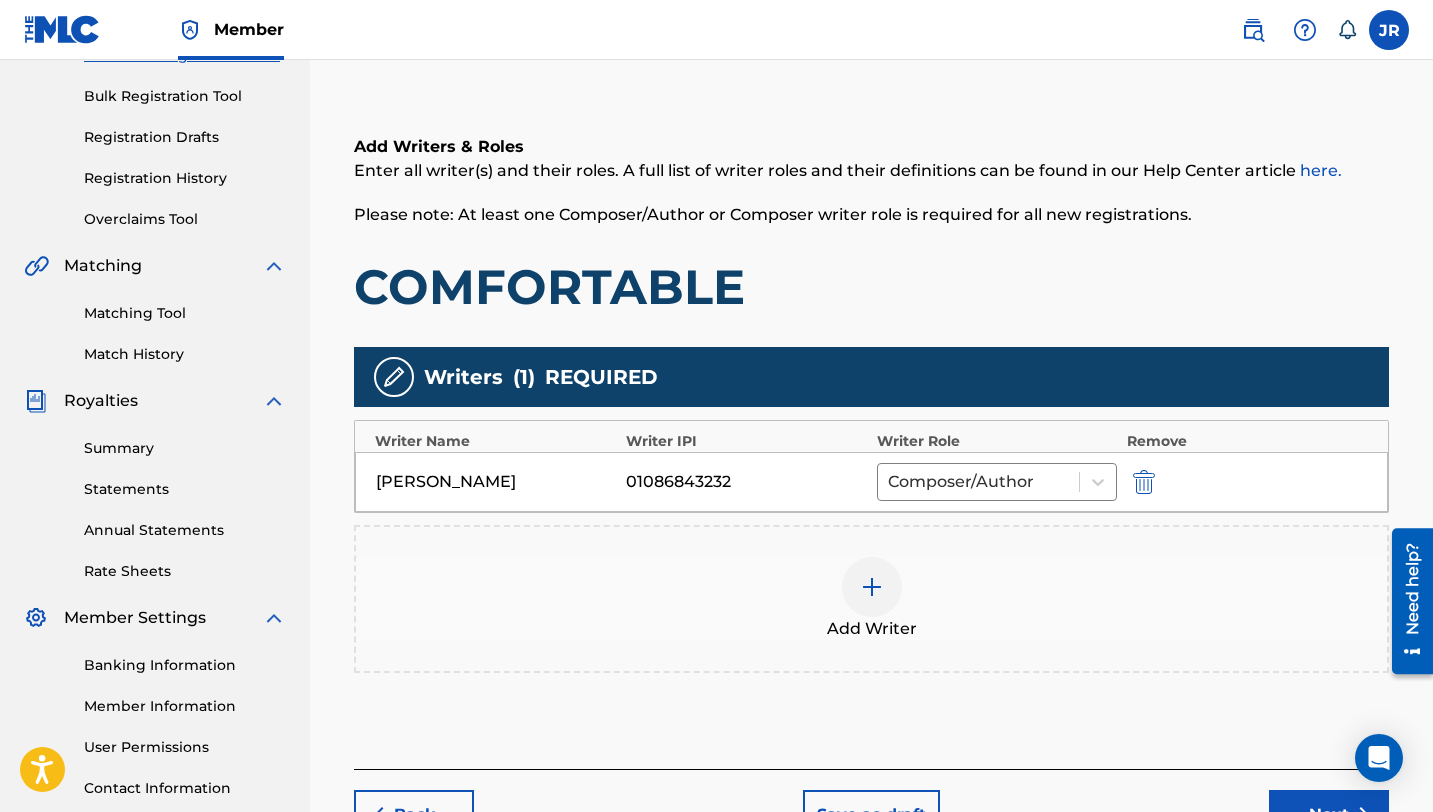 click at bounding box center [872, 587] 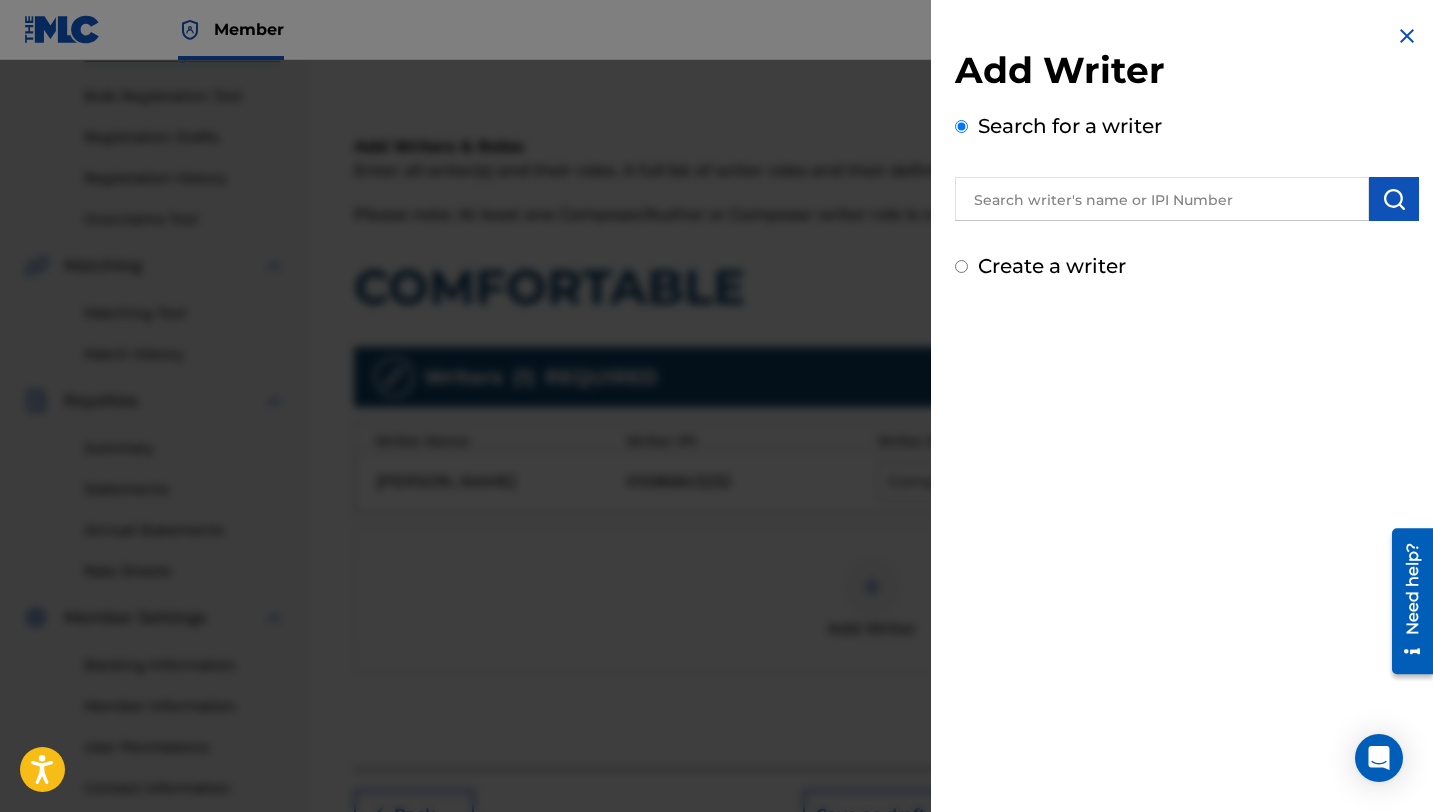 click at bounding box center [1162, 199] 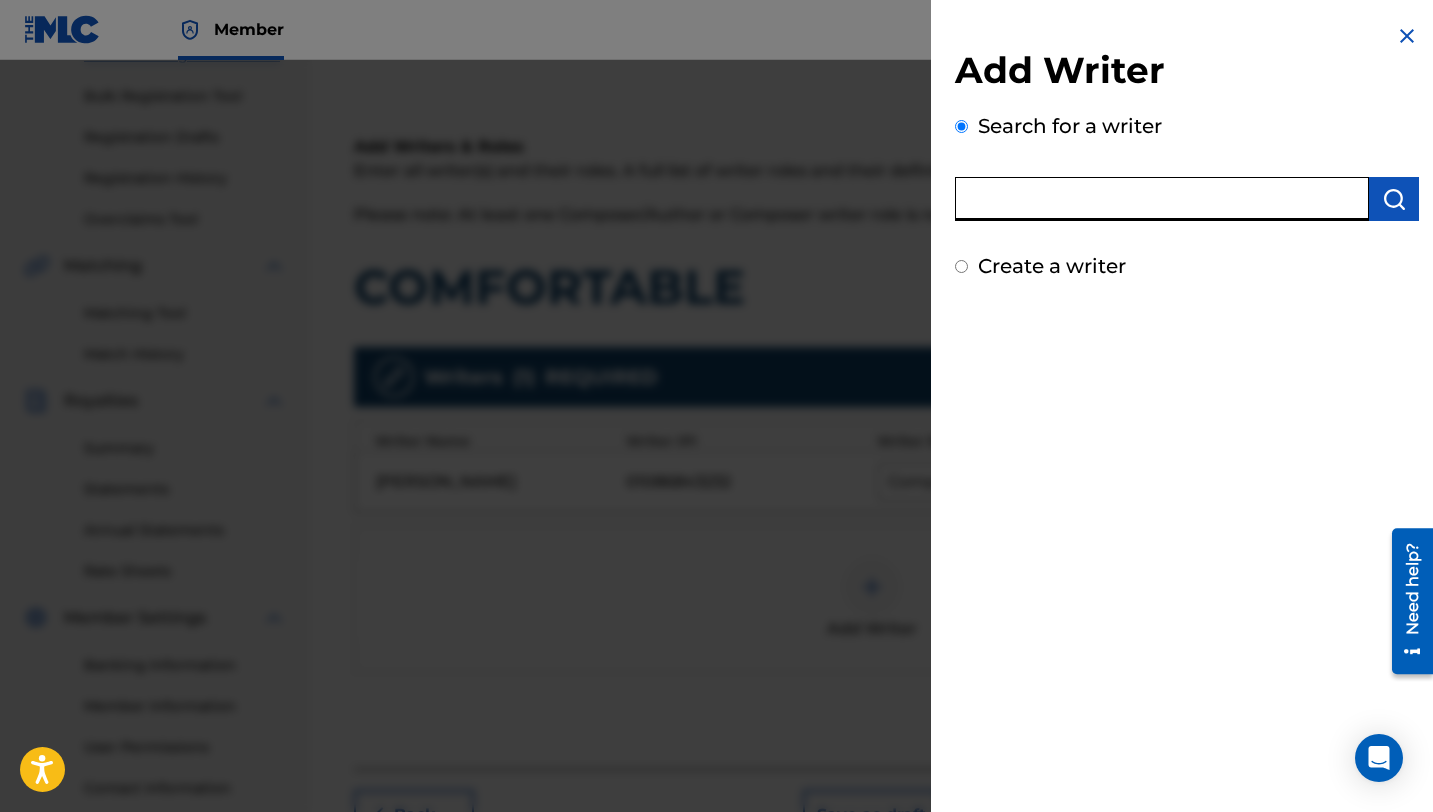 paste on "00792843695" 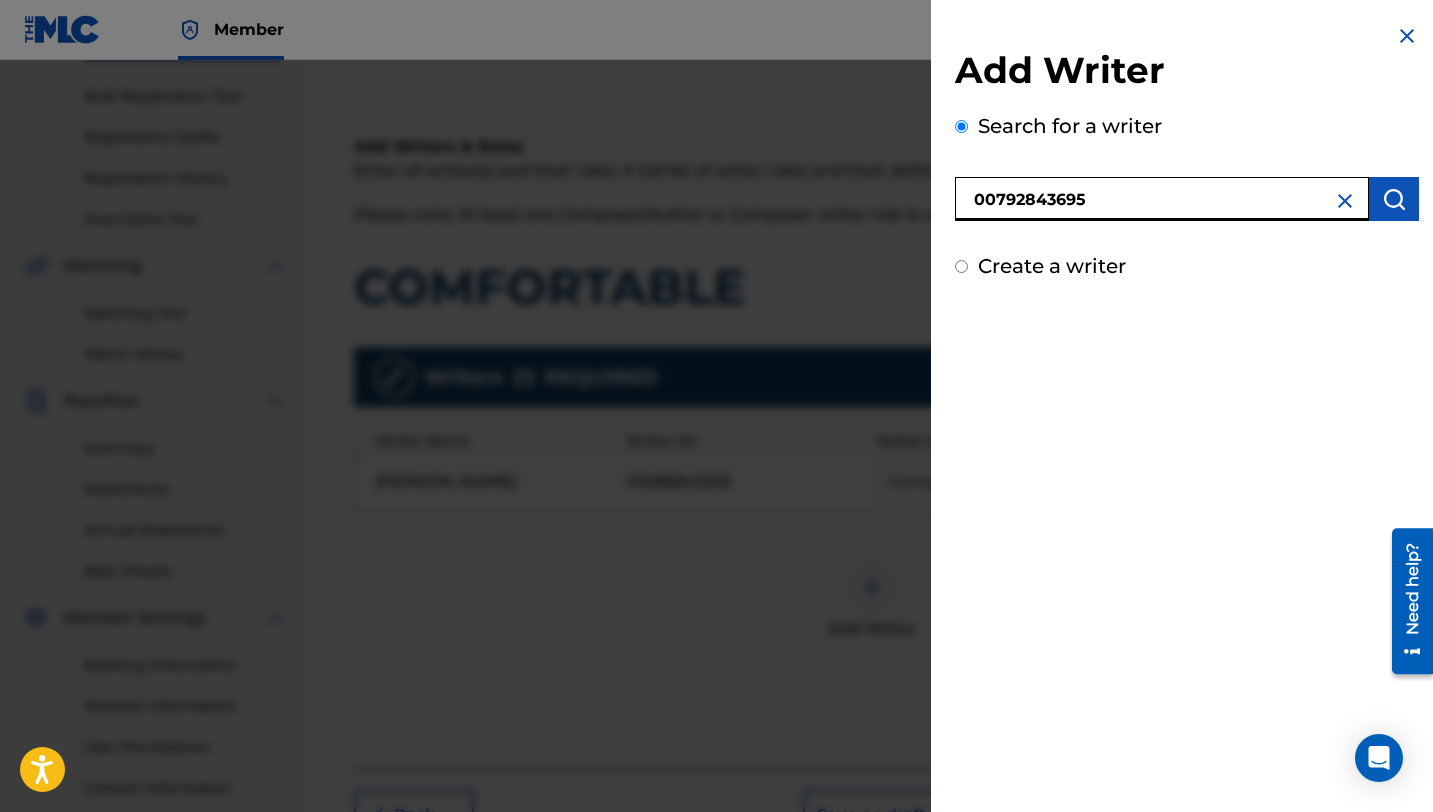 type on "00792843695" 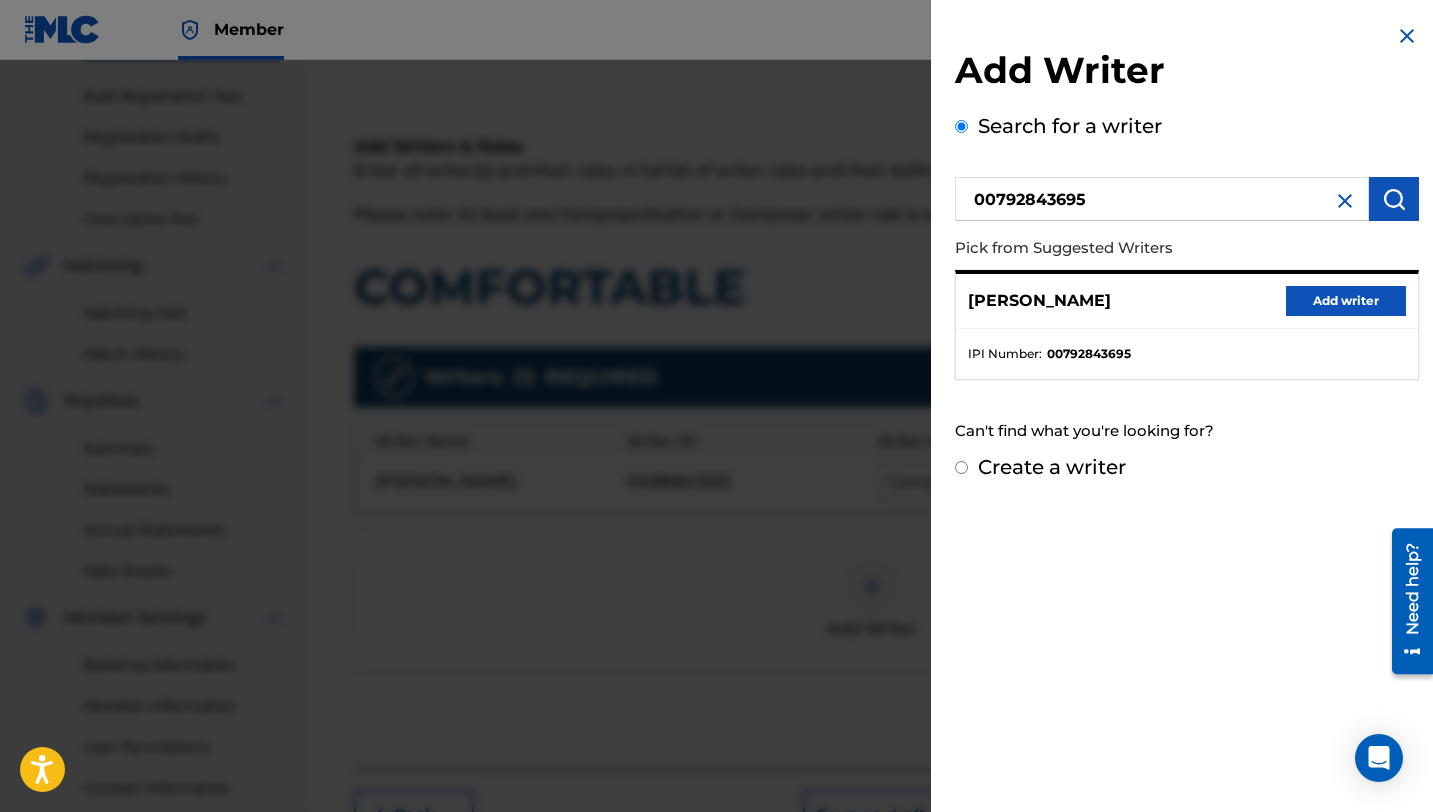 click on "Add writer" at bounding box center [1346, 301] 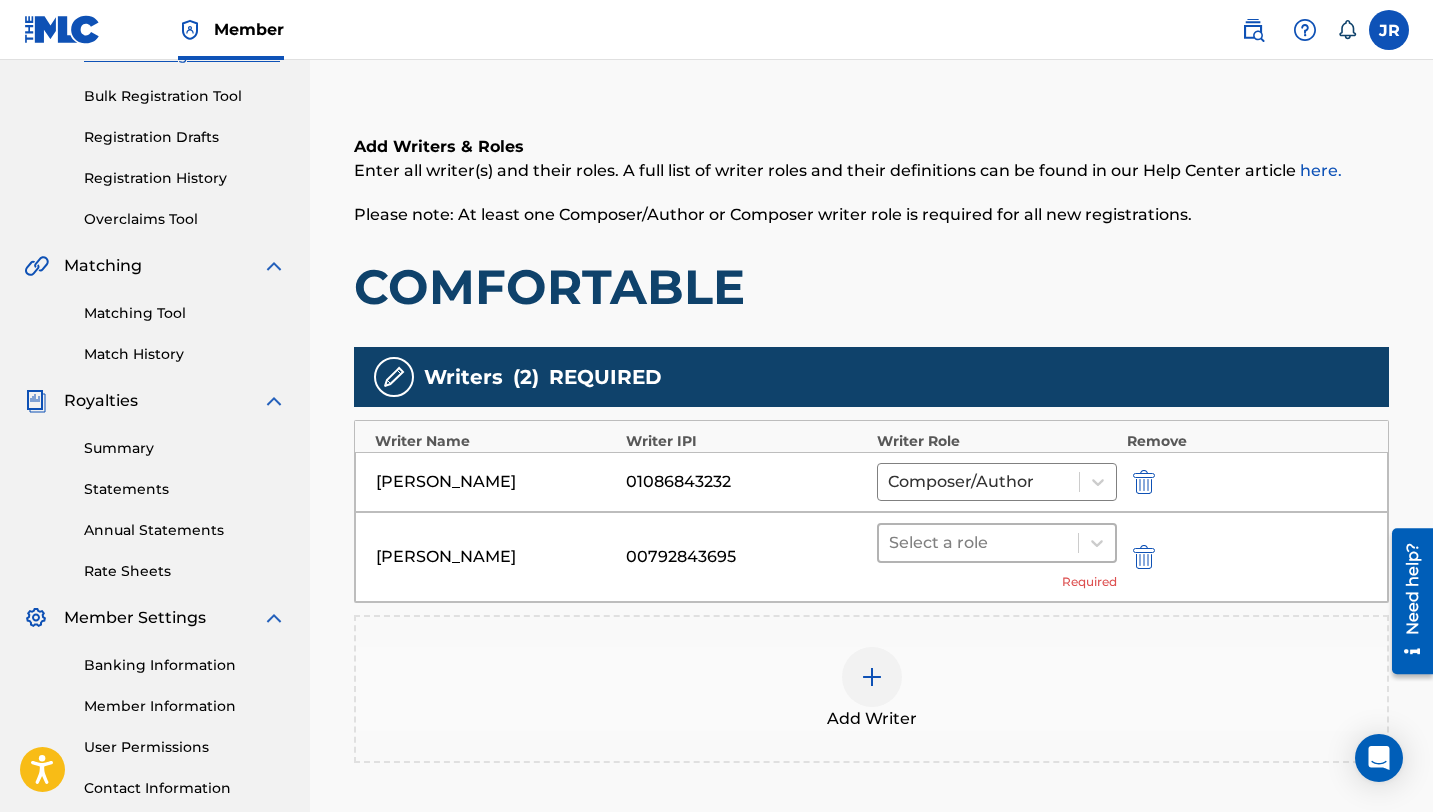 click at bounding box center [978, 543] 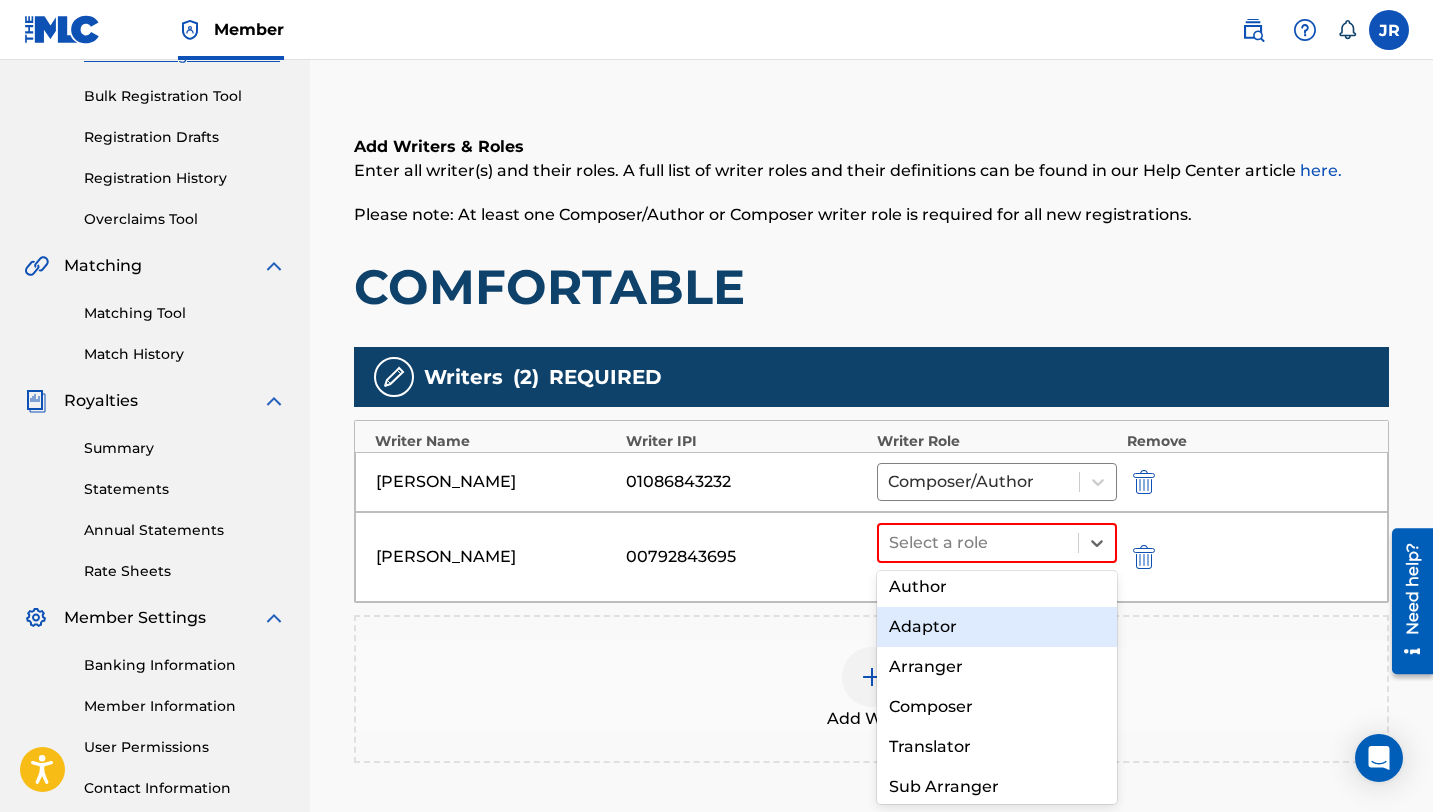 scroll, scrollTop: 33, scrollLeft: 0, axis: vertical 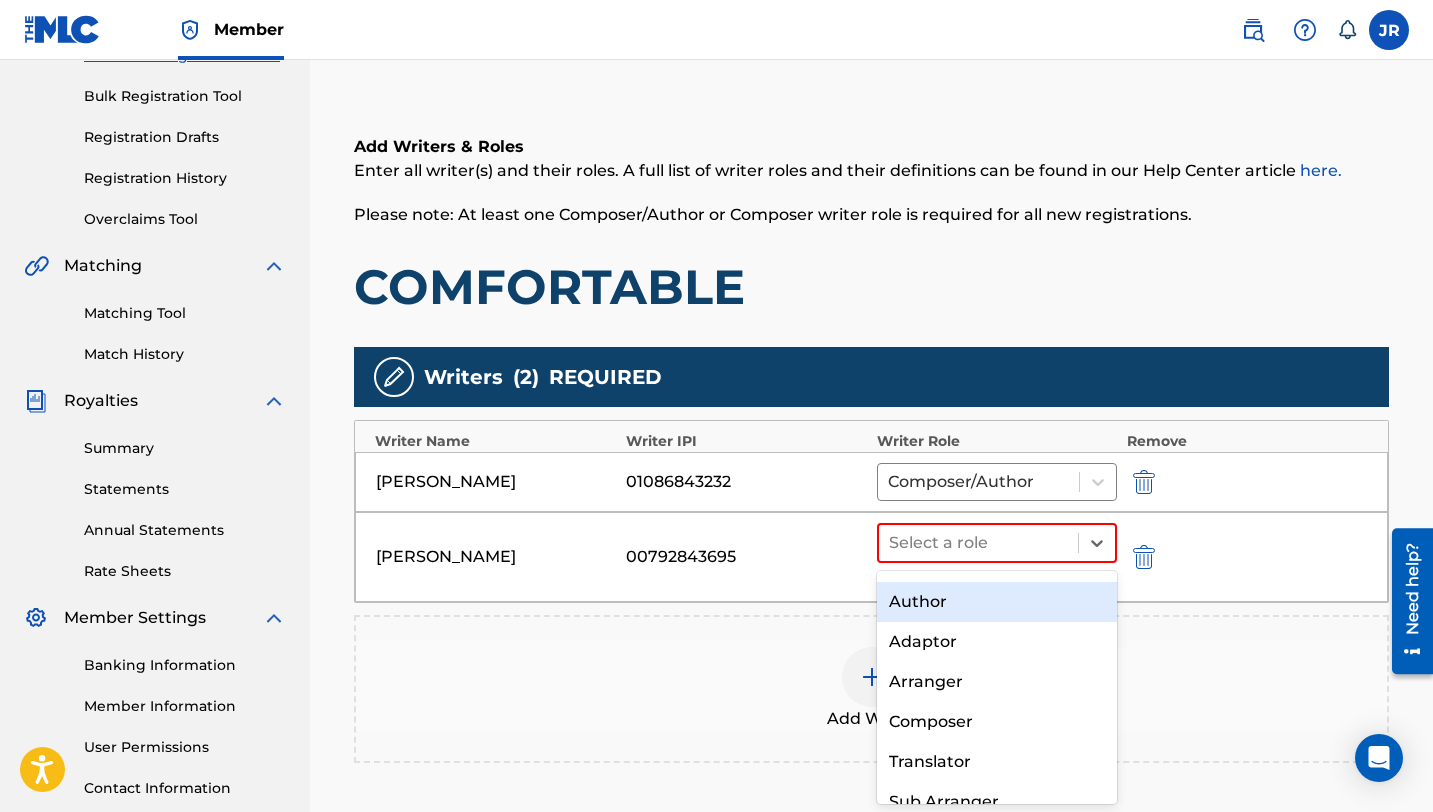 click on "Author" at bounding box center (997, 602) 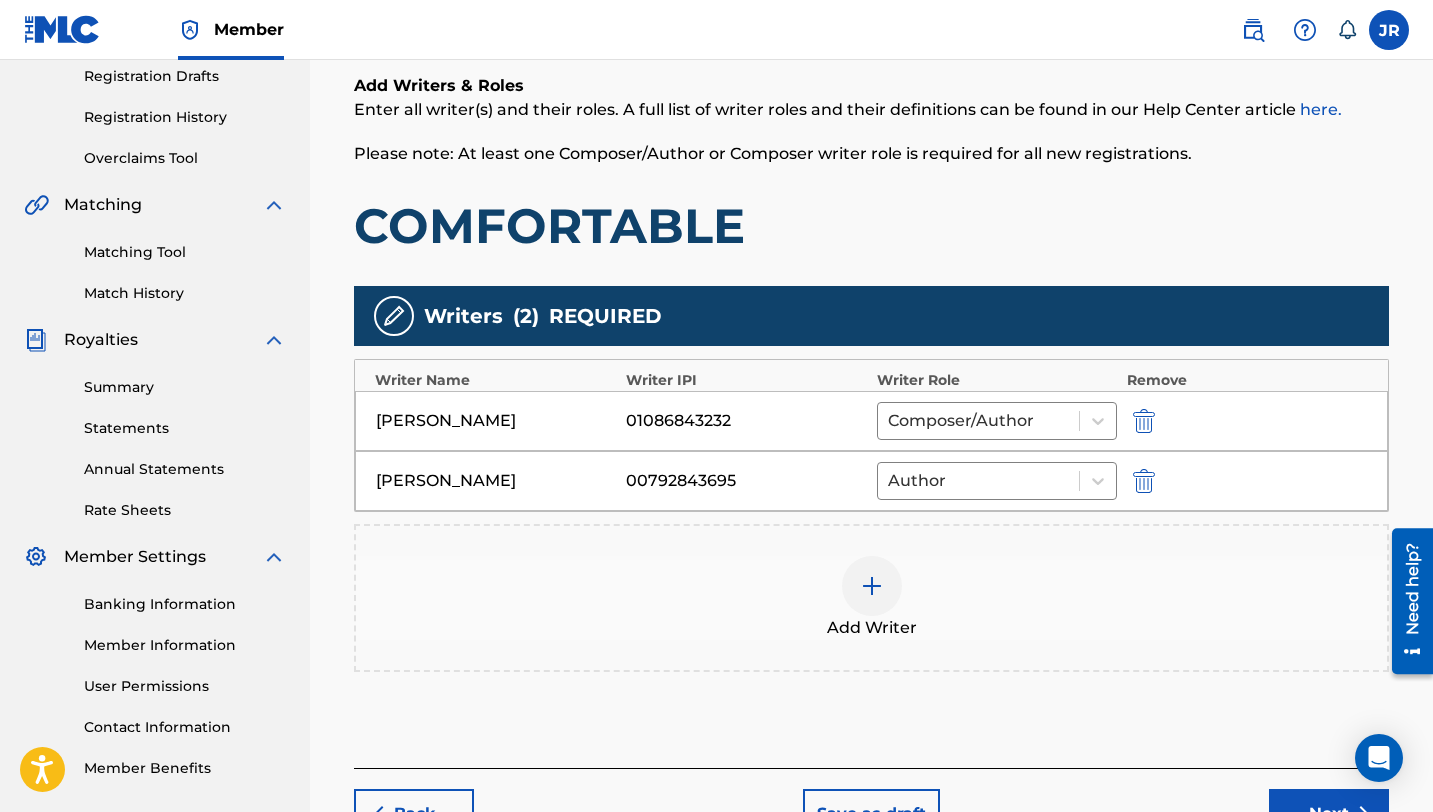 scroll, scrollTop: 484, scrollLeft: 0, axis: vertical 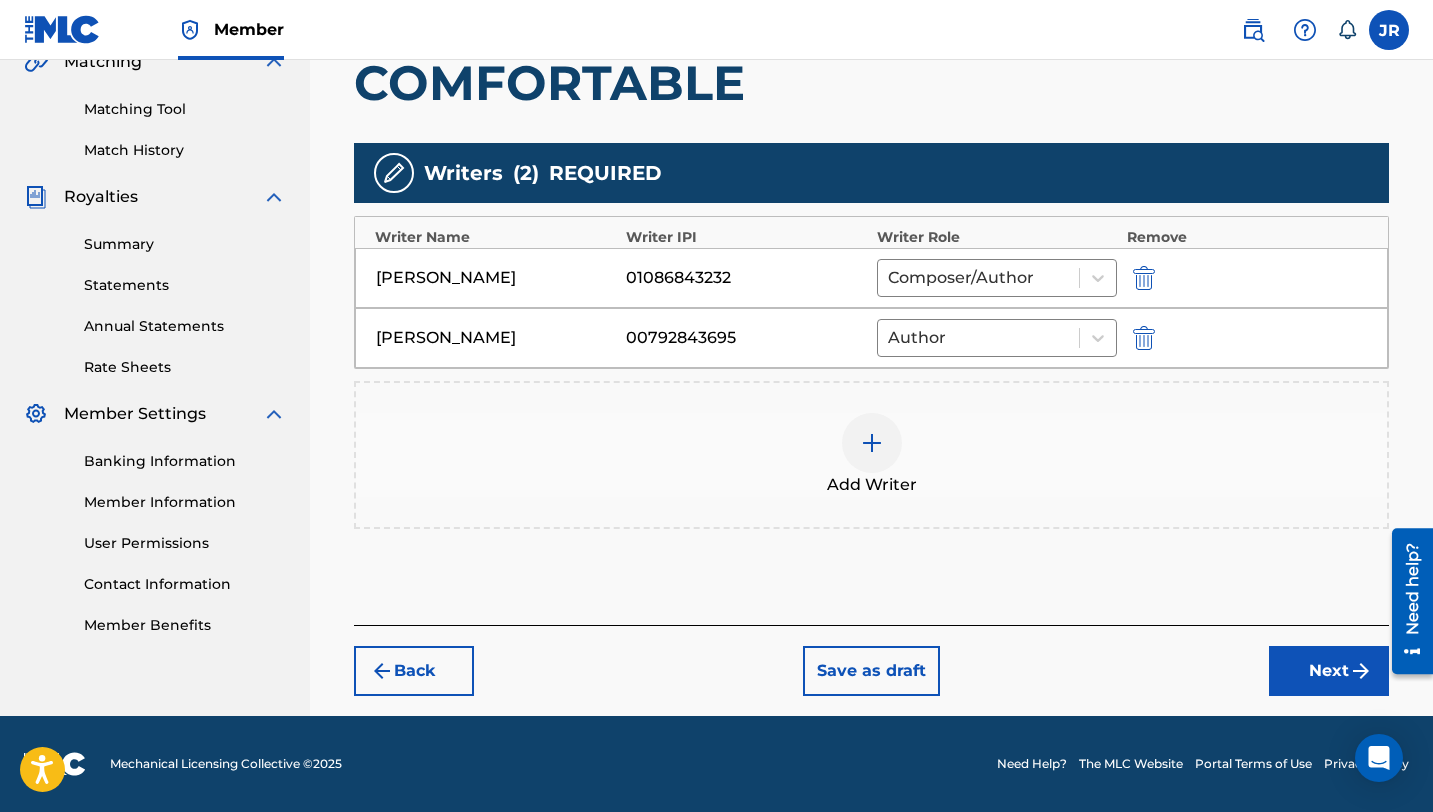 click on "Next" at bounding box center [1329, 671] 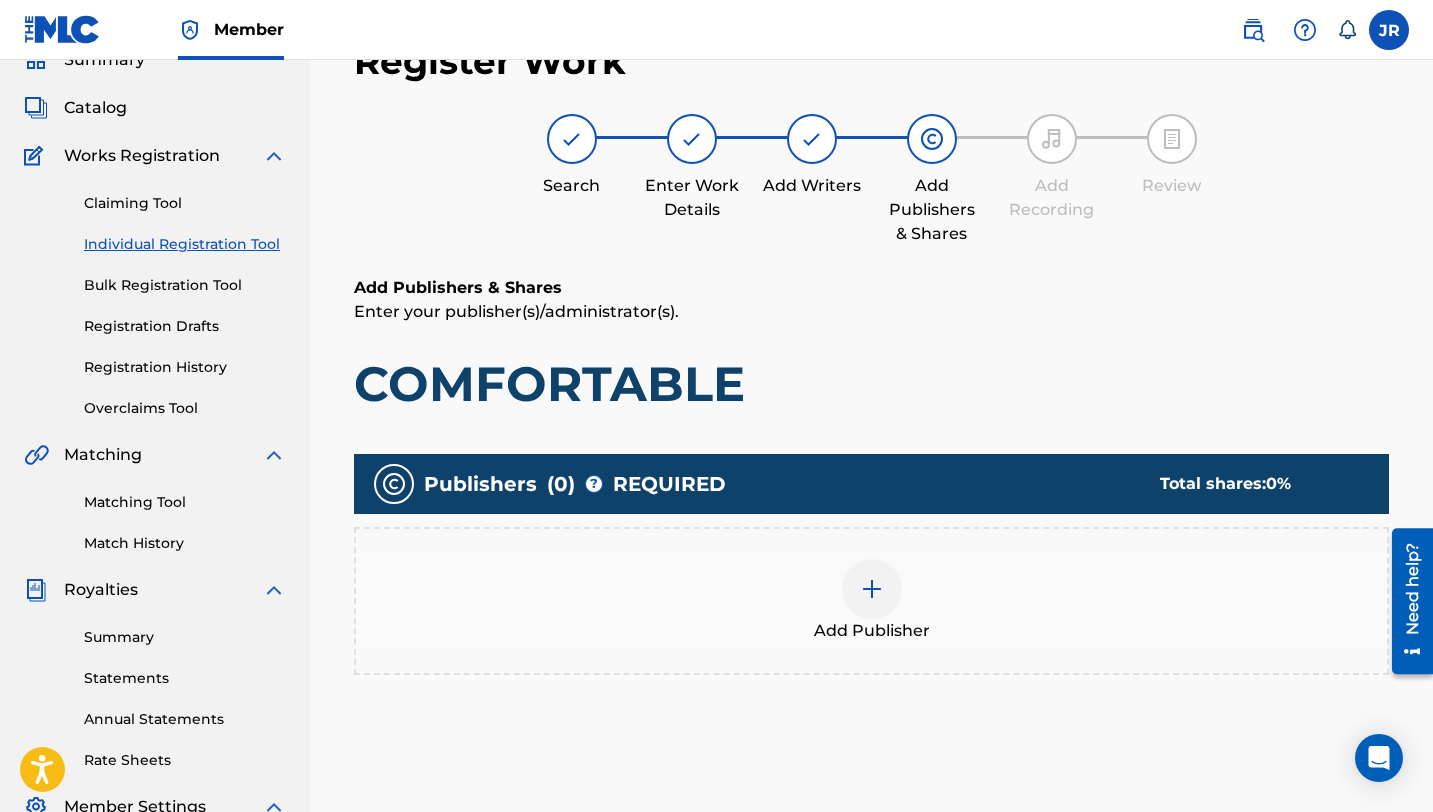 scroll, scrollTop: 90, scrollLeft: 0, axis: vertical 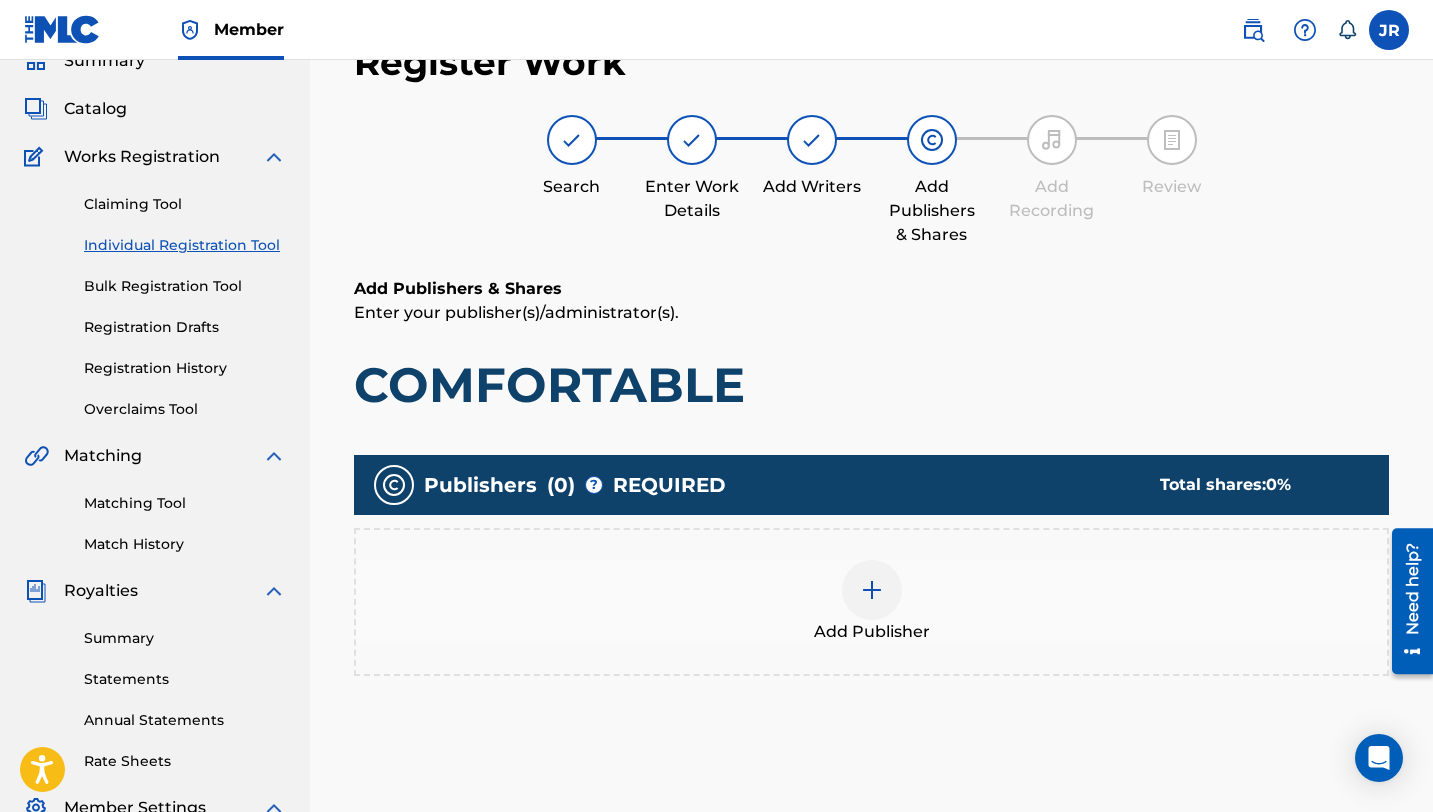 click at bounding box center [872, 590] 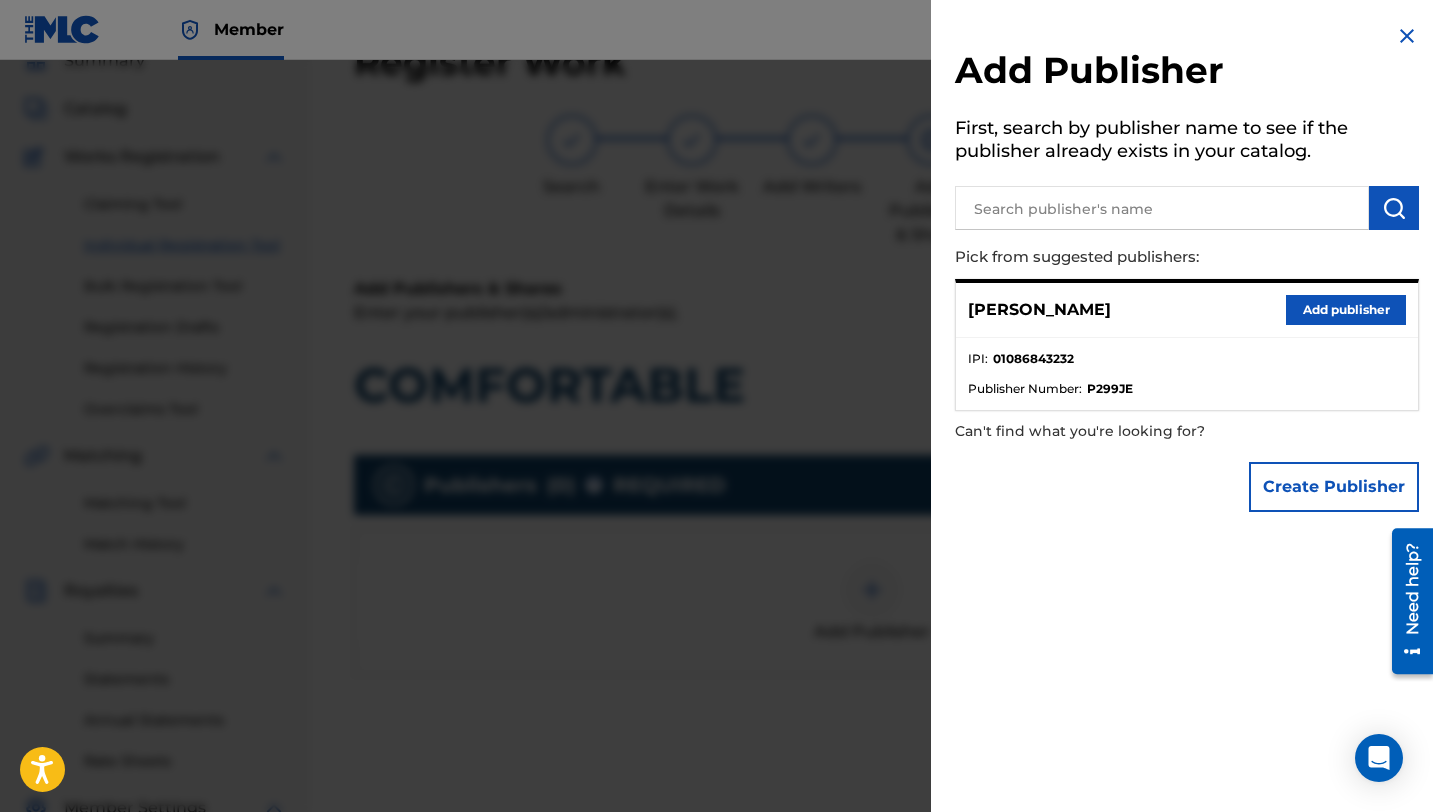 click on "Add publisher" at bounding box center (1346, 310) 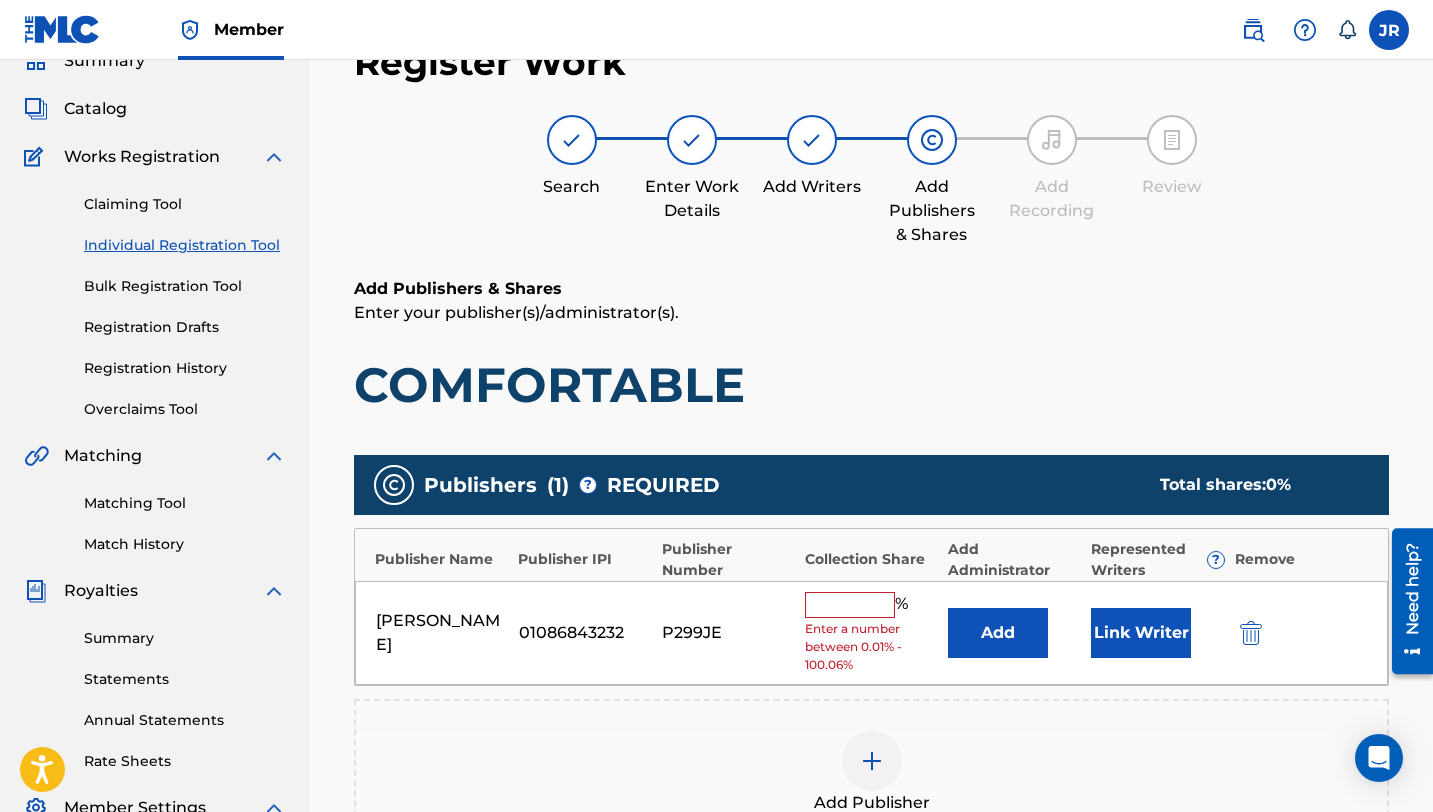 click on "% Enter a number between 0.01% - 100.06%" at bounding box center (871, 633) 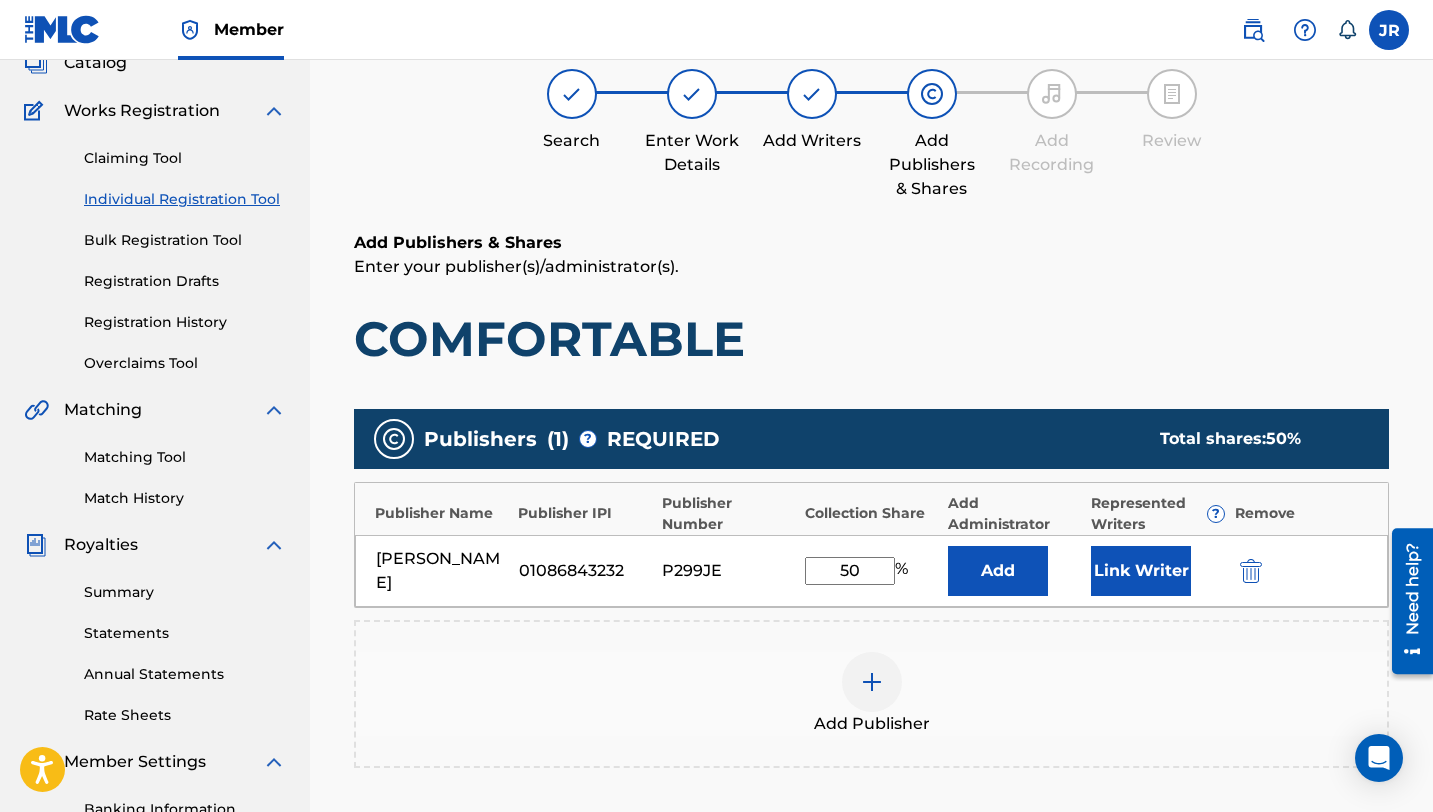 scroll, scrollTop: 137, scrollLeft: 0, axis: vertical 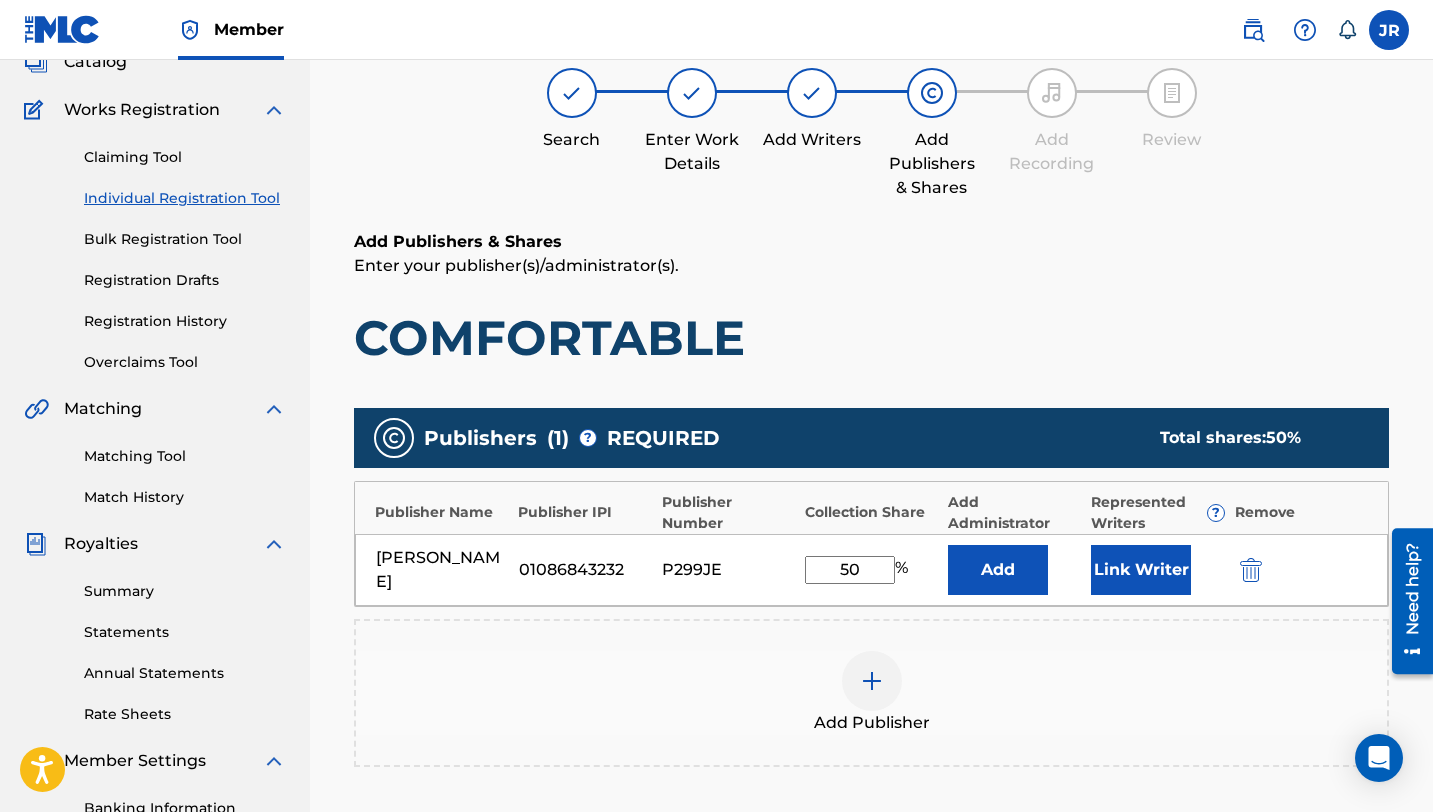 type on "50" 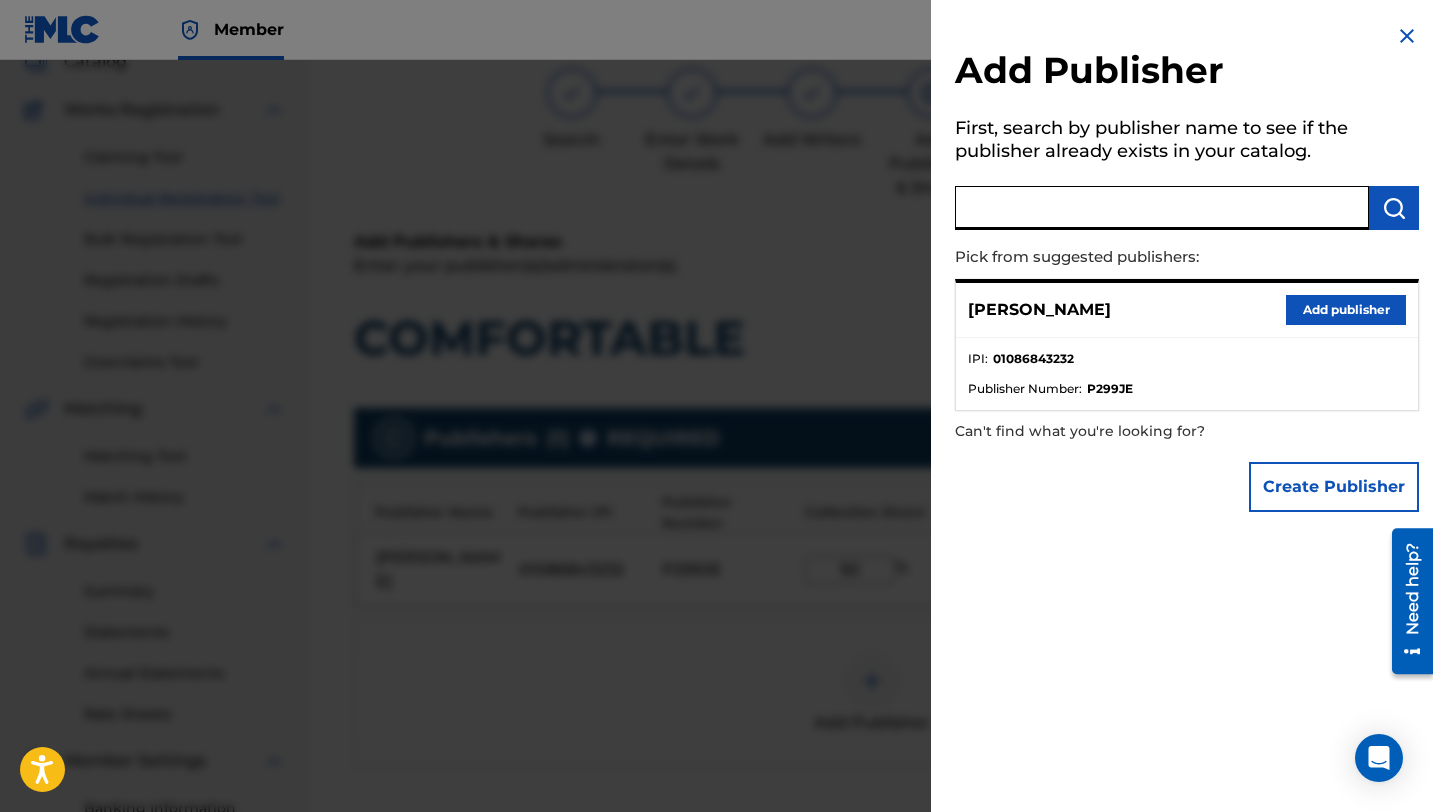 click at bounding box center [1162, 208] 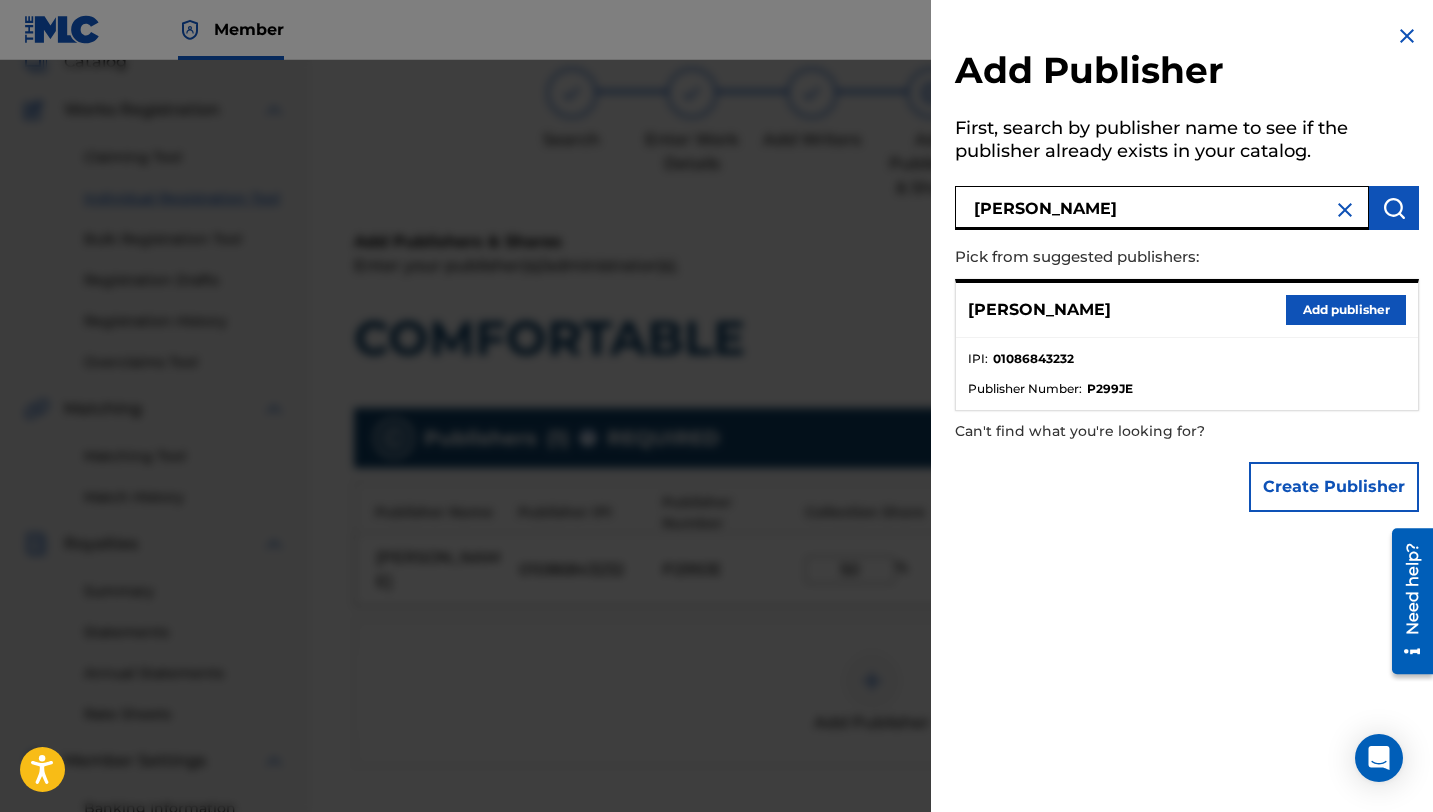 type on "[PERSON_NAME]" 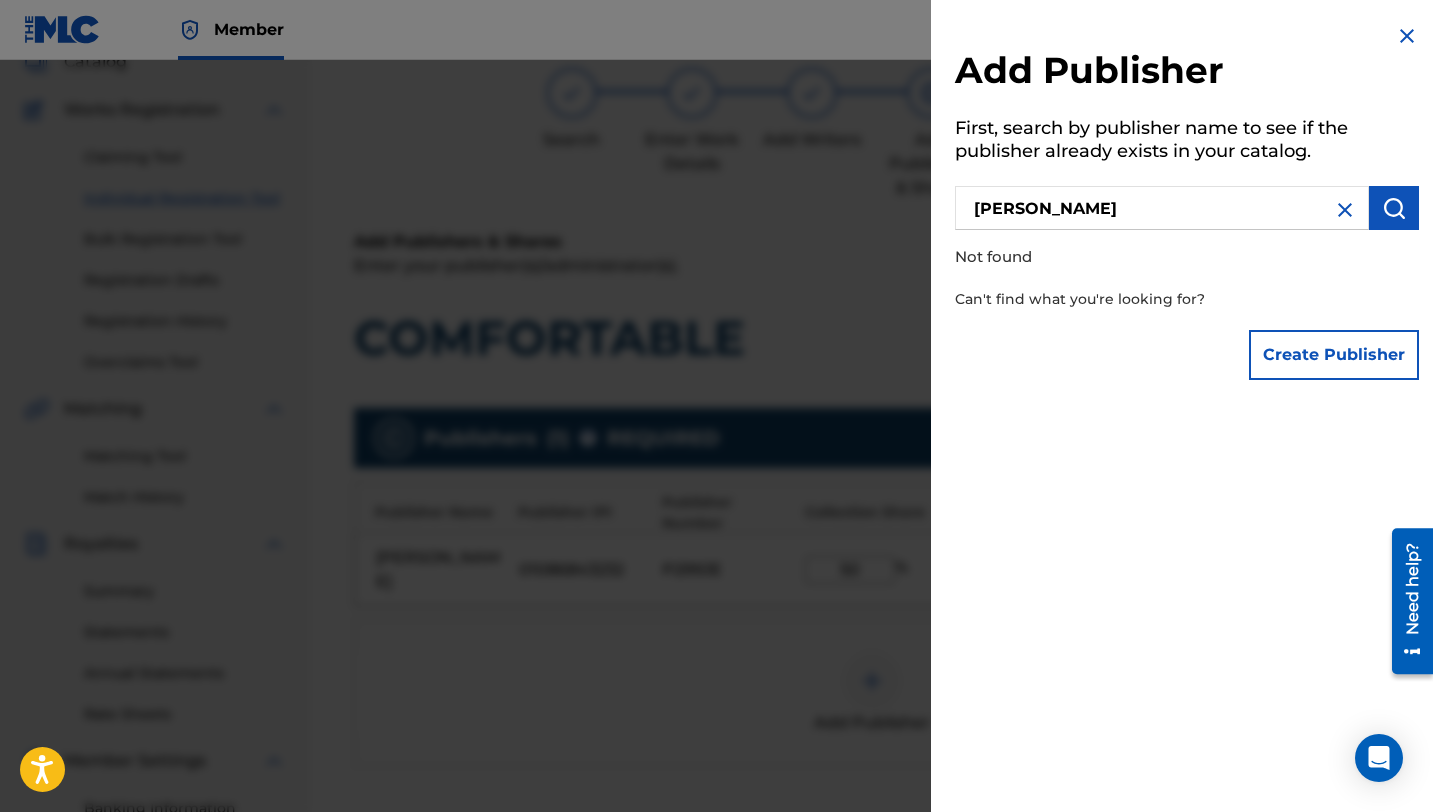 click at bounding box center (1345, 210) 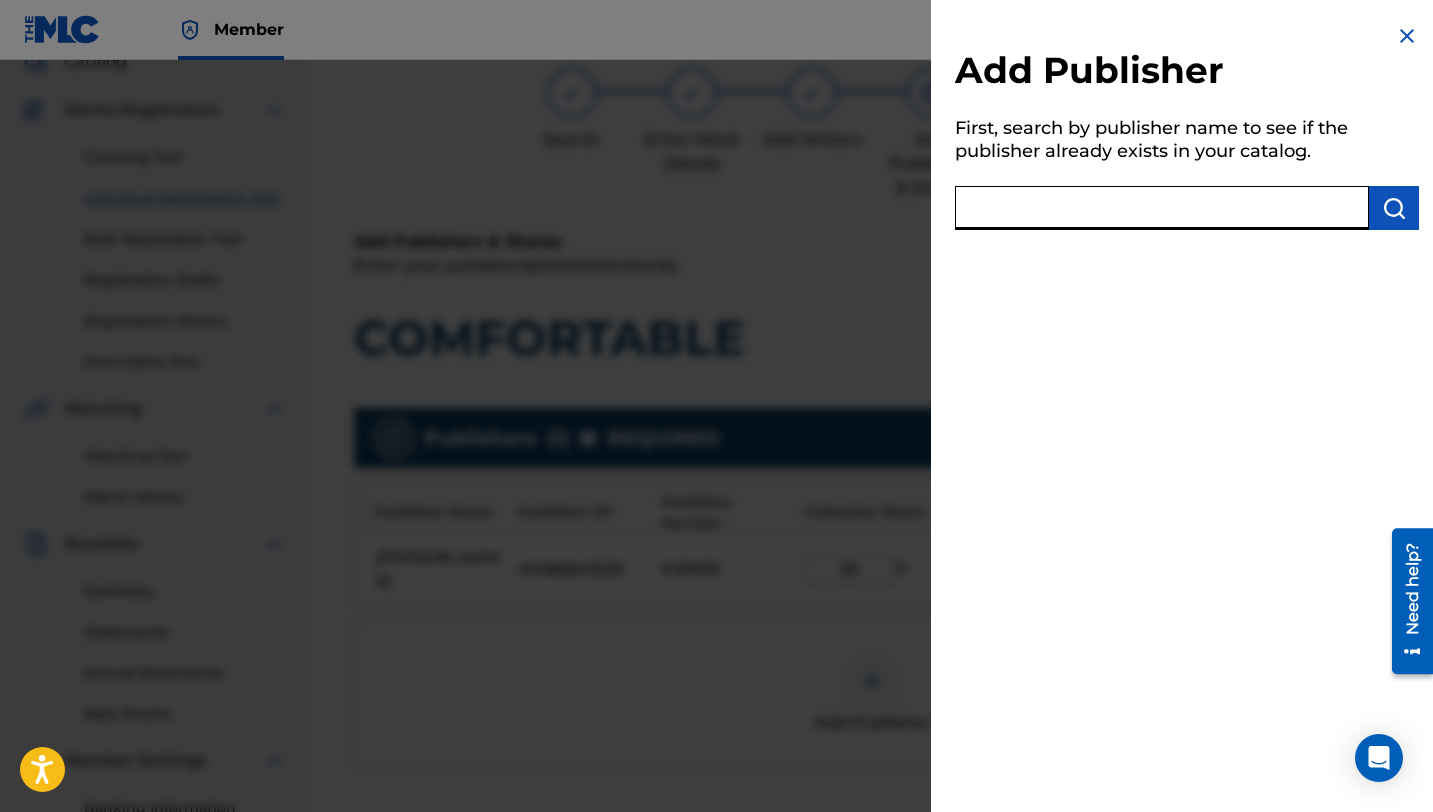 click at bounding box center (1162, 208) 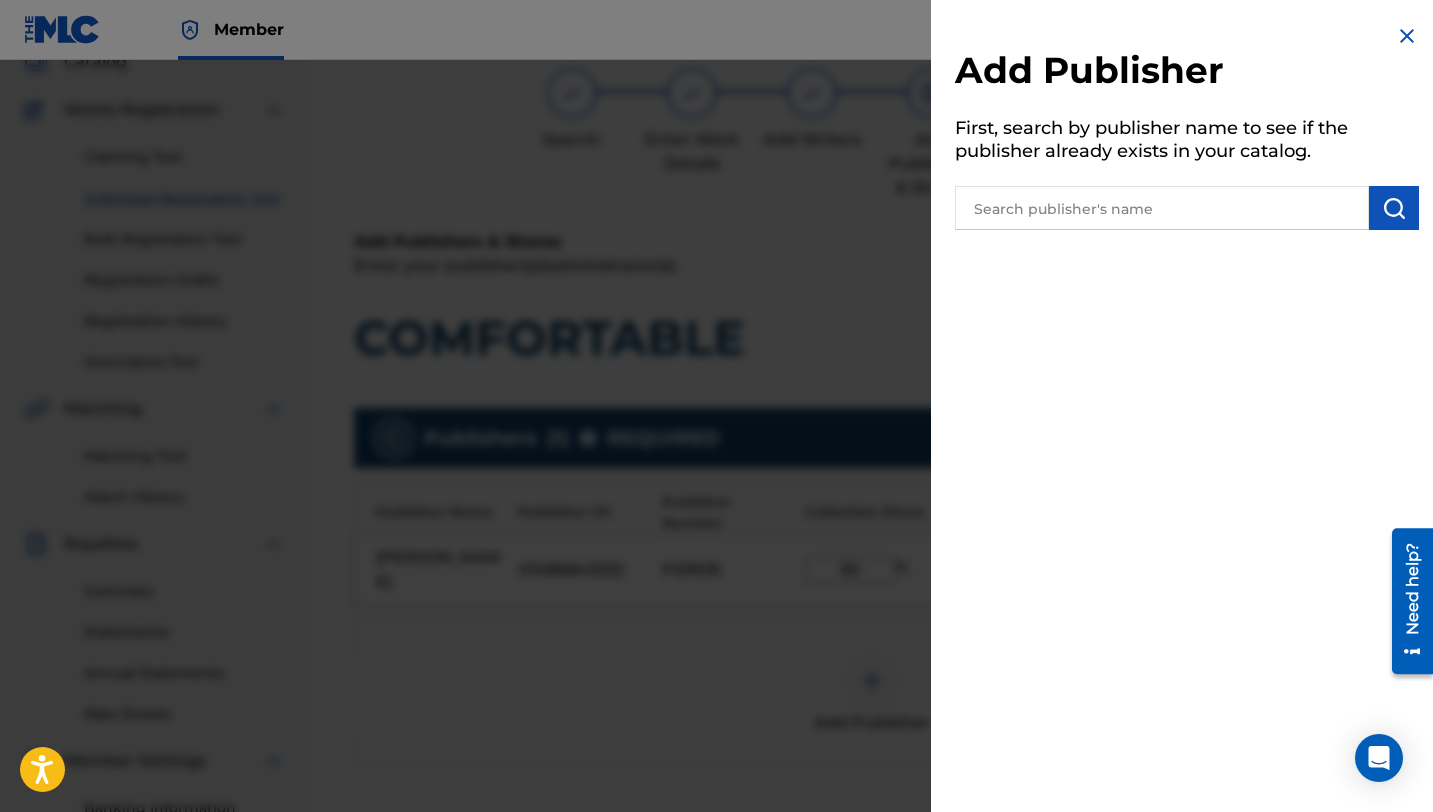 click at bounding box center (1407, 36) 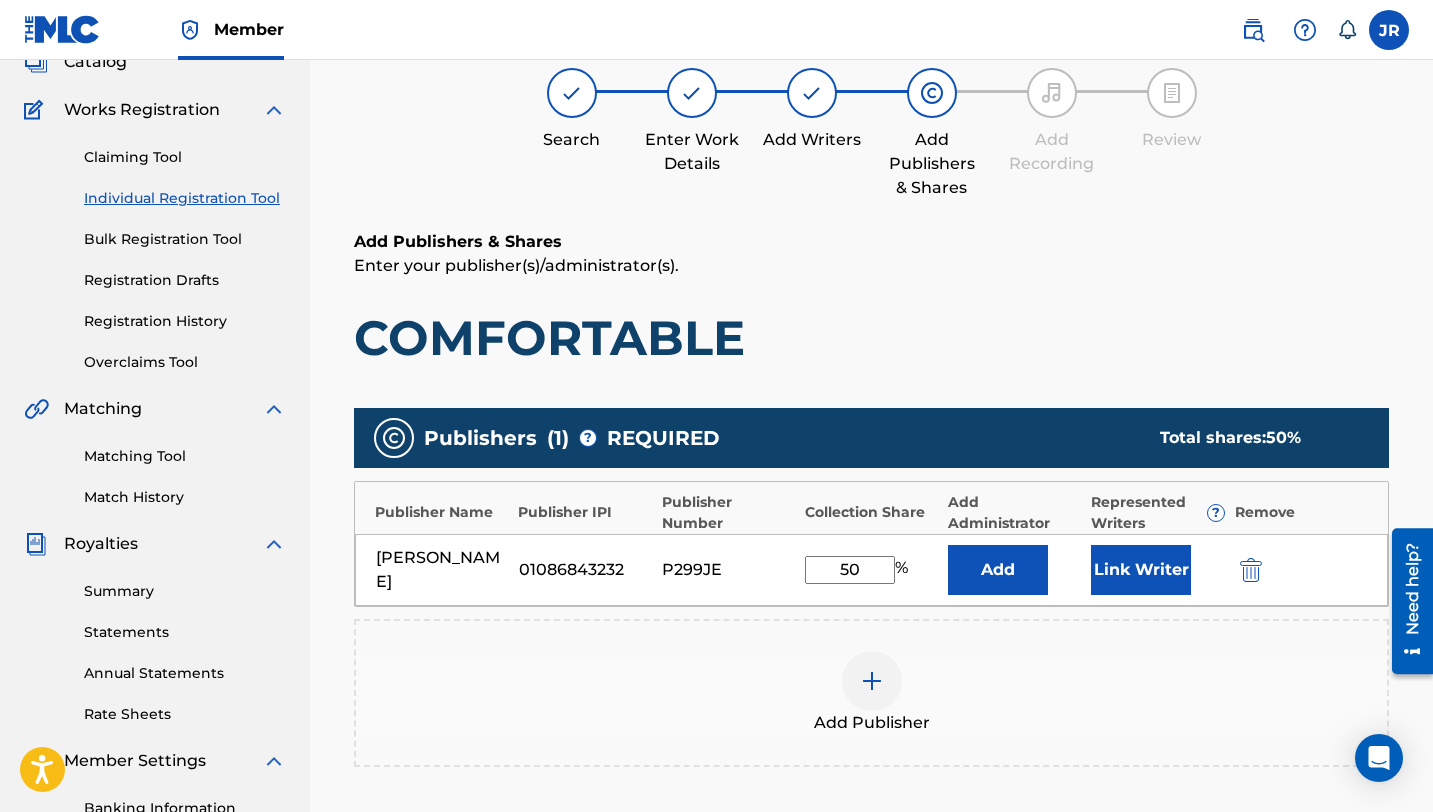click on "Link Writer" at bounding box center (1141, 570) 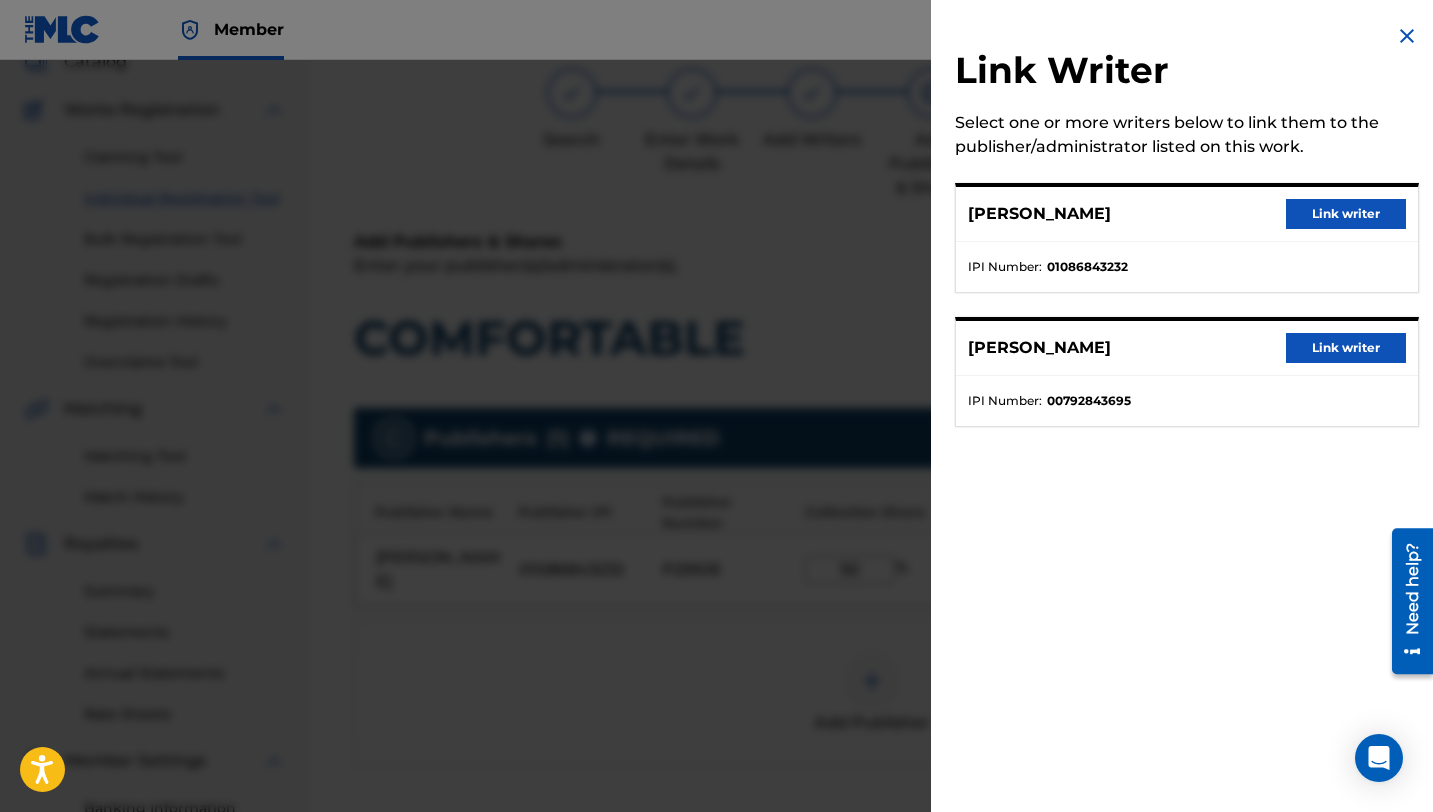 click on "Link writer" at bounding box center (1346, 348) 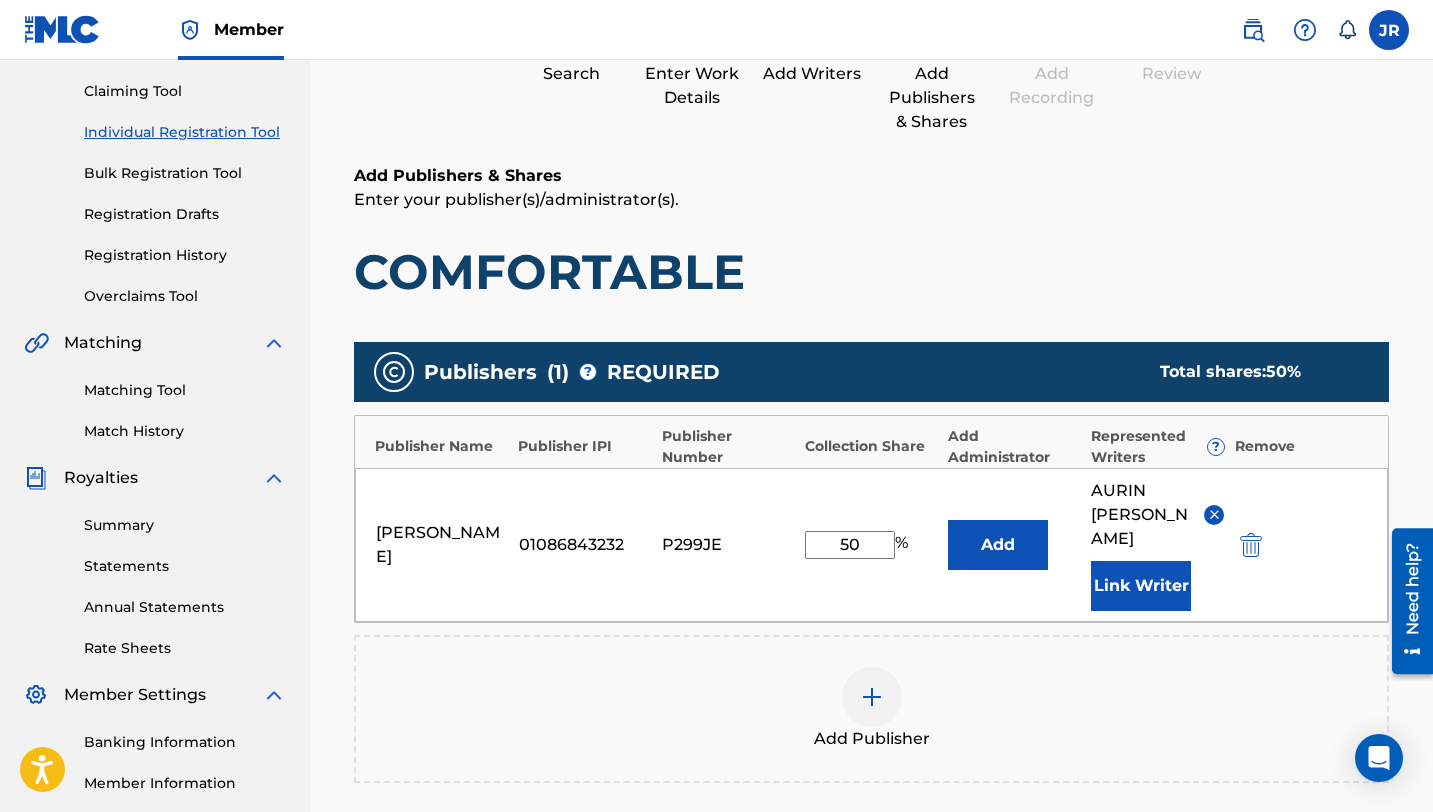 scroll, scrollTop: 224, scrollLeft: 0, axis: vertical 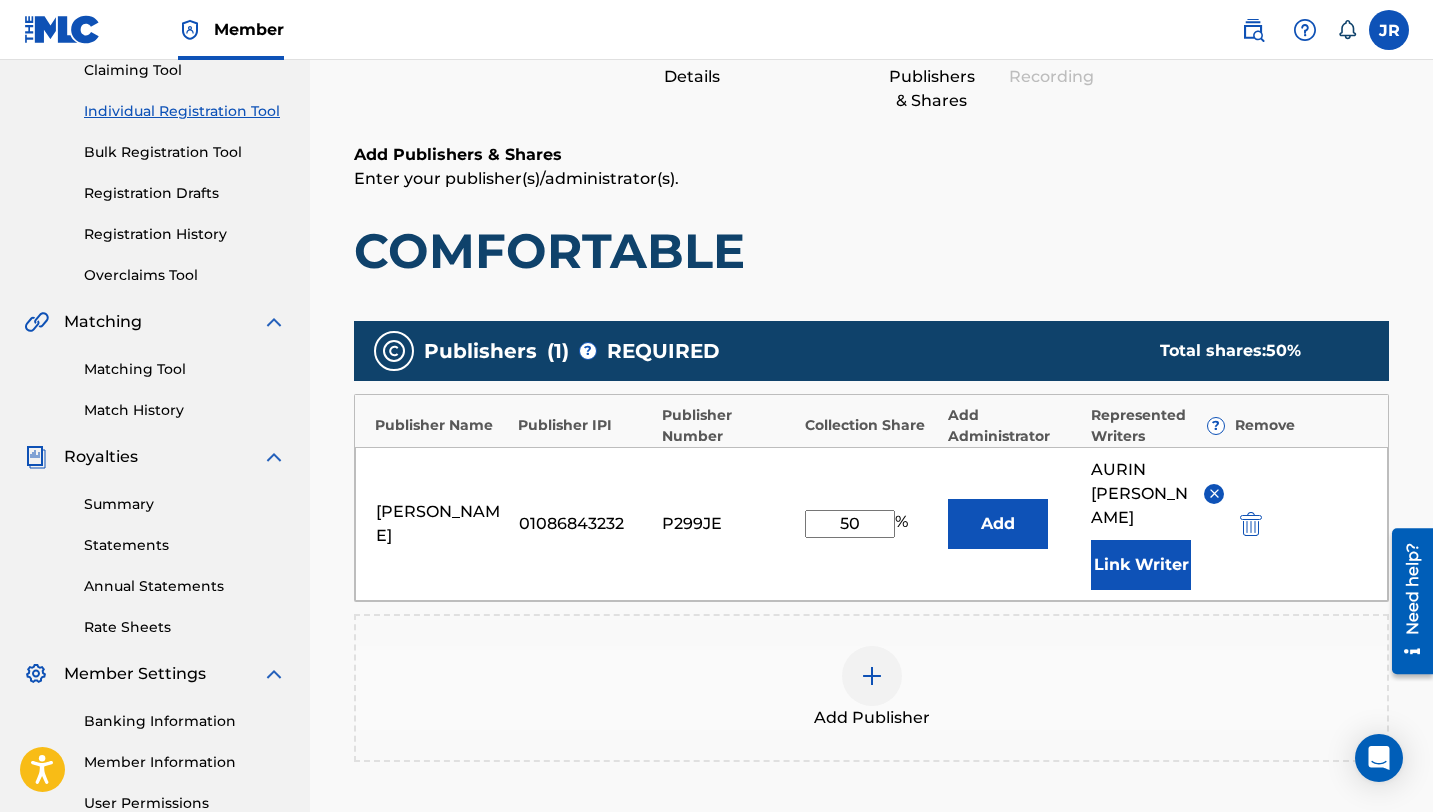 click at bounding box center [1214, 494] 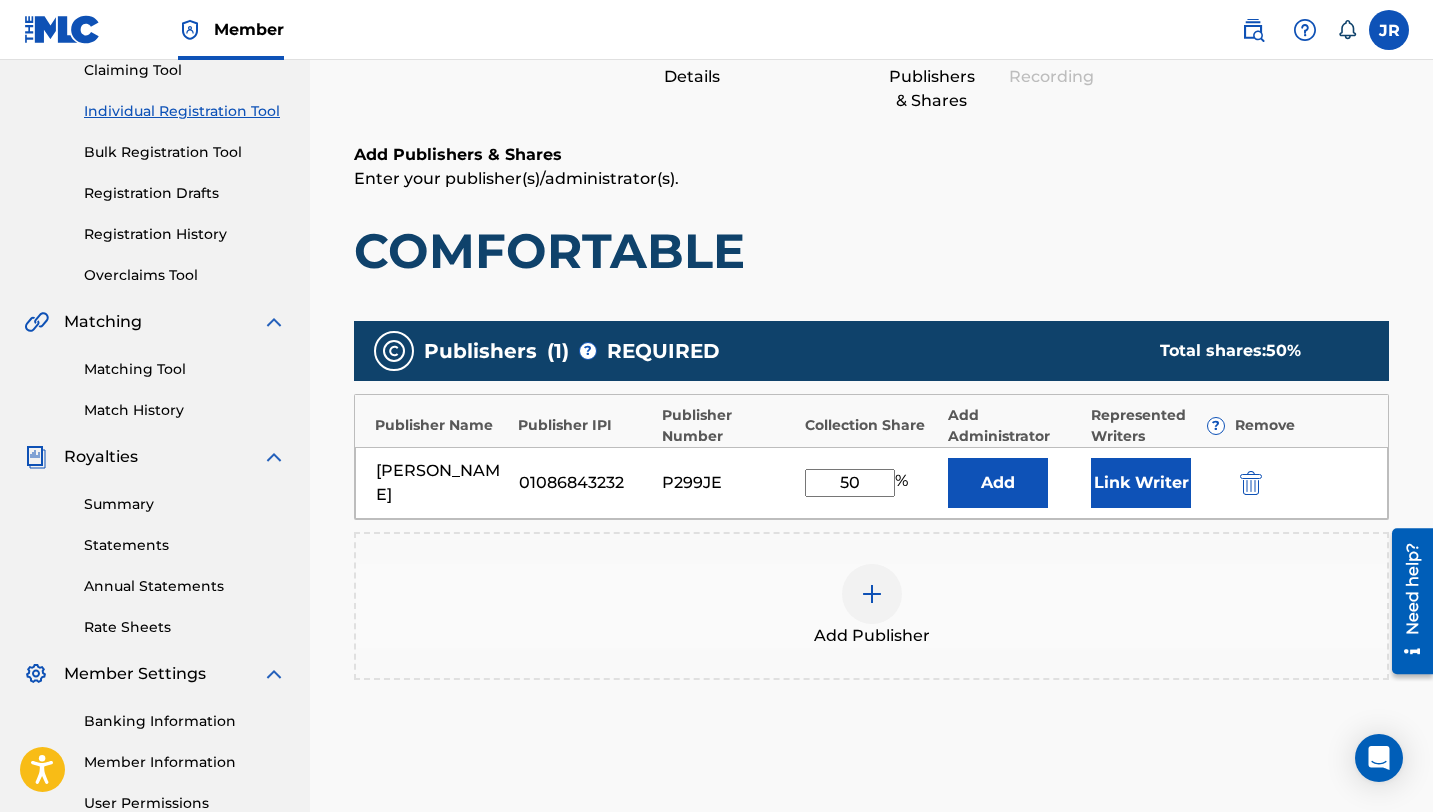 click at bounding box center (872, 594) 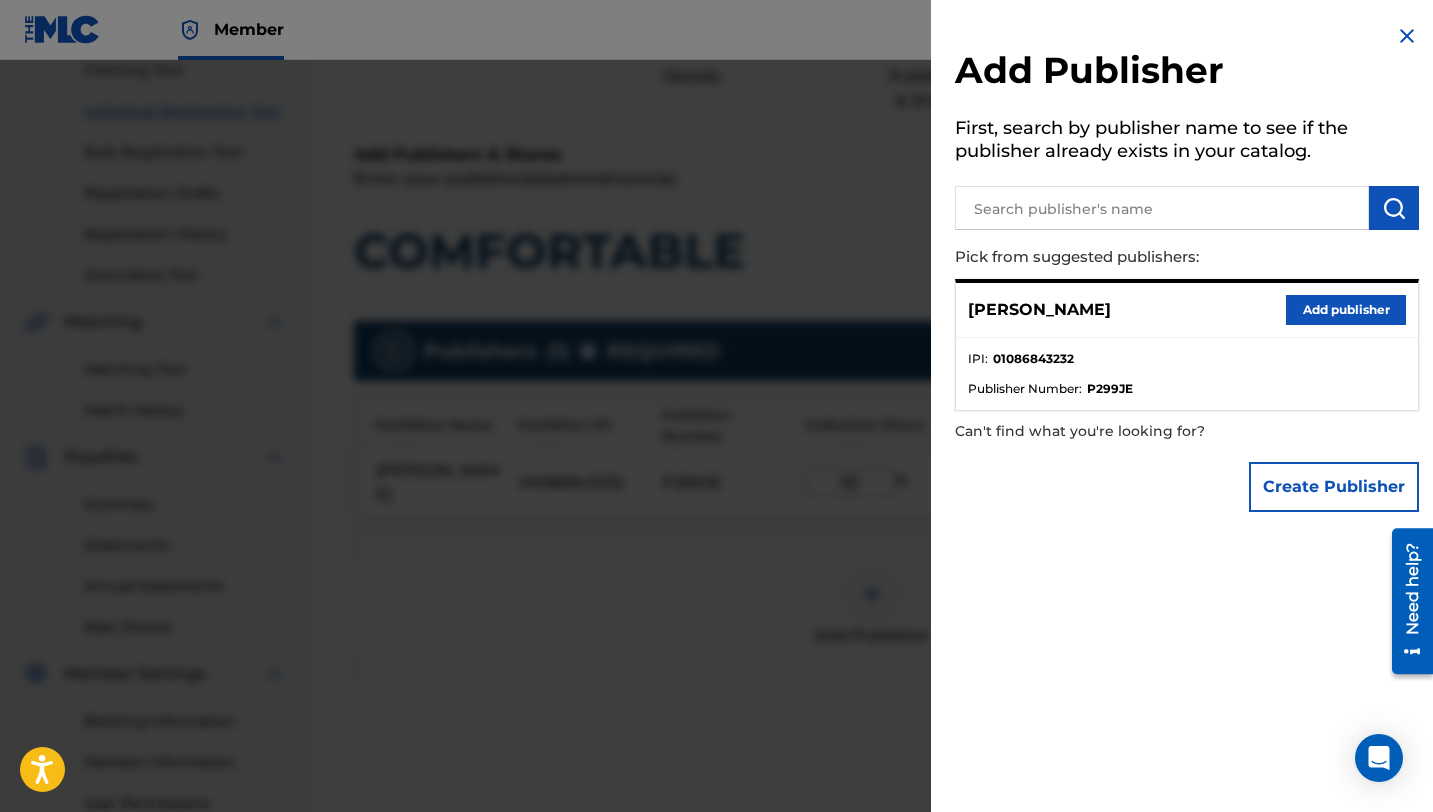 click on "Add publisher" at bounding box center (1346, 310) 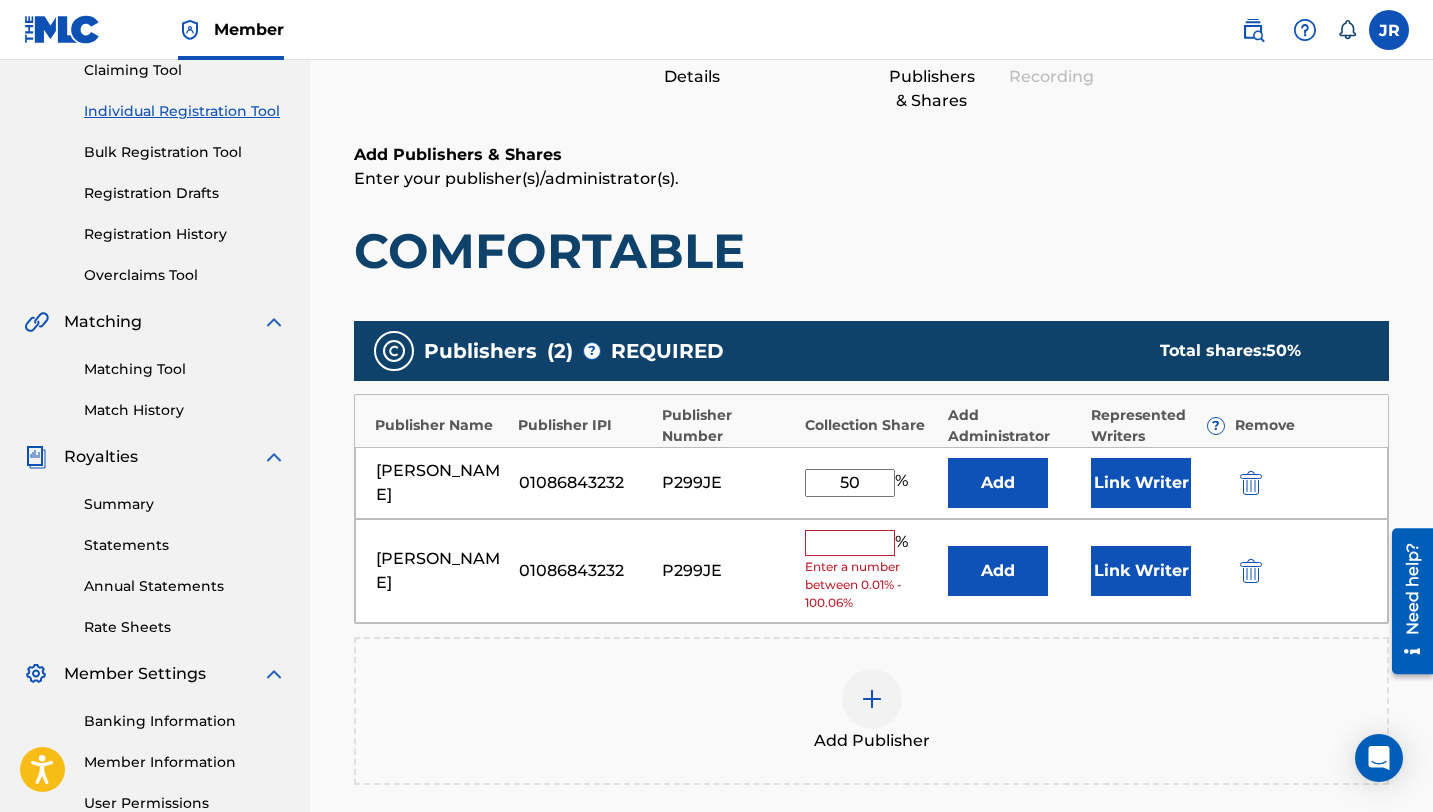click at bounding box center [1251, 571] 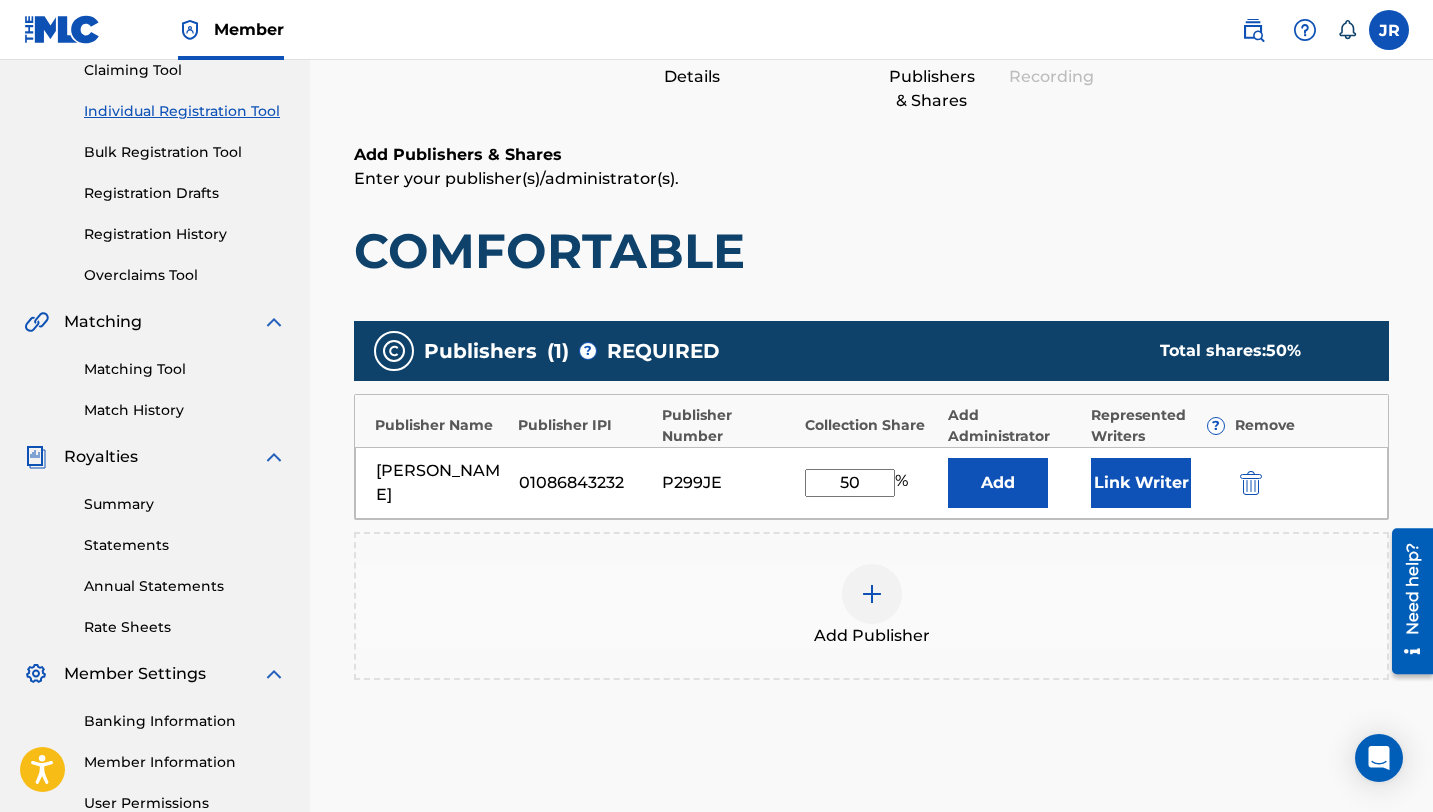 click at bounding box center (872, 594) 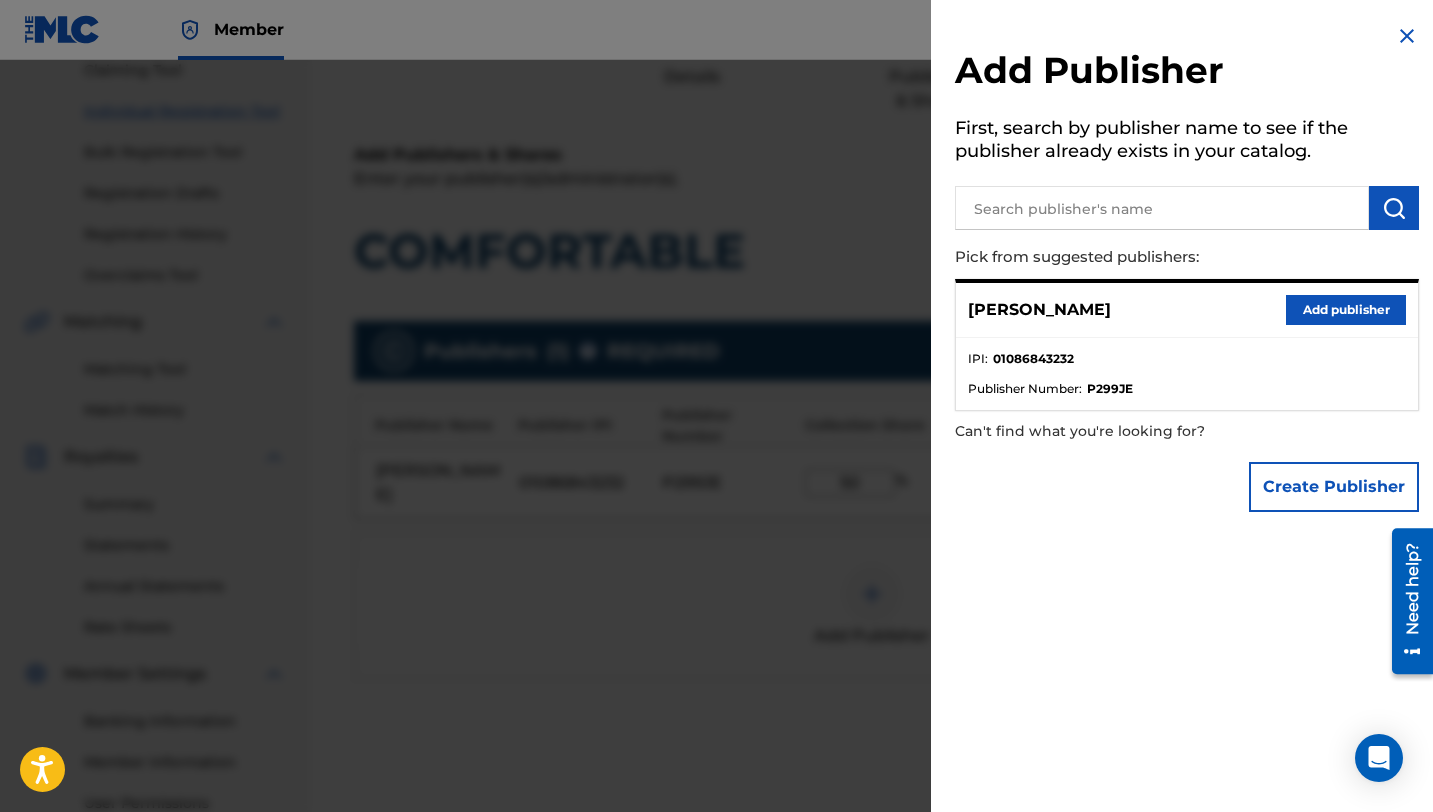 click at bounding box center (1162, 208) 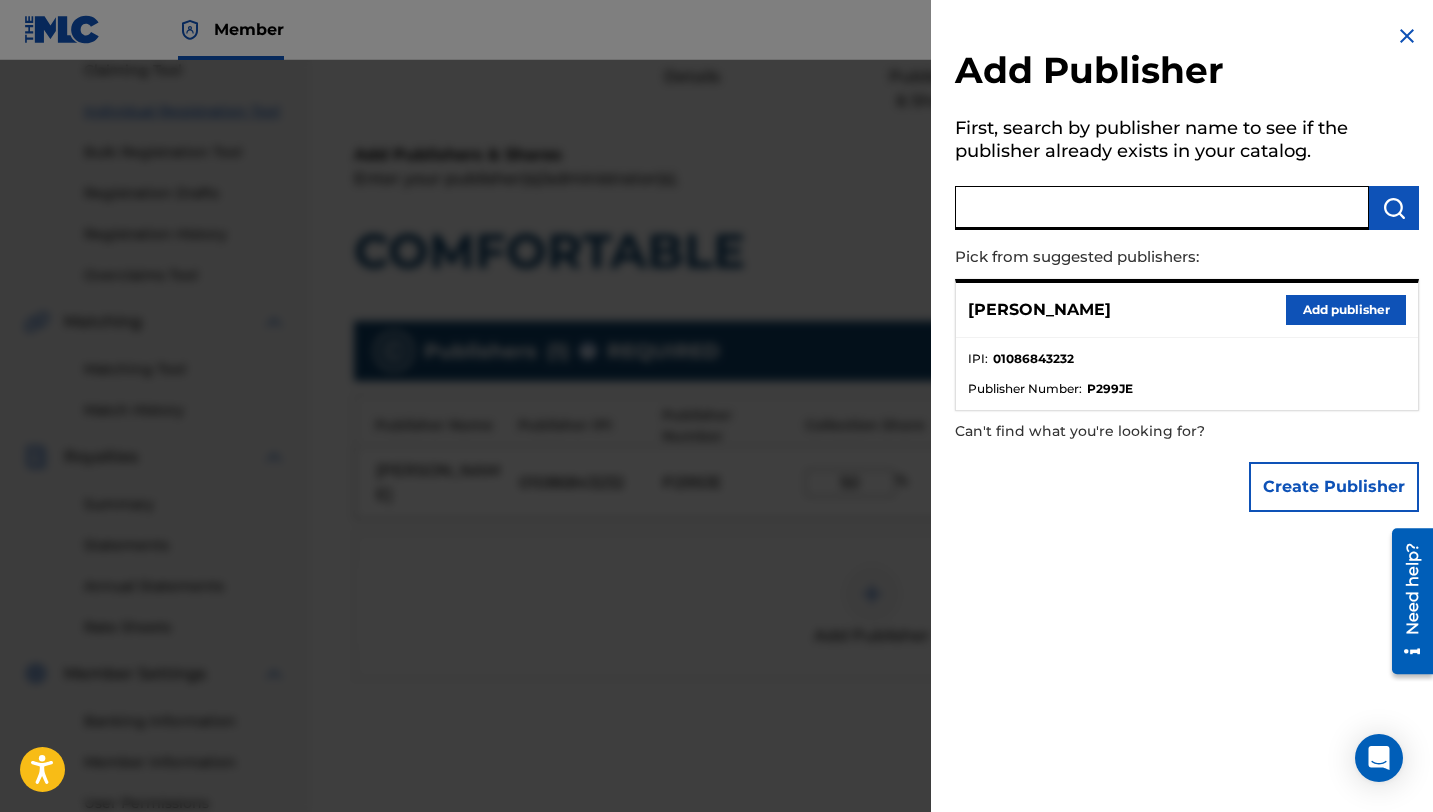paste on "[PERSON_NAME] [PERSON_NAME]" 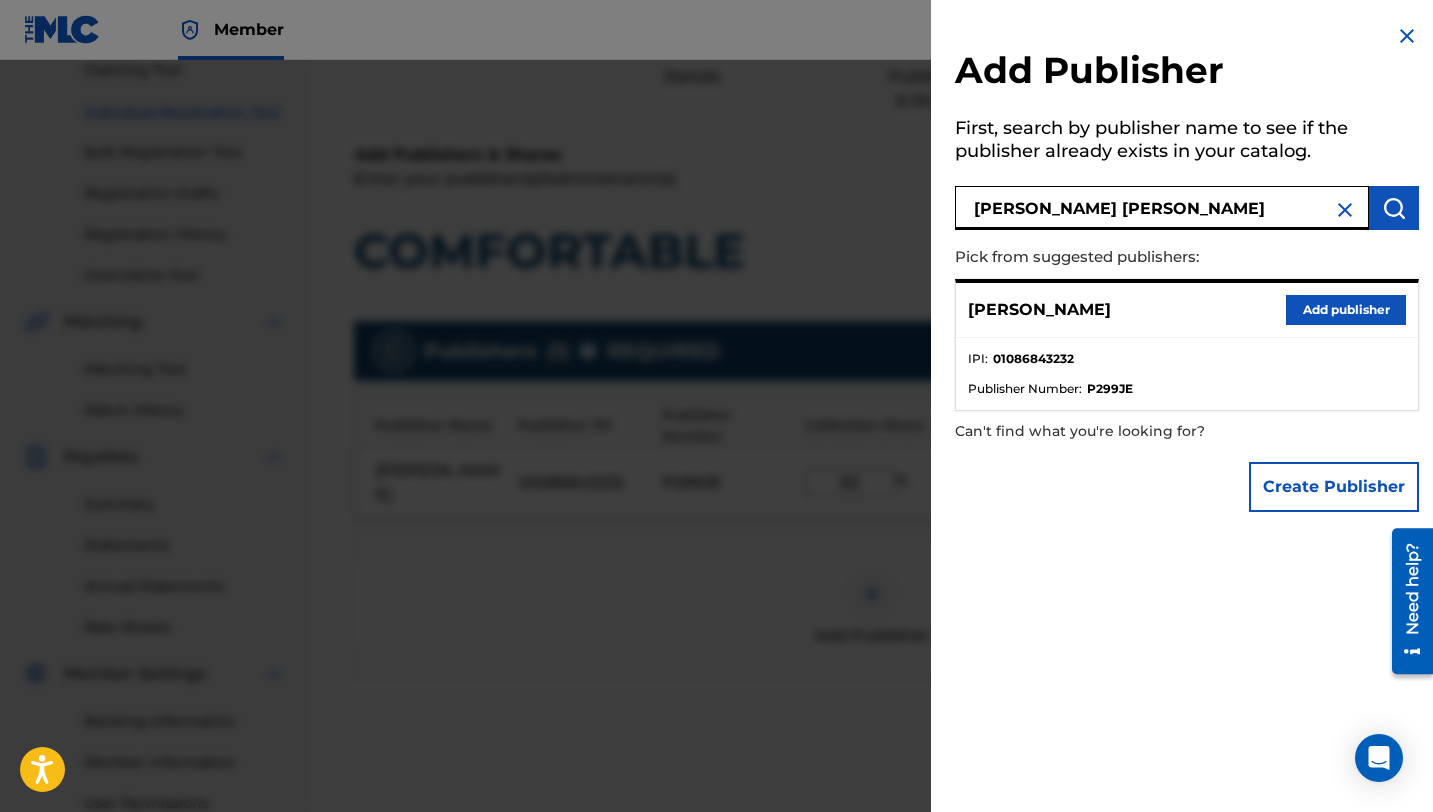 type on "[PERSON_NAME] [PERSON_NAME]" 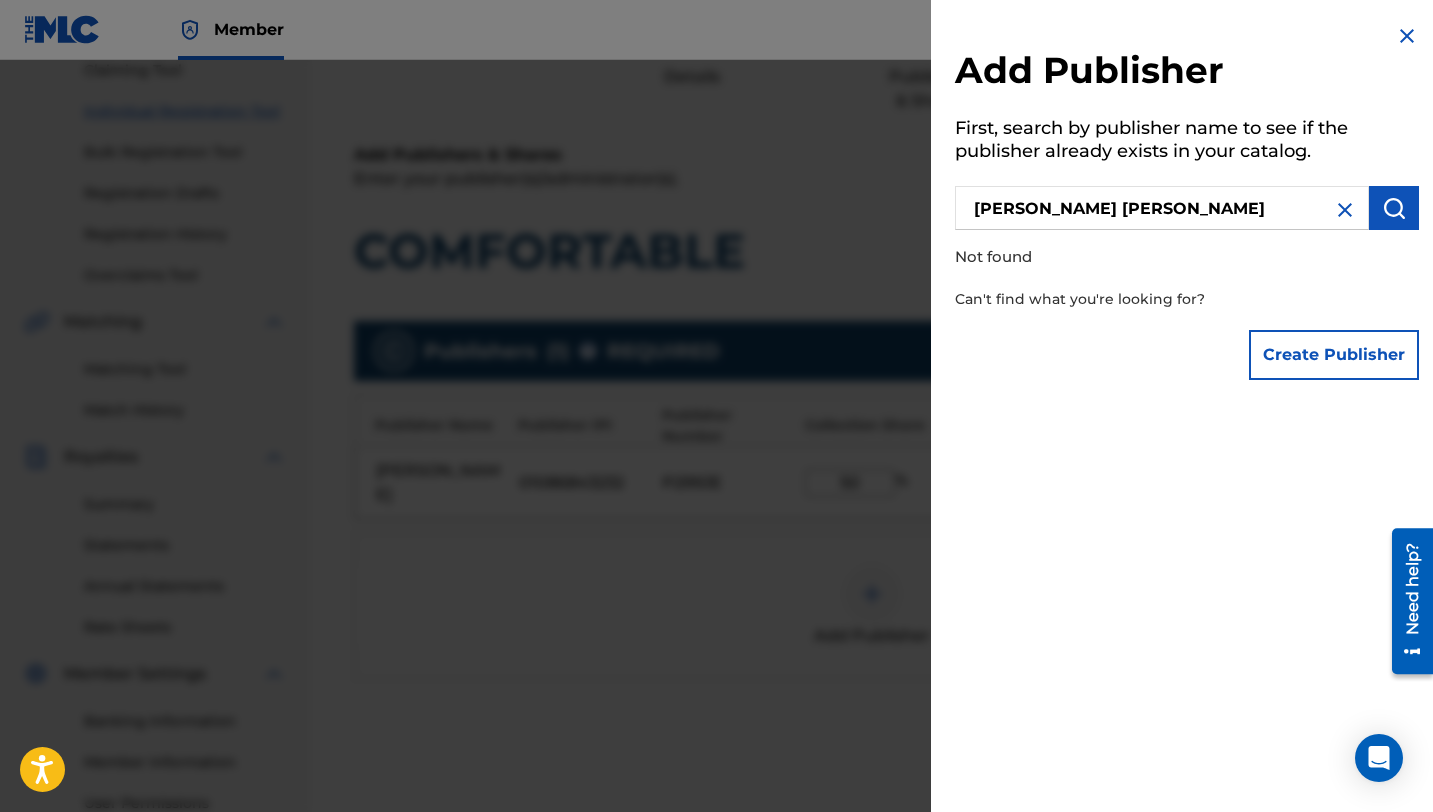 click at bounding box center [1345, 210] 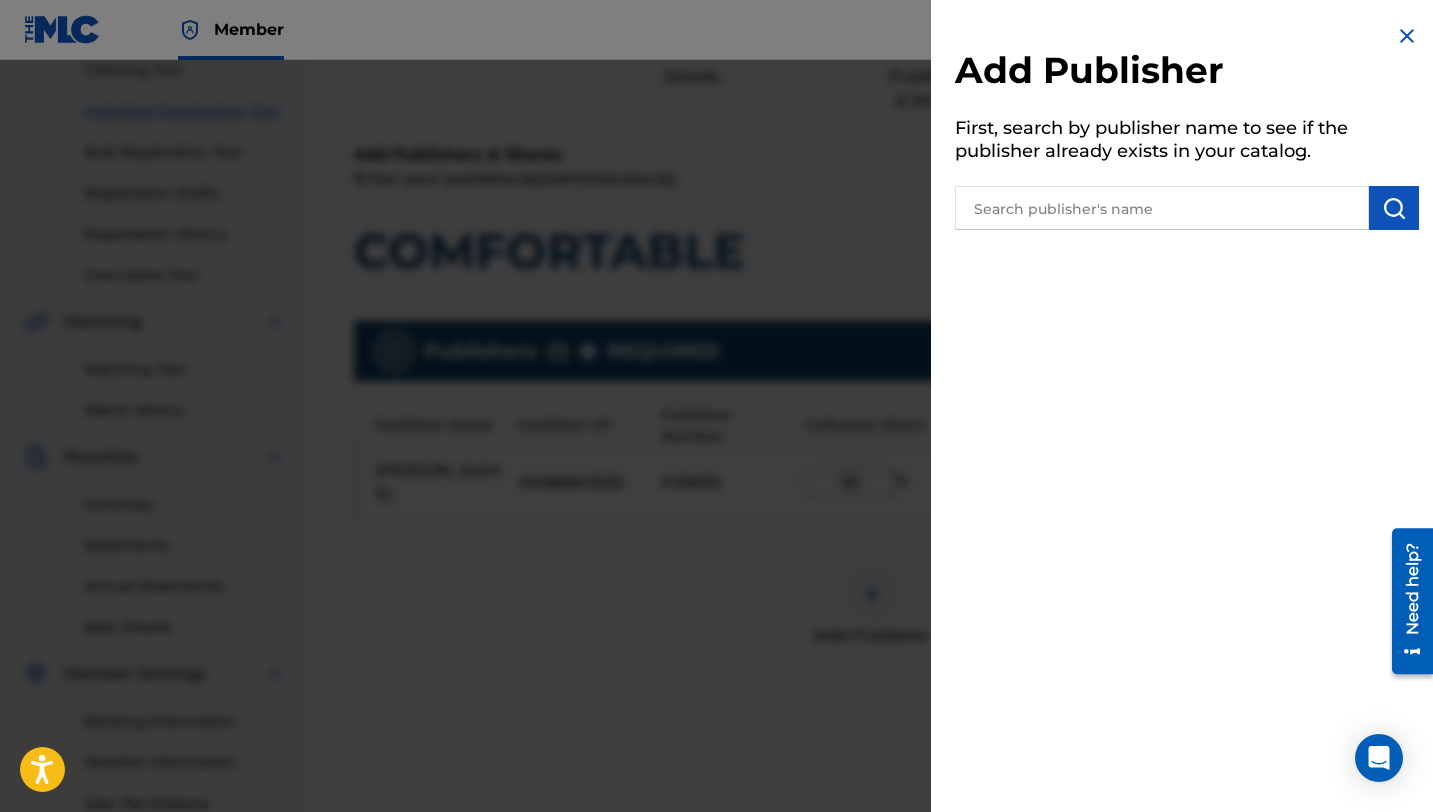 click at bounding box center [1407, 36] 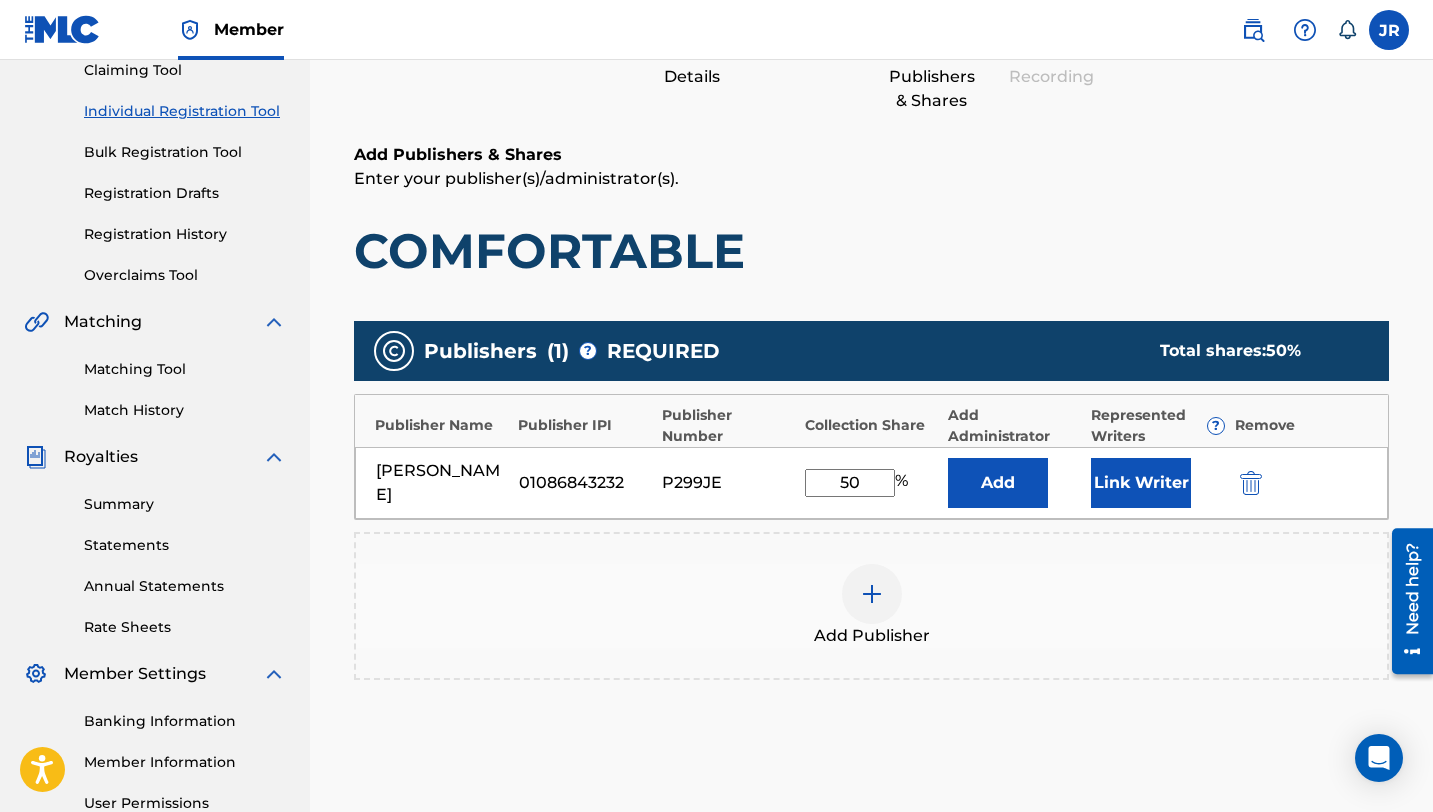 click on "Link Writer" at bounding box center [1141, 483] 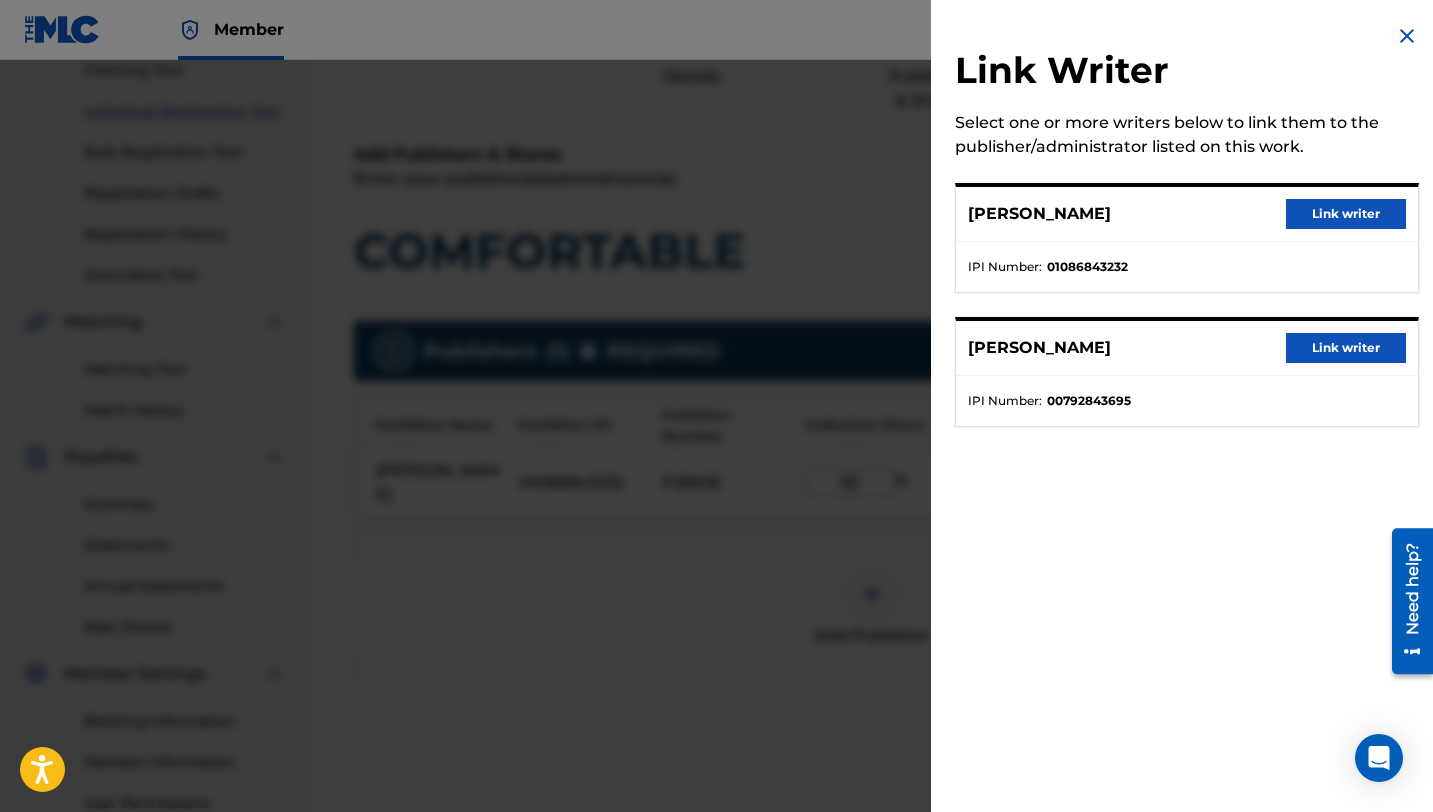 click on "Link writer" at bounding box center [1346, 348] 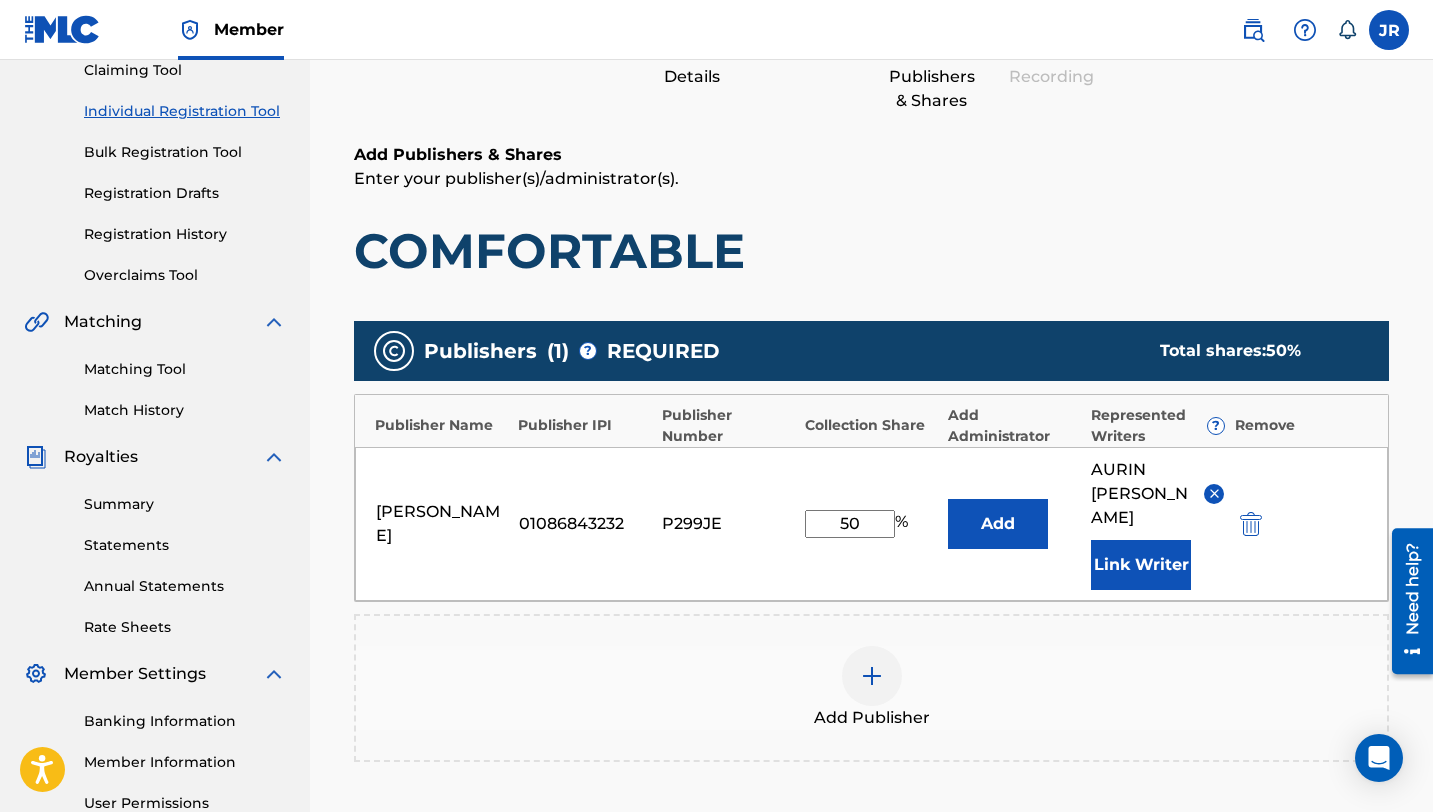 click on "50" at bounding box center (850, 524) 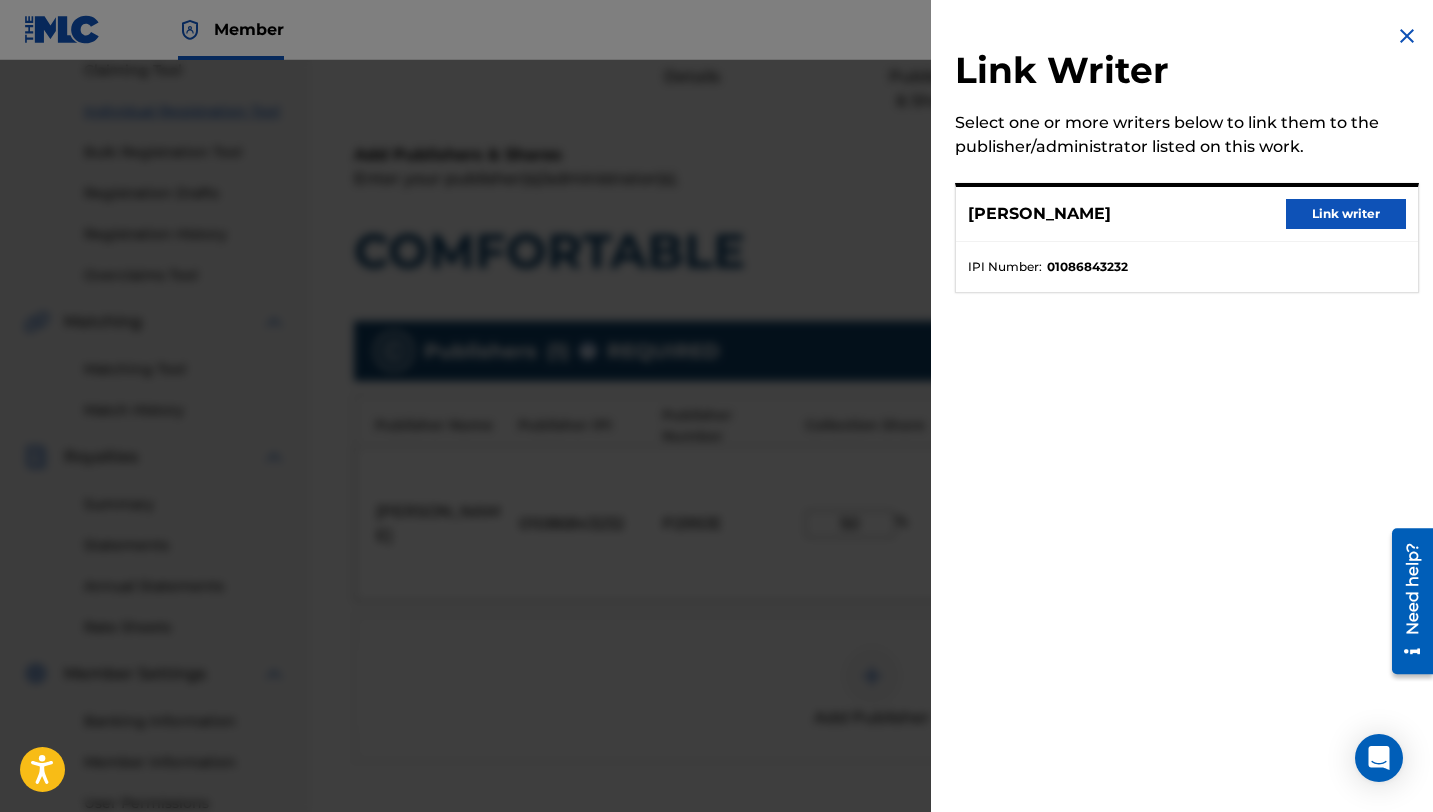click at bounding box center [716, 466] 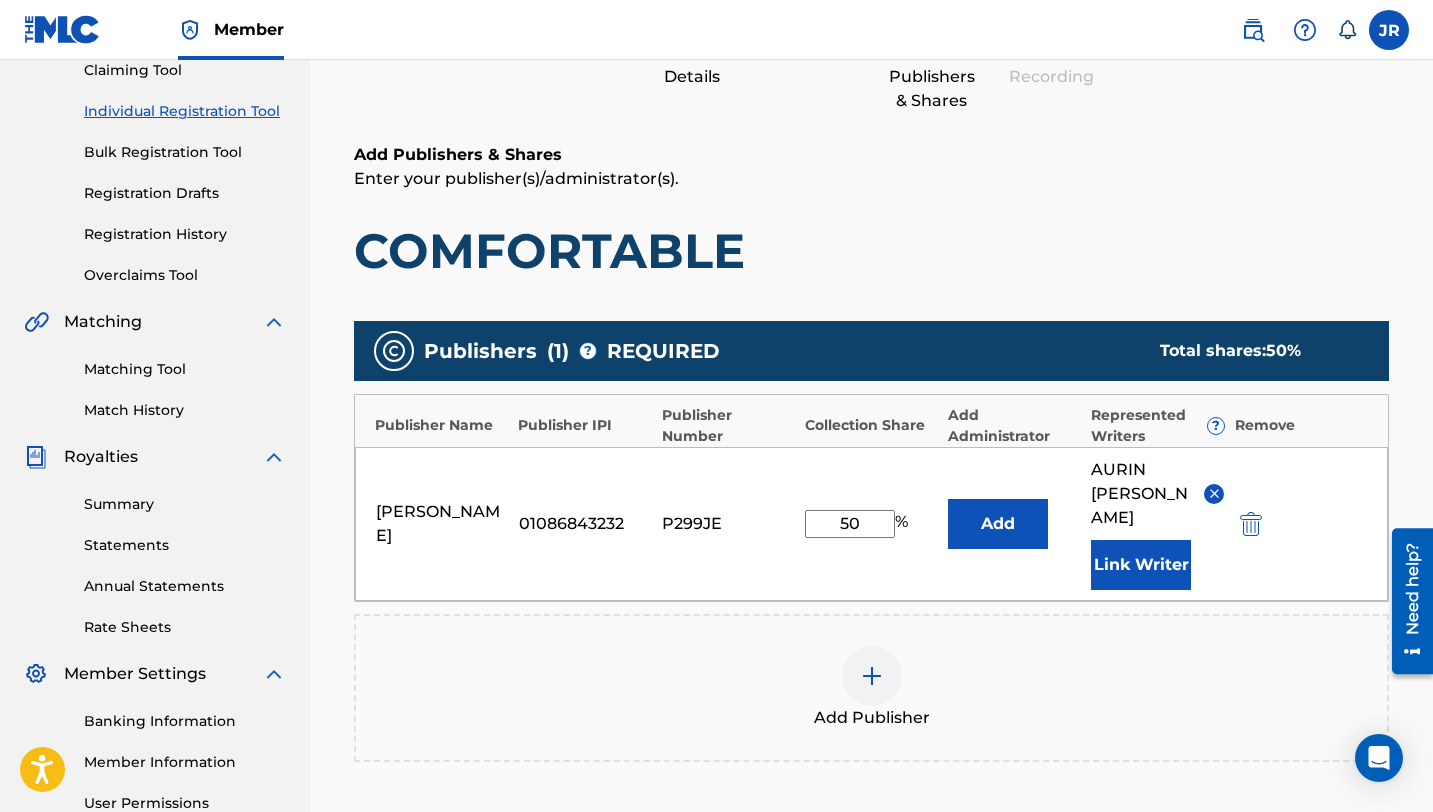 click on "50" at bounding box center (850, 524) 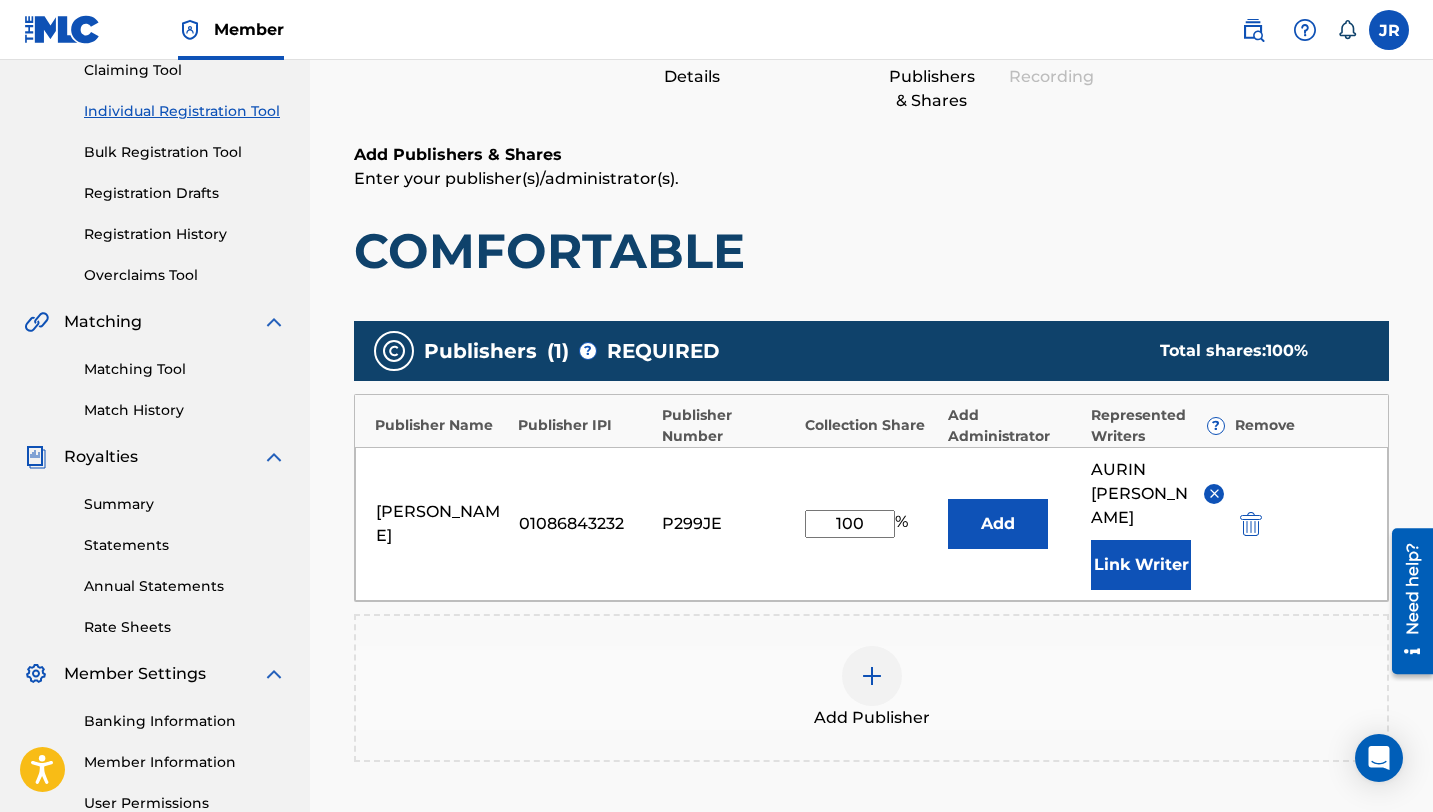 type on "100" 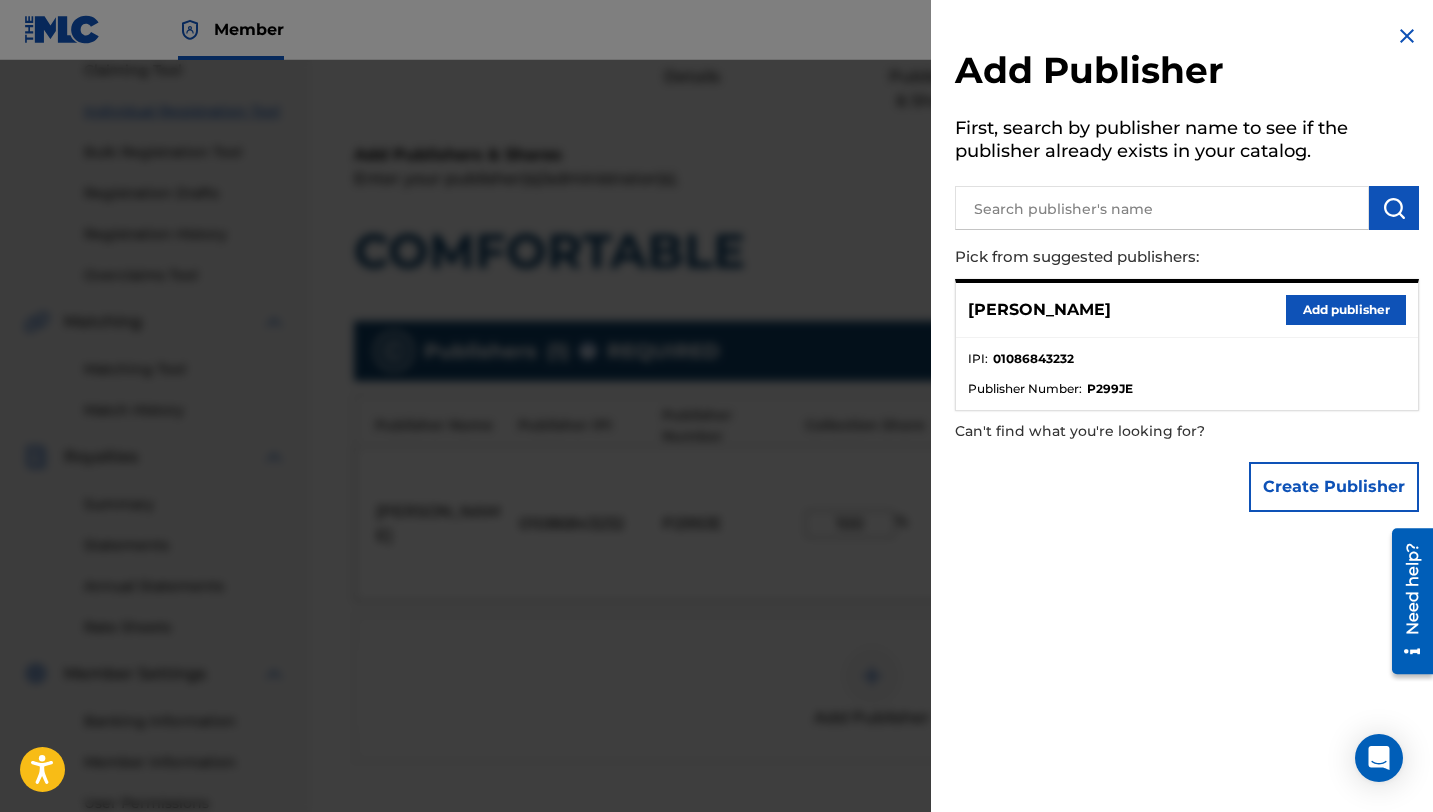 click at bounding box center [716, 466] 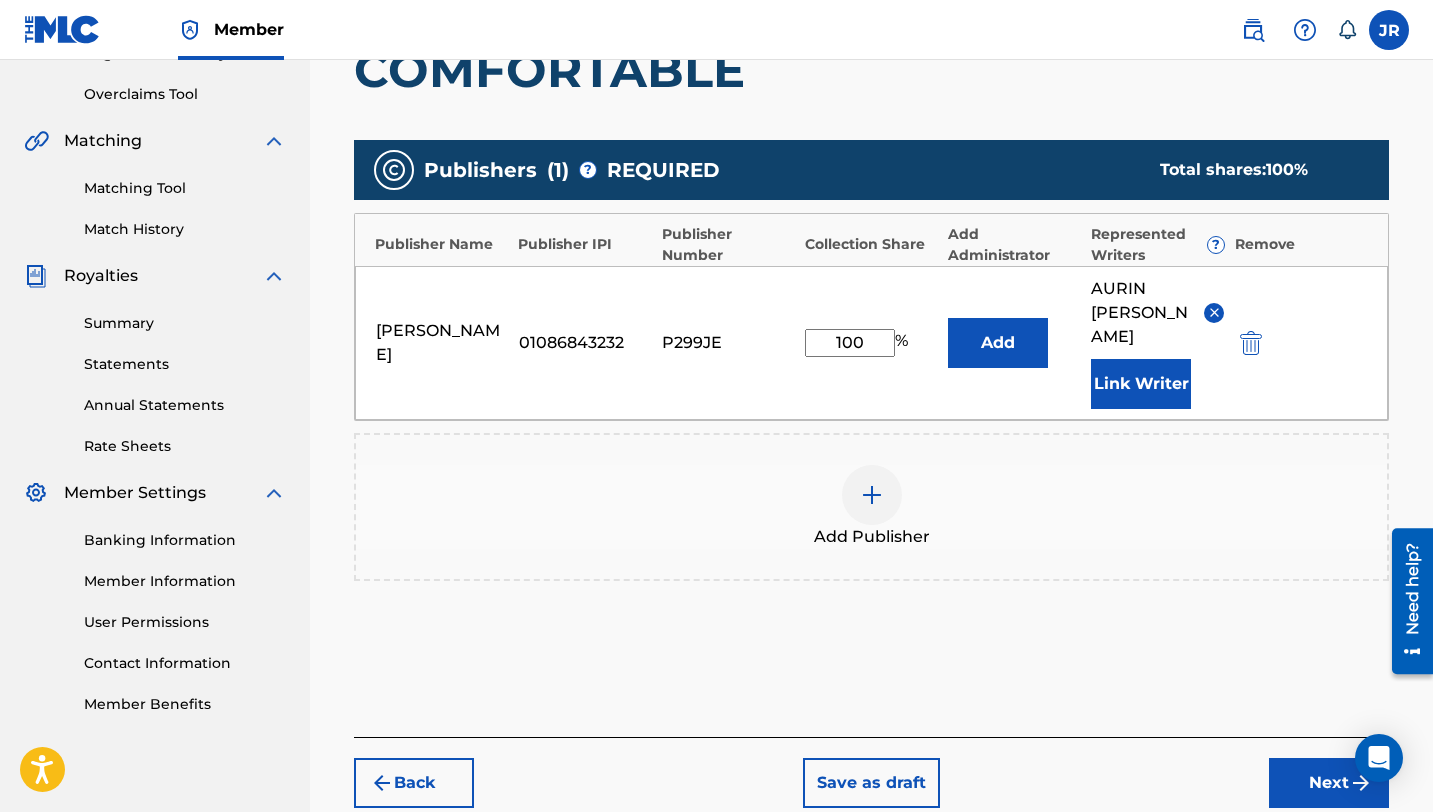scroll, scrollTop: 493, scrollLeft: 0, axis: vertical 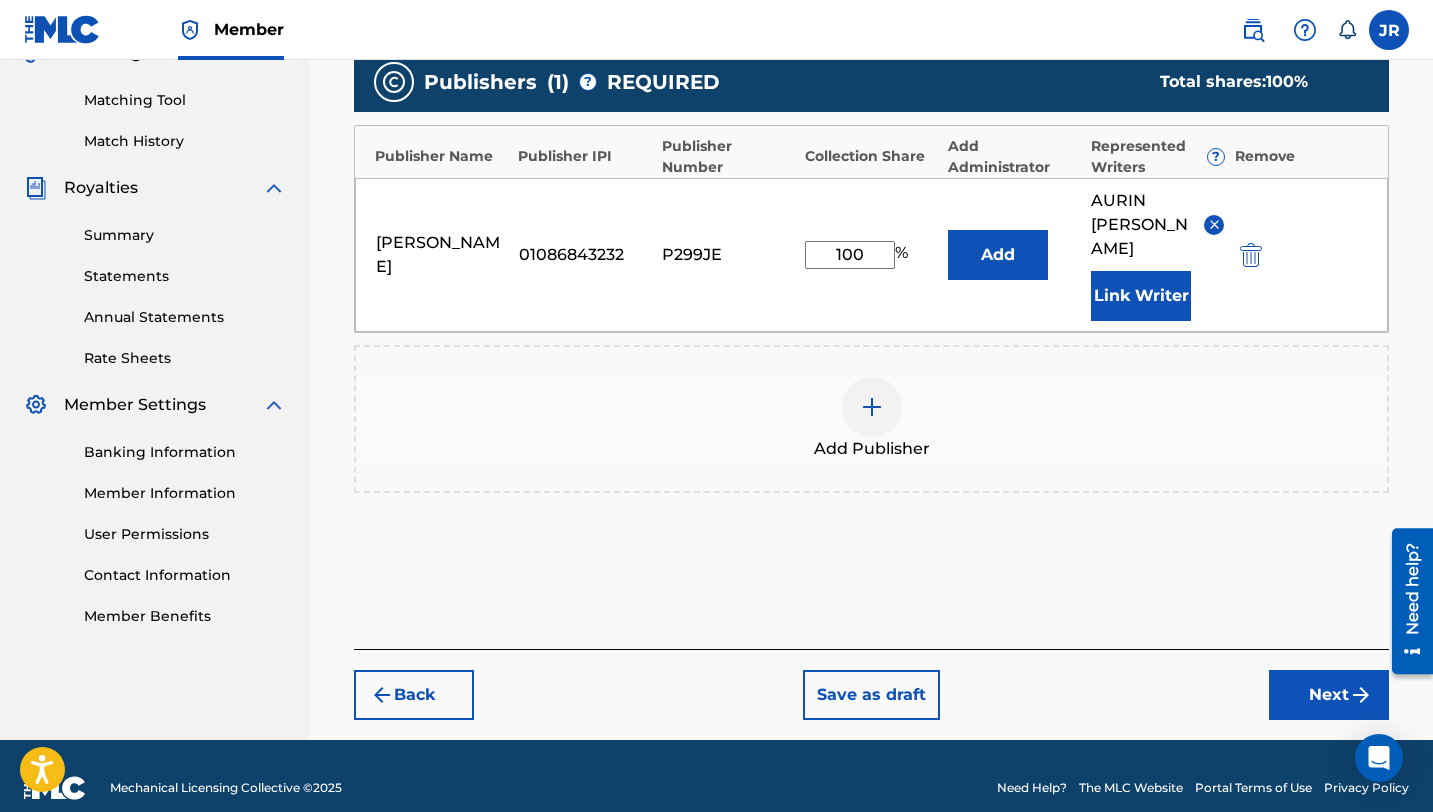 click on "Next" at bounding box center (1329, 695) 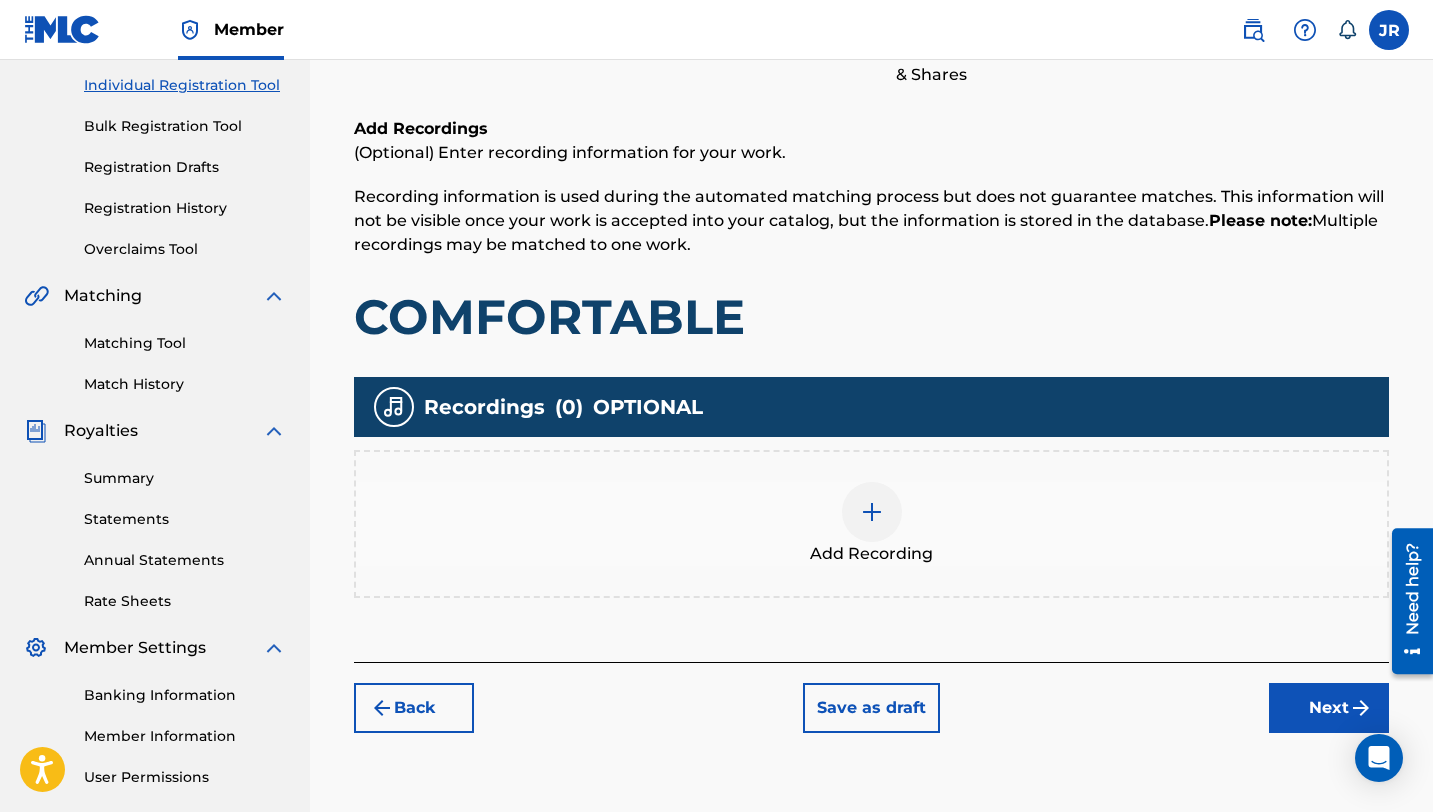 scroll, scrollTop: 253, scrollLeft: 0, axis: vertical 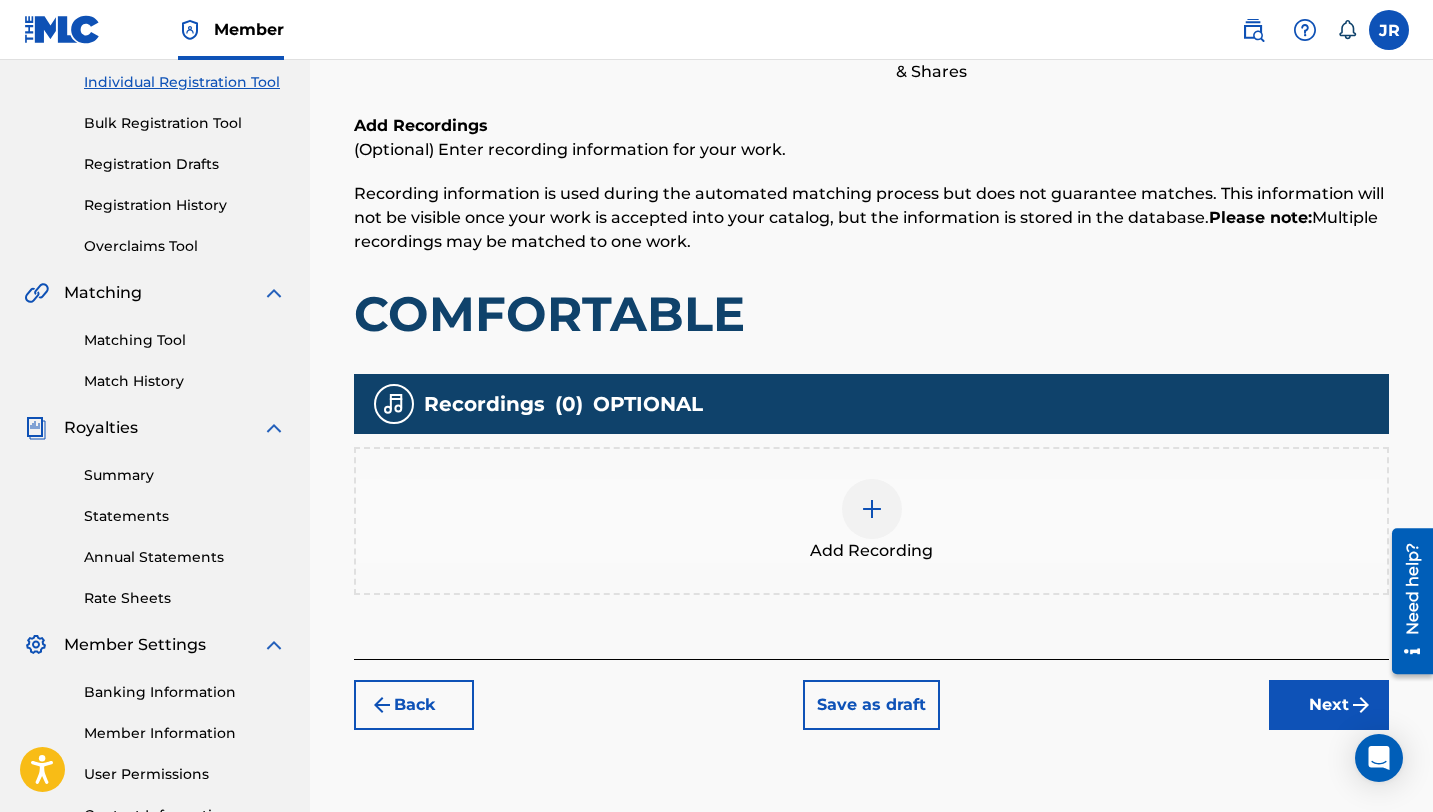 click at bounding box center [872, 509] 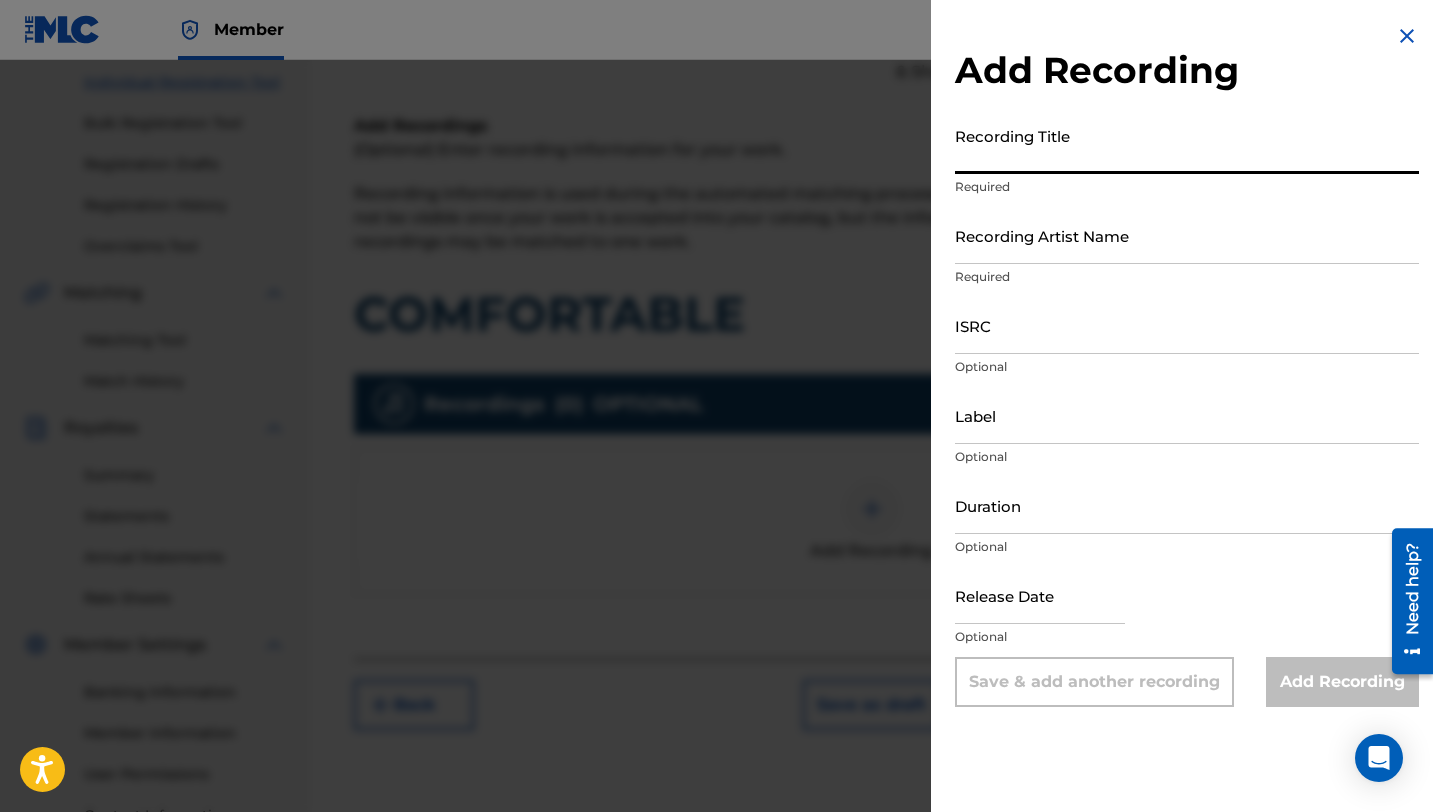 click on "Recording Title" at bounding box center (1187, 145) 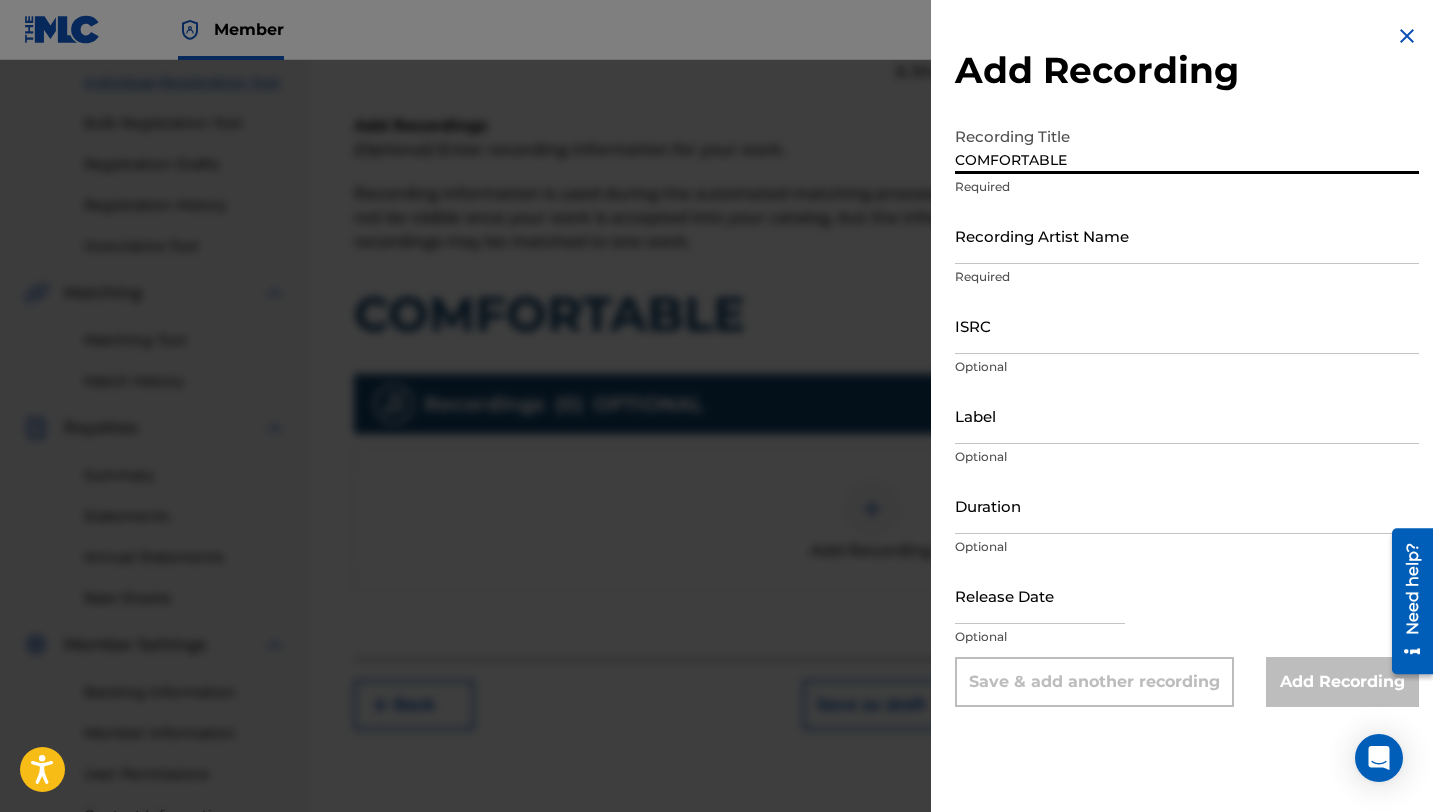 type on "COMFORTABLE" 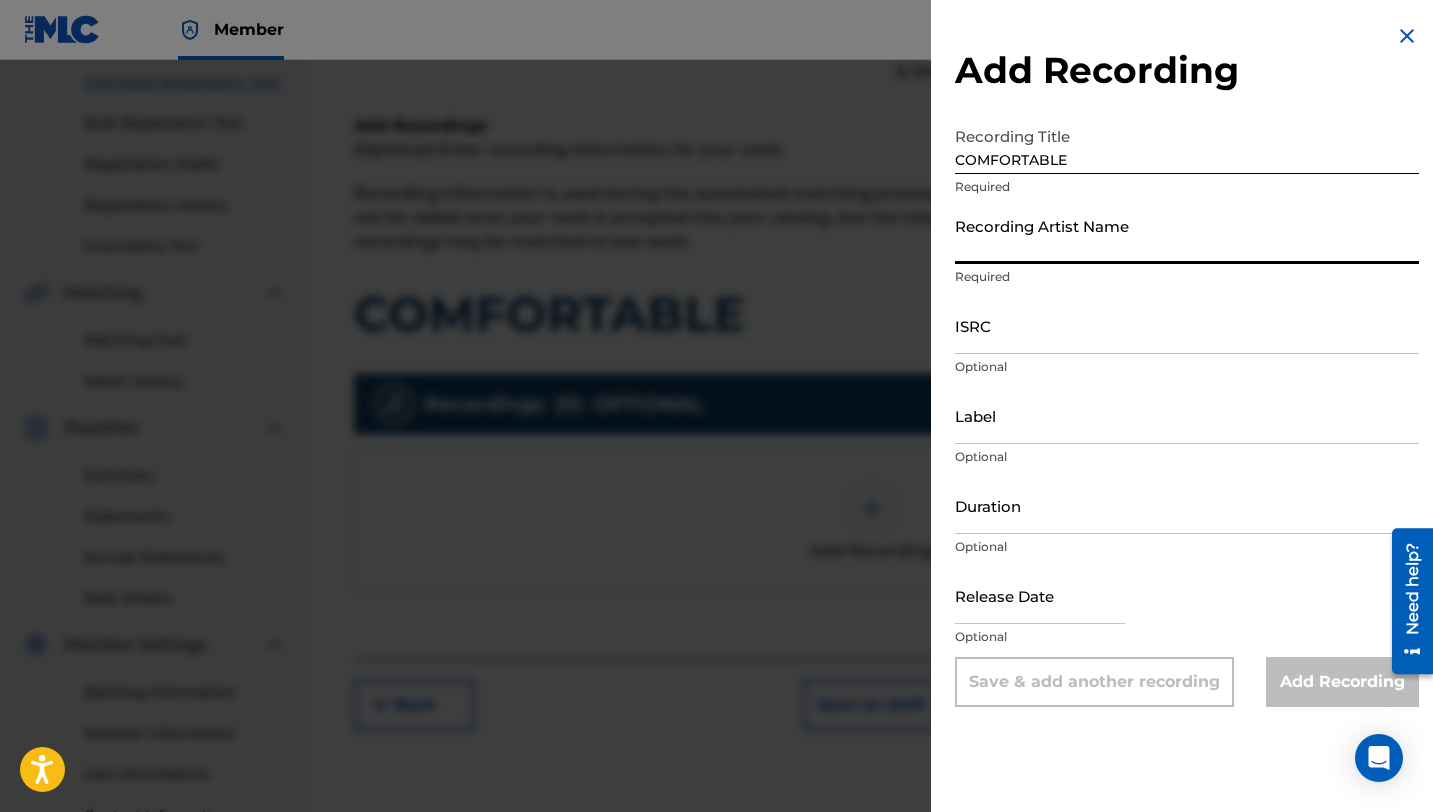click on "Recording Artist Name" at bounding box center [1187, 235] 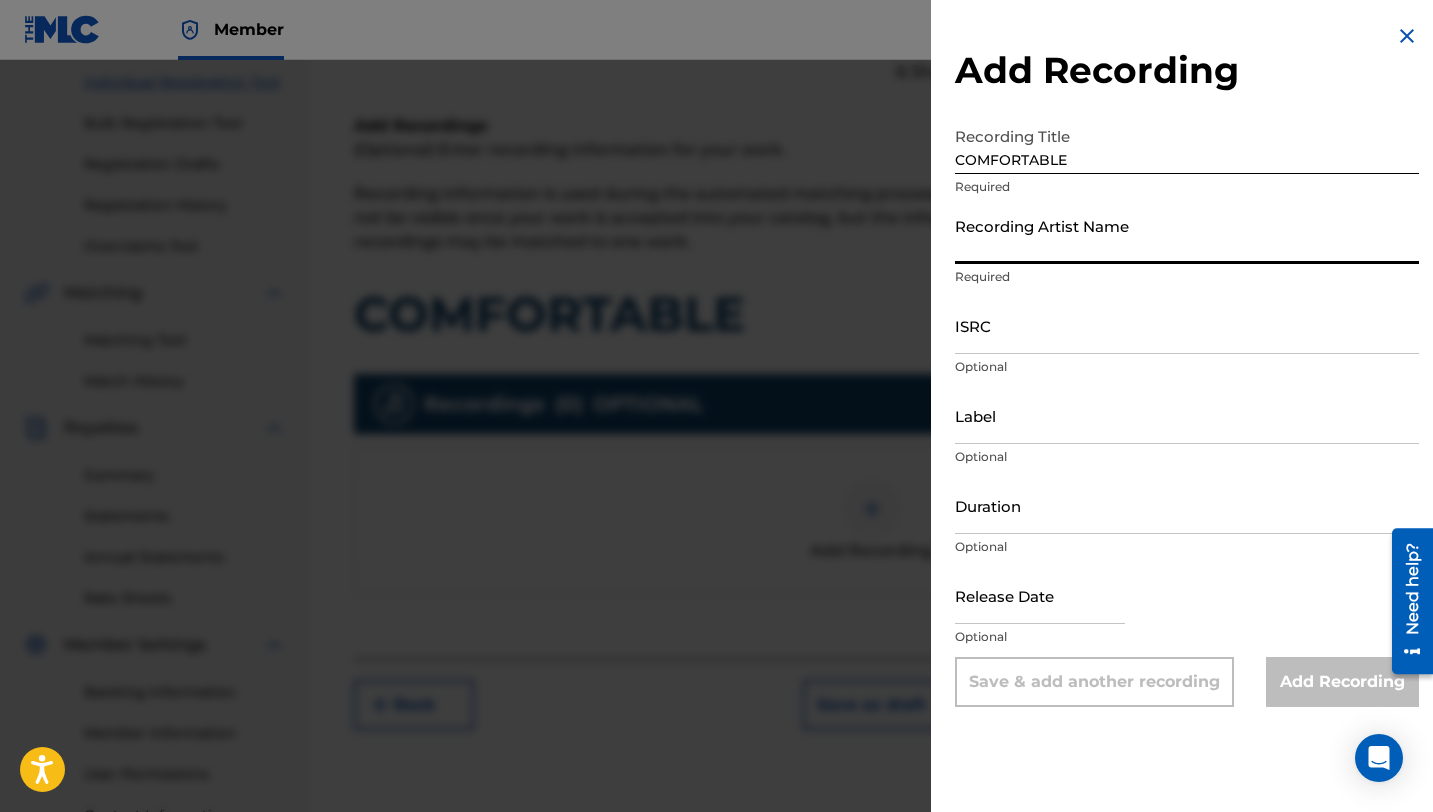 paste on "RØA" 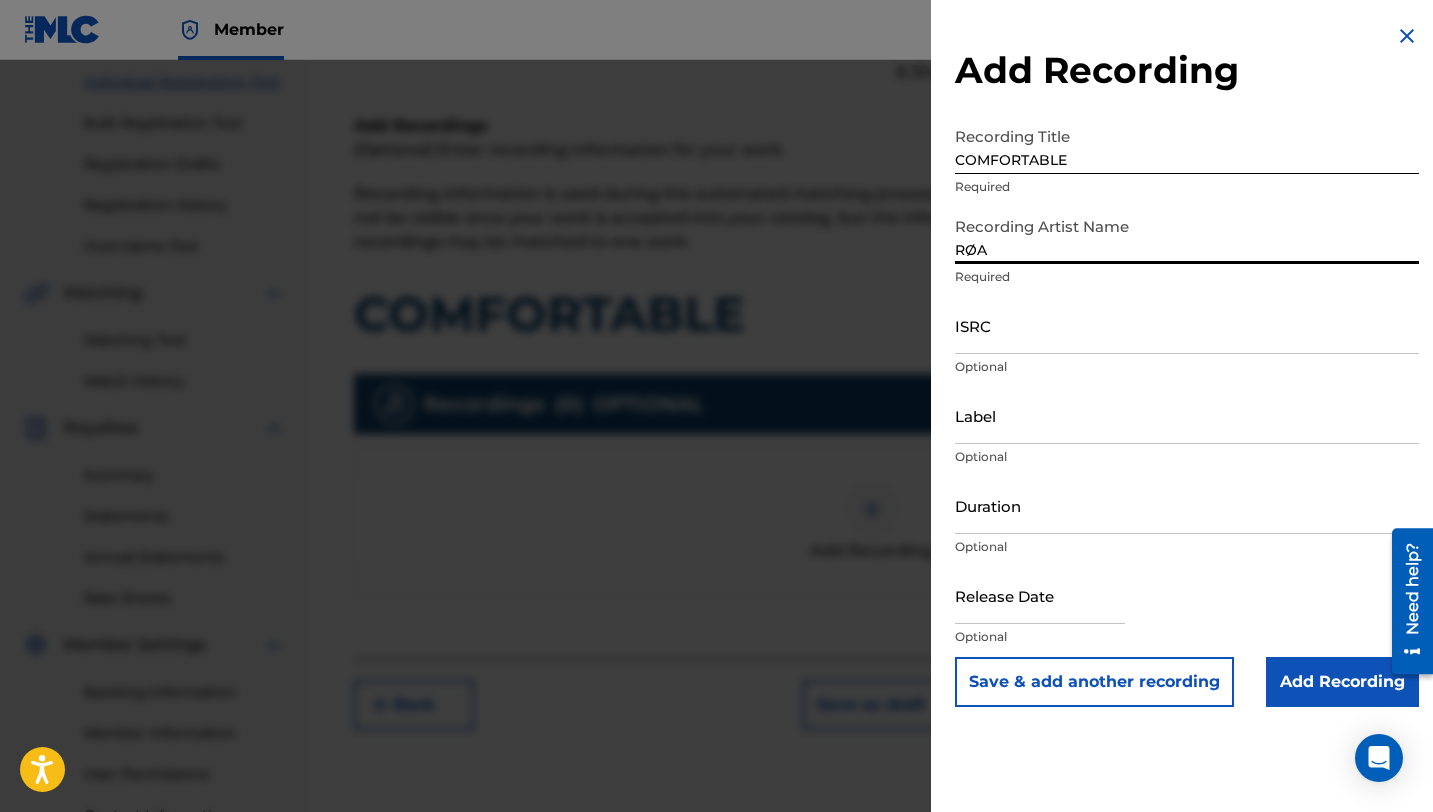 type on "RØA" 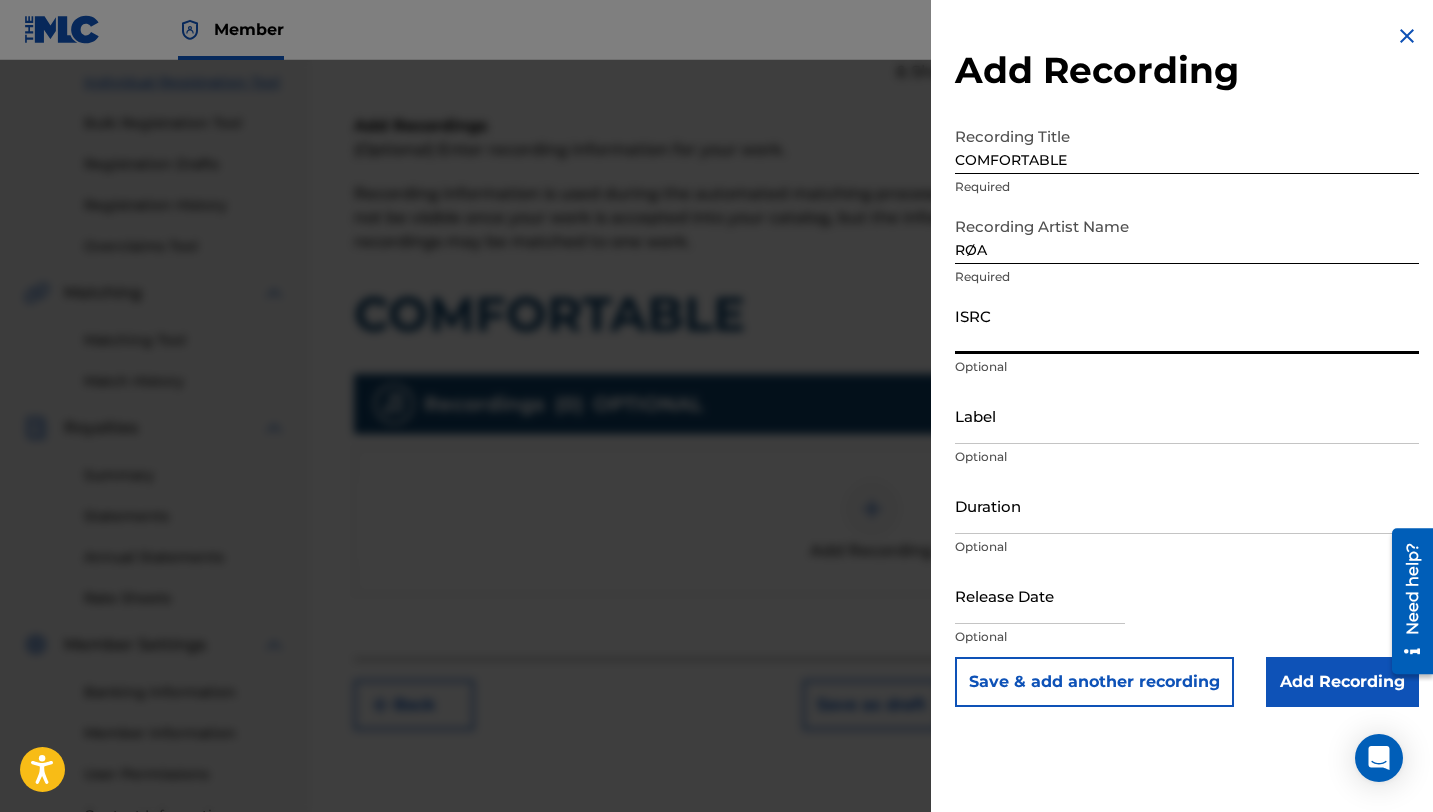 click on "Label" at bounding box center [1187, 415] 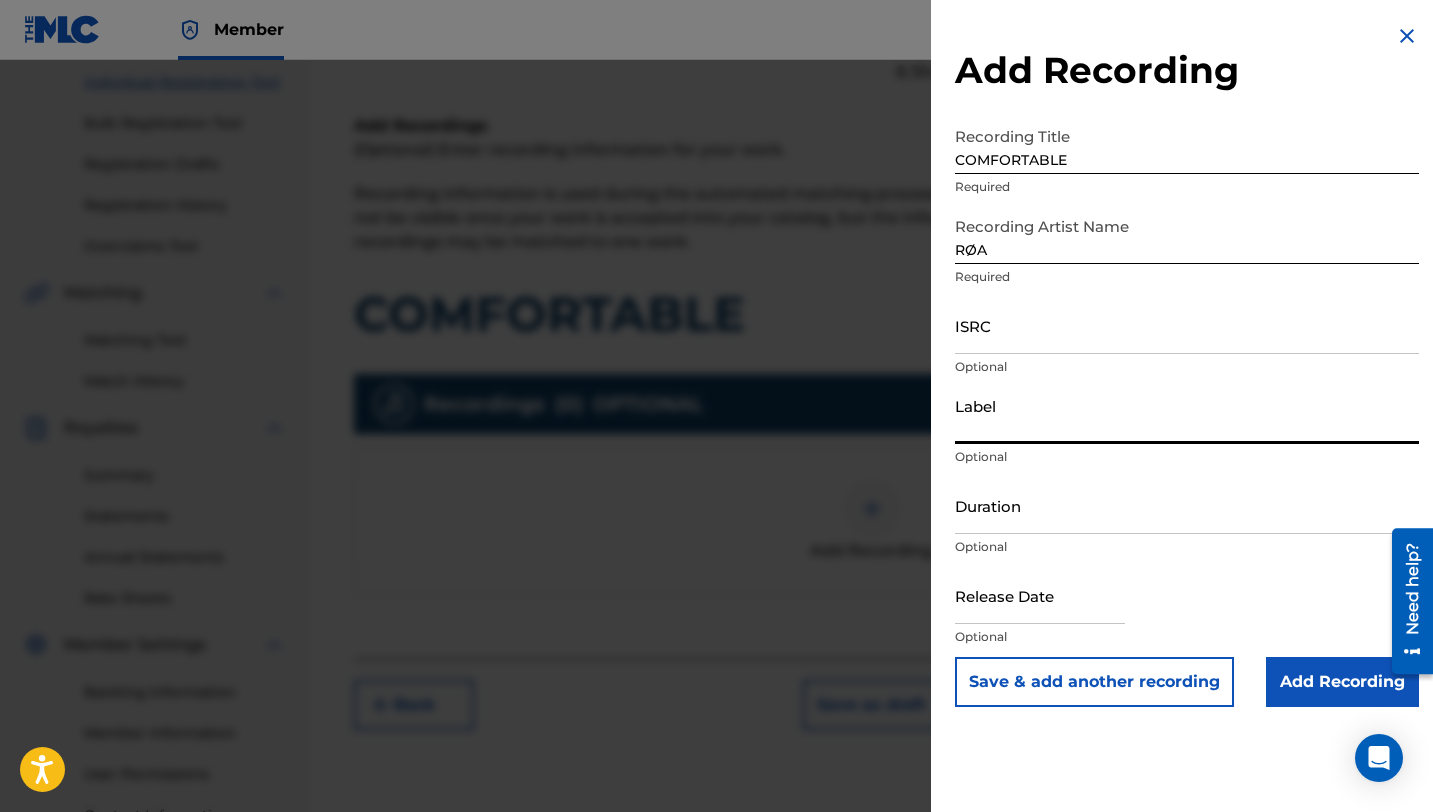 scroll, scrollTop: 311, scrollLeft: 0, axis: vertical 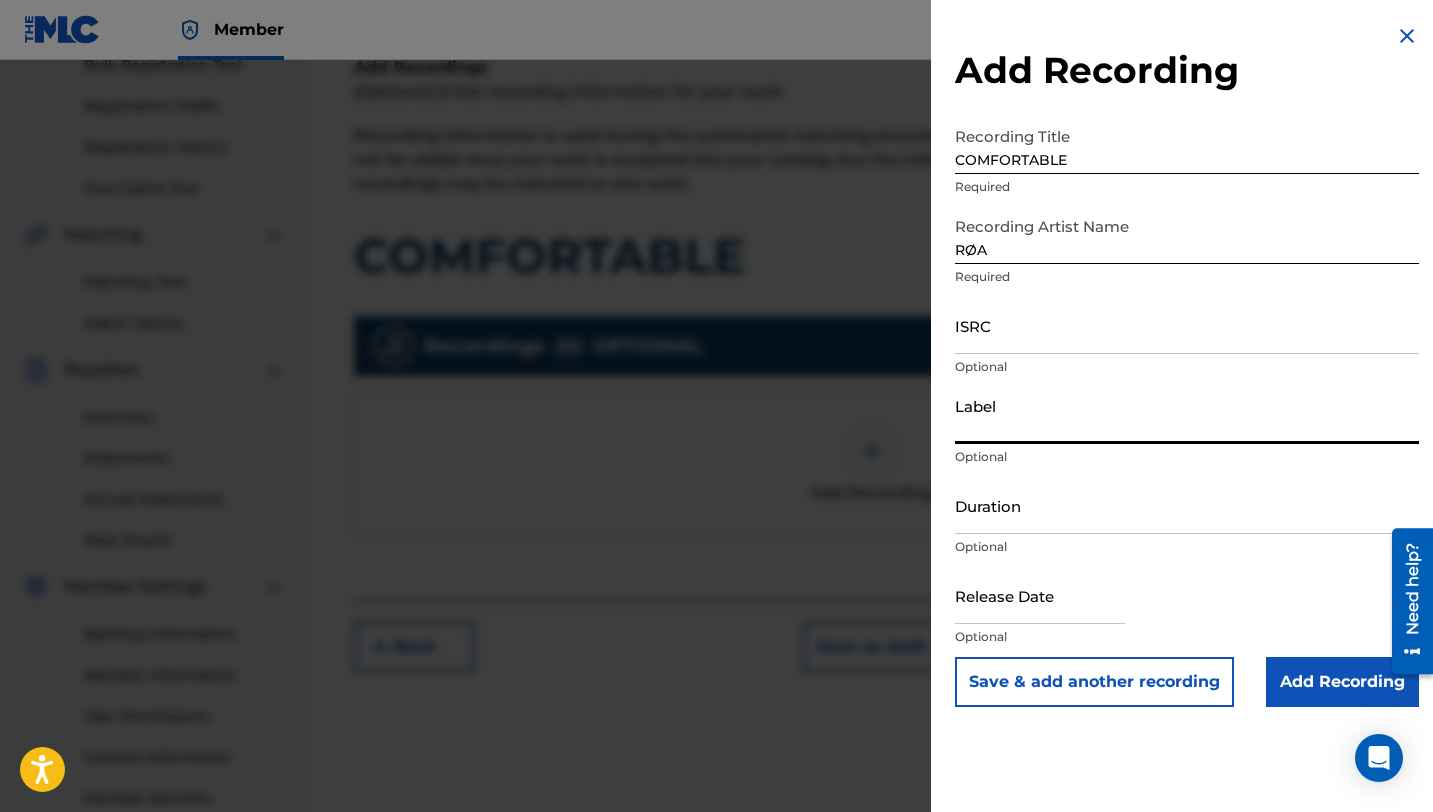 click at bounding box center (1040, 595) 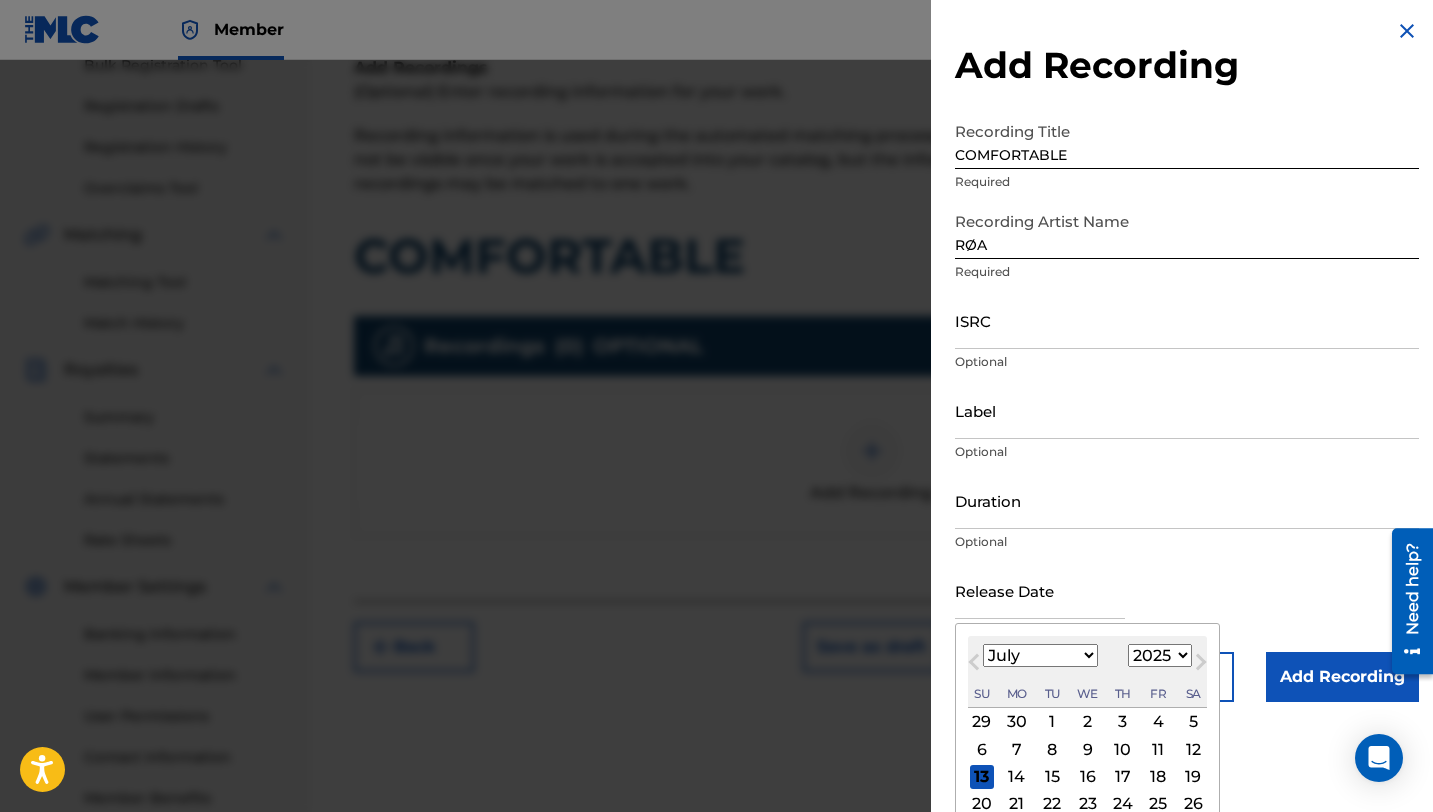 scroll, scrollTop: 6, scrollLeft: 0, axis: vertical 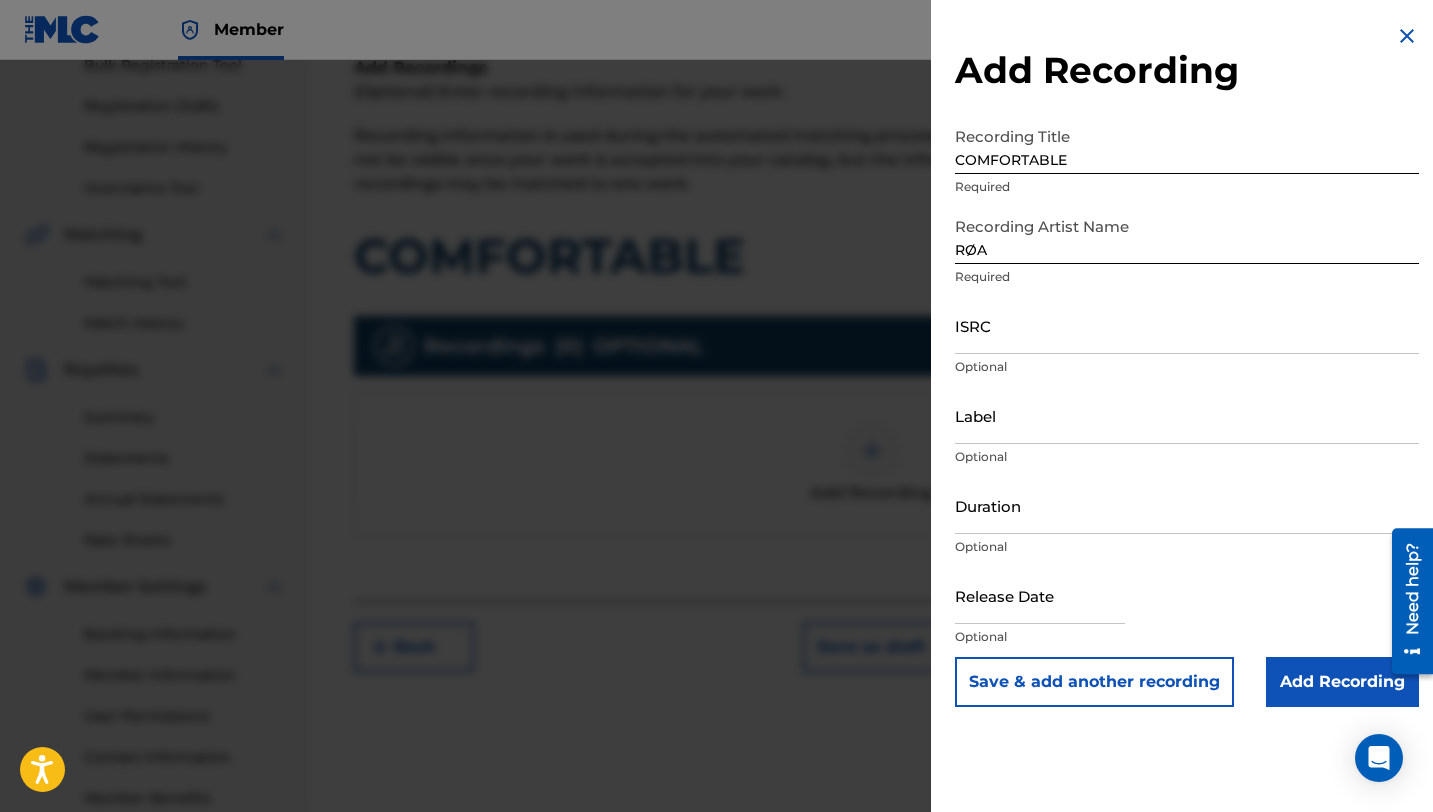 click on "Add Recording" at bounding box center [1342, 682] 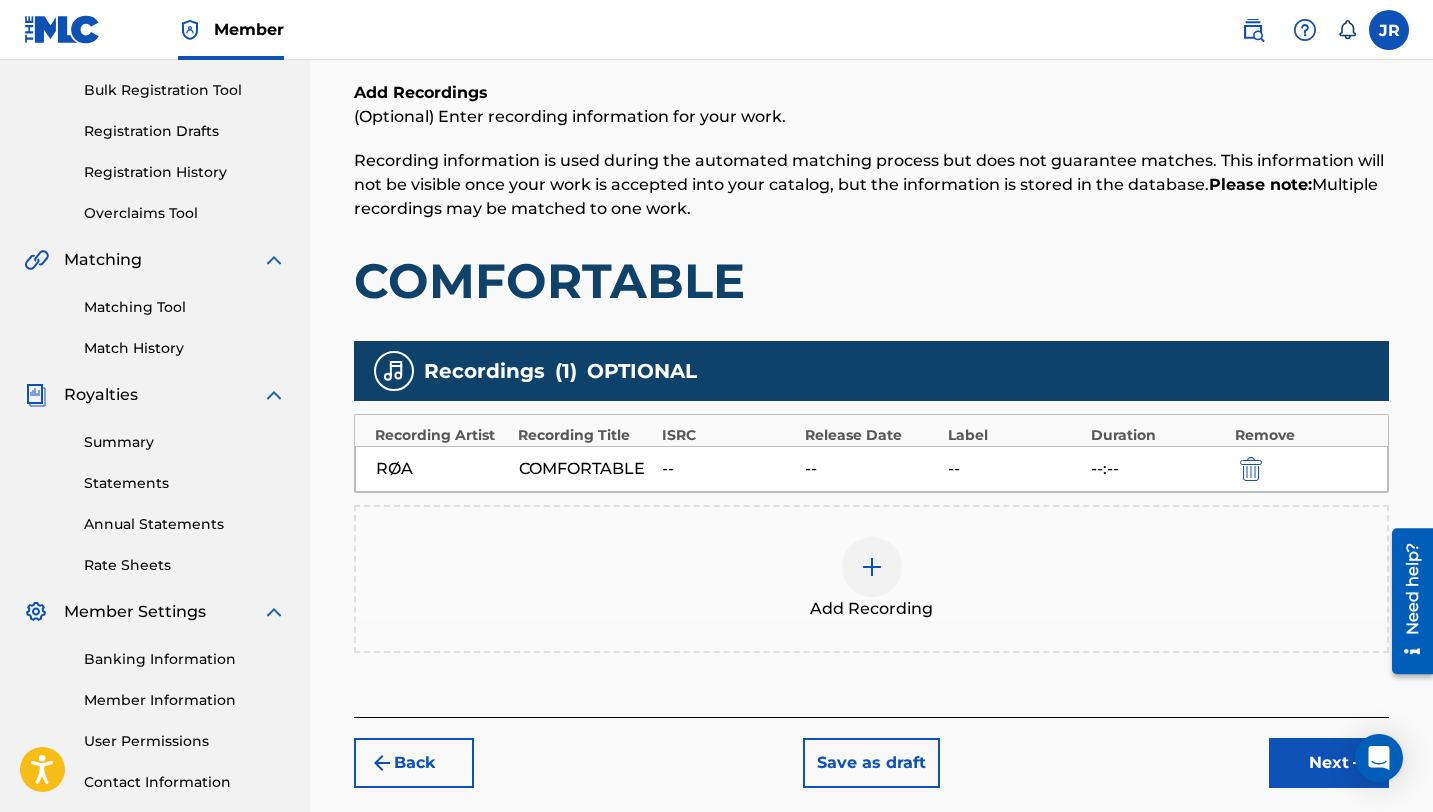 scroll, scrollTop: 284, scrollLeft: 0, axis: vertical 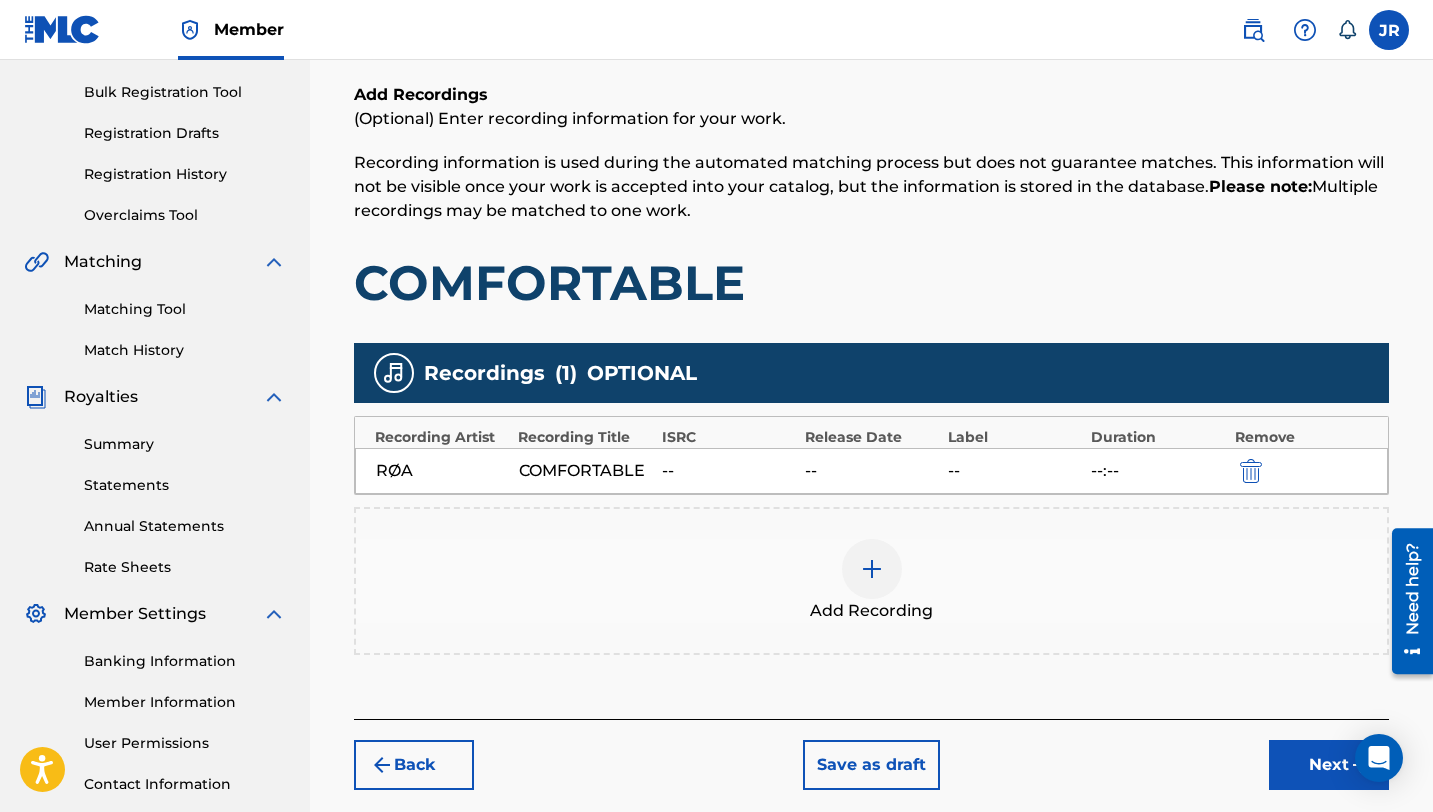click on "--" at bounding box center [728, 471] 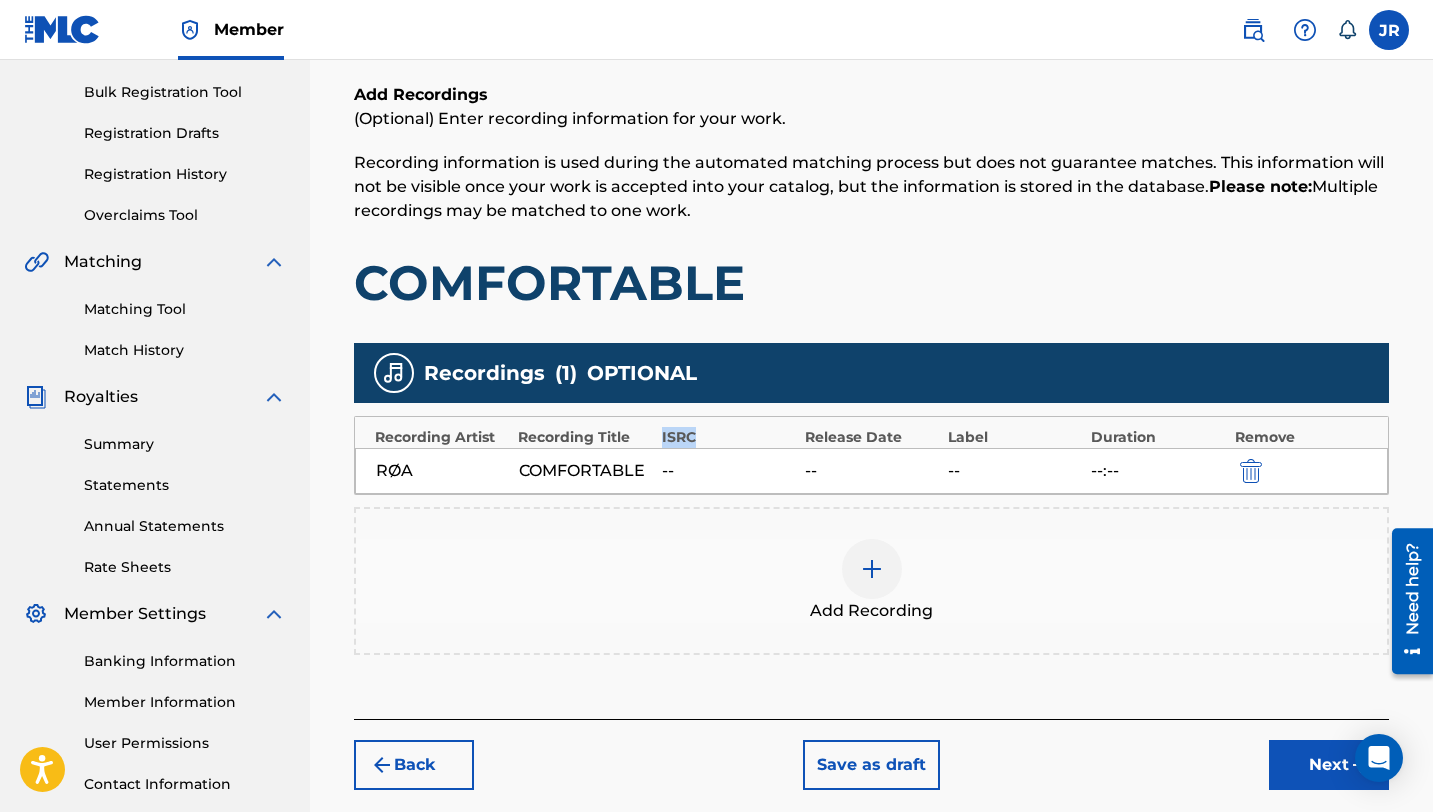 drag, startPoint x: 659, startPoint y: 442, endPoint x: 694, endPoint y: 442, distance: 35 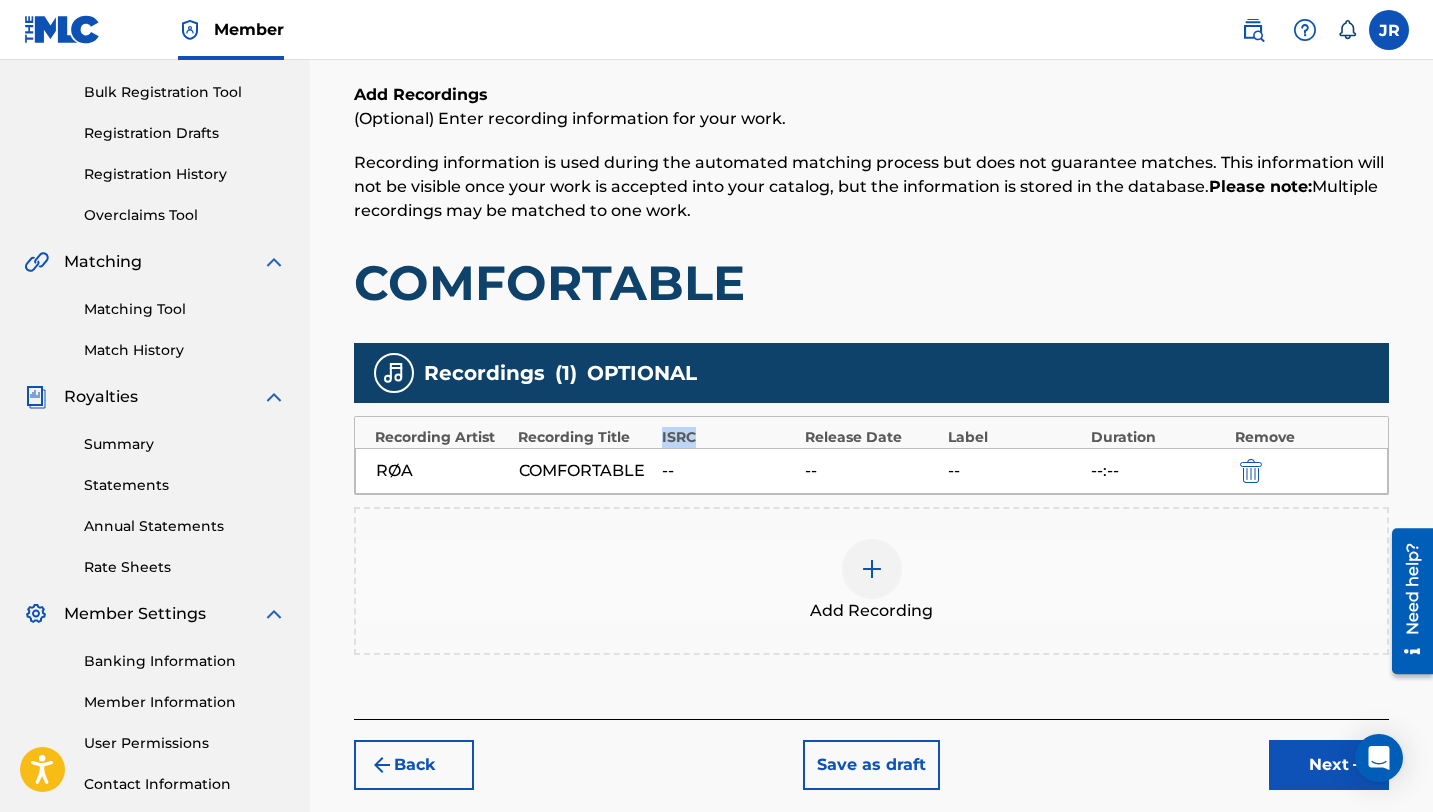 copy on "ISRC" 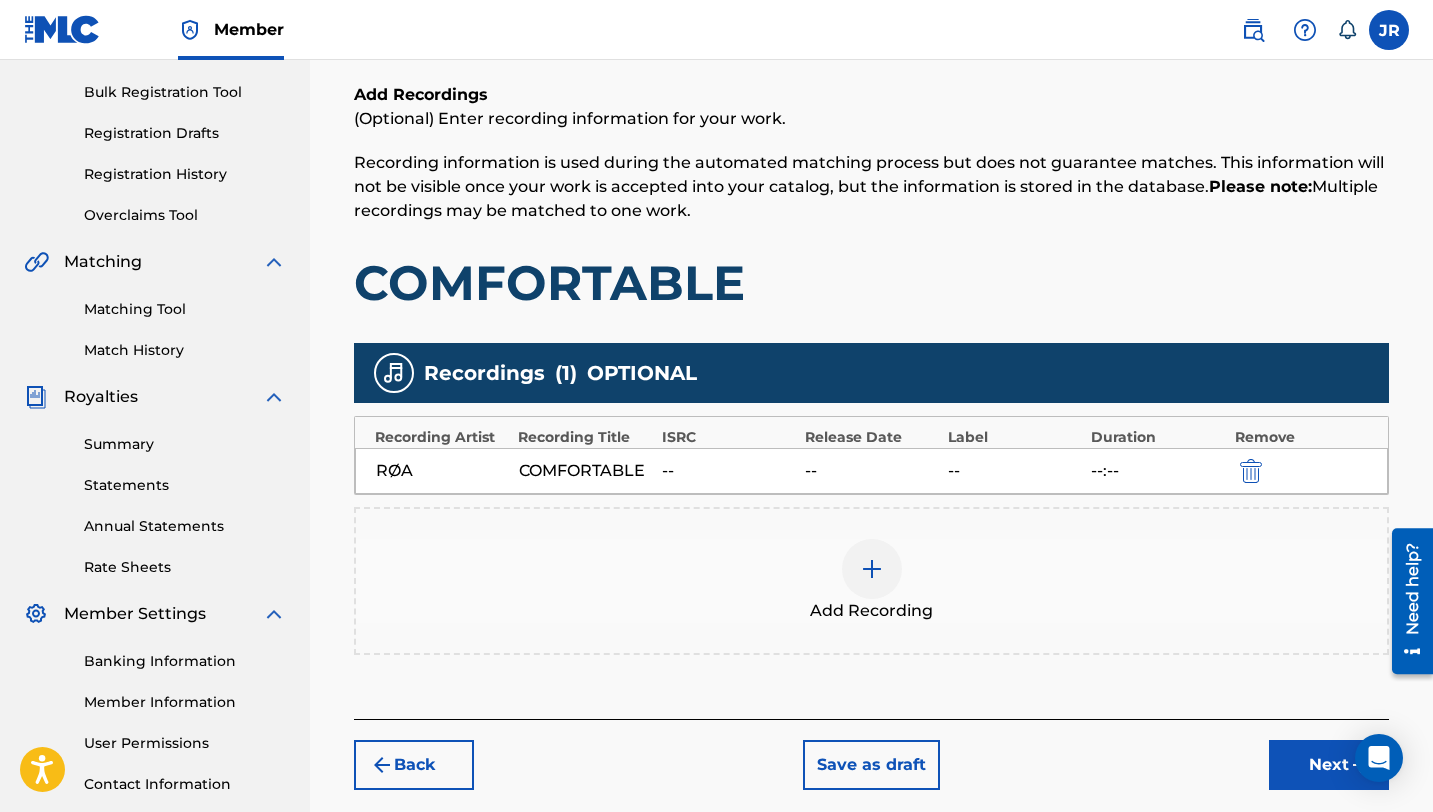 click on "Add Recording" at bounding box center (871, 581) 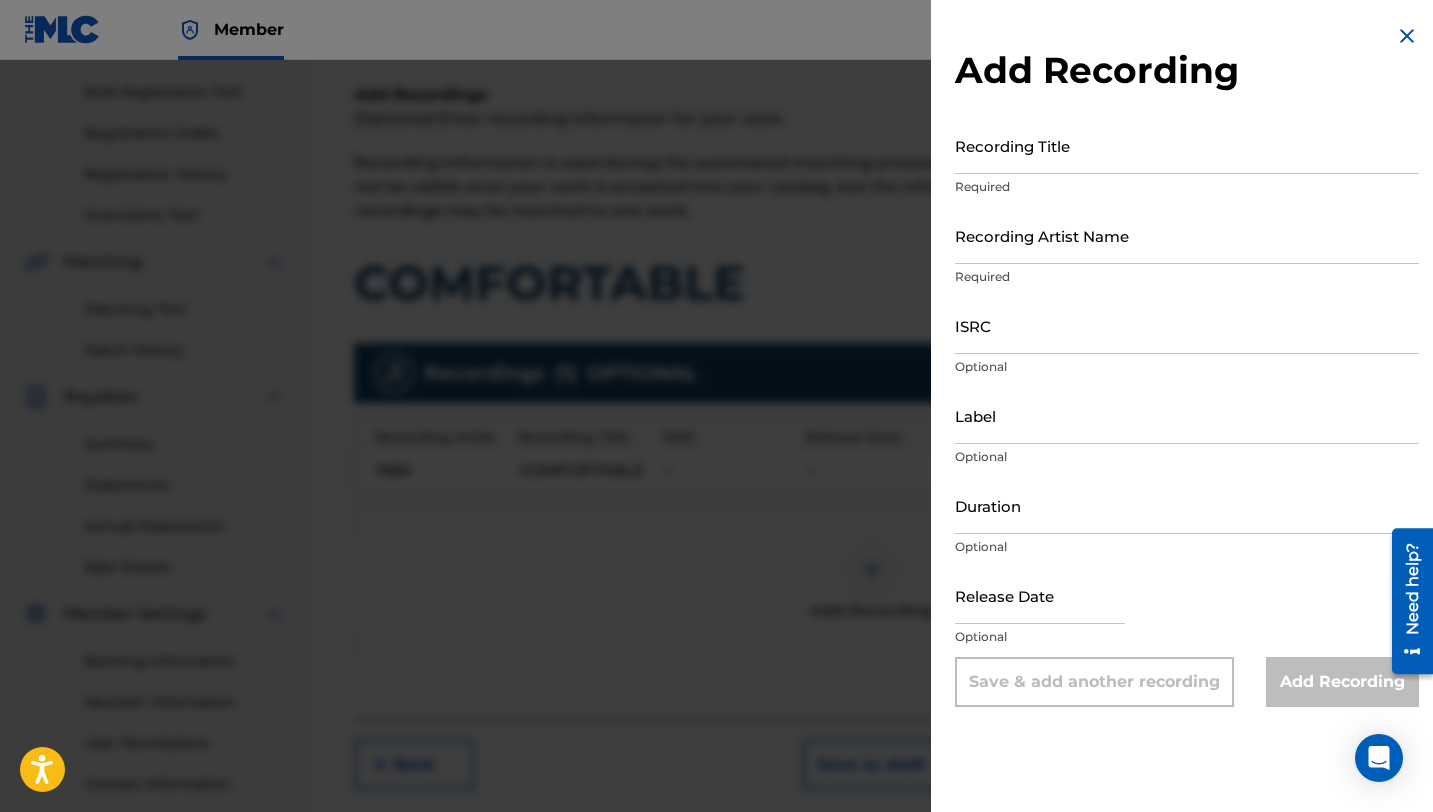 click at bounding box center (716, 466) 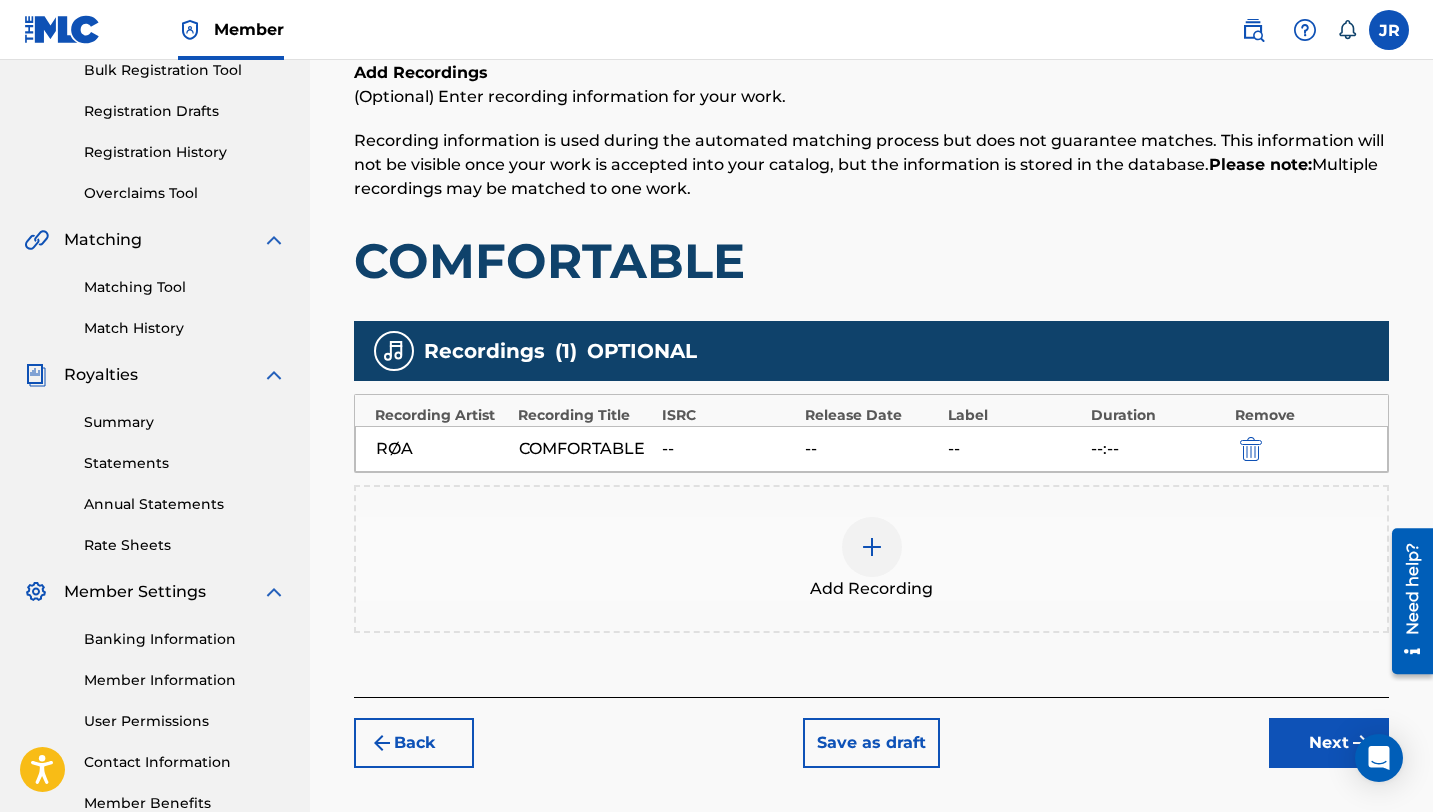 scroll, scrollTop: 313, scrollLeft: 0, axis: vertical 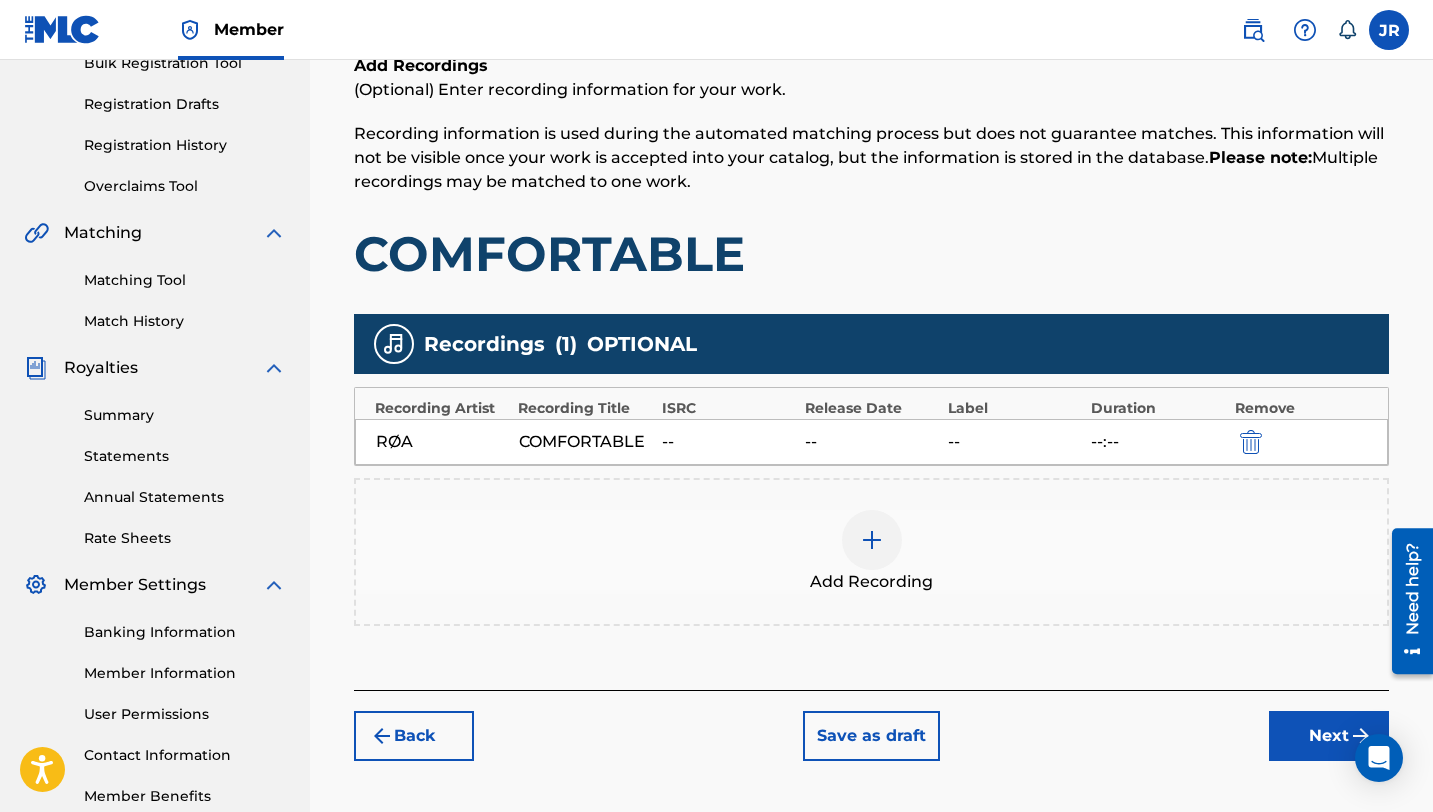 click on "Next" at bounding box center [1329, 736] 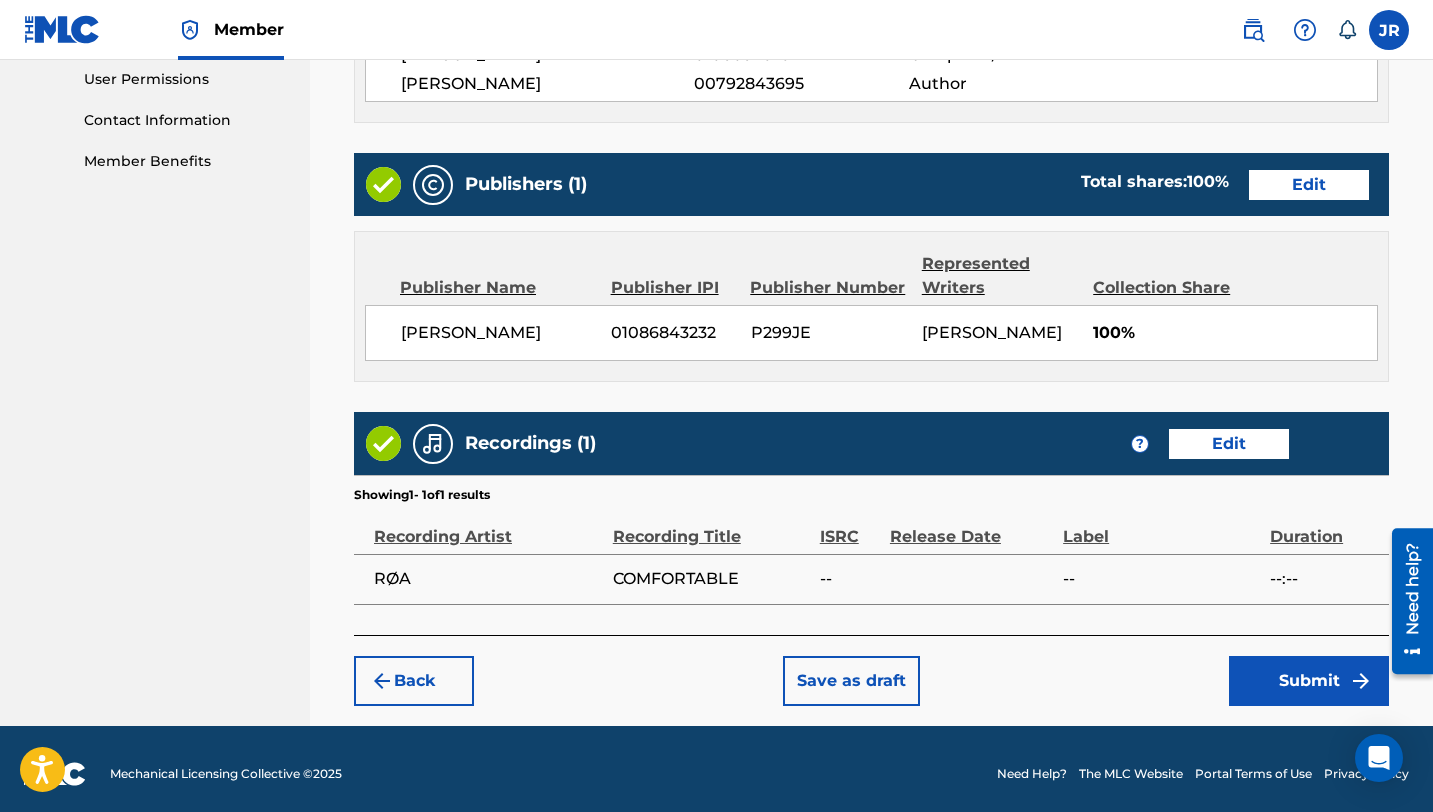 scroll, scrollTop: 955, scrollLeft: 0, axis: vertical 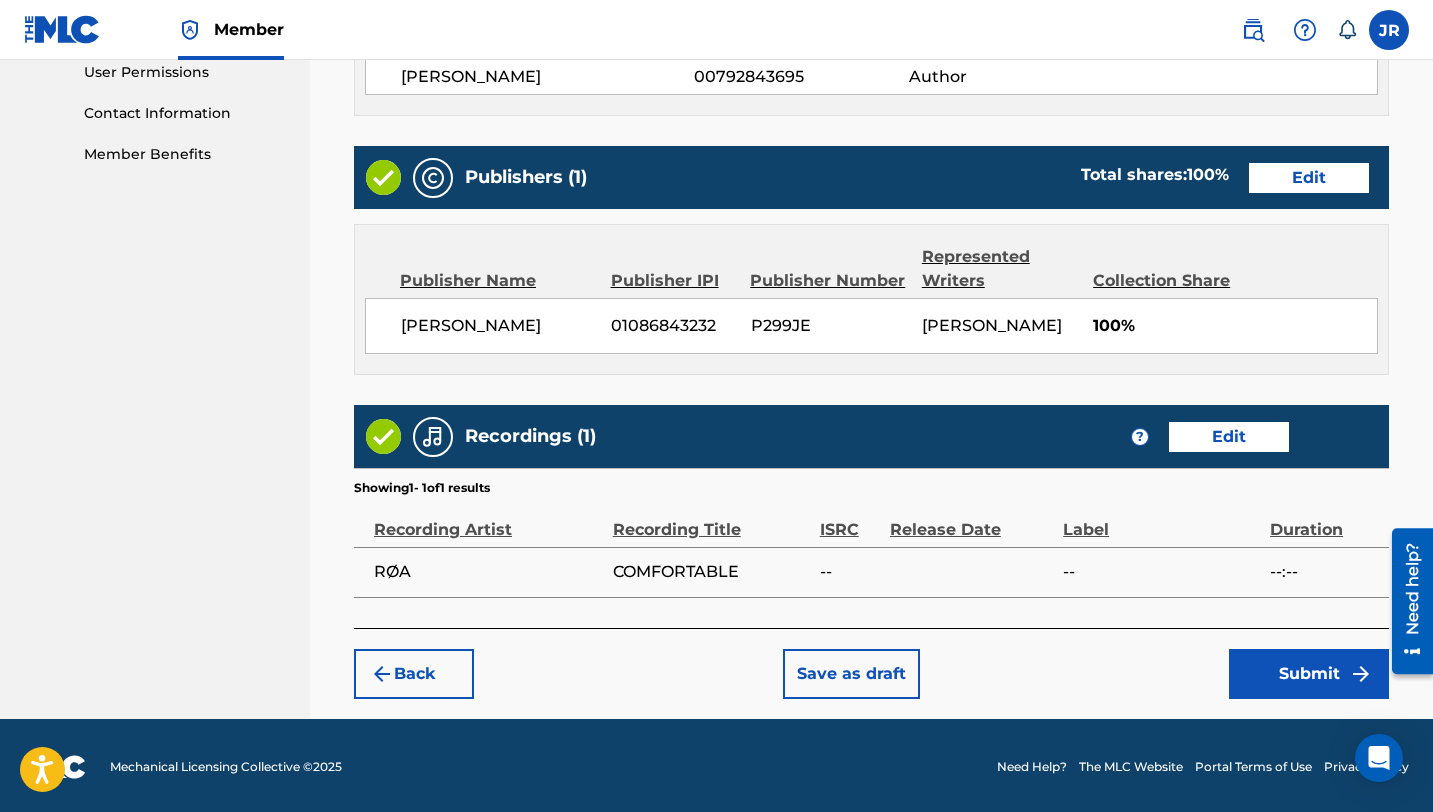 click on "Submit" at bounding box center [1309, 674] 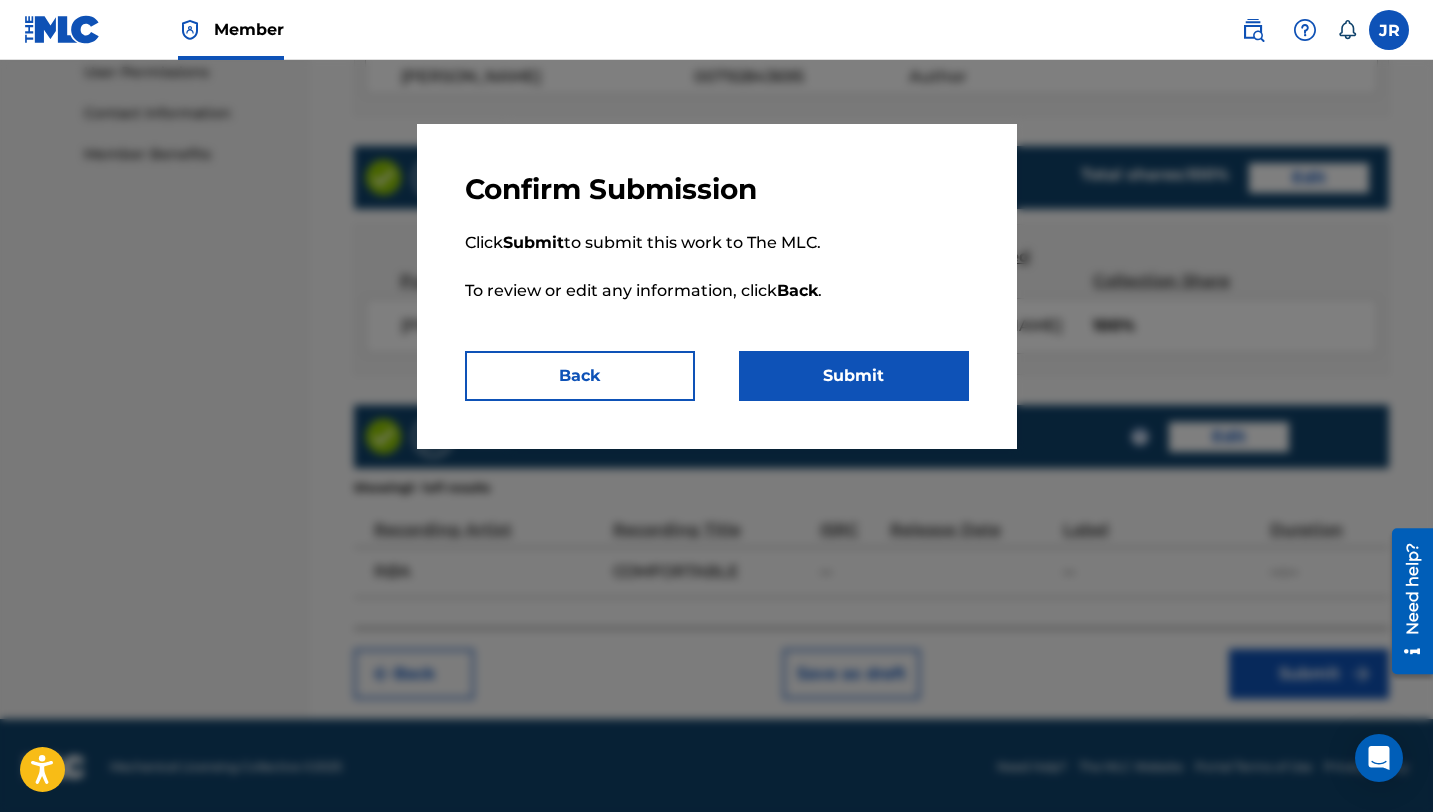click on "Submit" at bounding box center [854, 376] 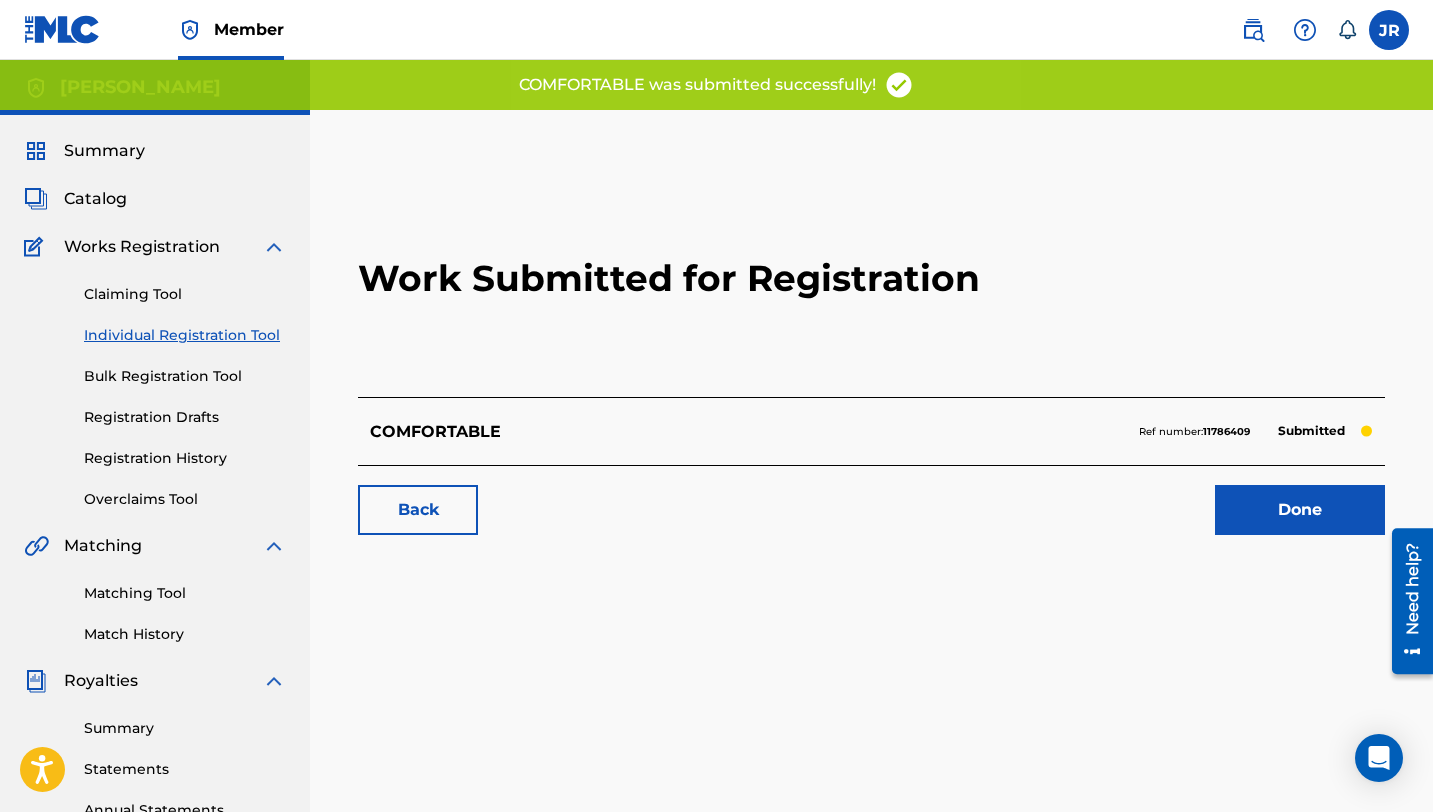 click on "Done" at bounding box center (1300, 510) 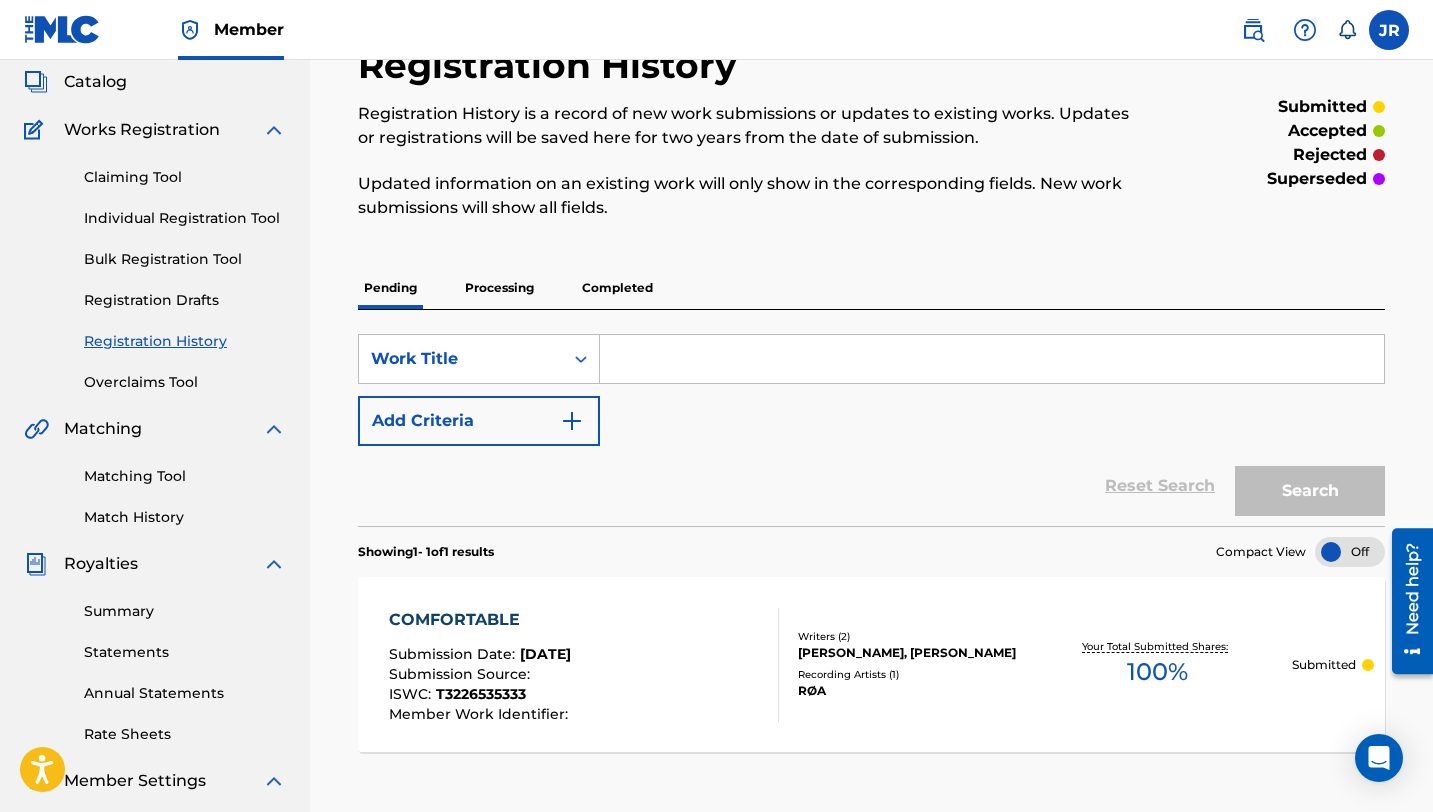 scroll, scrollTop: 114, scrollLeft: 0, axis: vertical 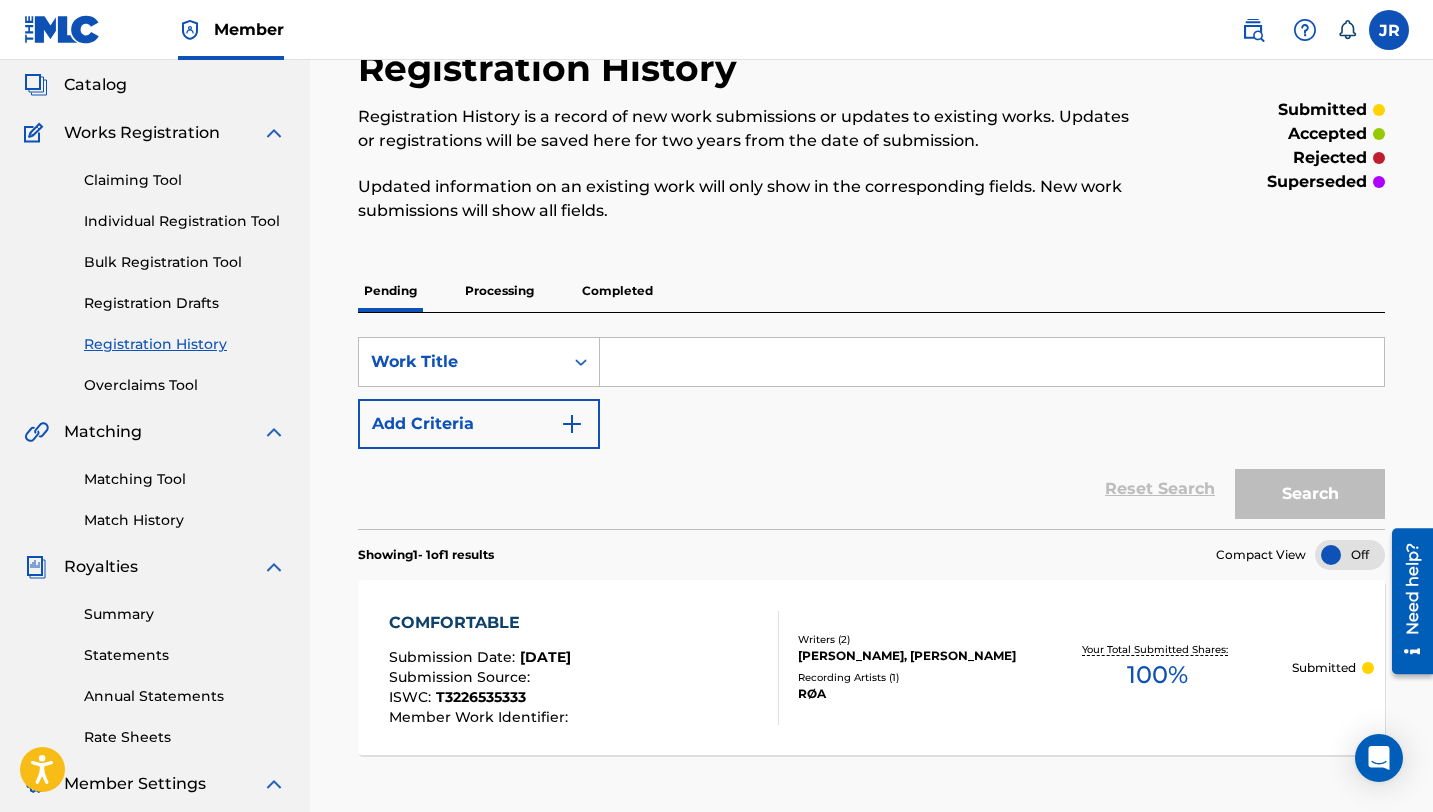 click at bounding box center [992, 362] 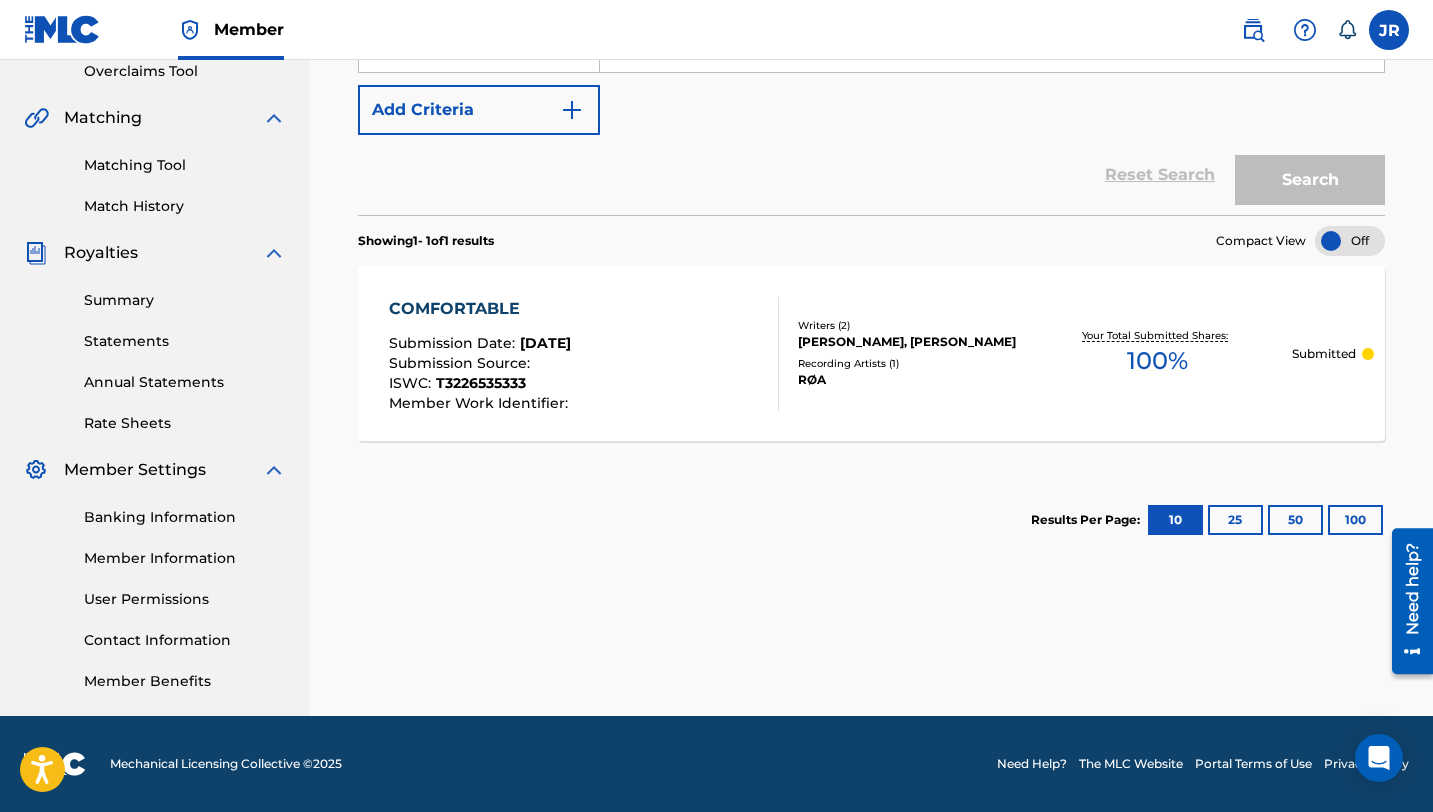 scroll, scrollTop: 0, scrollLeft: 0, axis: both 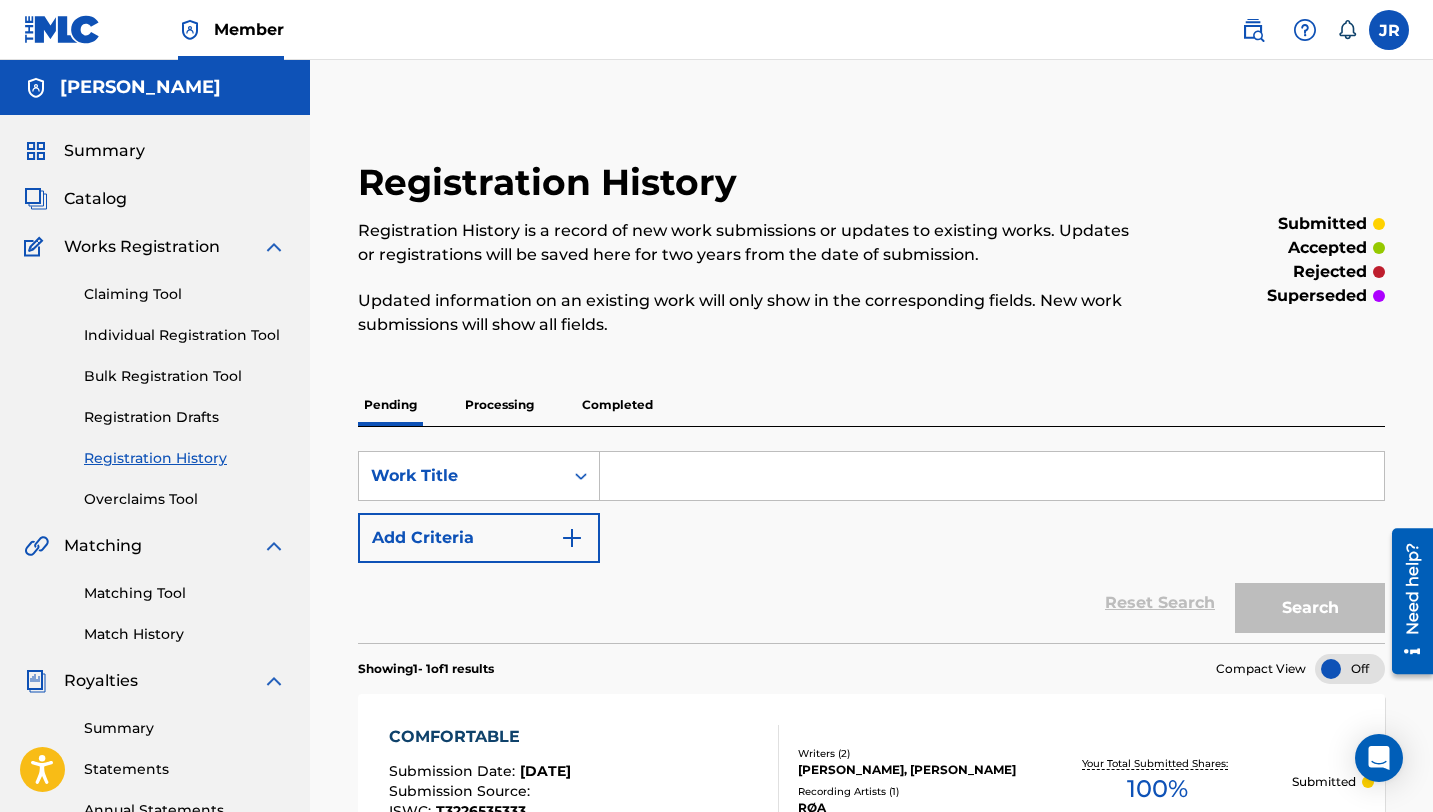 click on "[PERSON_NAME]" at bounding box center [140, 87] 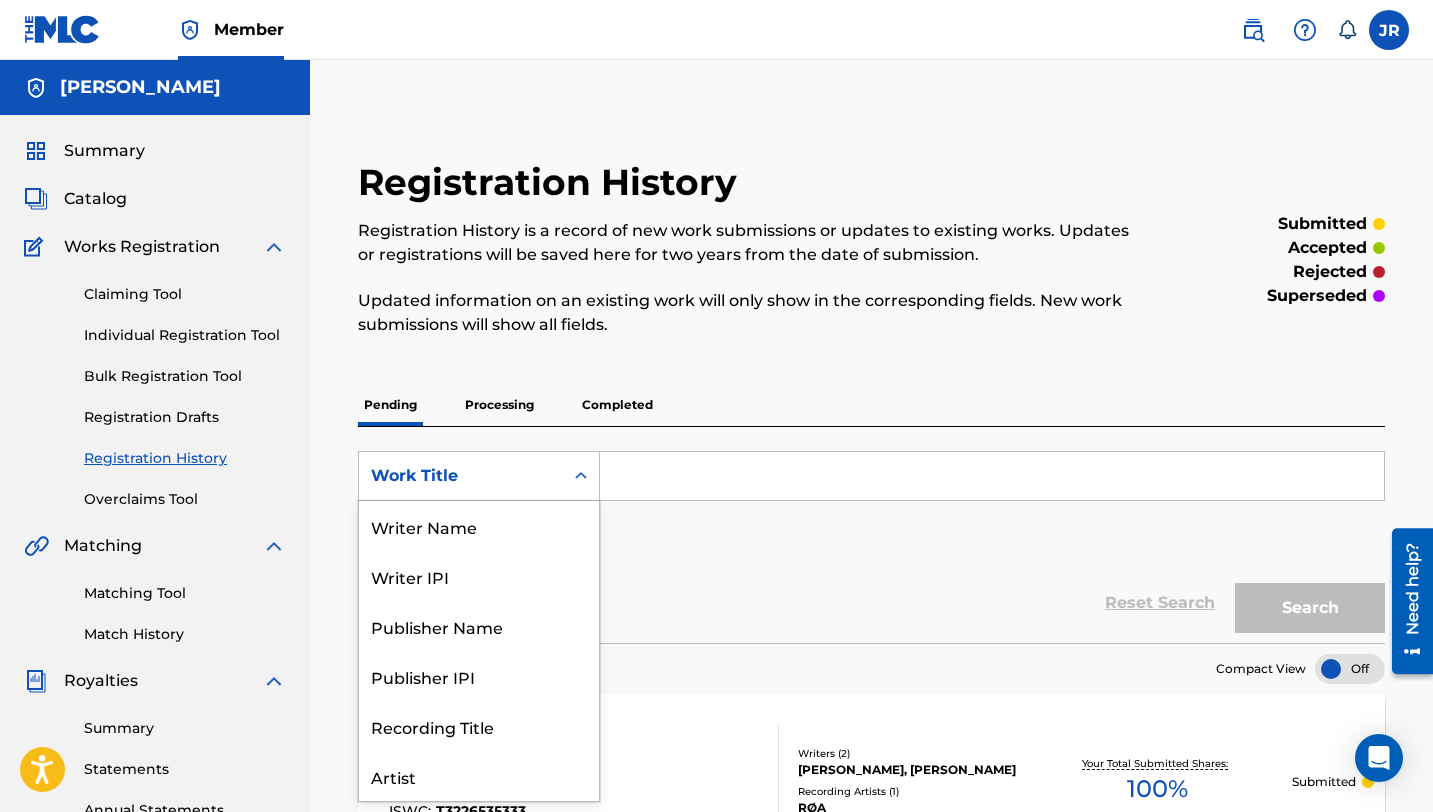 click on "Work Title" at bounding box center [461, 476] 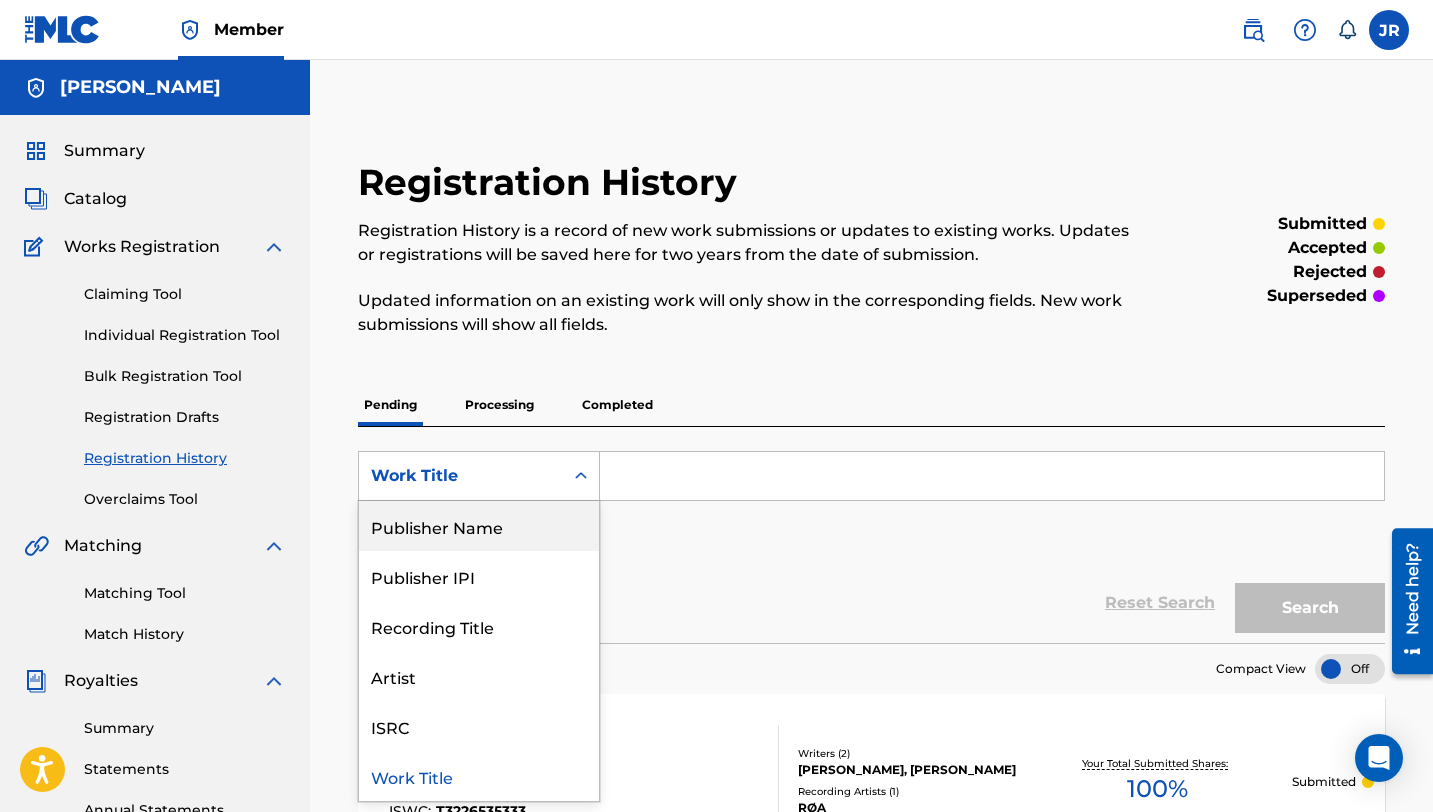 click on "Publisher Name" at bounding box center (479, 526) 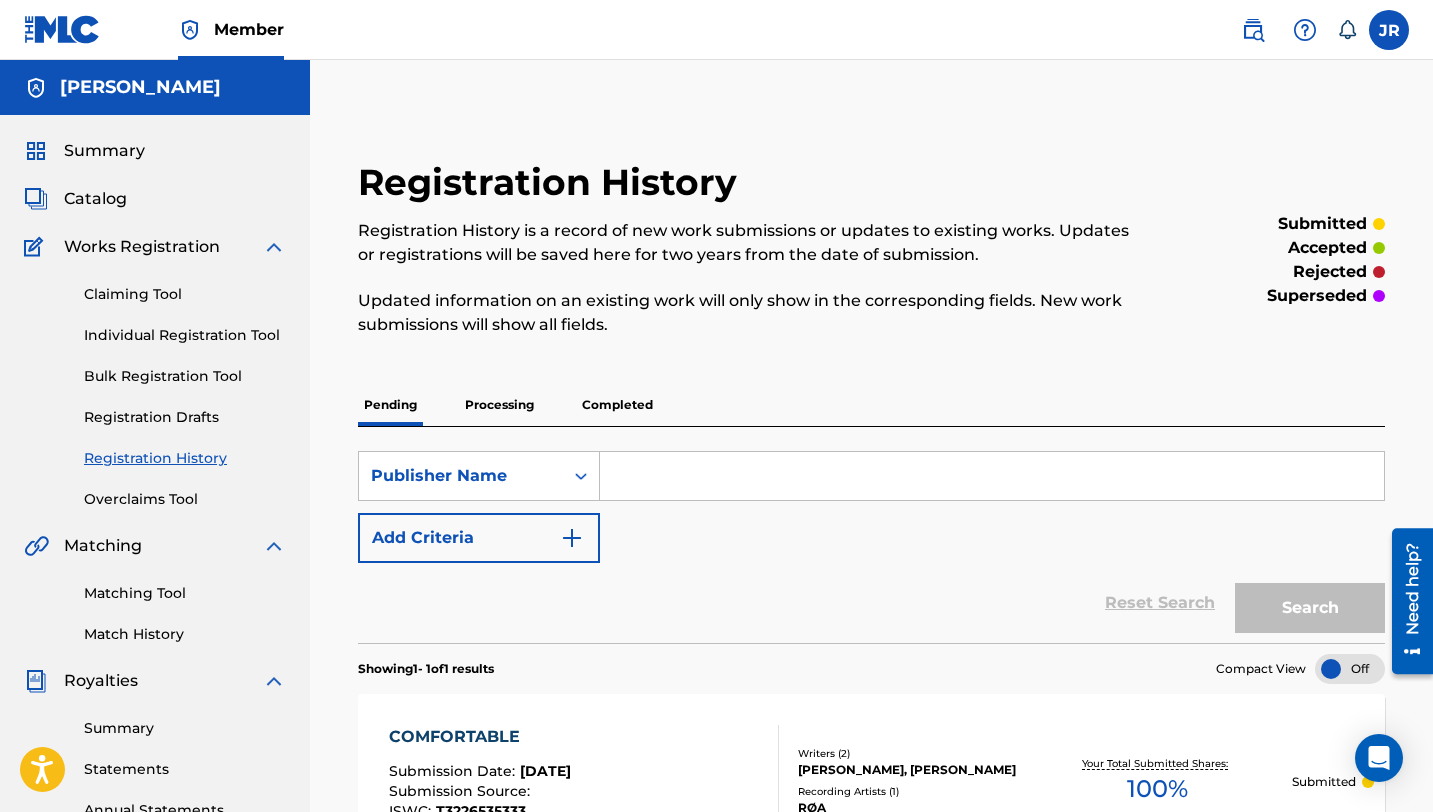 click at bounding box center [992, 476] 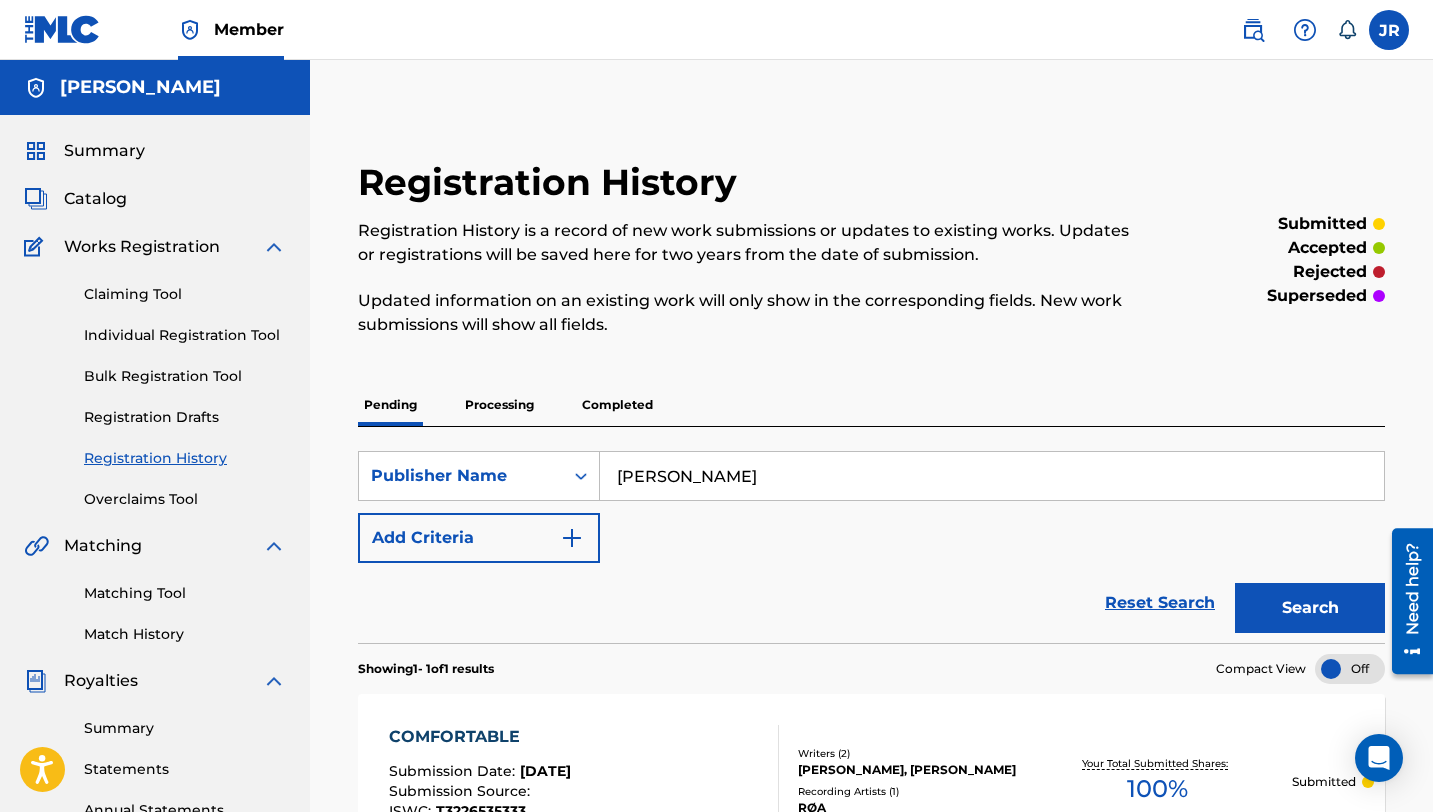 type on "[PERSON_NAME]" 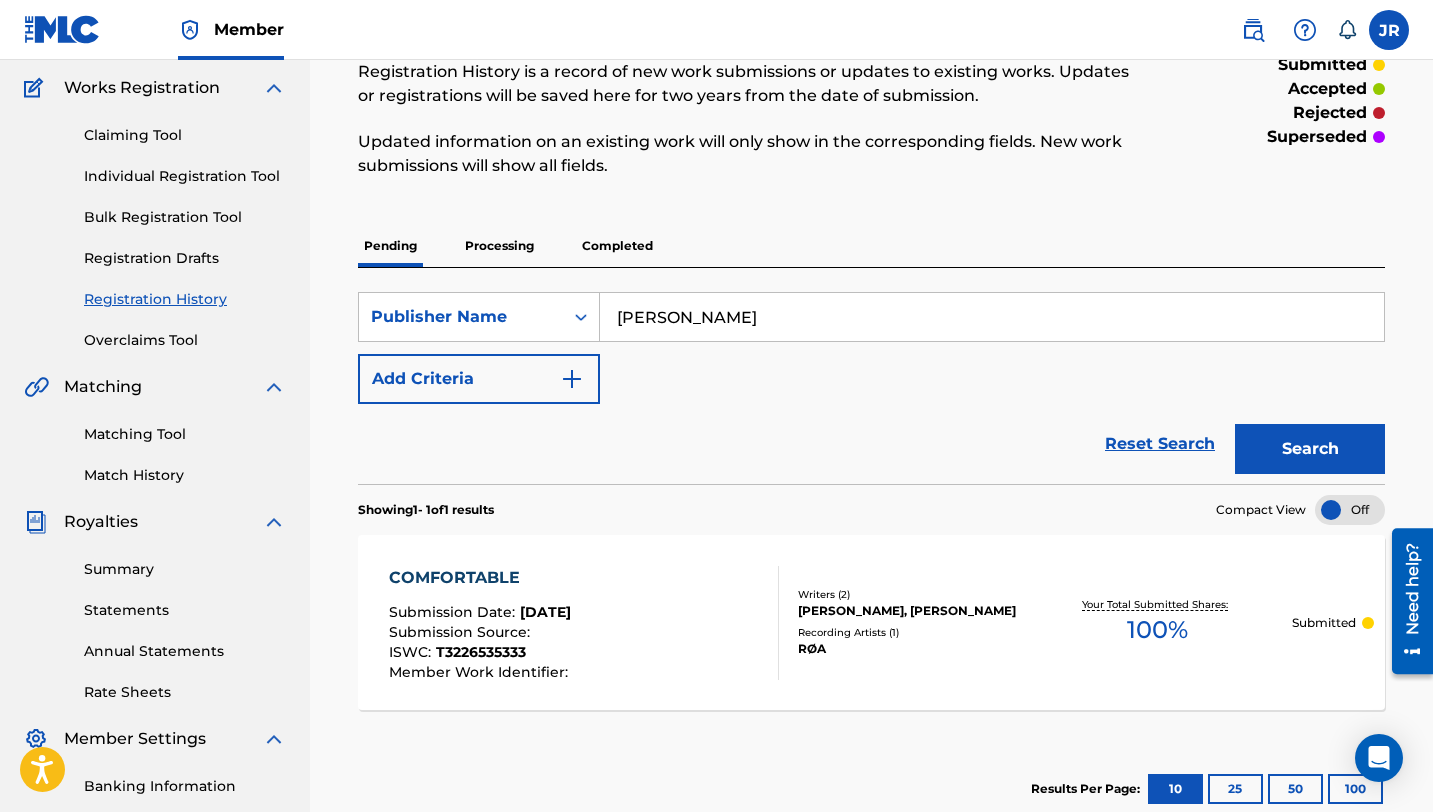 scroll, scrollTop: 132, scrollLeft: 0, axis: vertical 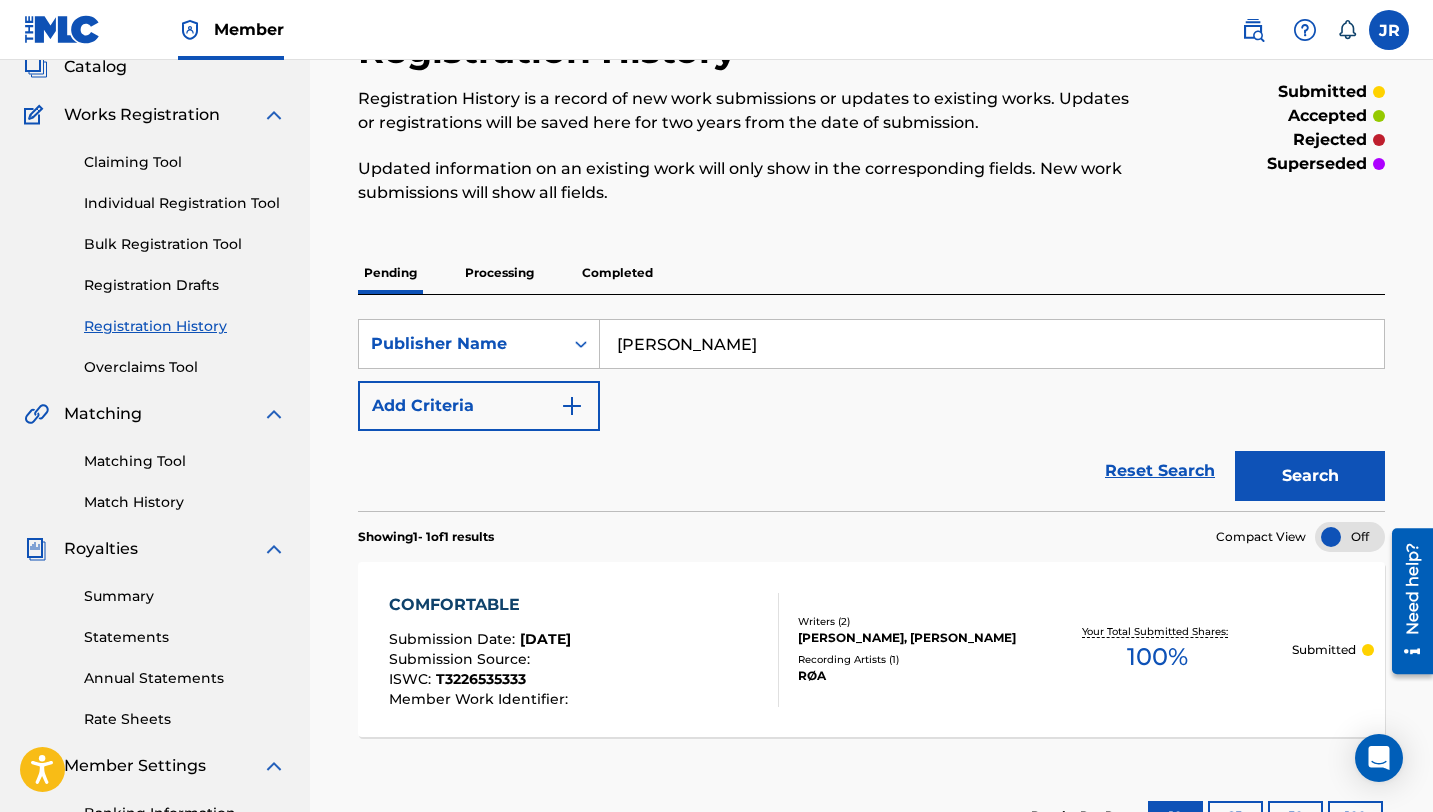 click at bounding box center [572, 406] 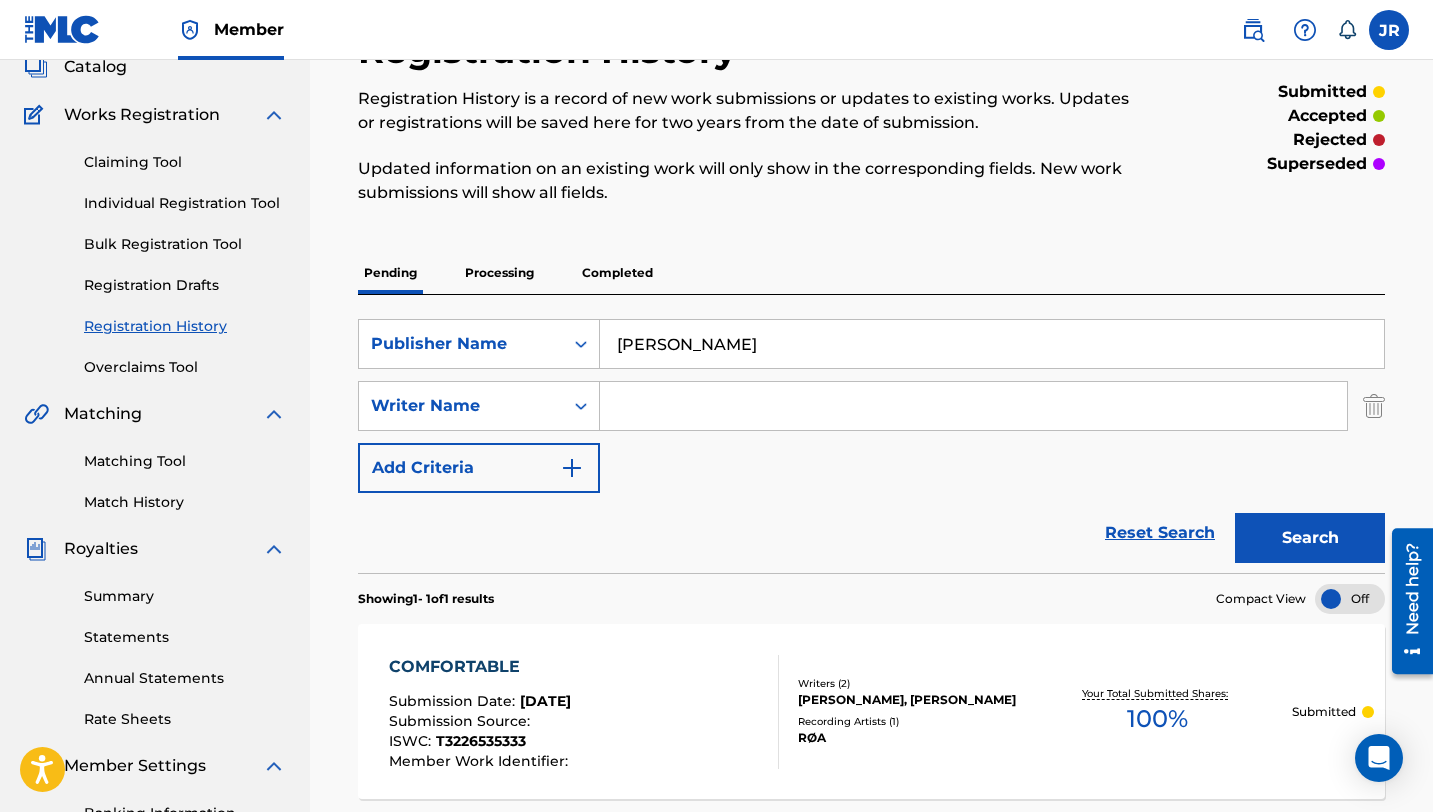 click at bounding box center [973, 406] 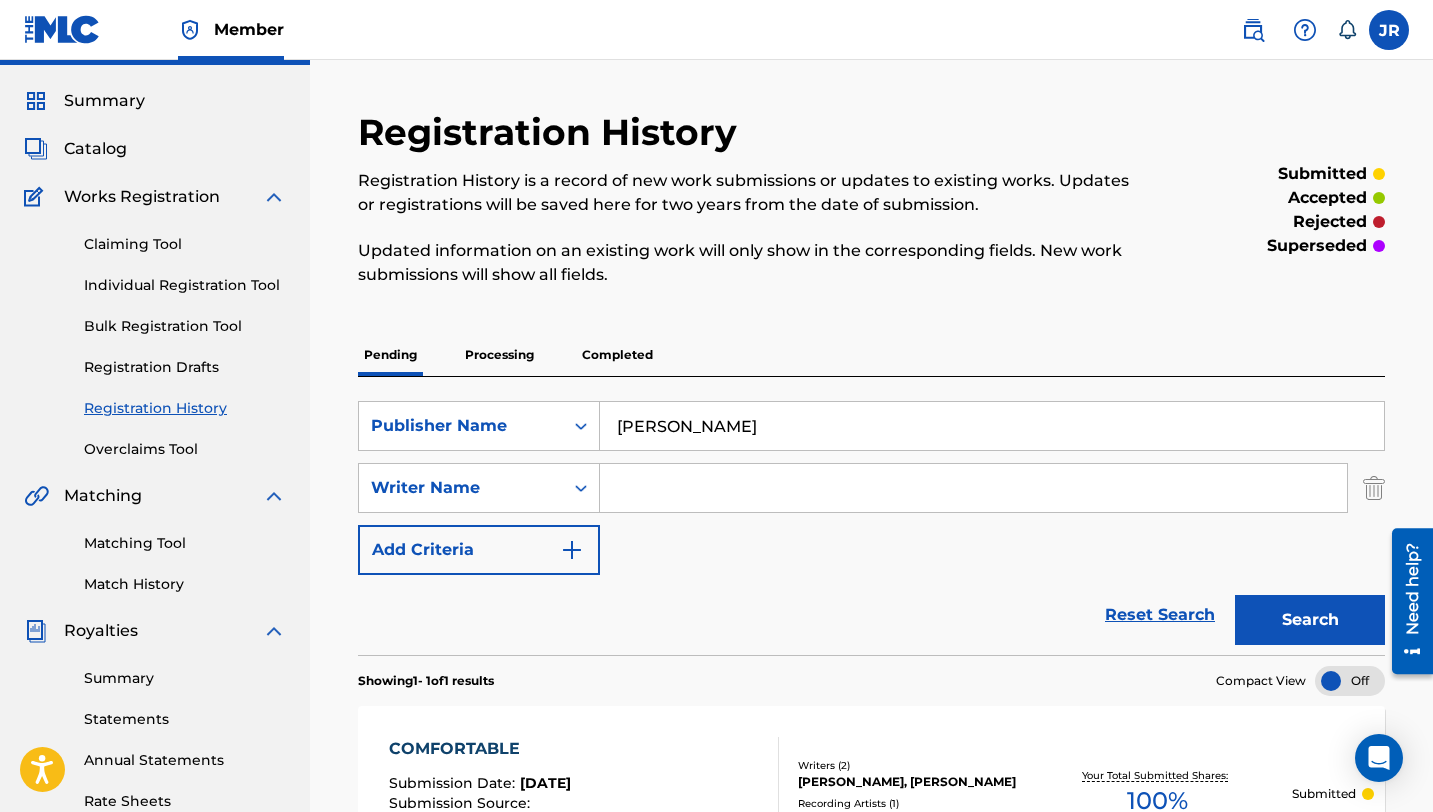 scroll, scrollTop: 0, scrollLeft: 0, axis: both 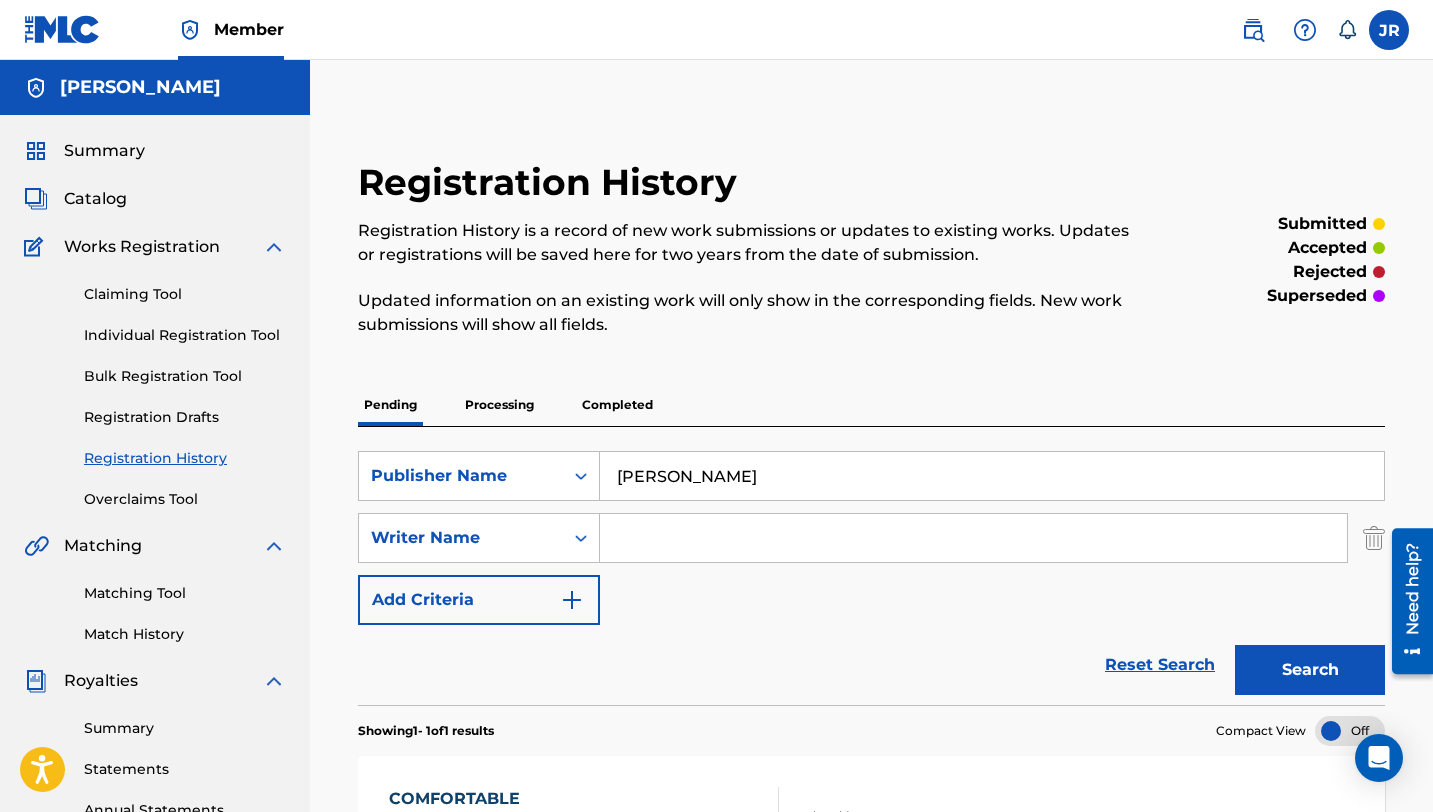 click at bounding box center [274, 247] 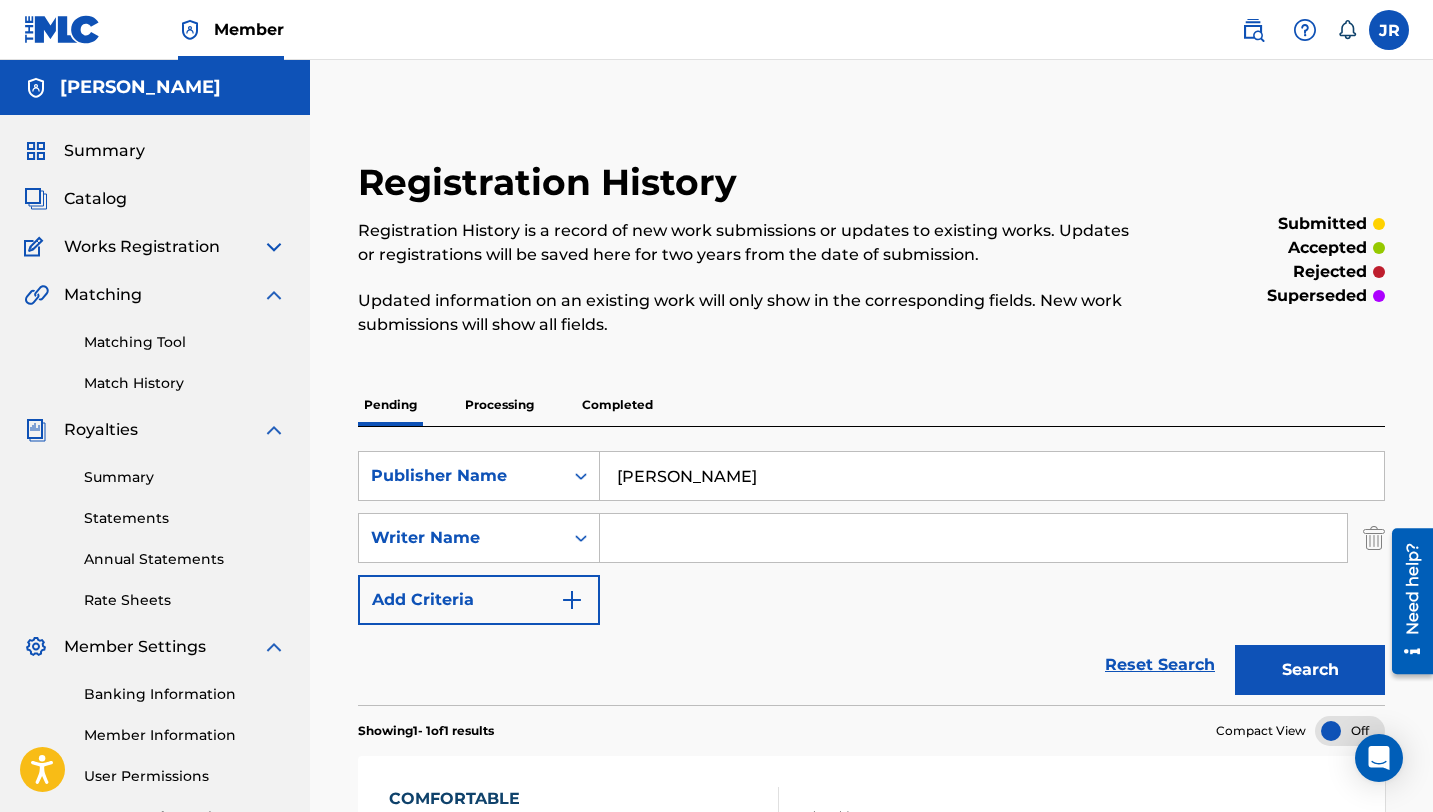 click on "Catalog" at bounding box center (155, 199) 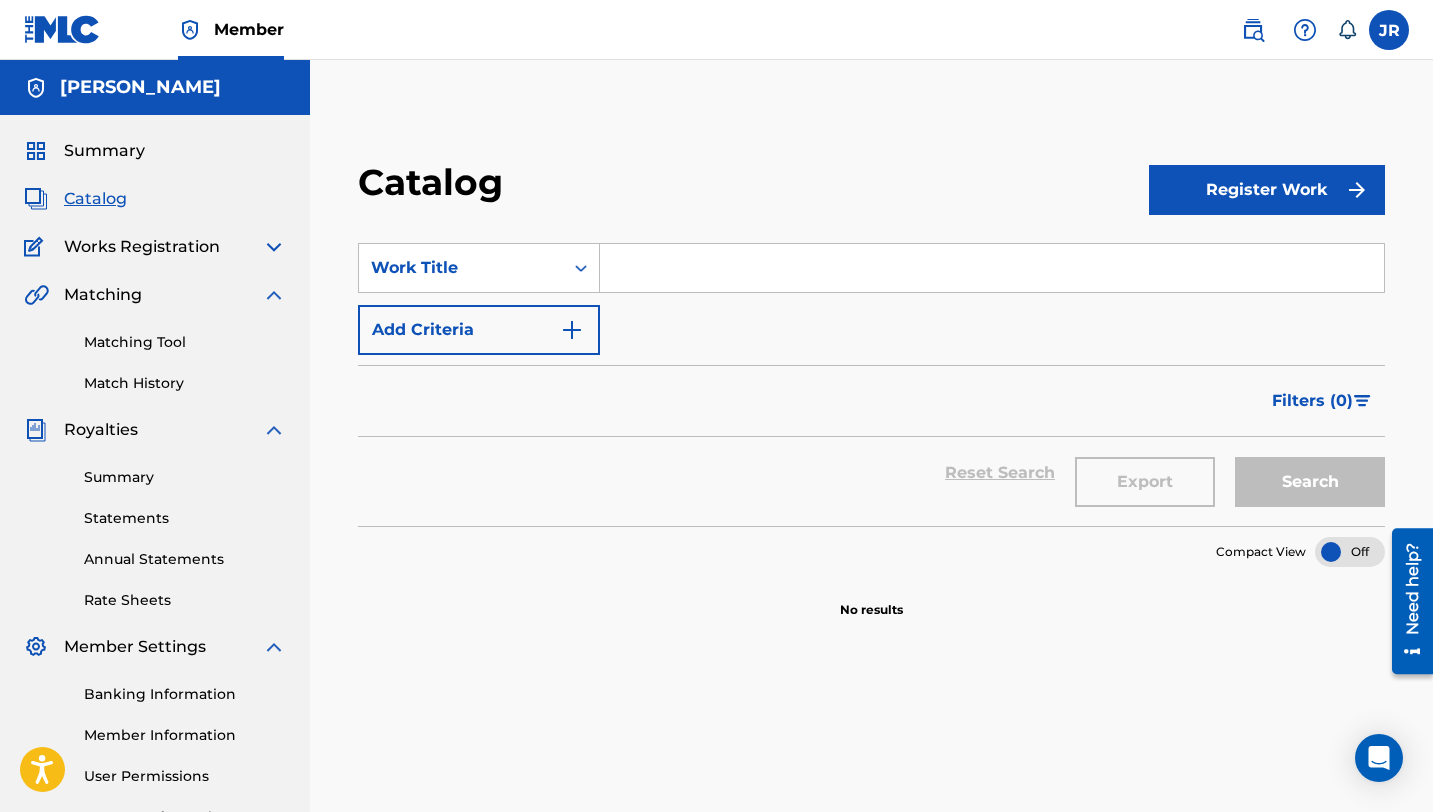 click at bounding box center (274, 247) 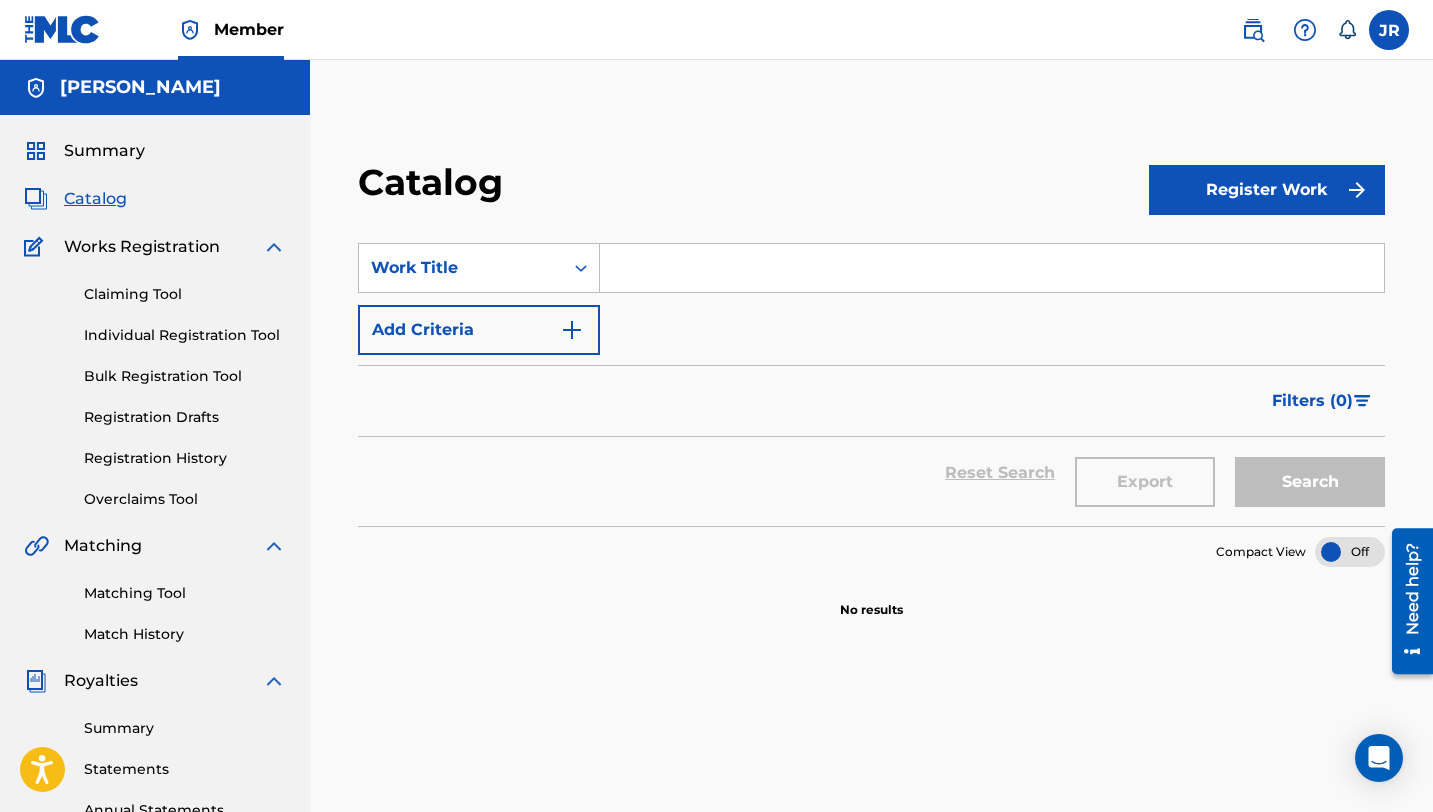 click on "Claiming Tool" at bounding box center (185, 294) 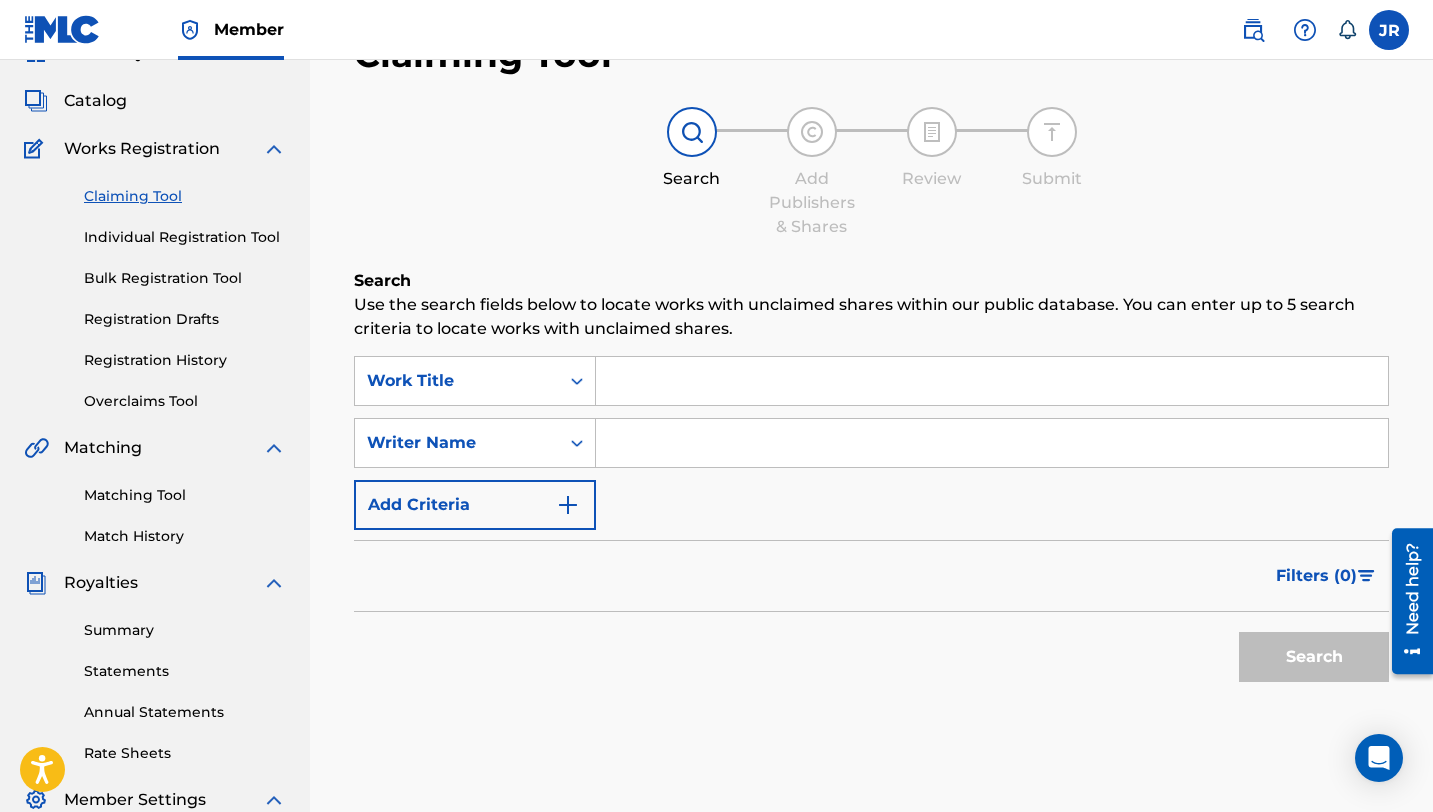 scroll, scrollTop: 37, scrollLeft: 0, axis: vertical 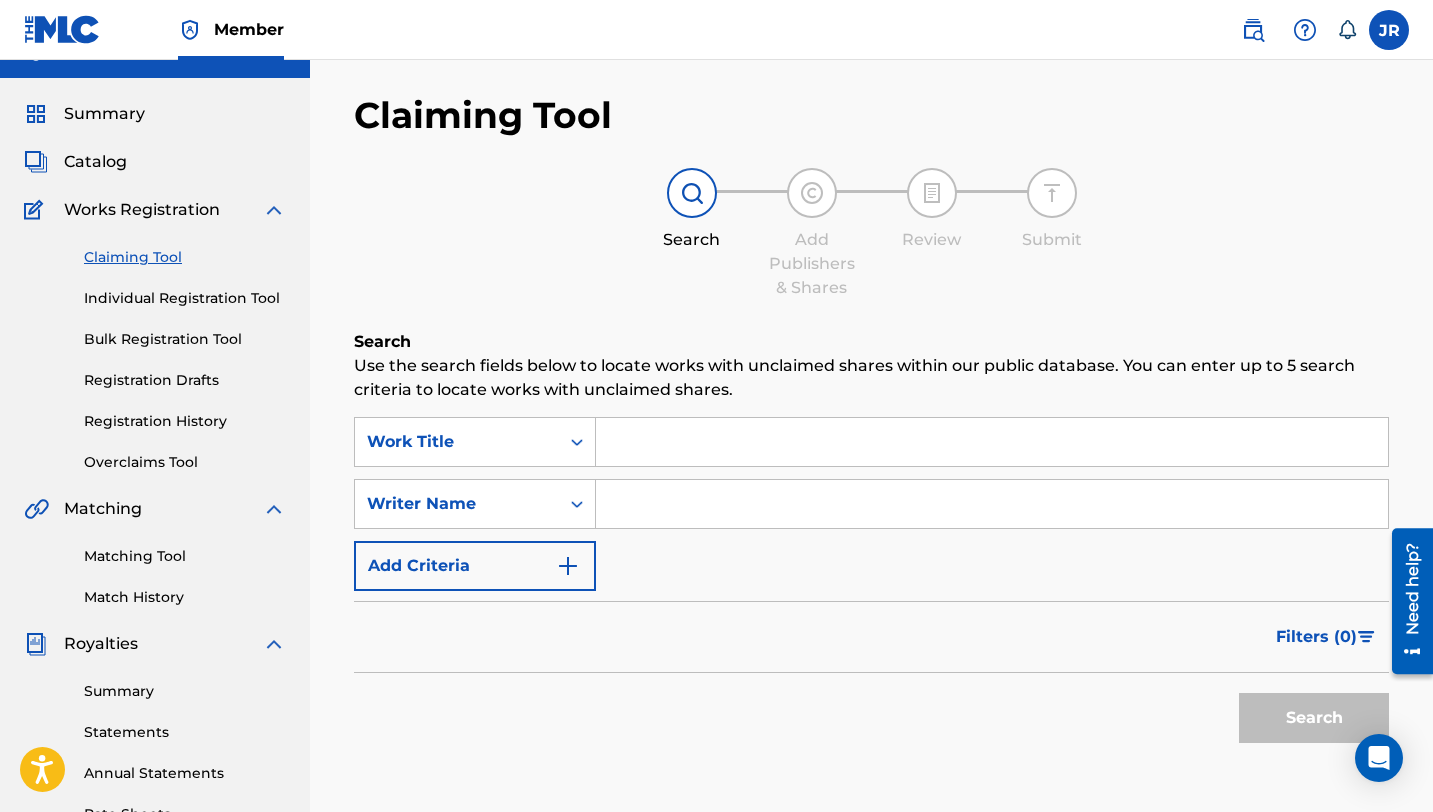 click at bounding box center [992, 442] 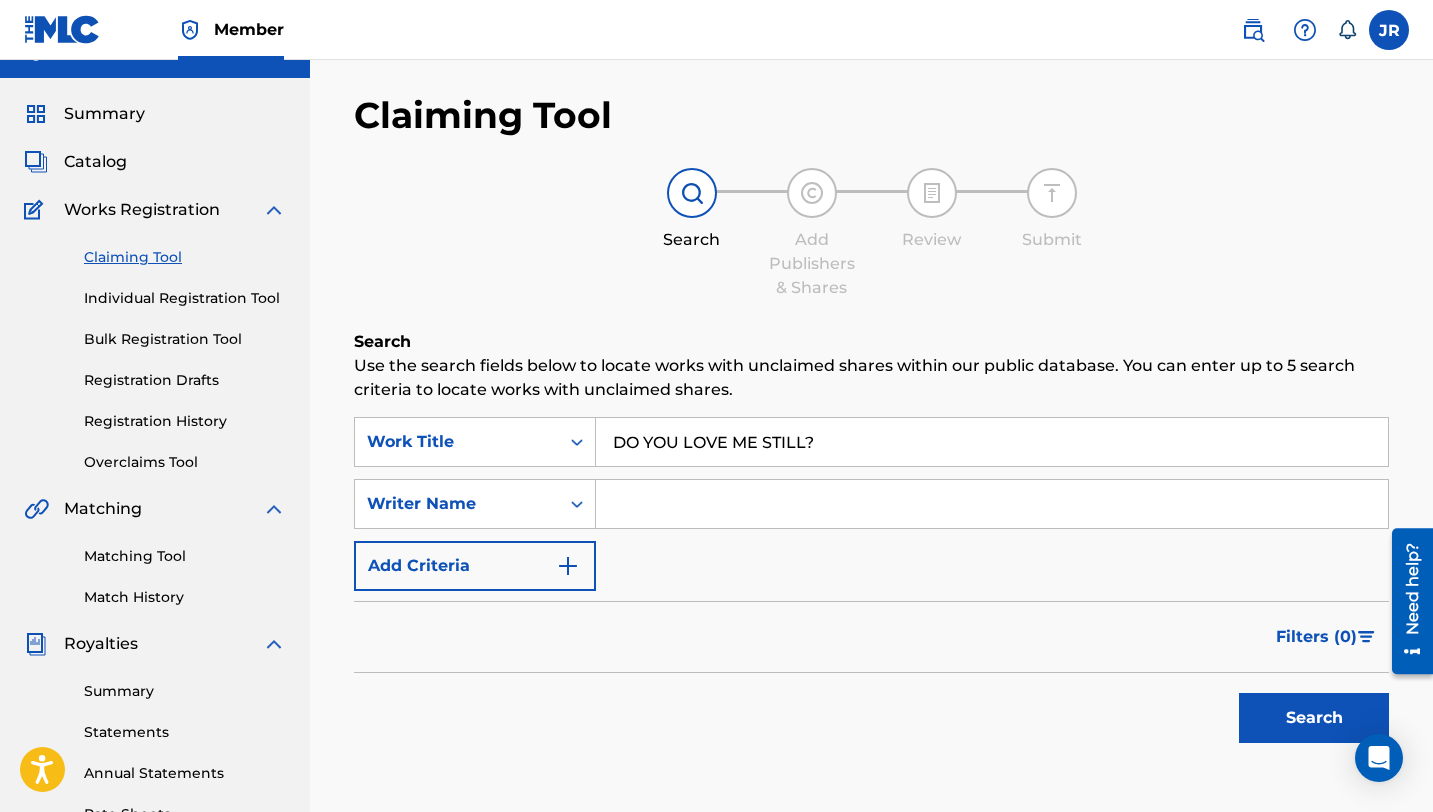 type on "DO YOU LOVE ME STILL?" 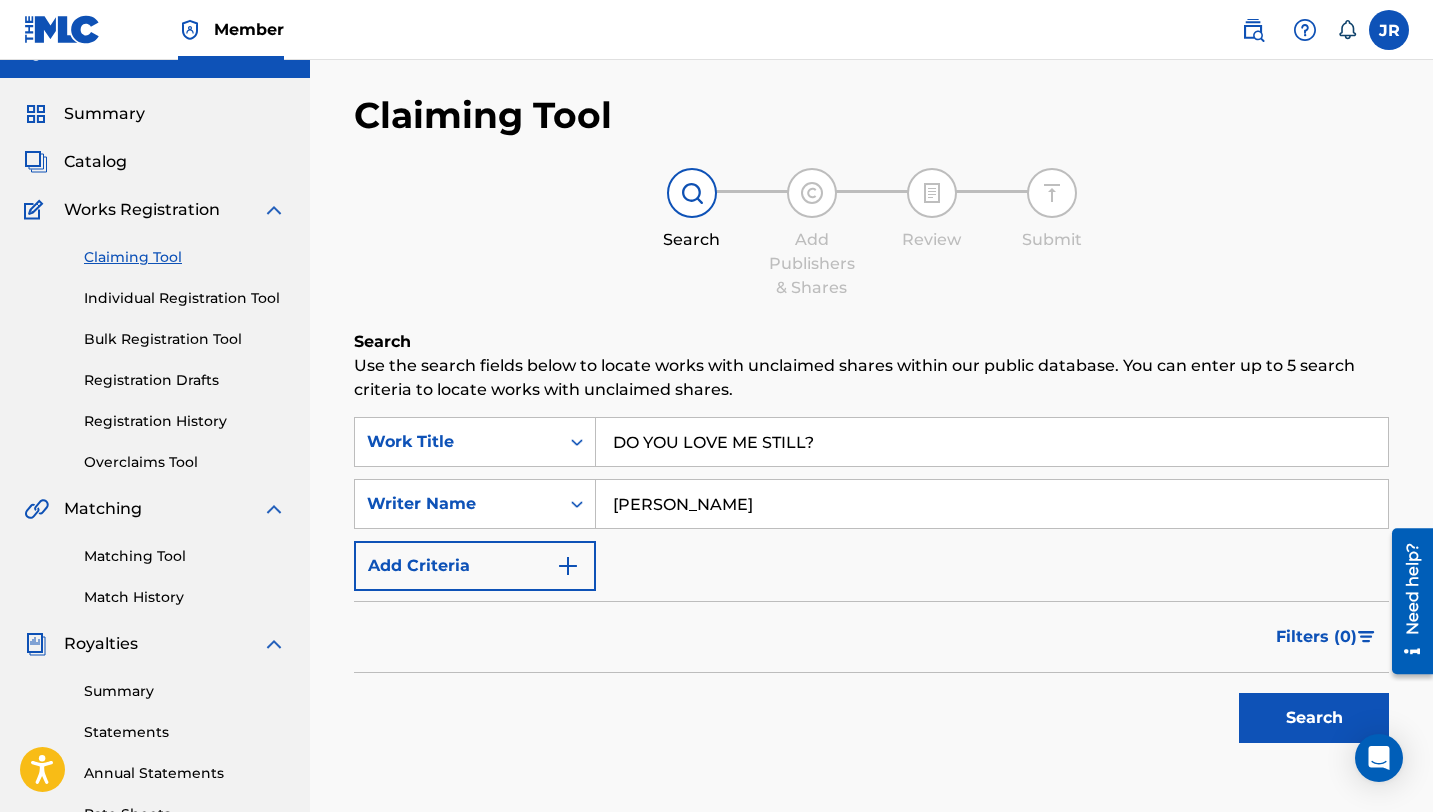 click on "Search" at bounding box center (1314, 718) 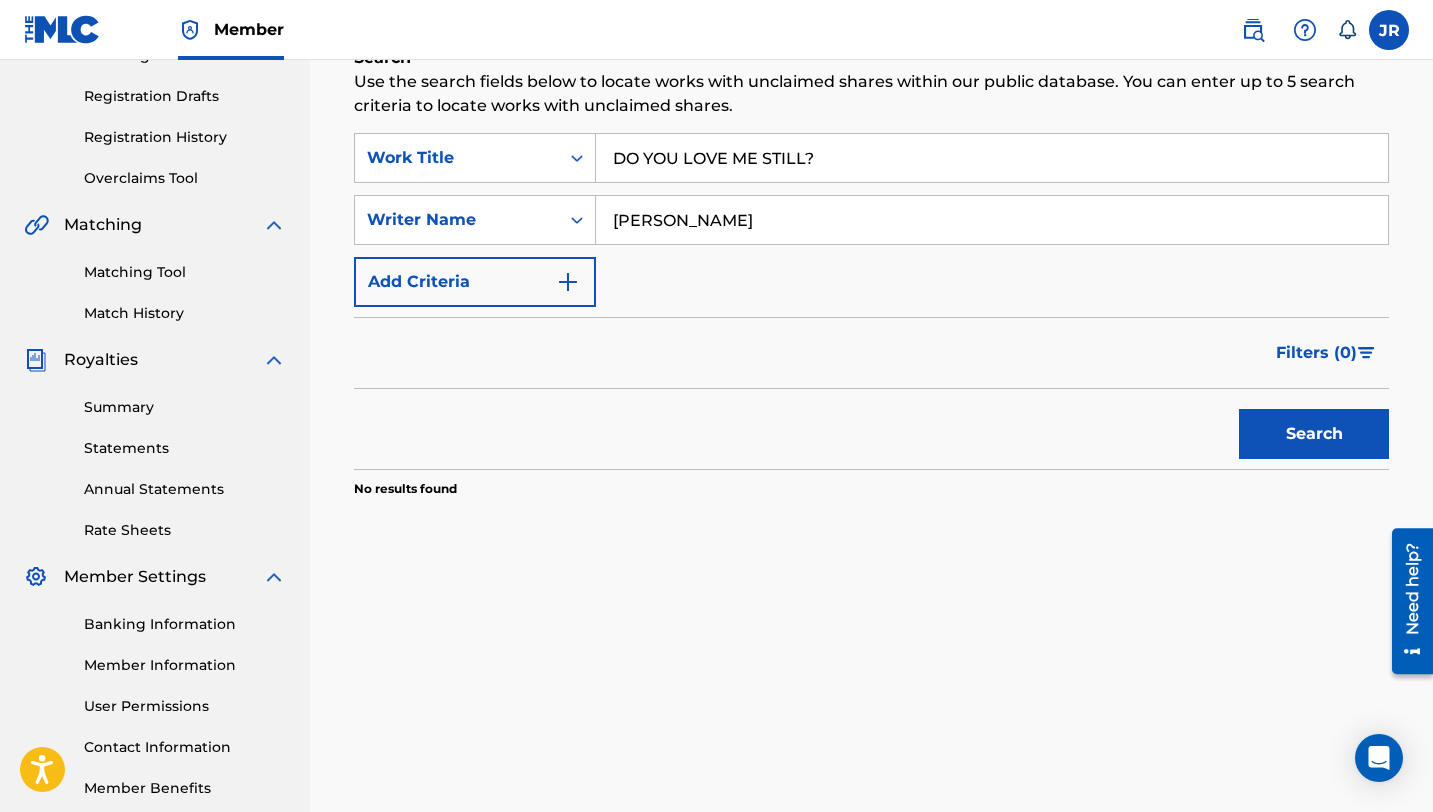 scroll, scrollTop: 274, scrollLeft: 0, axis: vertical 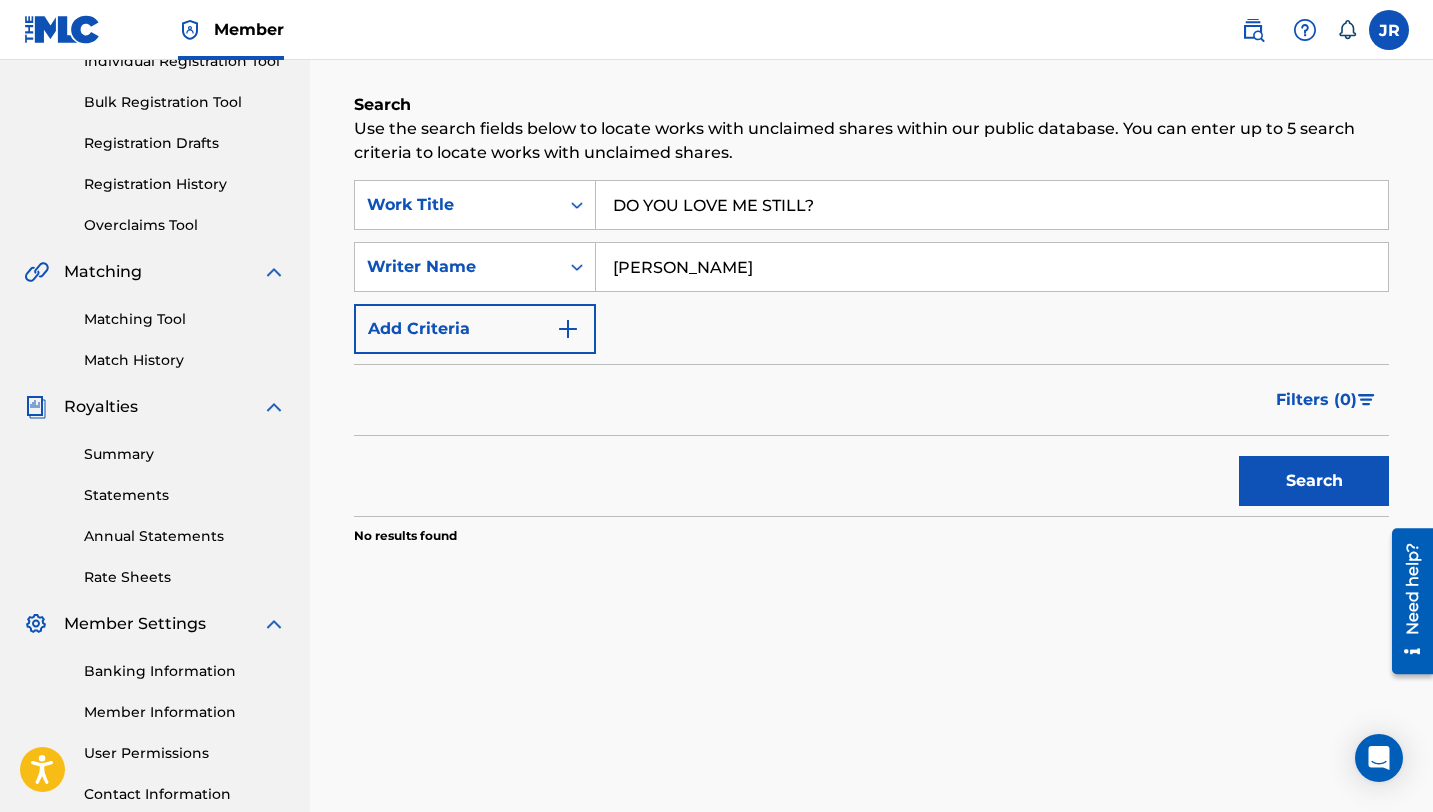 click on "Add Criteria" at bounding box center (475, 329) 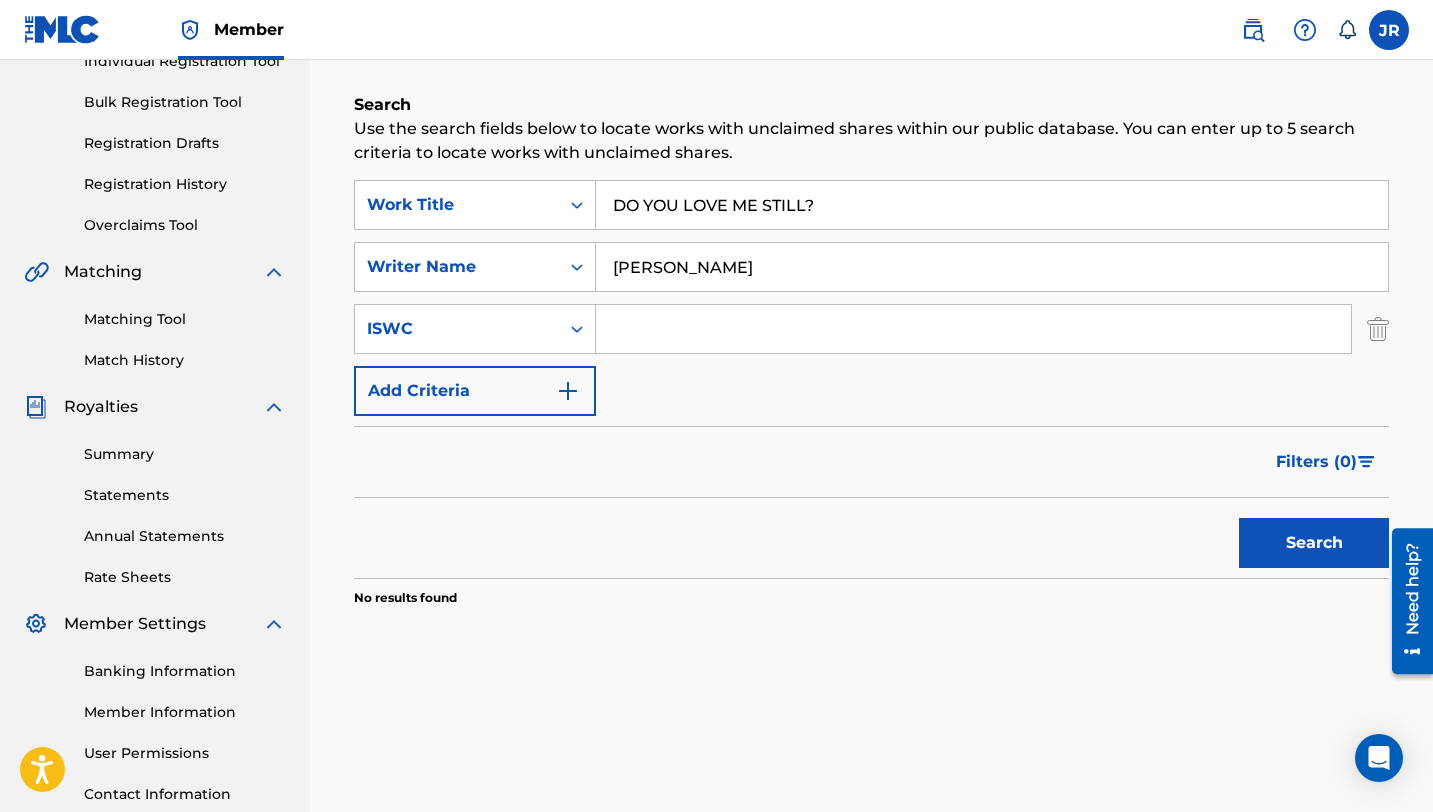 click at bounding box center [973, 329] 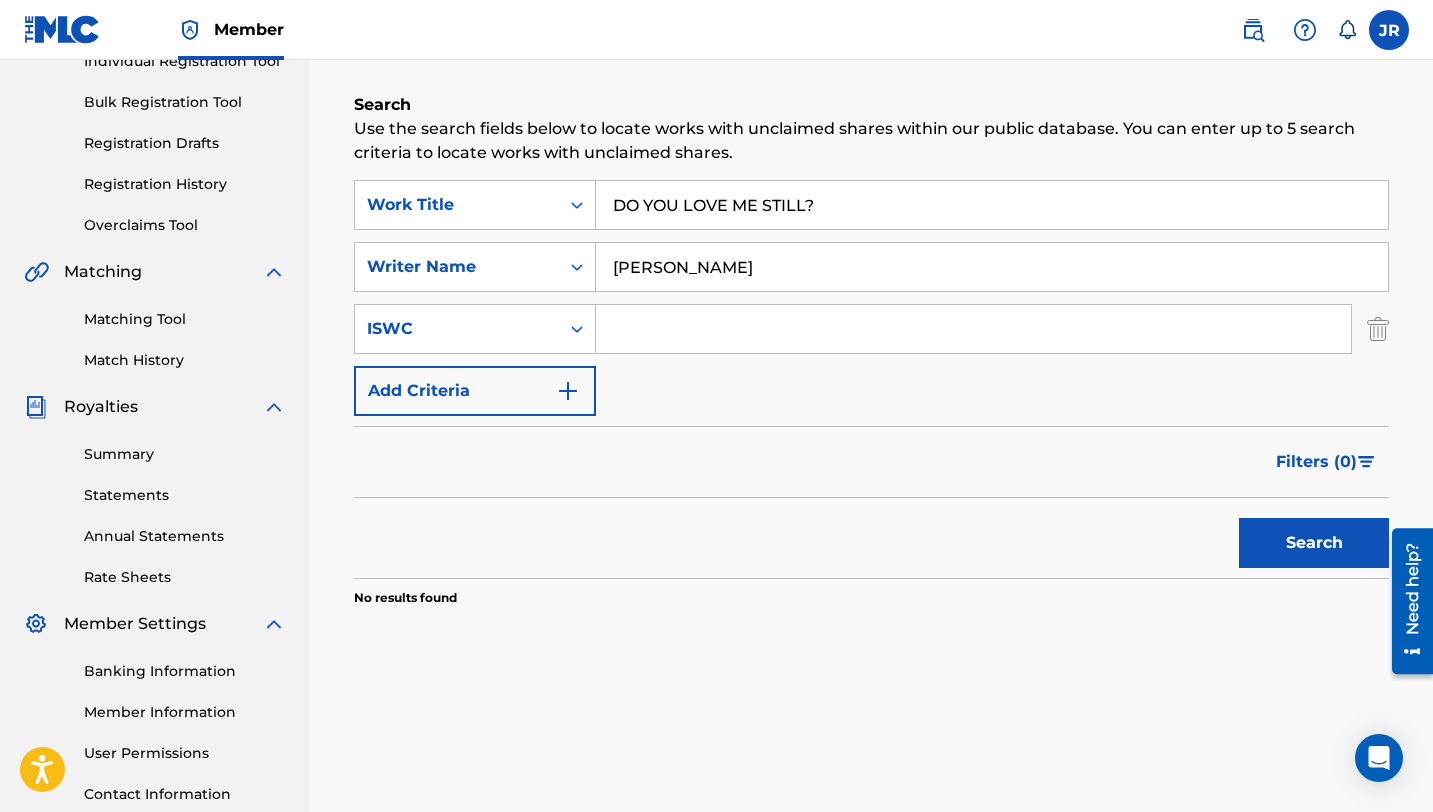 paste on "T-329.689.718-8" 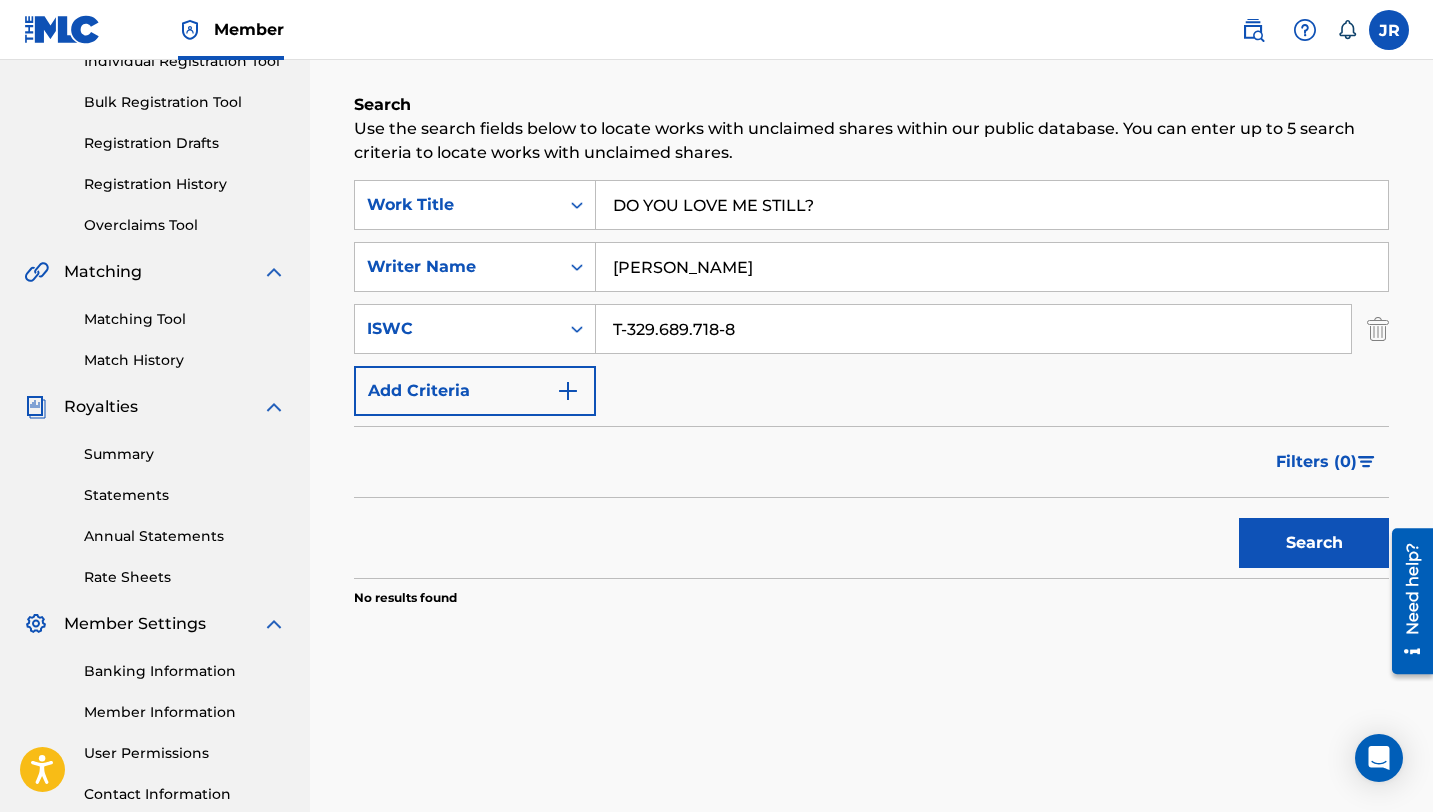 type on "T-329.689.718-8" 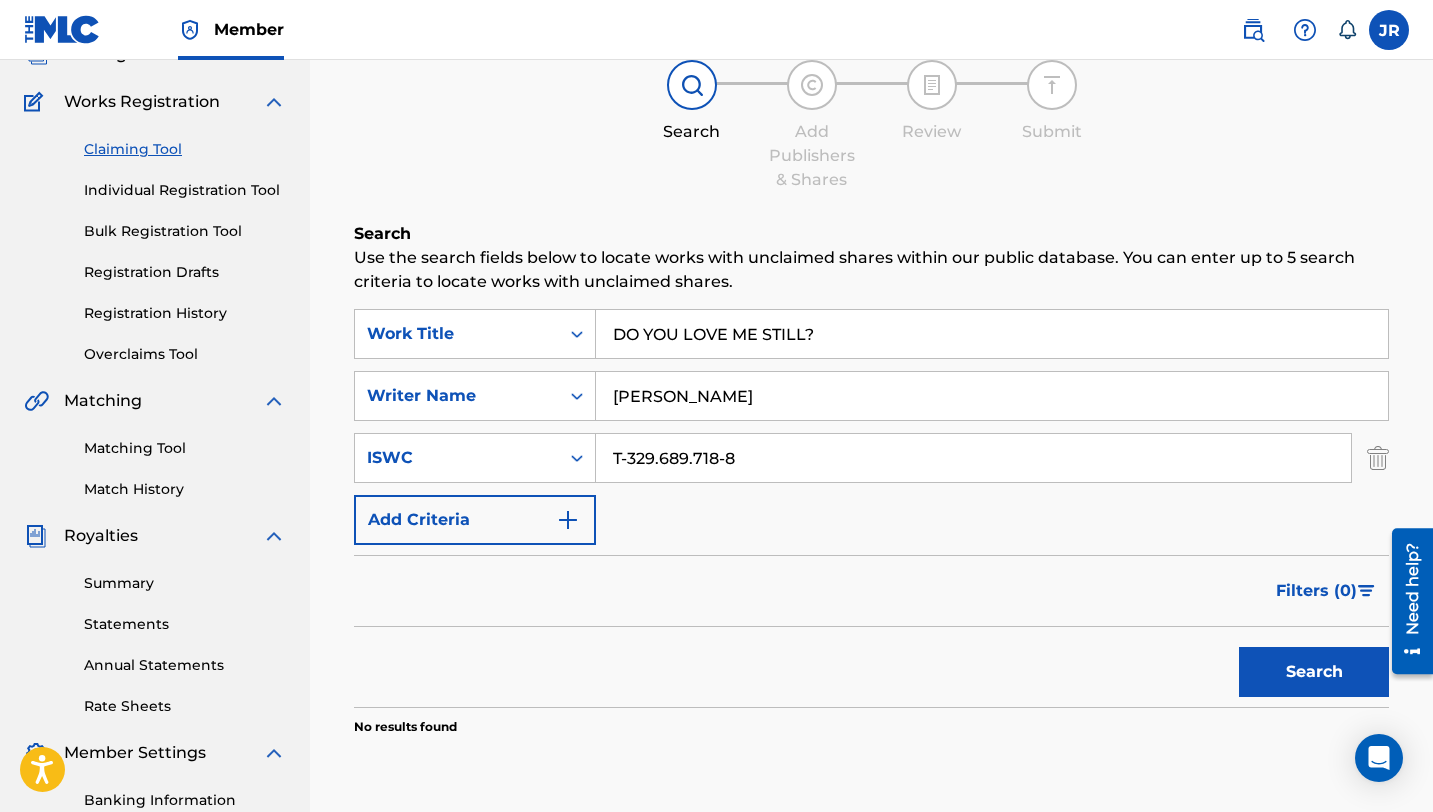 scroll, scrollTop: 0, scrollLeft: 0, axis: both 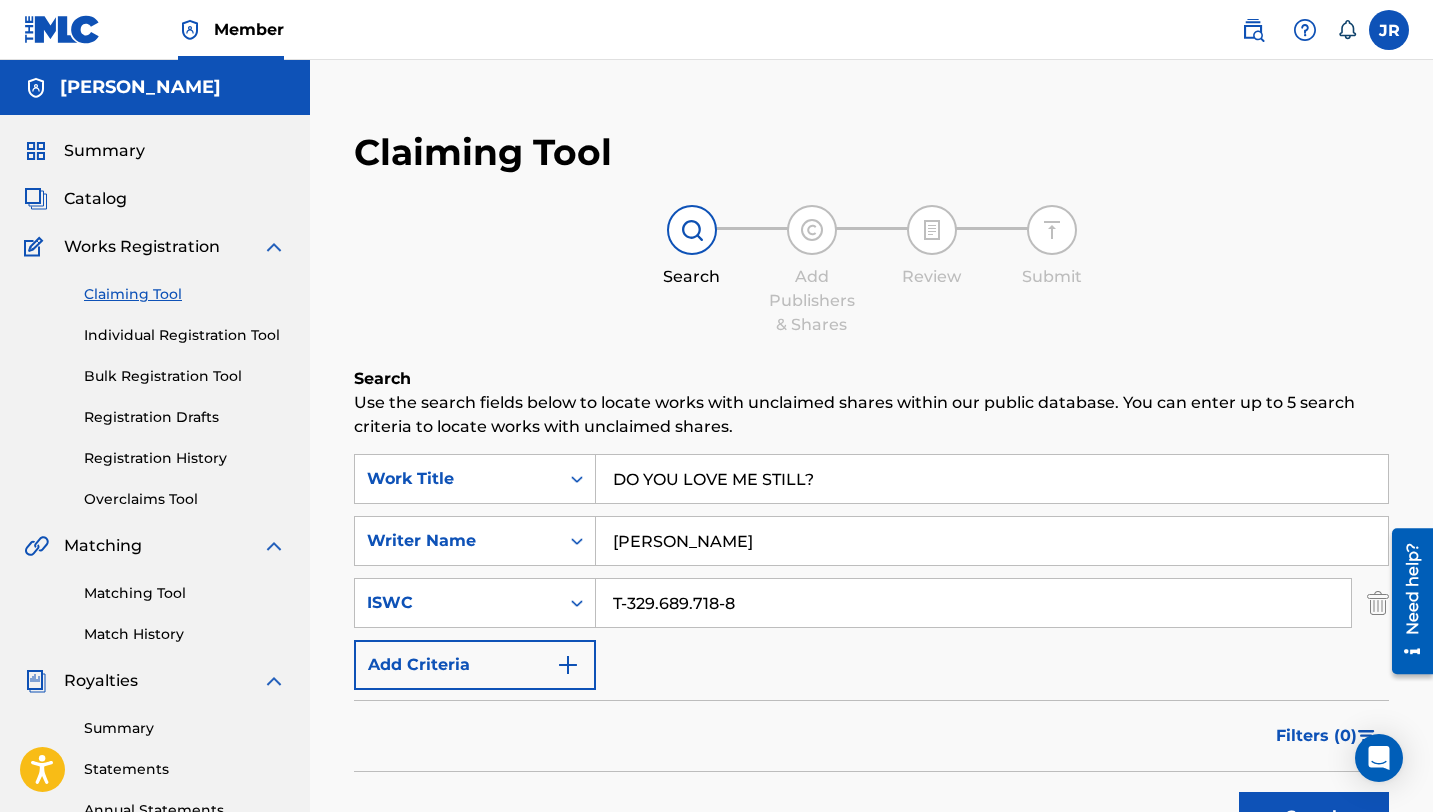 click at bounding box center (812, 230) 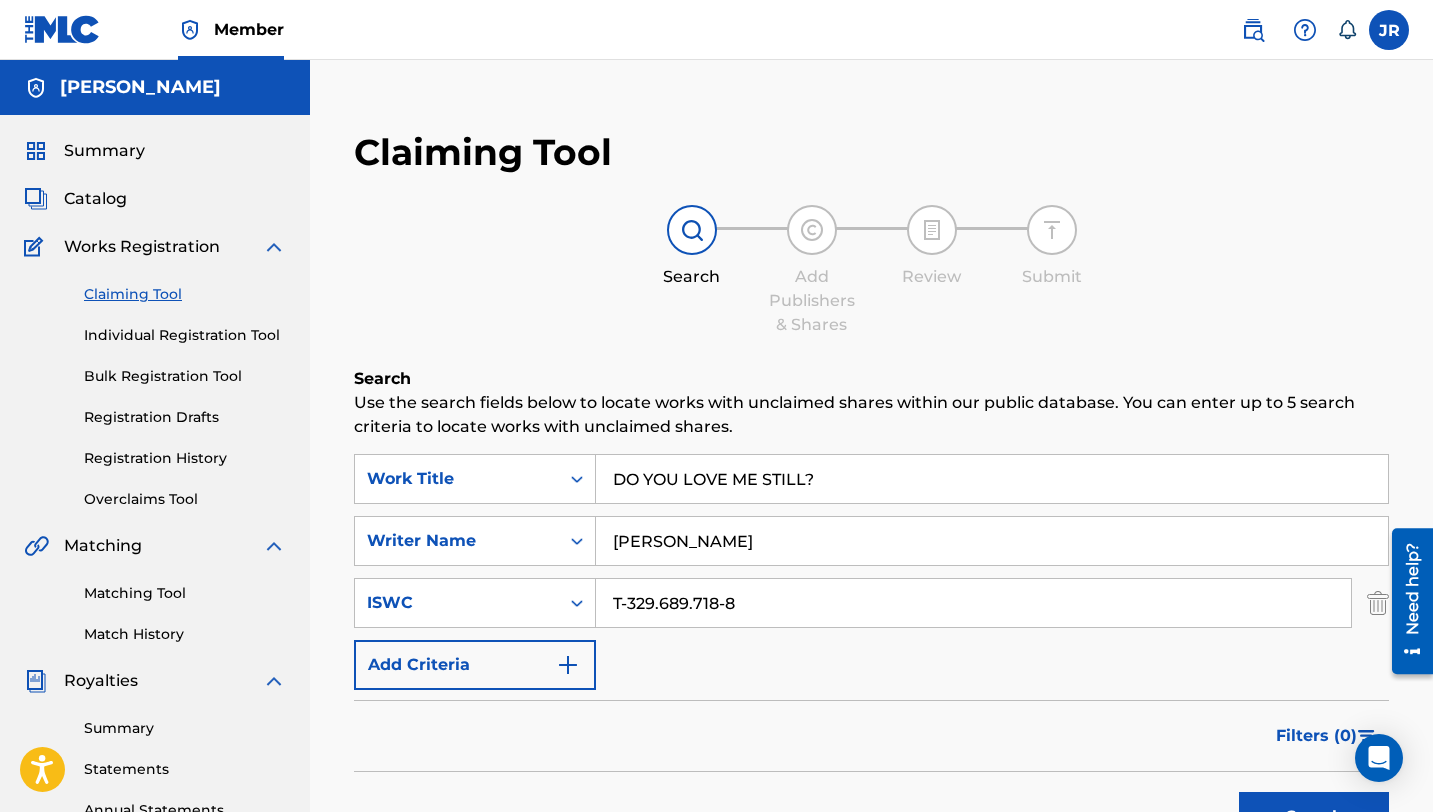 click at bounding box center [62, 29] 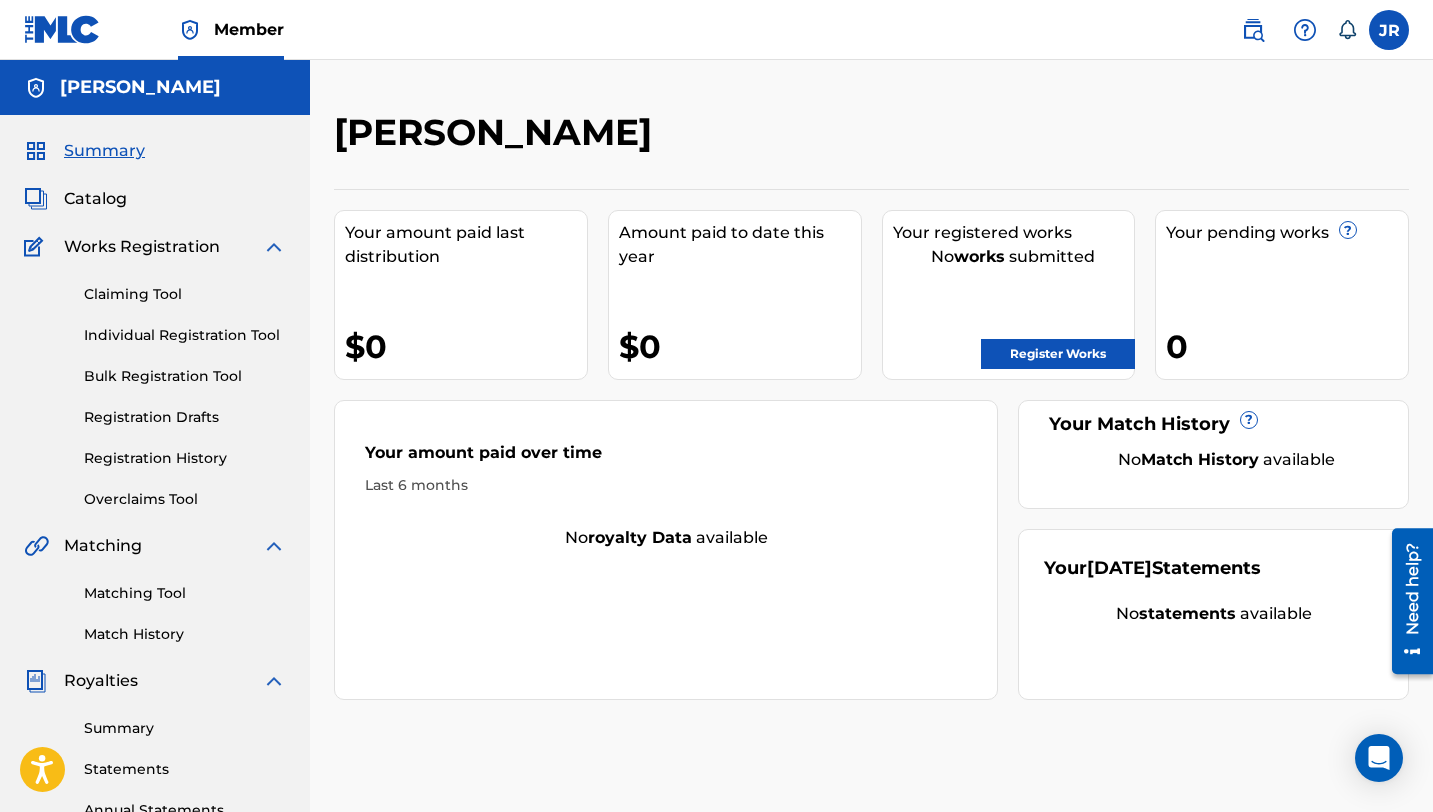 click on "Register Works" at bounding box center (1058, 354) 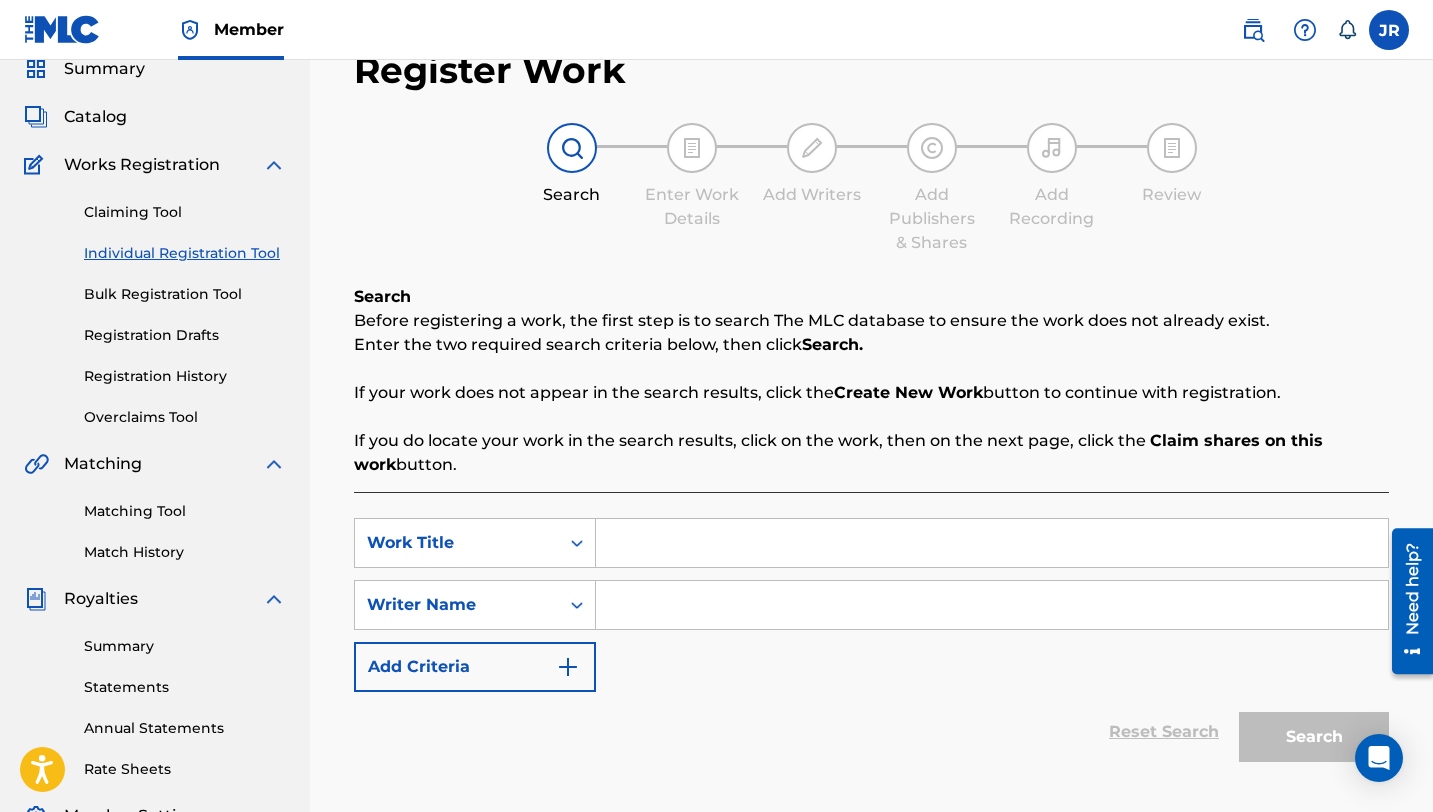 scroll, scrollTop: 247, scrollLeft: 0, axis: vertical 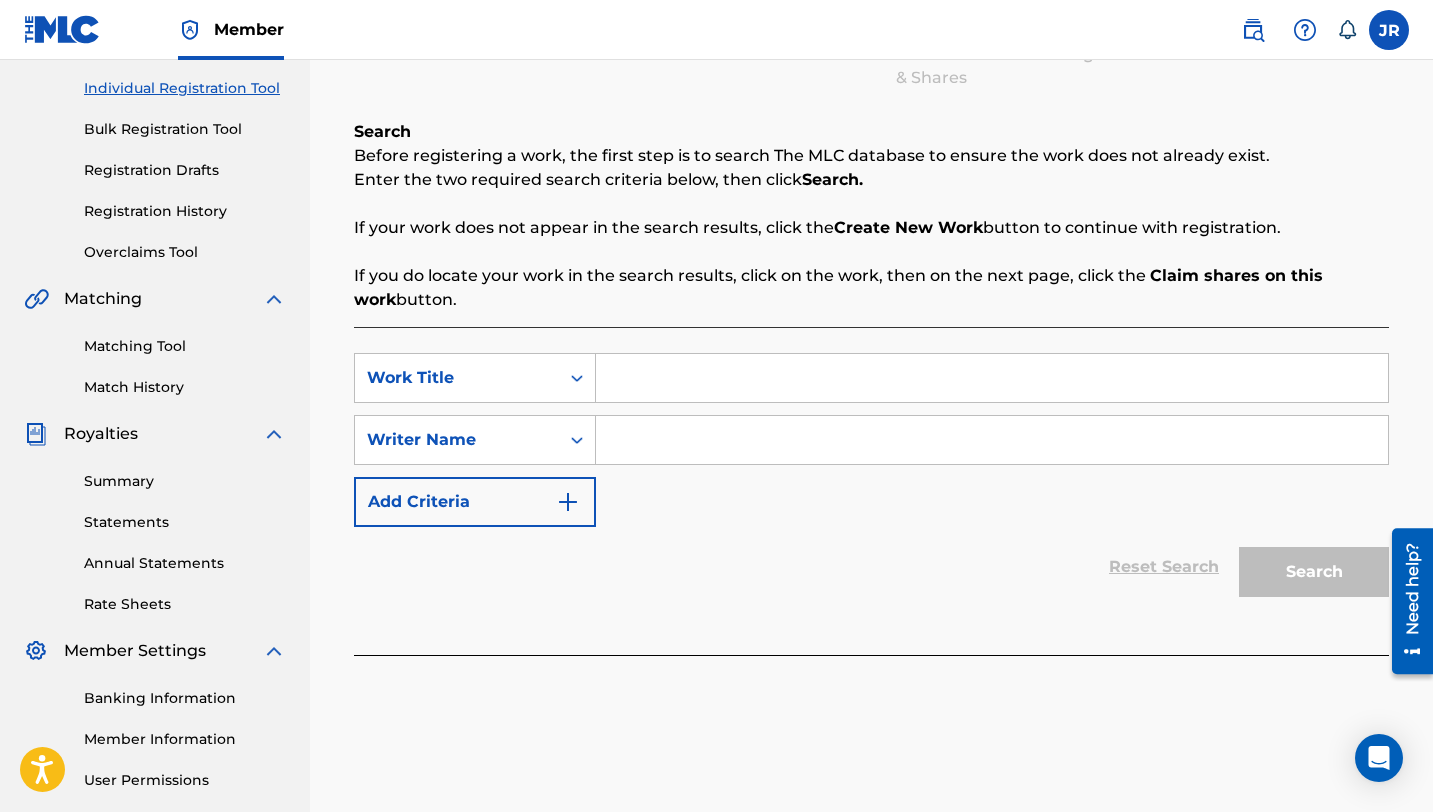 click at bounding box center [992, 378] 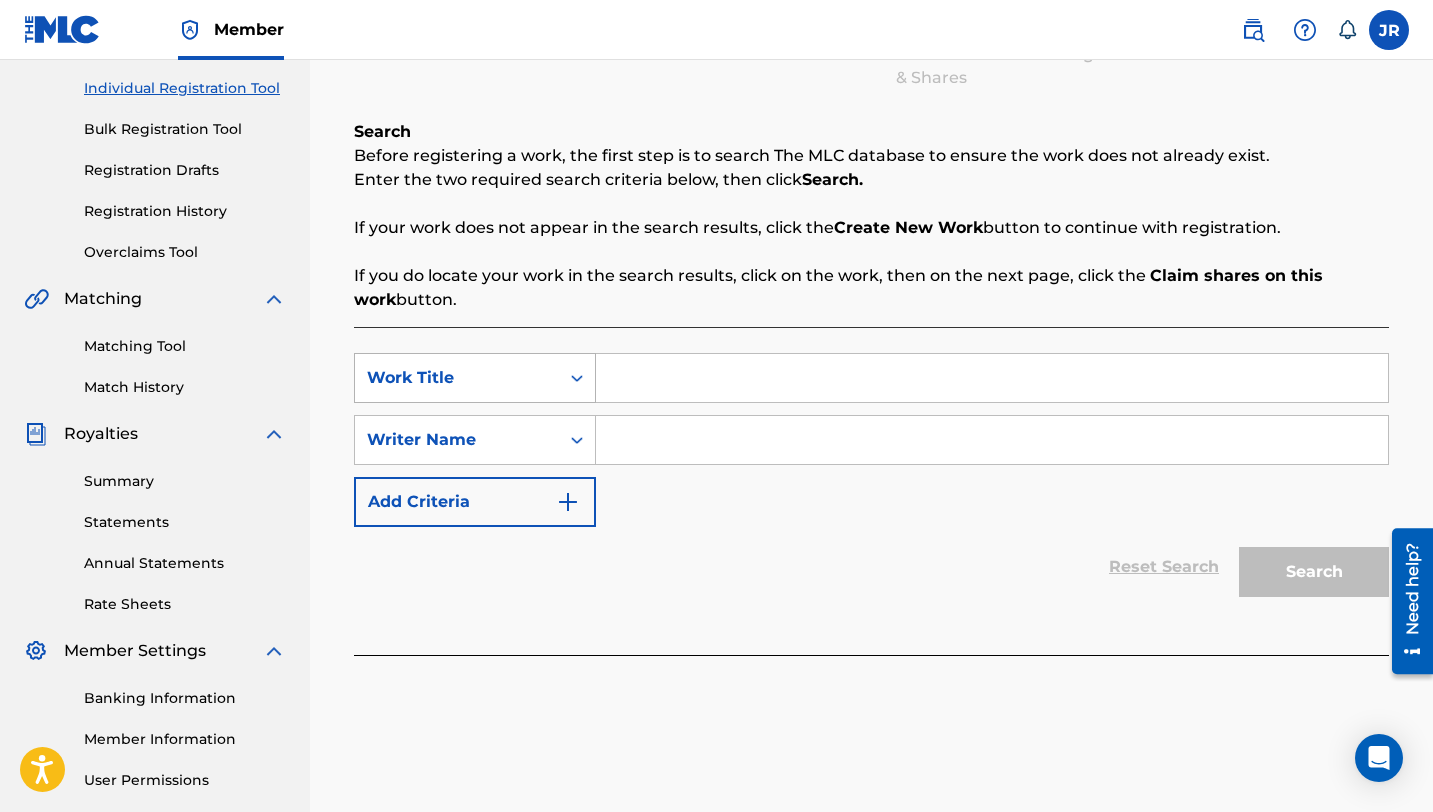click at bounding box center [577, 378] 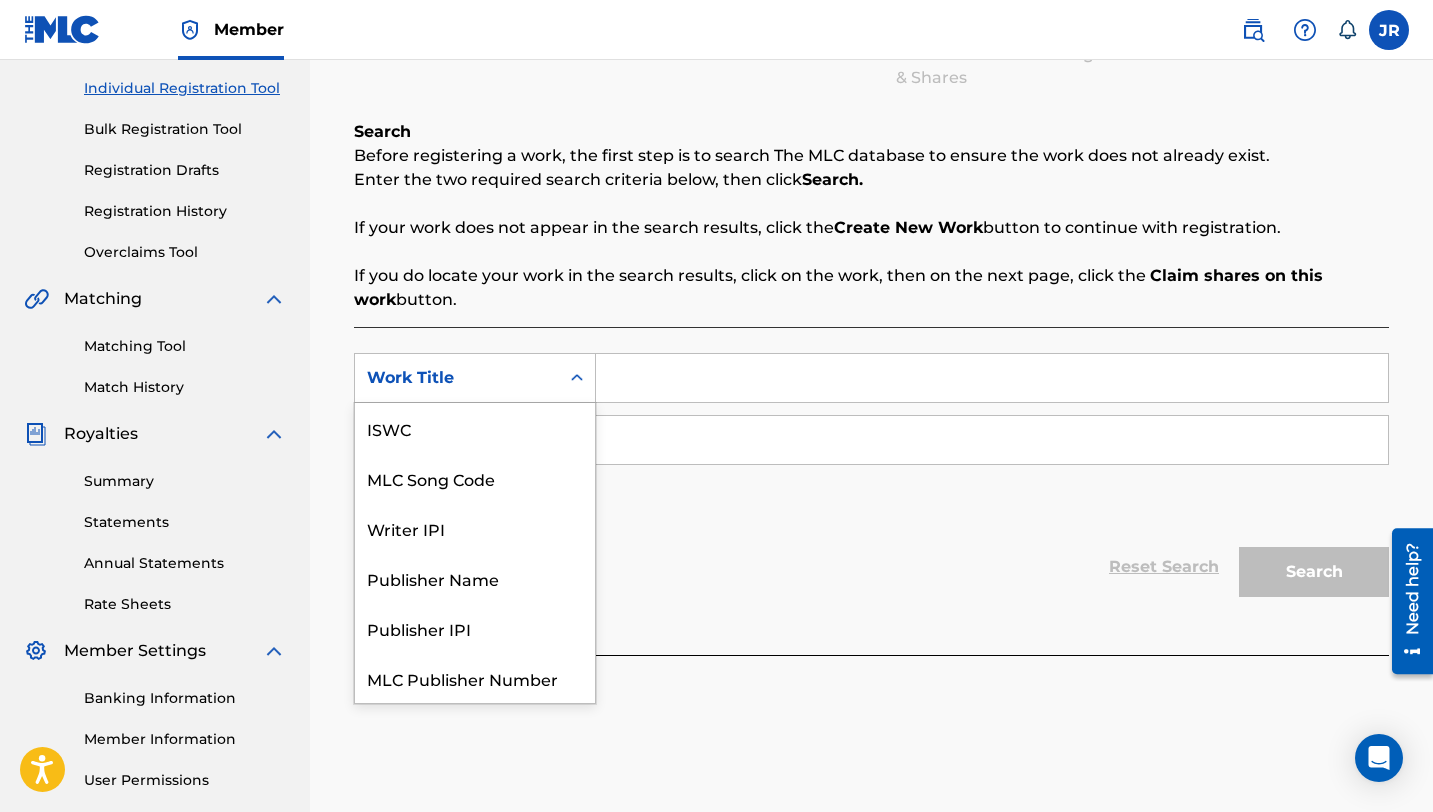 scroll, scrollTop: 50, scrollLeft: 0, axis: vertical 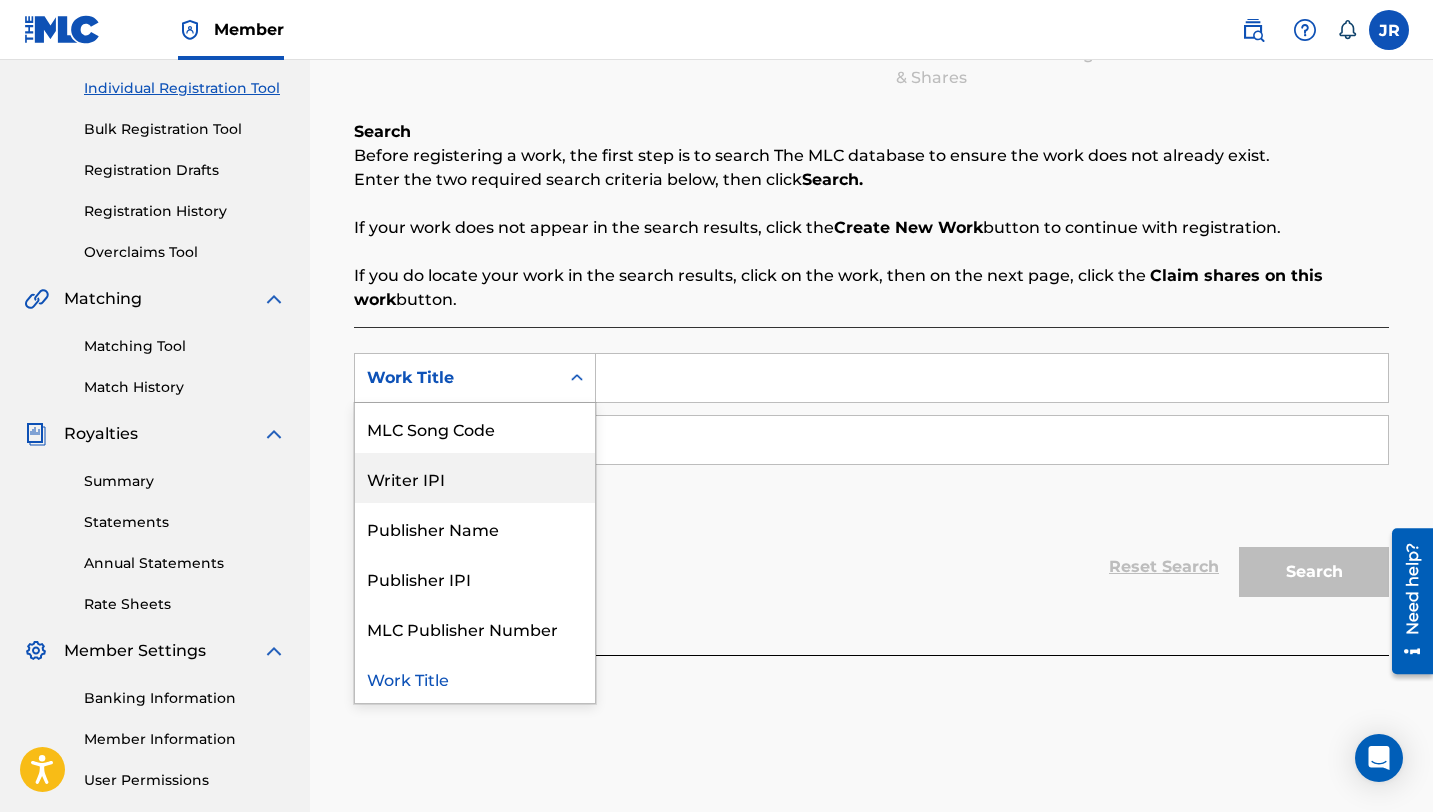 click on "Writer IPI" at bounding box center [475, 478] 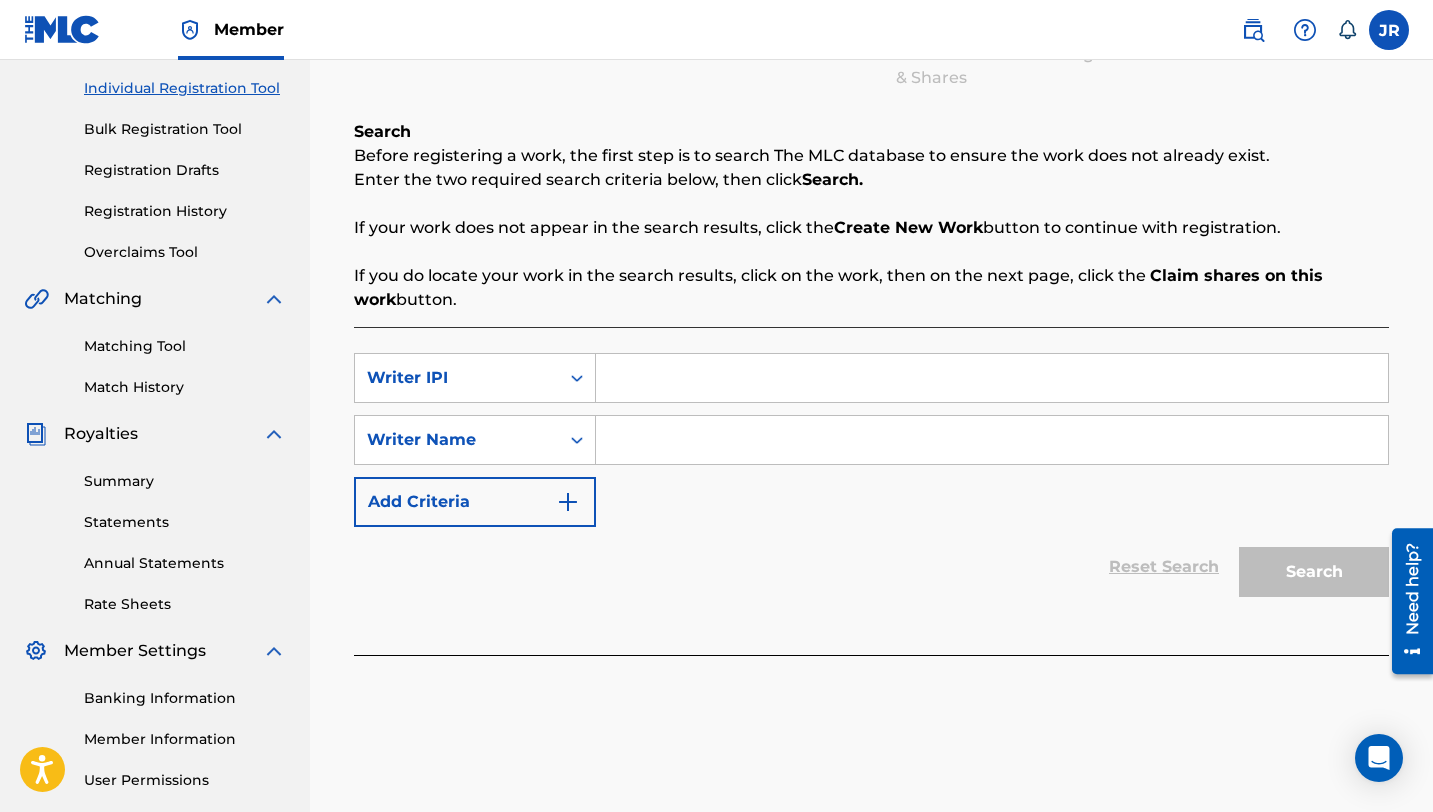 click at bounding box center [992, 378] 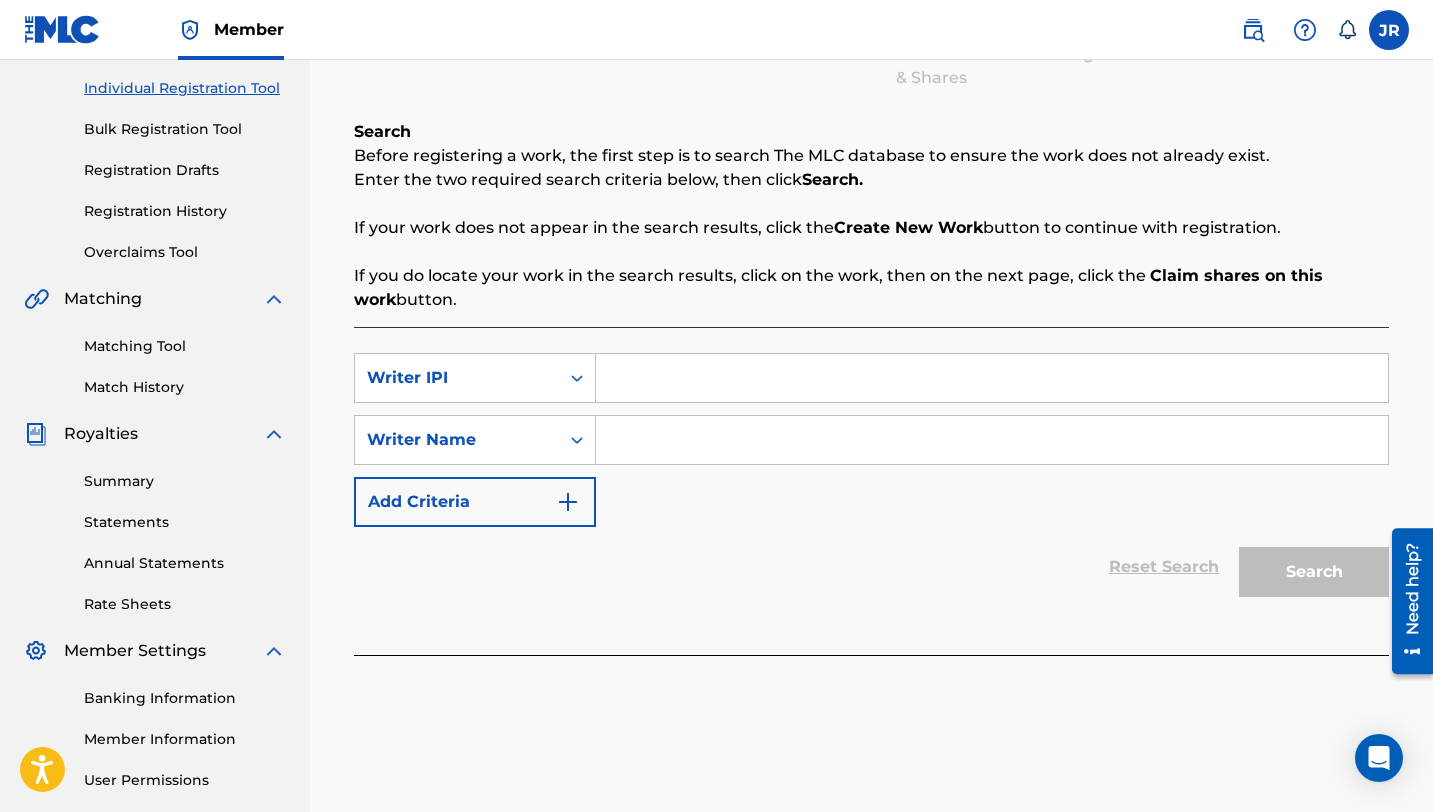 paste on "01086843232" 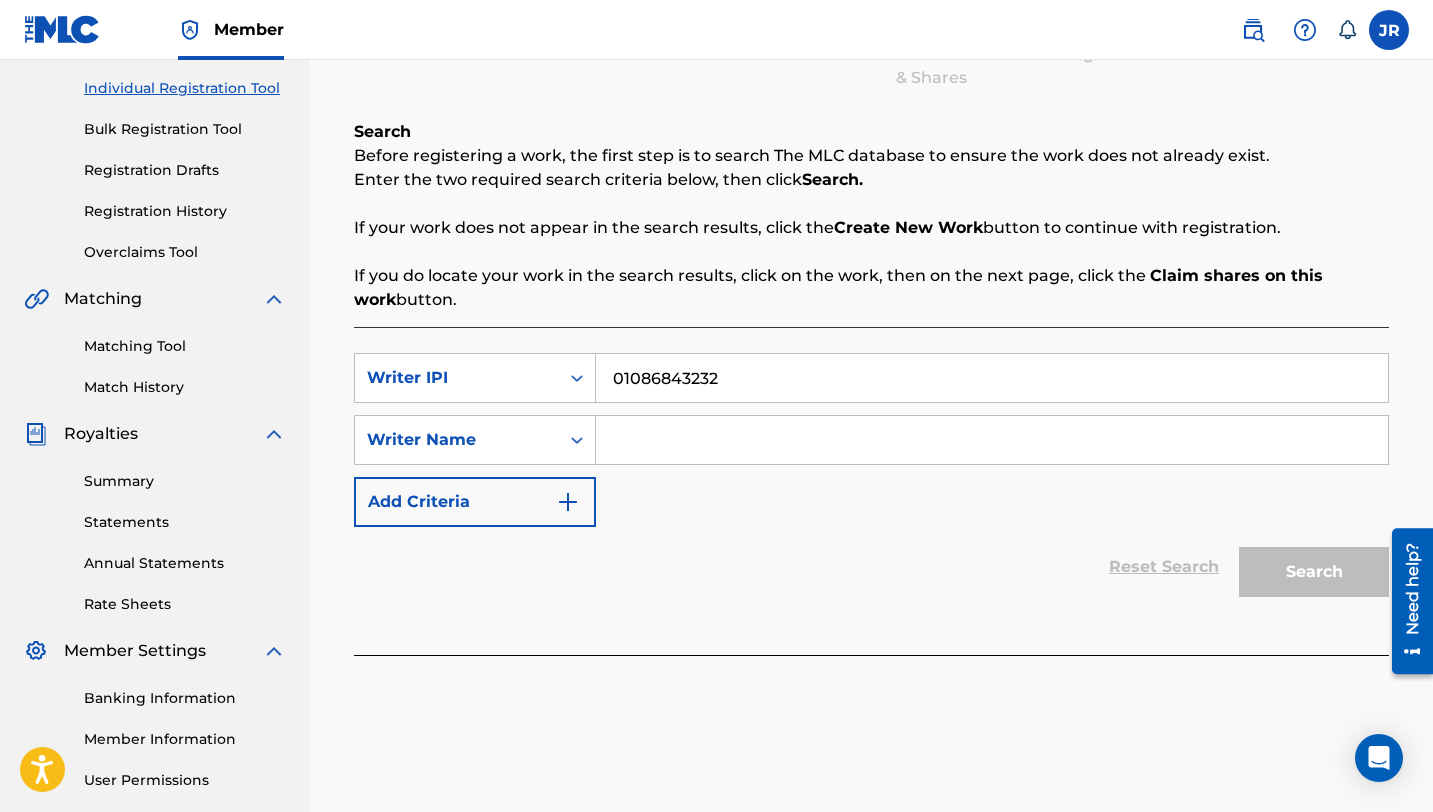 type on "01086843232" 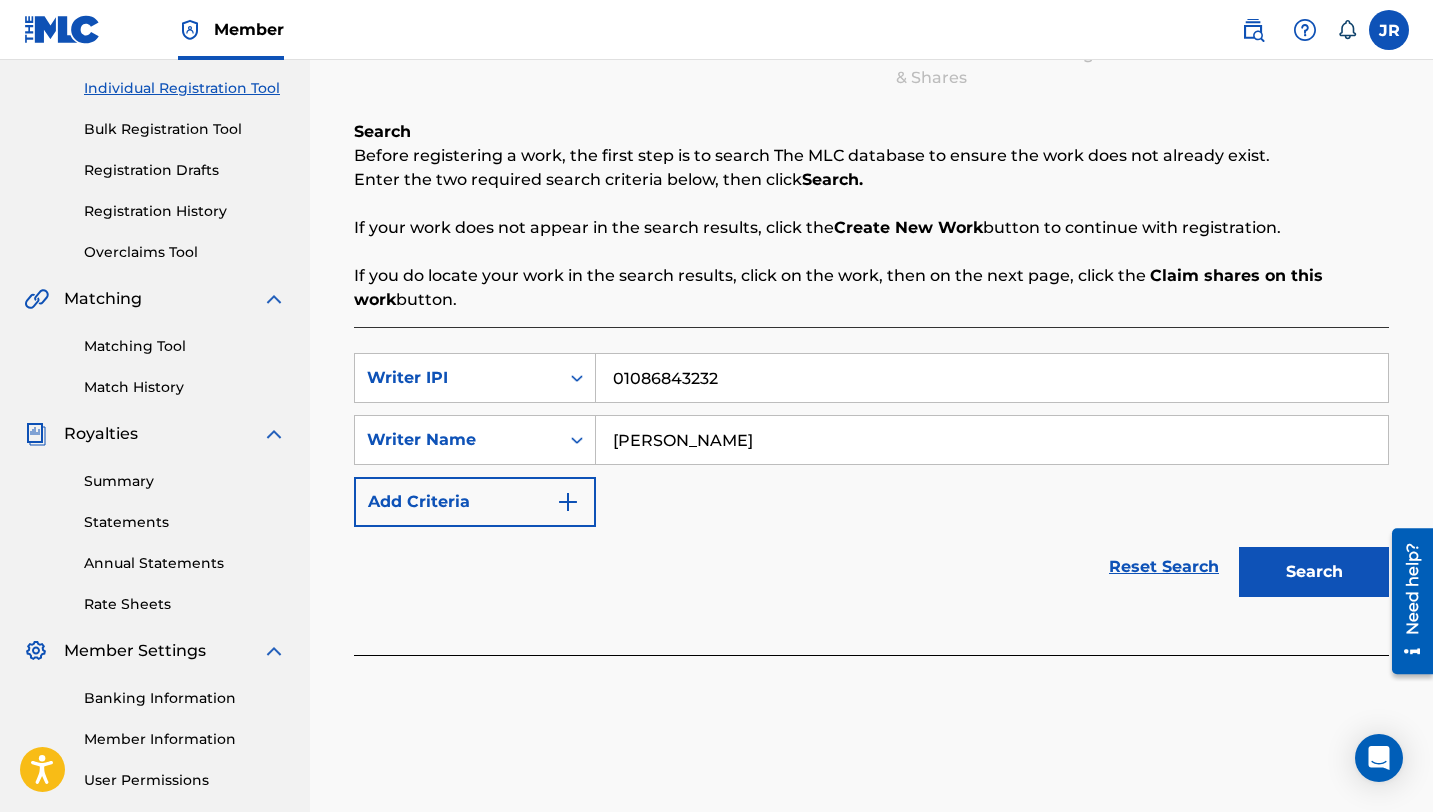click on "Search" at bounding box center [1314, 572] 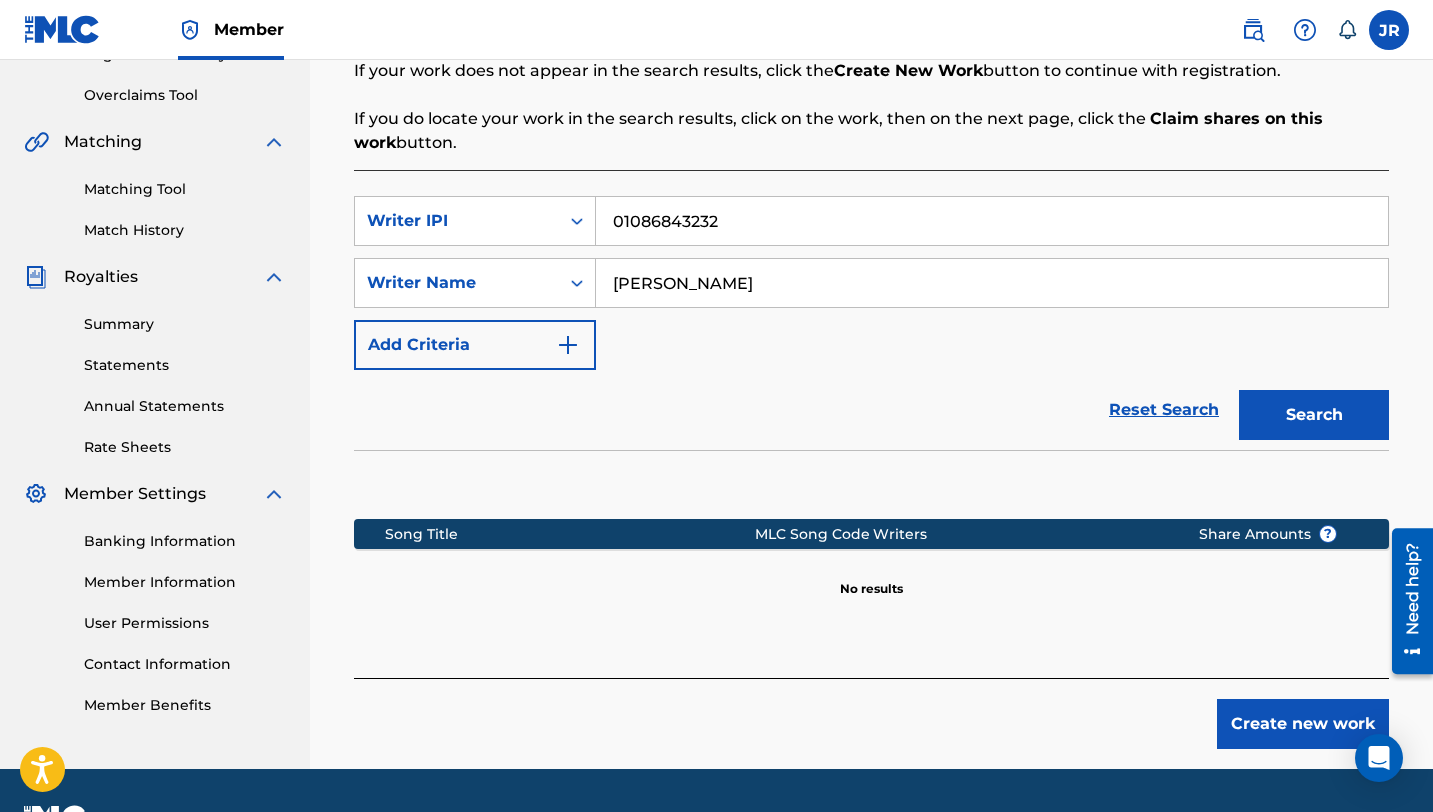 scroll, scrollTop: 405, scrollLeft: 0, axis: vertical 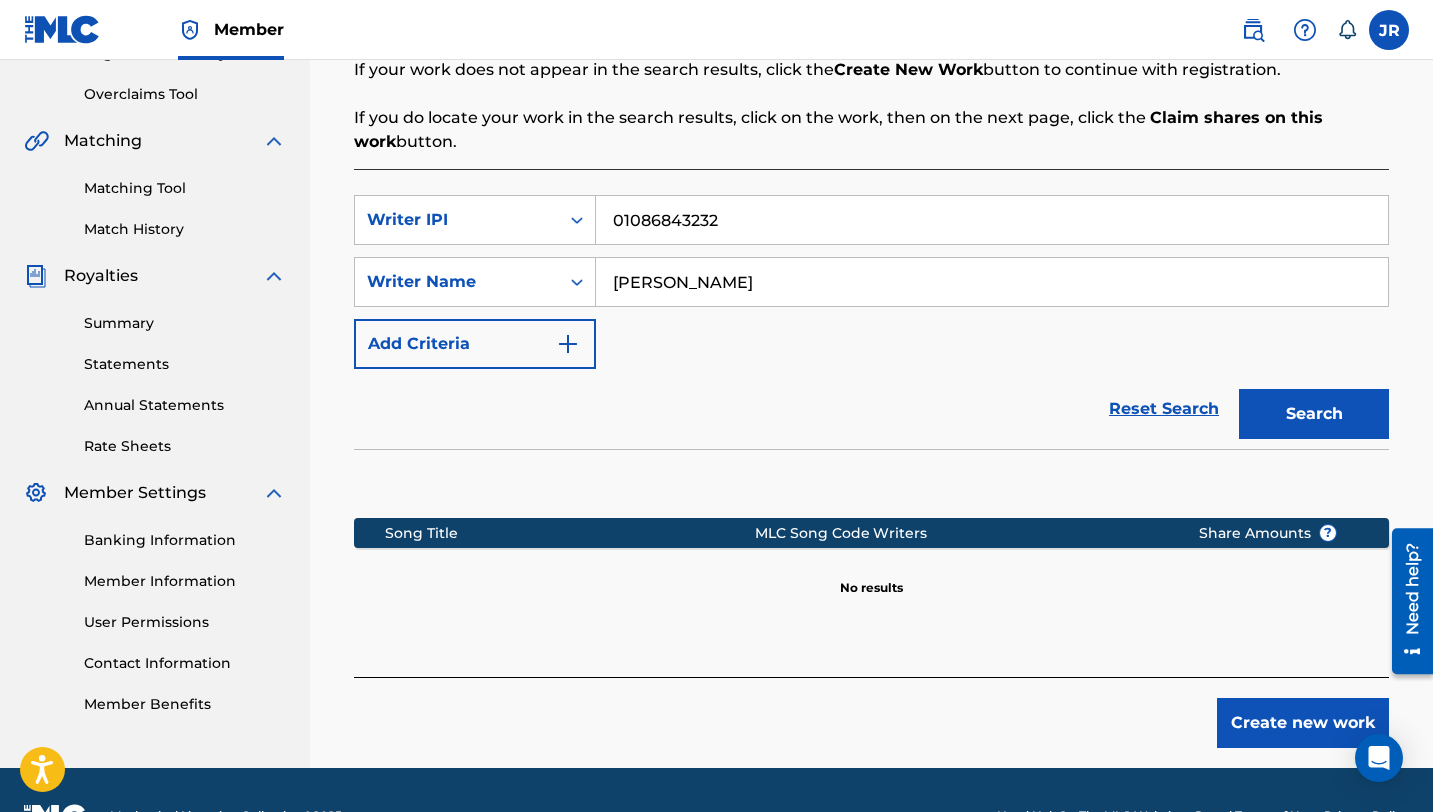 click on "Create new work" at bounding box center (1303, 723) 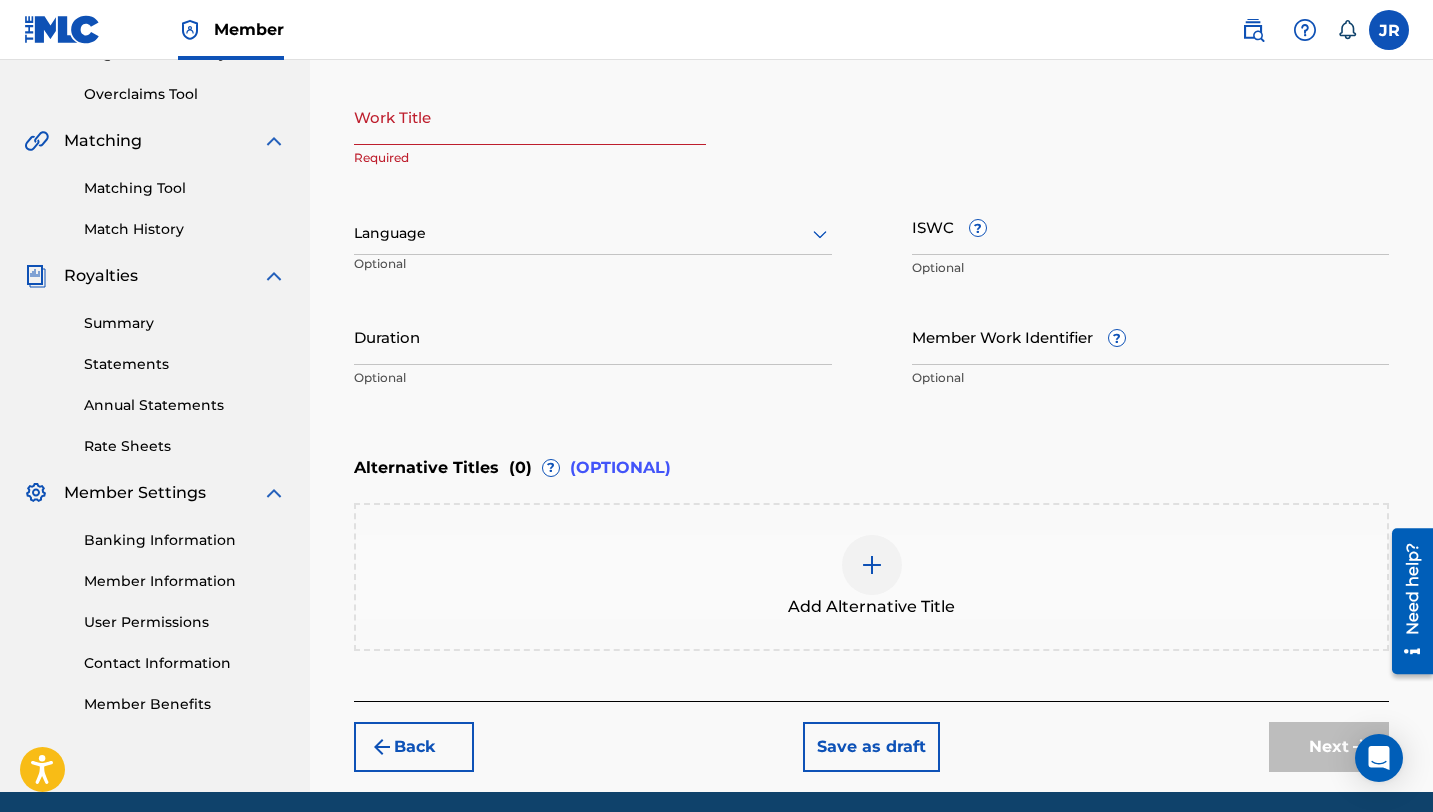 click on "Work Title" at bounding box center (530, 116) 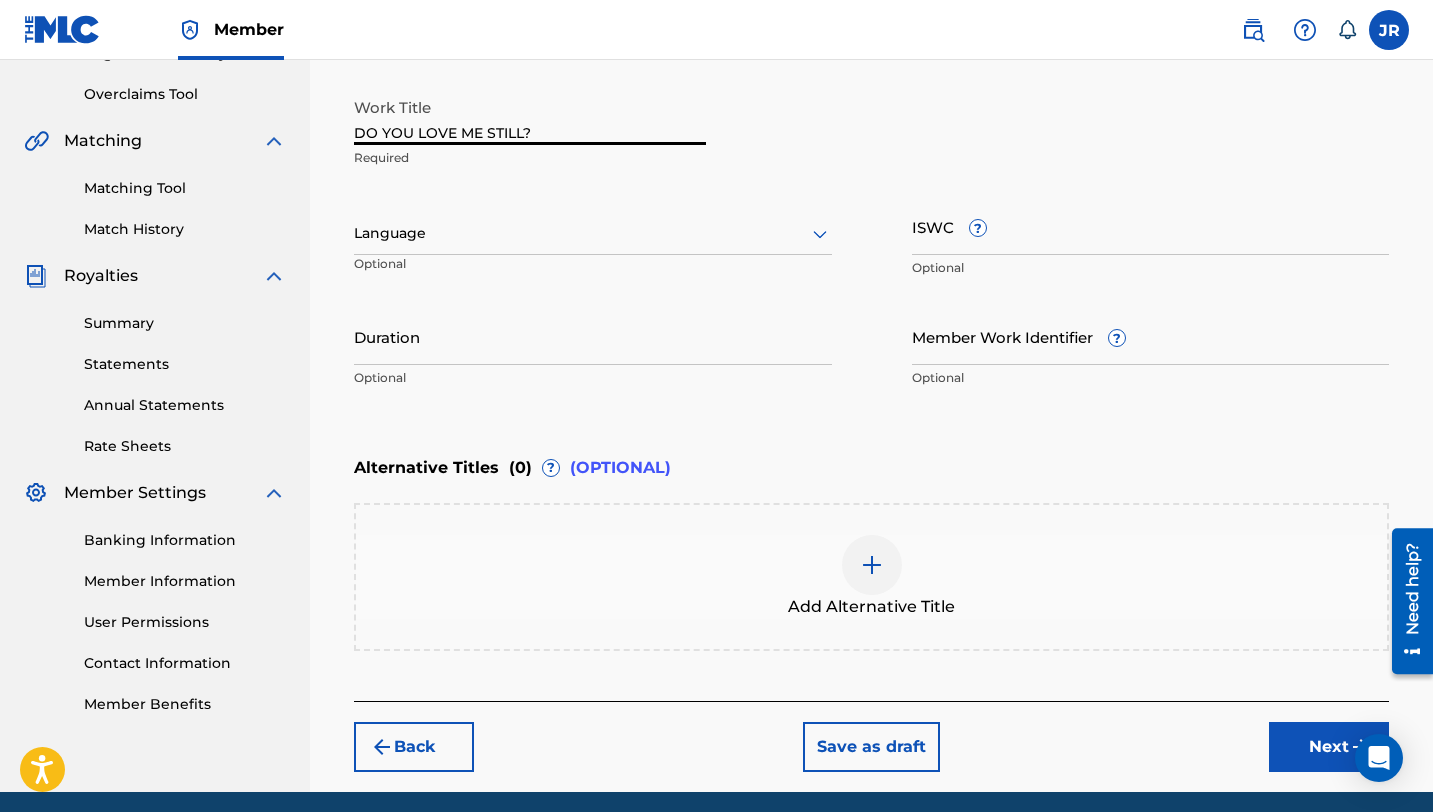 type on "DO YOU LOVE ME STILL?" 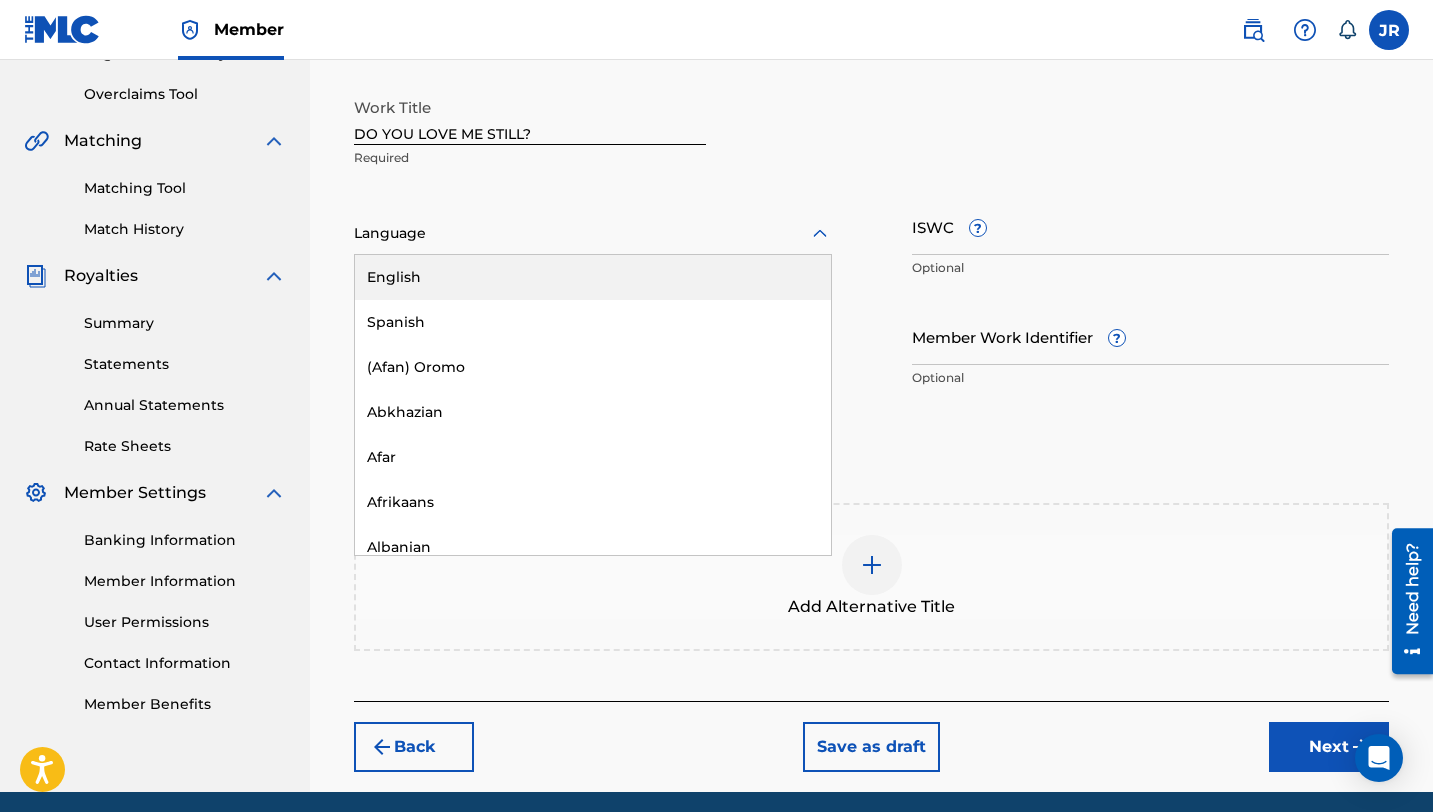 click on "Language" at bounding box center (593, 234) 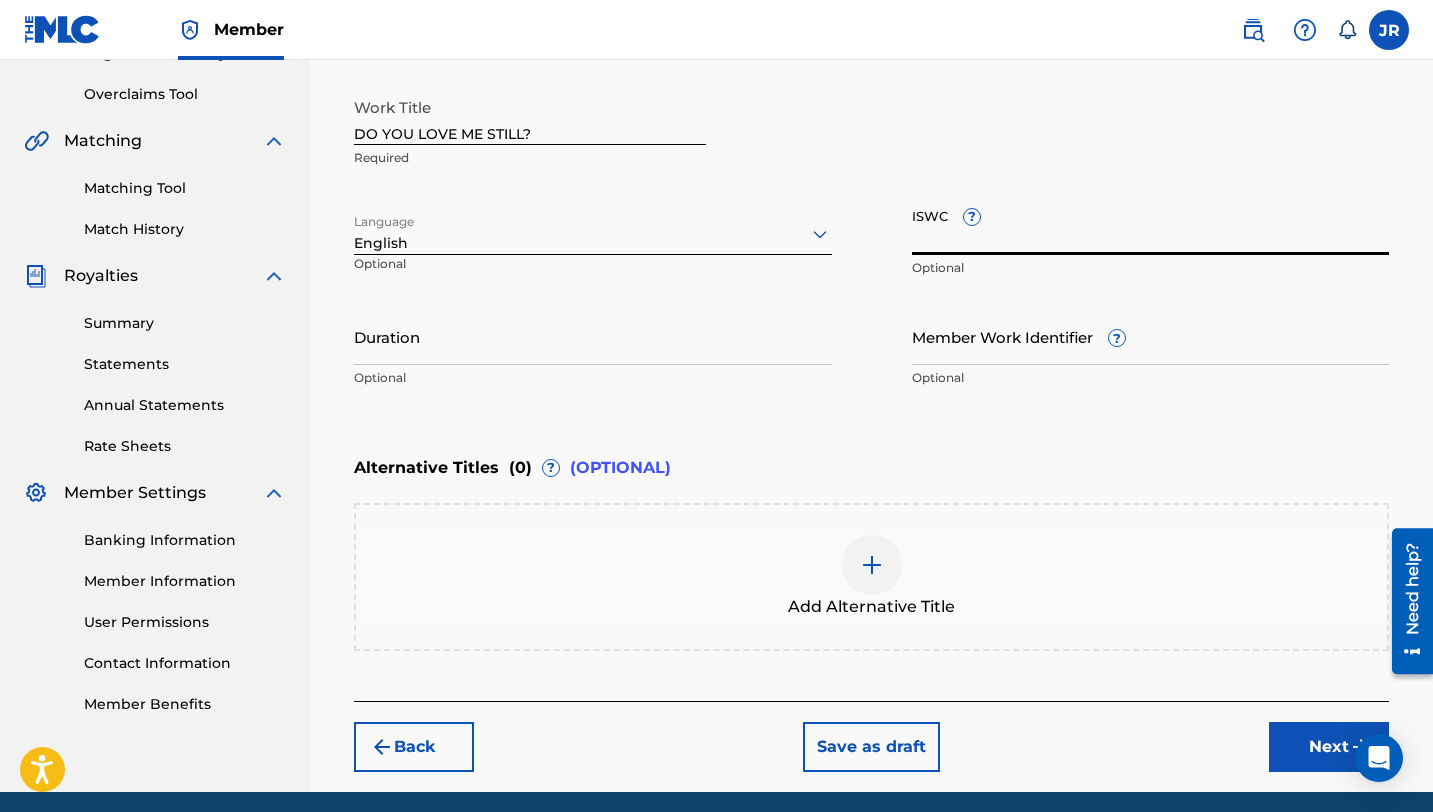click on "ISWC   ?" at bounding box center (1151, 226) 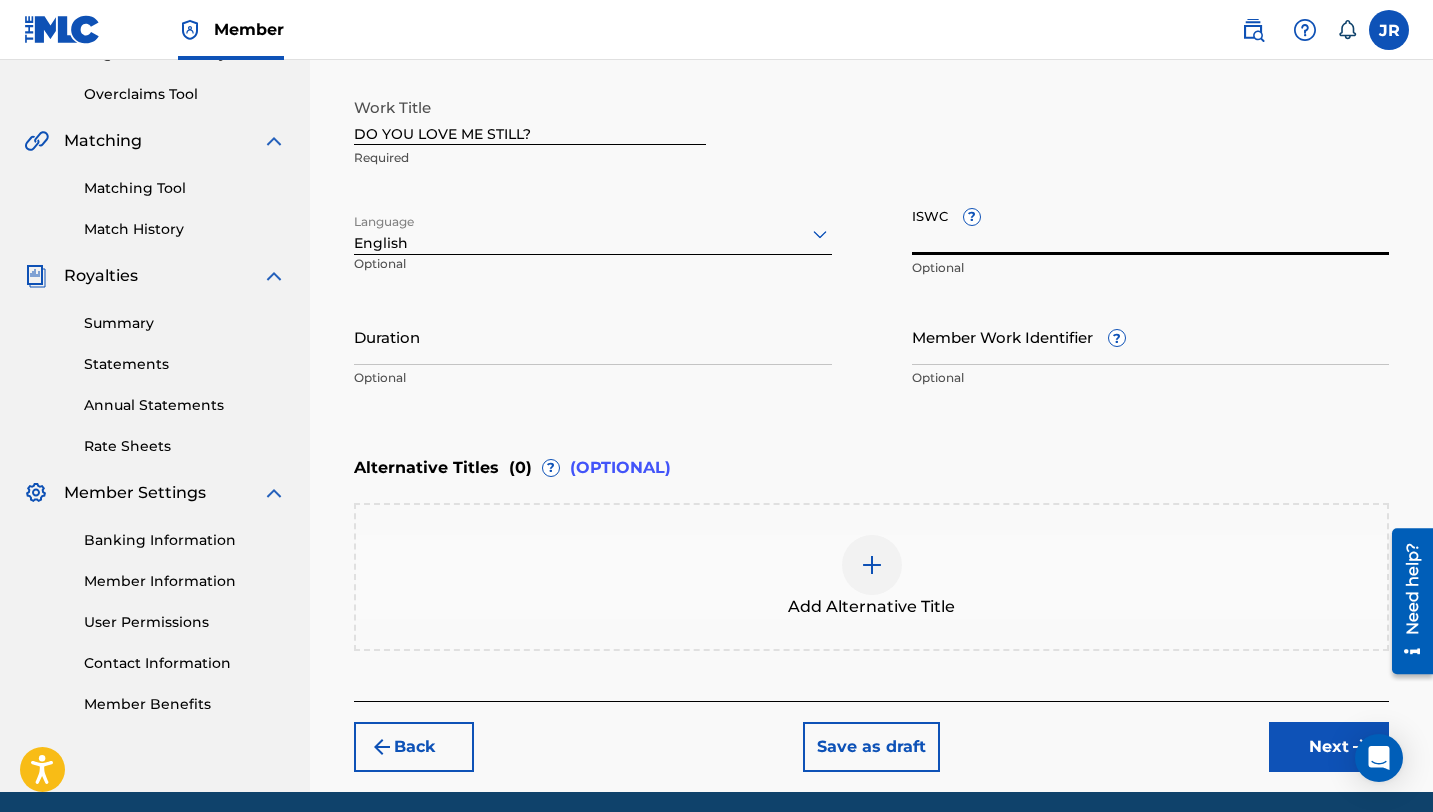 paste on "T-329.689.718-8" 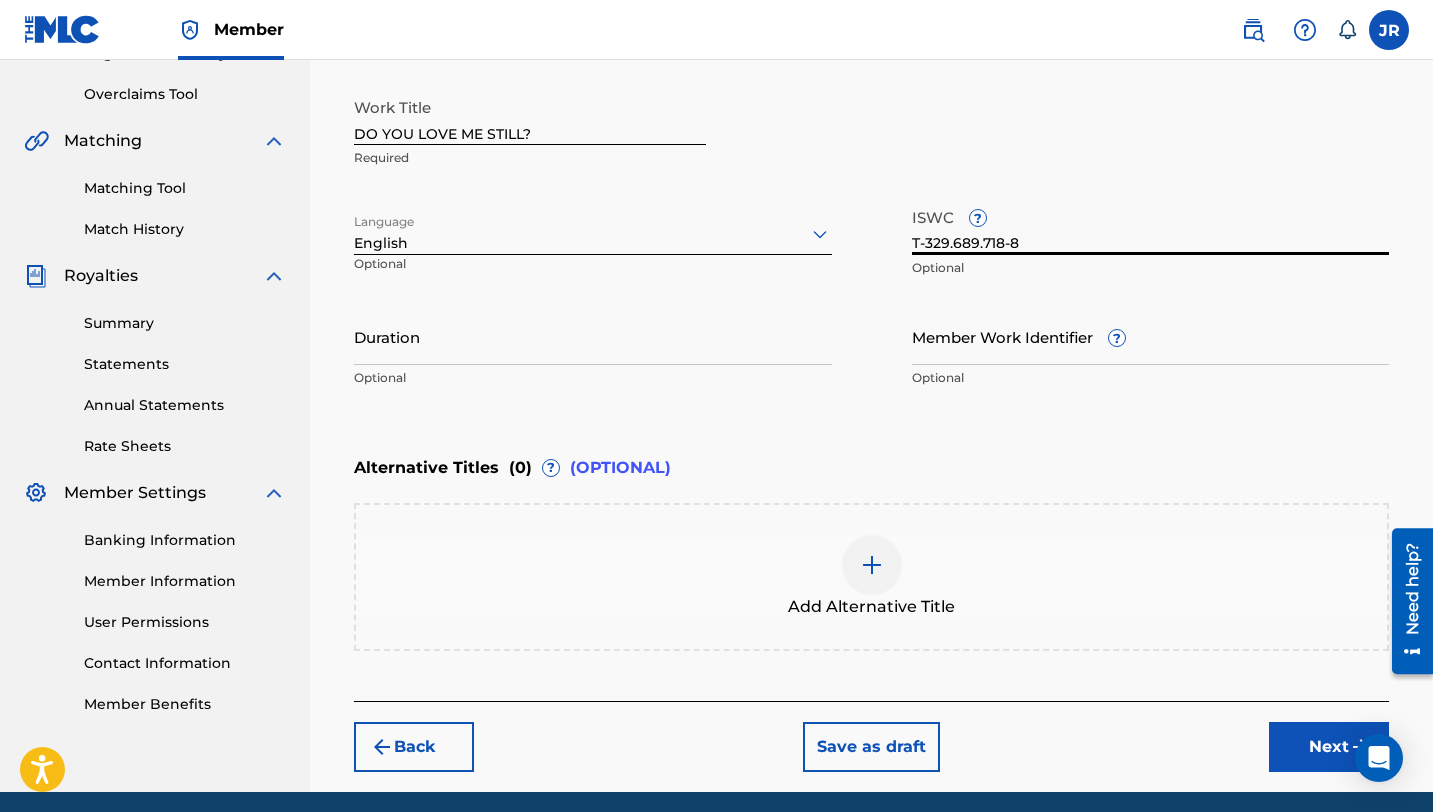 type on "T-329.689.718-8" 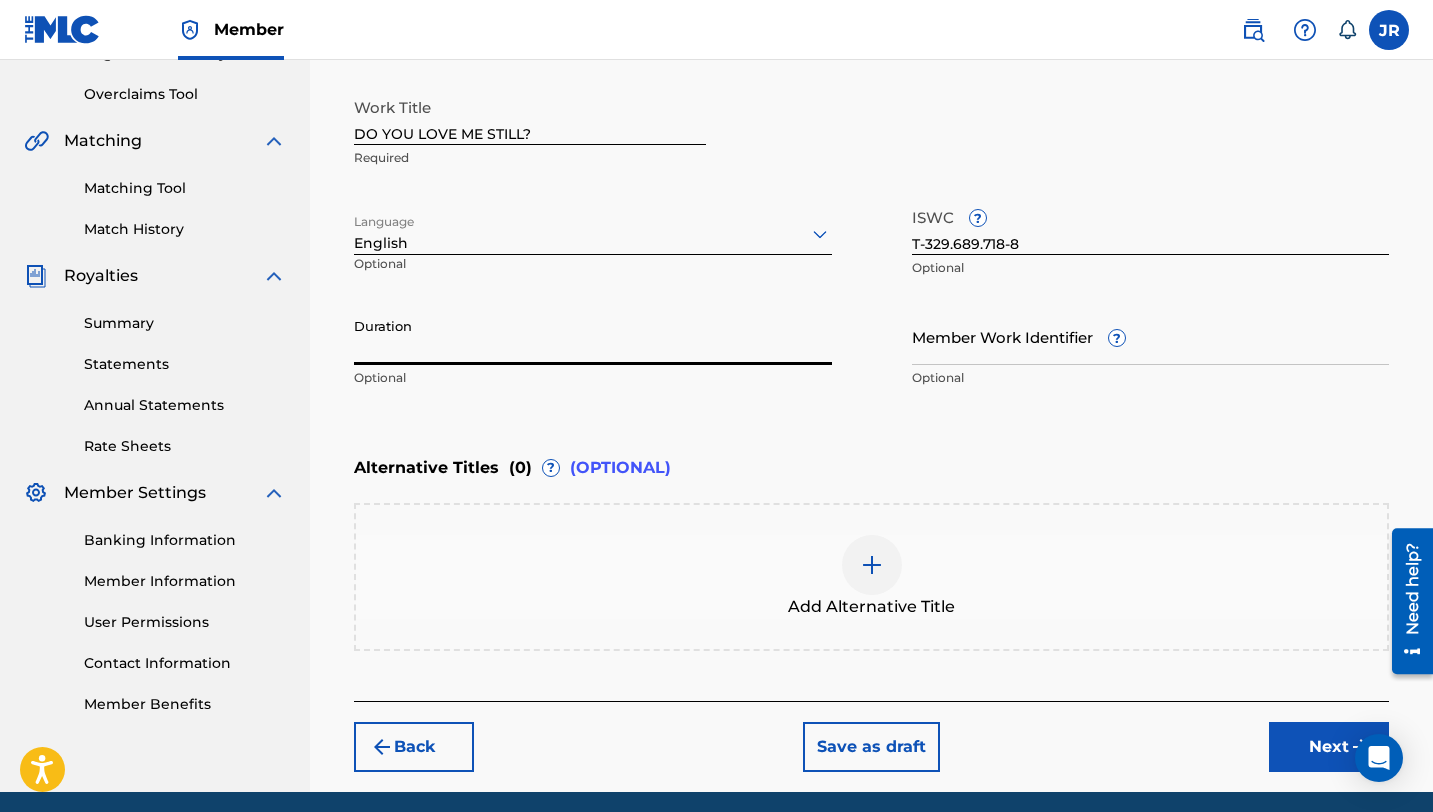 click on "Member Work Identifier   ?" at bounding box center (1151, 336) 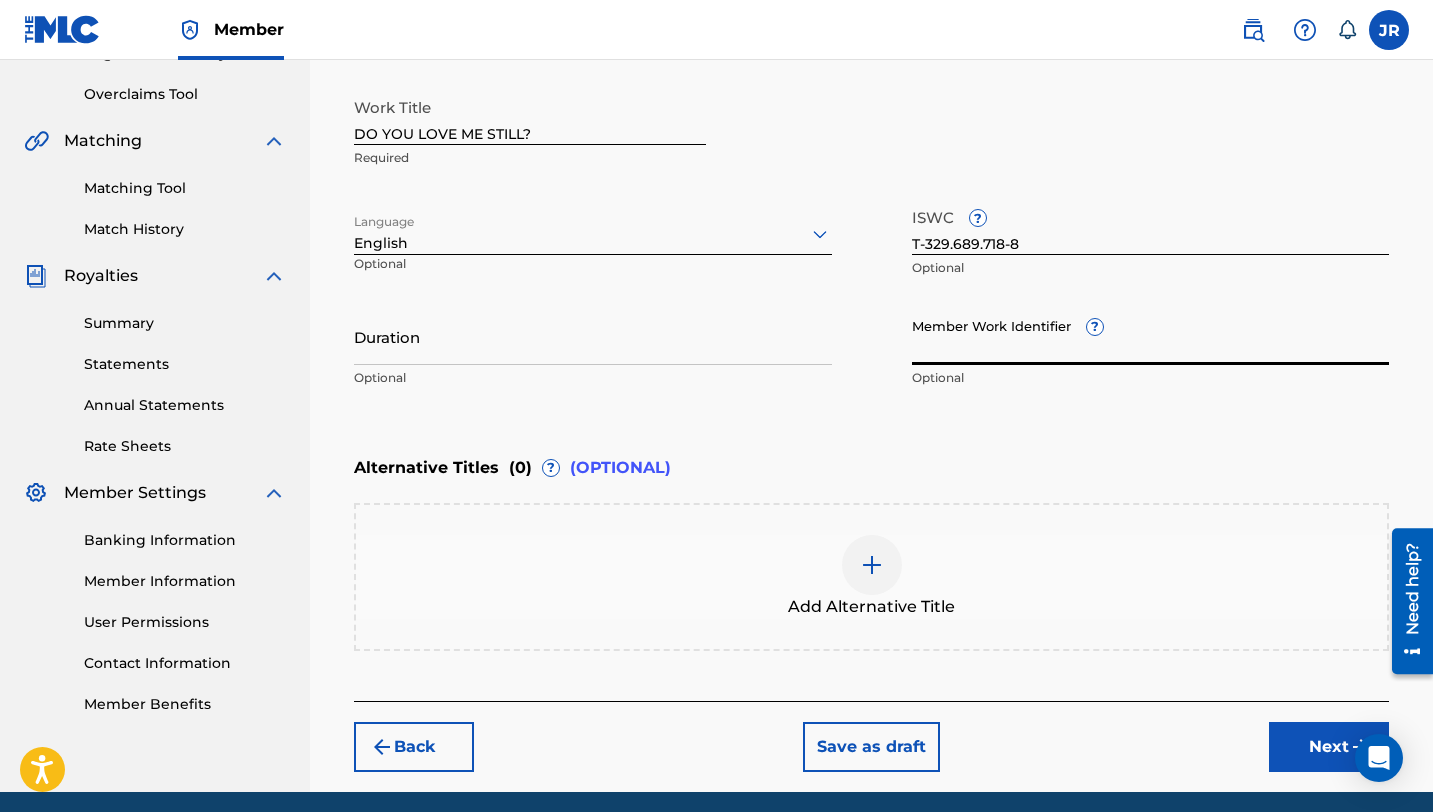 click on "Next" at bounding box center (1329, 747) 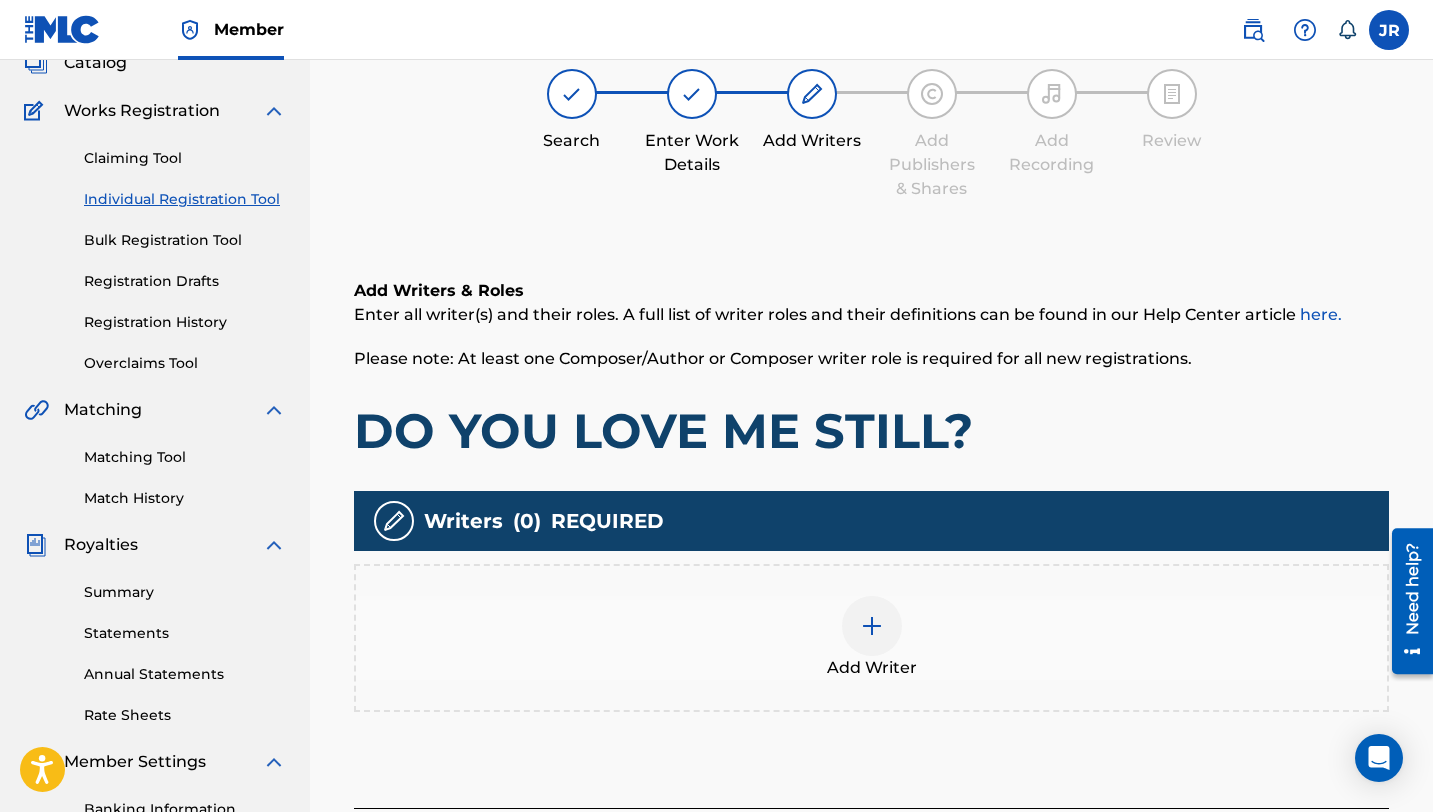 scroll, scrollTop: 150, scrollLeft: 0, axis: vertical 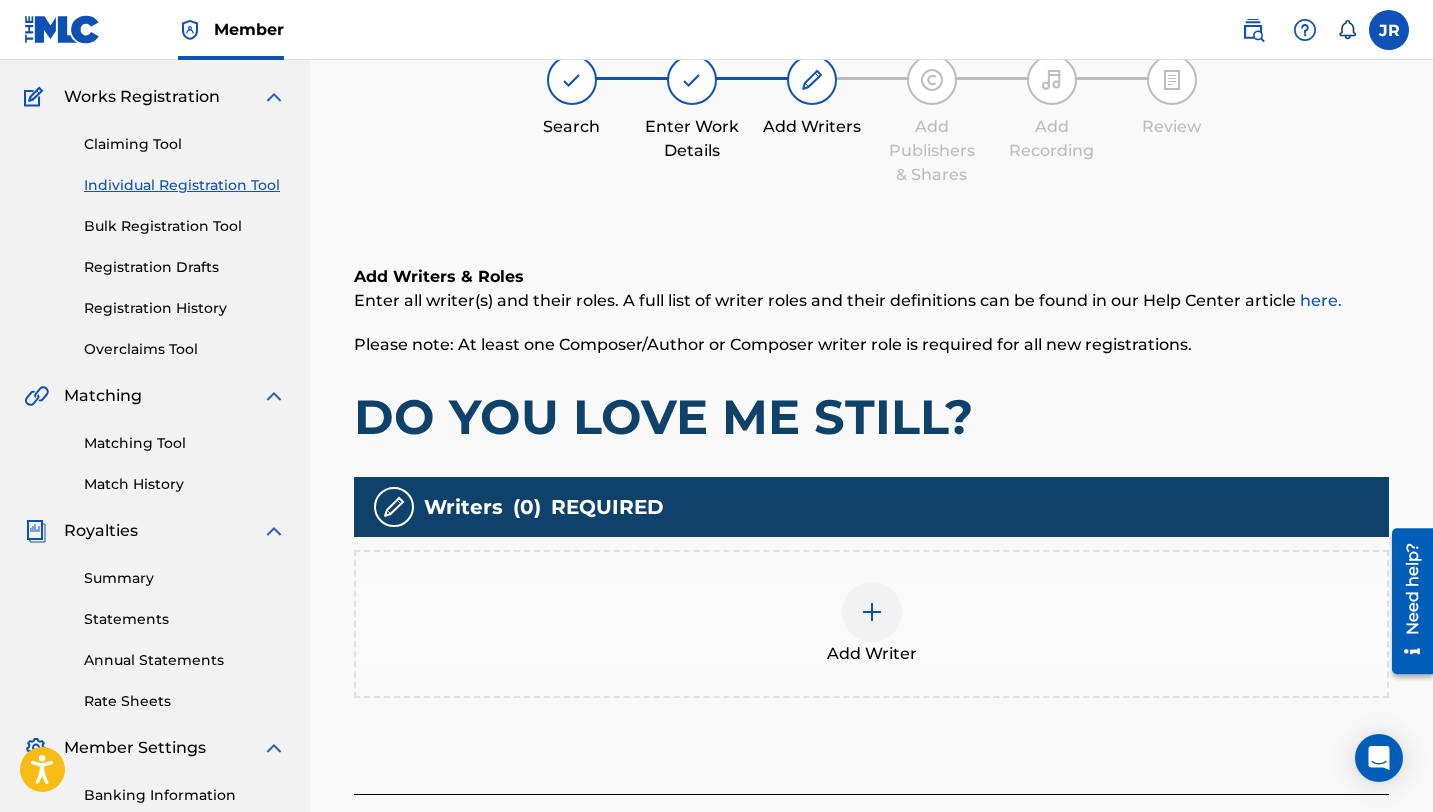 click on "Add Writer" at bounding box center [871, 624] 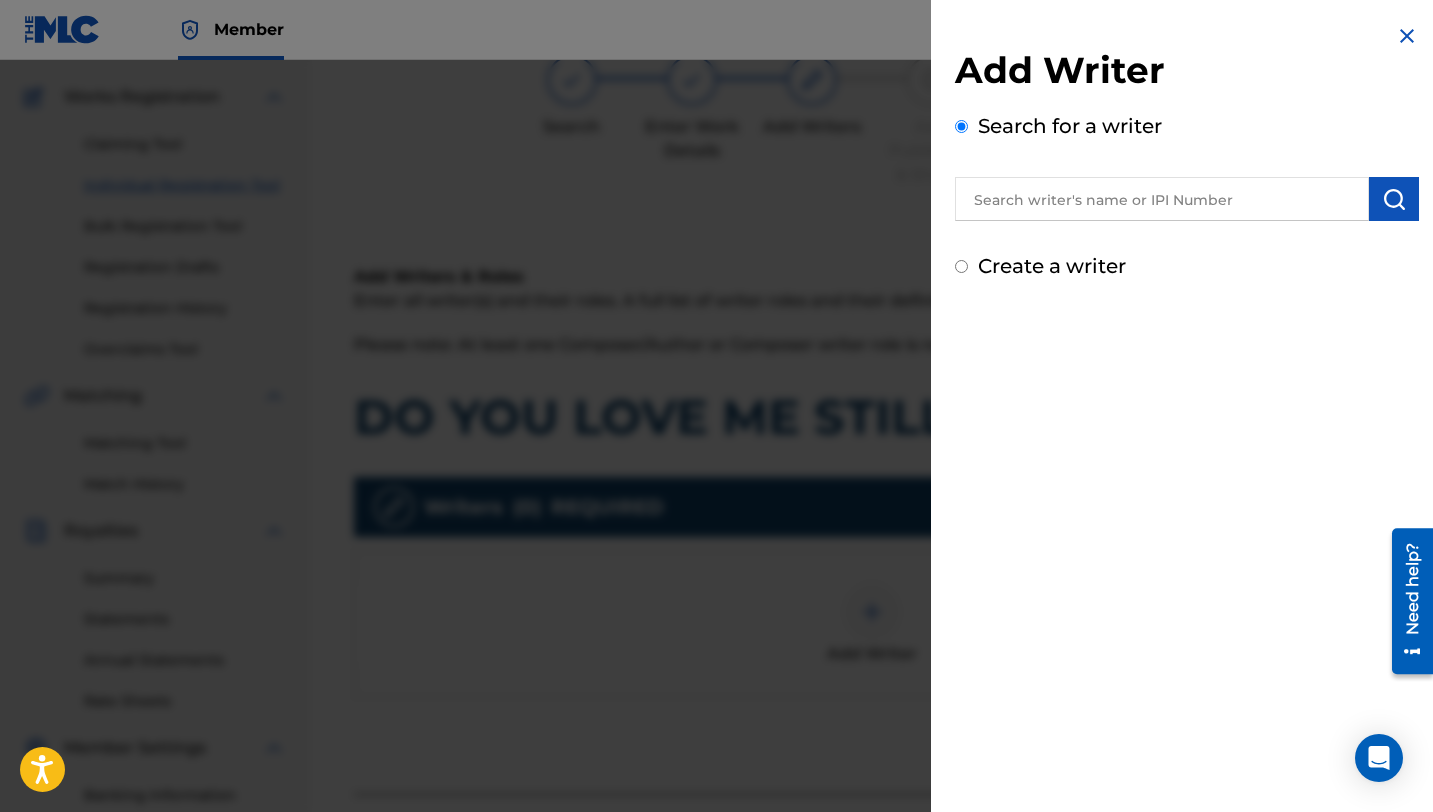 click at bounding box center (1162, 199) 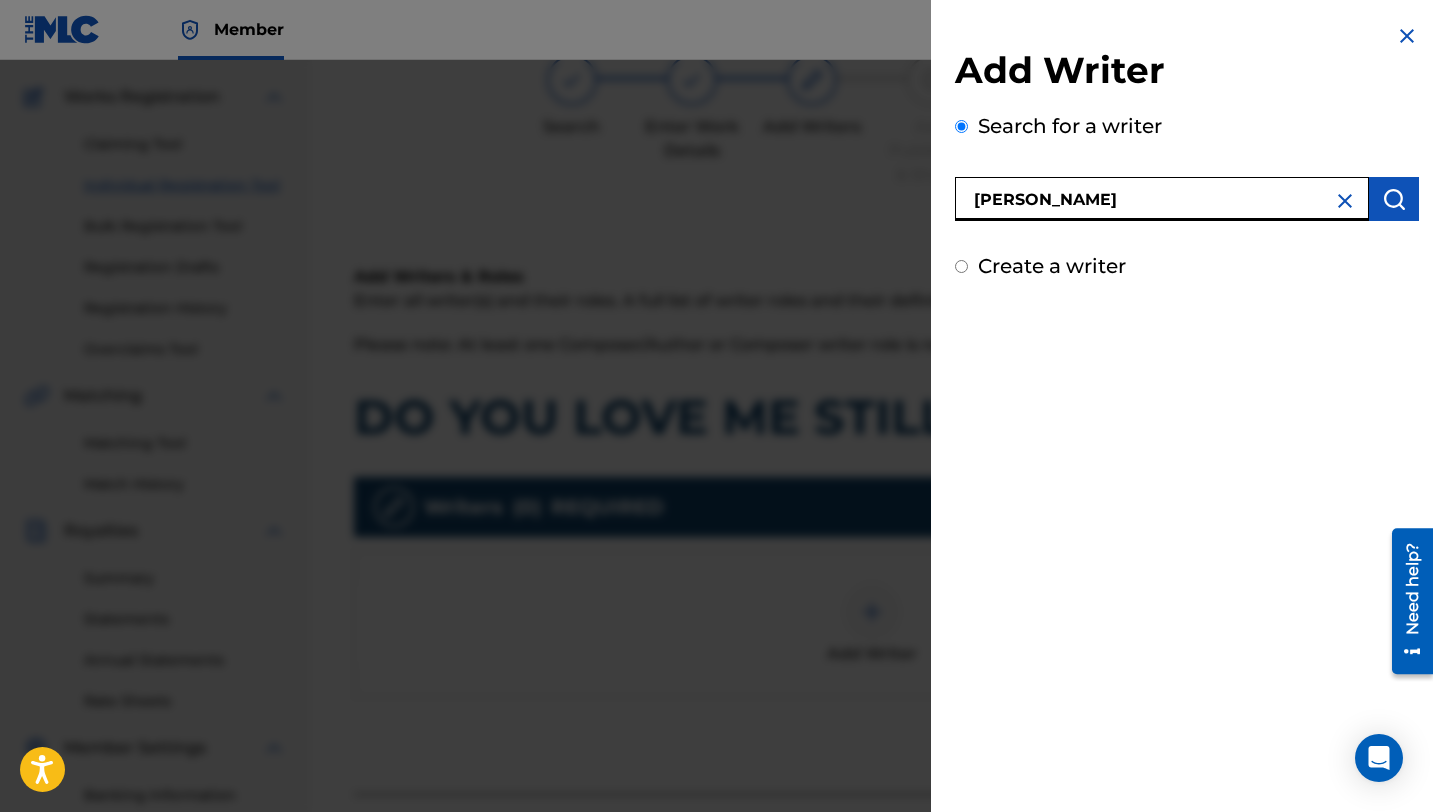 type on "[PERSON_NAME]" 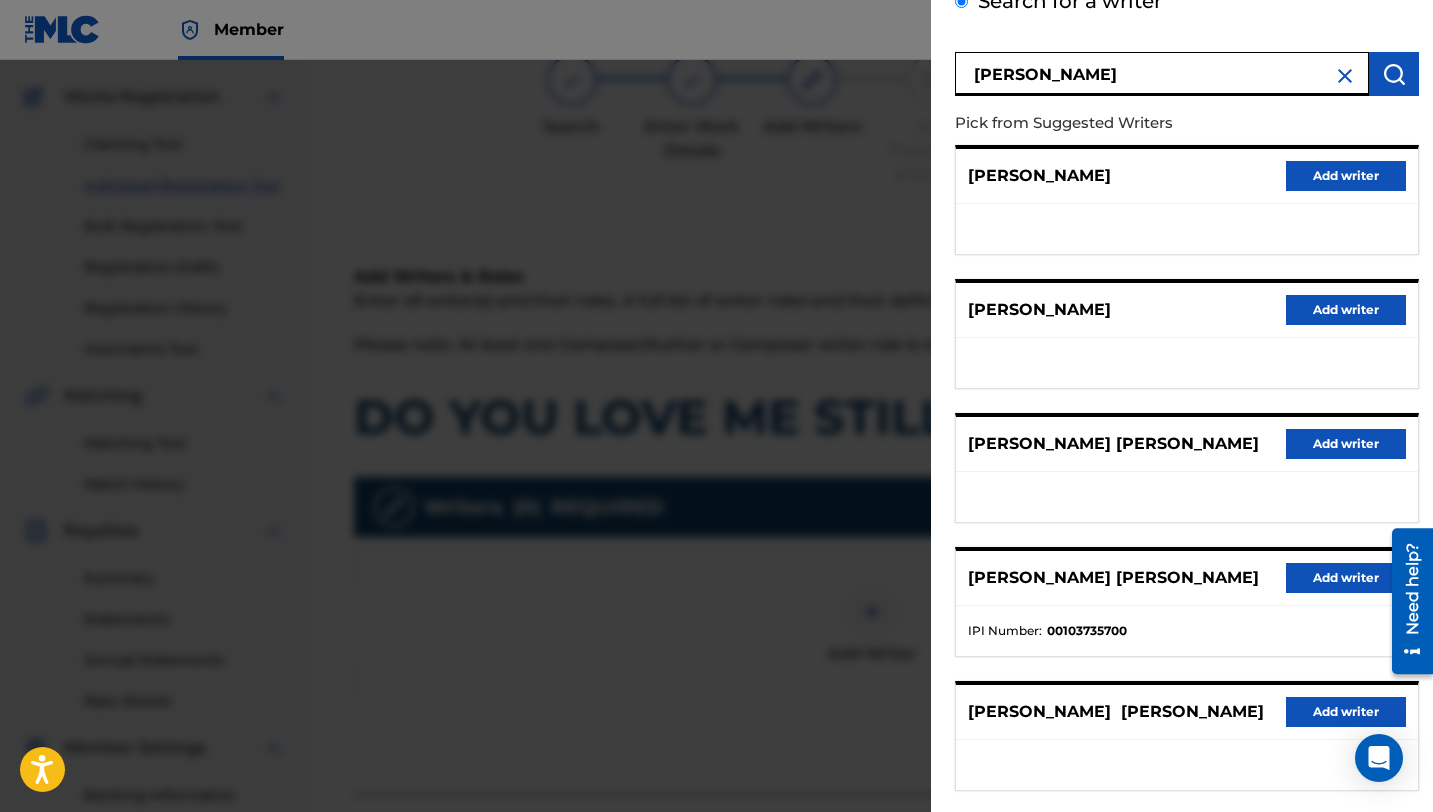 scroll, scrollTop: 230, scrollLeft: 0, axis: vertical 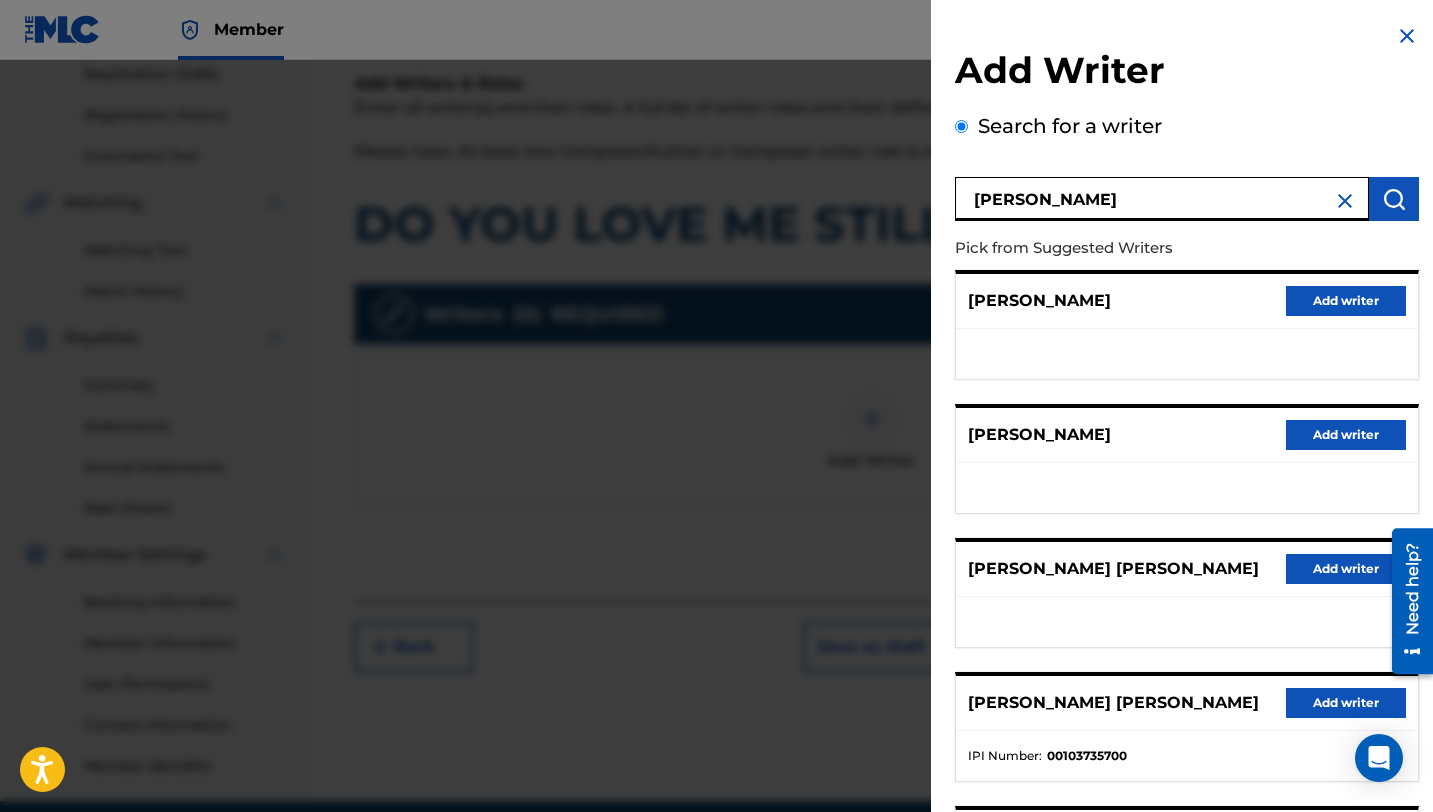 click at bounding box center (1345, 201) 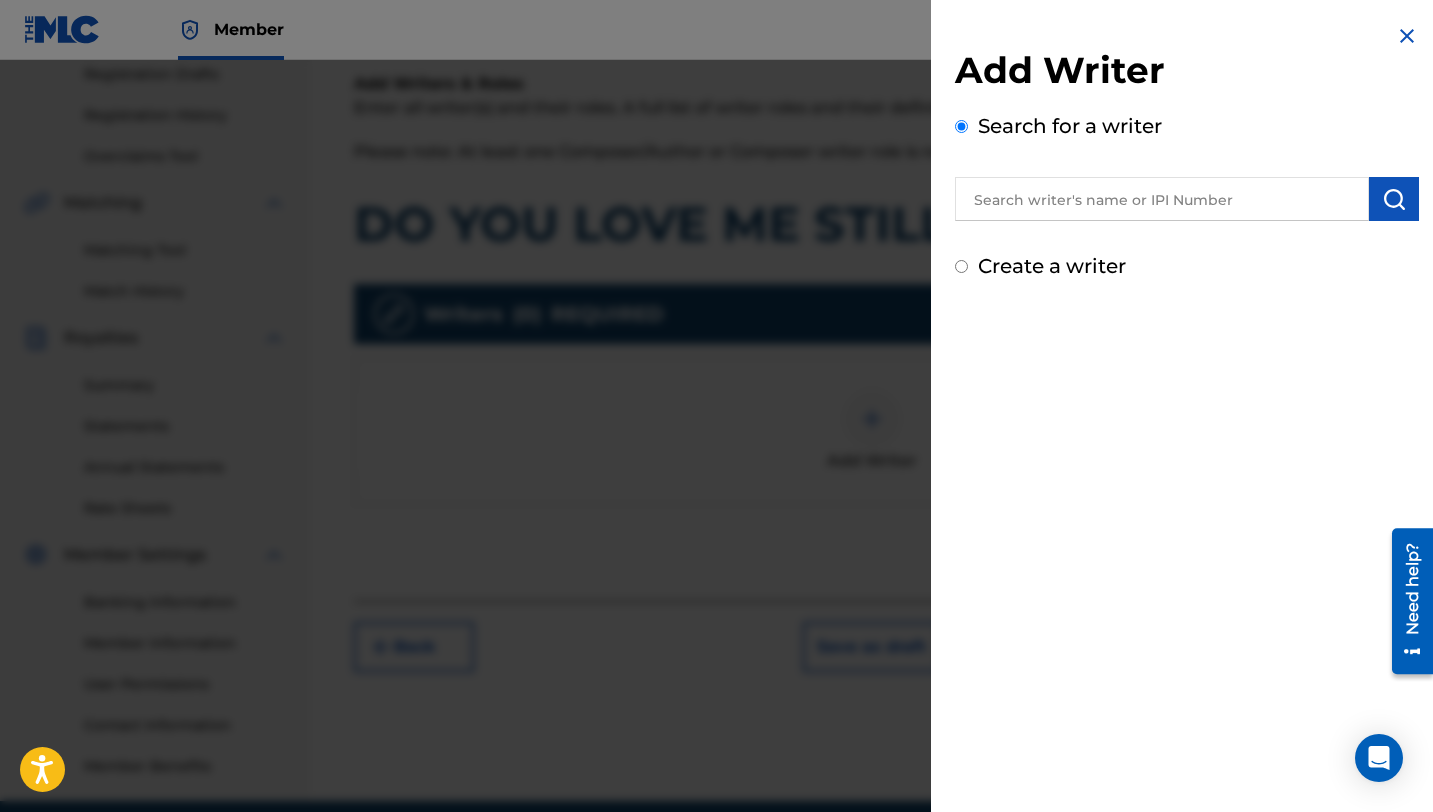 click at bounding box center (1162, 199) 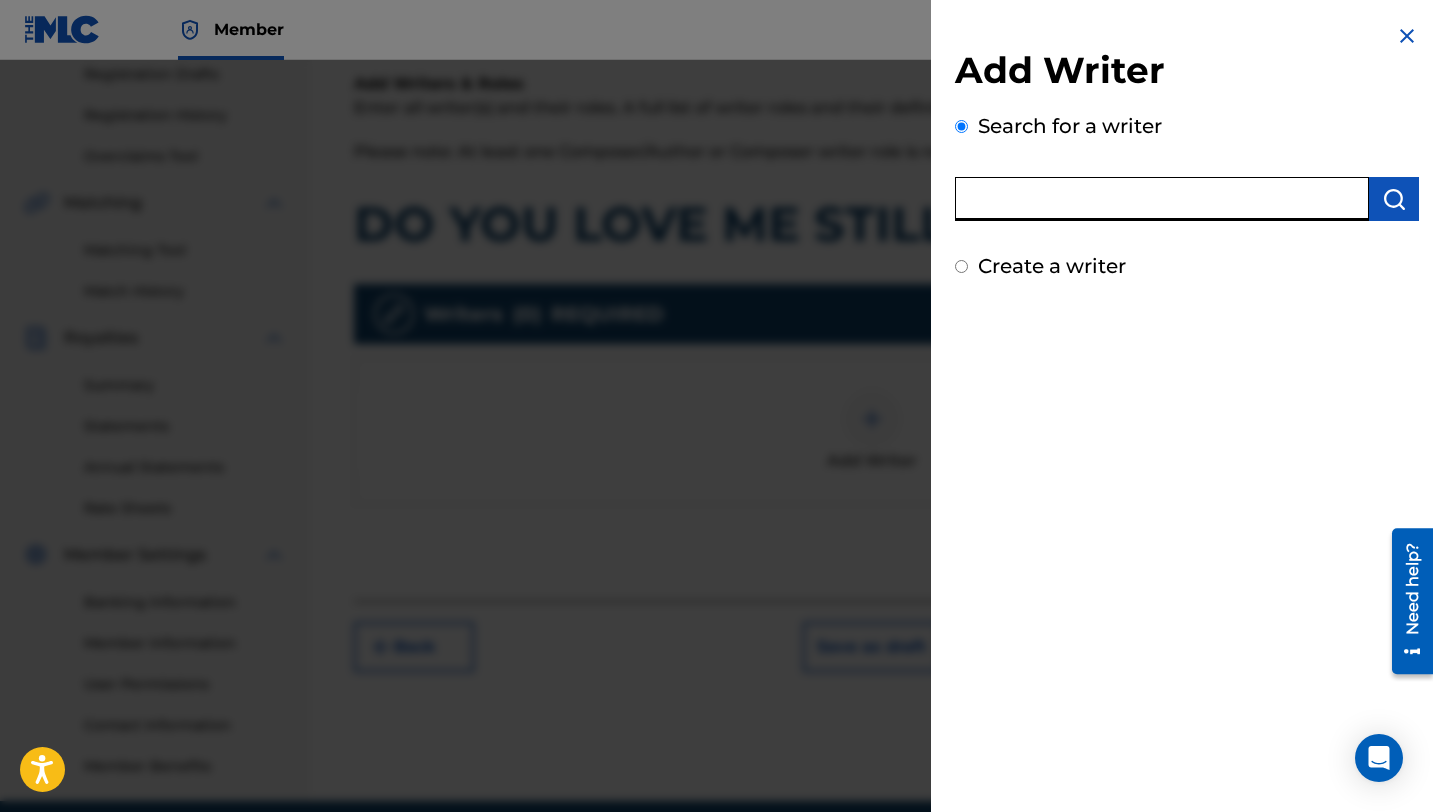 paste on "01086843232" 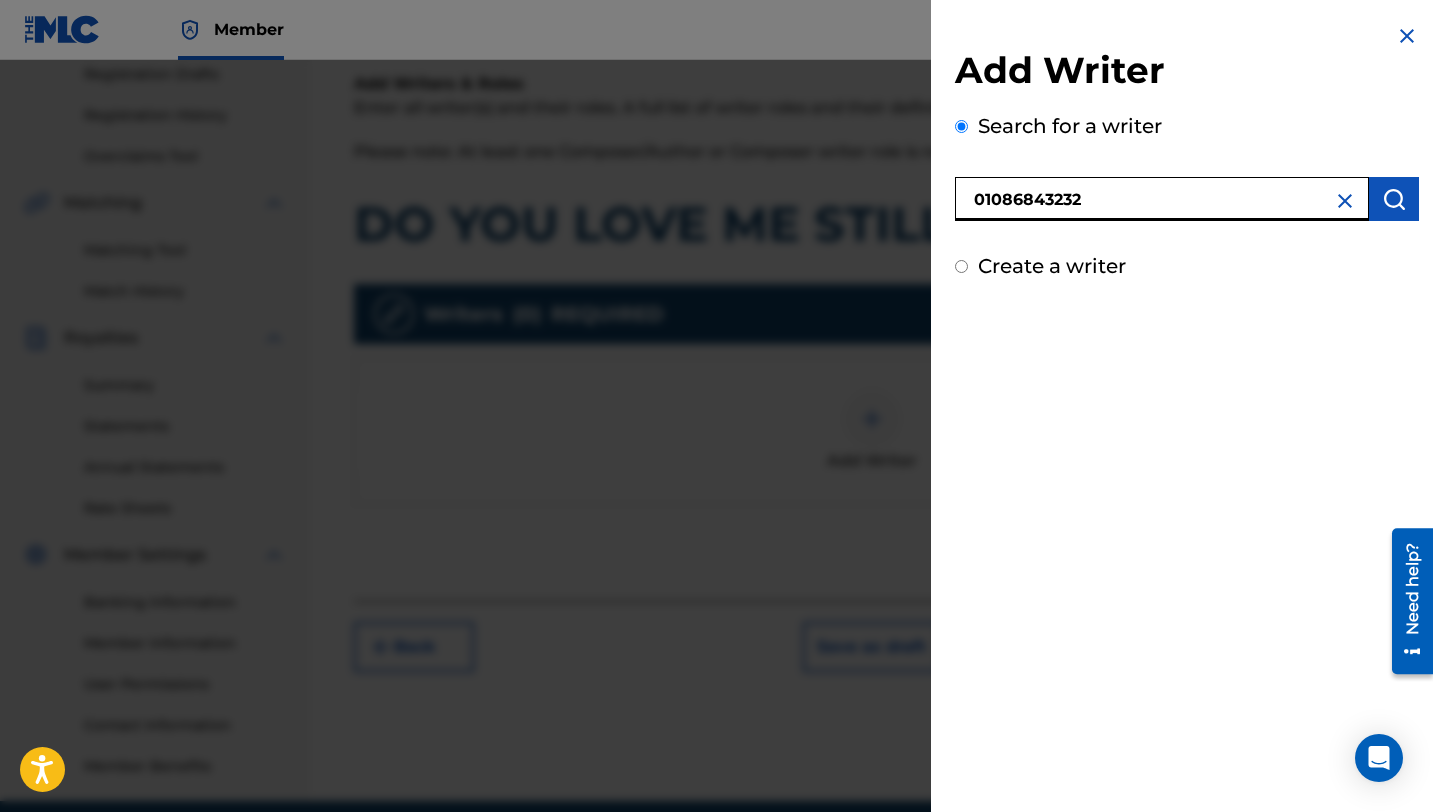 type on "01086843232" 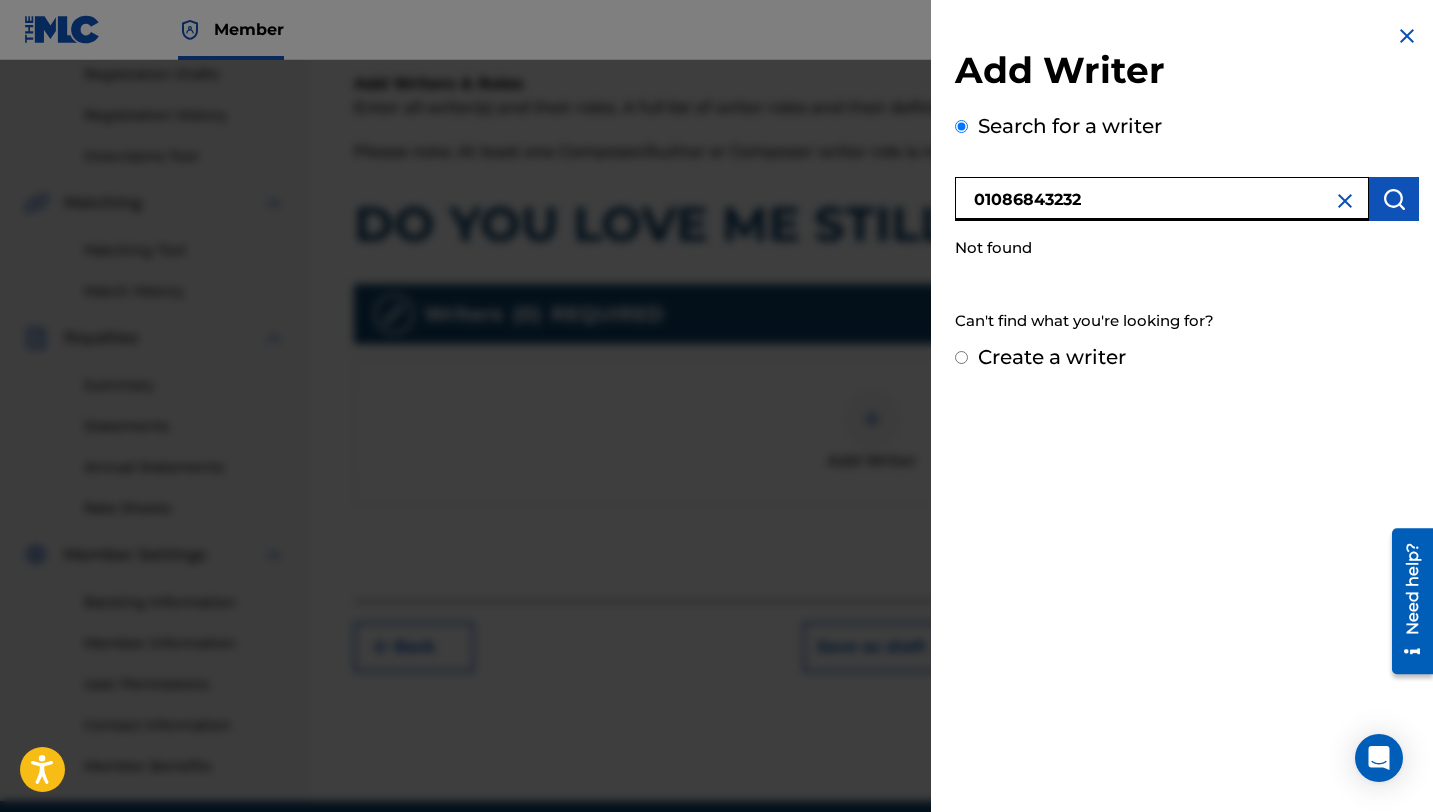 drag, startPoint x: 1105, startPoint y: 214, endPoint x: 965, endPoint y: 196, distance: 141.1524 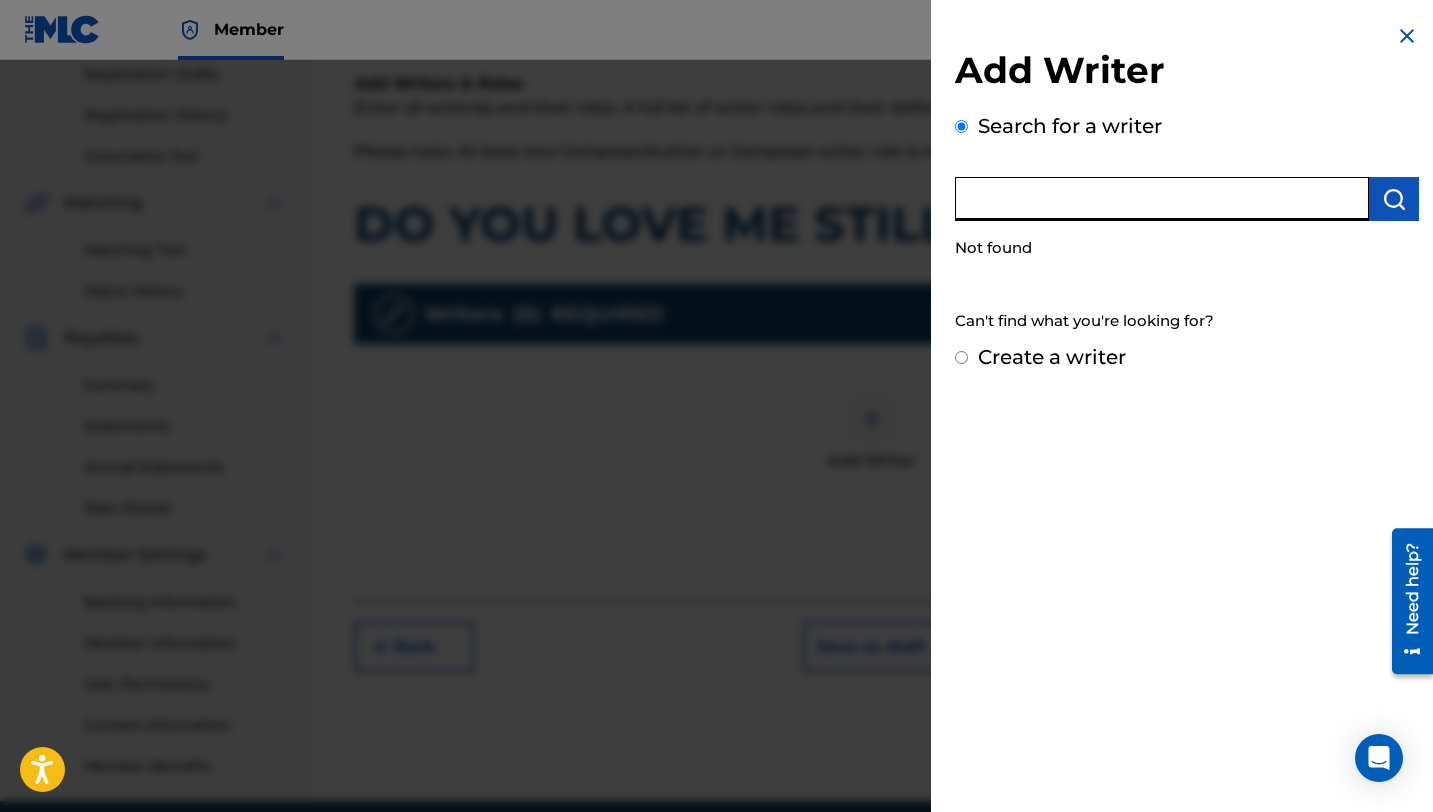 type 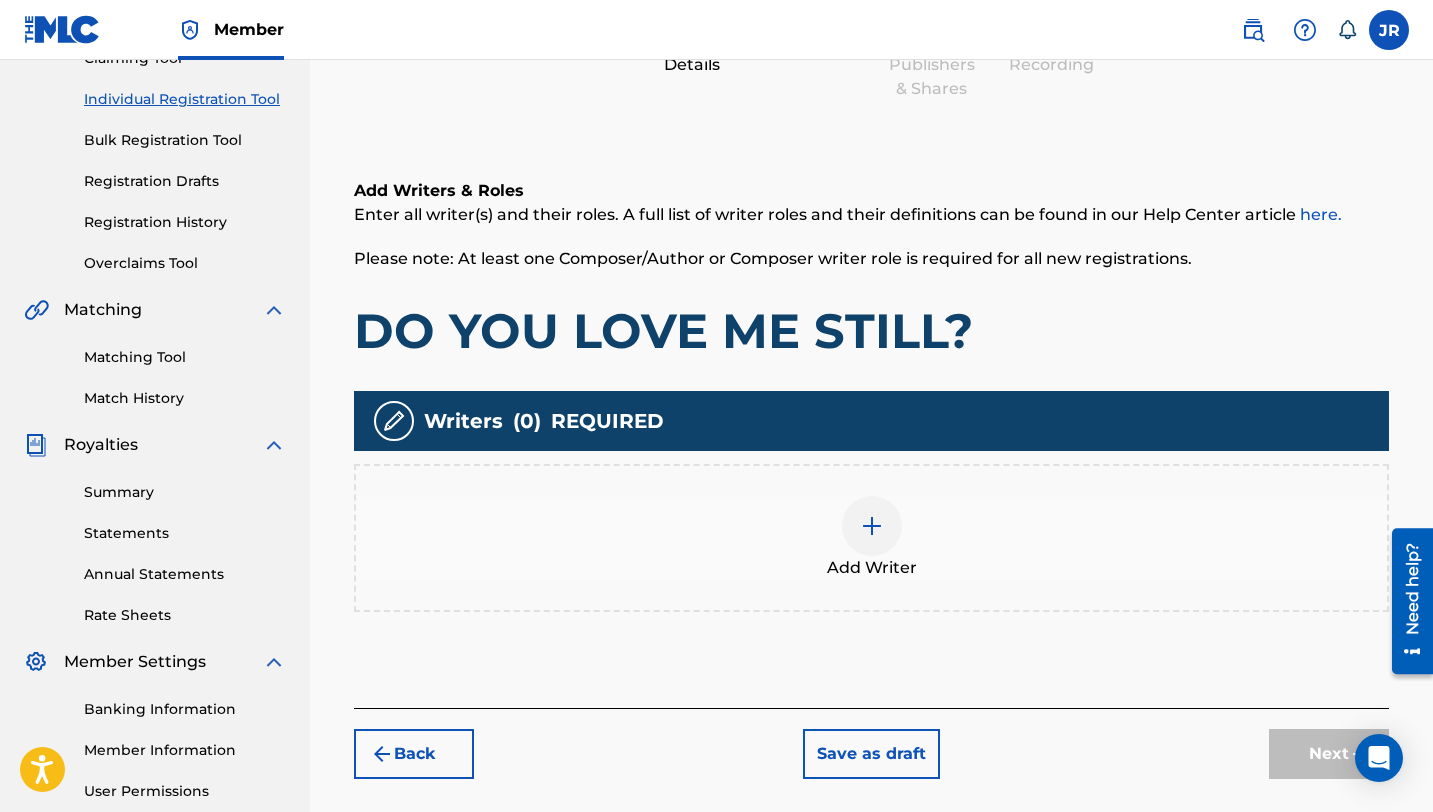 scroll, scrollTop: 235, scrollLeft: 0, axis: vertical 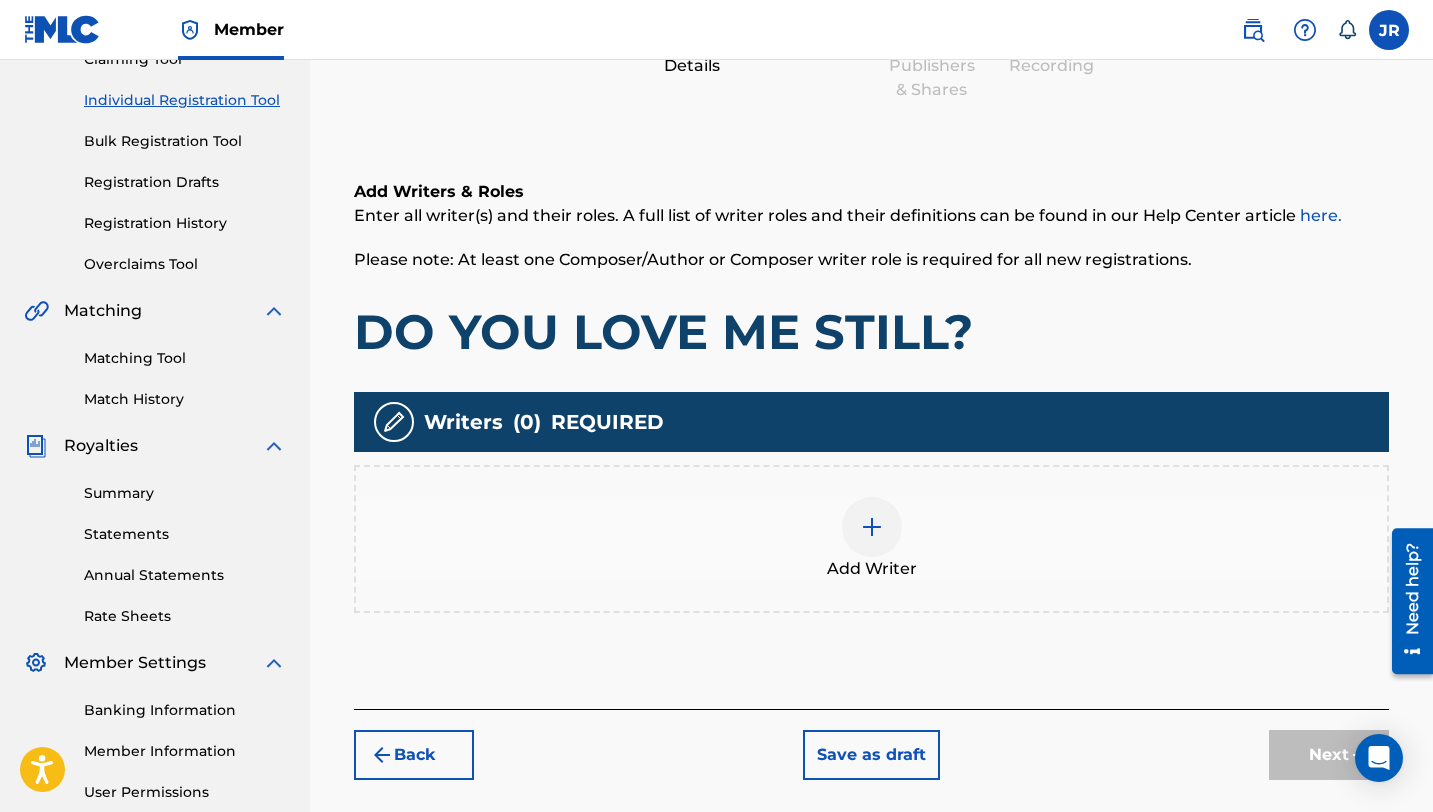 click at bounding box center [872, 527] 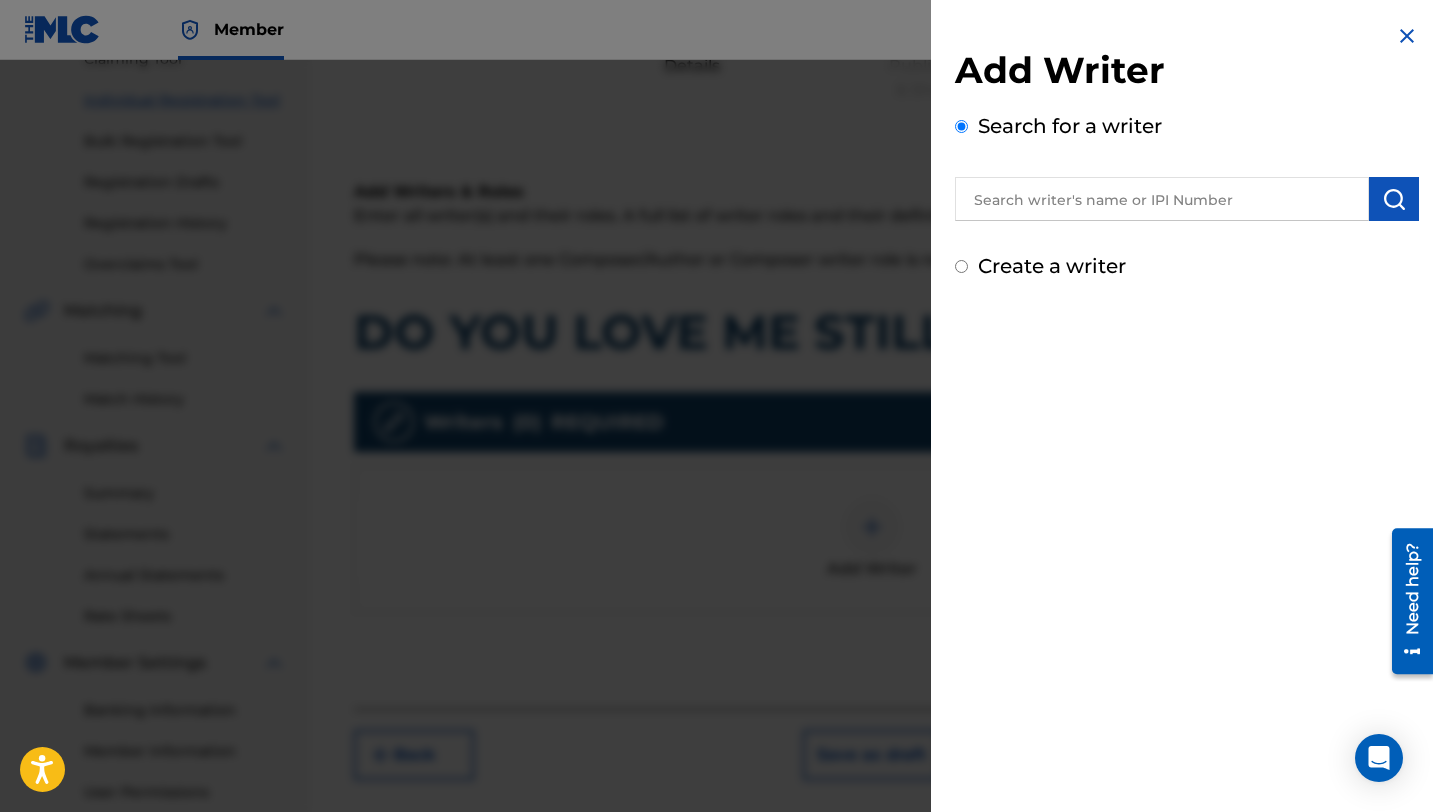 click on "Create a writer" at bounding box center (1187, 266) 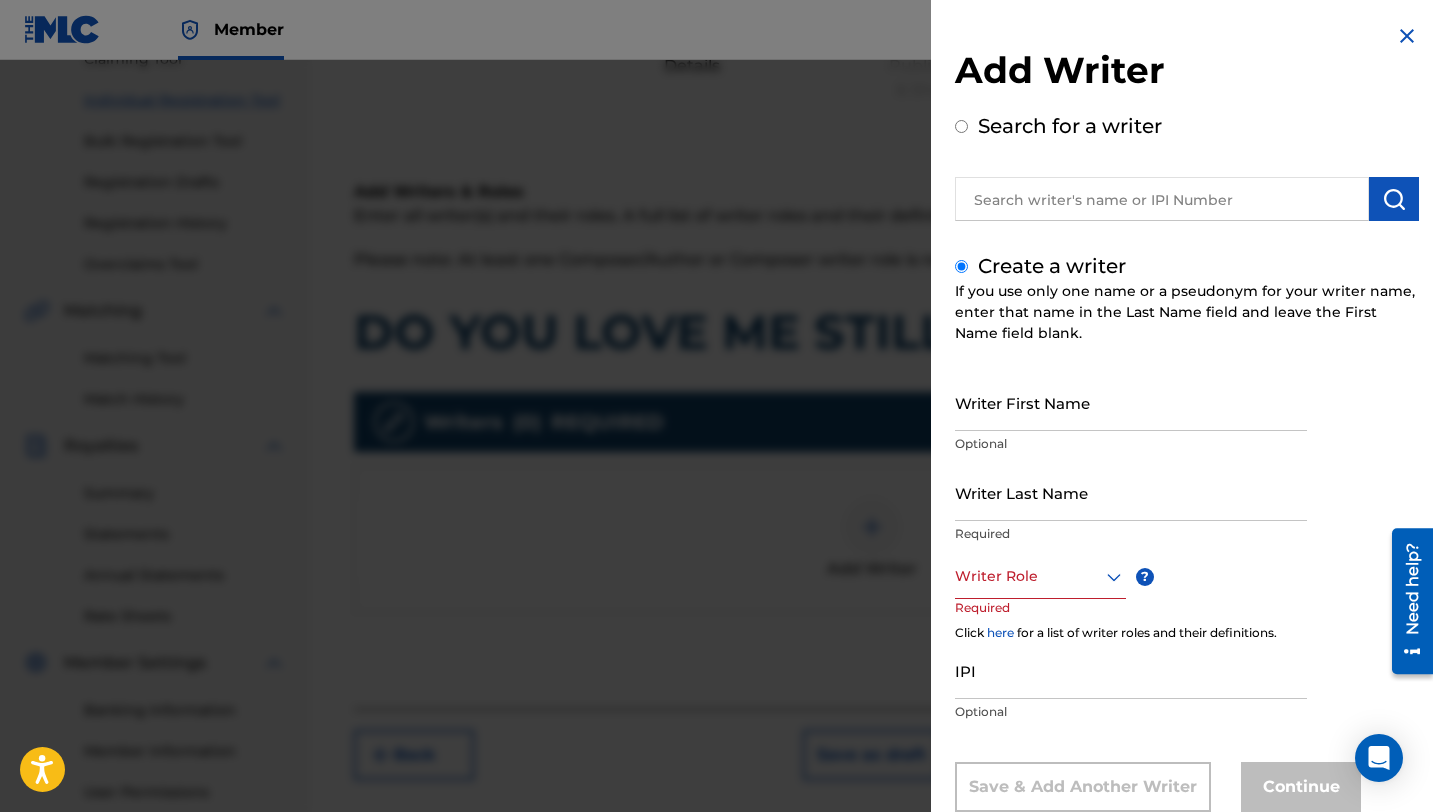 click on "Writer First Name" at bounding box center [1131, 402] 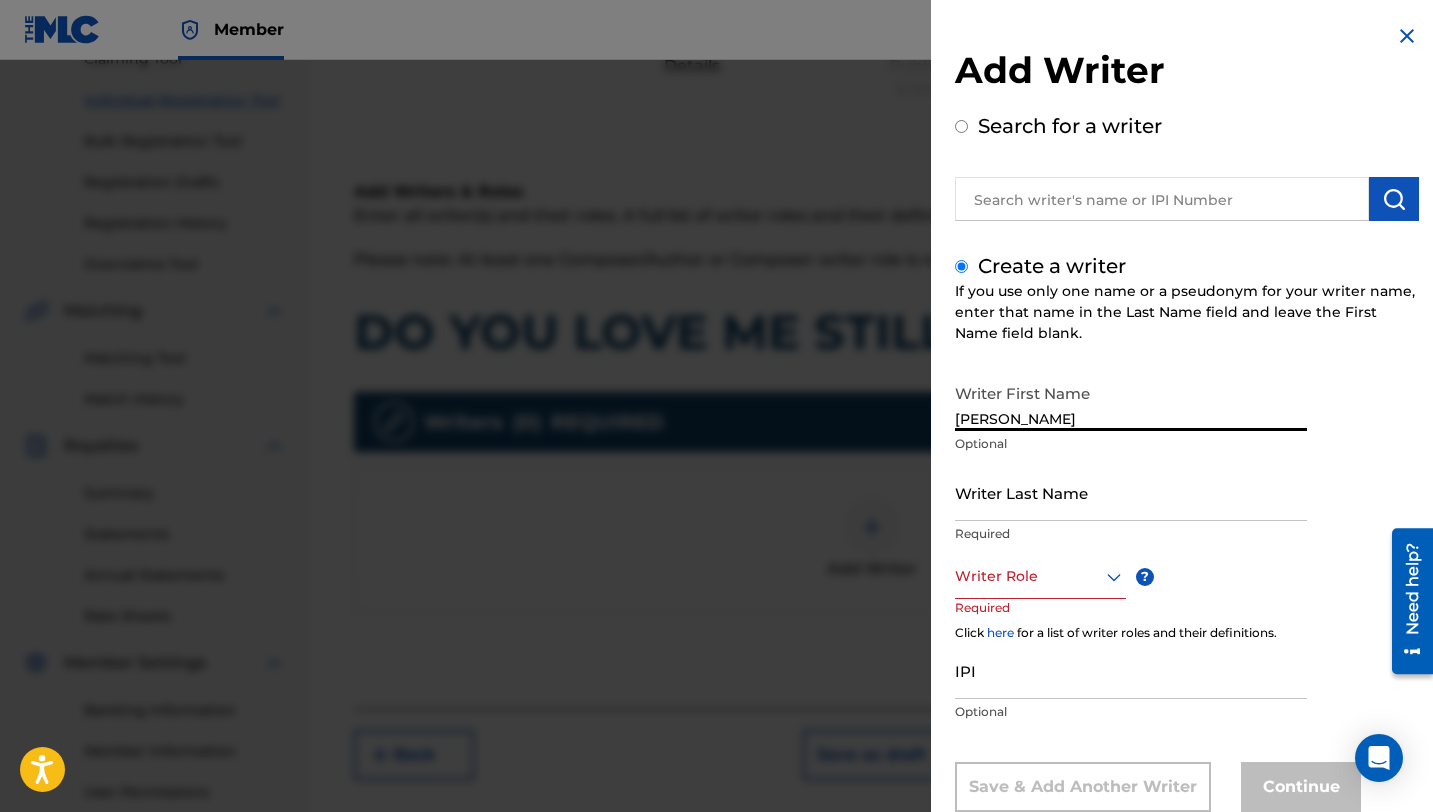 type on "[PERSON_NAME]" 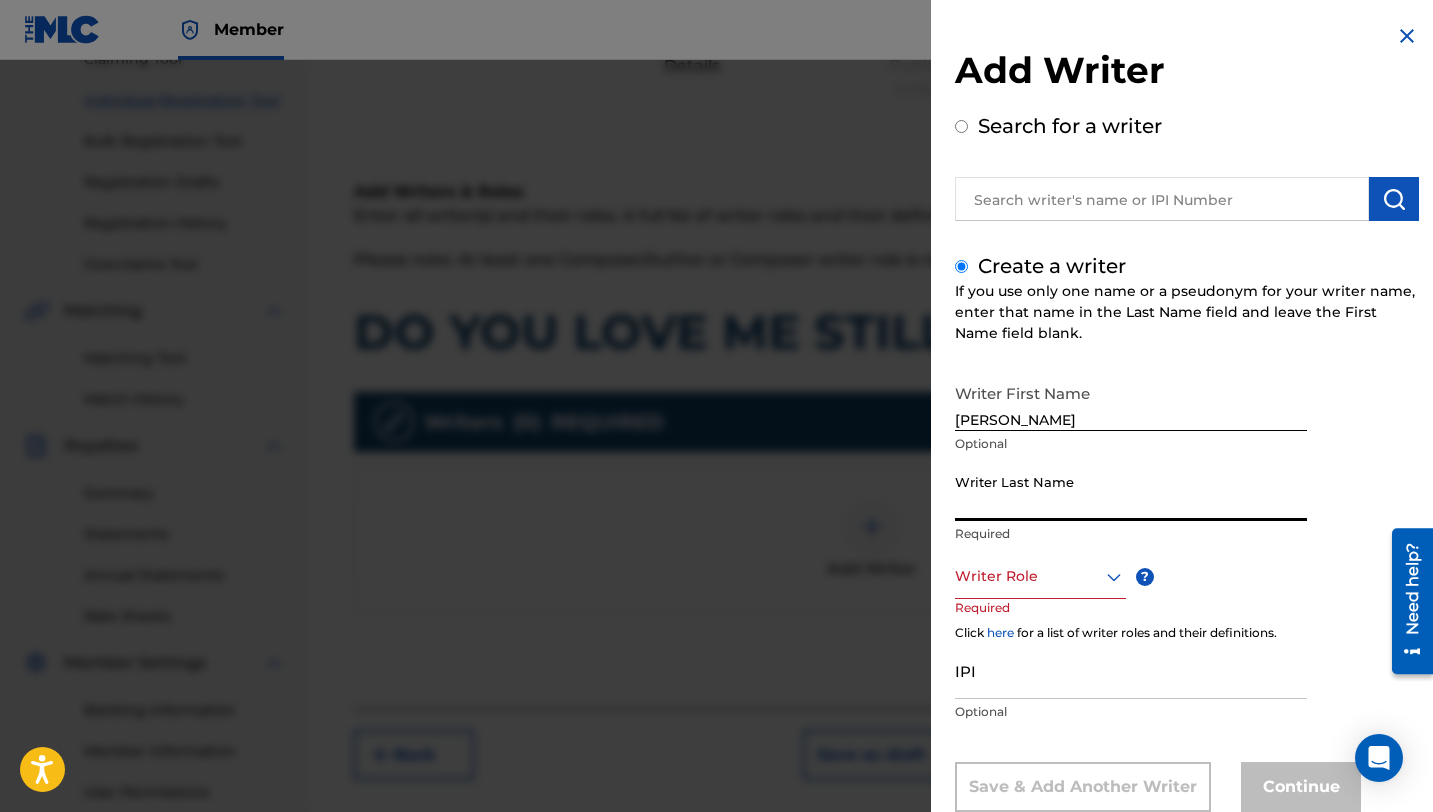 click on "Writer Last Name" at bounding box center (1131, 492) 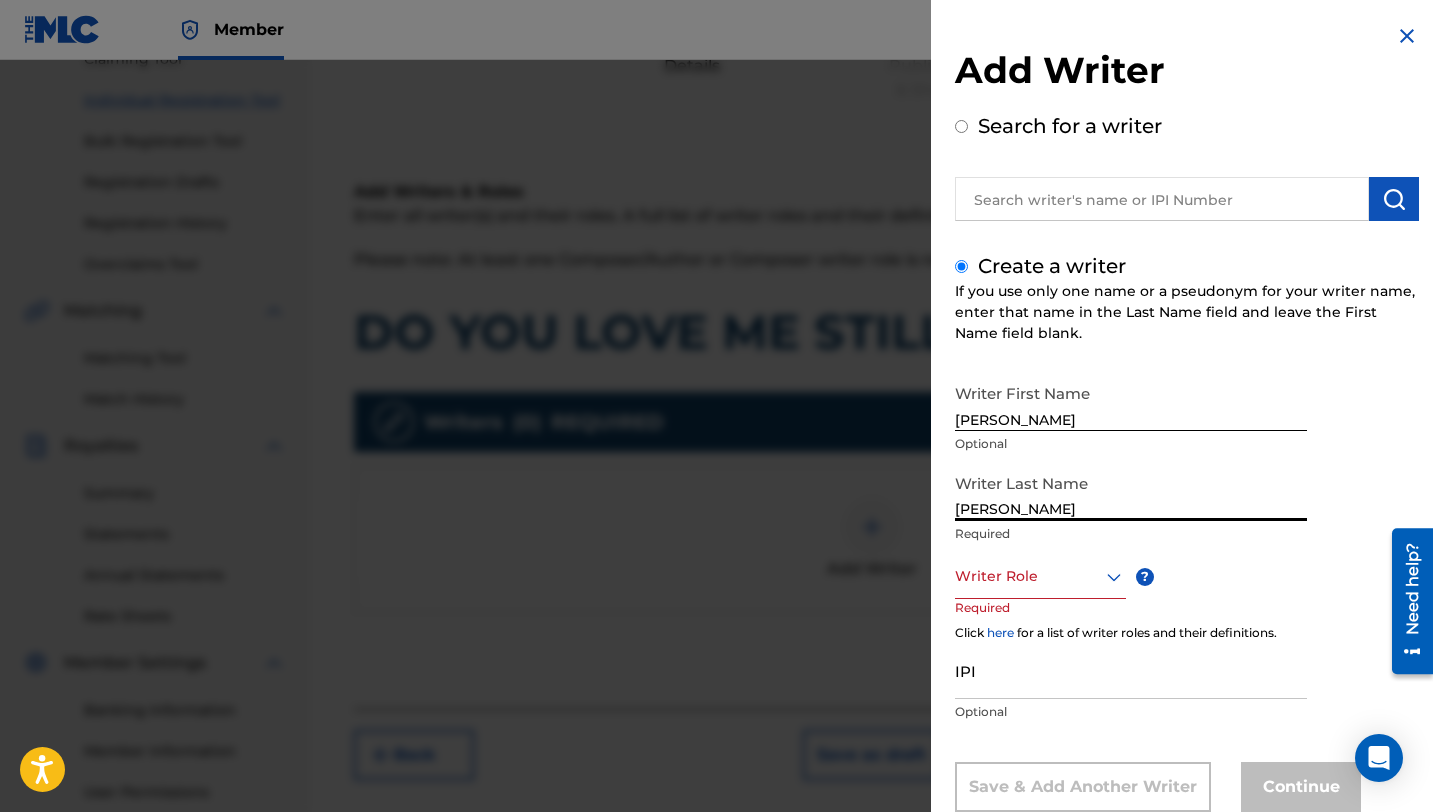type on "[PERSON_NAME]" 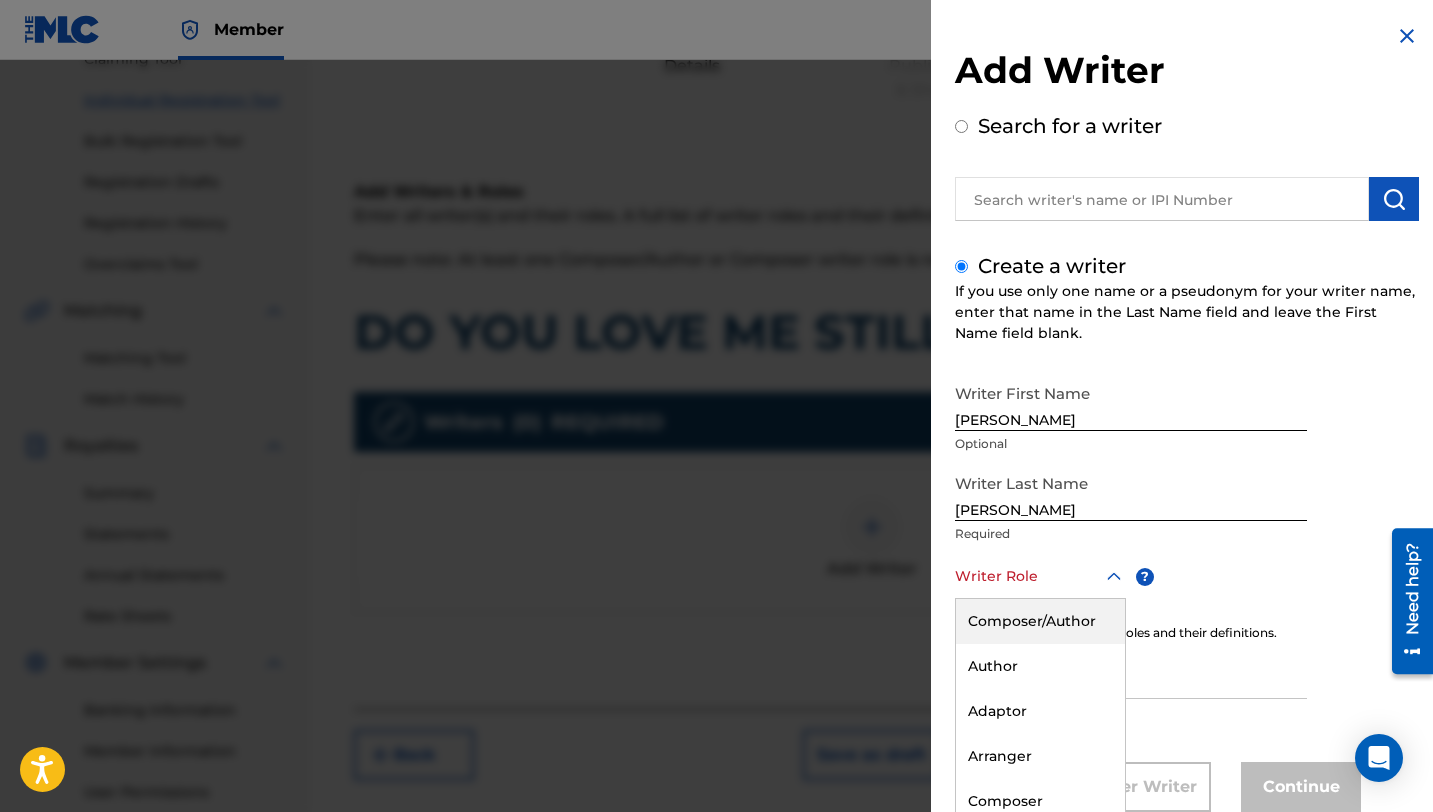 scroll, scrollTop: 54, scrollLeft: 0, axis: vertical 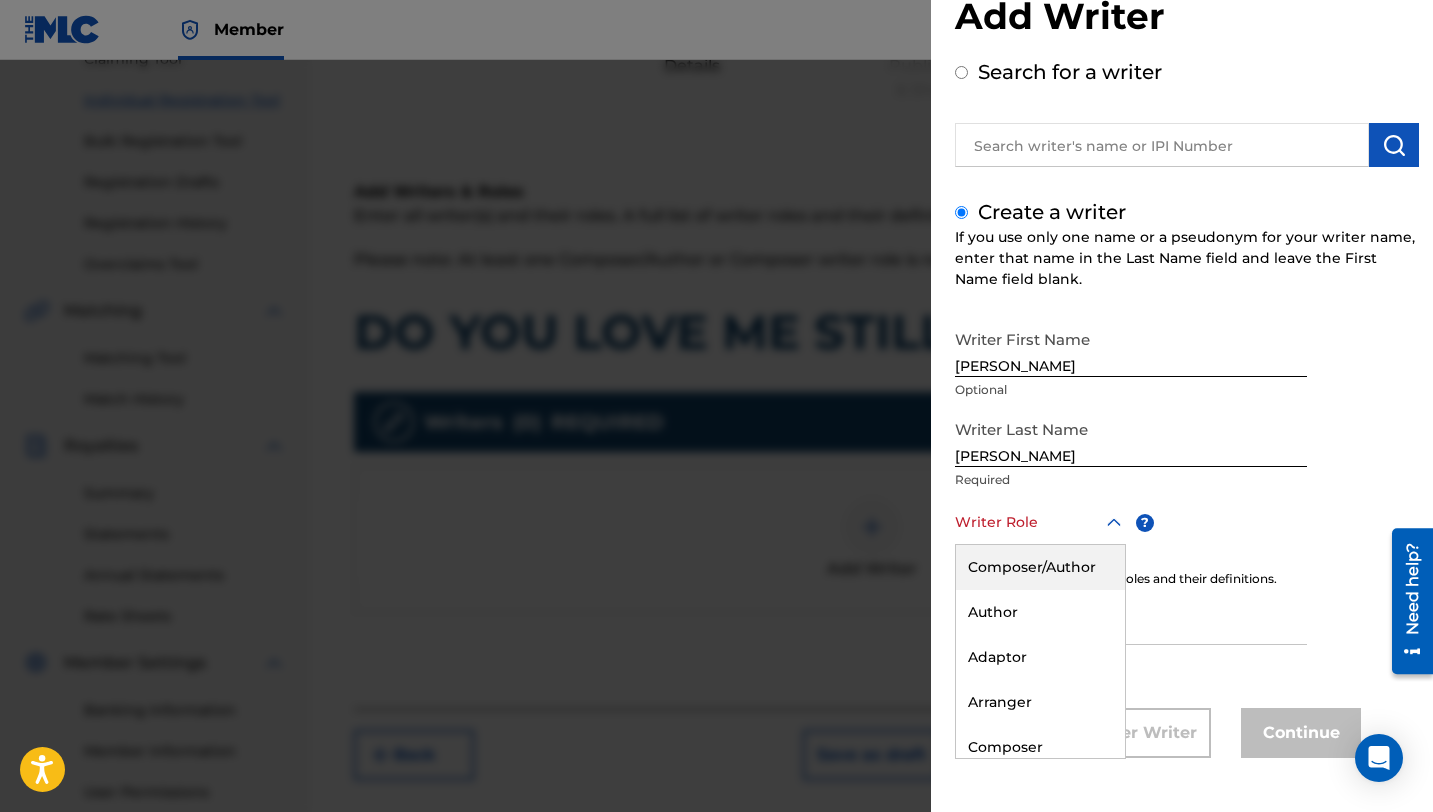 click on "Composer/Author, 1 of 8. 8 results available. Use Up and Down to choose options, press Enter to select the currently focused option, press Escape to exit the menu, press Tab to select the option and exit the menu. Writer Role Composer/Author Author Adaptor Arranger Composer Translator Sub Arranger Sub Author" at bounding box center [1040, 522] 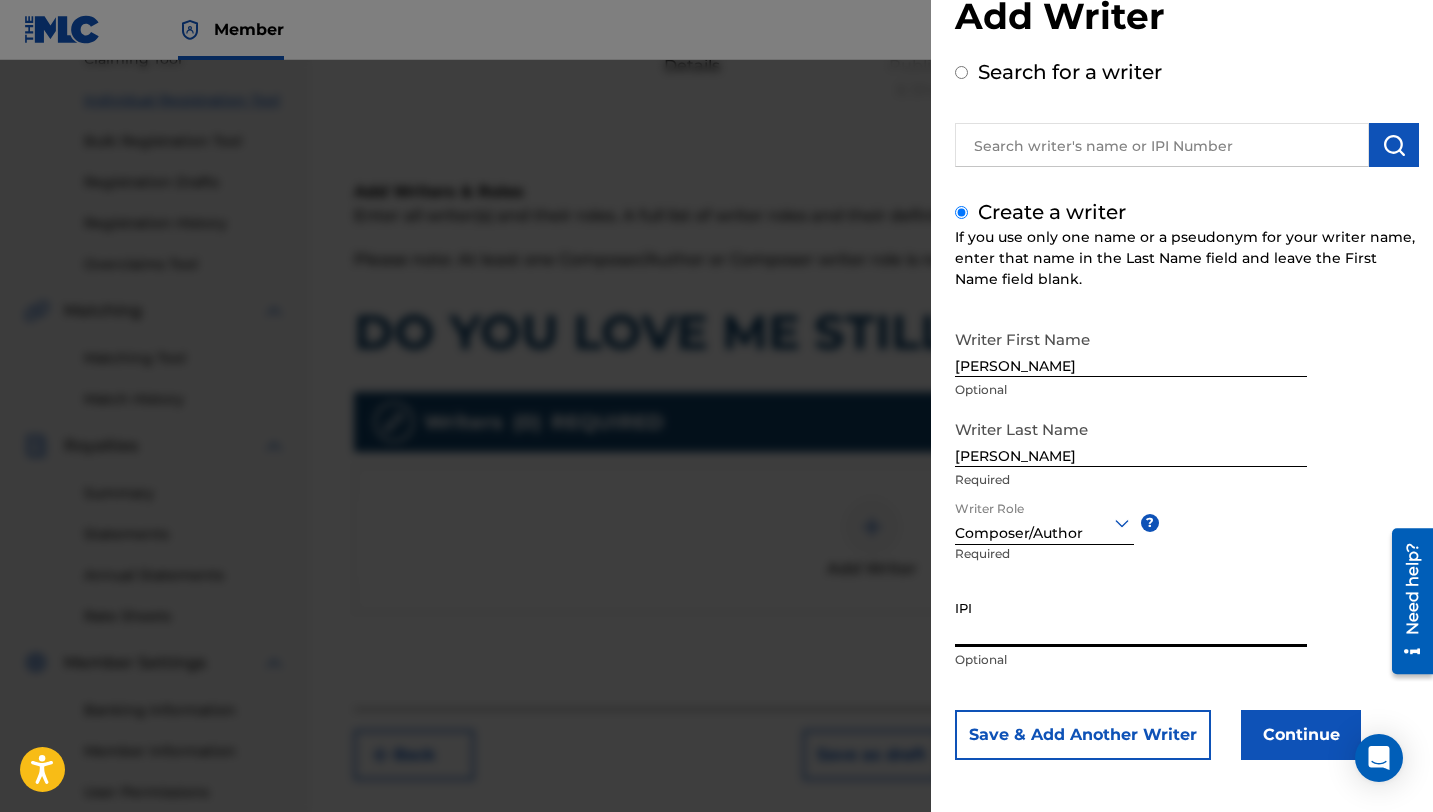 click on "IPI" at bounding box center [1131, 618] 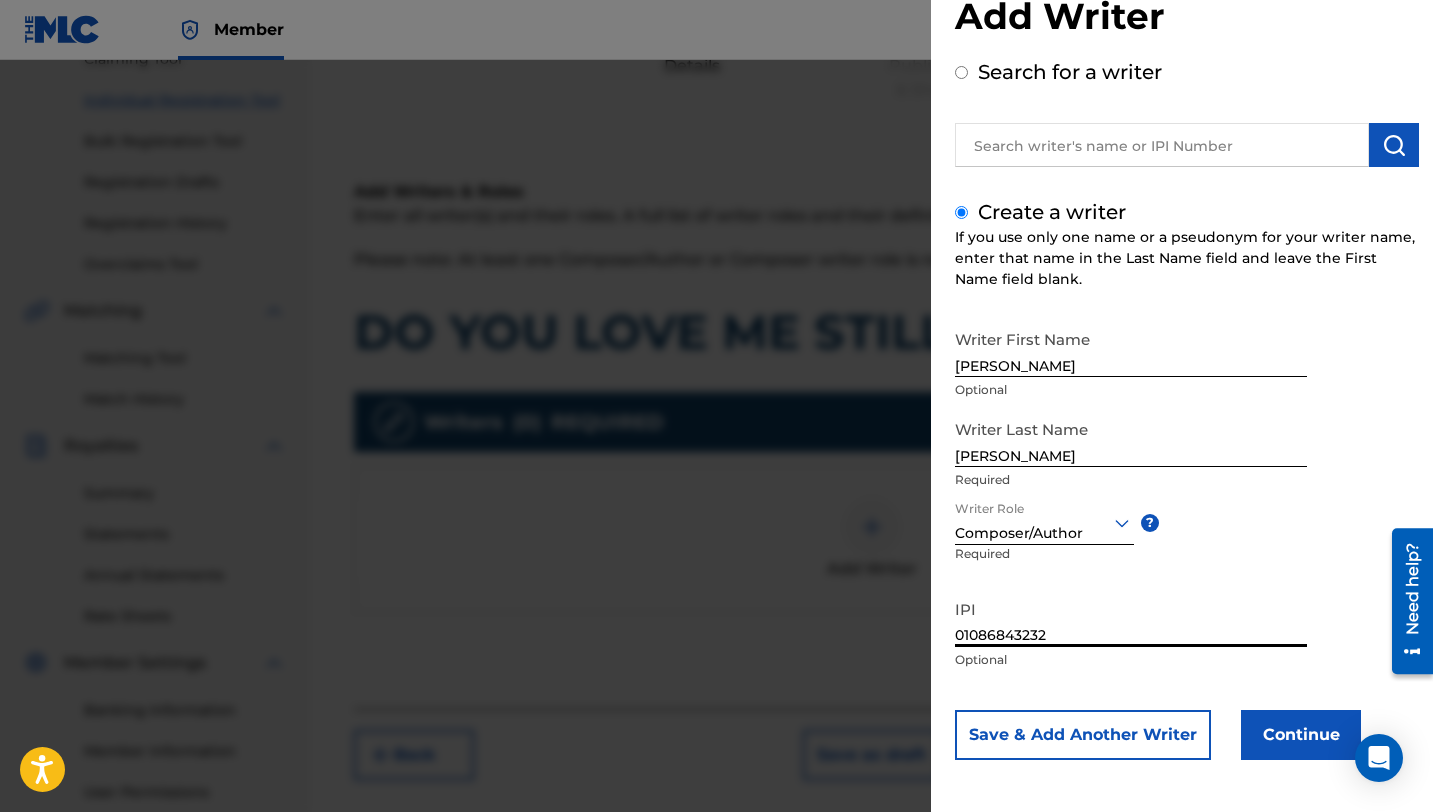 type on "01086843232" 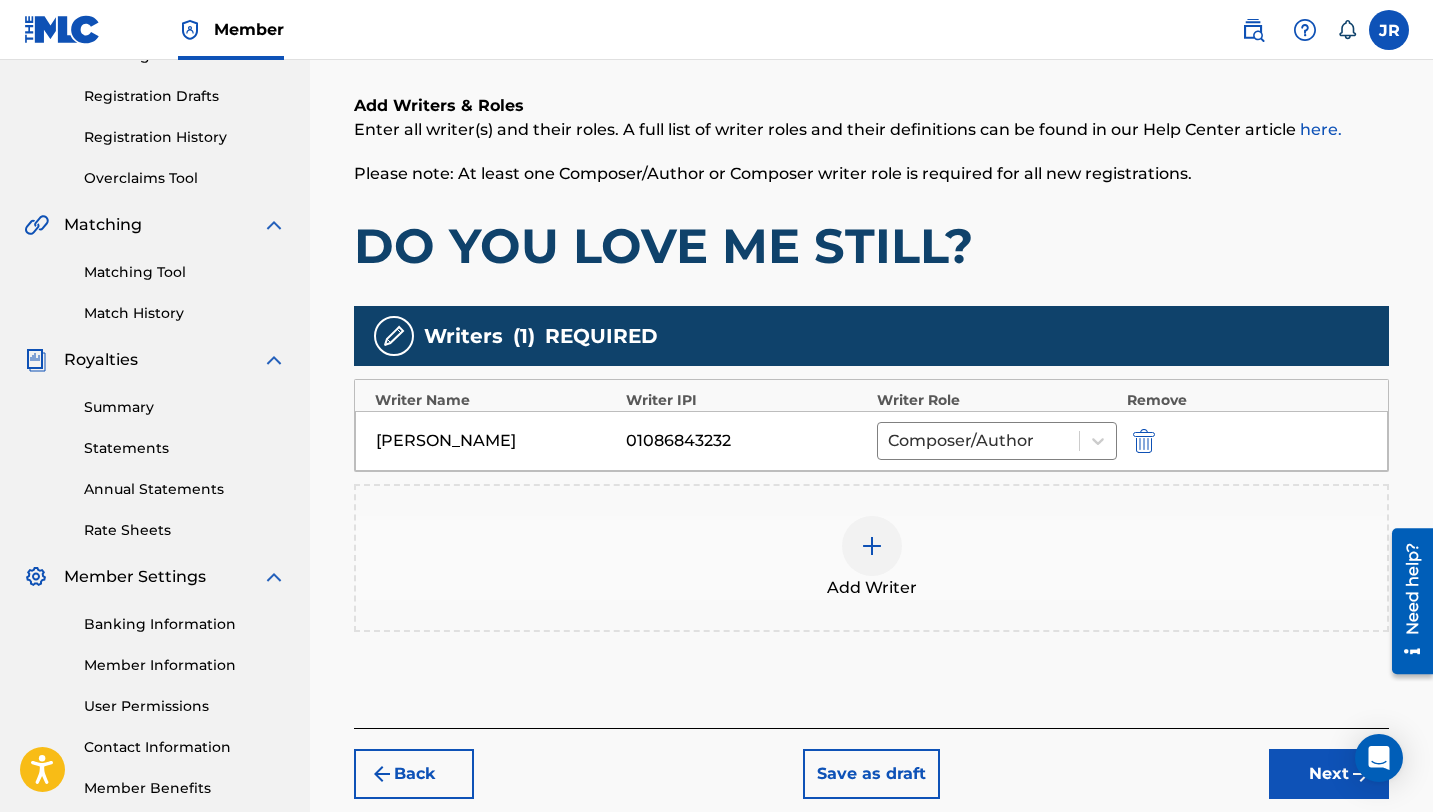 scroll, scrollTop: 323, scrollLeft: 0, axis: vertical 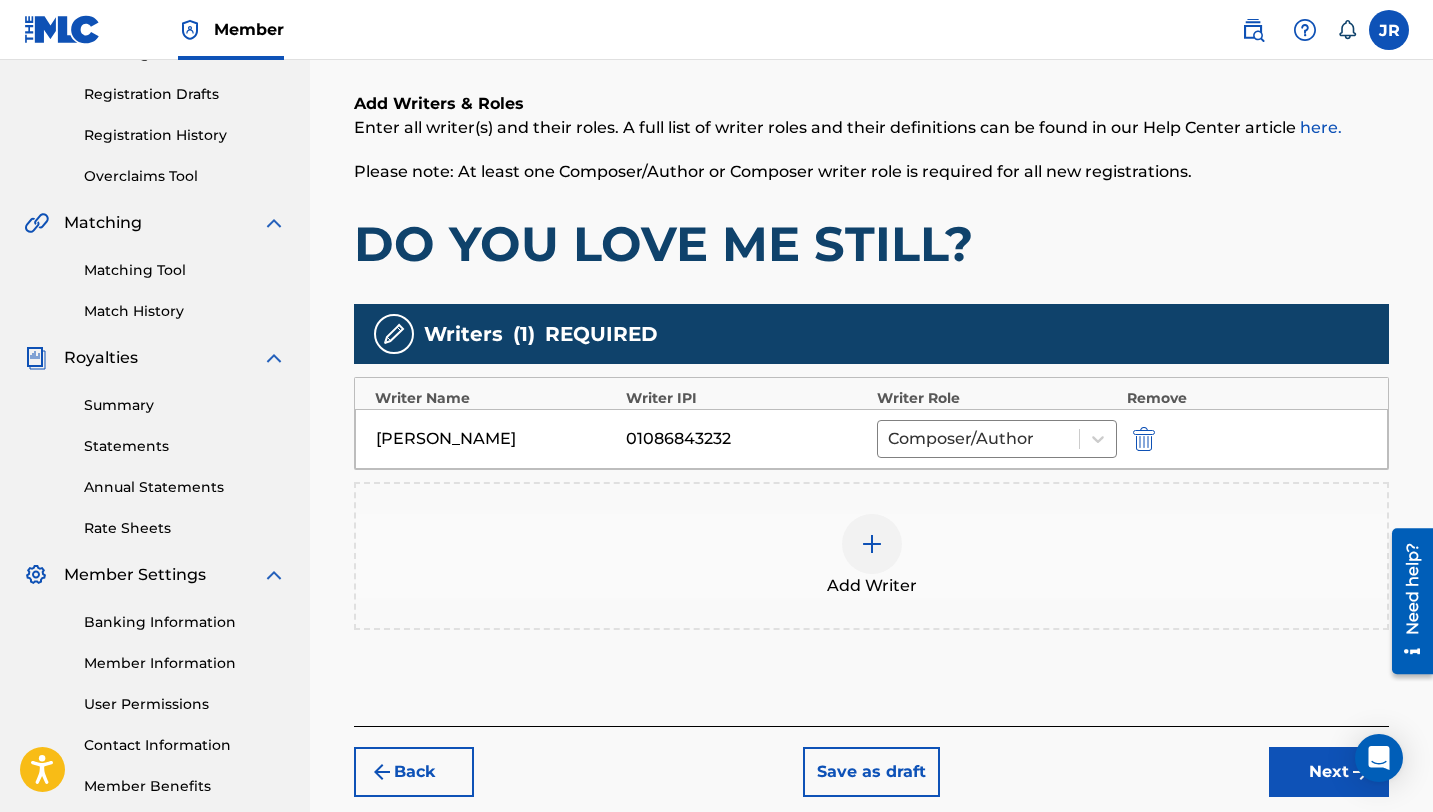 click on "Next" at bounding box center [1329, 772] 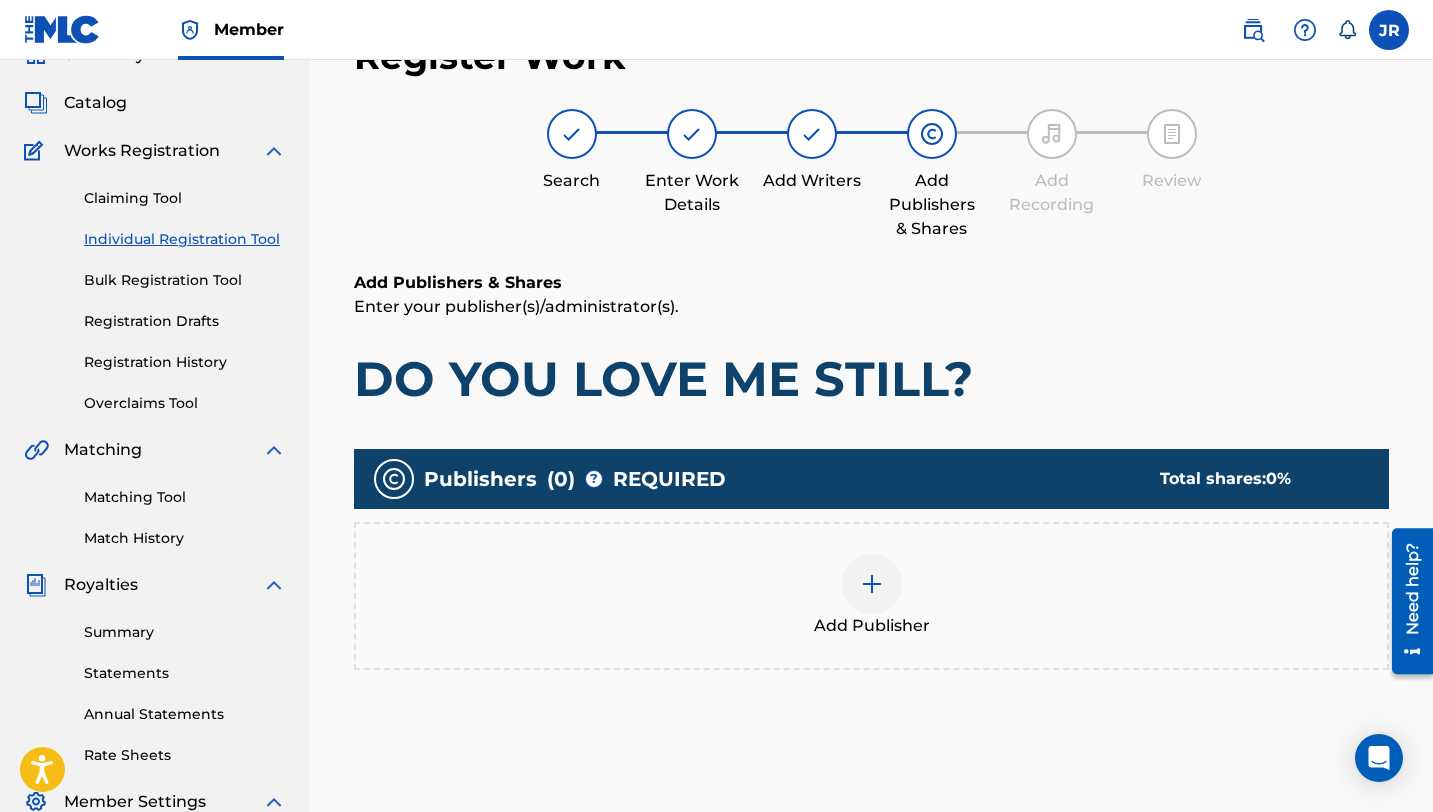 scroll, scrollTop: 90, scrollLeft: 0, axis: vertical 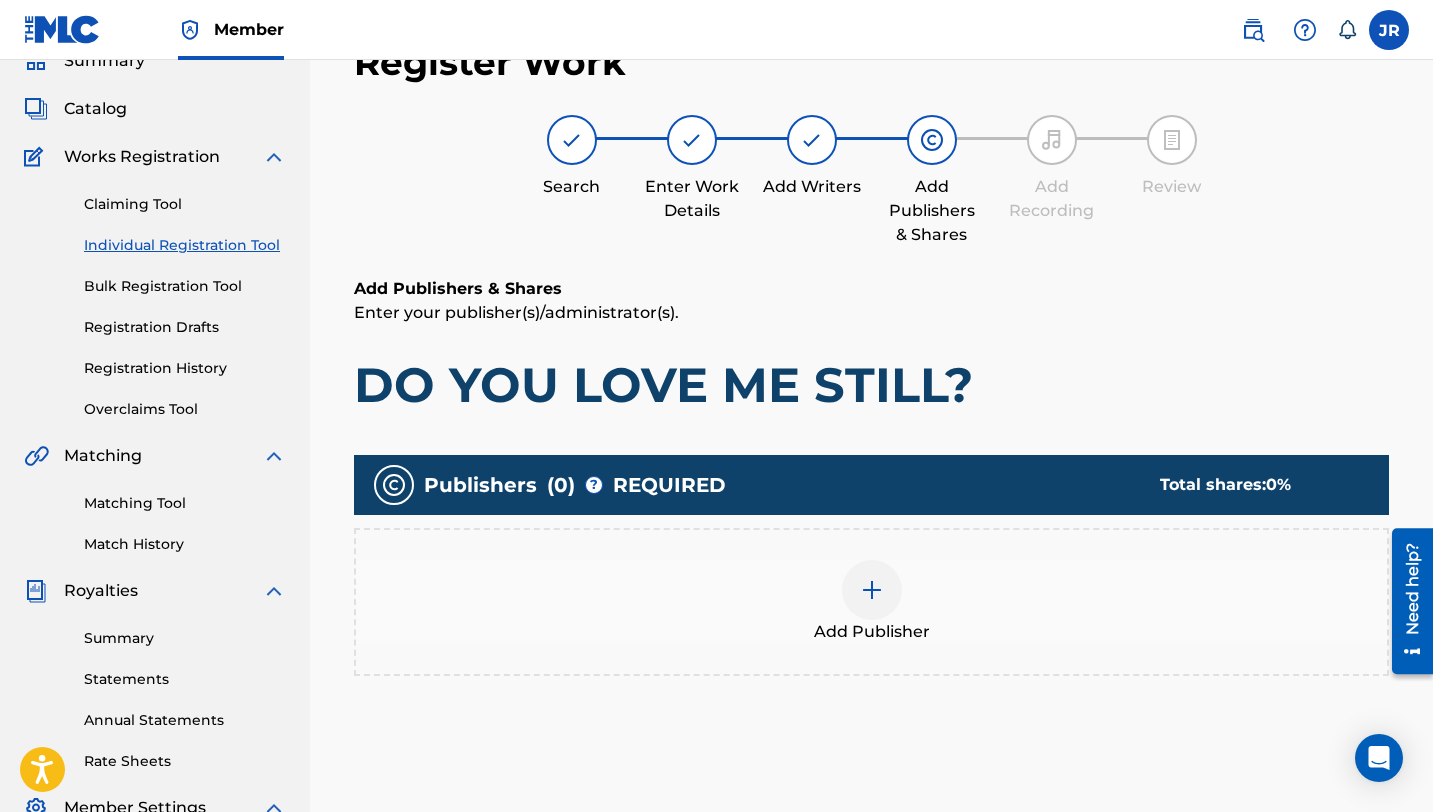 click at bounding box center (872, 590) 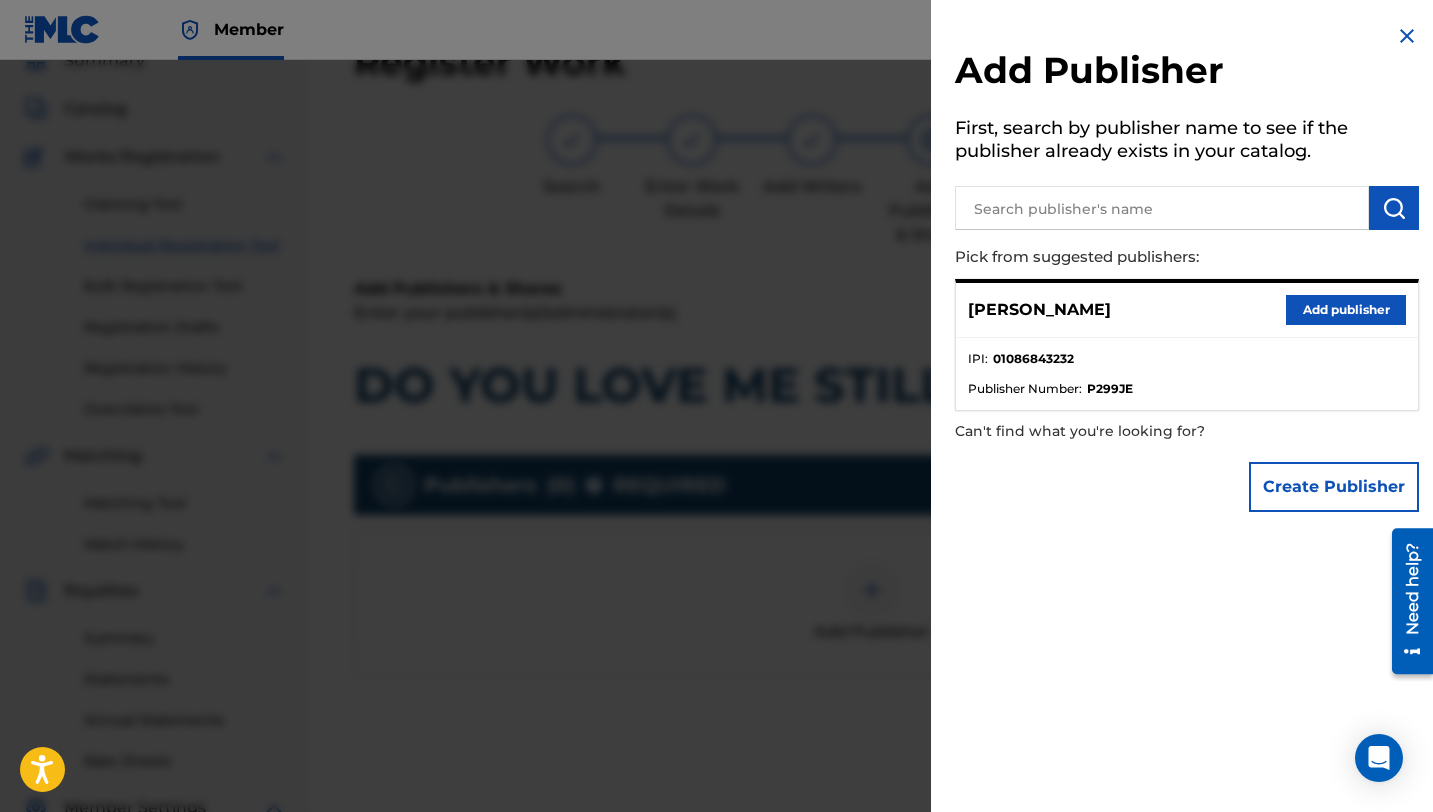 click on "Add publisher" at bounding box center [1346, 310] 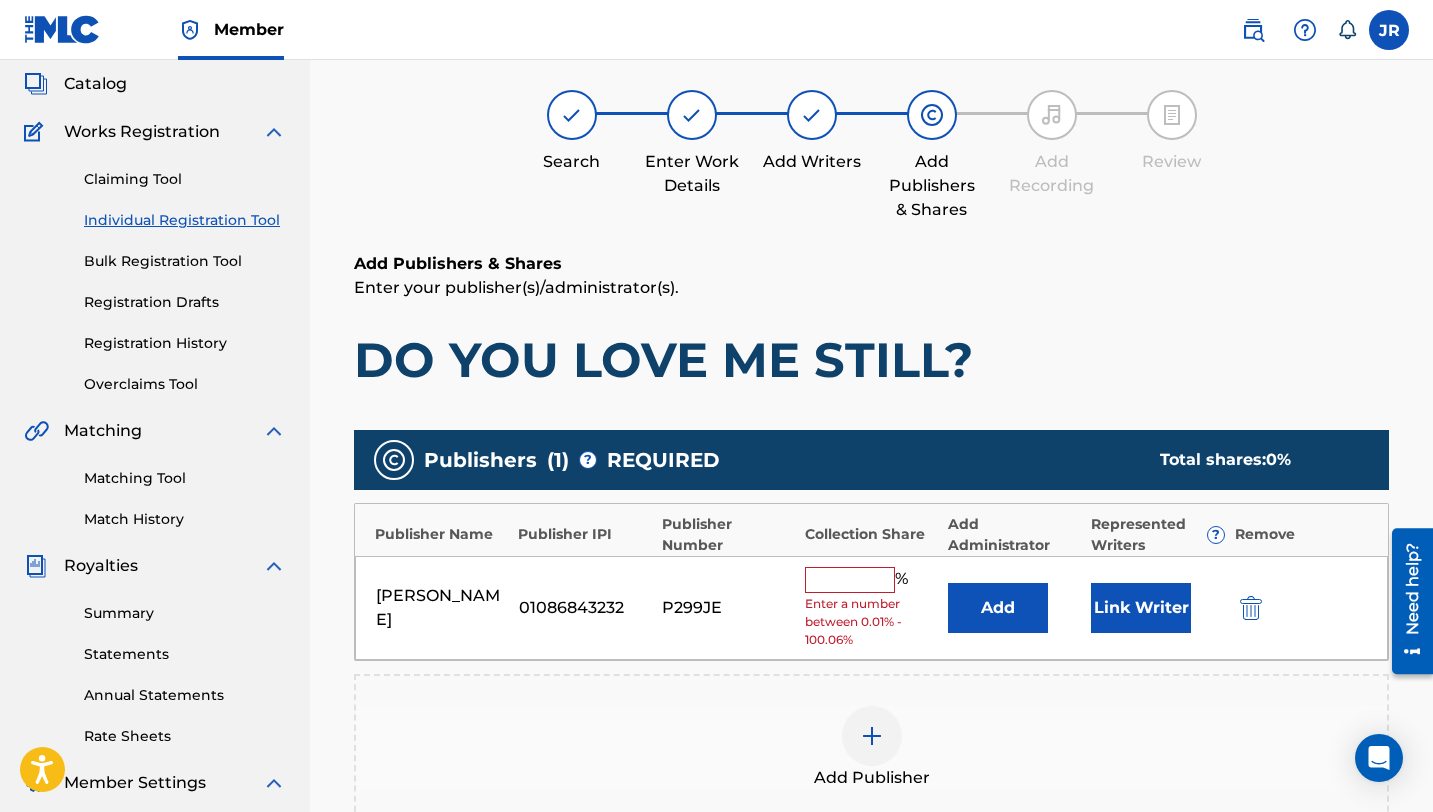 scroll, scrollTop: 116, scrollLeft: 0, axis: vertical 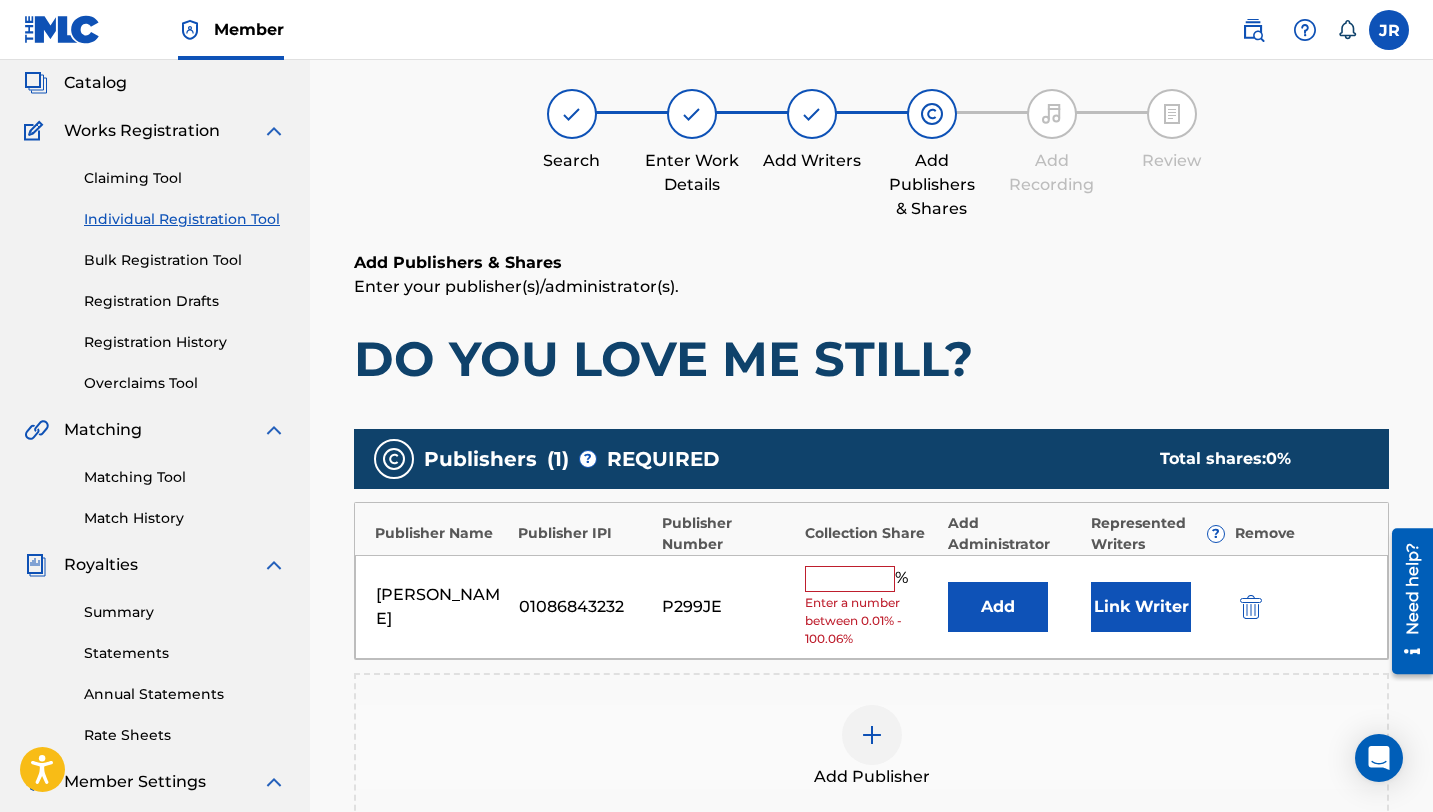 click at bounding box center (850, 579) 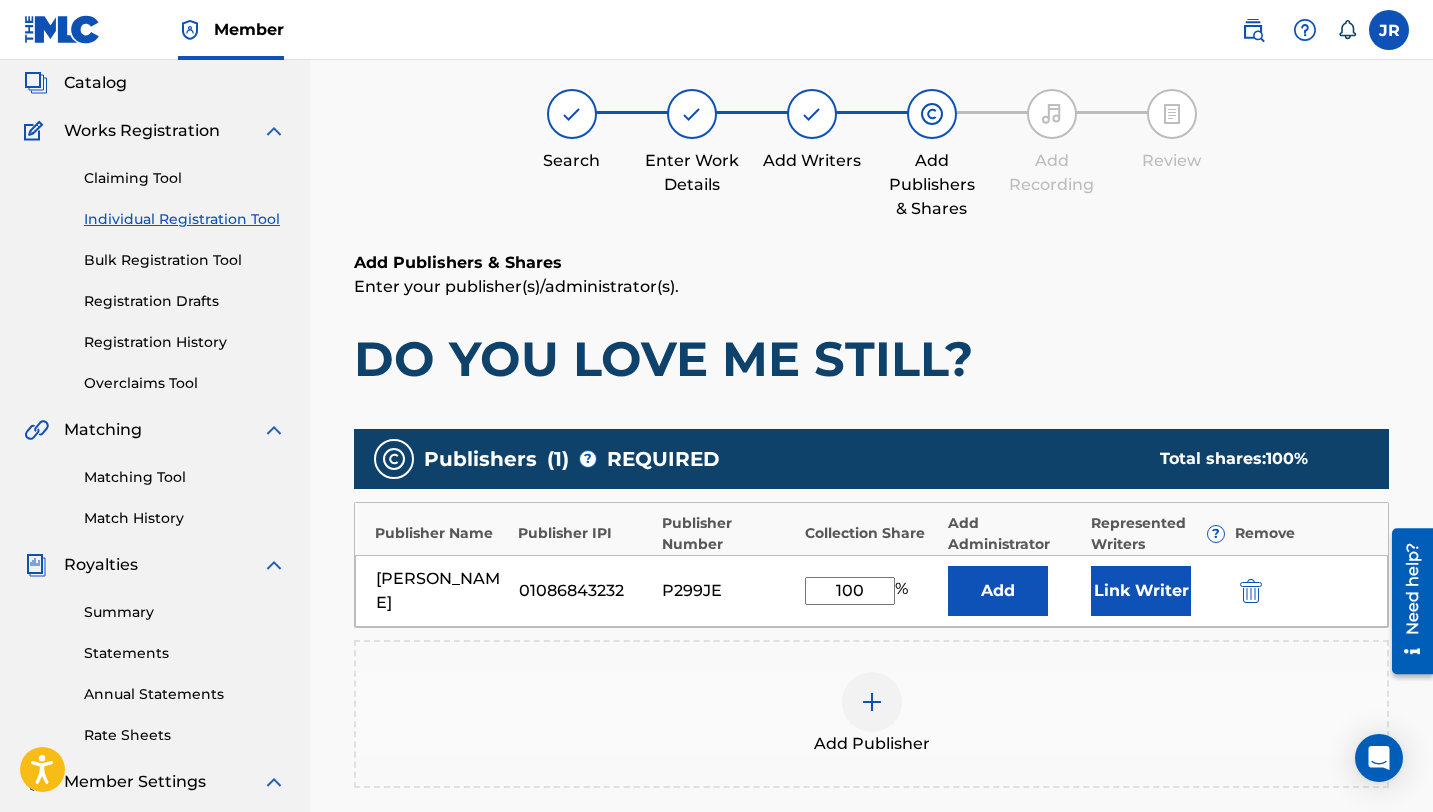 type on "100" 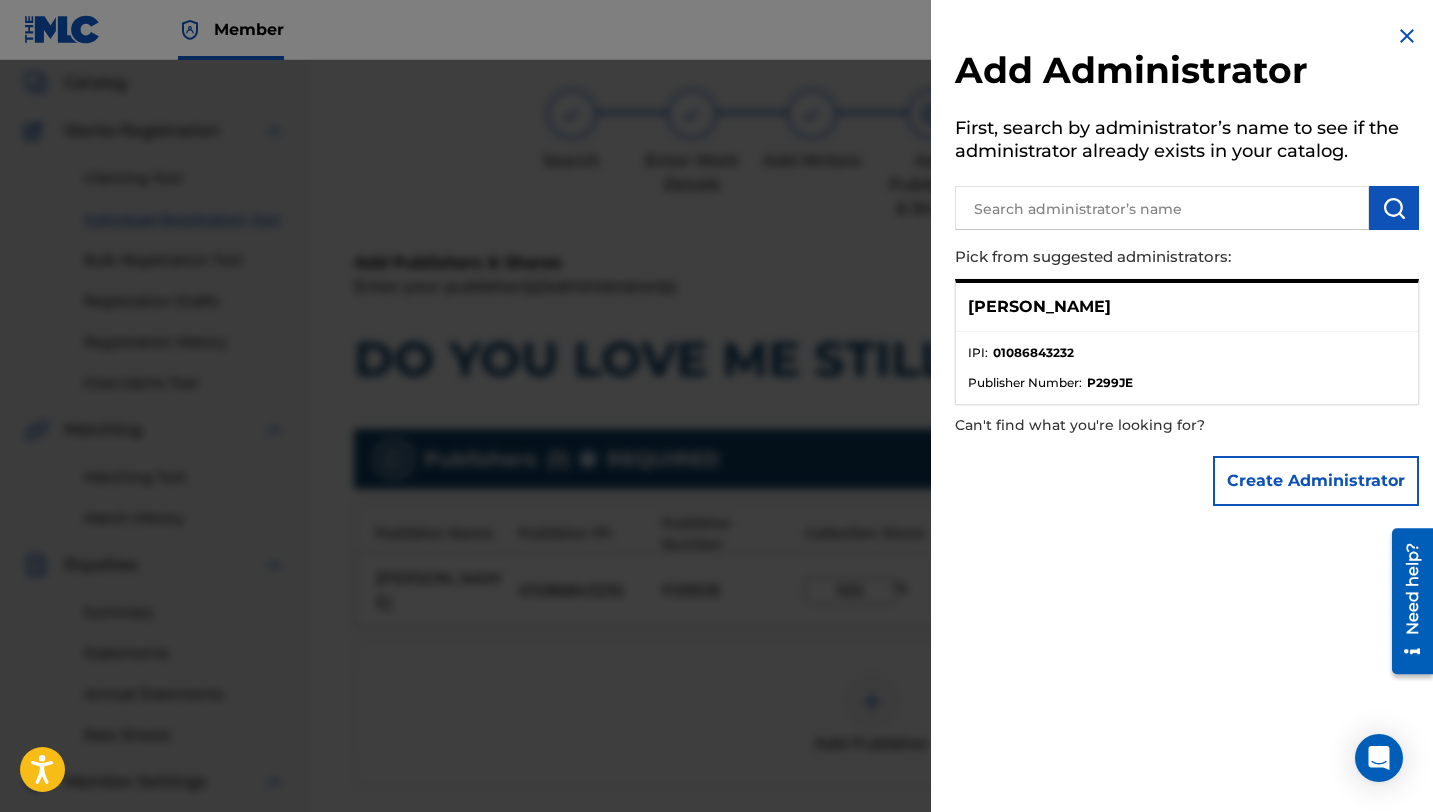 click at bounding box center (716, 466) 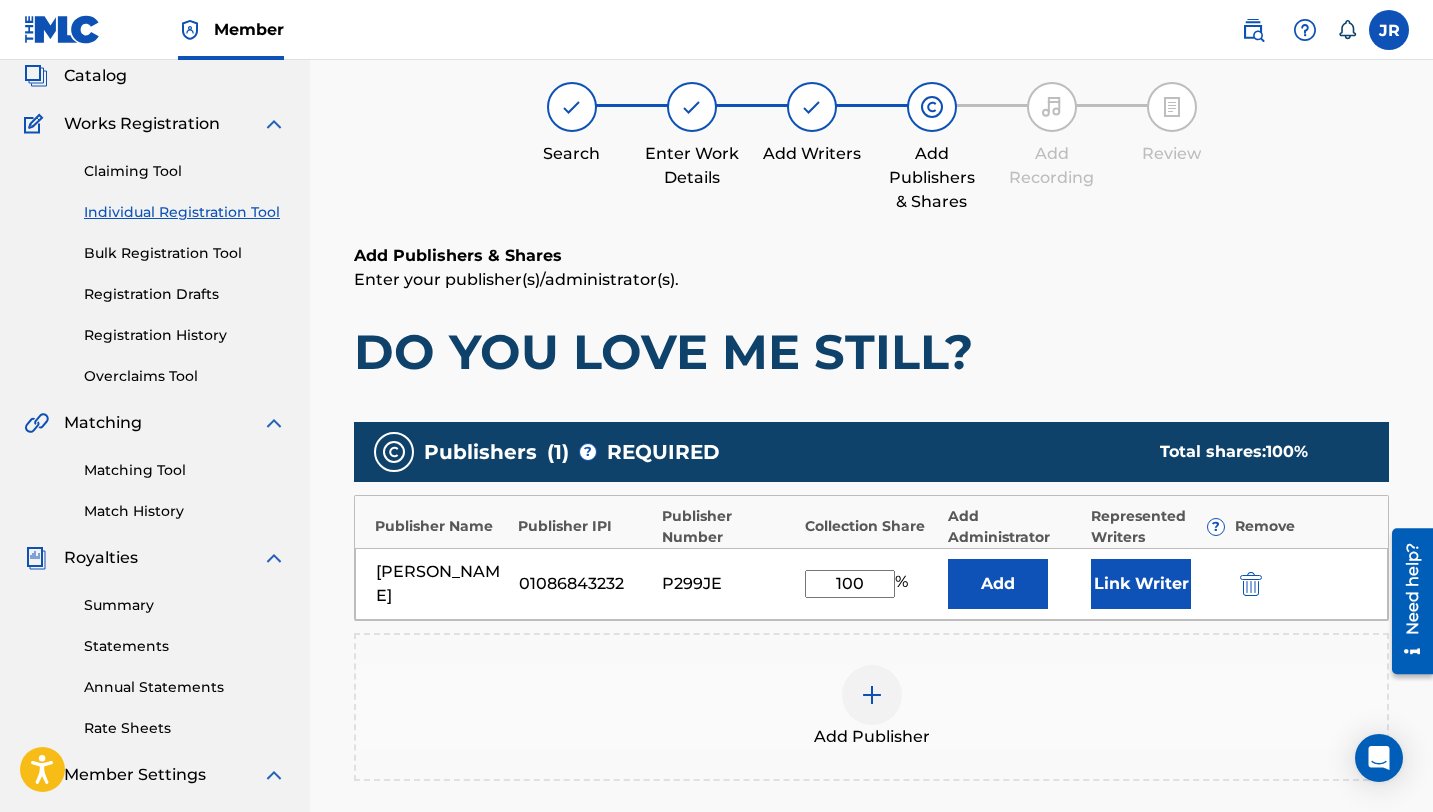 scroll, scrollTop: 124, scrollLeft: 0, axis: vertical 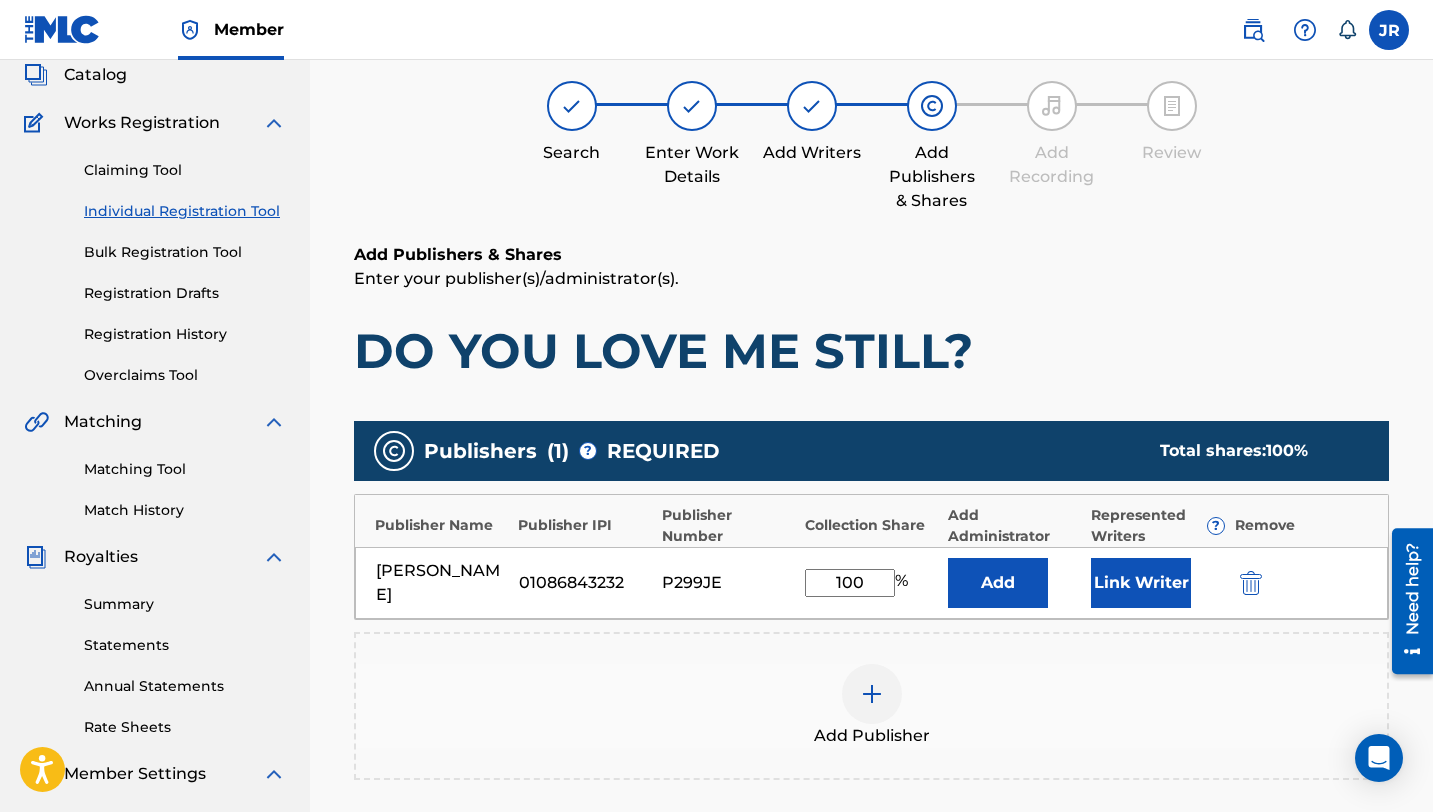click on "Add" at bounding box center [998, 583] 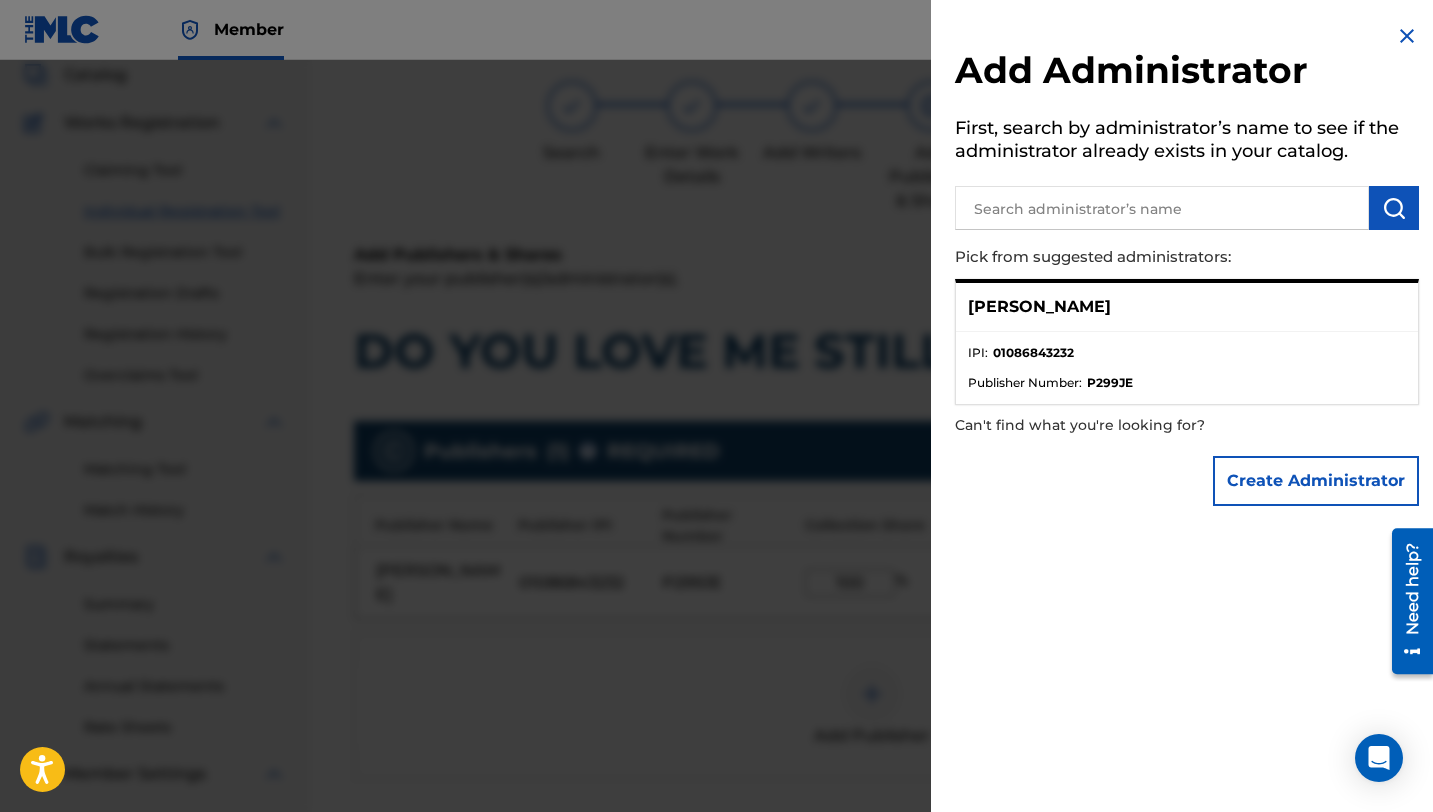 click at bounding box center [716, 466] 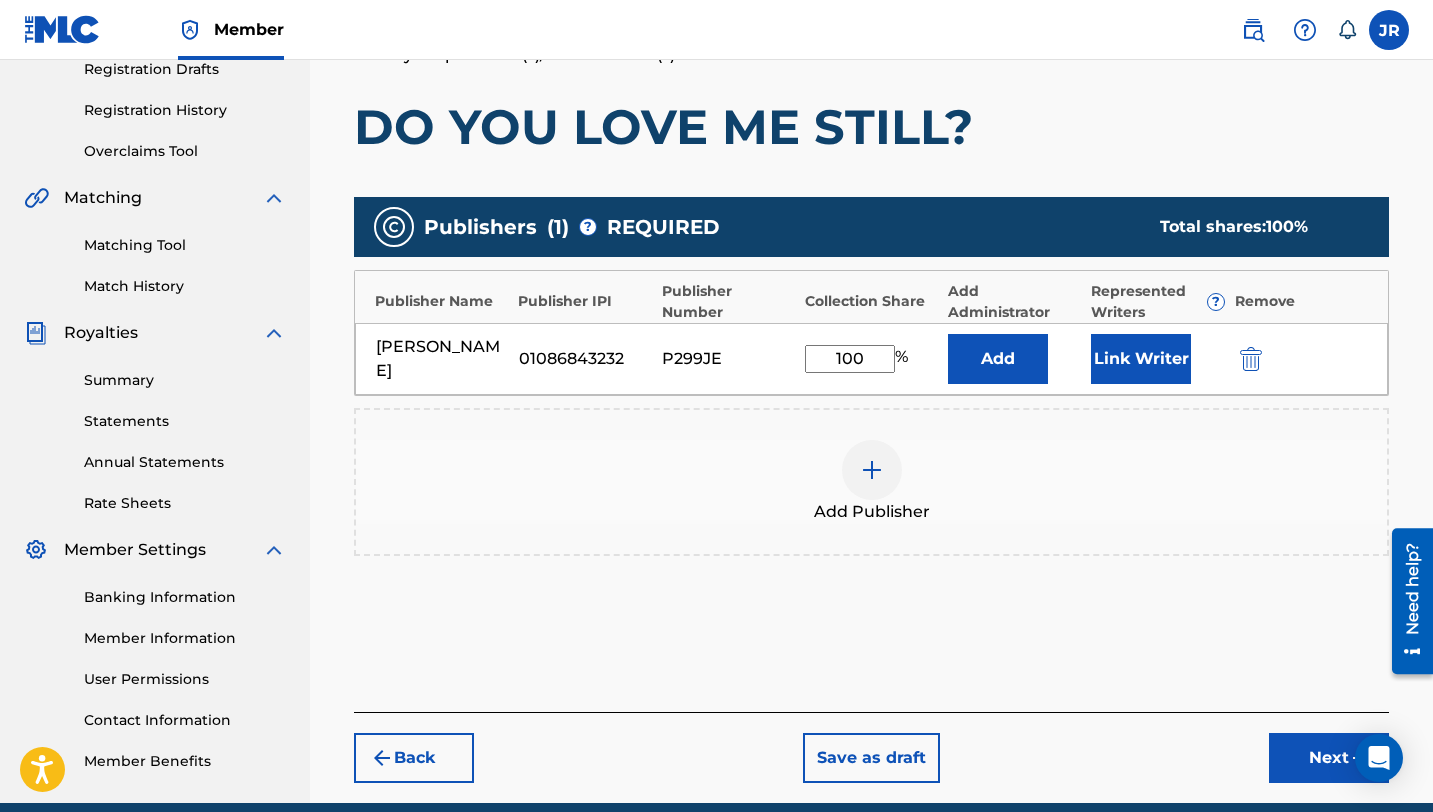 scroll, scrollTop: 403, scrollLeft: 0, axis: vertical 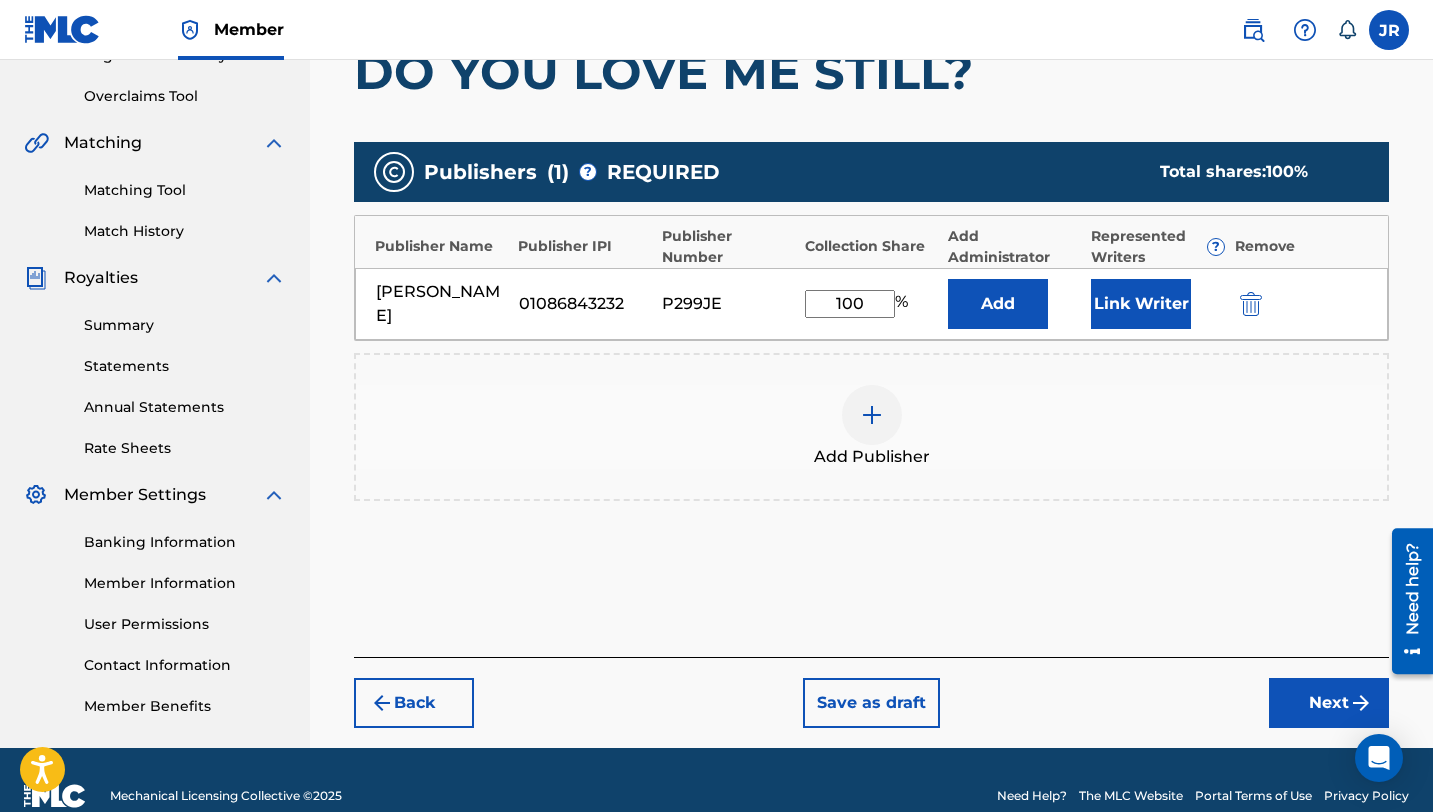 click on "Next" at bounding box center [1329, 703] 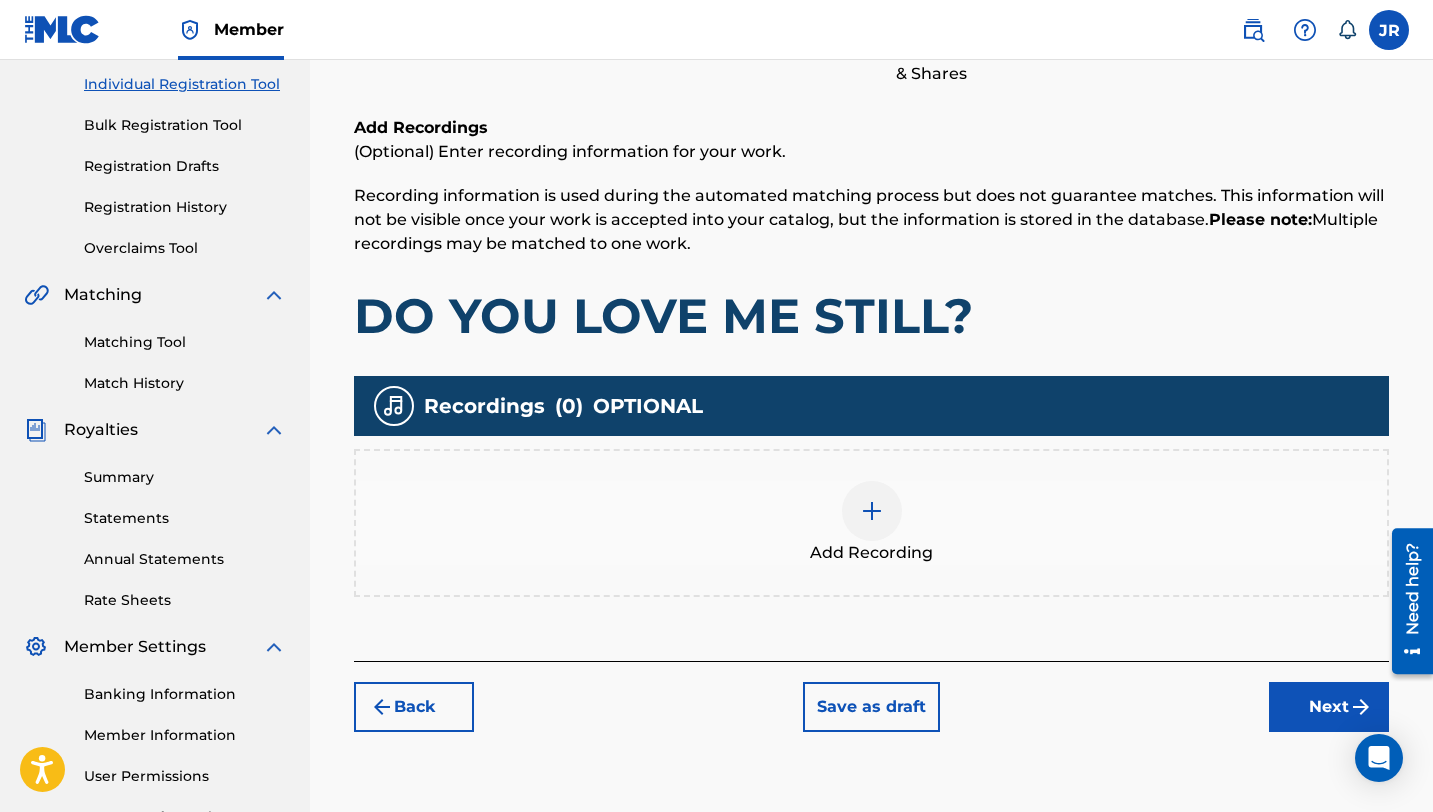 scroll, scrollTop: 255, scrollLeft: 0, axis: vertical 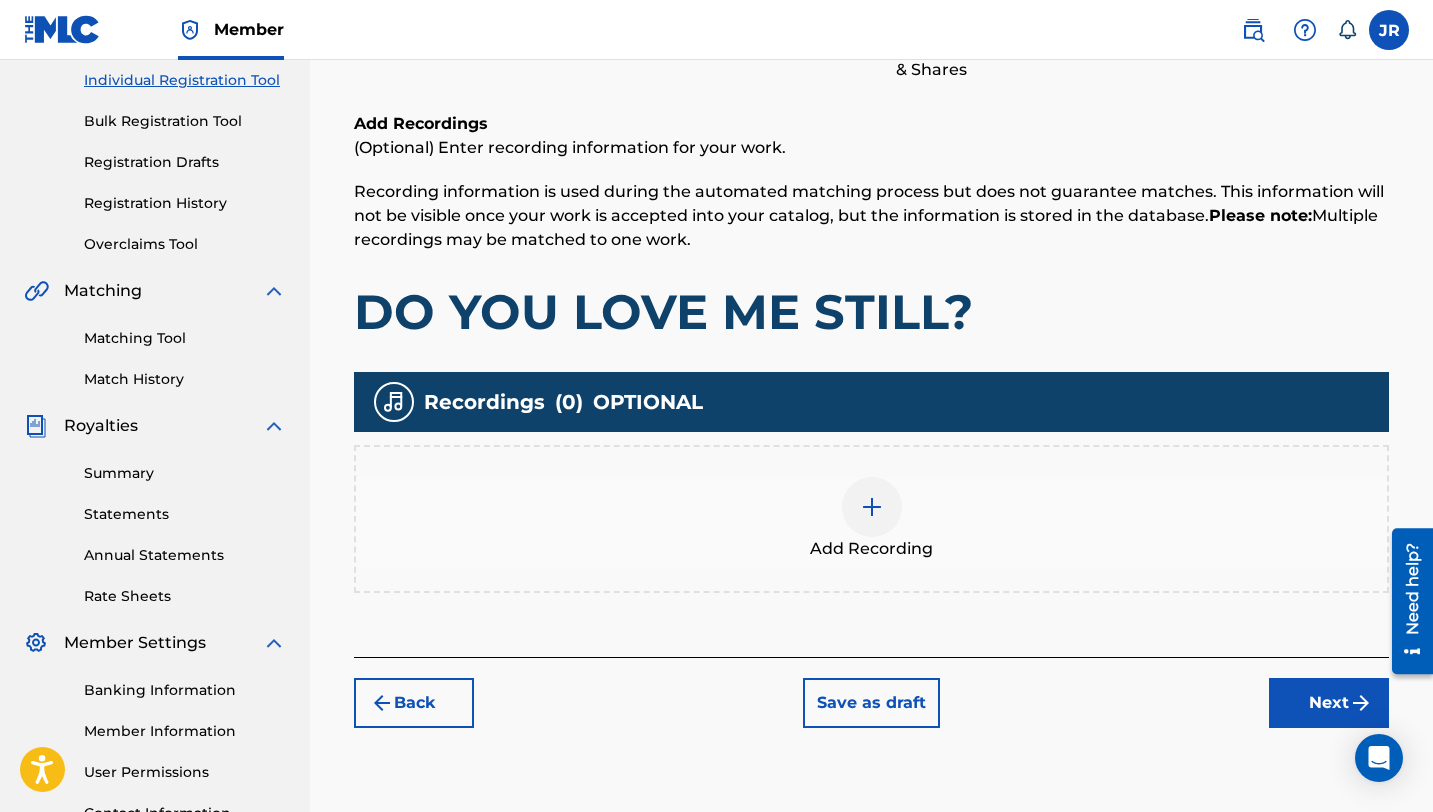 click at bounding box center (872, 507) 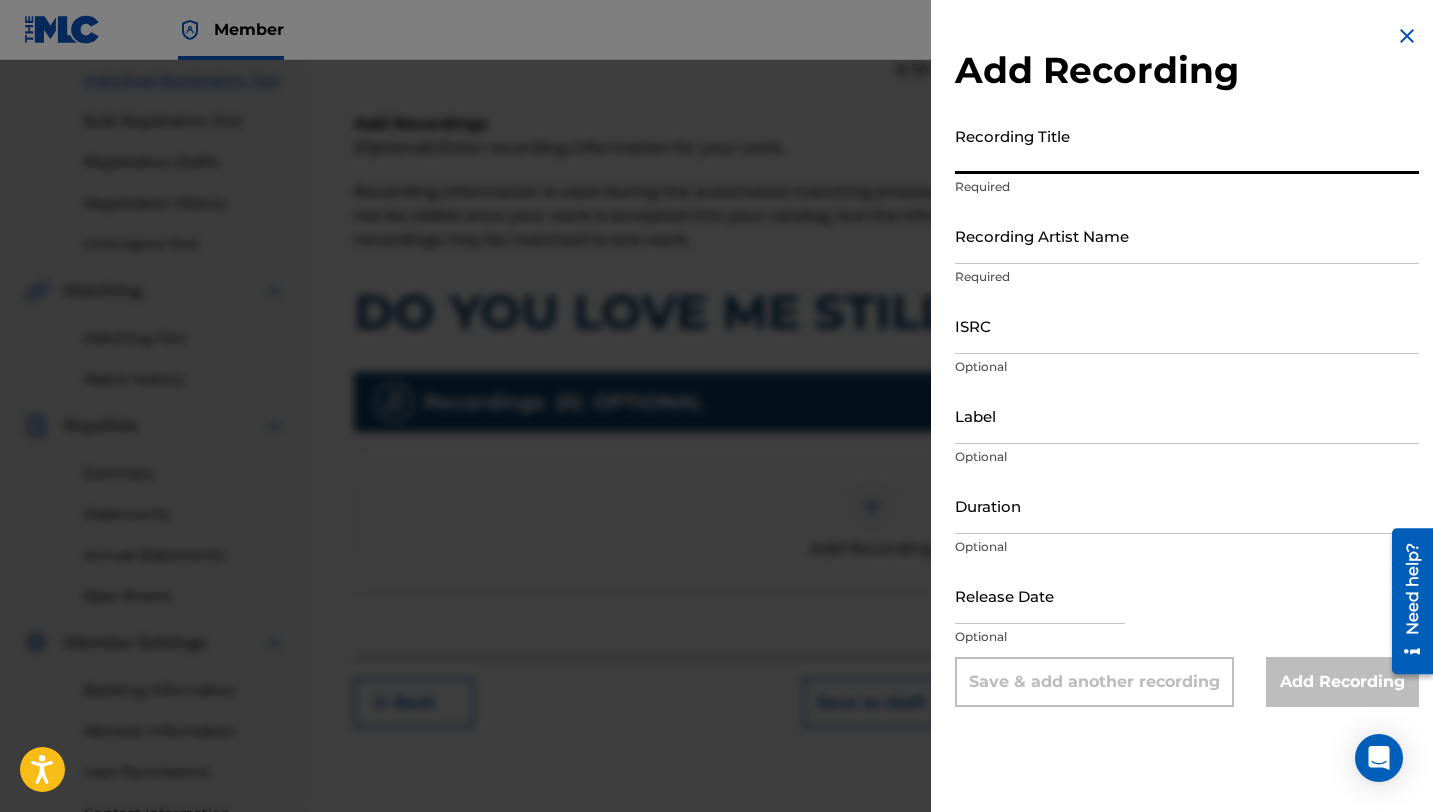 click on "Recording Title" at bounding box center [1187, 145] 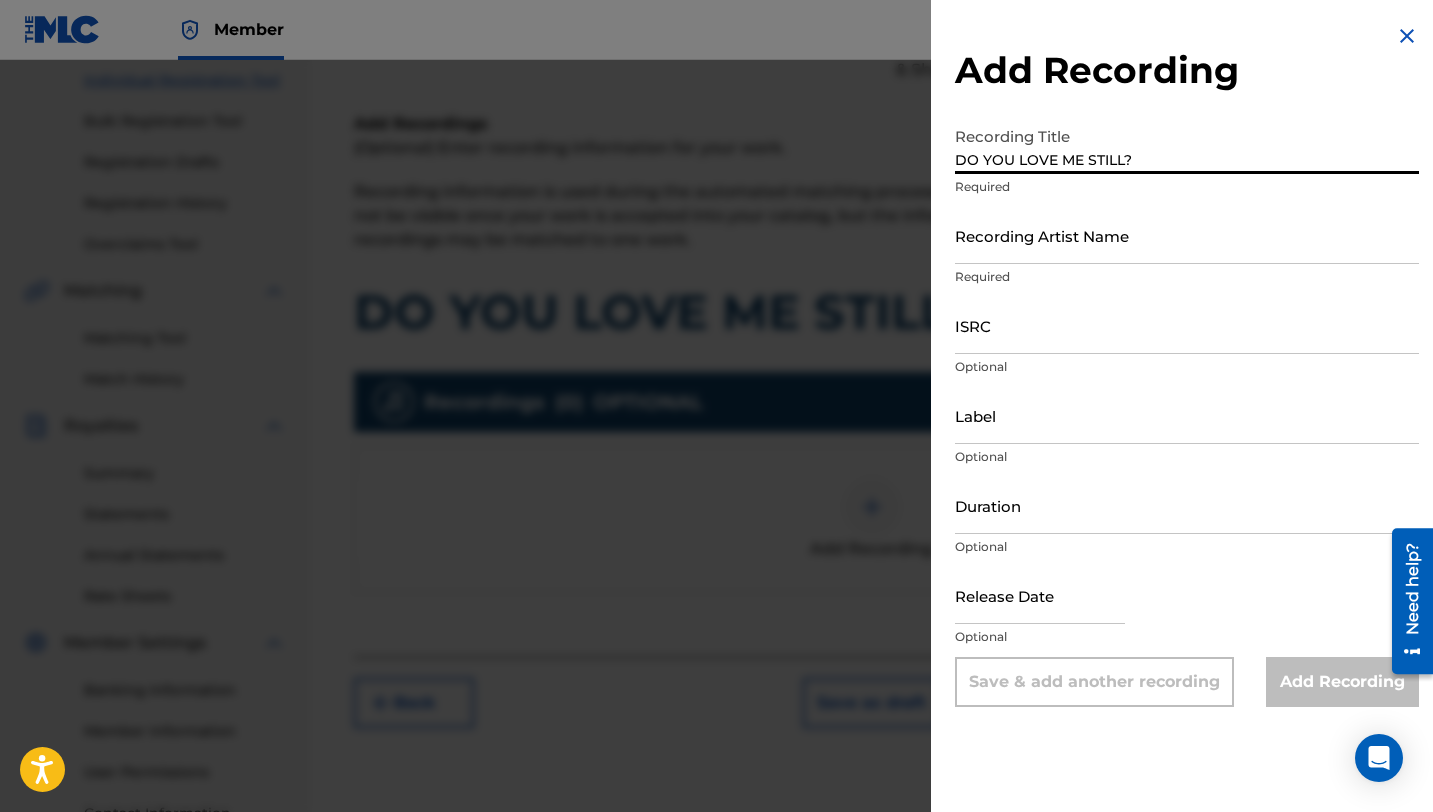 type on "DO YOU LOVE ME STILL?" 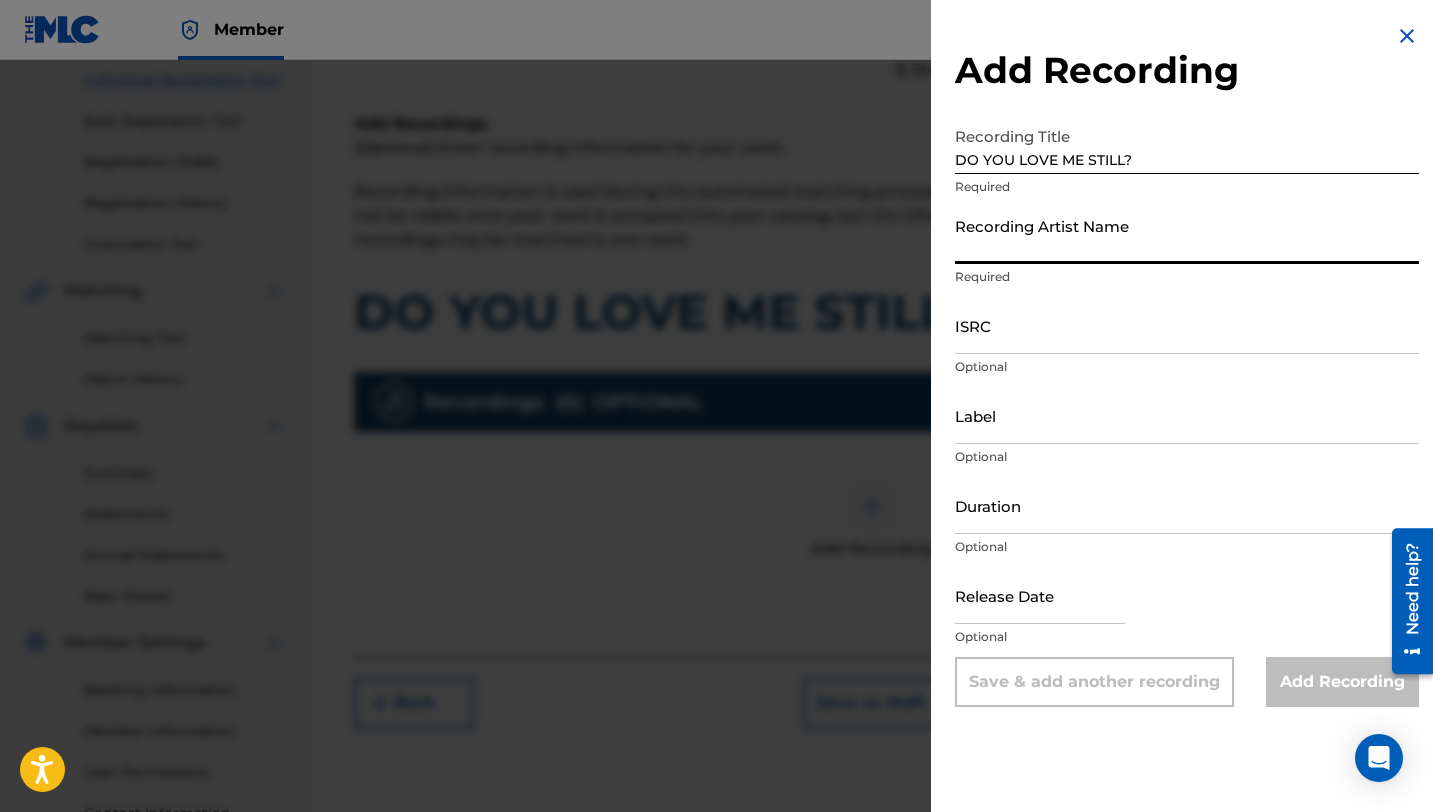 type on "RØA" 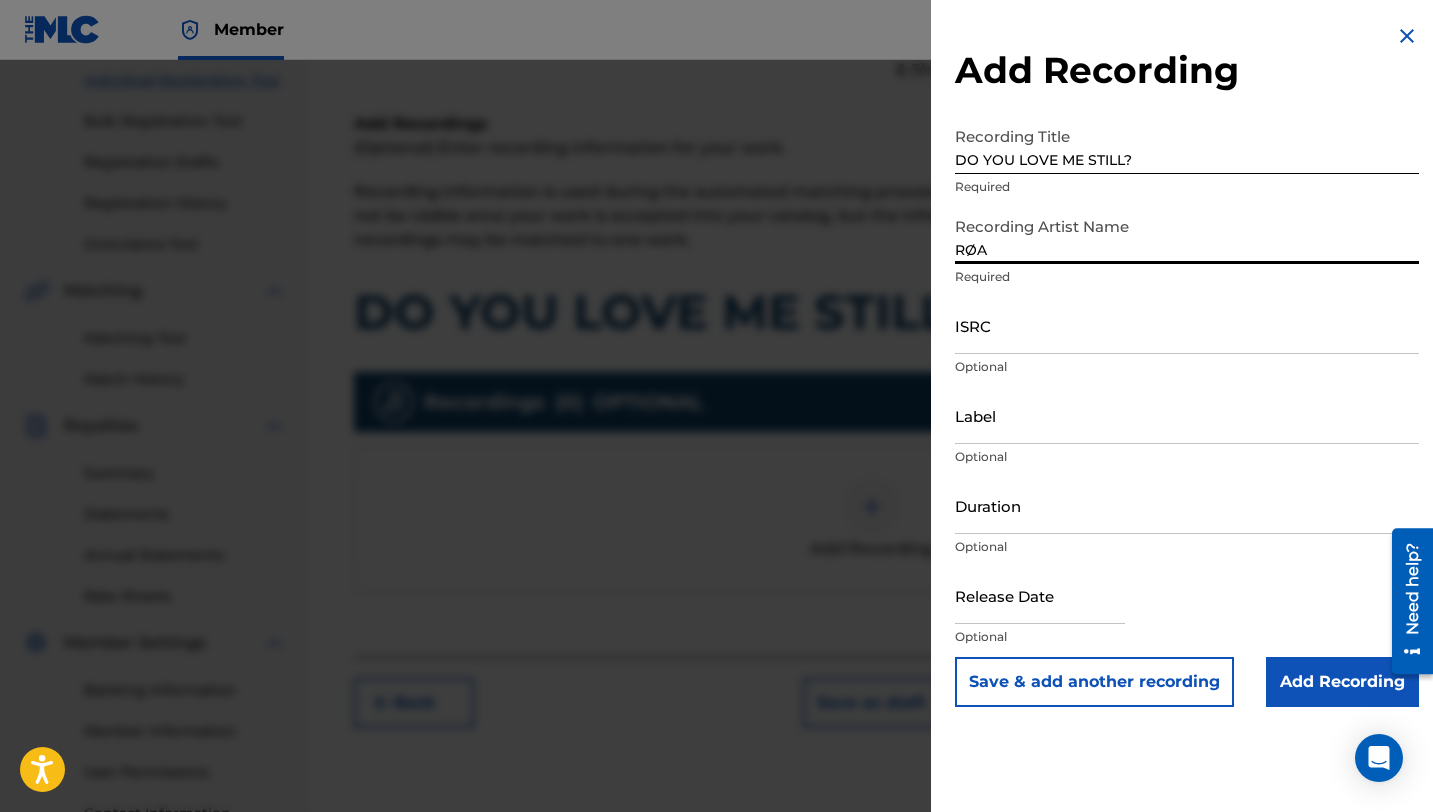 click on "ISRC" at bounding box center (1187, 325) 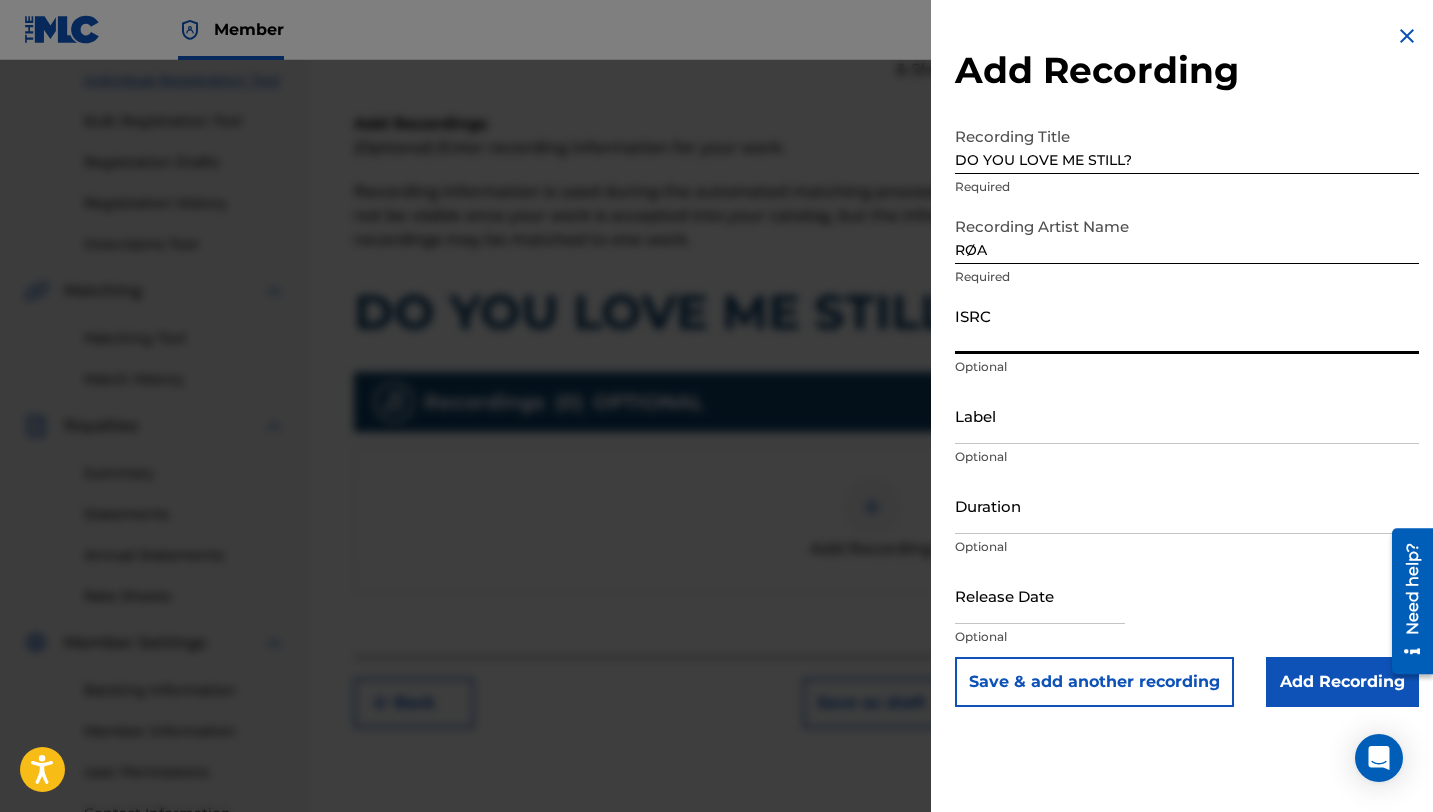 paste on "SE5BU2527449" 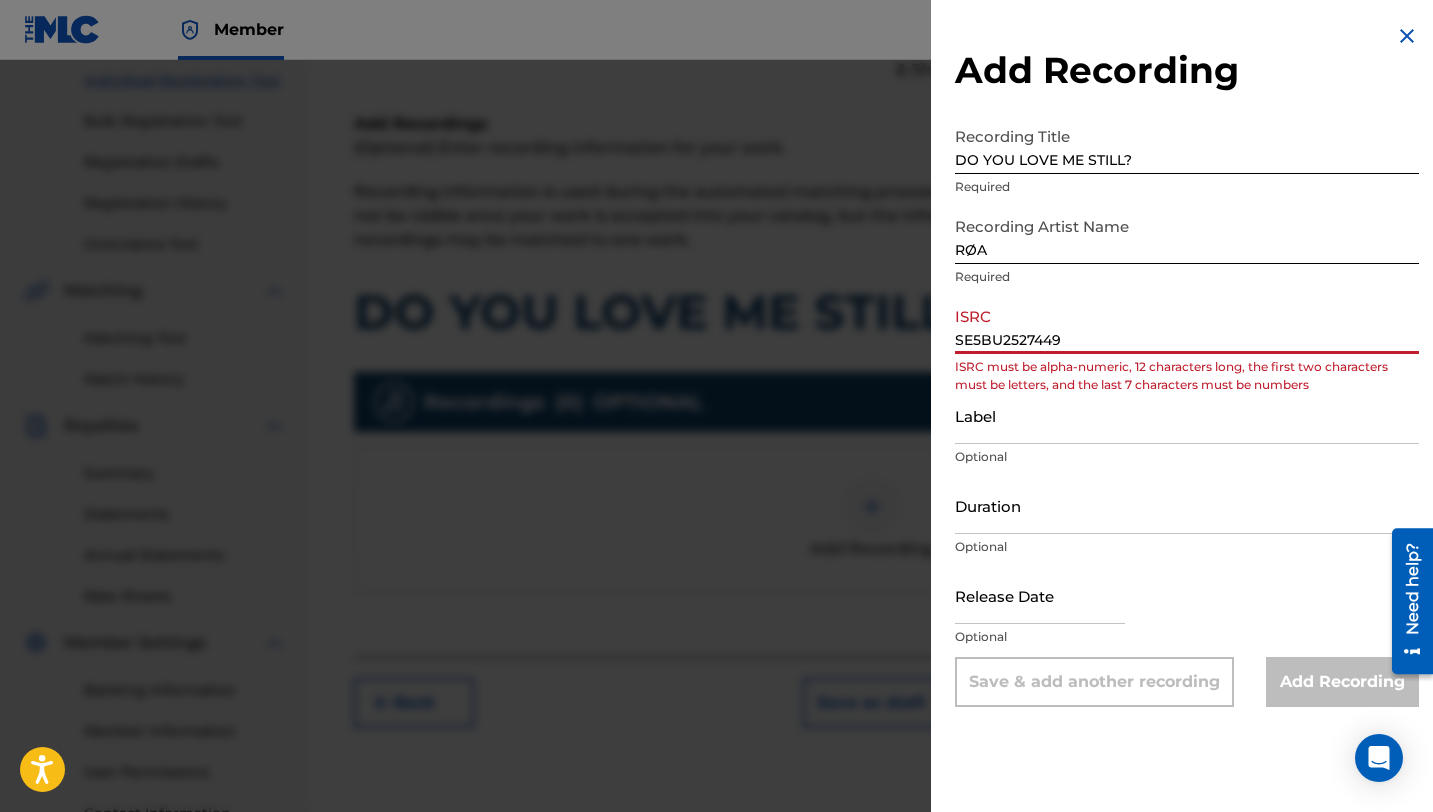 click on "SE5BU2527449" at bounding box center [1187, 325] 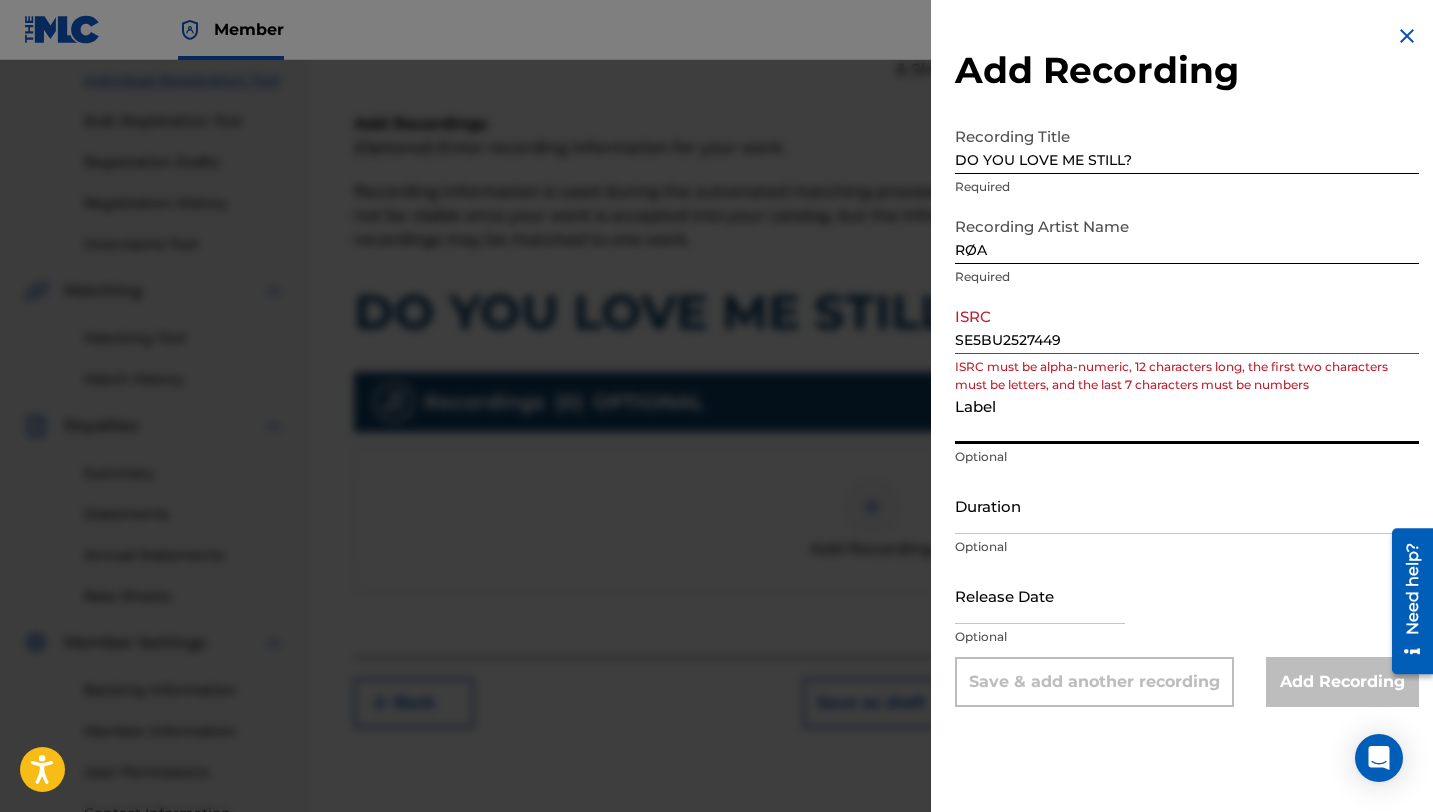 click on "Label" at bounding box center (1187, 415) 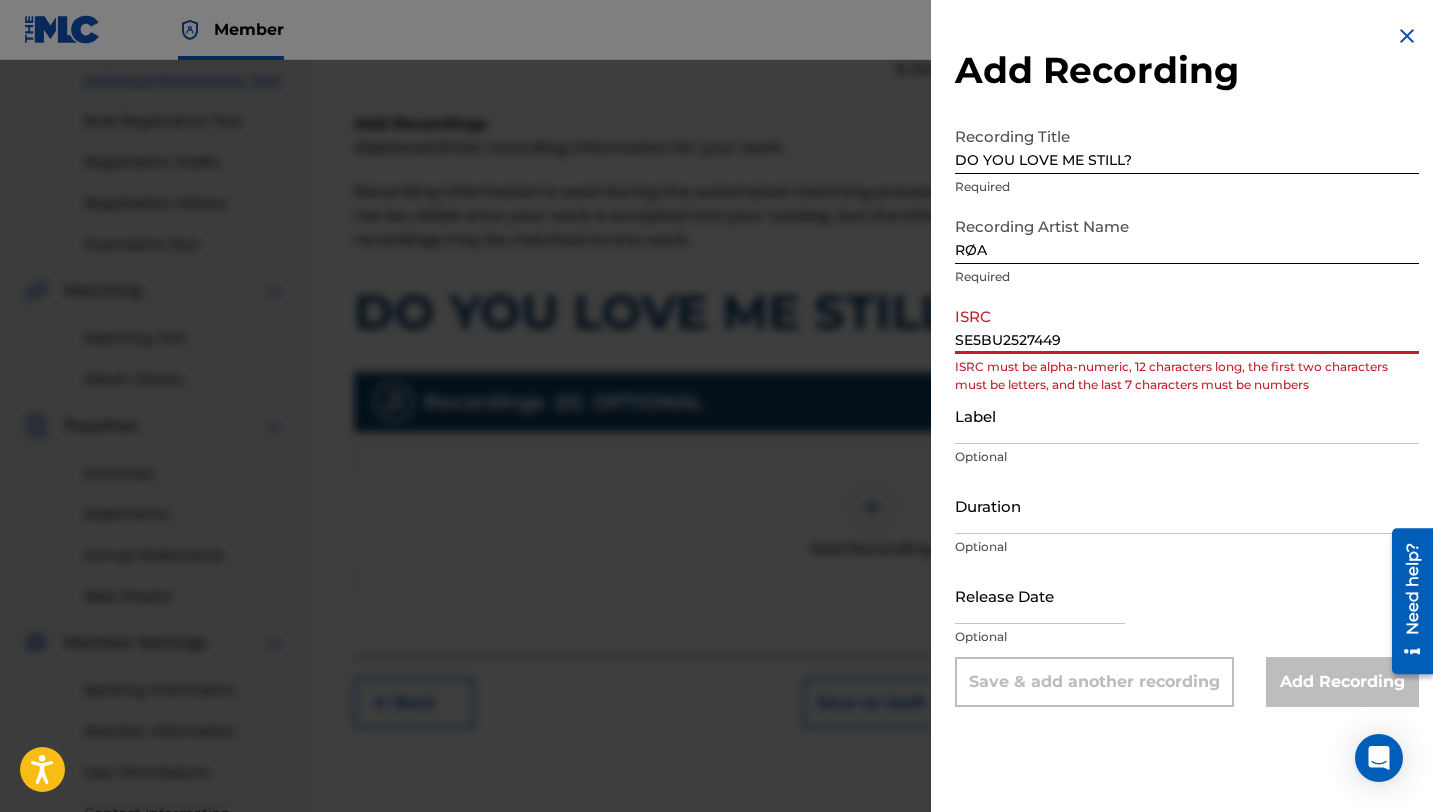 click on "SE5BU2527449" at bounding box center [1187, 325] 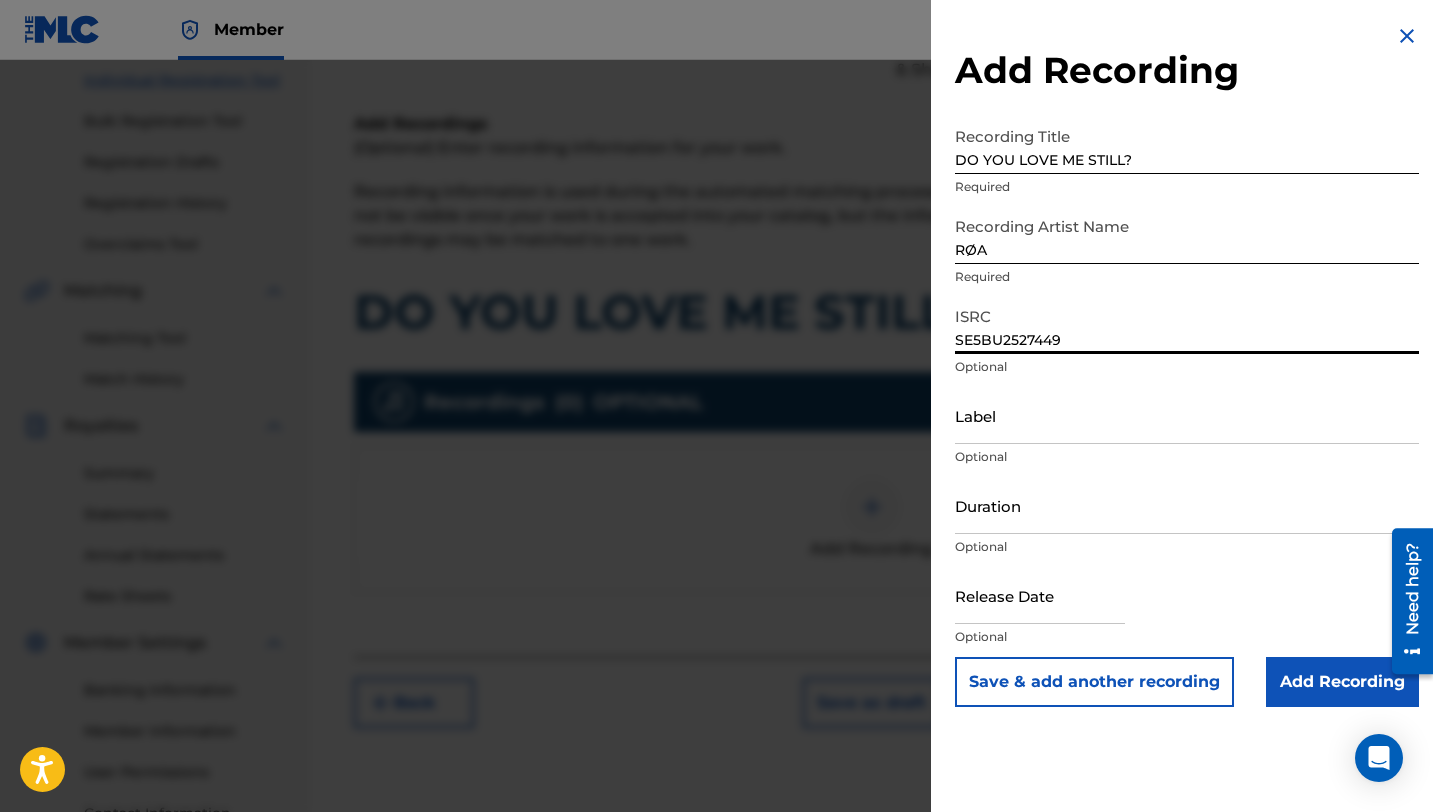 type on "SE5BU2527449" 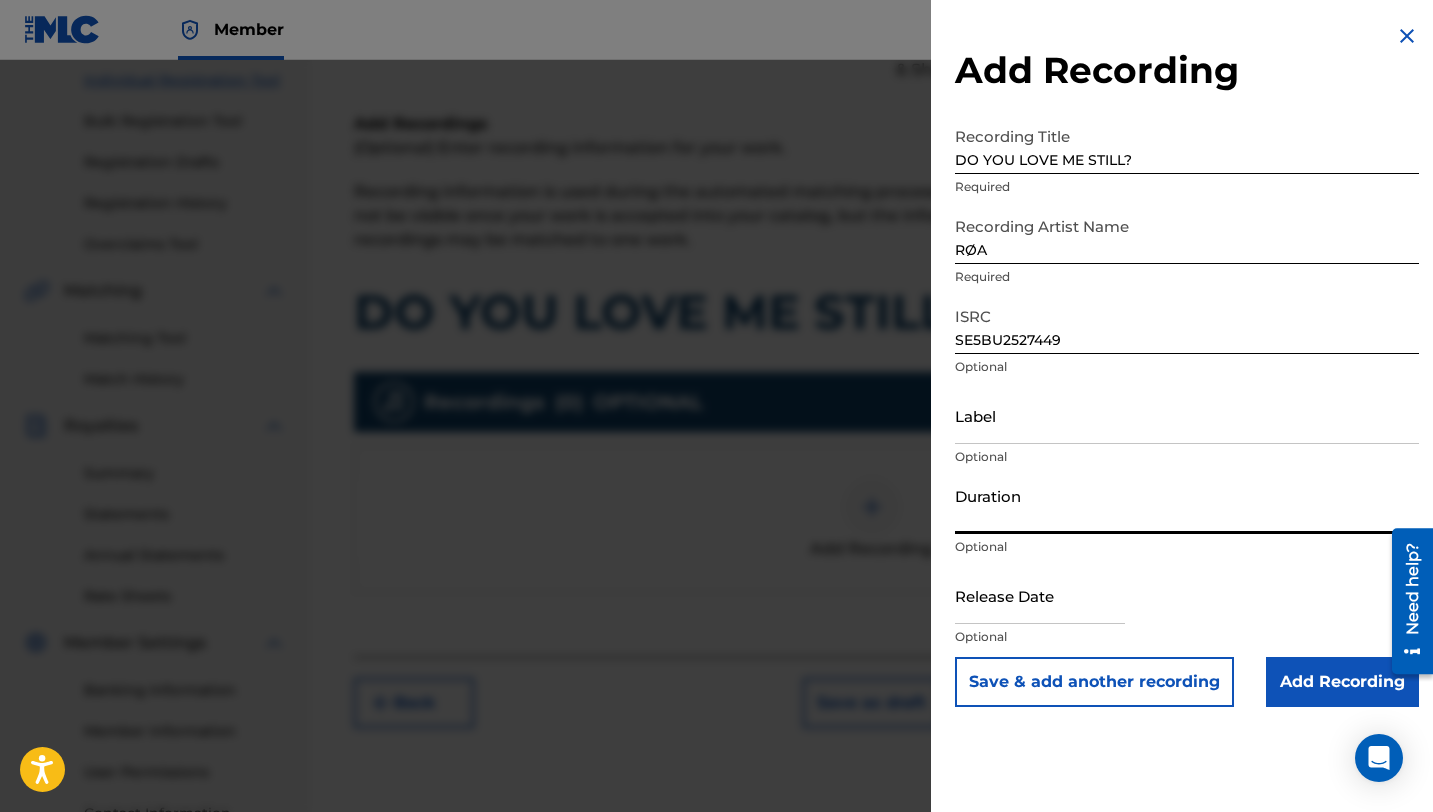 click at bounding box center (1040, 595) 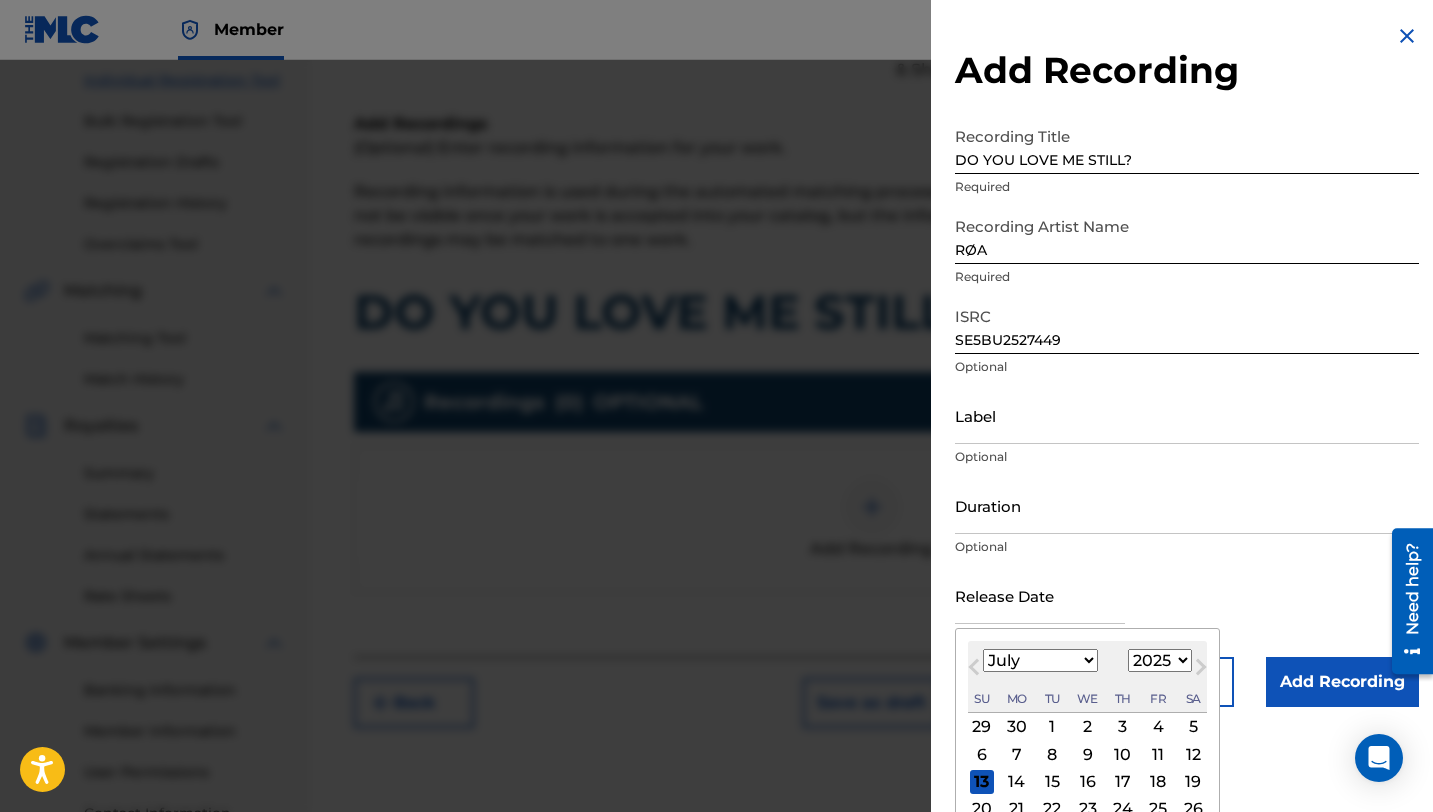 scroll, scrollTop: 10, scrollLeft: 0, axis: vertical 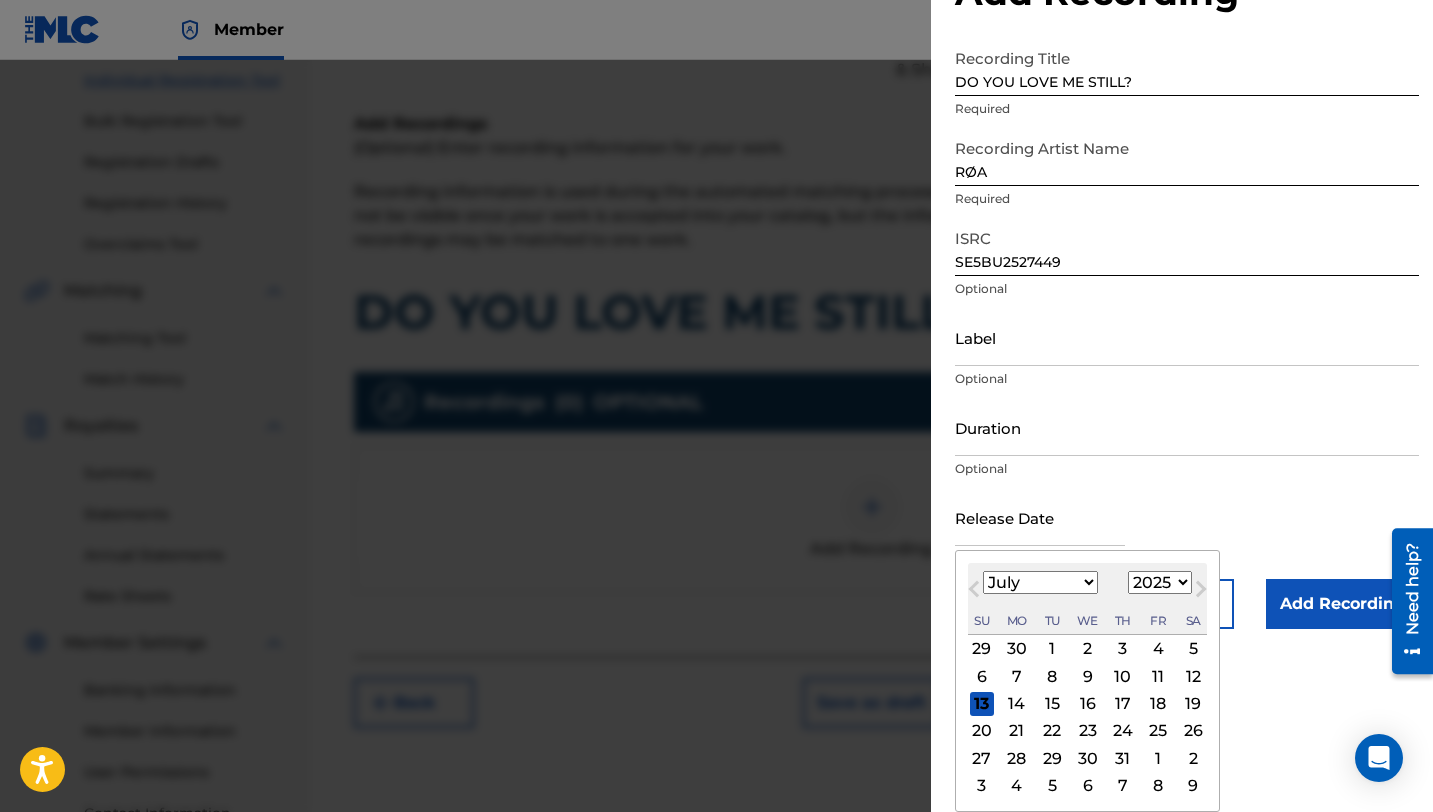 click on "January February March April May June July August September October November December" at bounding box center (1040, 582) 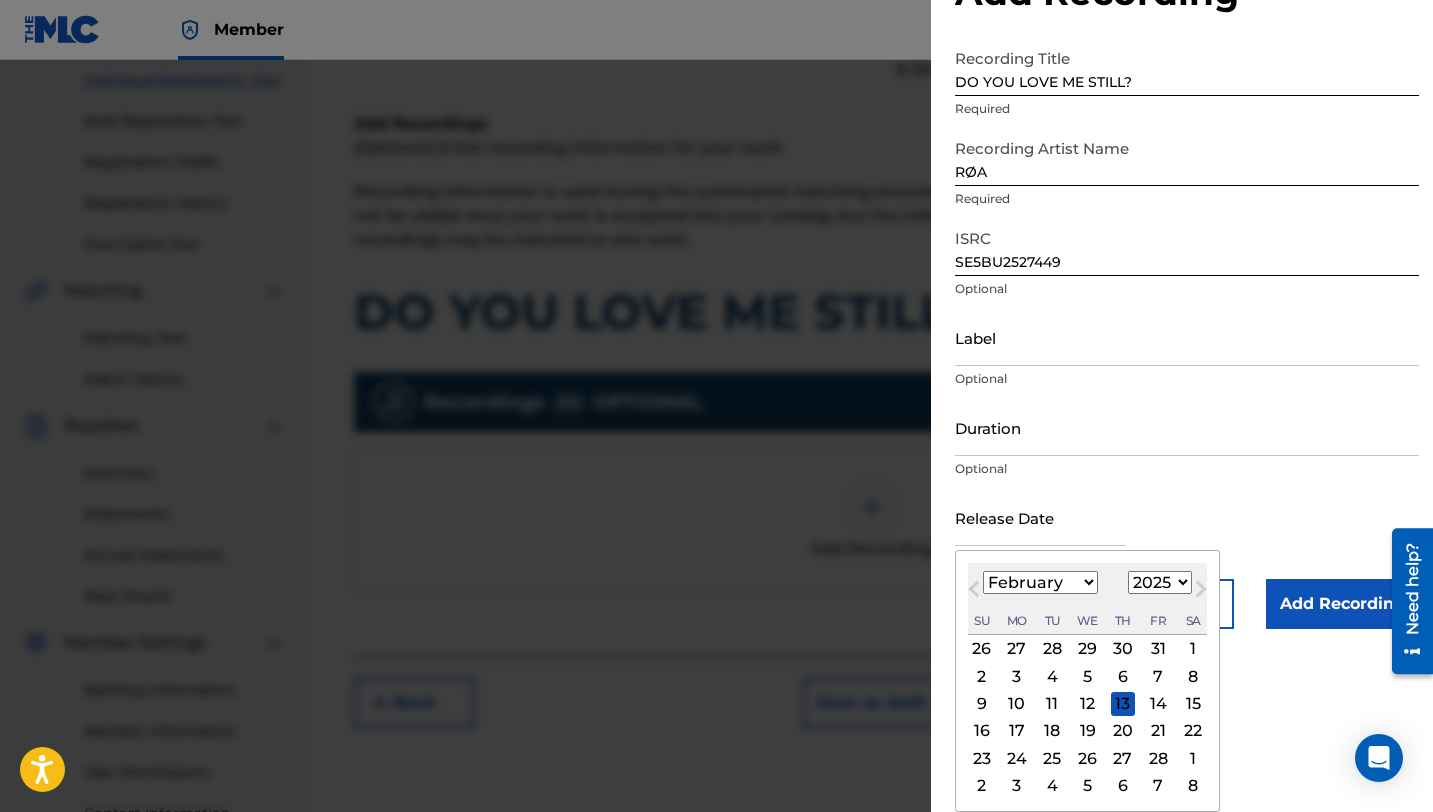 scroll, scrollTop: 318, scrollLeft: 0, axis: vertical 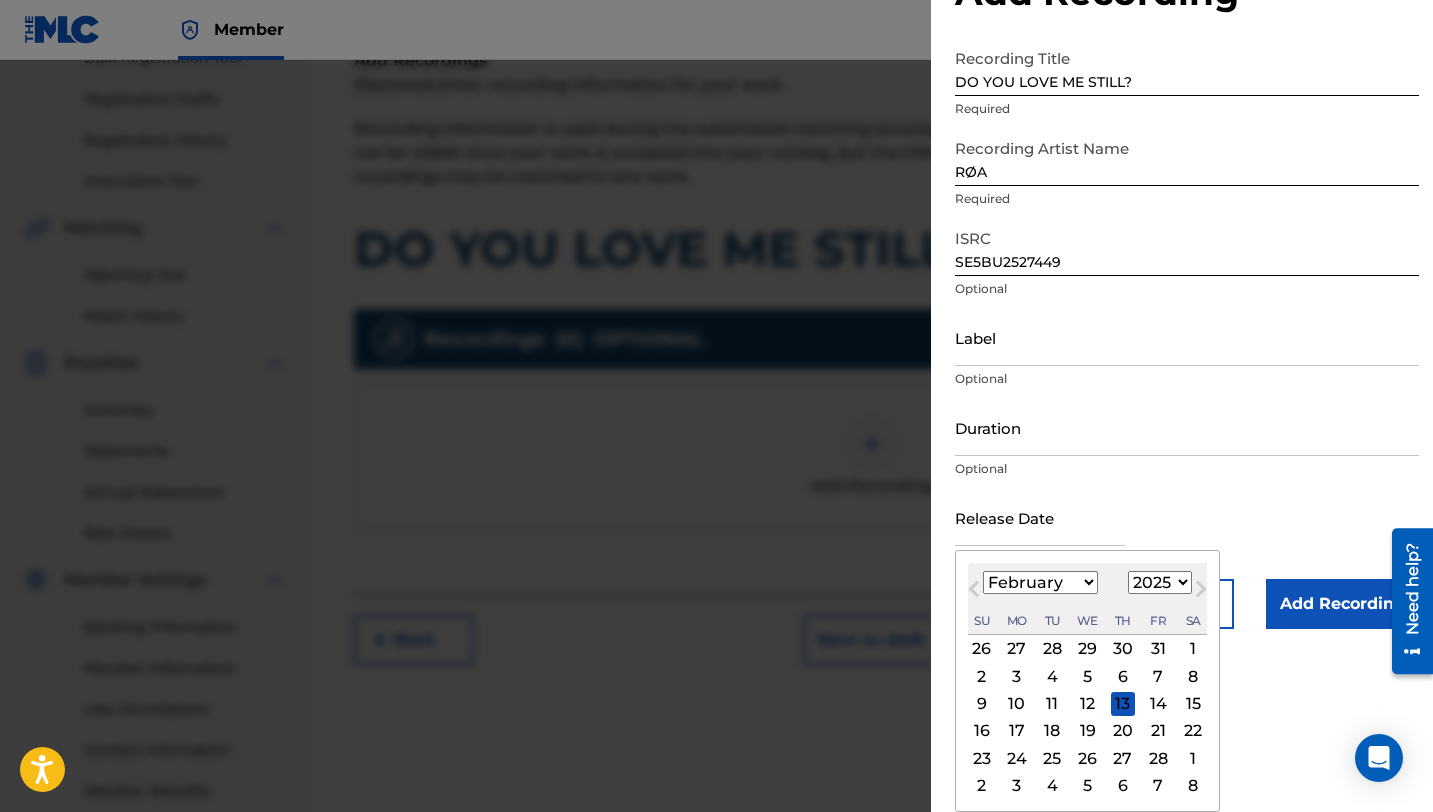 click on "28" at bounding box center [1052, 649] 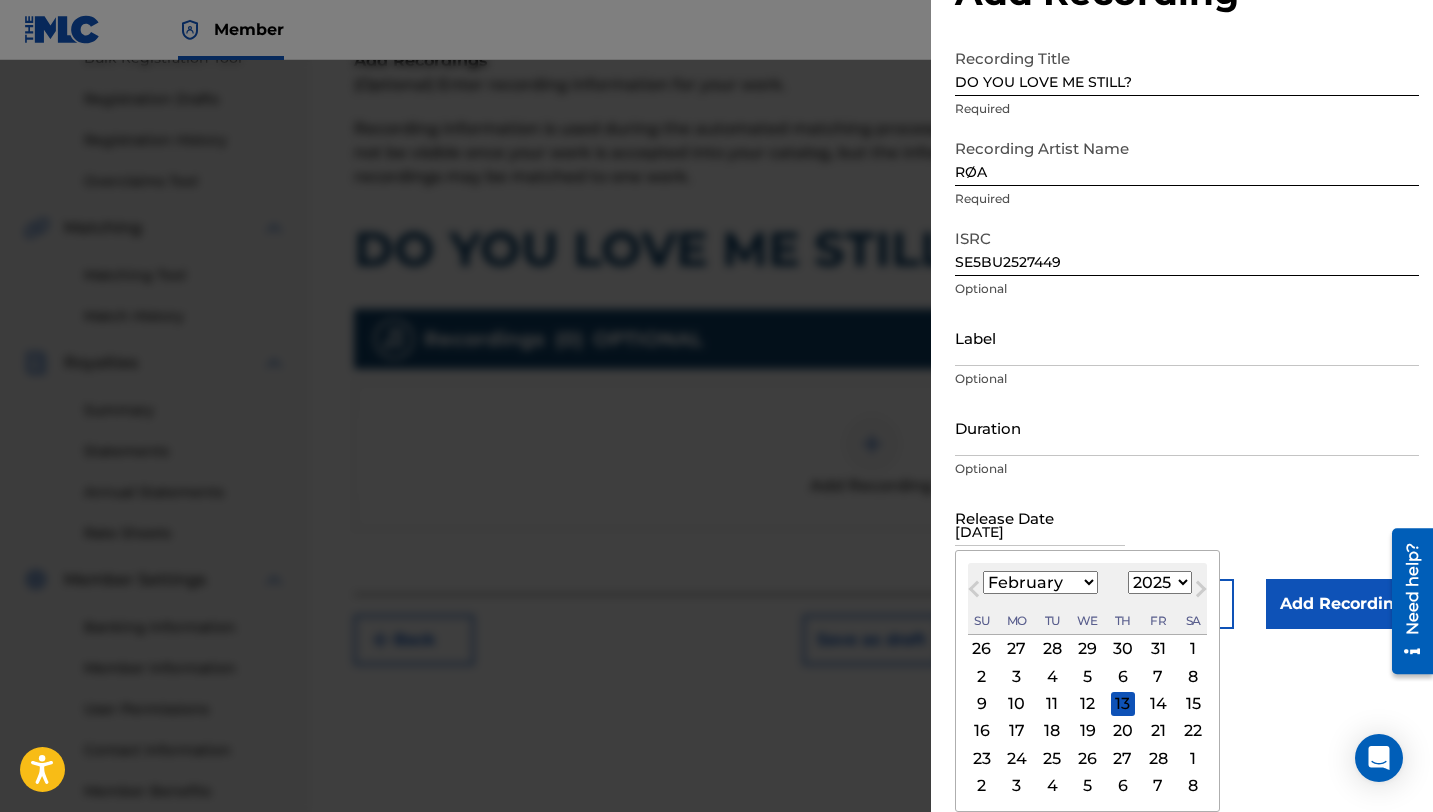 scroll, scrollTop: 0, scrollLeft: 0, axis: both 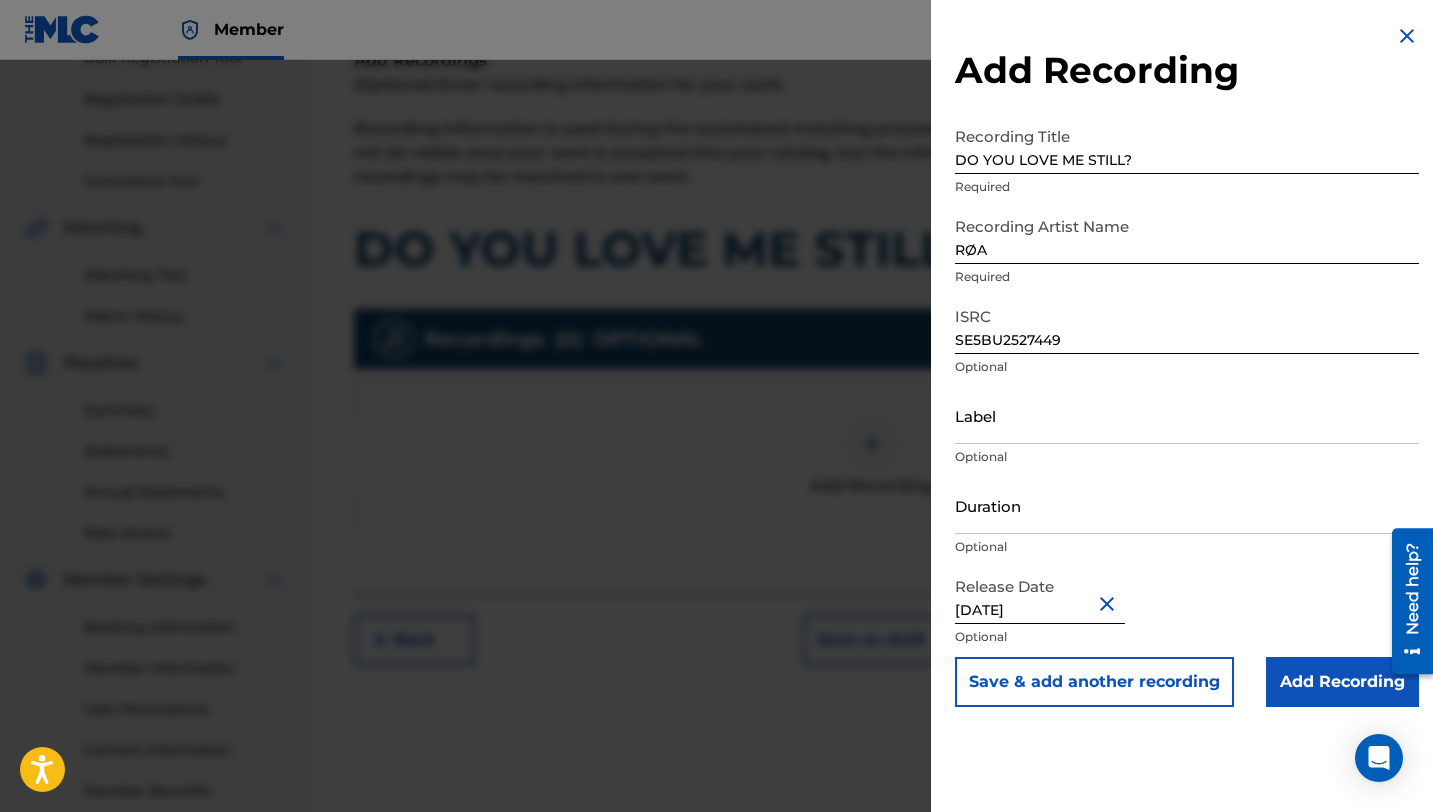 click on "[DATE]" at bounding box center (1040, 595) 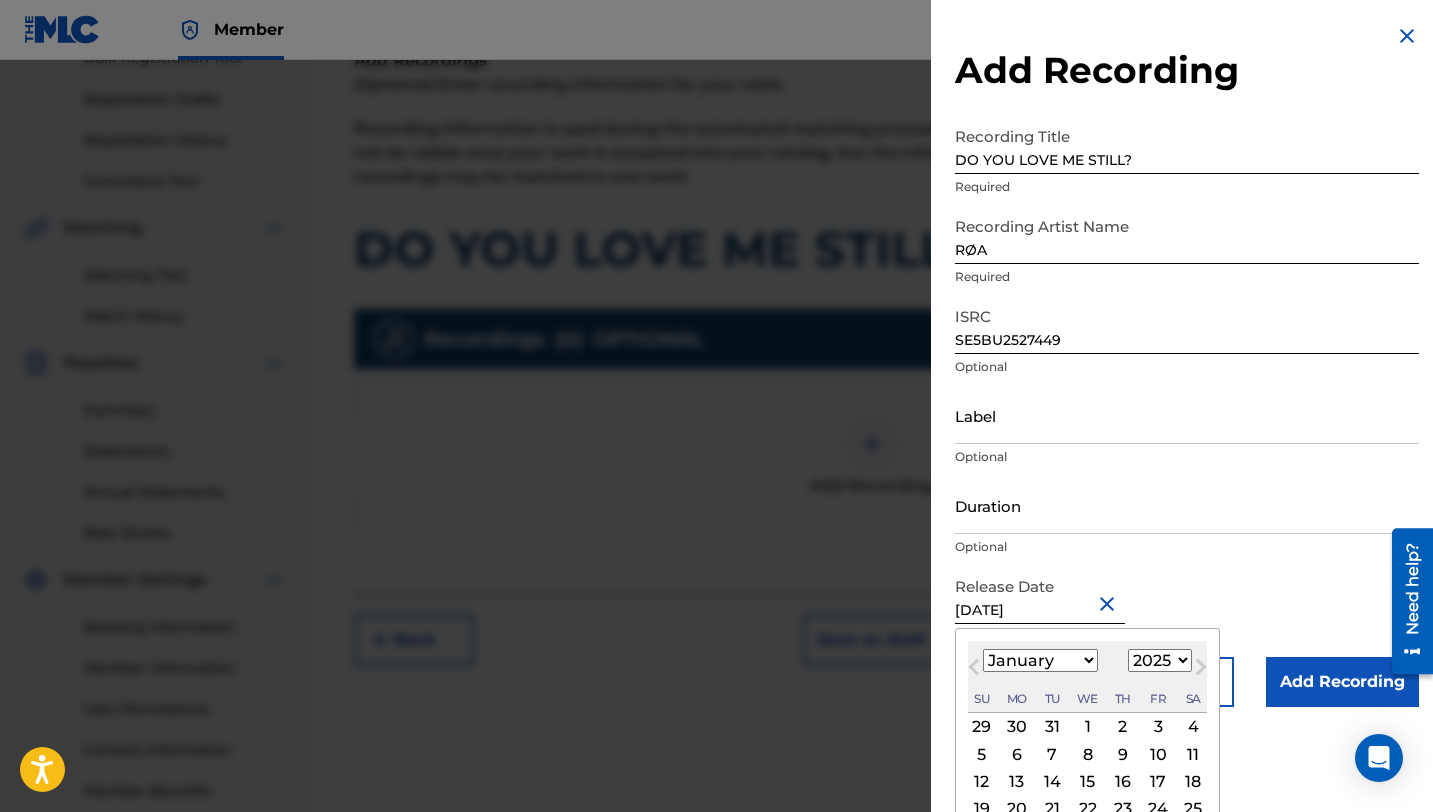 click on "January February March April May June July August September October November December" at bounding box center (1040, 660) 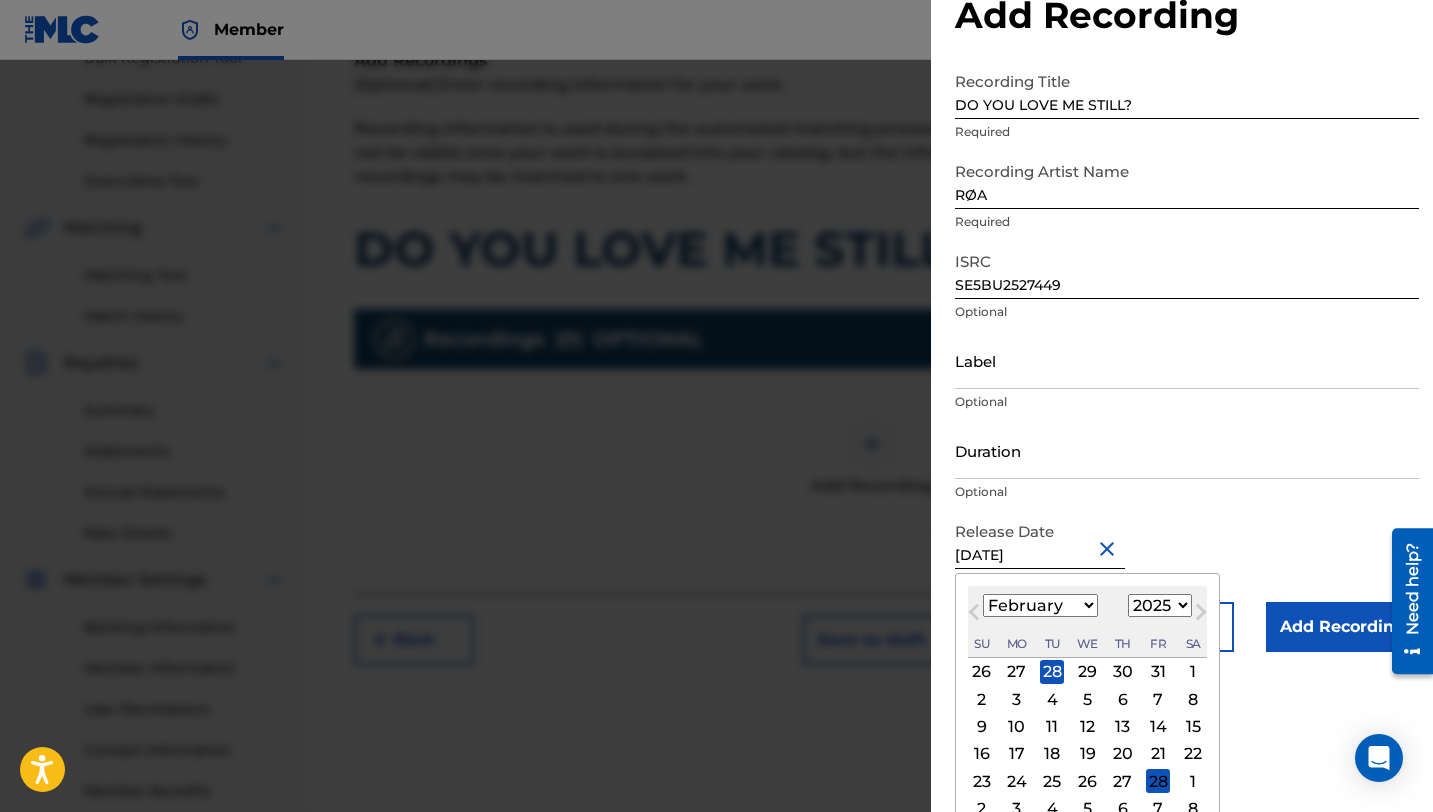 scroll, scrollTop: 78, scrollLeft: 0, axis: vertical 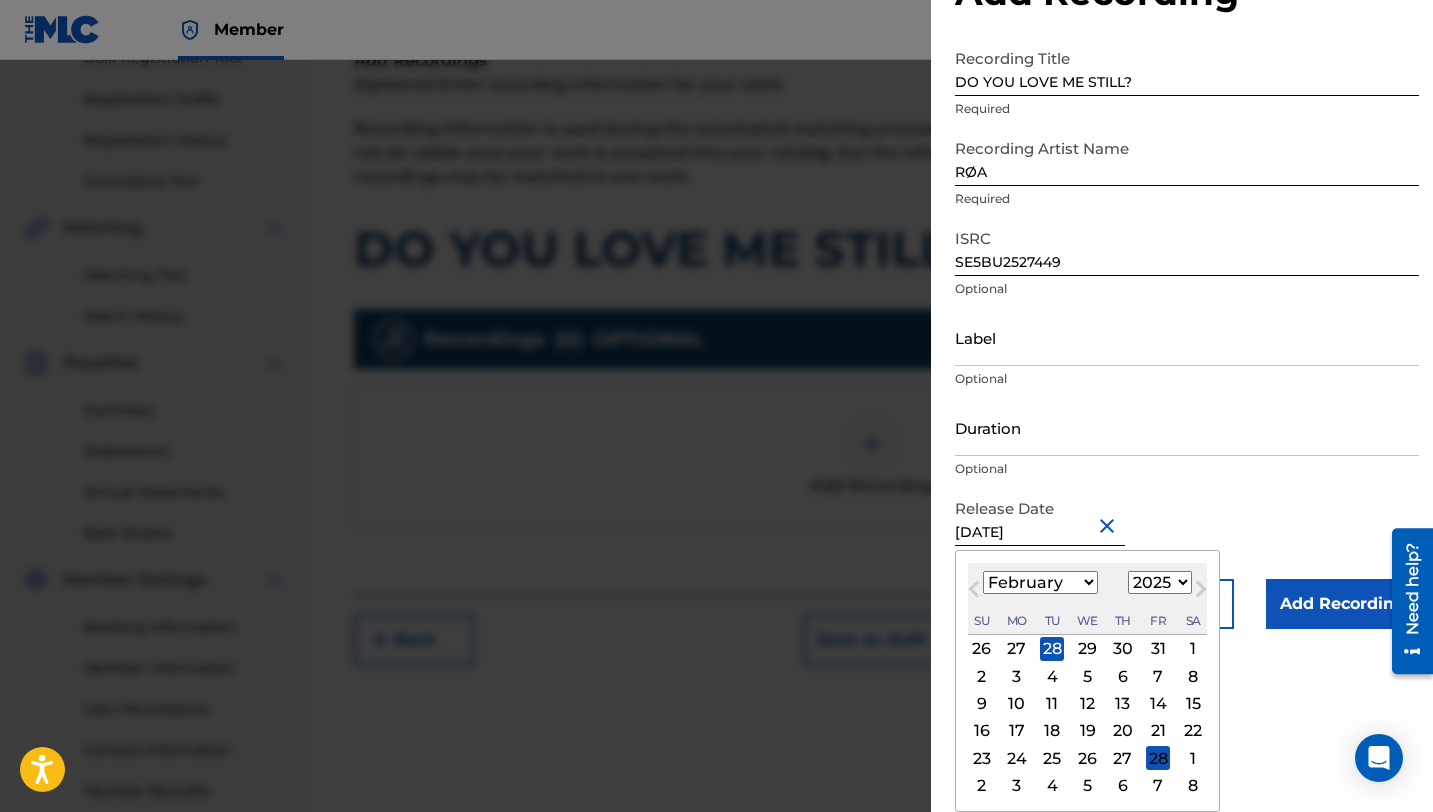 click on "28" at bounding box center [1158, 758] 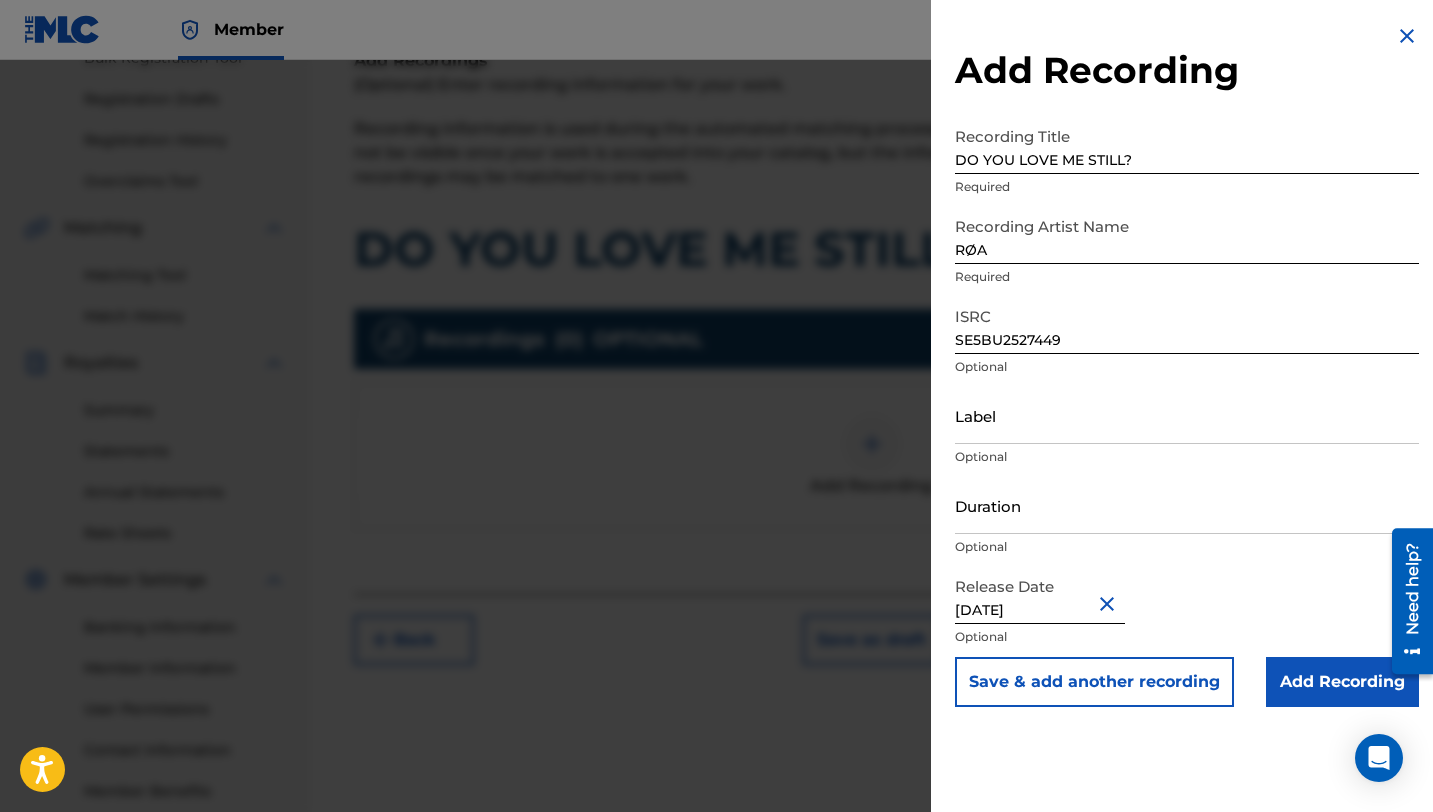 scroll, scrollTop: 0, scrollLeft: 0, axis: both 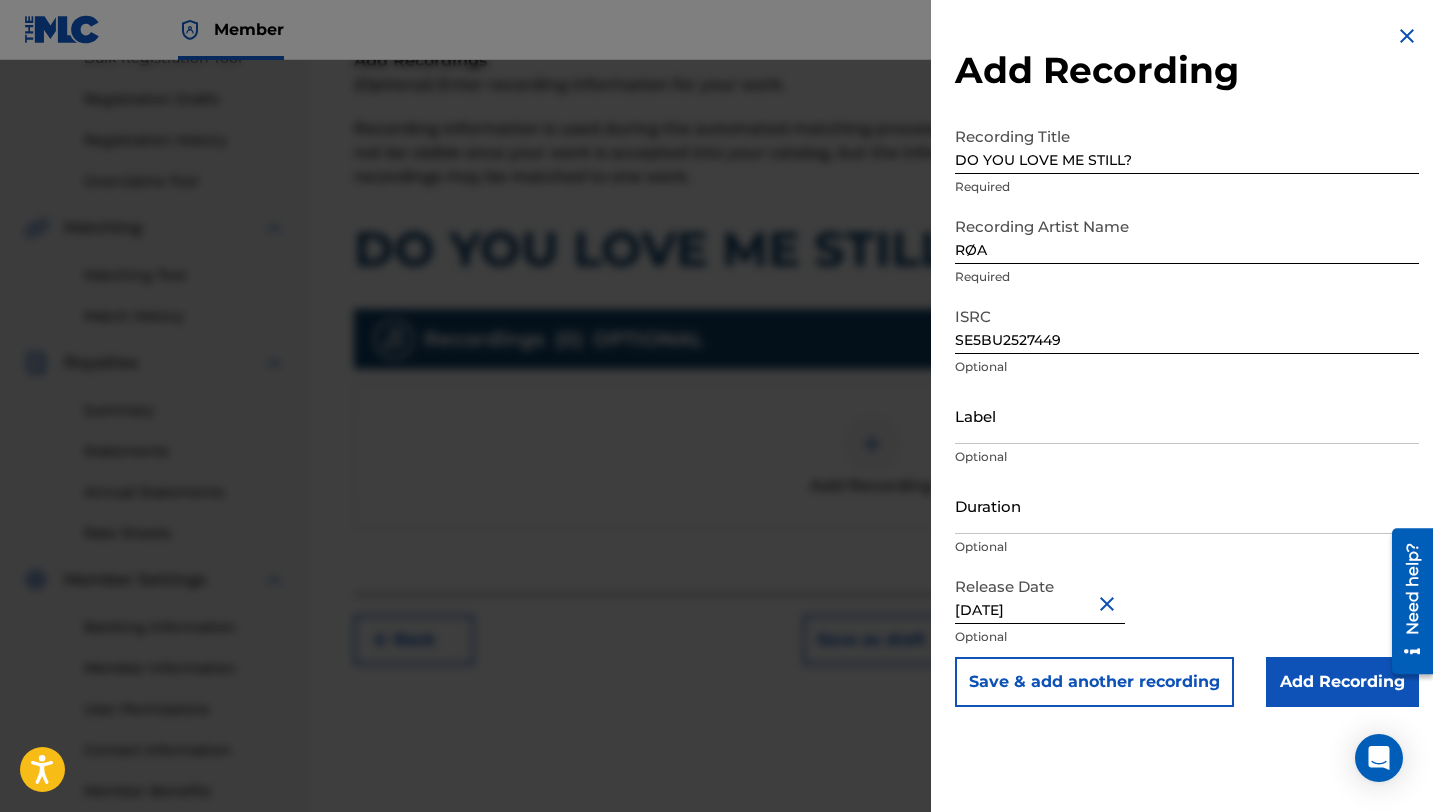 click on "Add Recording" at bounding box center [1342, 682] 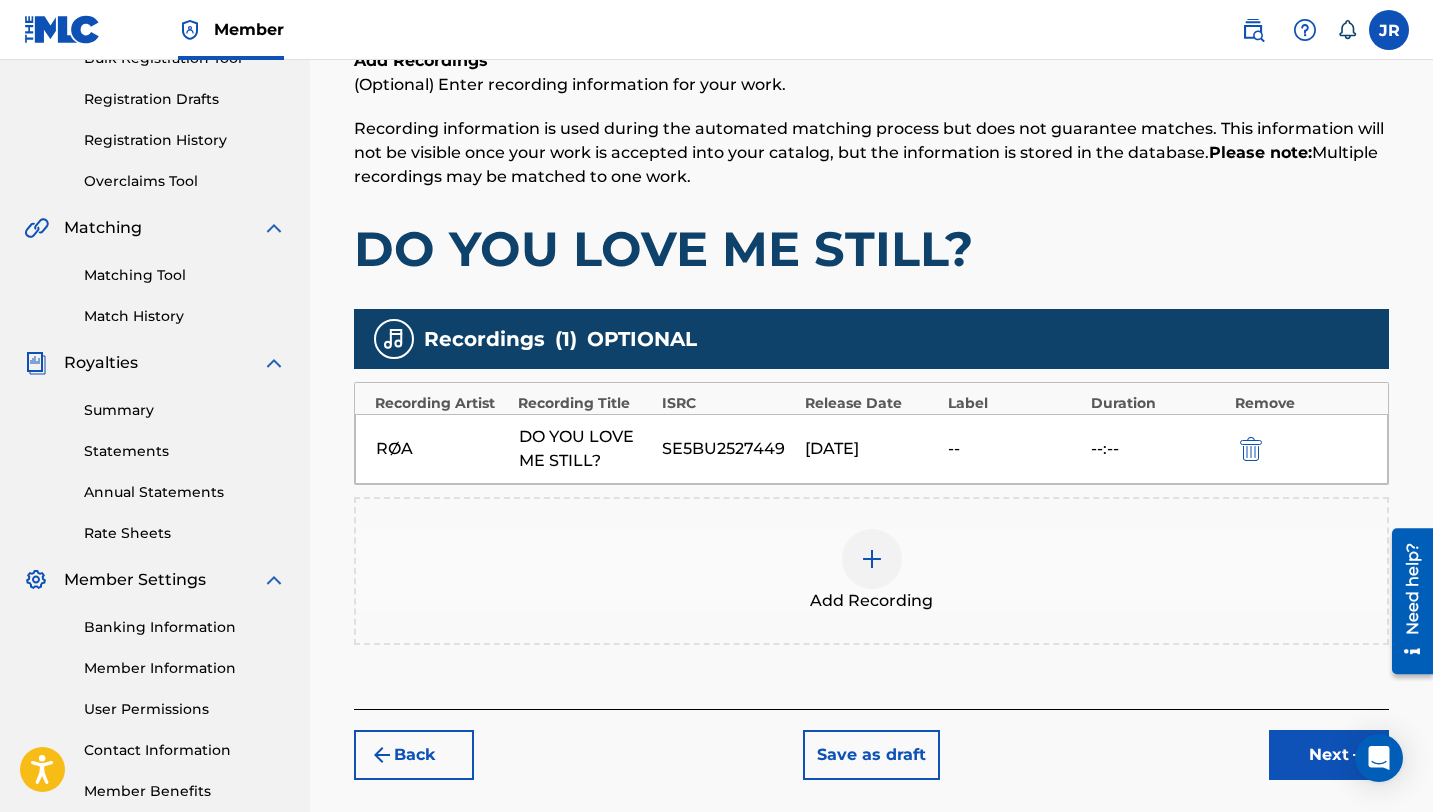 click on "Next" at bounding box center [1329, 755] 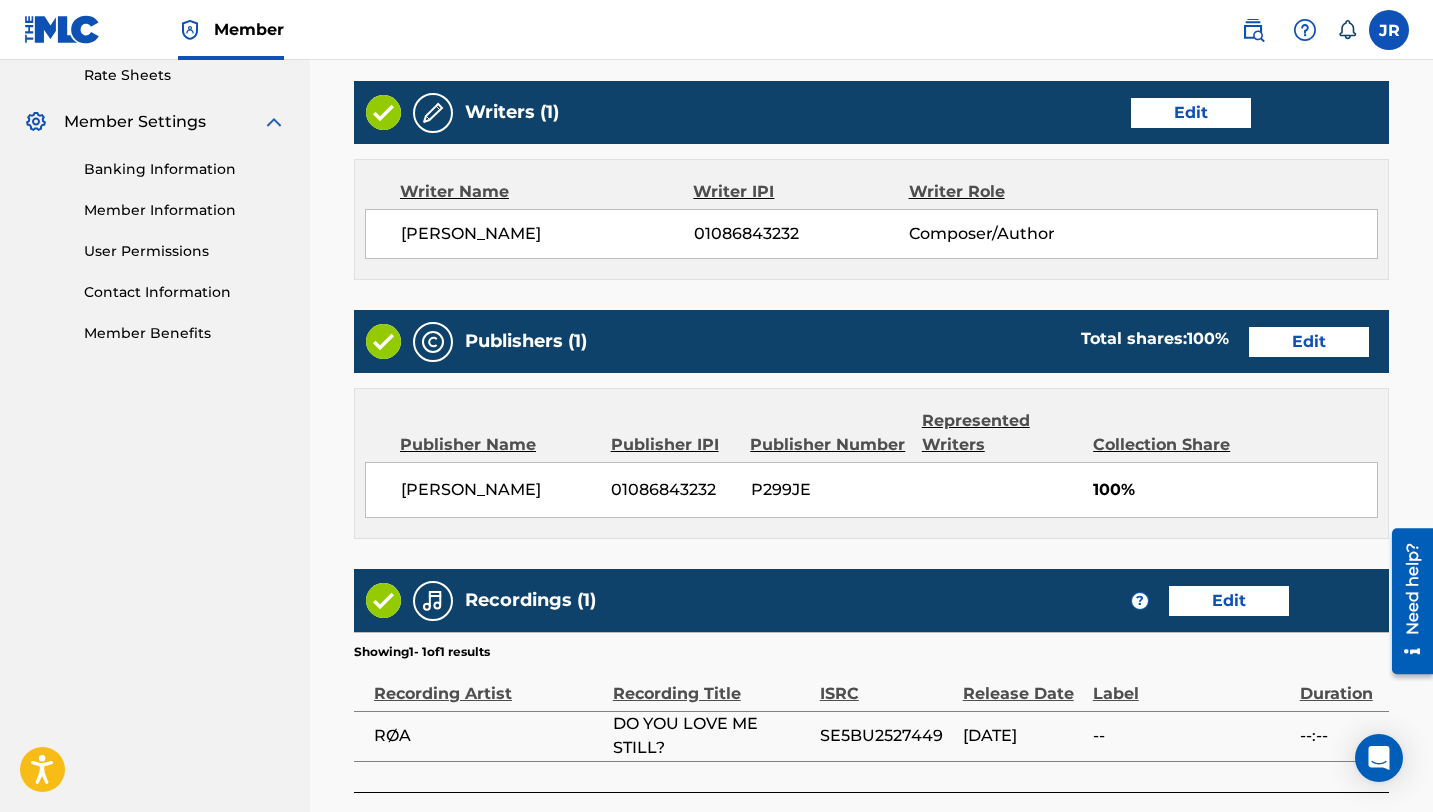 scroll, scrollTop: 941, scrollLeft: 0, axis: vertical 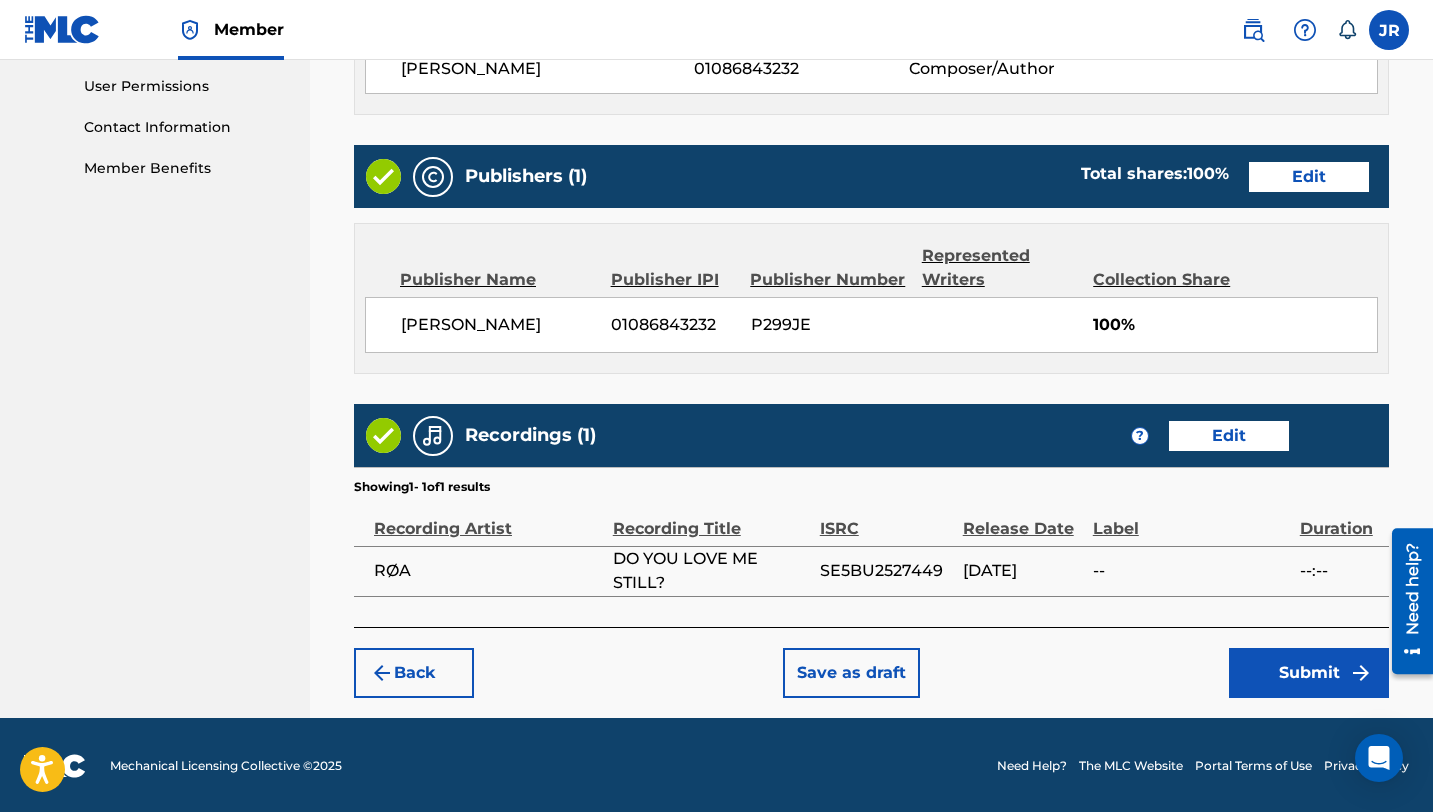 click on "Submit" at bounding box center (1309, 673) 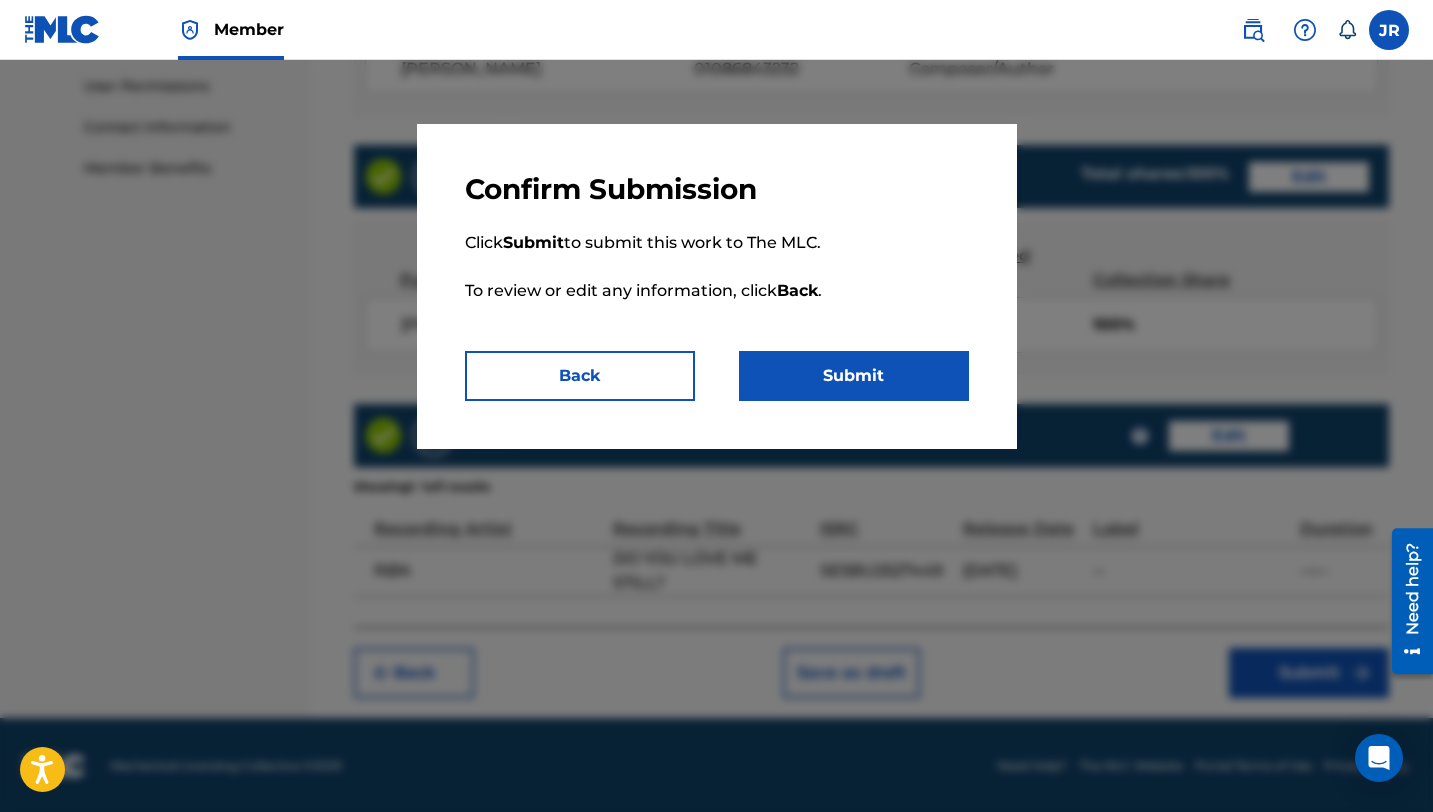 click on "Submit" at bounding box center [854, 376] 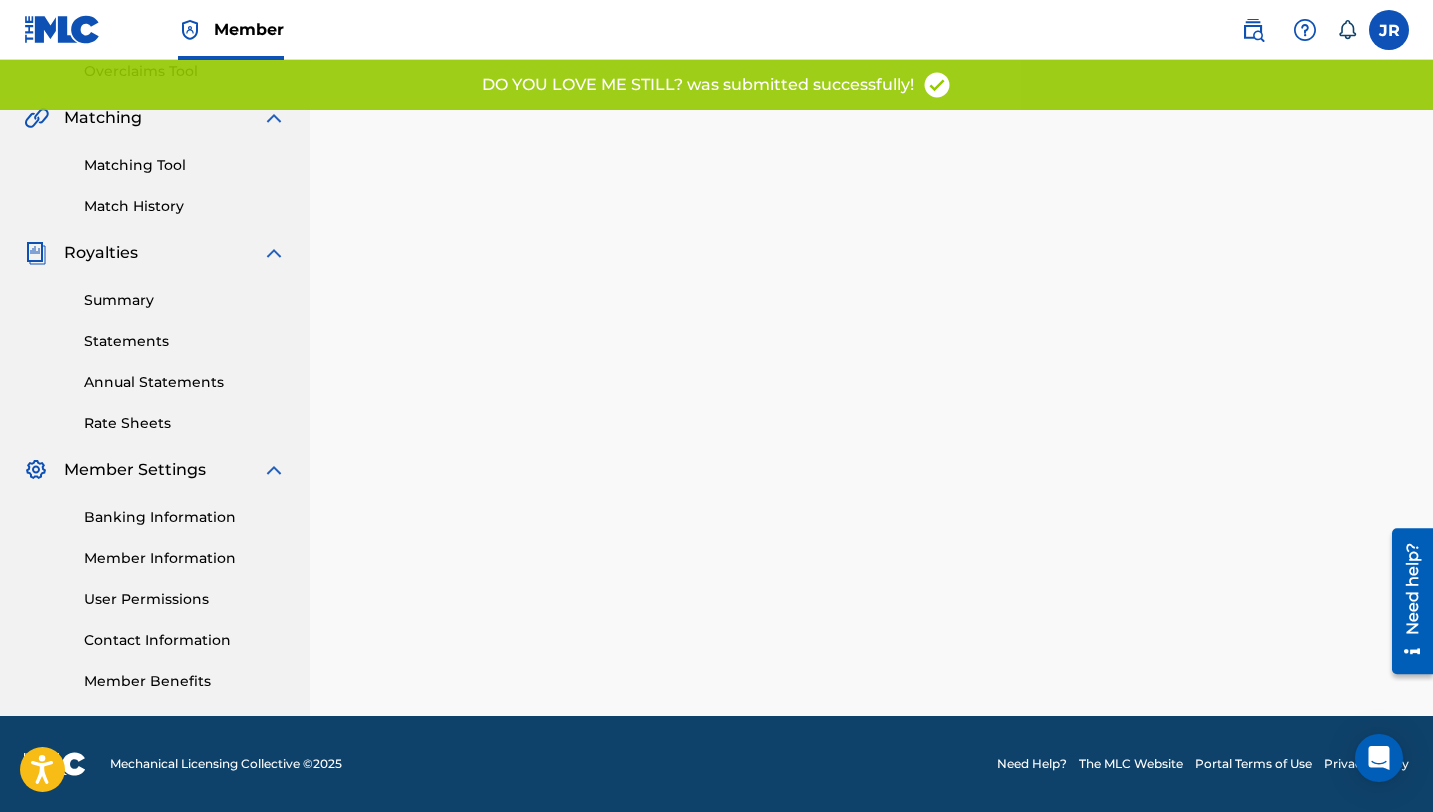 scroll, scrollTop: 0, scrollLeft: 0, axis: both 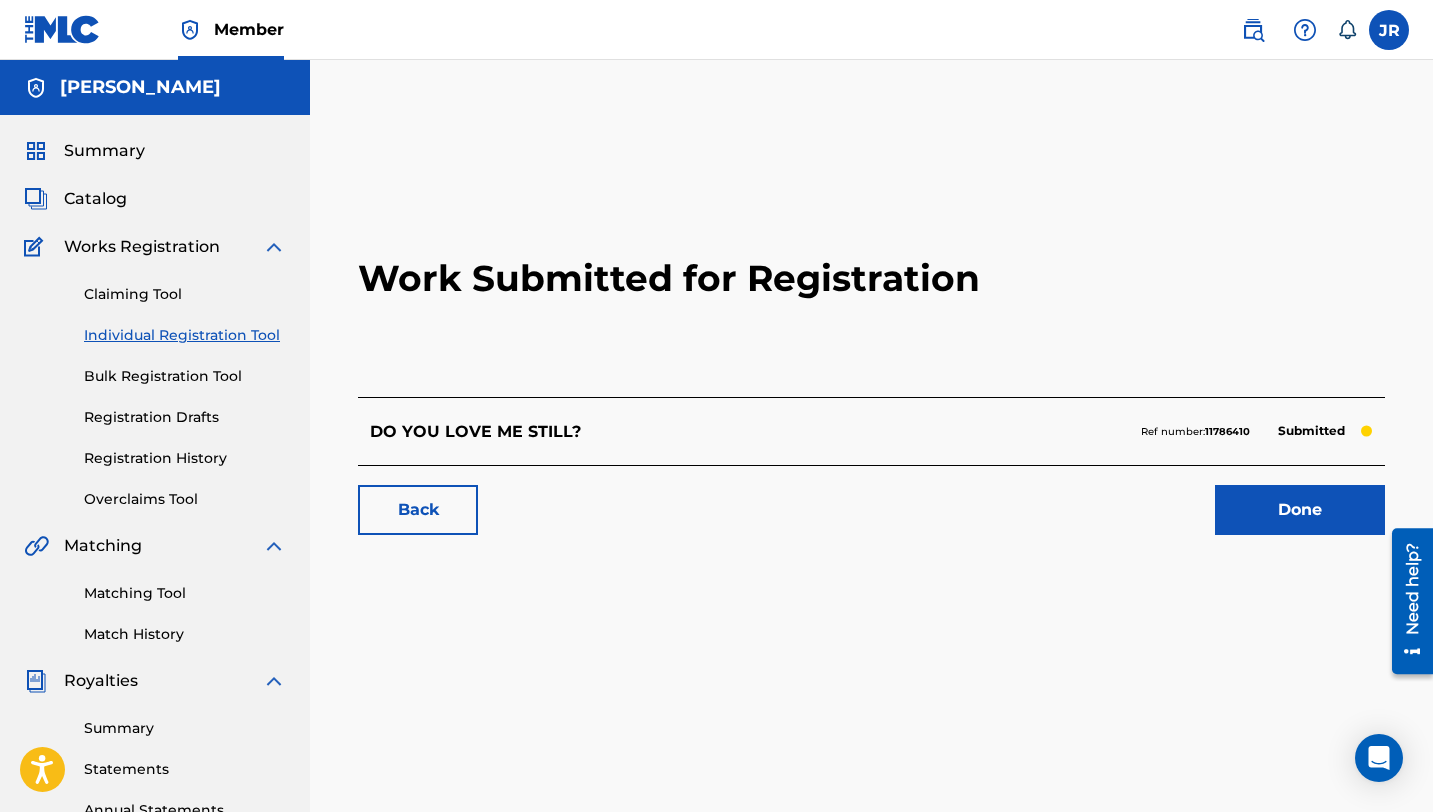 click on "Done" at bounding box center [1300, 510] 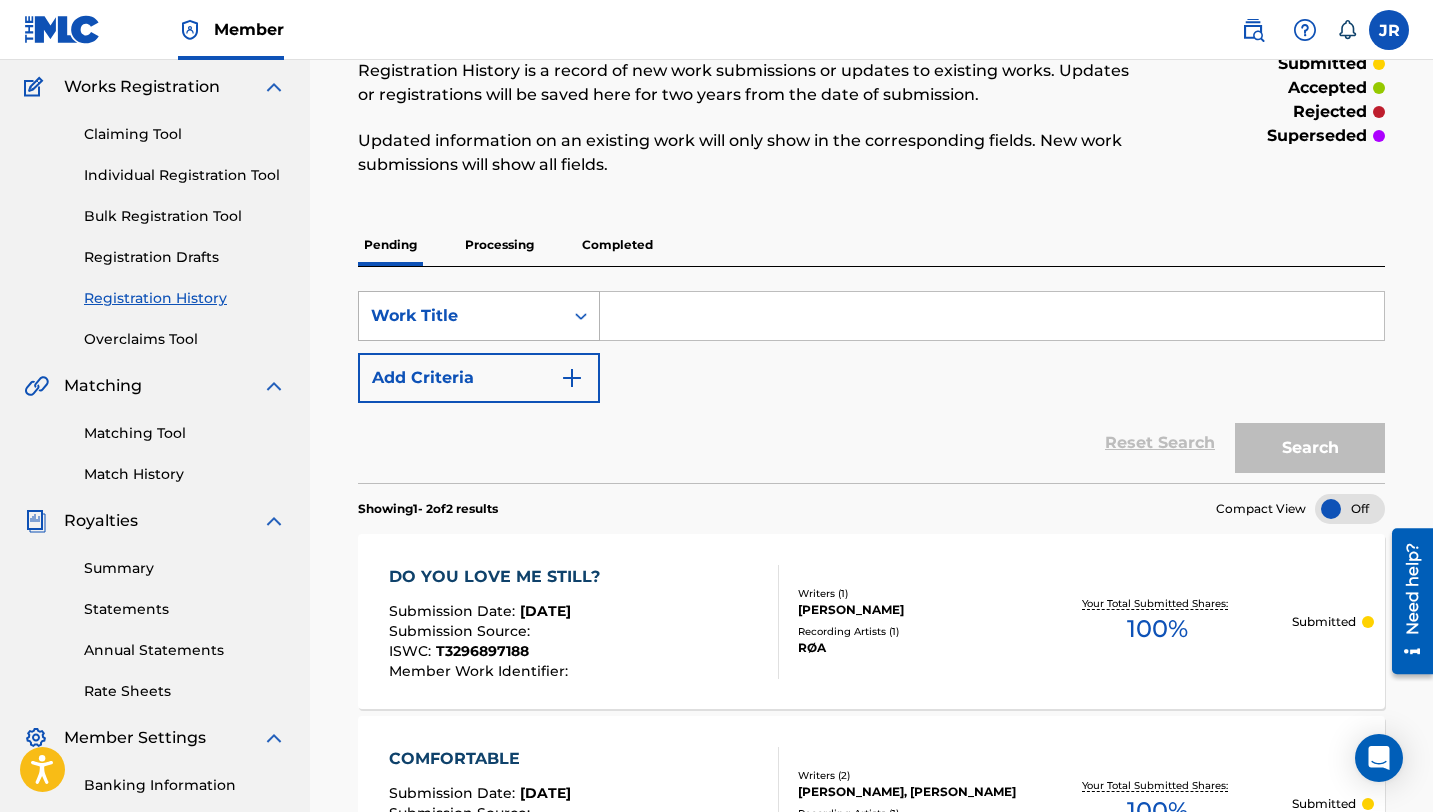 scroll, scrollTop: 133, scrollLeft: 0, axis: vertical 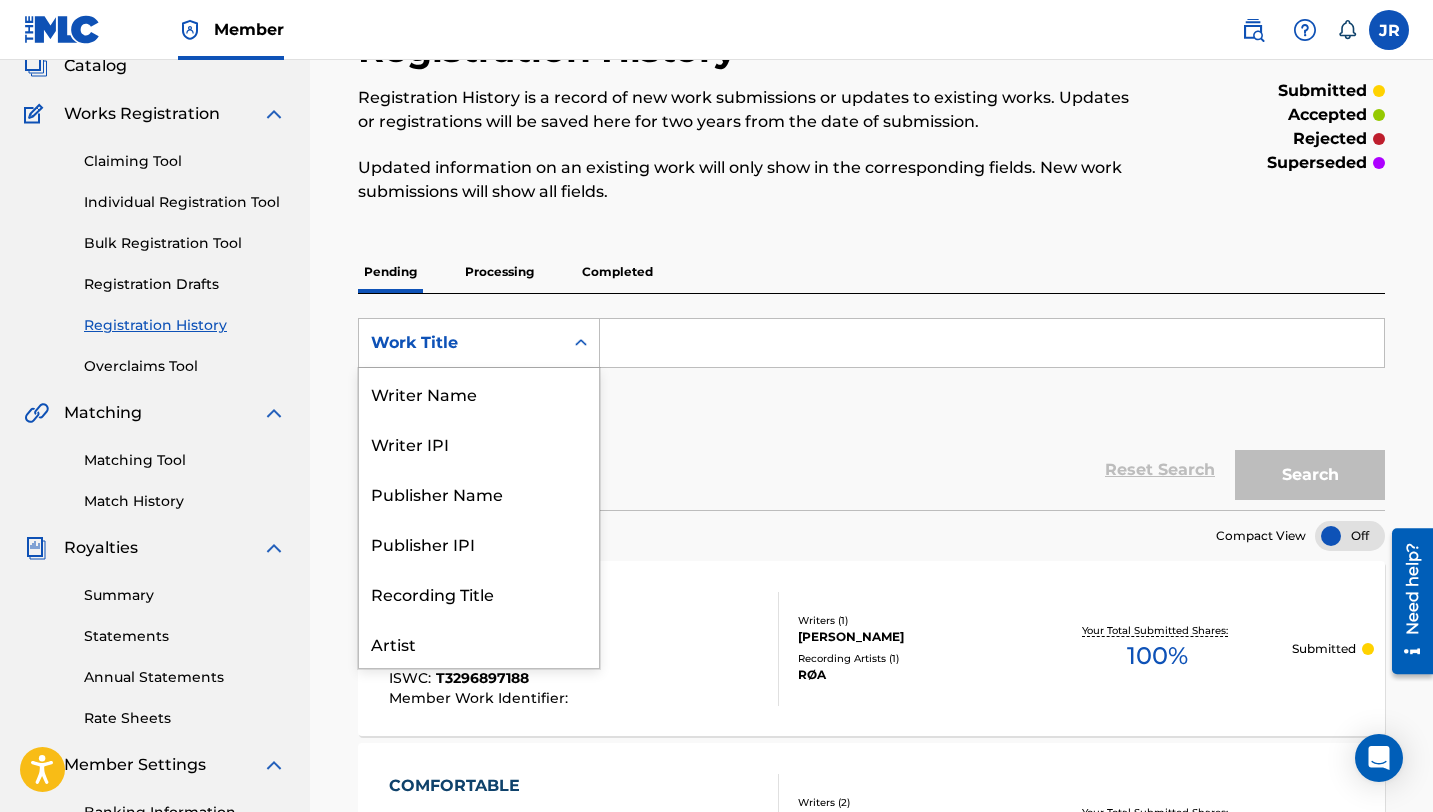 click on "Work Title" at bounding box center [461, 343] 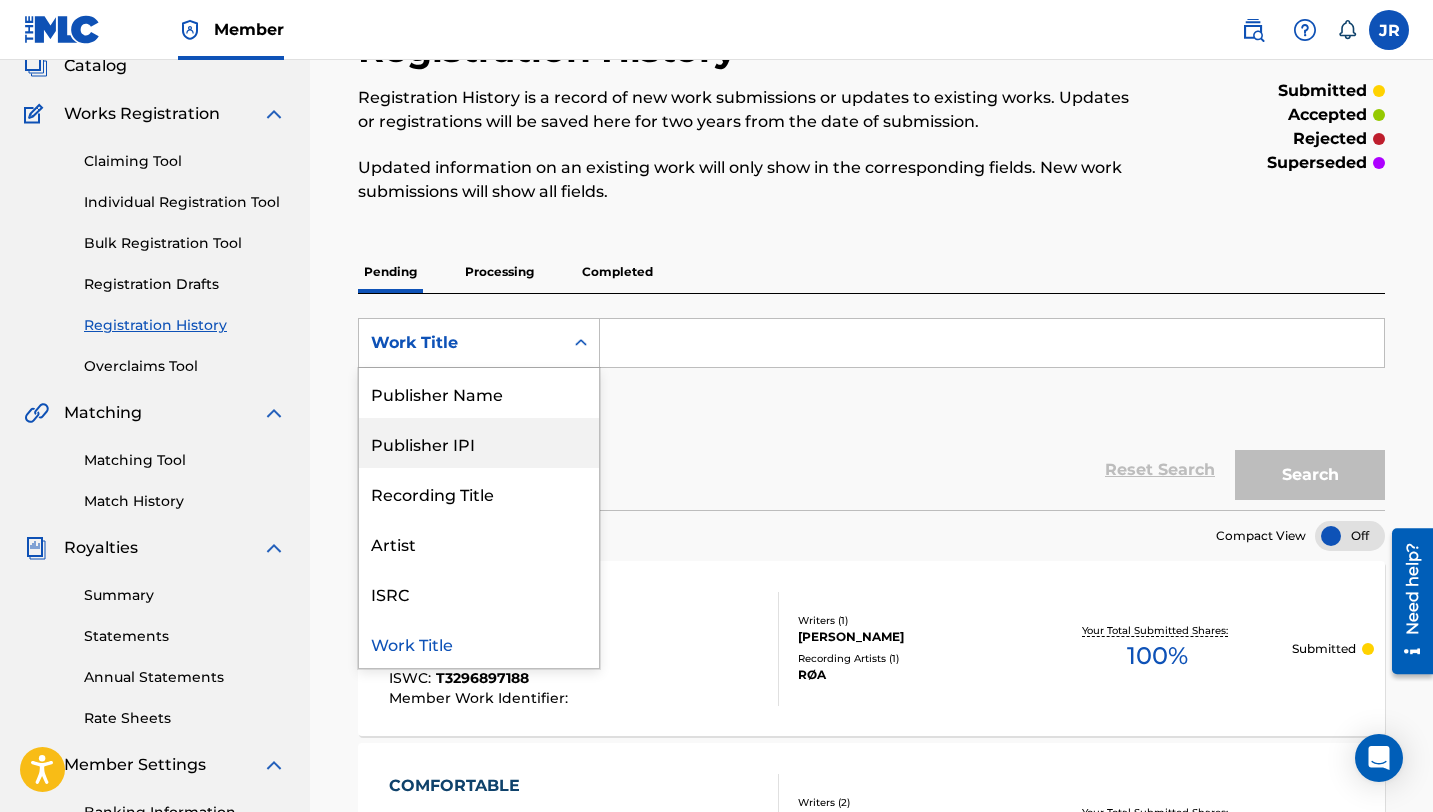 click on "Publisher IPI" at bounding box center (479, 443) 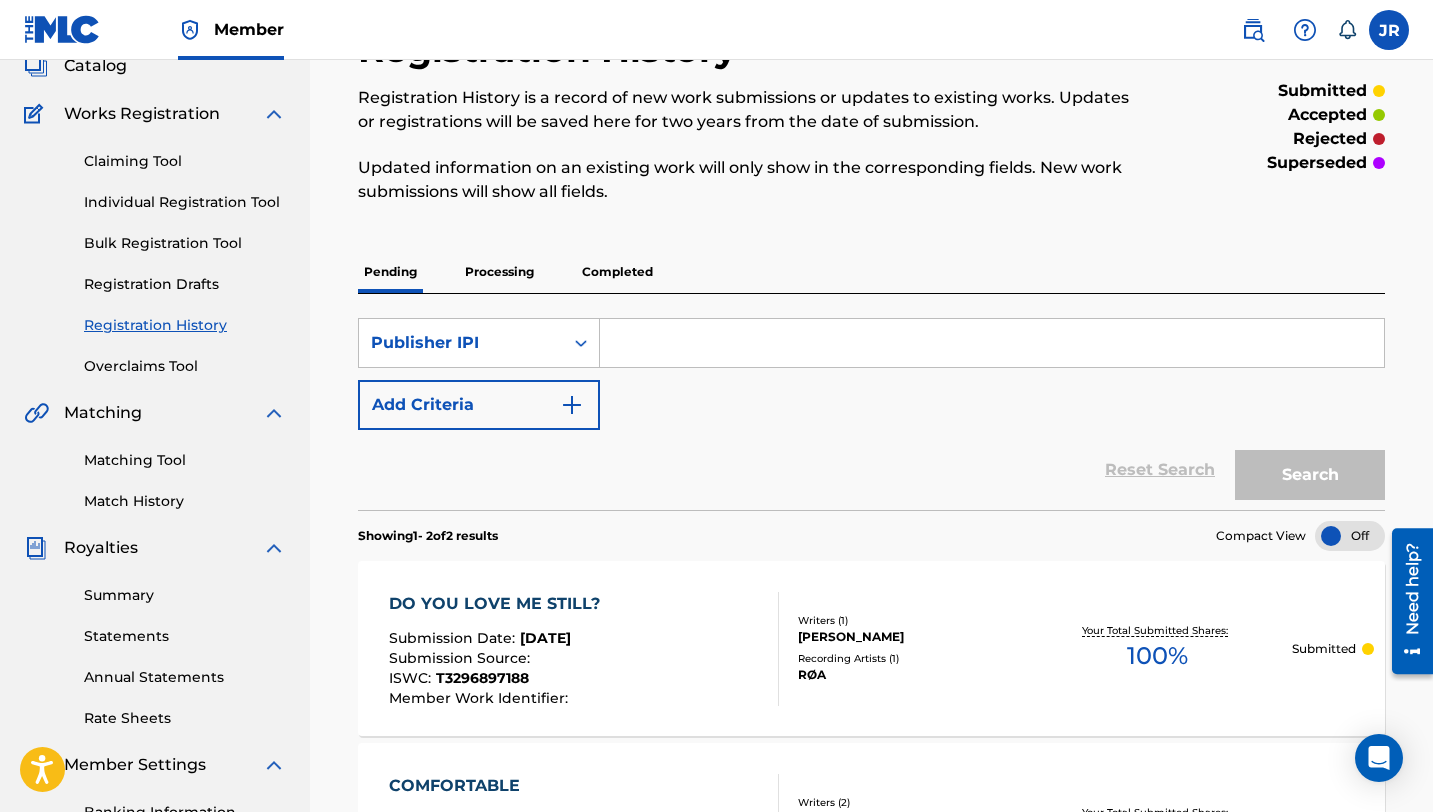 click at bounding box center [992, 343] 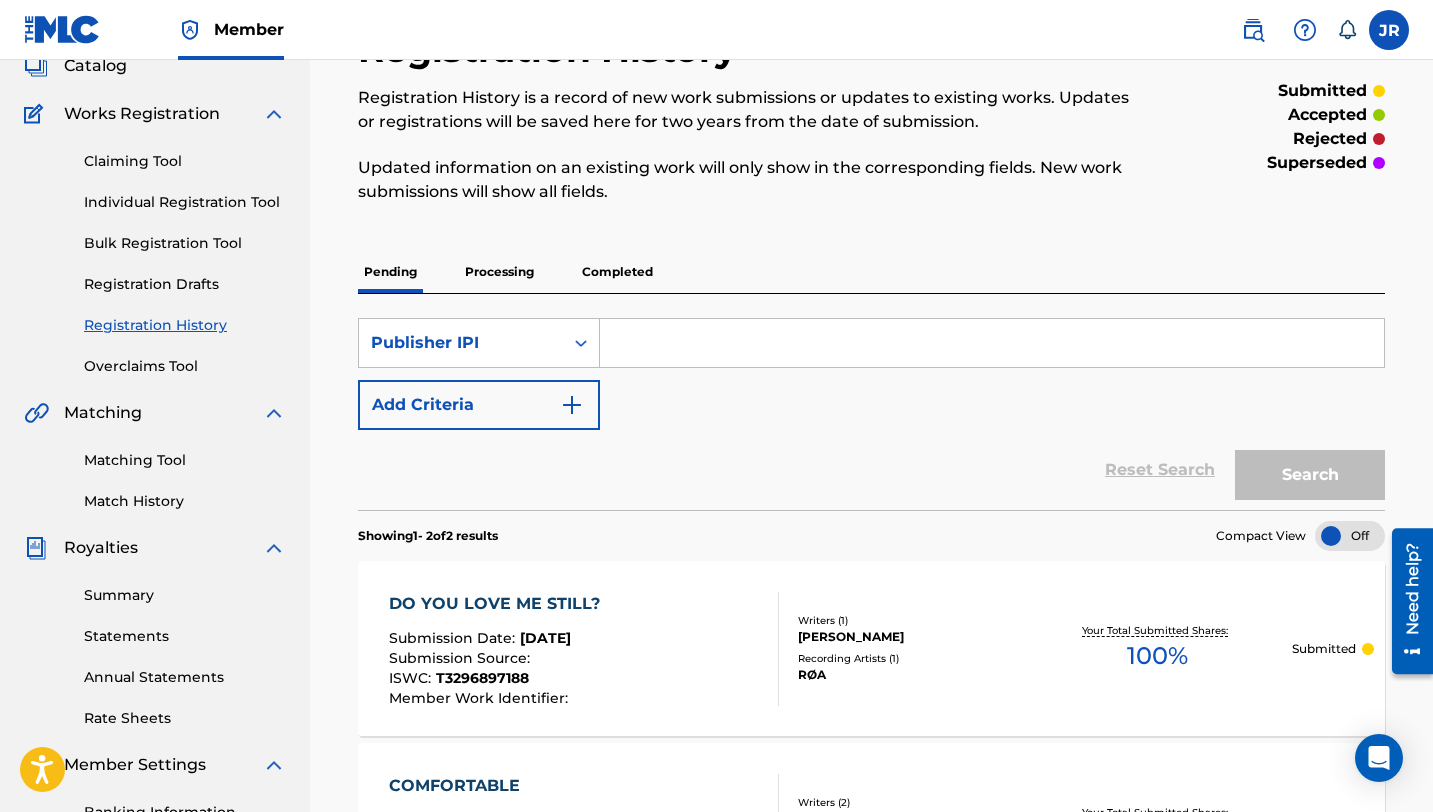 paste on "01086843232" 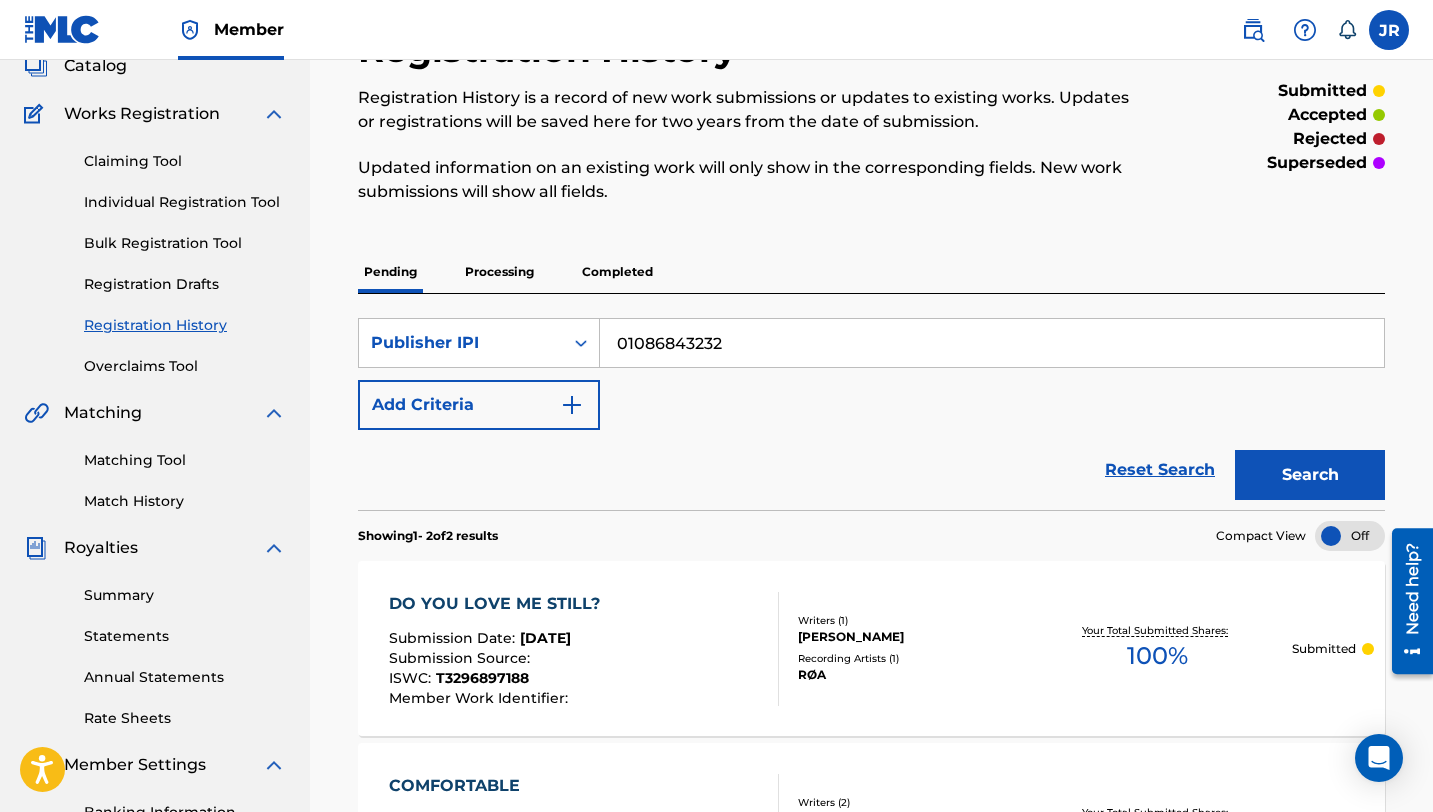 type on "01086843232" 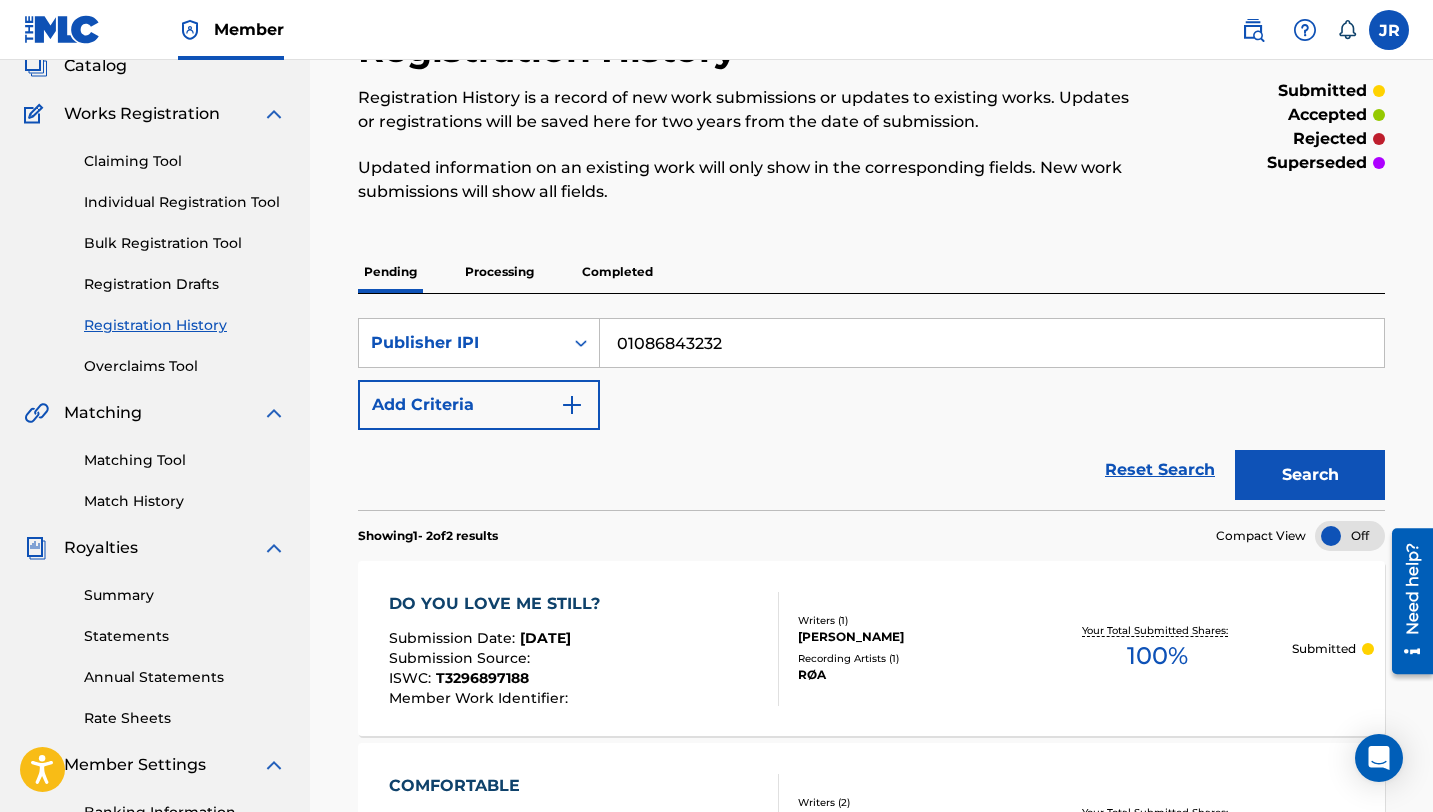 click on "Add Criteria" at bounding box center (479, 405) 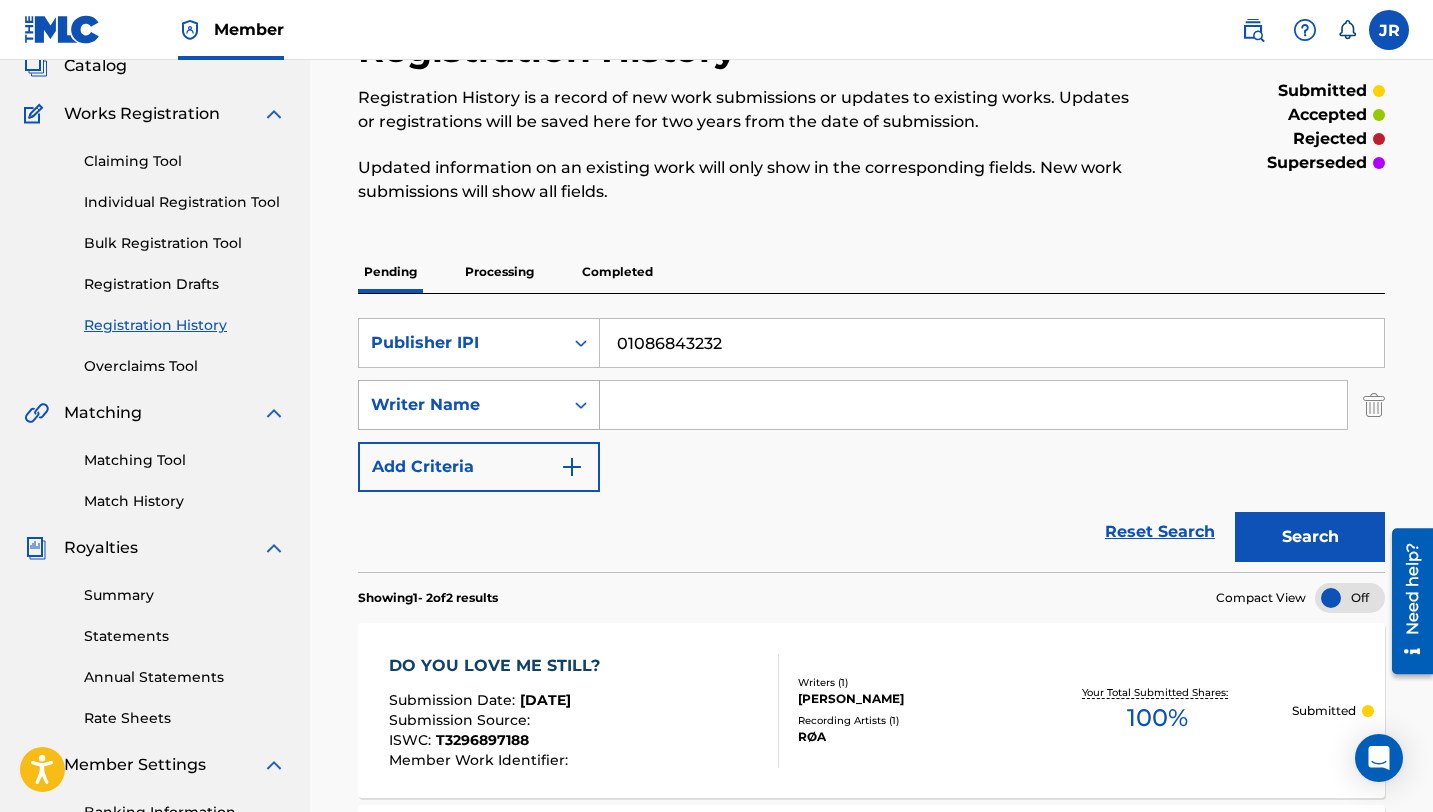 click on "Writer Name" at bounding box center (461, 405) 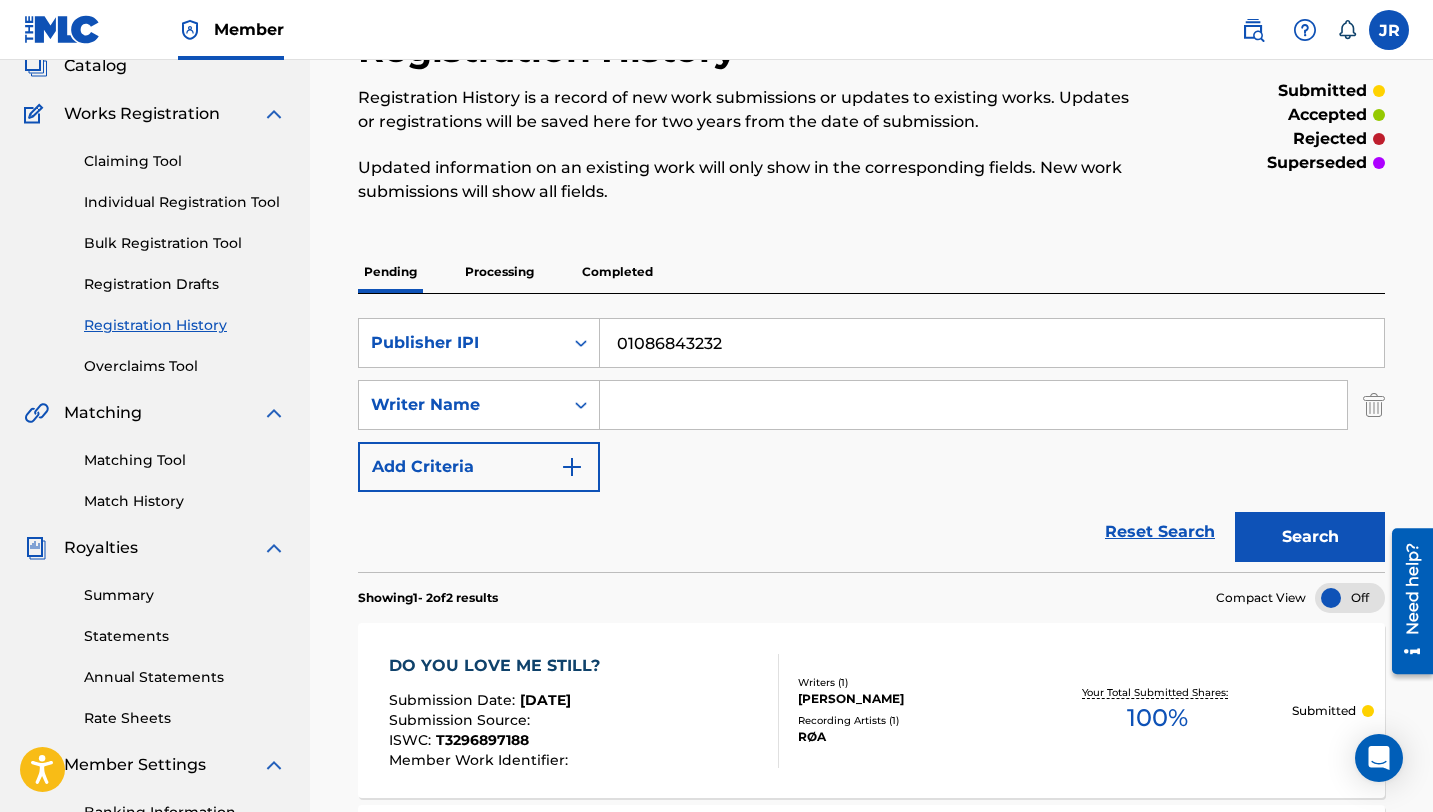 click at bounding box center [973, 405] 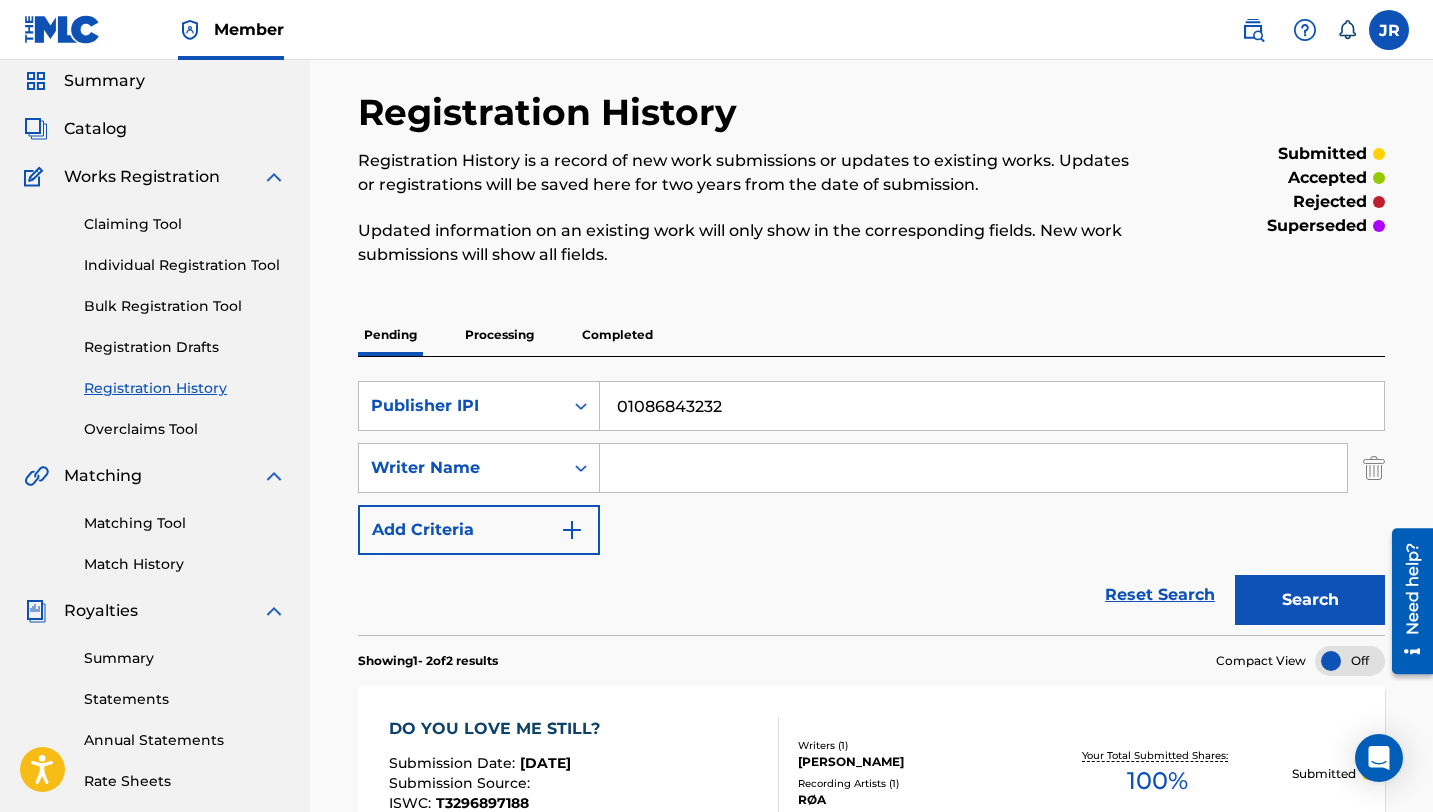 scroll, scrollTop: 0, scrollLeft: 0, axis: both 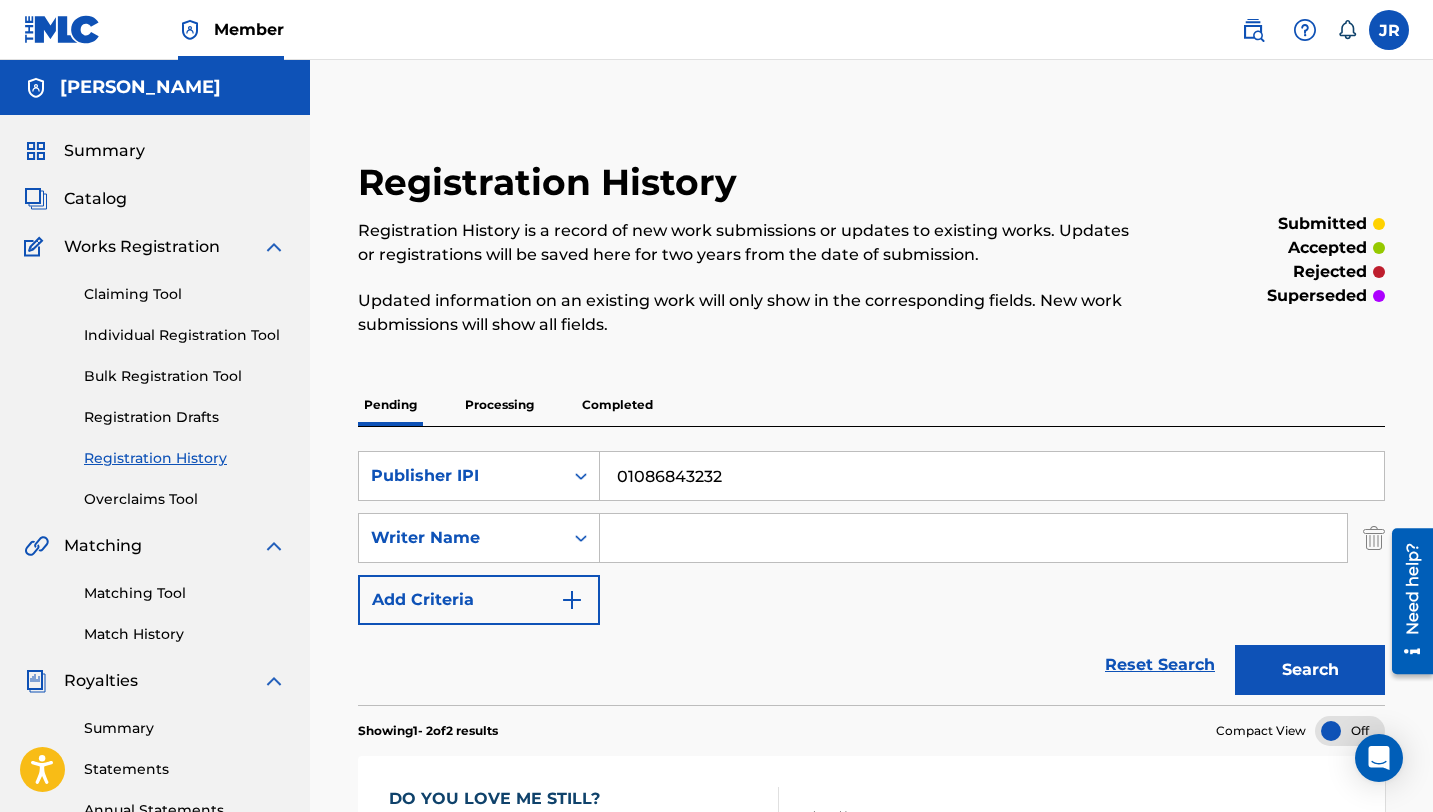 click on "Catalog" at bounding box center (95, 199) 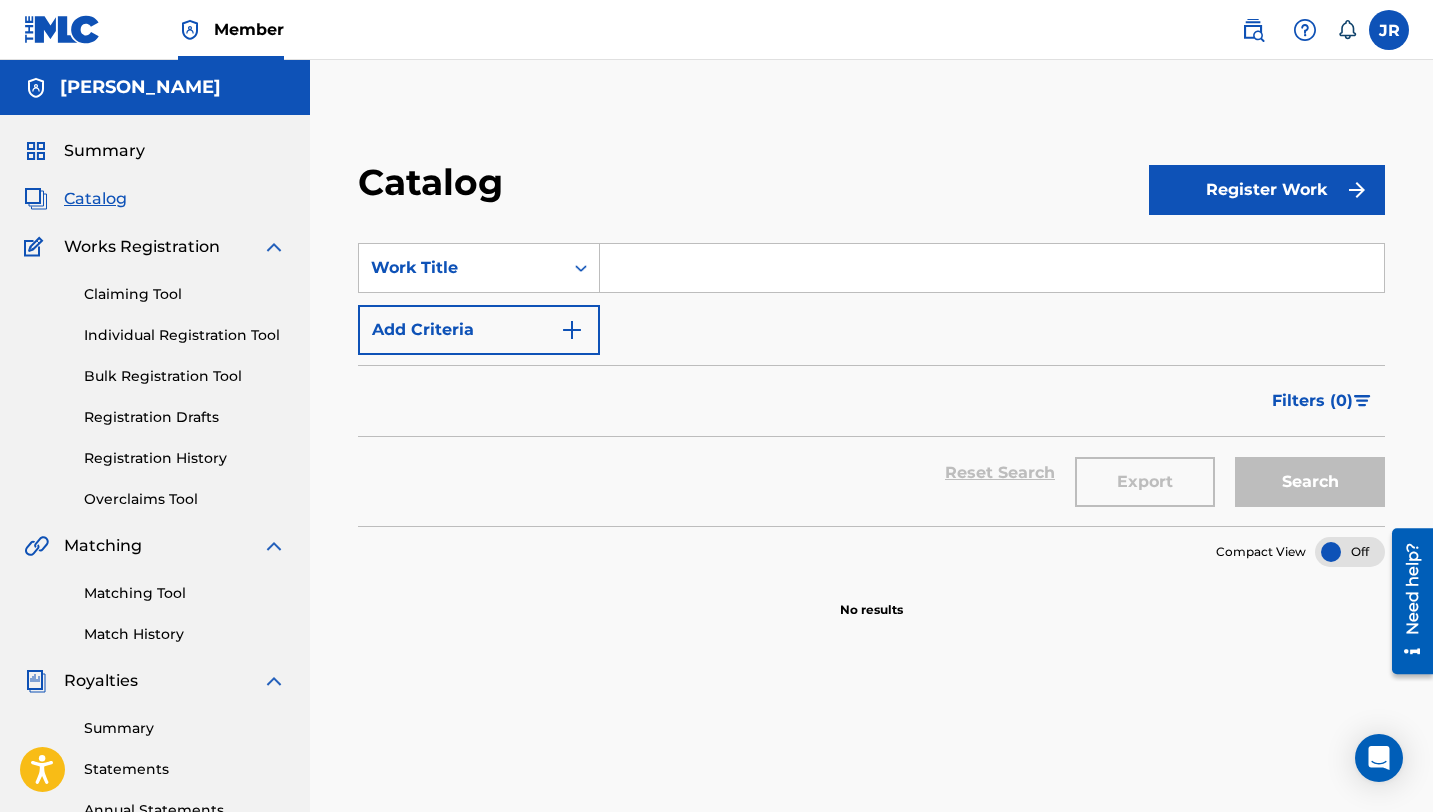 click on "Register Work" at bounding box center [1267, 190] 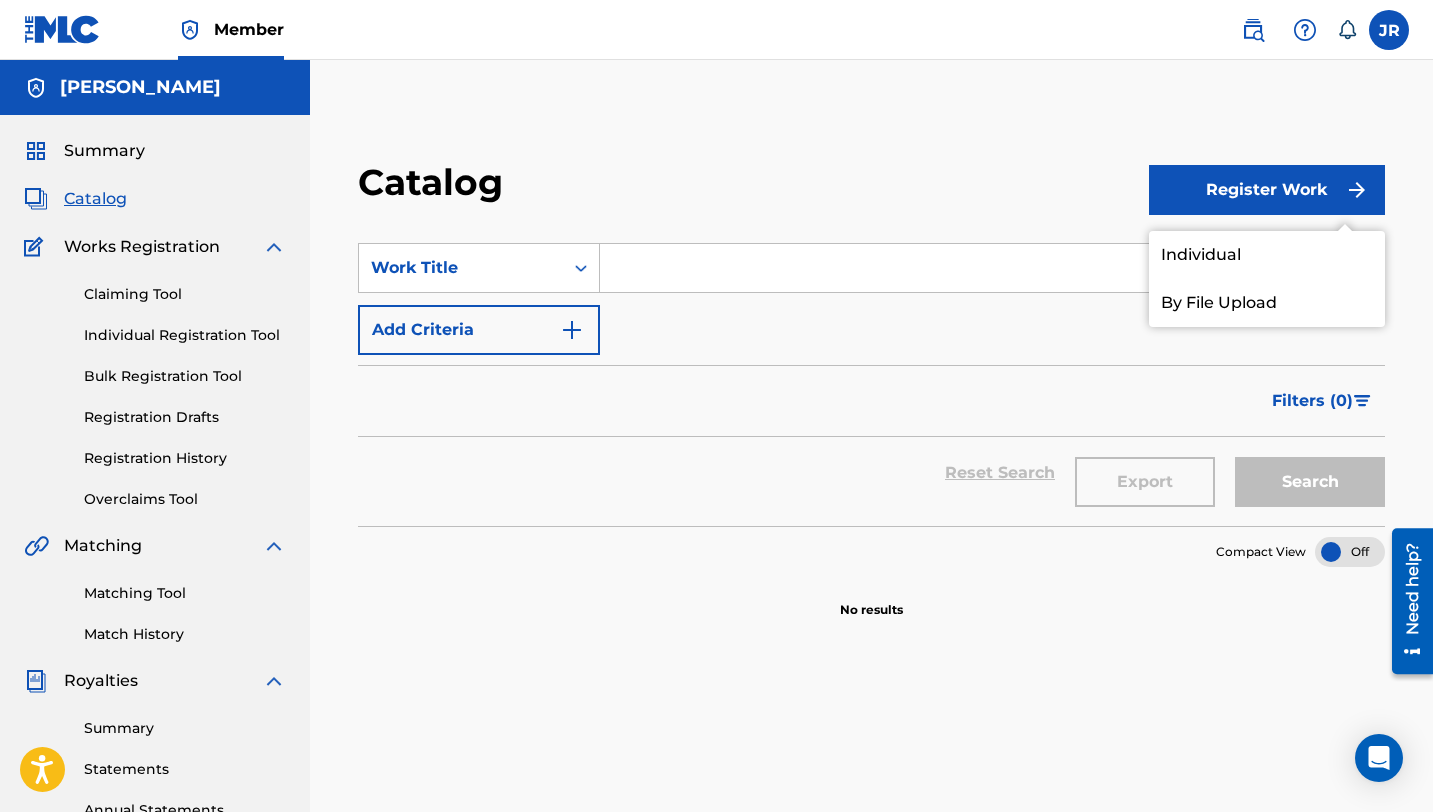 click on "Individual" at bounding box center [1267, 255] 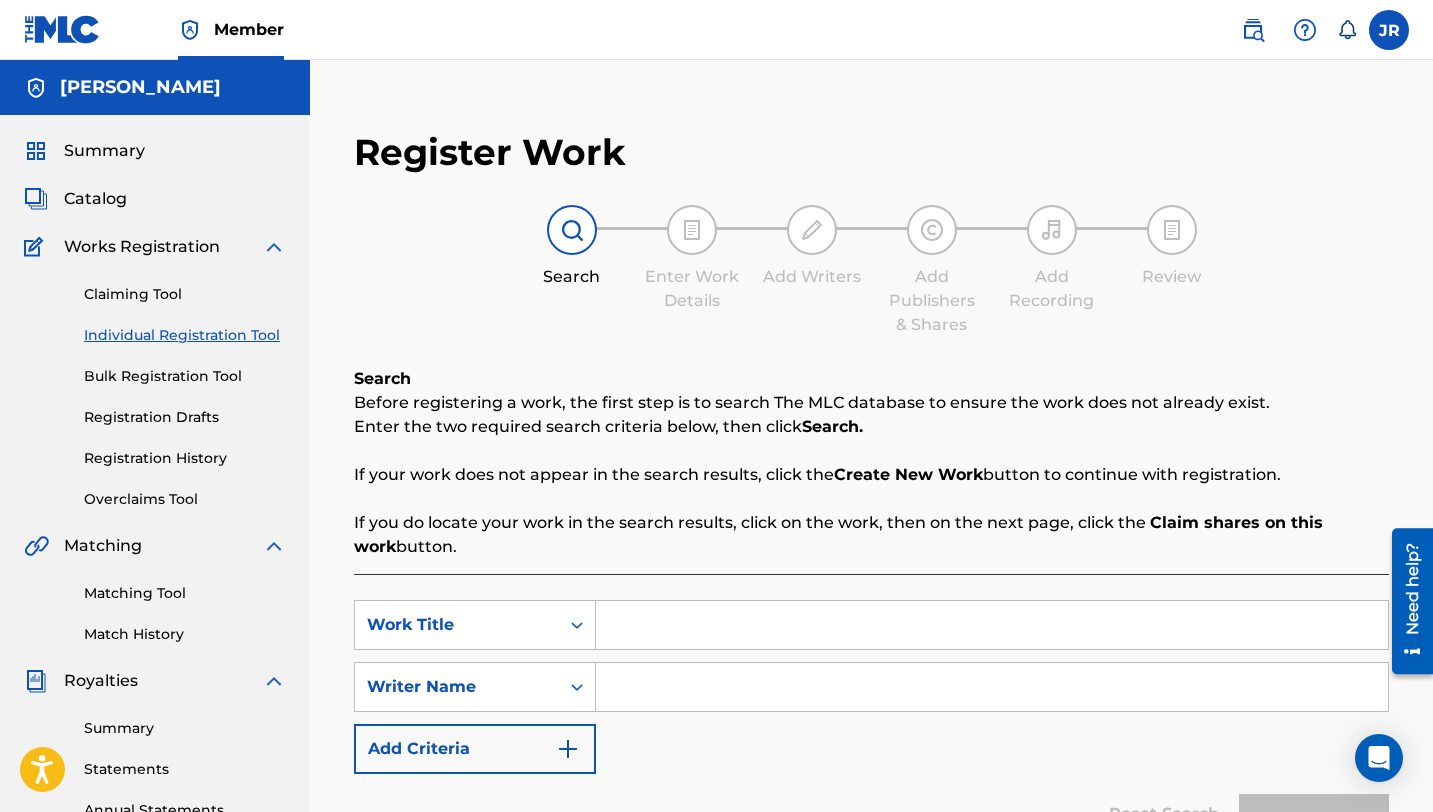 scroll, scrollTop: 112, scrollLeft: 0, axis: vertical 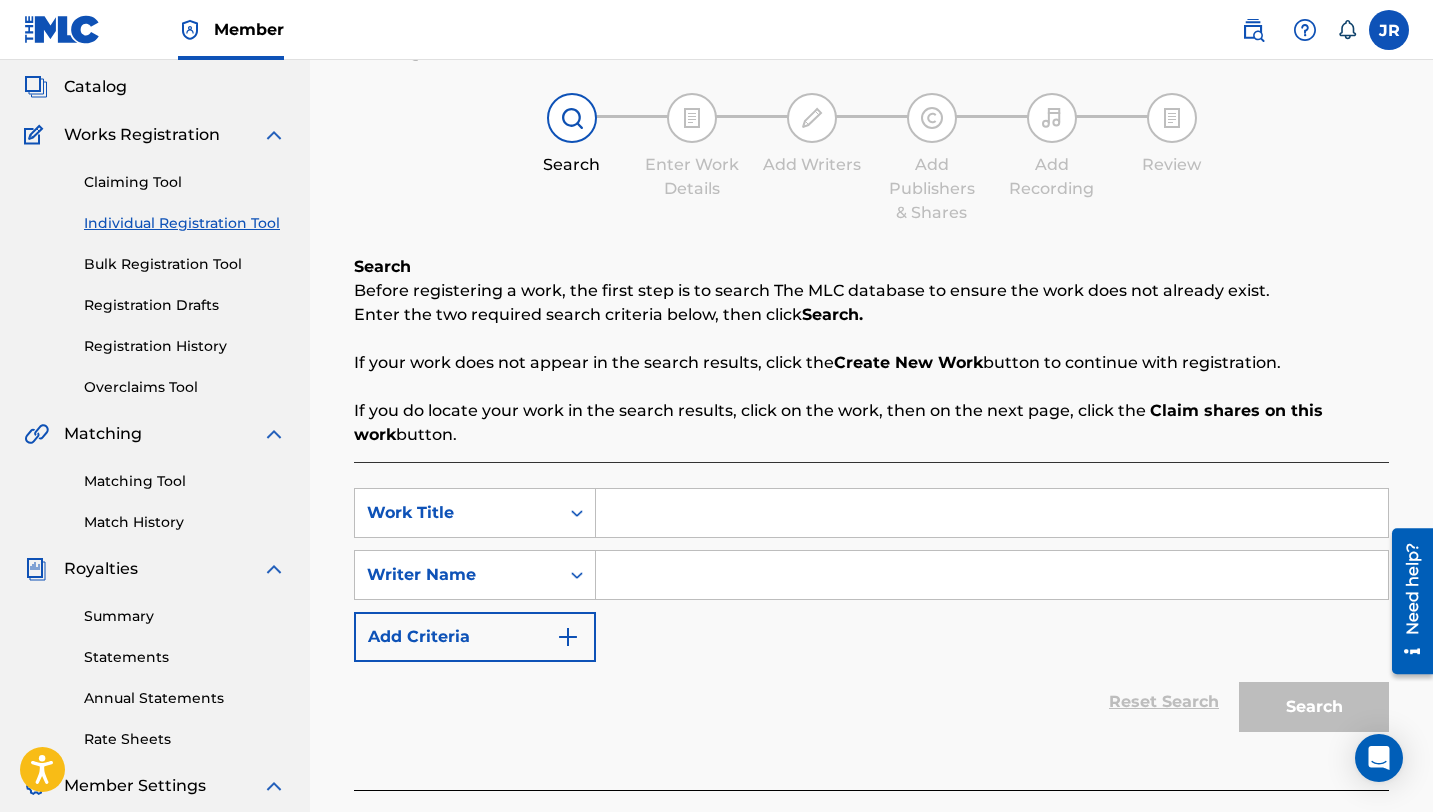 click at bounding box center [992, 513] 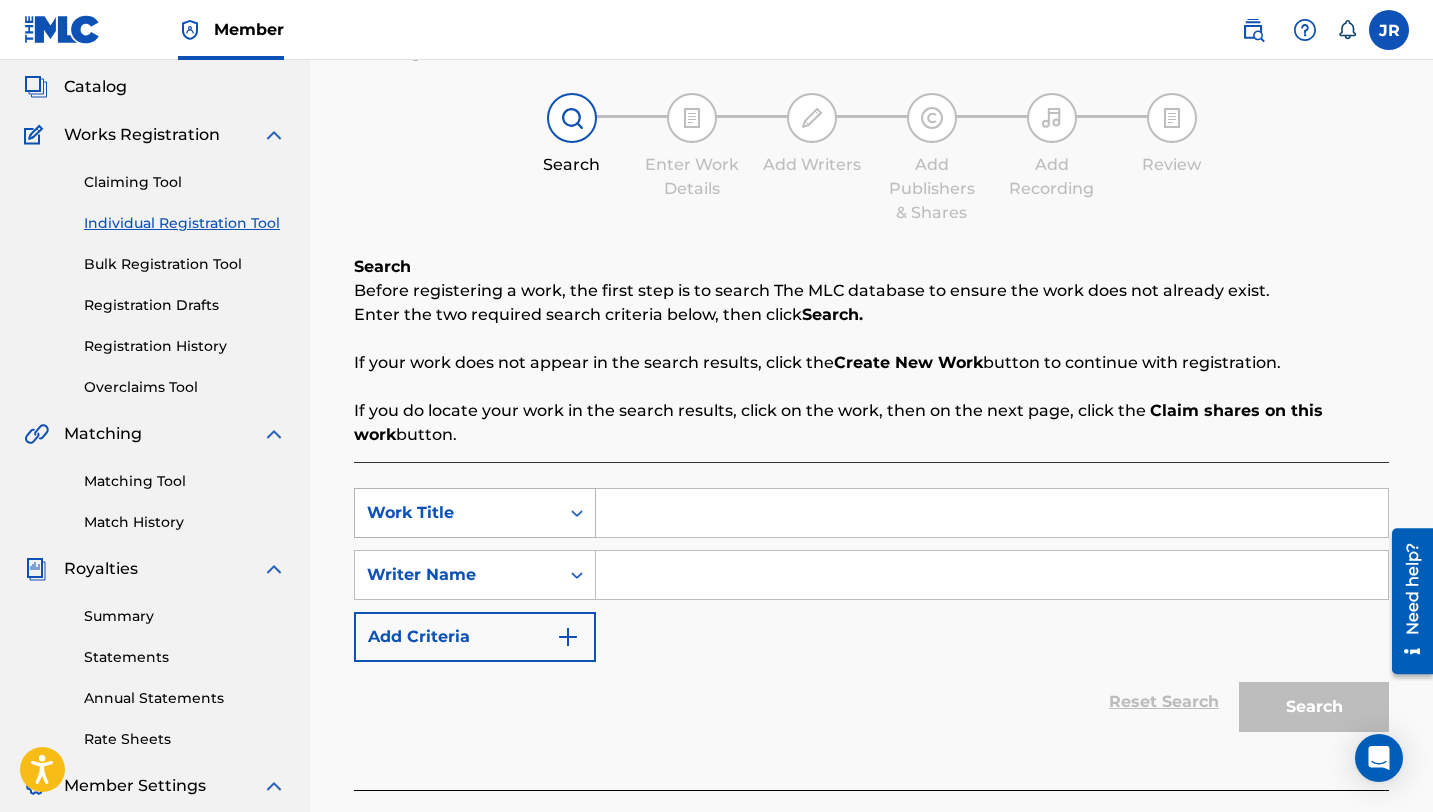 click on "Work Title" at bounding box center [457, 513] 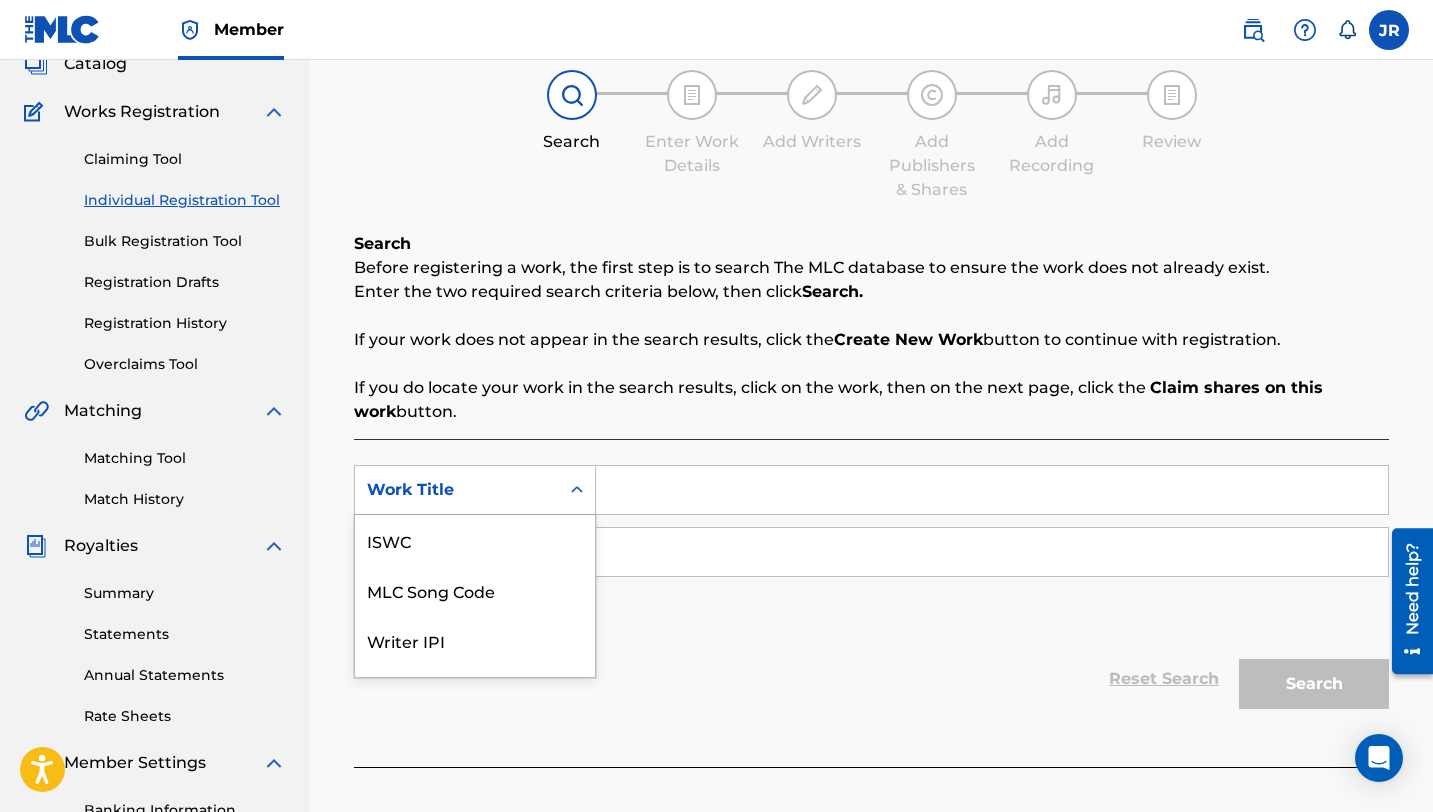 scroll, scrollTop: 138, scrollLeft: 0, axis: vertical 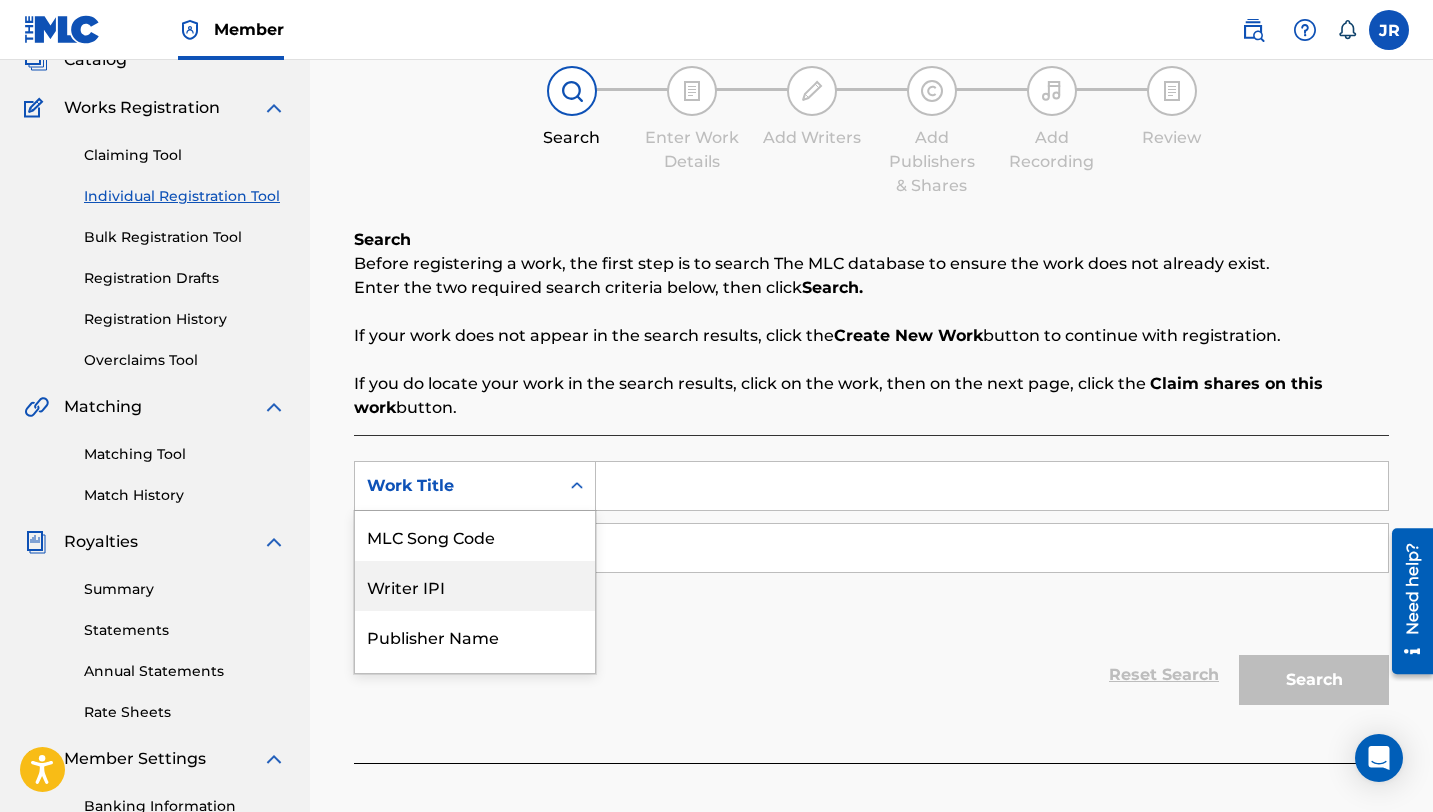 click on "Writer IPI" at bounding box center (475, 586) 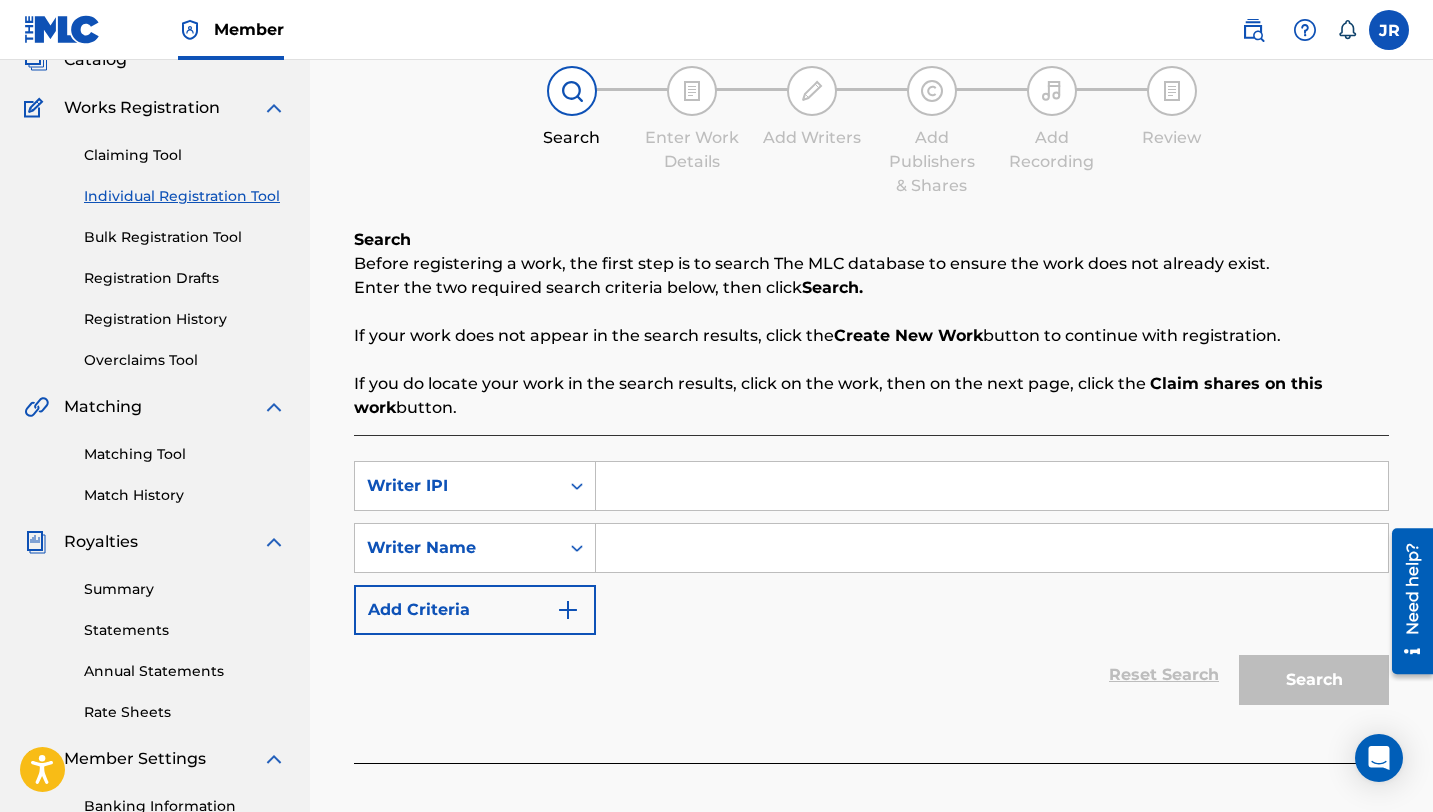 click at bounding box center (992, 486) 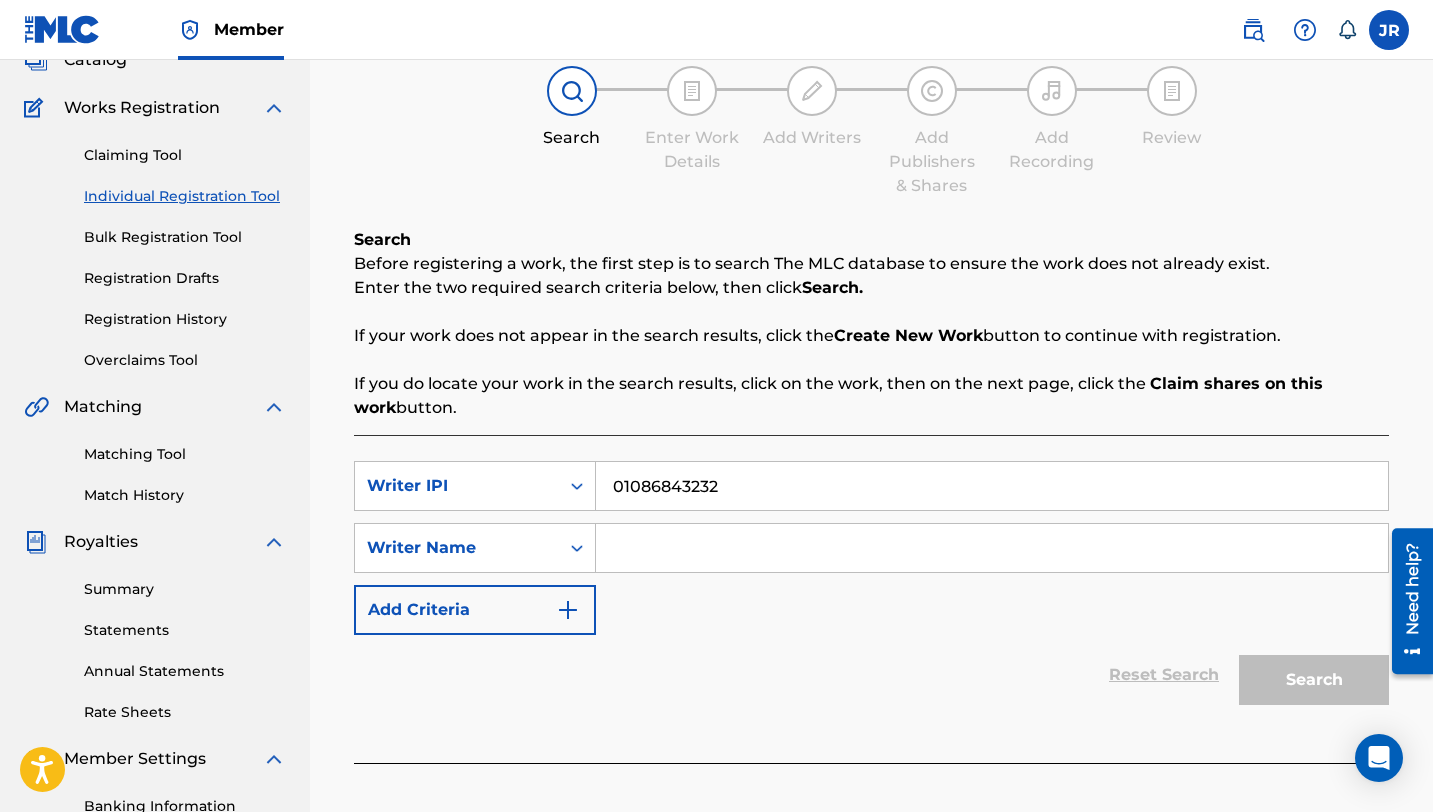 click at bounding box center [992, 548] 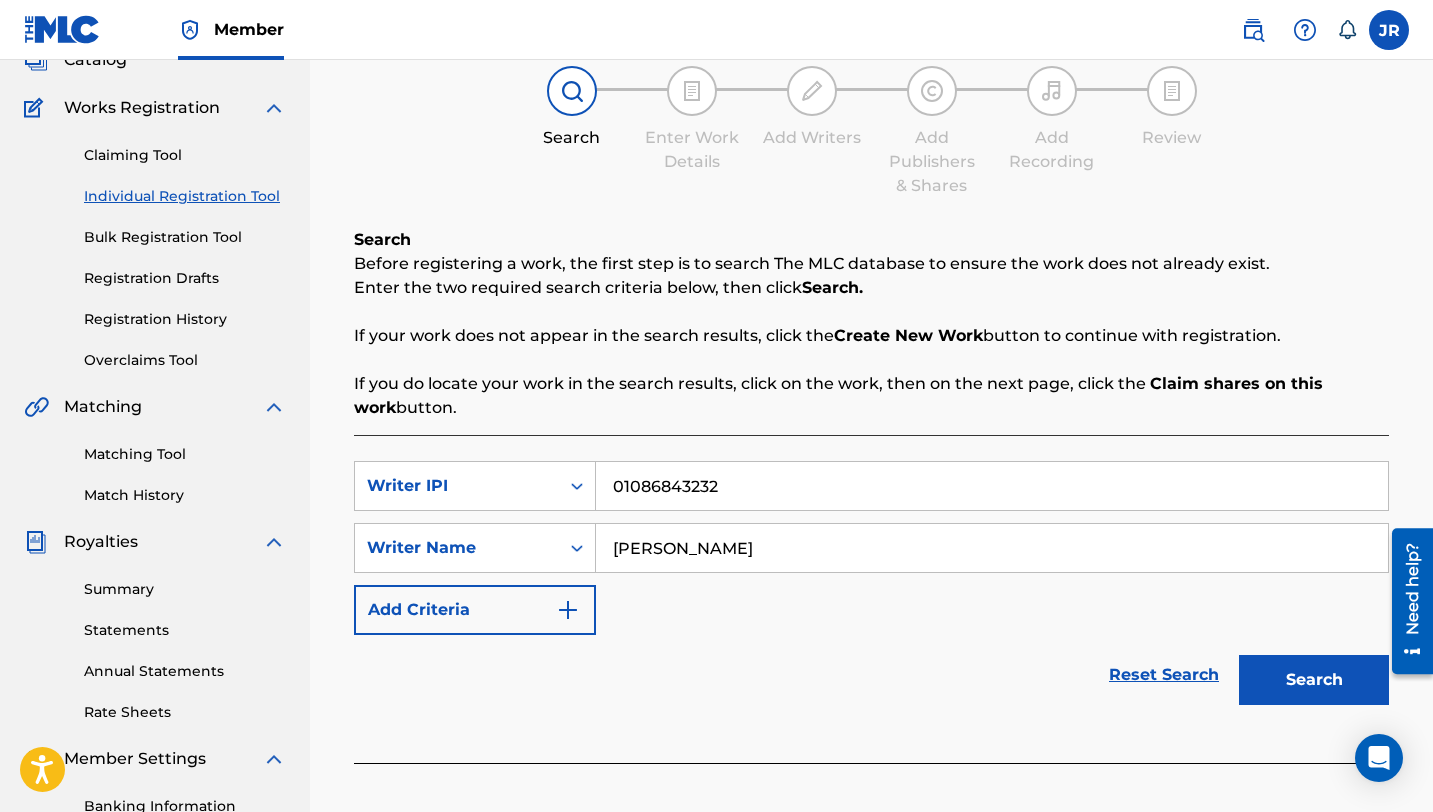 click on "Search" at bounding box center [1314, 680] 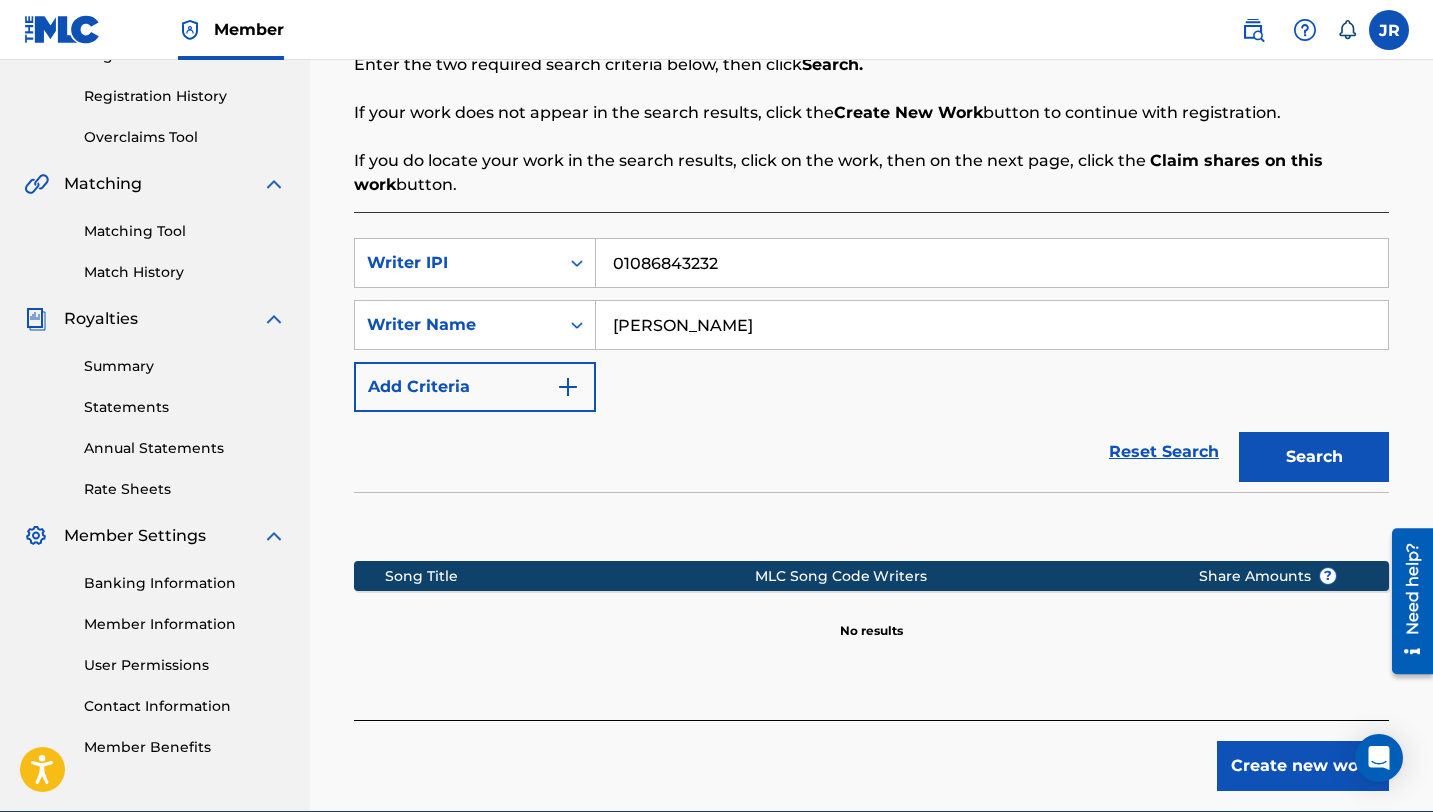 scroll, scrollTop: 457, scrollLeft: 0, axis: vertical 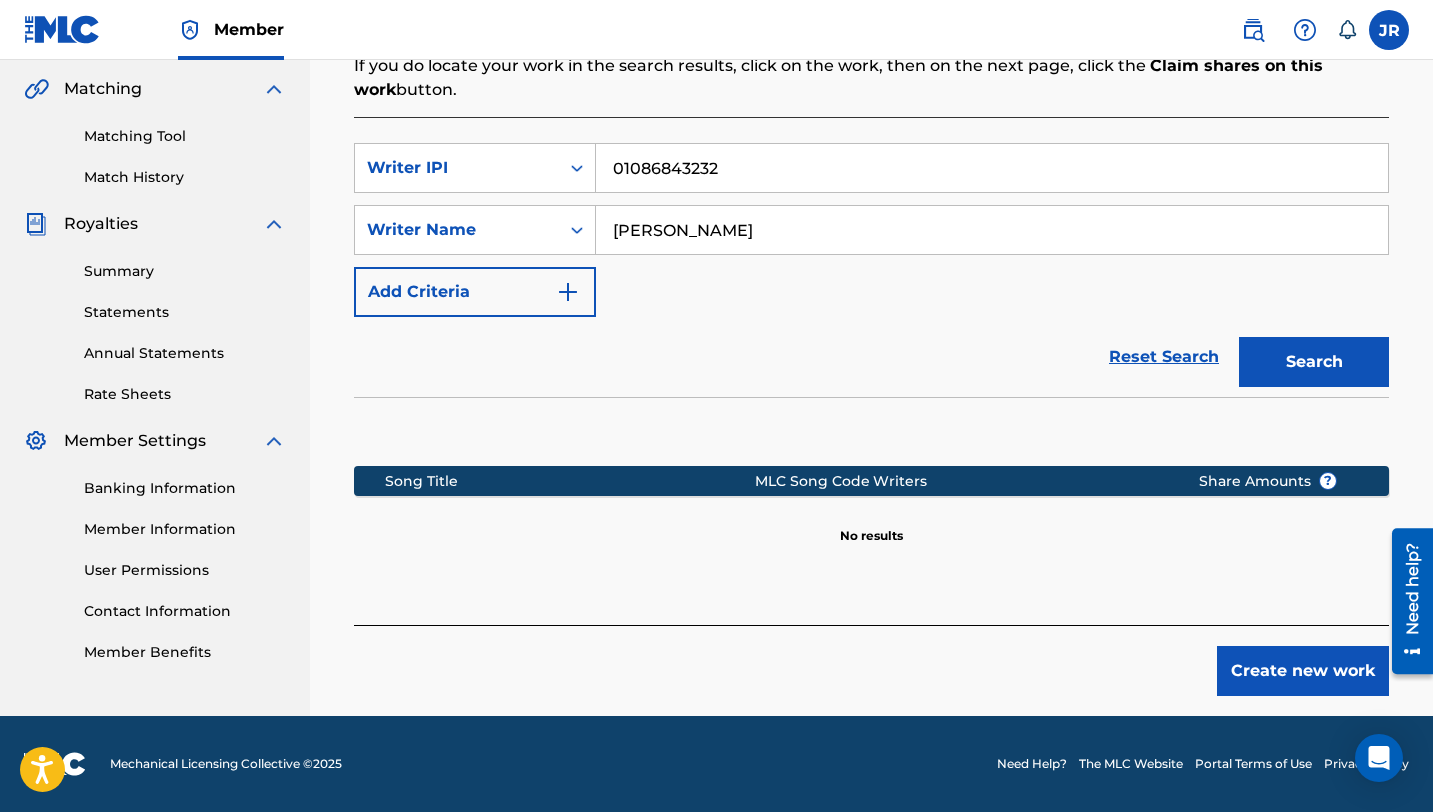 click on "Create new work" at bounding box center [1303, 671] 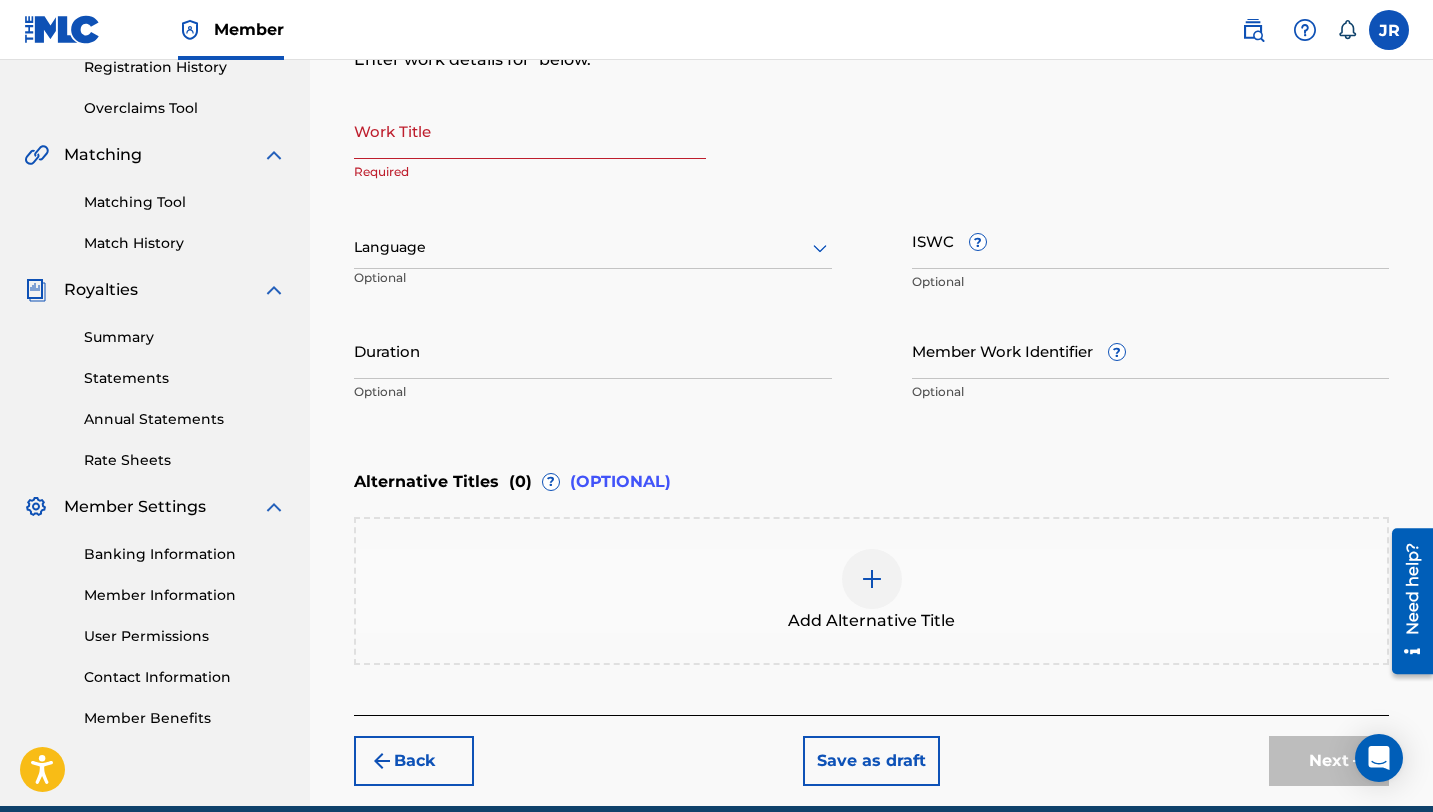 scroll, scrollTop: 316, scrollLeft: 0, axis: vertical 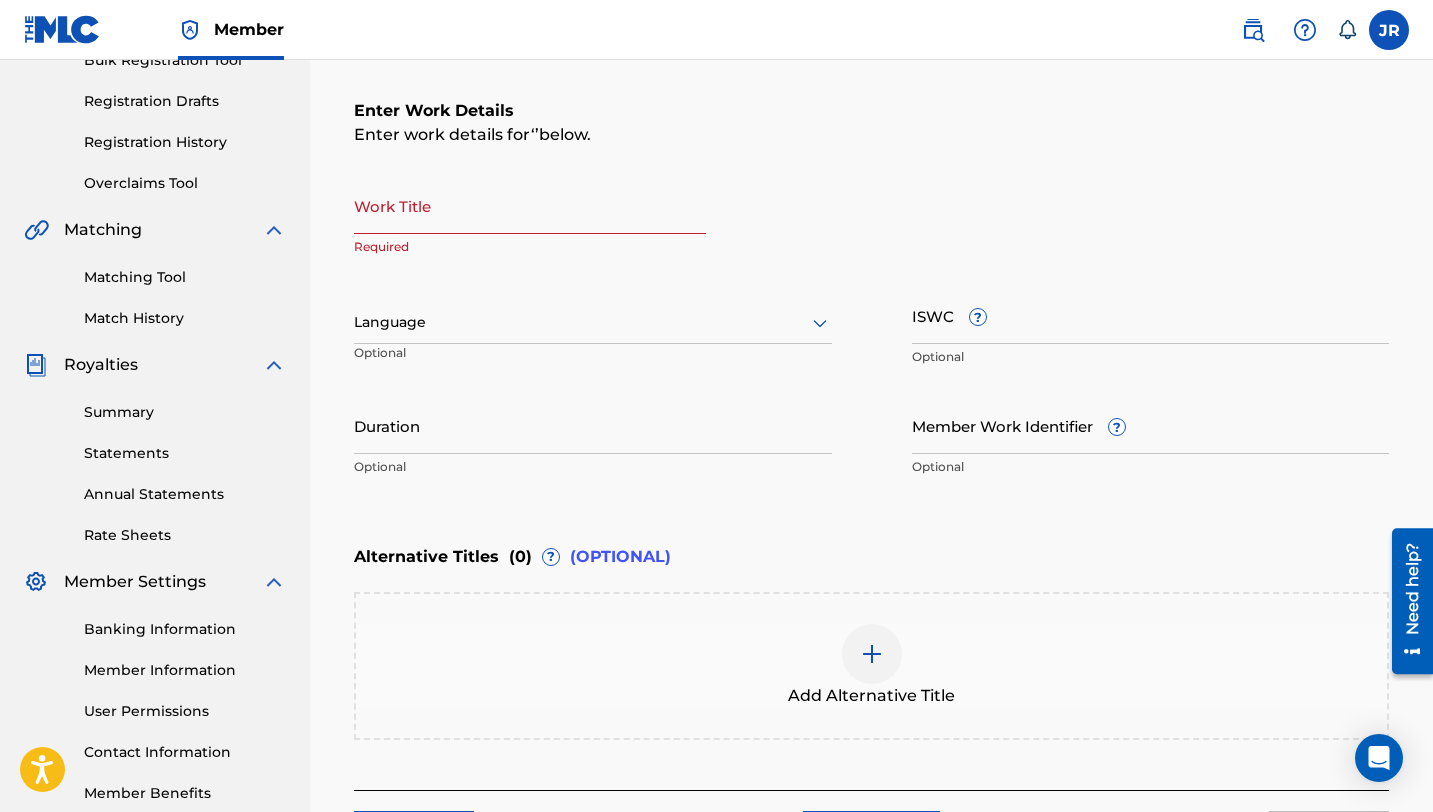 click on "Work Title" at bounding box center (530, 205) 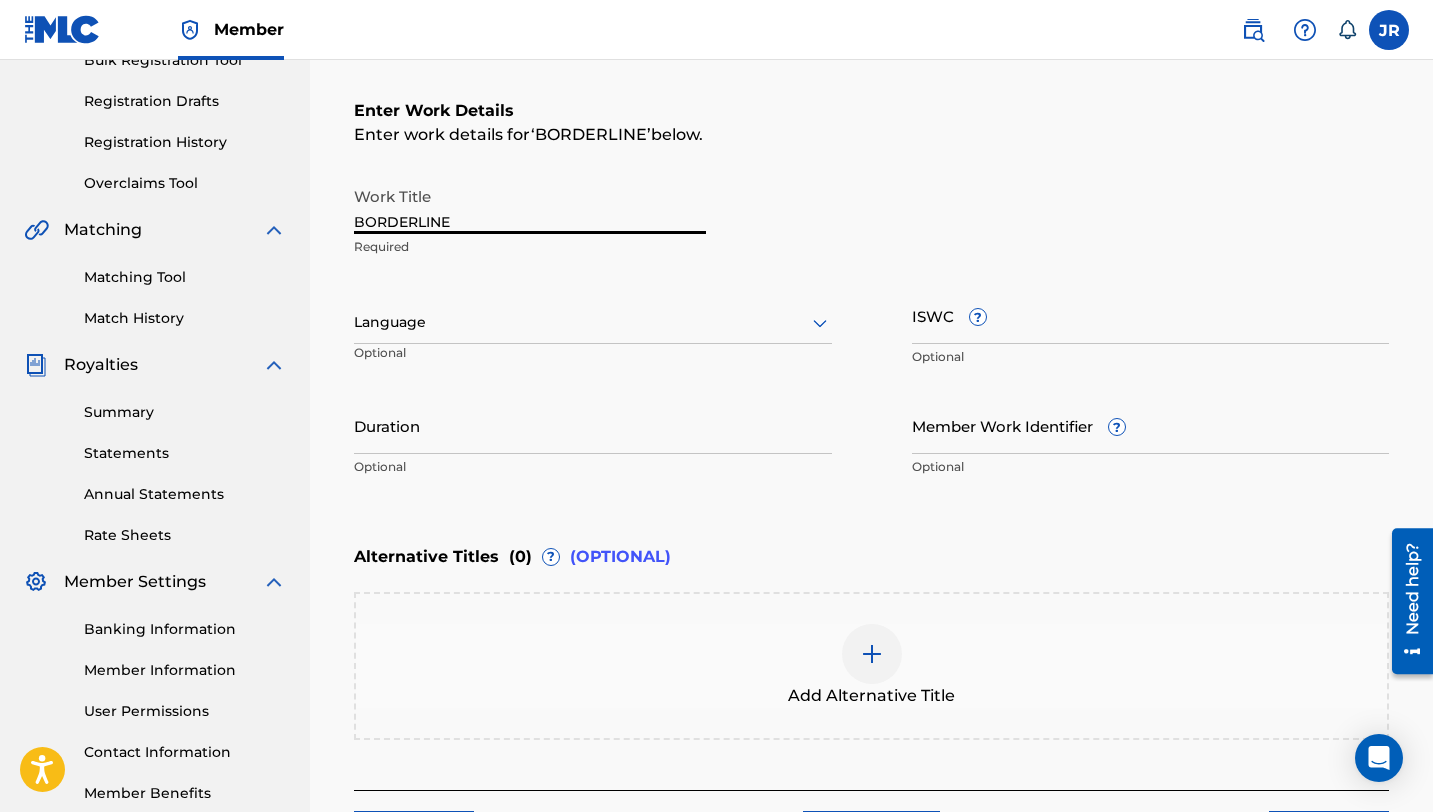 type on "BORDERLINE" 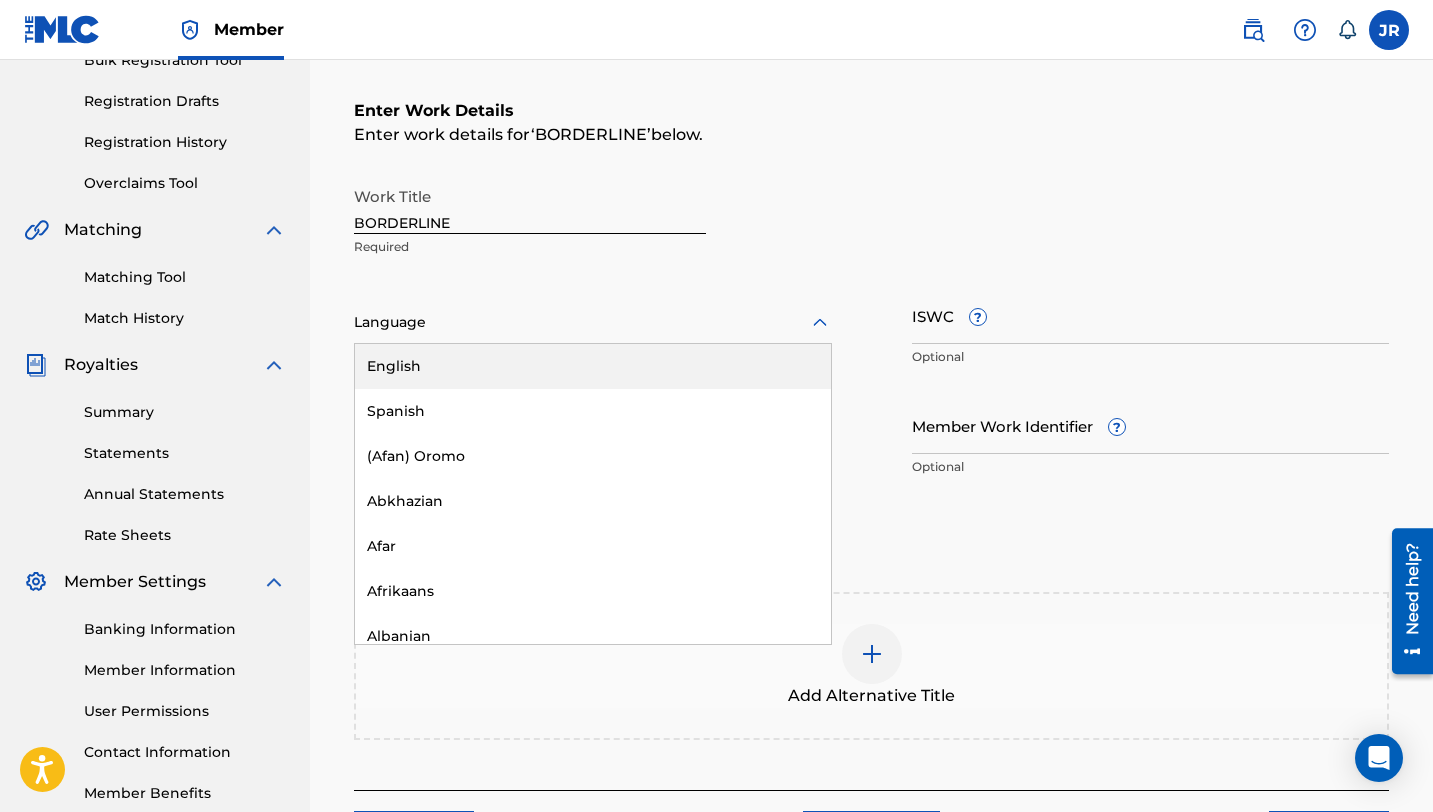 click on "English" at bounding box center [593, 366] 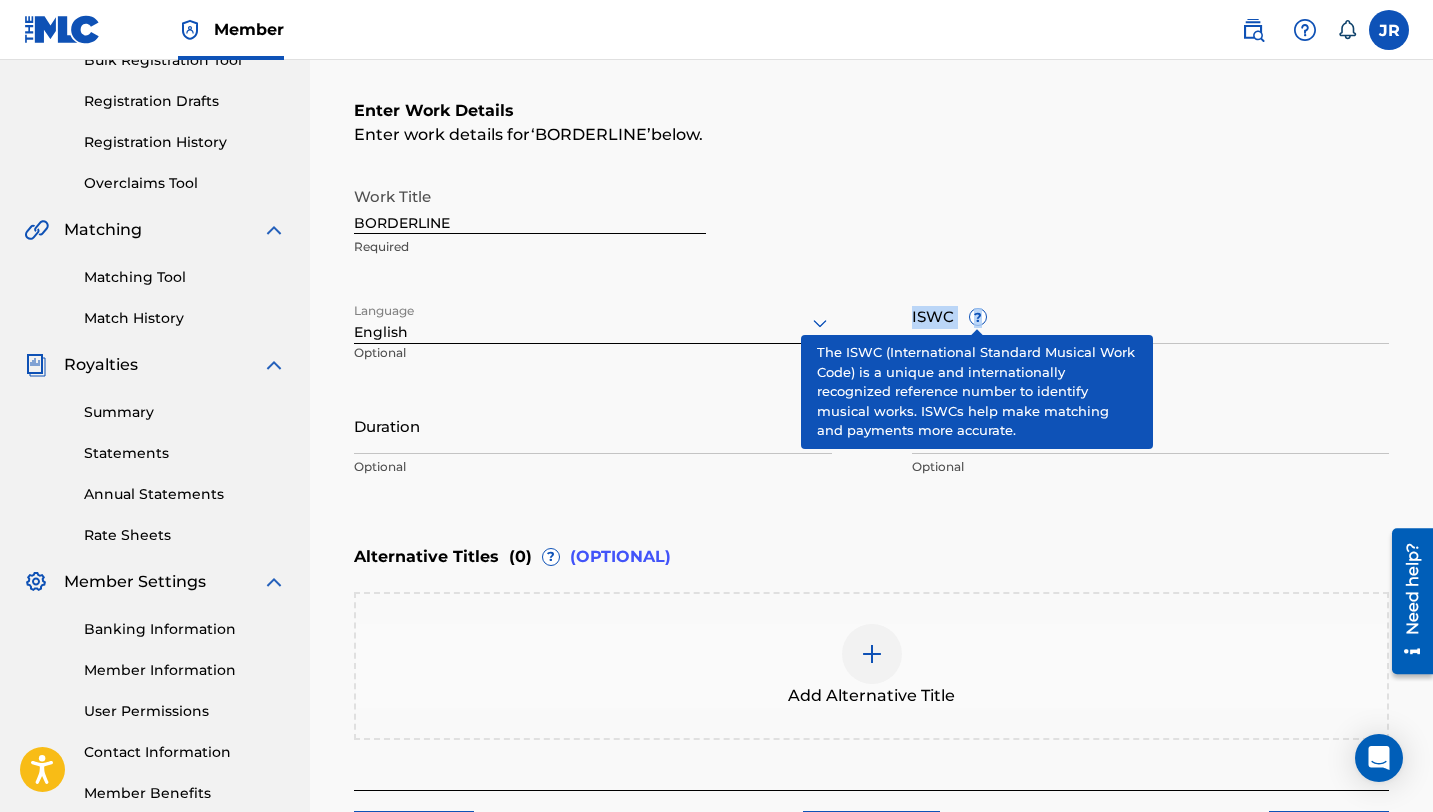 click on "ISWC   ? Optional" at bounding box center (1151, 332) 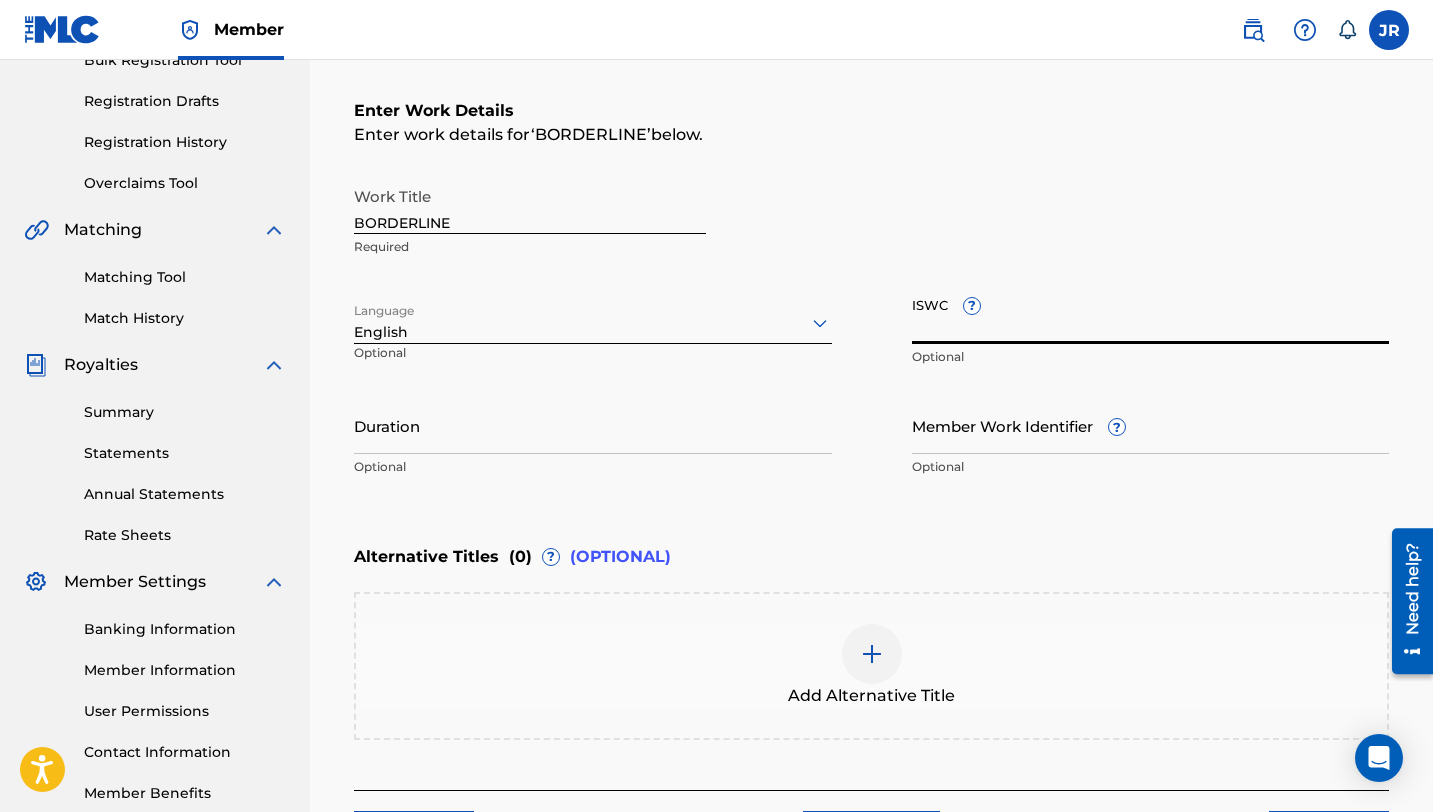 click on "ISWC   ?" at bounding box center [1151, 315] 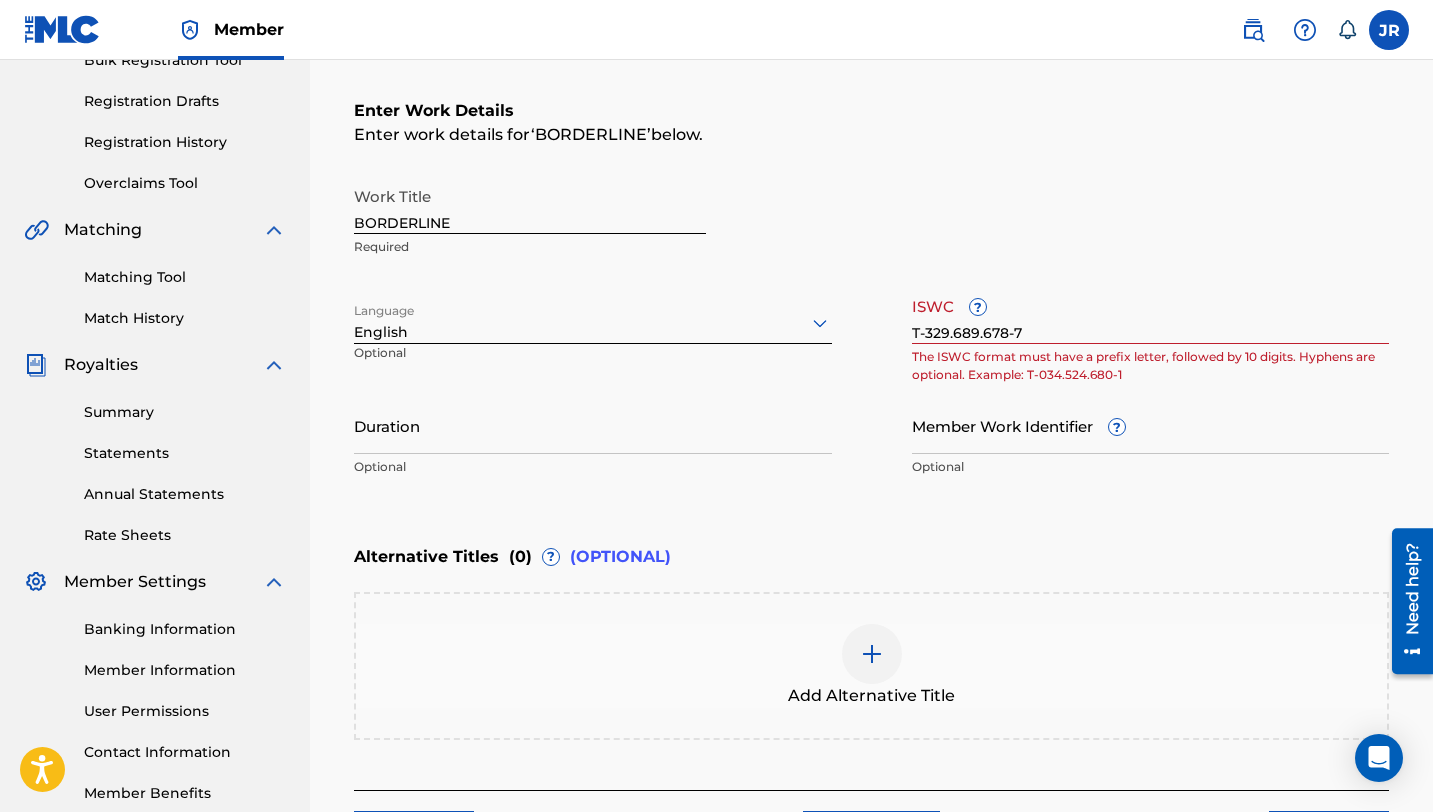 click on "Work Title   BORDERLINE Required Language English Optional ISWC   ? T-329.689.678-7 The ISWC format must have a prefix letter, followed by 10 digits. Hyphens are optional. Example: T-034.524.680-1 Duration   Optional Member Work Identifier   ? Optional" at bounding box center (871, 332) 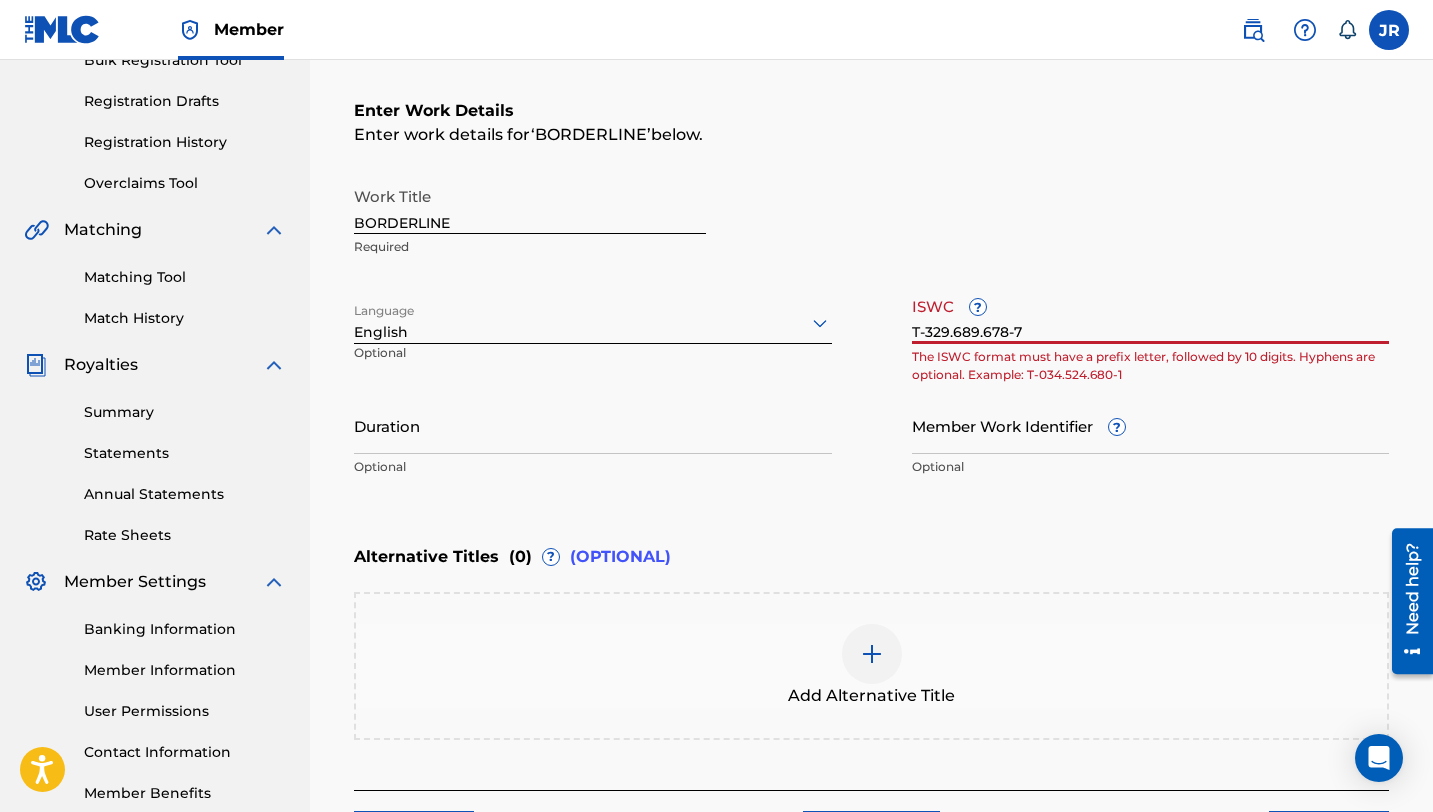 click on "T-329.689.678-7" at bounding box center [1151, 315] 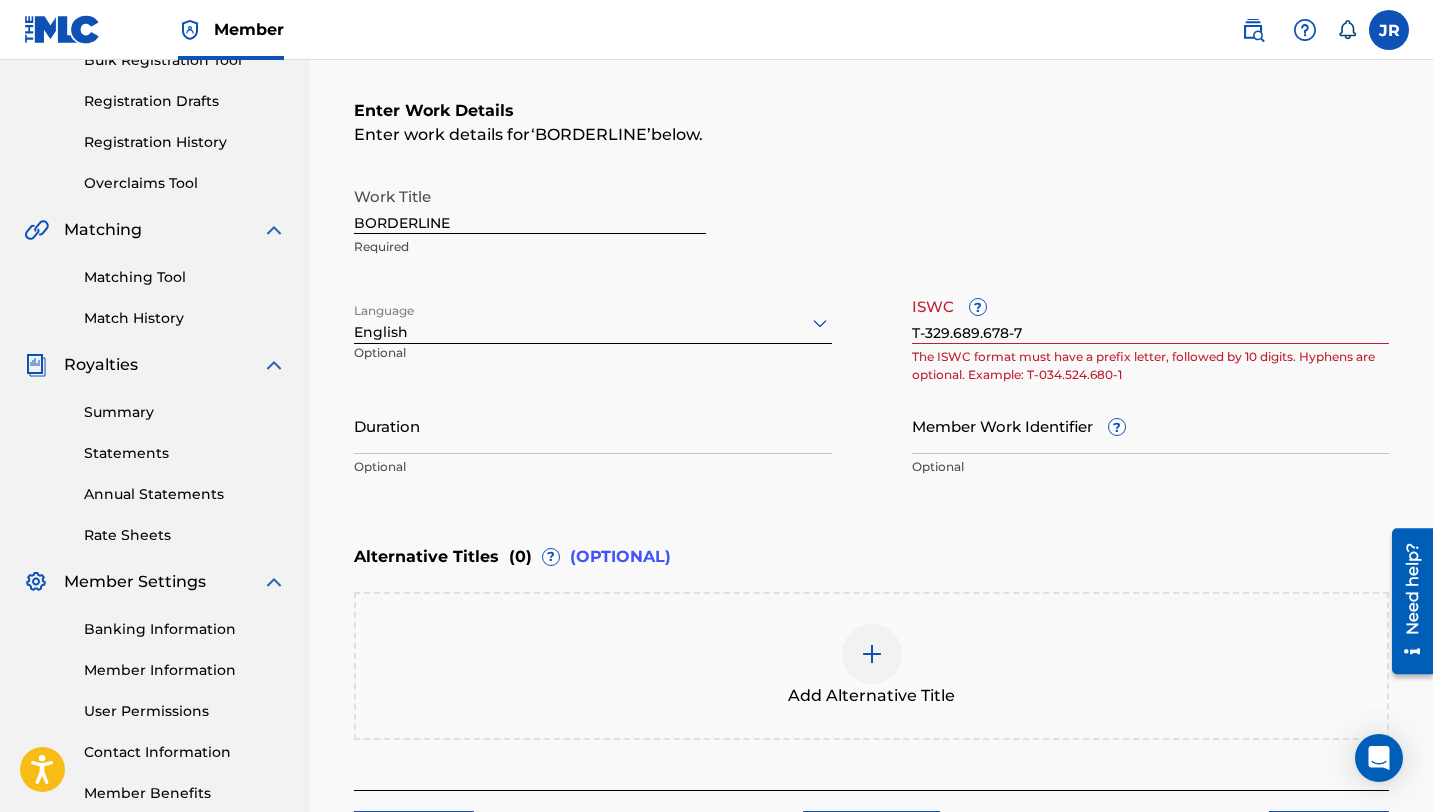 click on "Enter Work Details Enter work details for  ‘ BORDERLINE ’  below. Work Title   BORDERLINE Required Language English Optional ISWC   ? T-329.689.678-7 The ISWC format must have a prefix letter, followed by 10 digits. Hyphens are optional. Example: T-034.524.680-1 Duration   Optional Member Work Identifier   ? Optional" at bounding box center [871, 293] 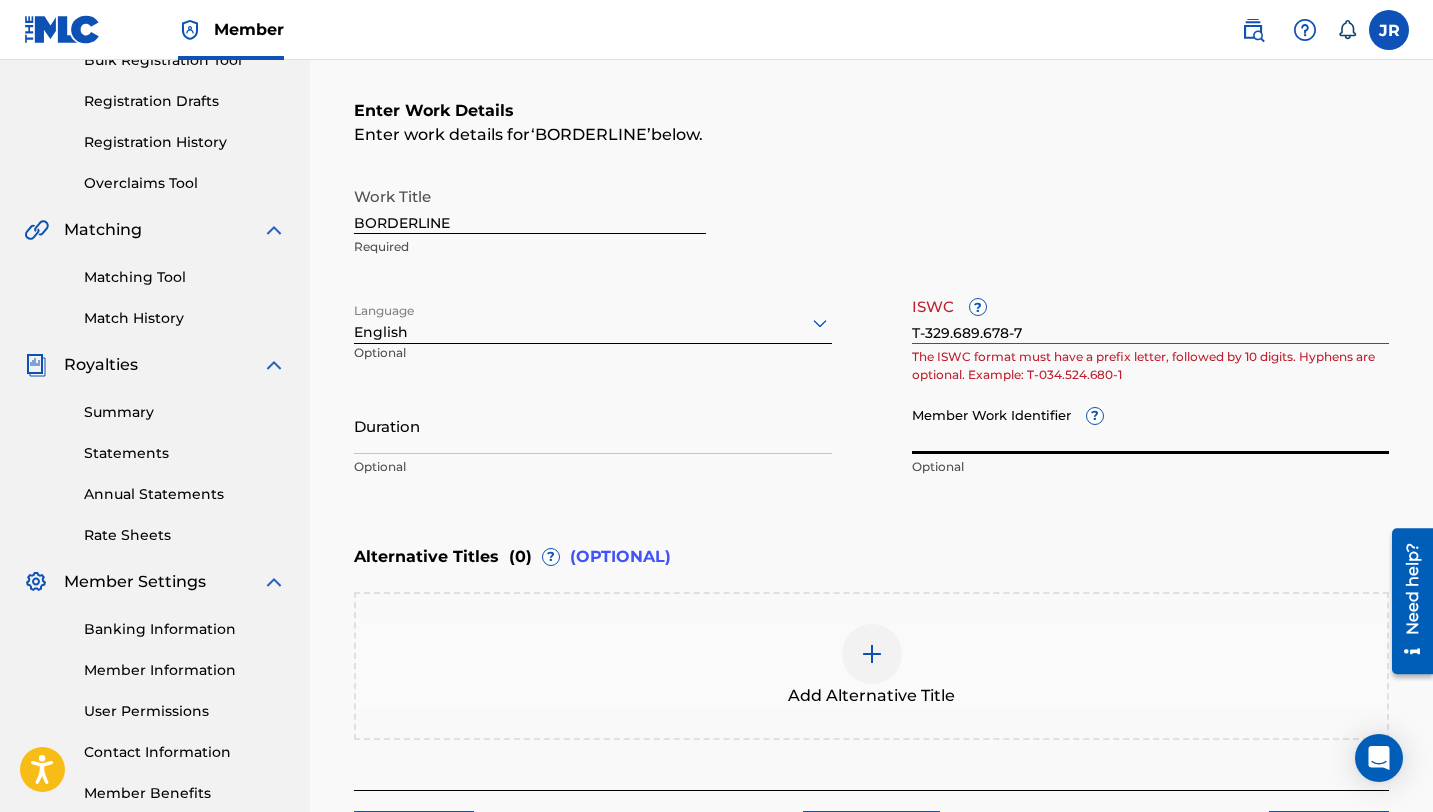 click on "Member Work Identifier   ?" at bounding box center (1151, 425) 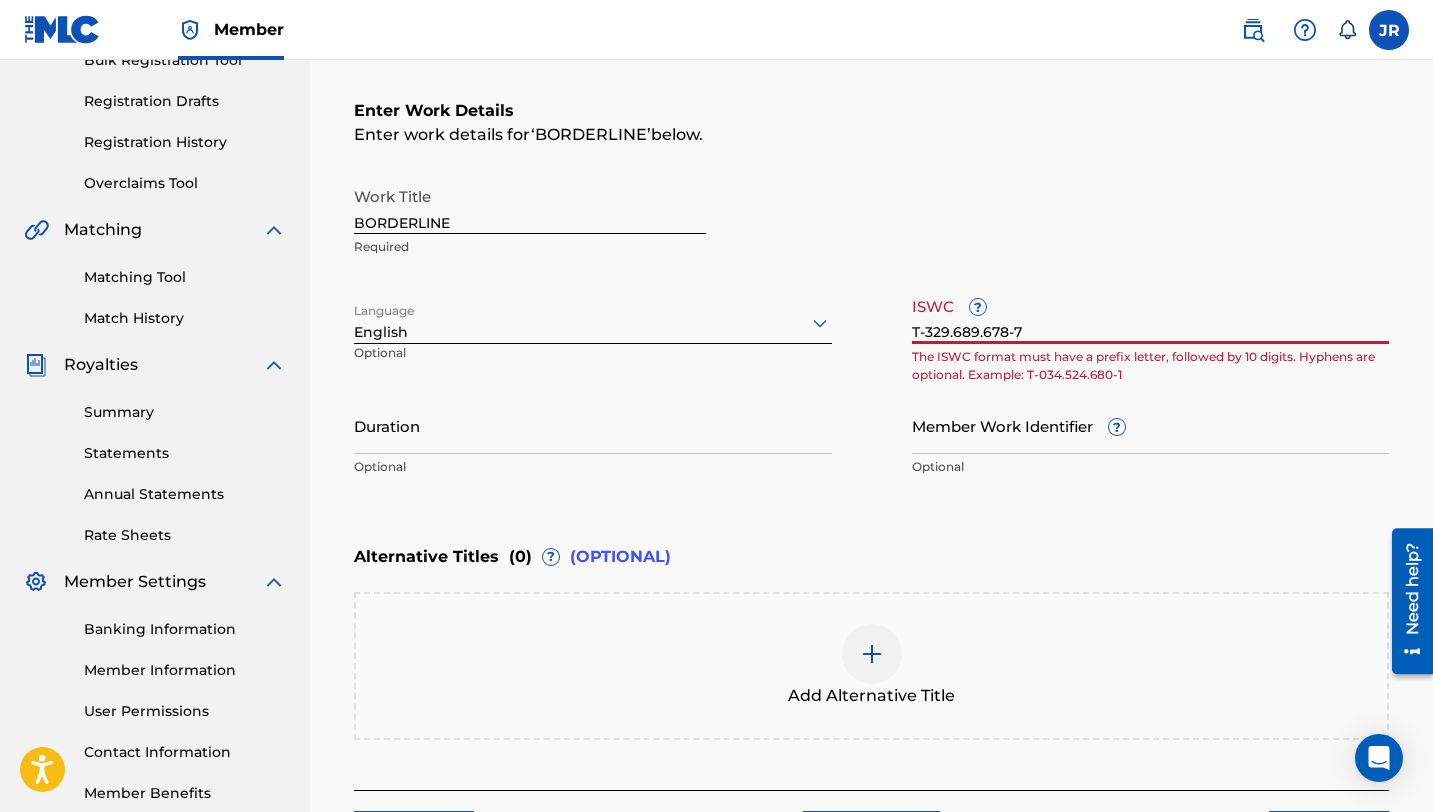 click on "T-329.689.678-7" at bounding box center (1151, 315) 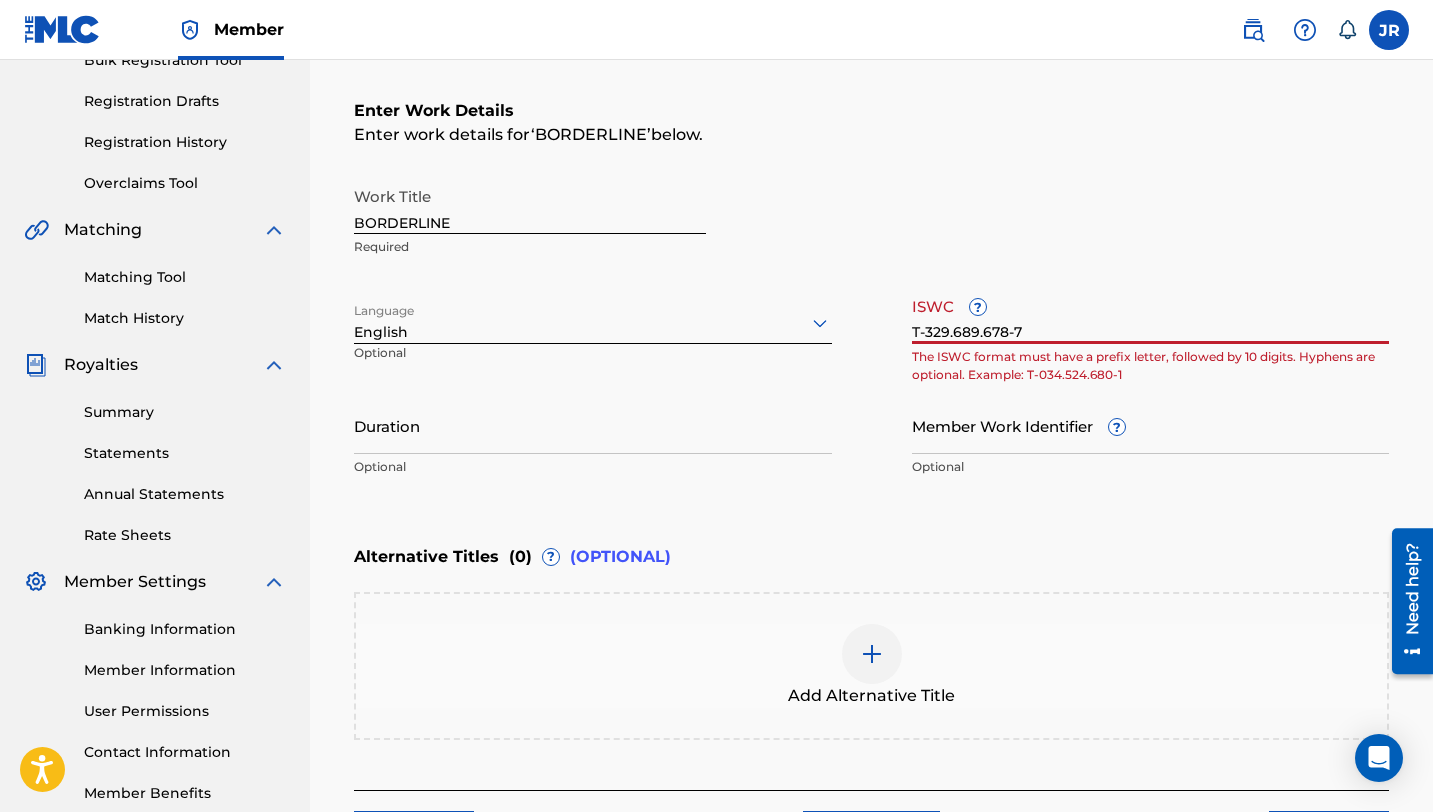paste on "T-329.689.678-7" 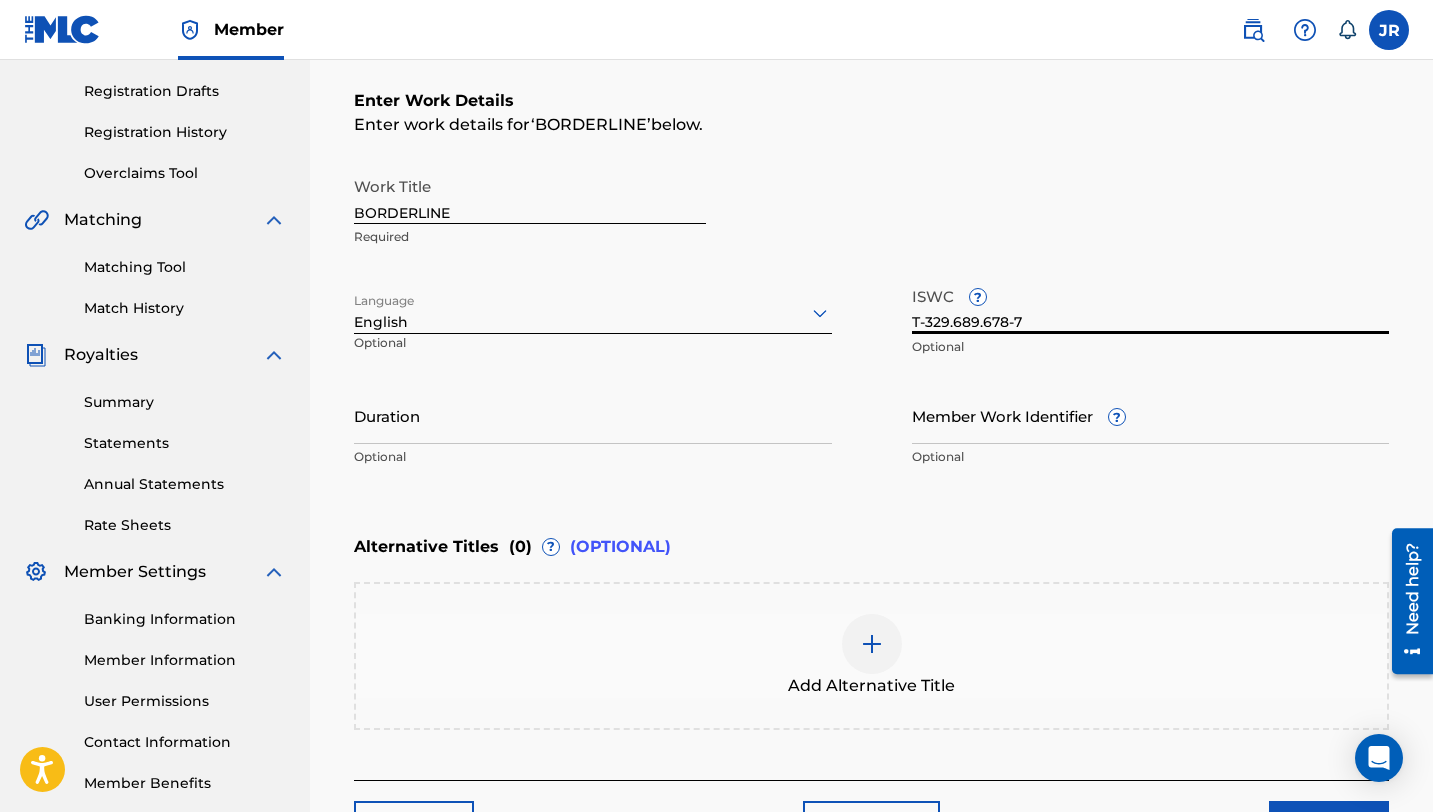 scroll, scrollTop: 480, scrollLeft: 0, axis: vertical 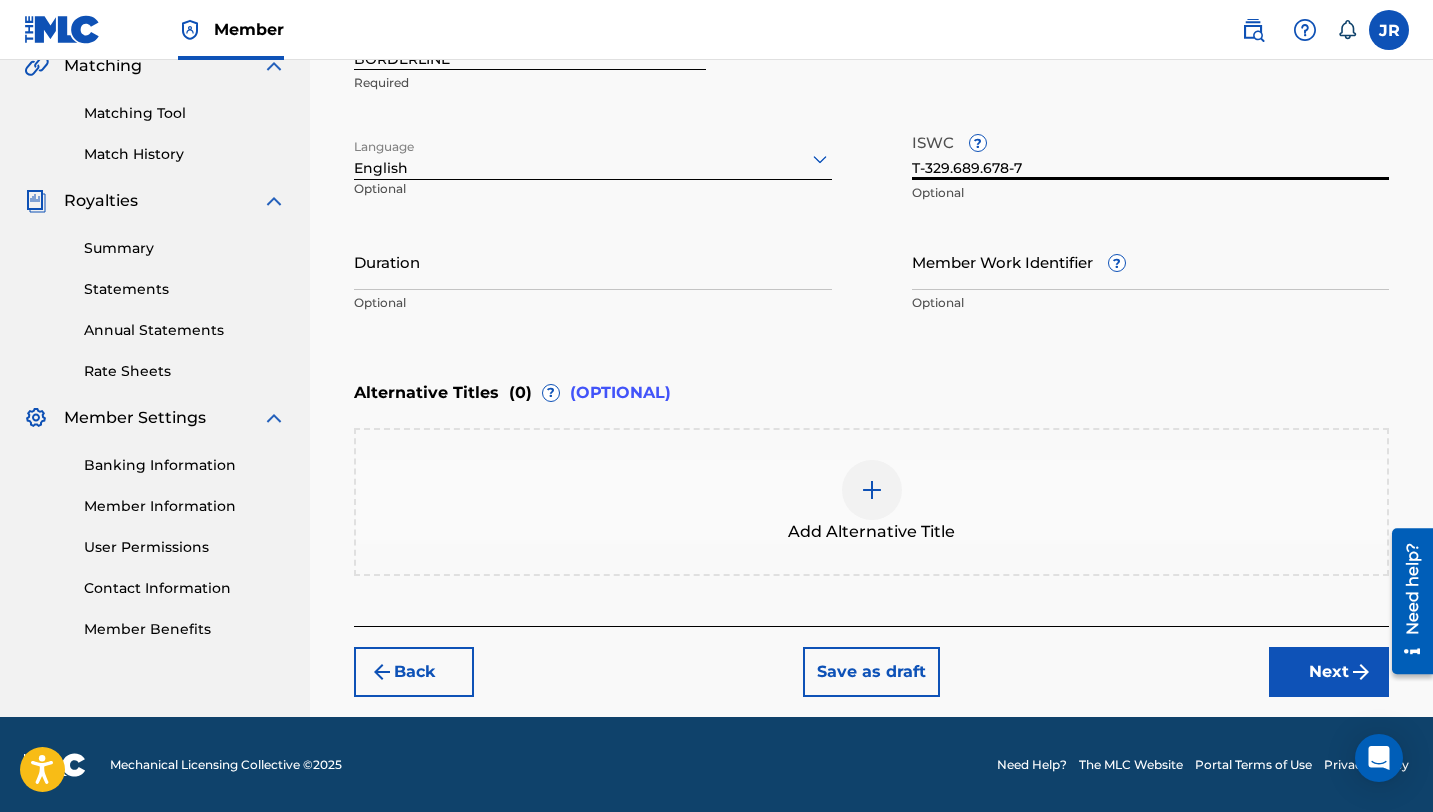 type on "T-329.689.678-7" 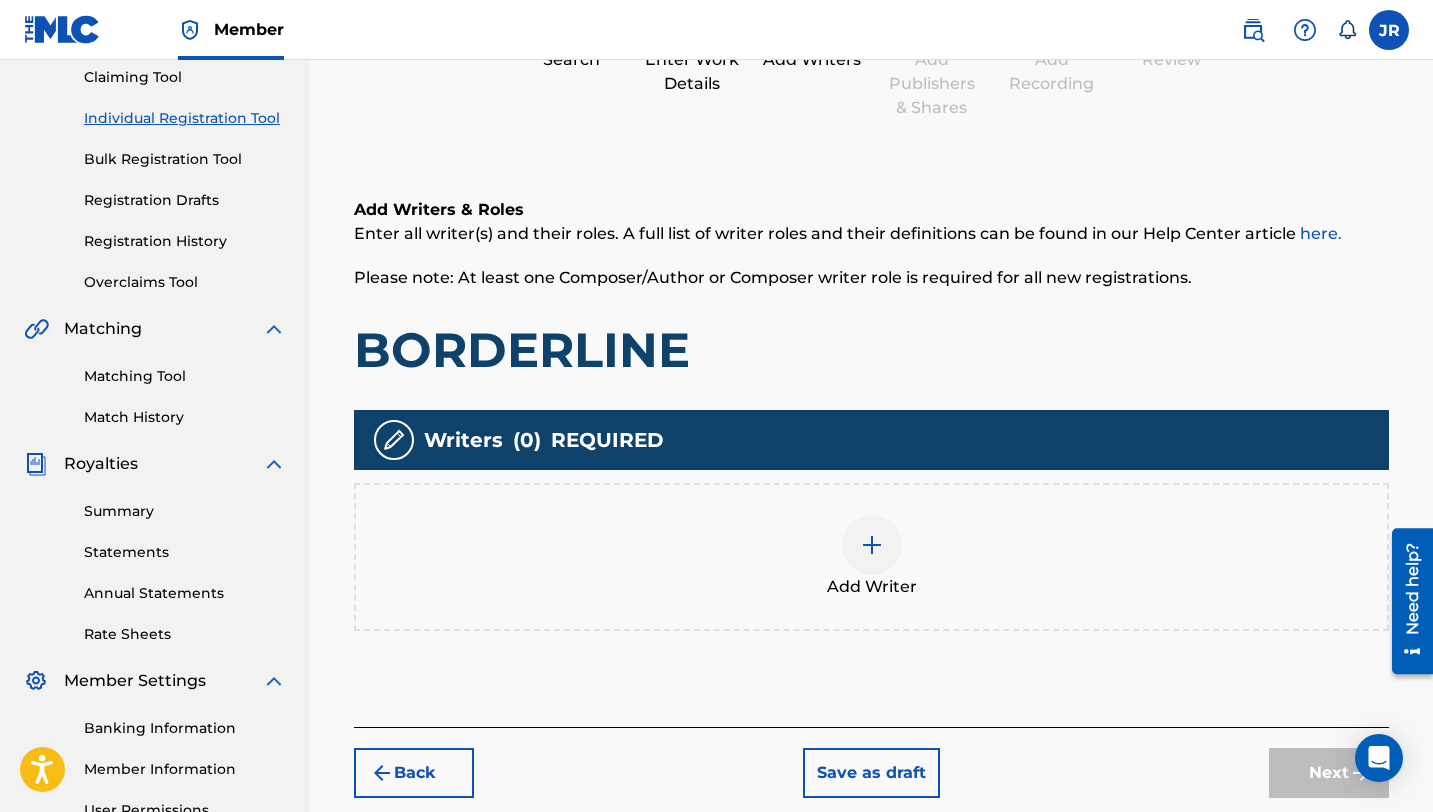scroll, scrollTop: 219, scrollLeft: 0, axis: vertical 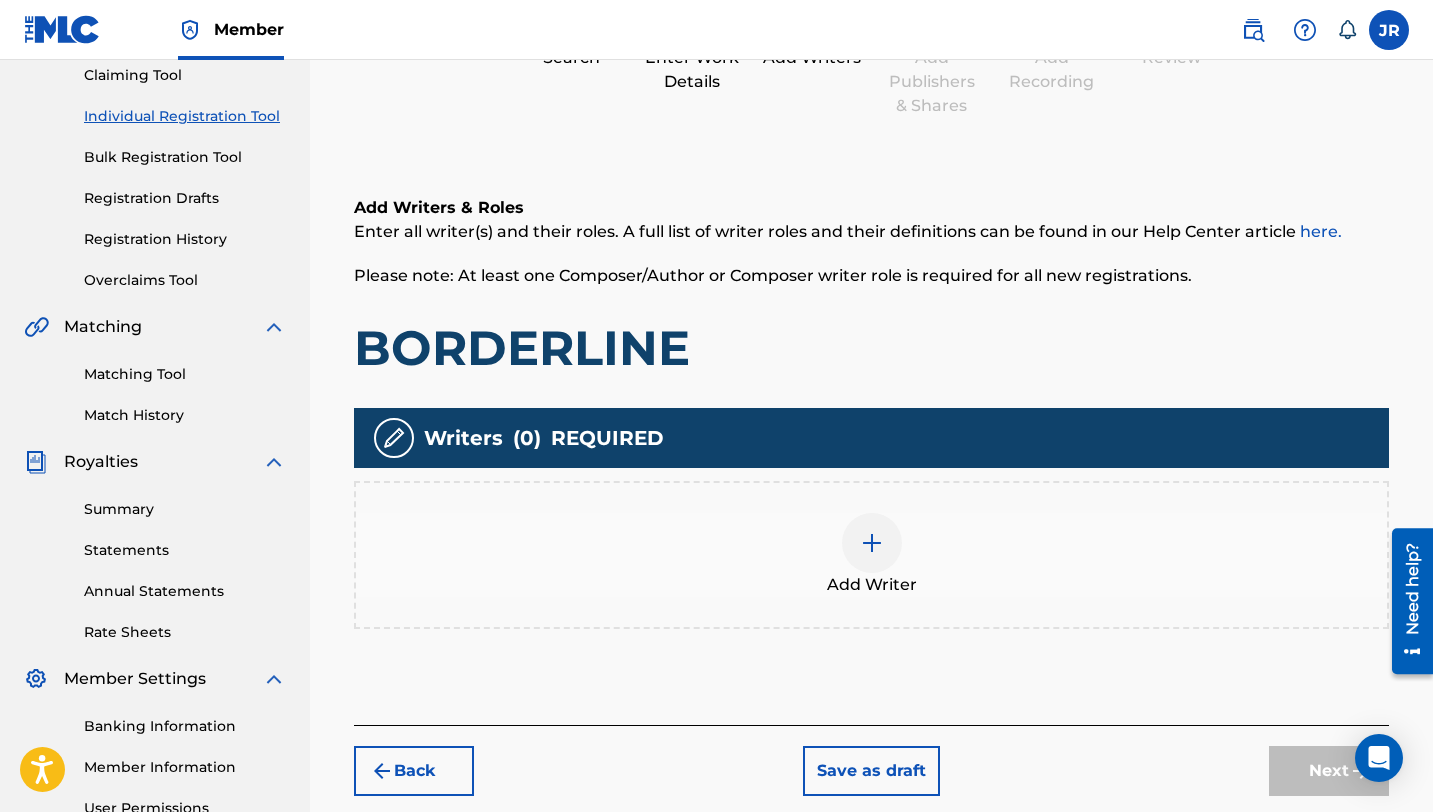 click at bounding box center [872, 543] 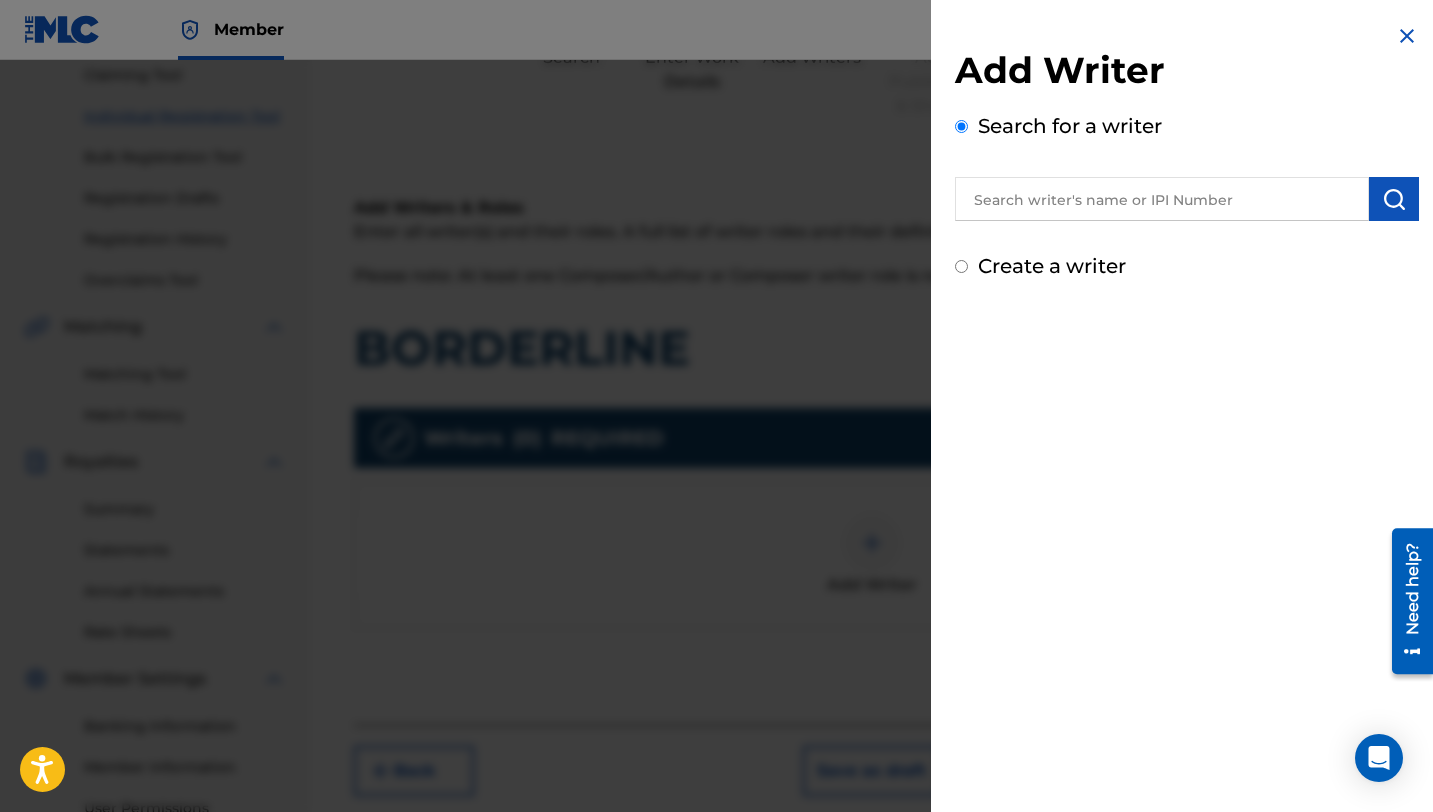 click at bounding box center [1162, 199] 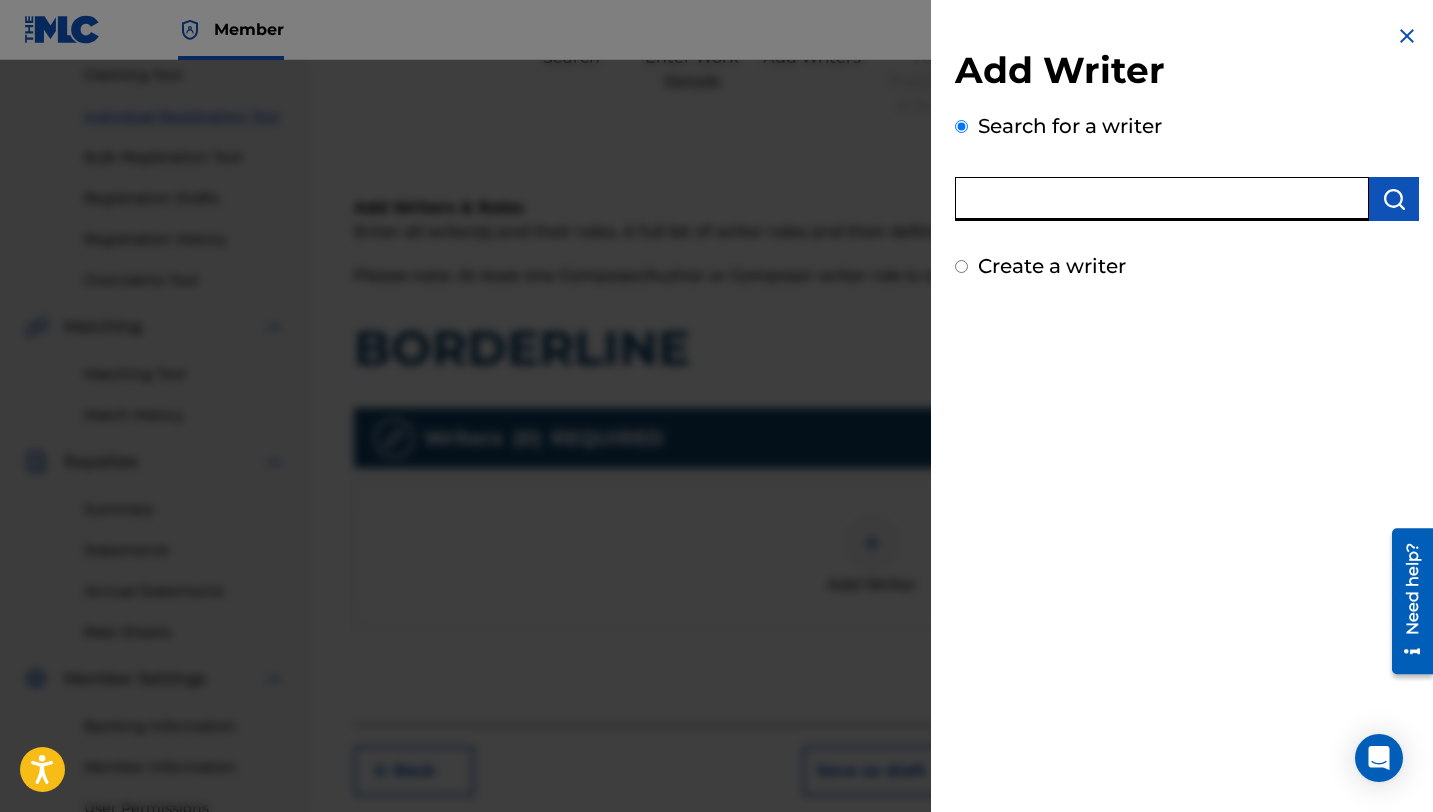 click at bounding box center [1162, 199] 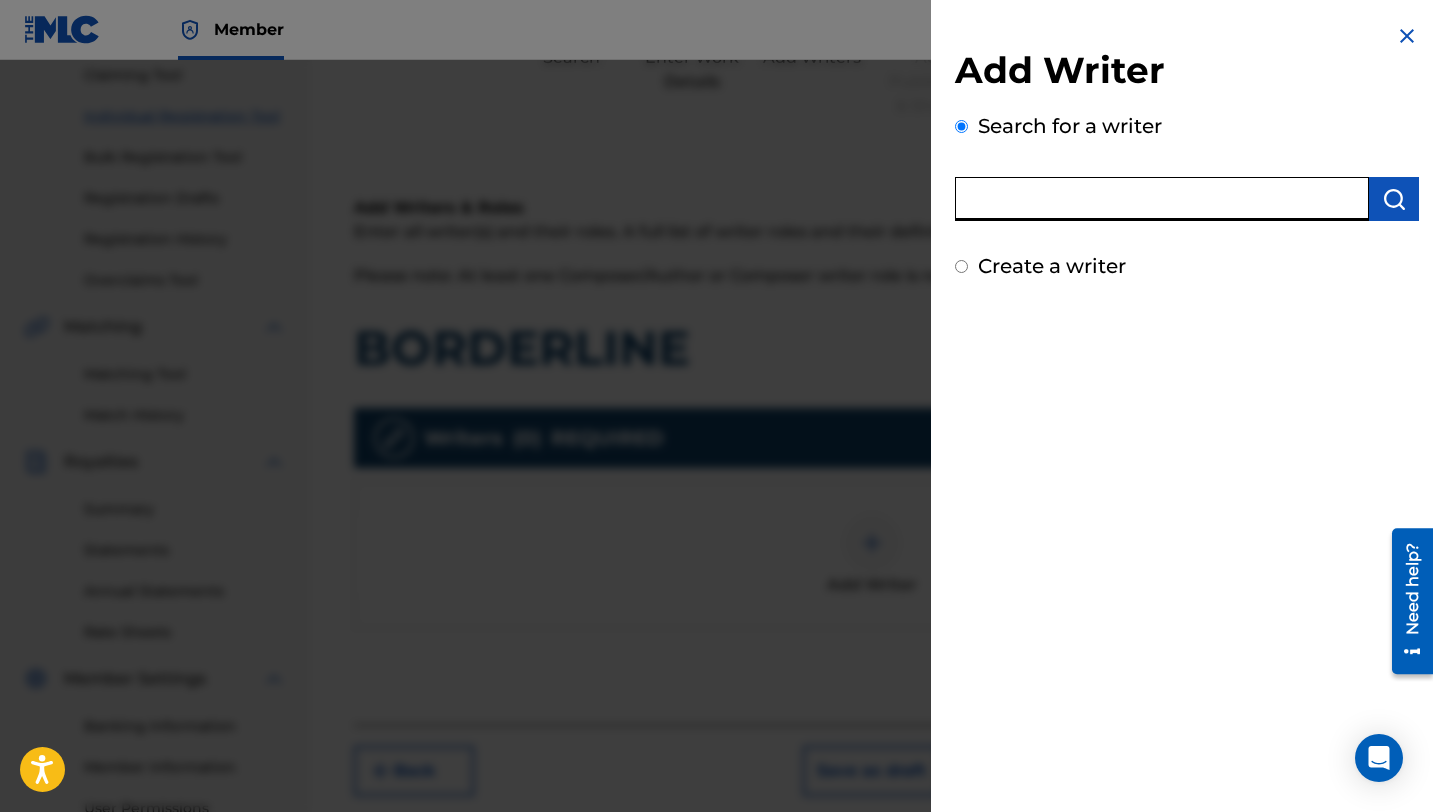 click on "Create a writer" at bounding box center (961, 266) 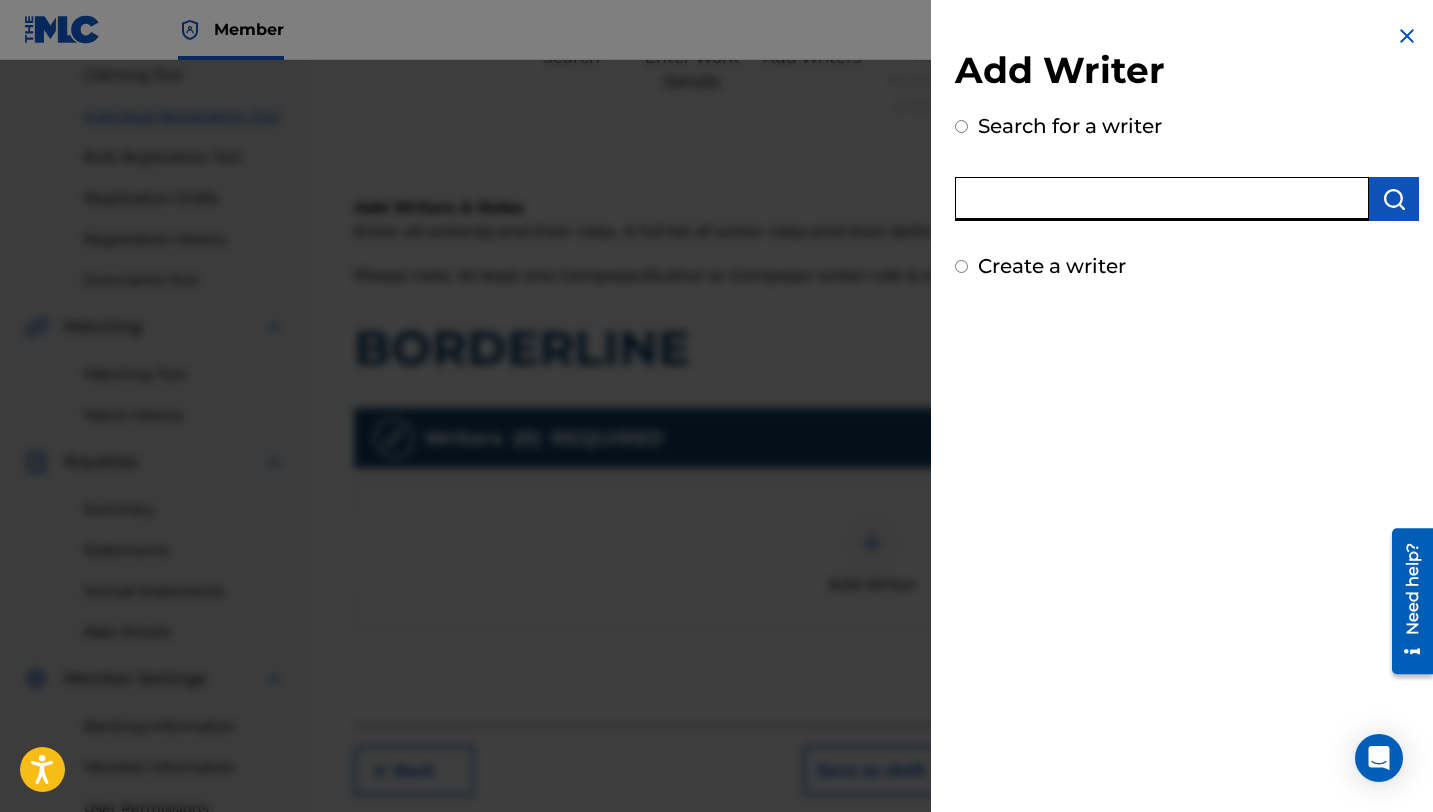 radio on "true" 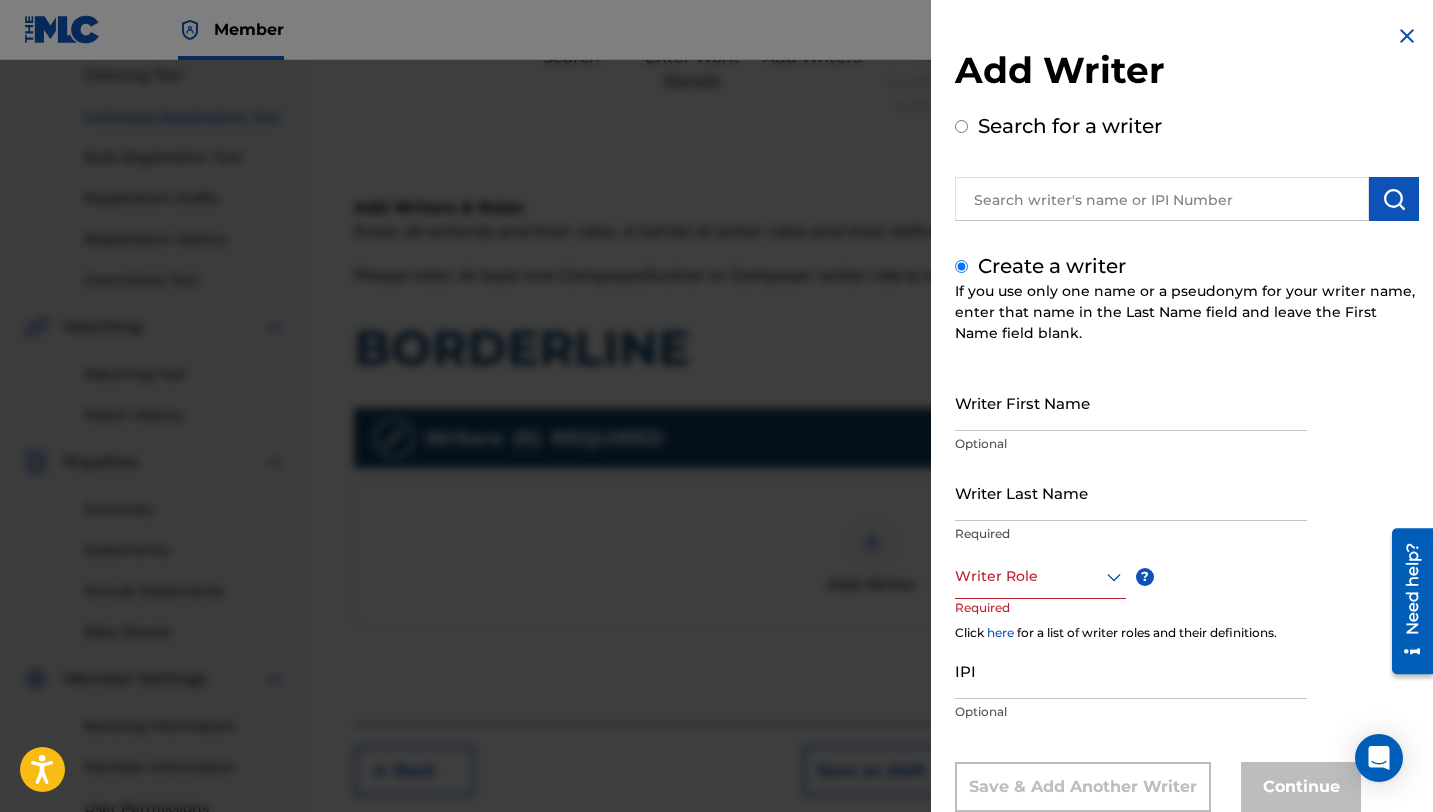 click on "Writer First Name" at bounding box center (1131, 402) 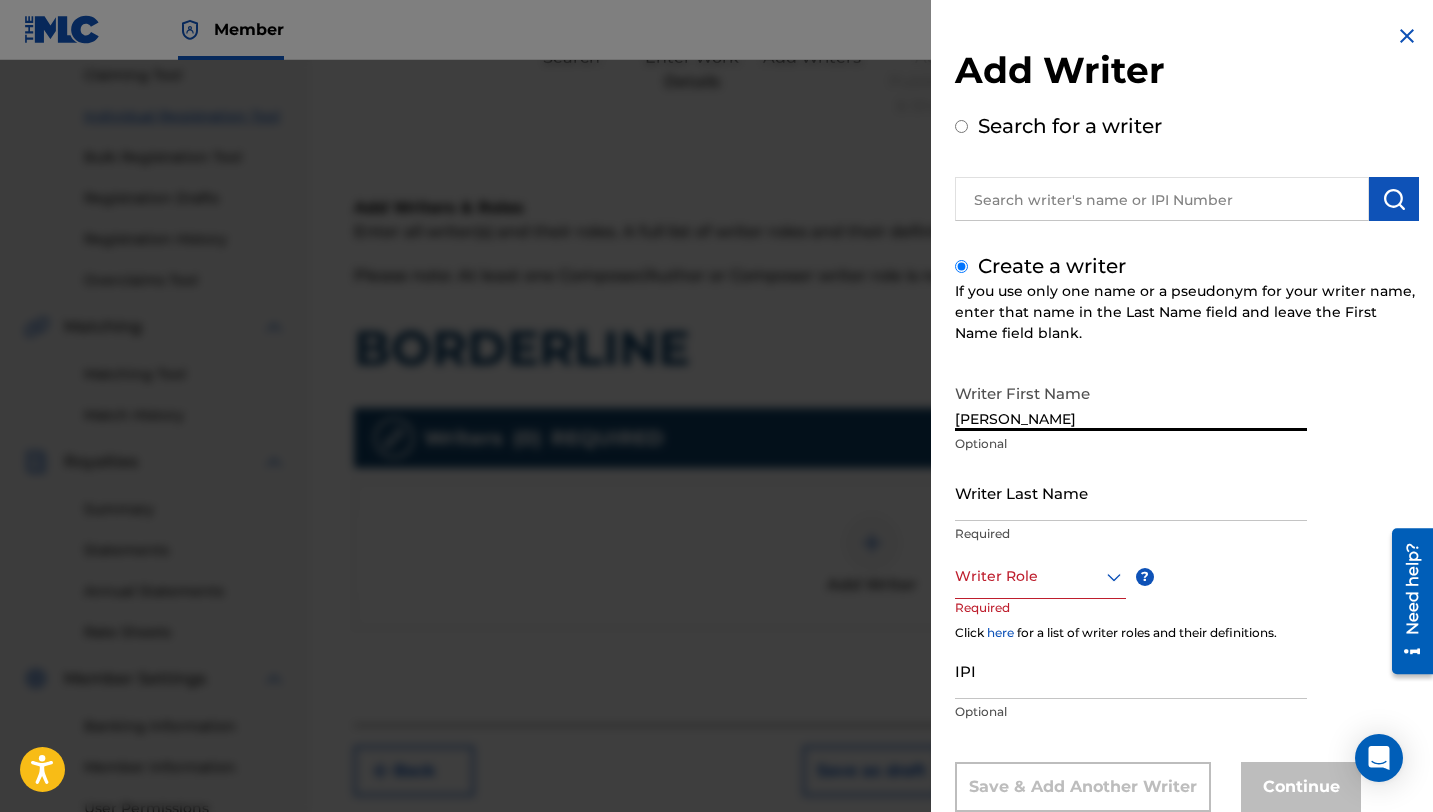type on "[PERSON_NAME]" 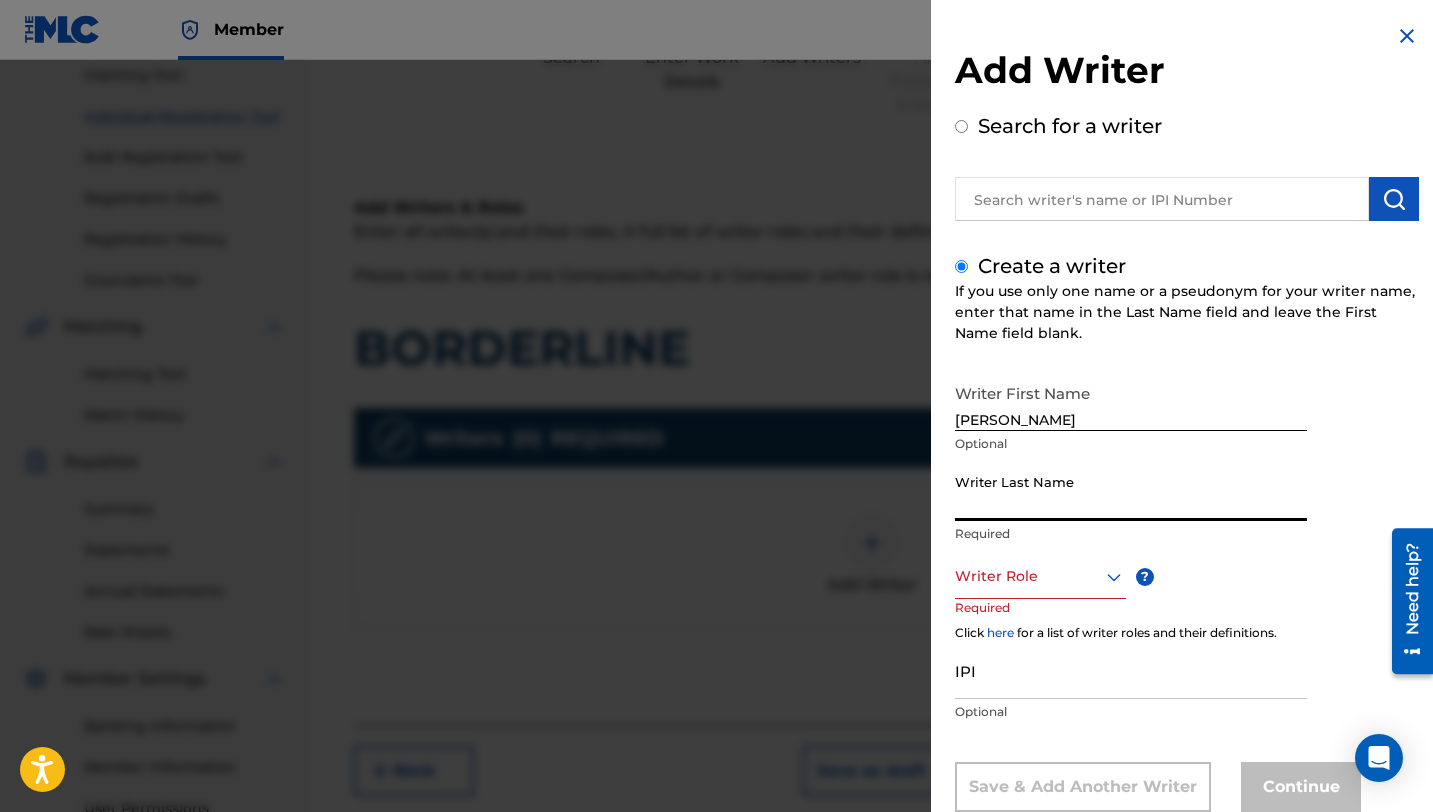 click on "Writer Last Name" at bounding box center (1131, 492) 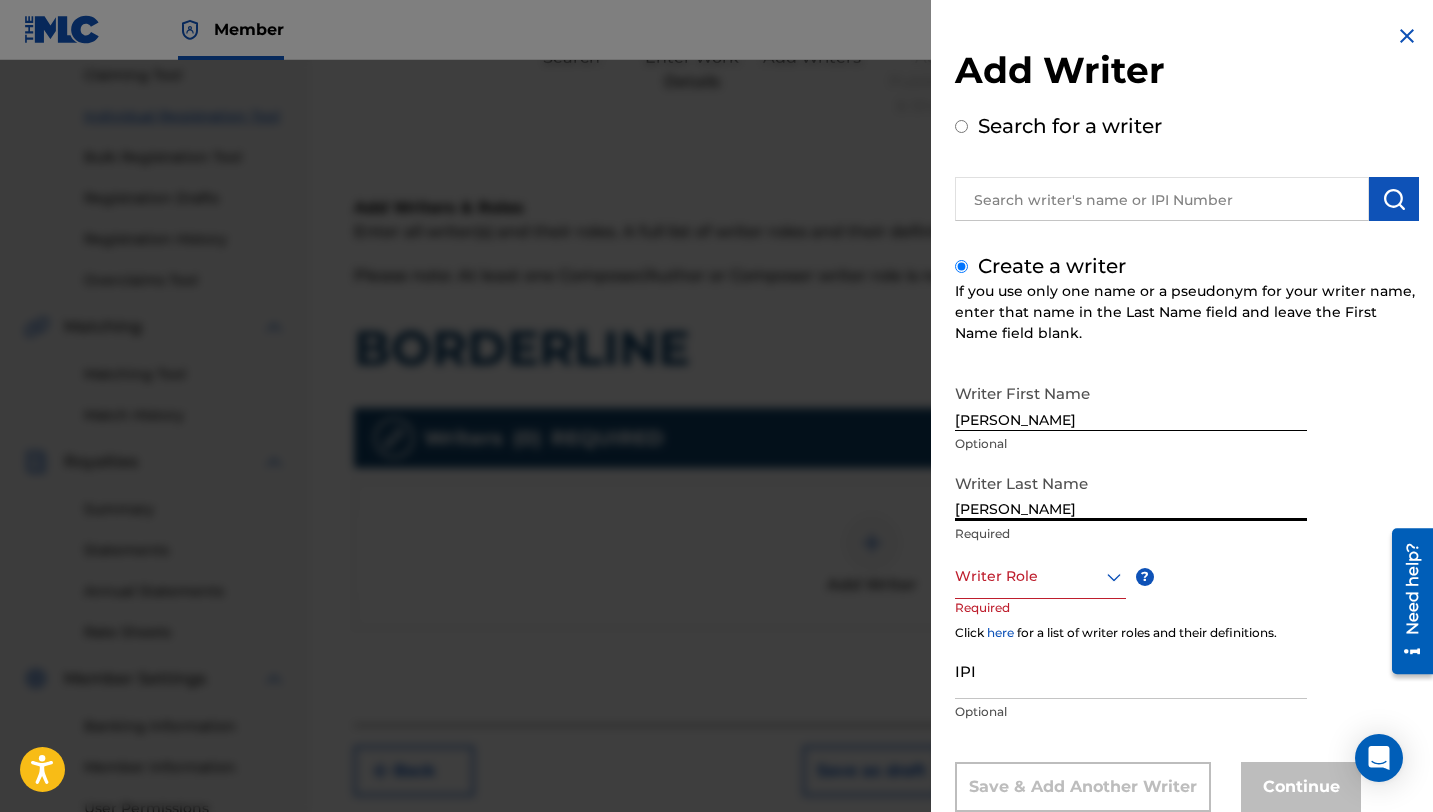 type on "[PERSON_NAME]" 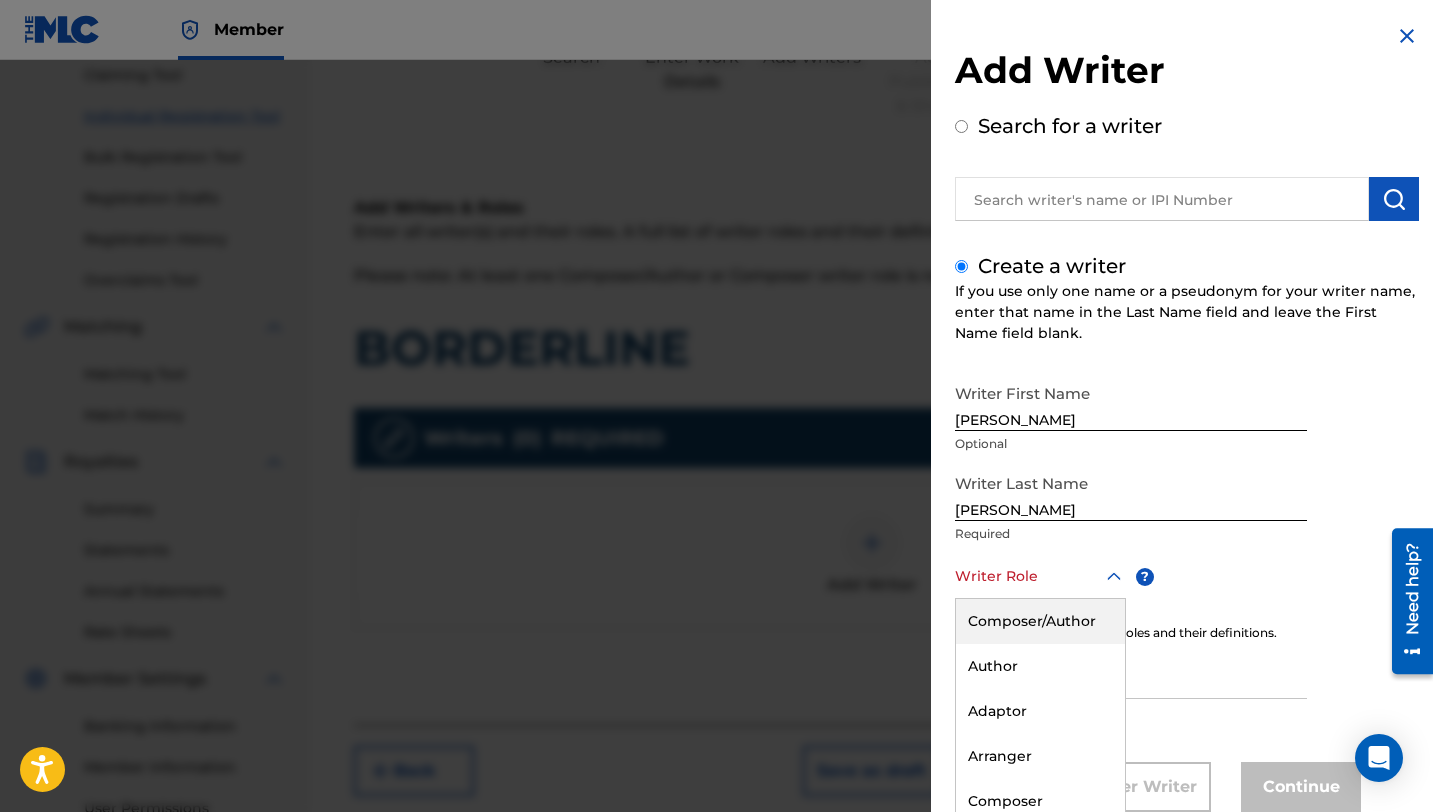 click on "Composer/Author, 1 of 8. 8 results available. Use Up and Down to choose options, press Enter to select the currently focused option, press Escape to exit the menu, press Tab to select the option and exit the menu. Writer Role Composer/Author Author Adaptor Arranger Composer Translator Sub Arranger Sub Author" at bounding box center (1040, 576) 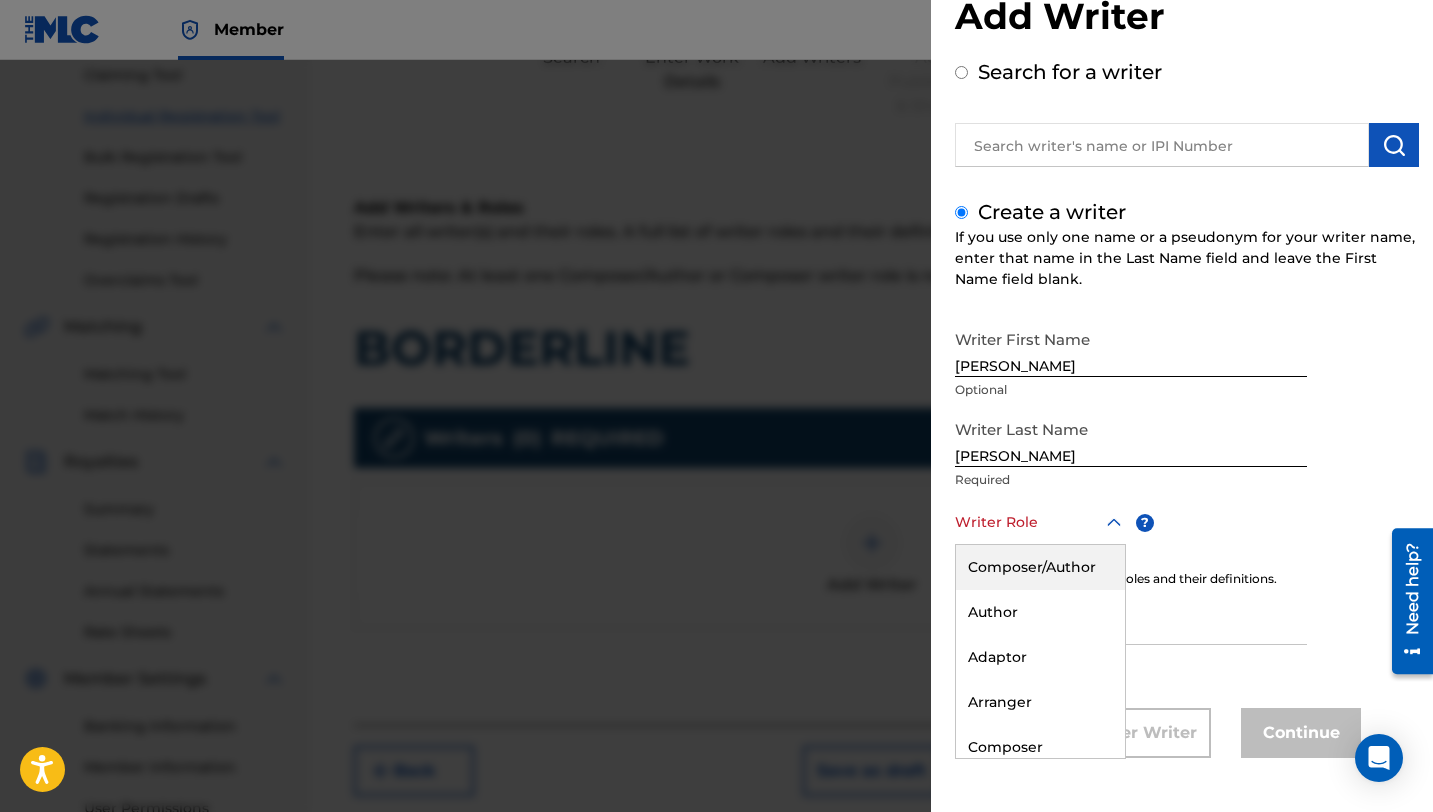 click on "Composer/Author" at bounding box center (1040, 567) 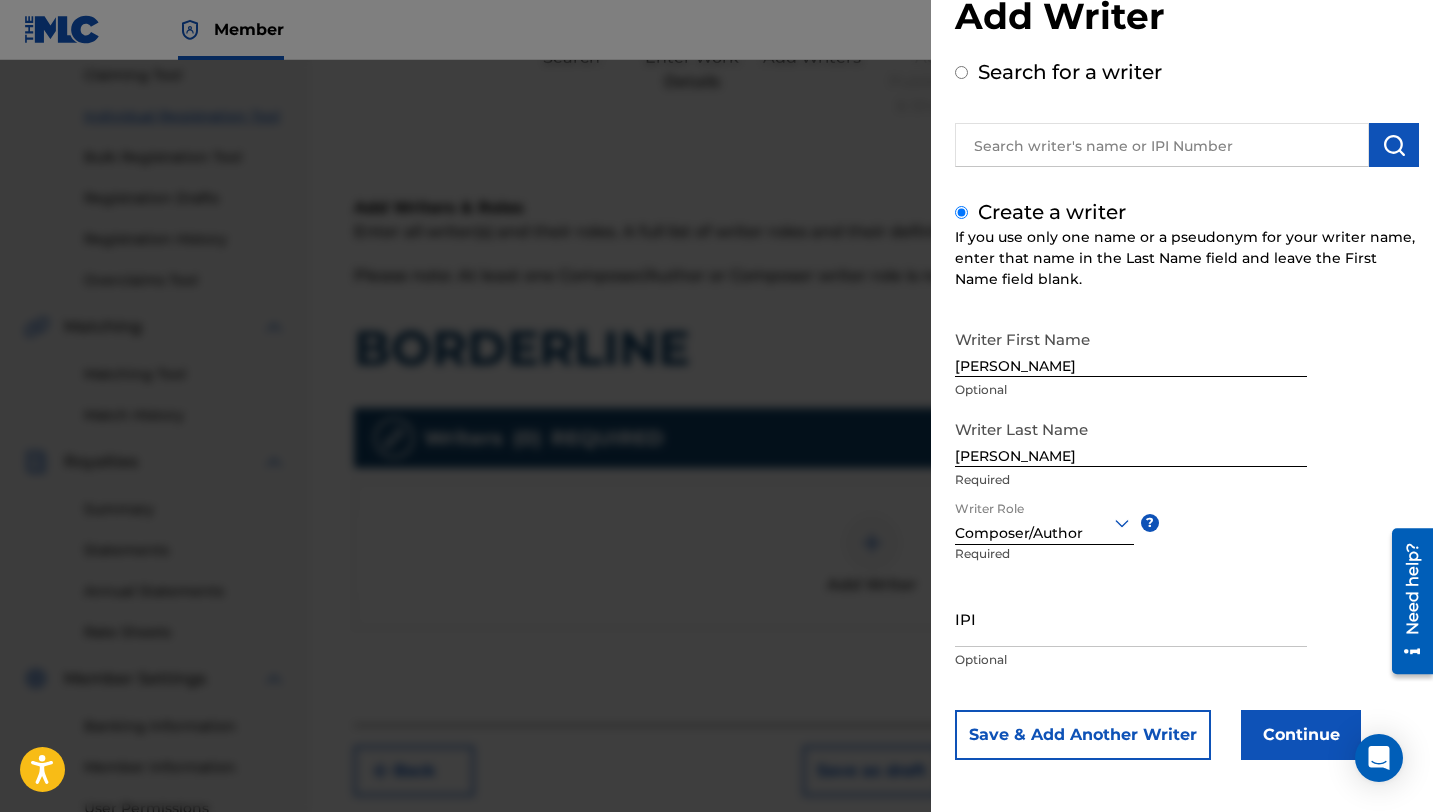 click on "IPI" at bounding box center [1131, 618] 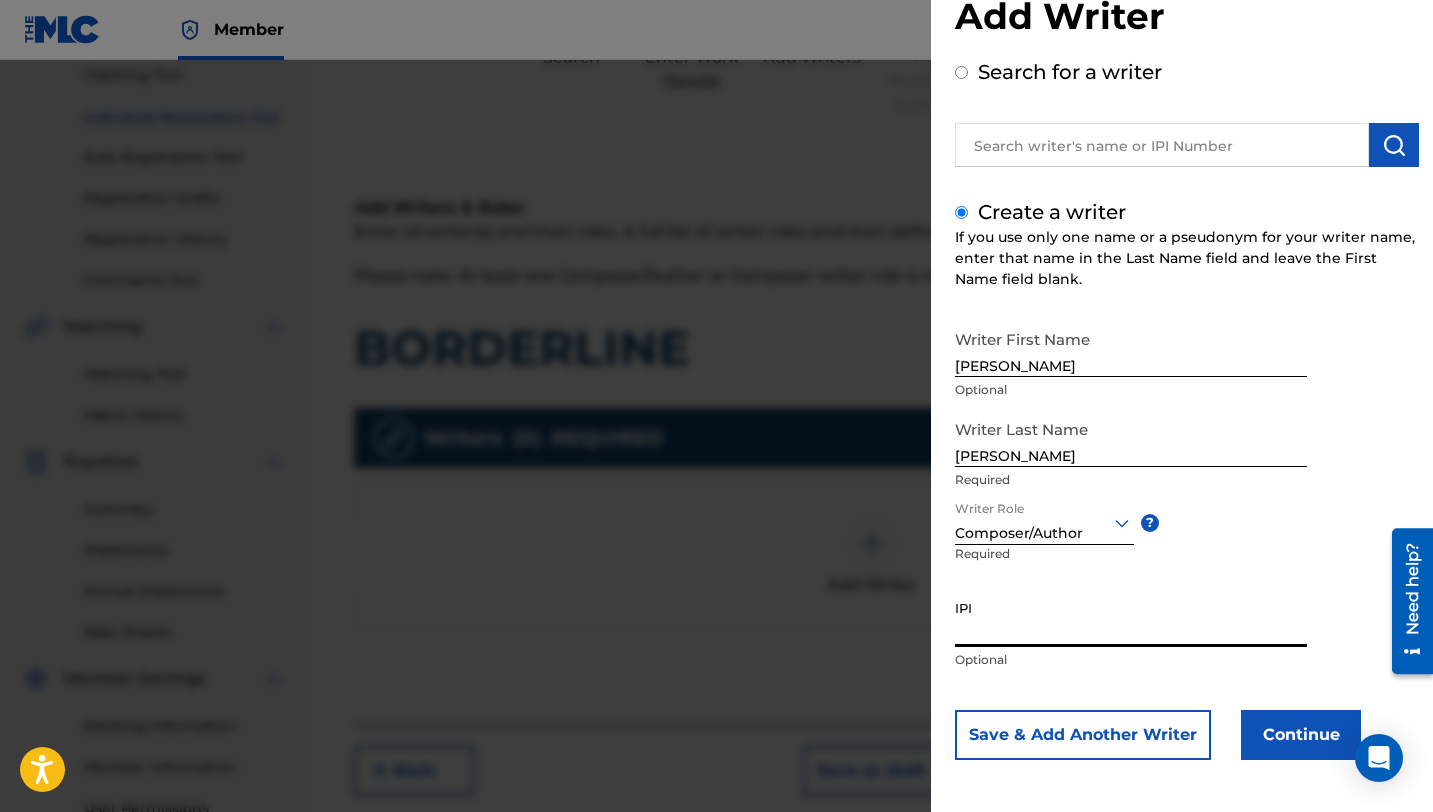 paste on "01086843232" 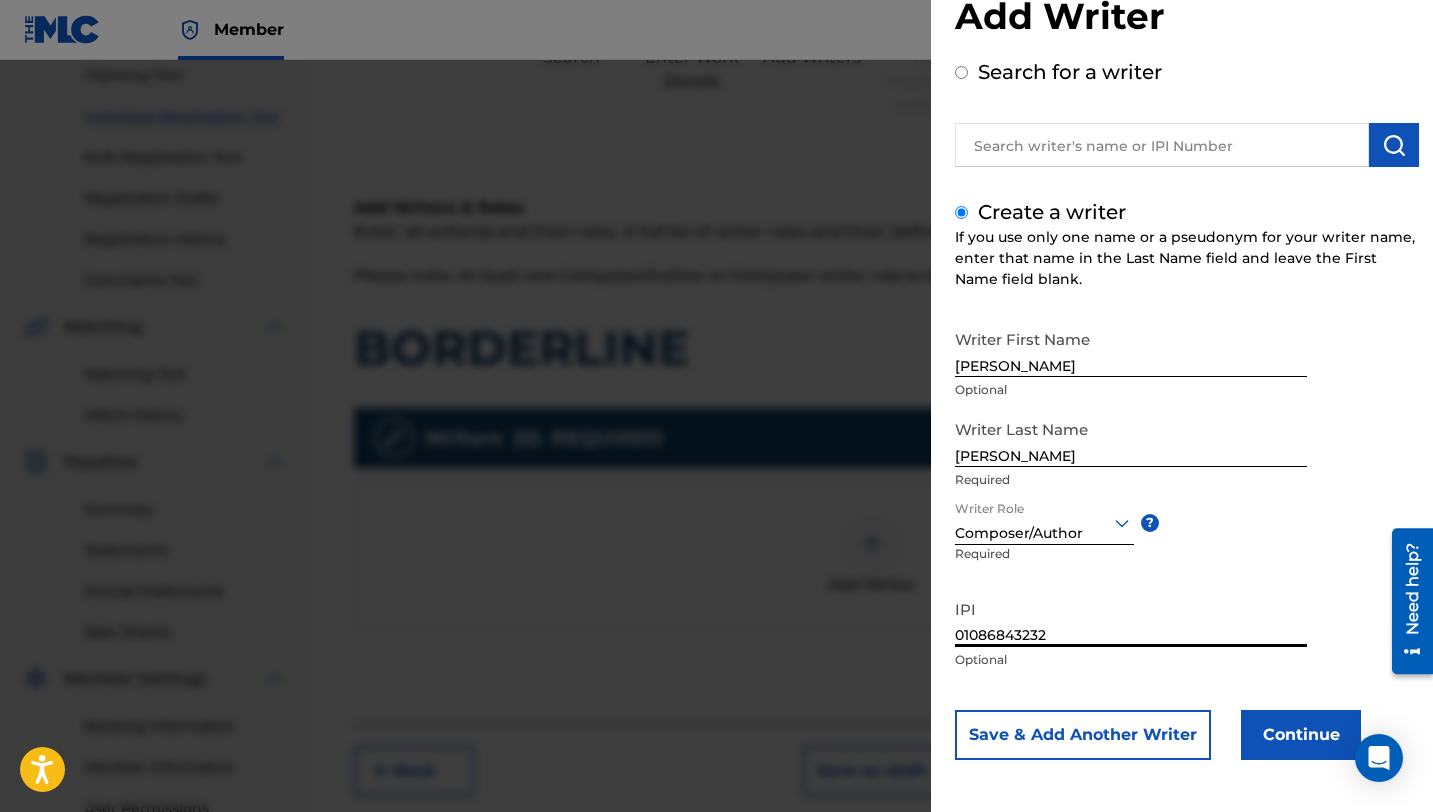 type on "01086843232" 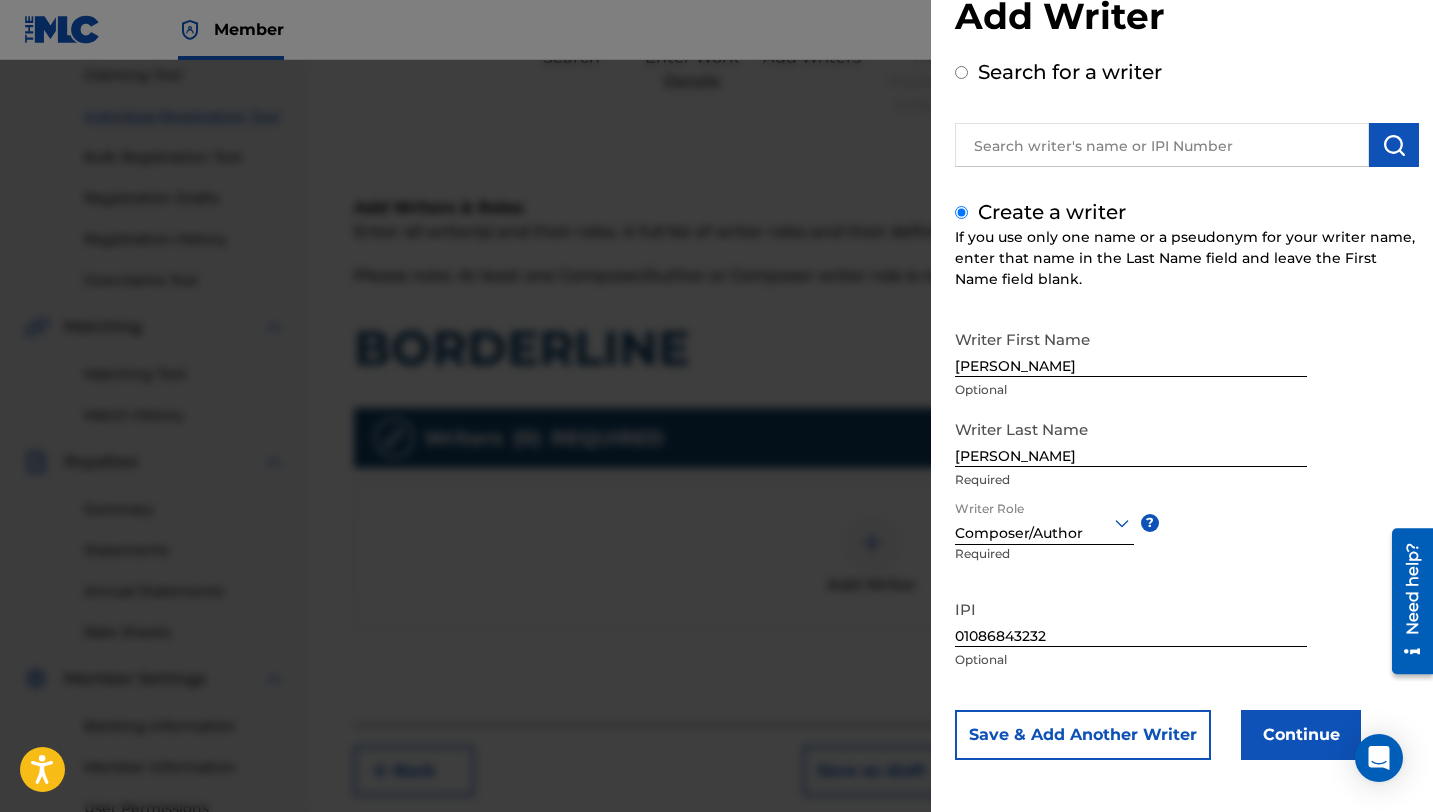 click on "Continue" at bounding box center (1301, 735) 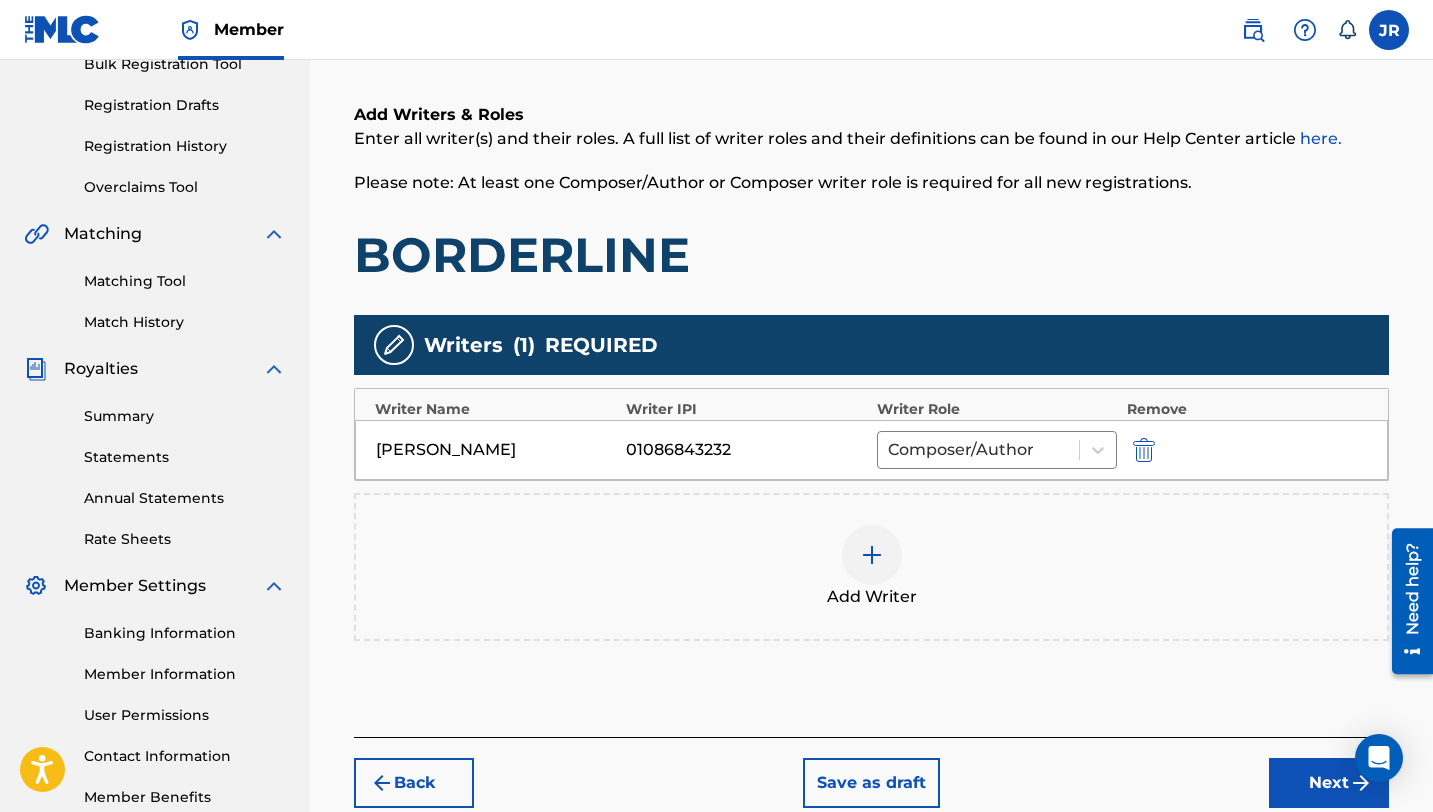 scroll, scrollTop: 428, scrollLeft: 0, axis: vertical 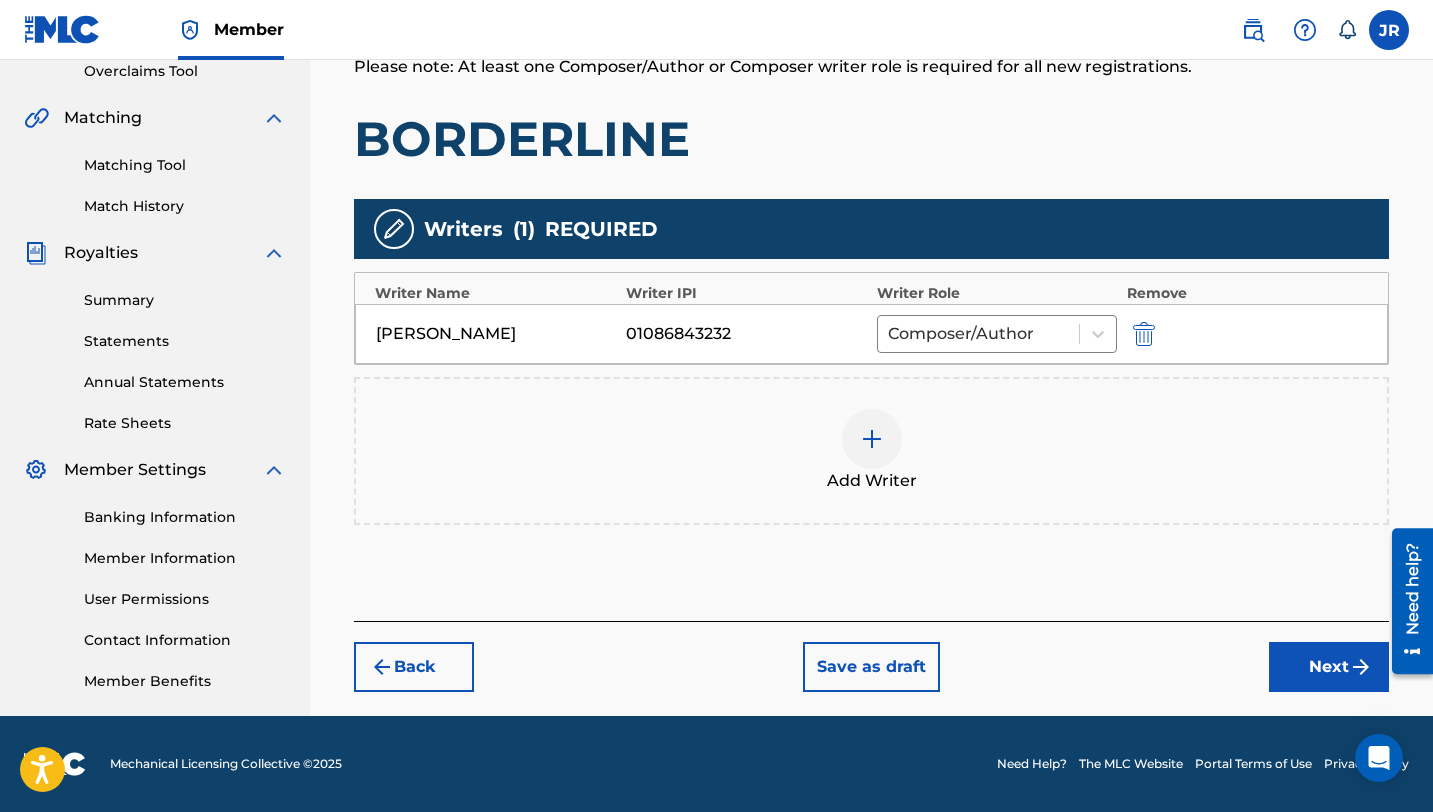 click on "Next" at bounding box center [1329, 667] 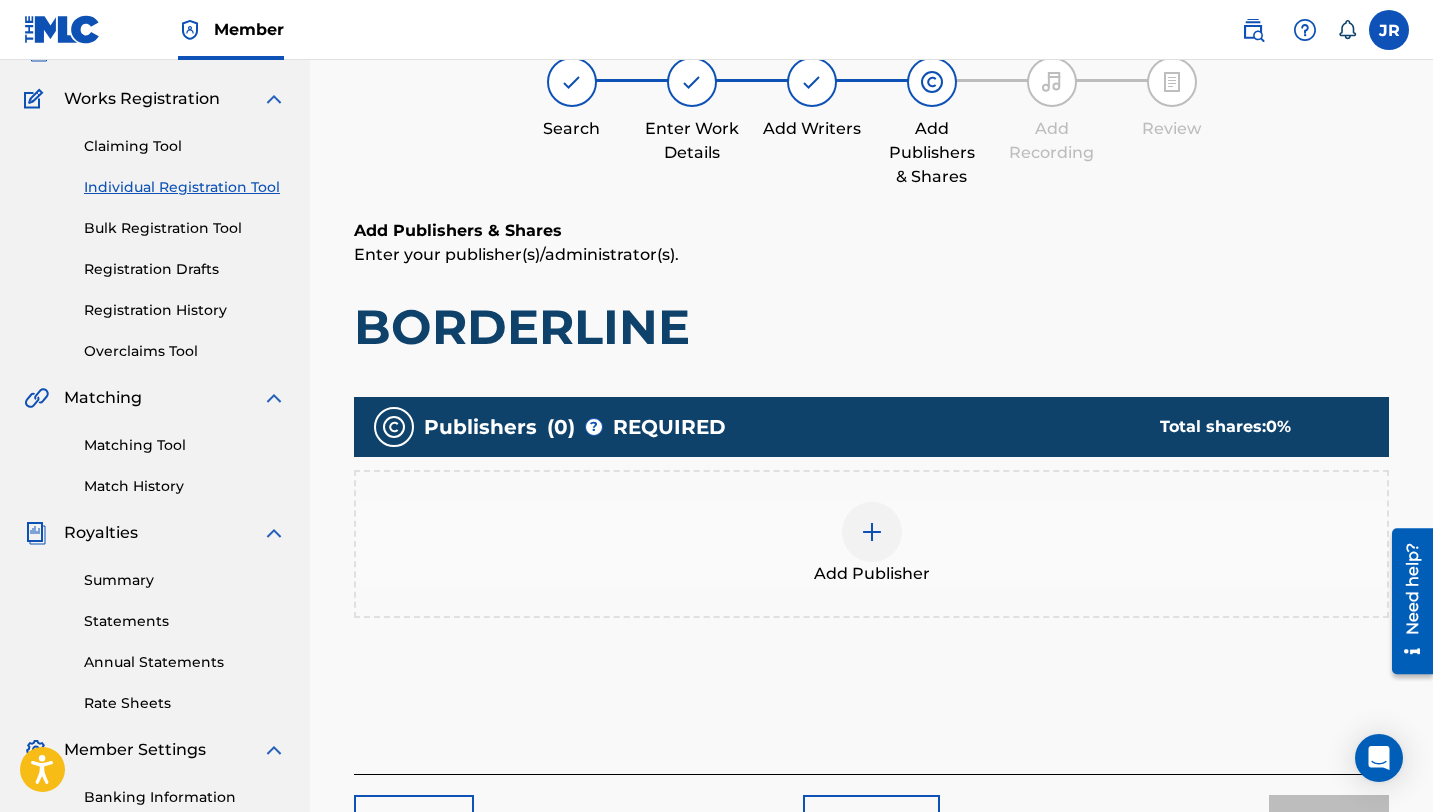 scroll, scrollTop: 155, scrollLeft: 0, axis: vertical 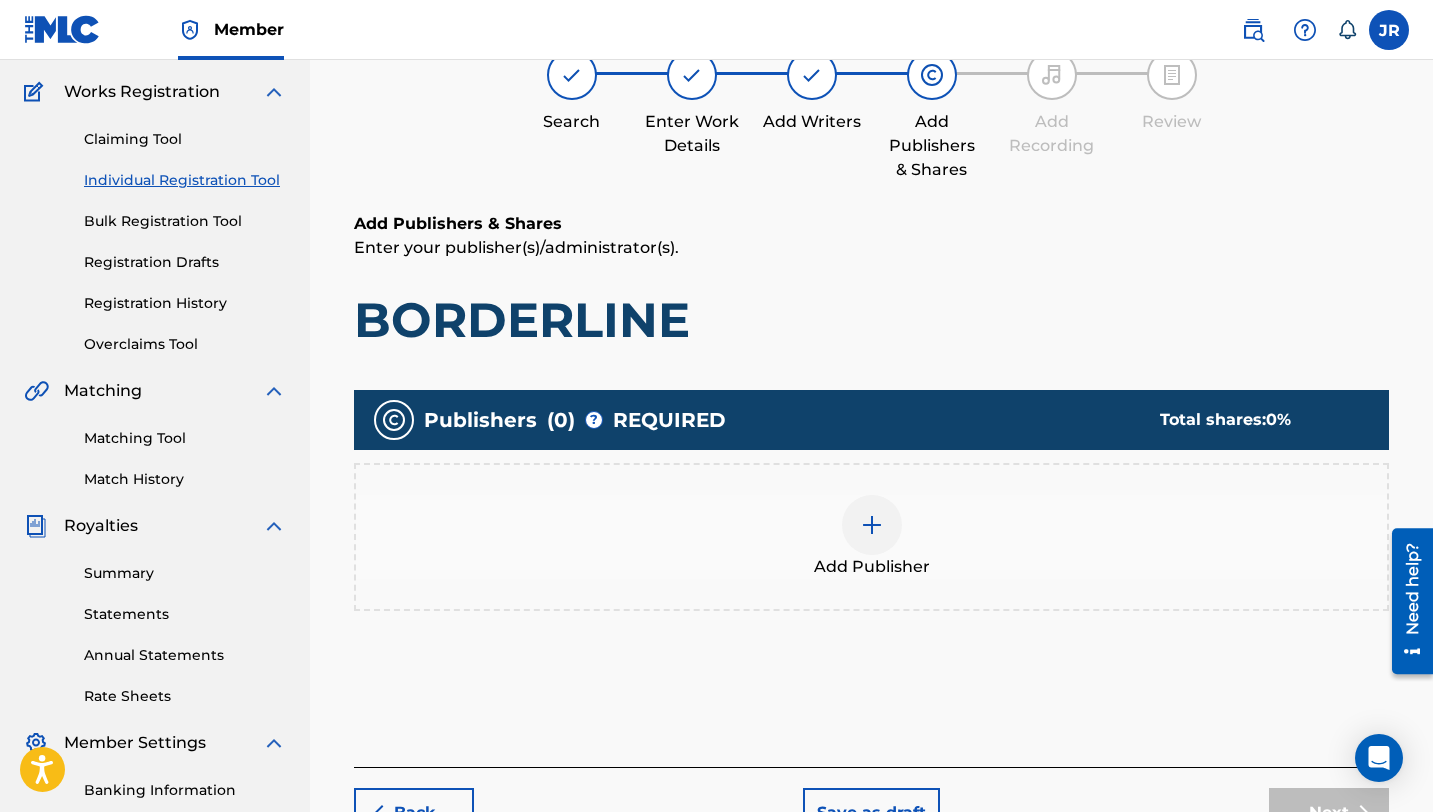 click at bounding box center (872, 525) 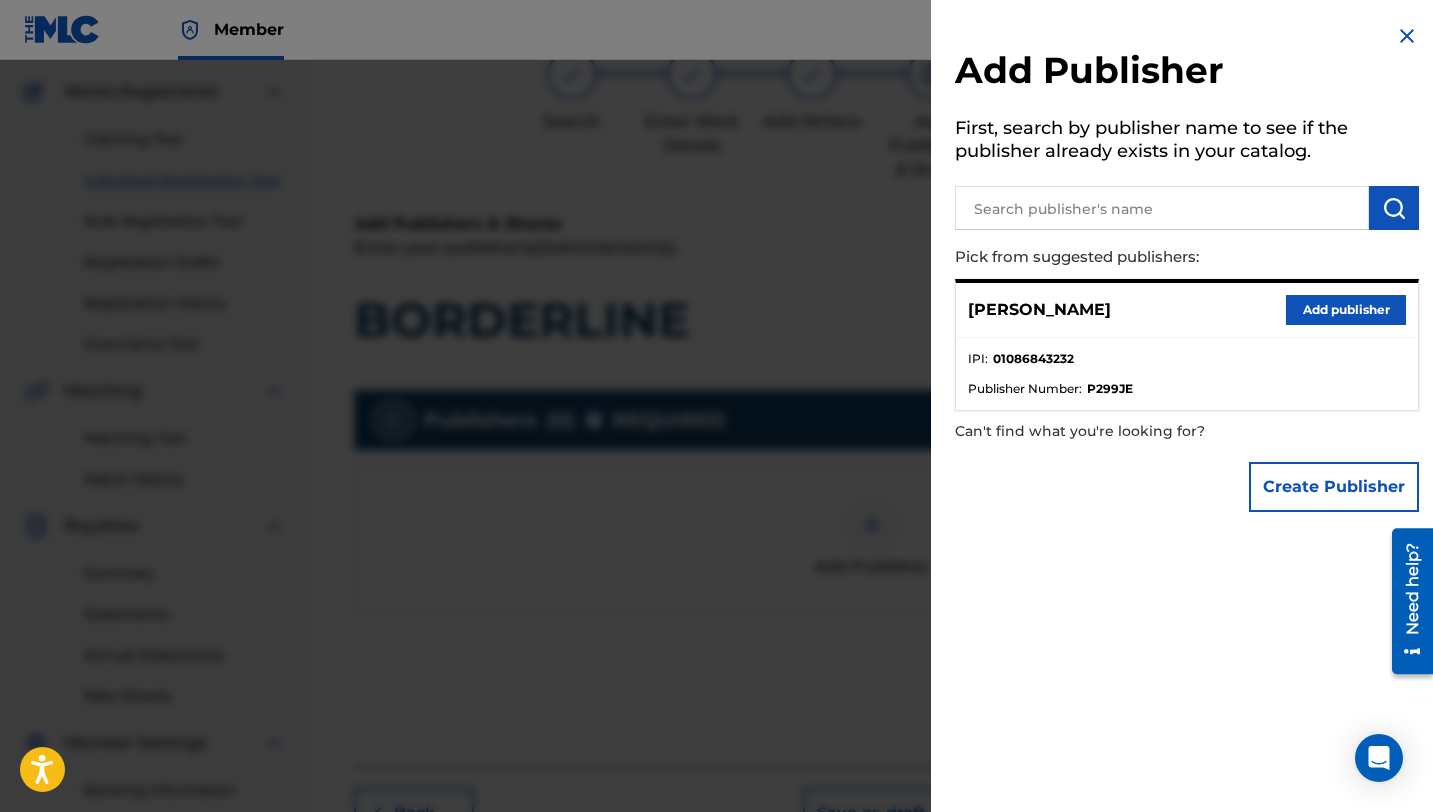 click on "Add publisher" at bounding box center (1346, 310) 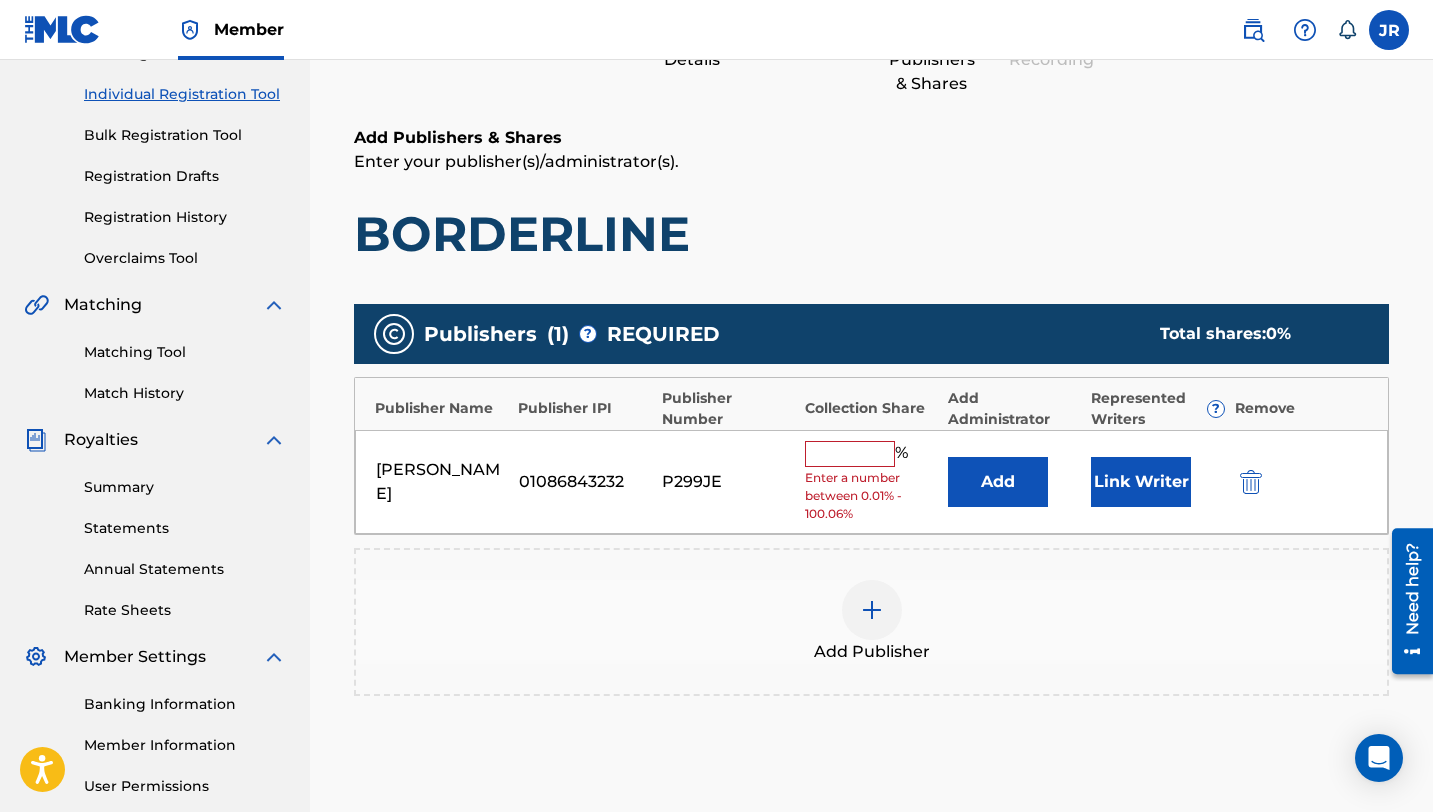 scroll, scrollTop: 319, scrollLeft: 0, axis: vertical 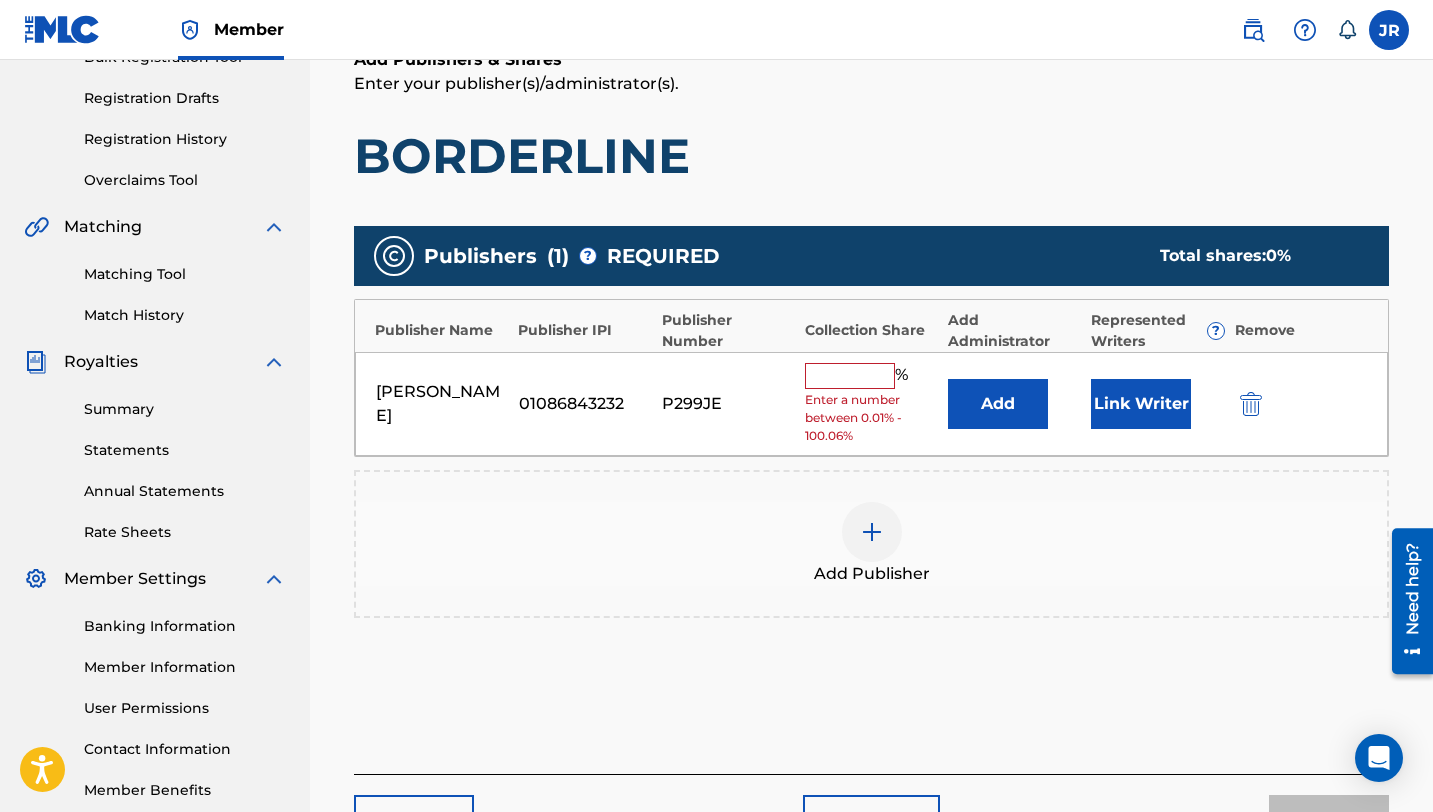 click at bounding box center (850, 376) 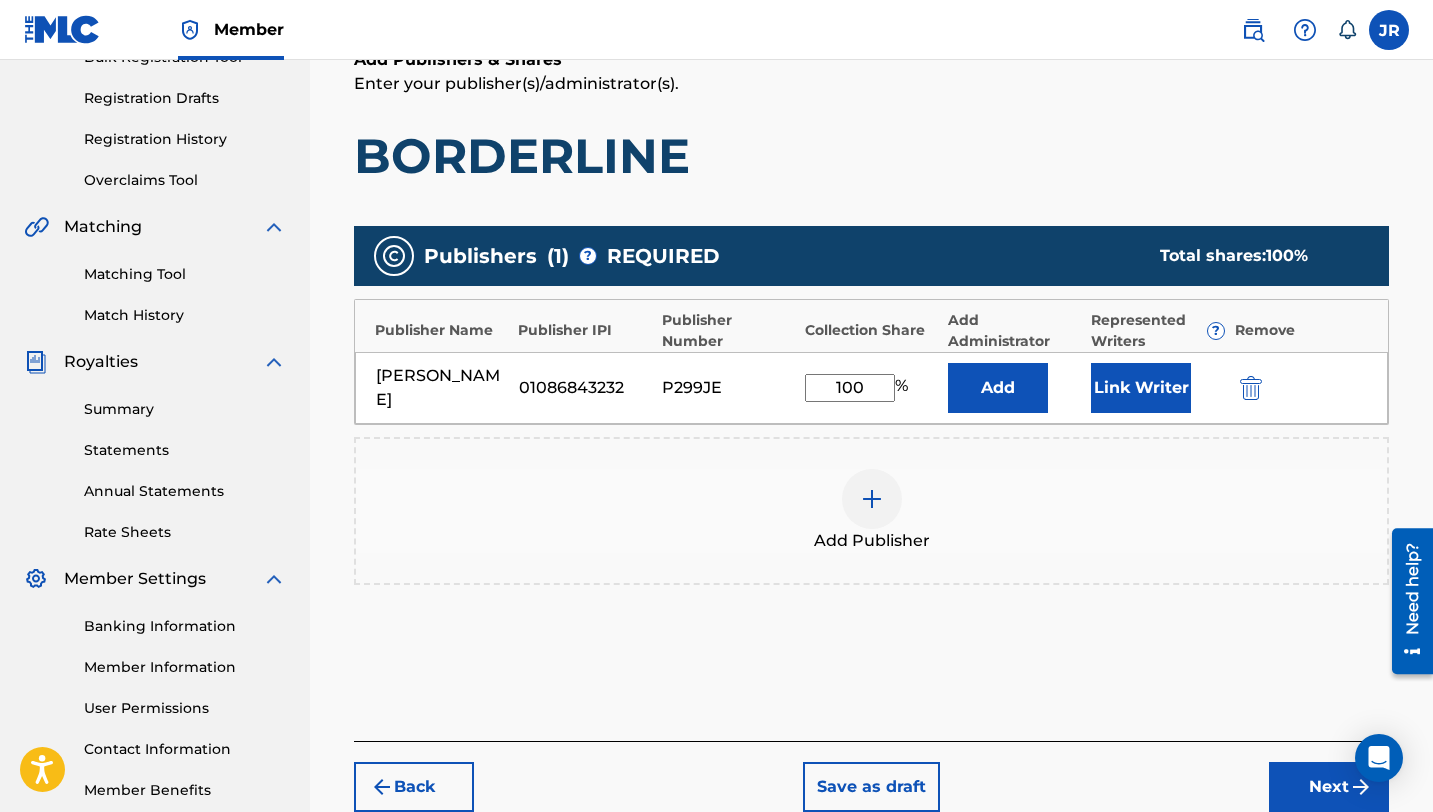 type on "100" 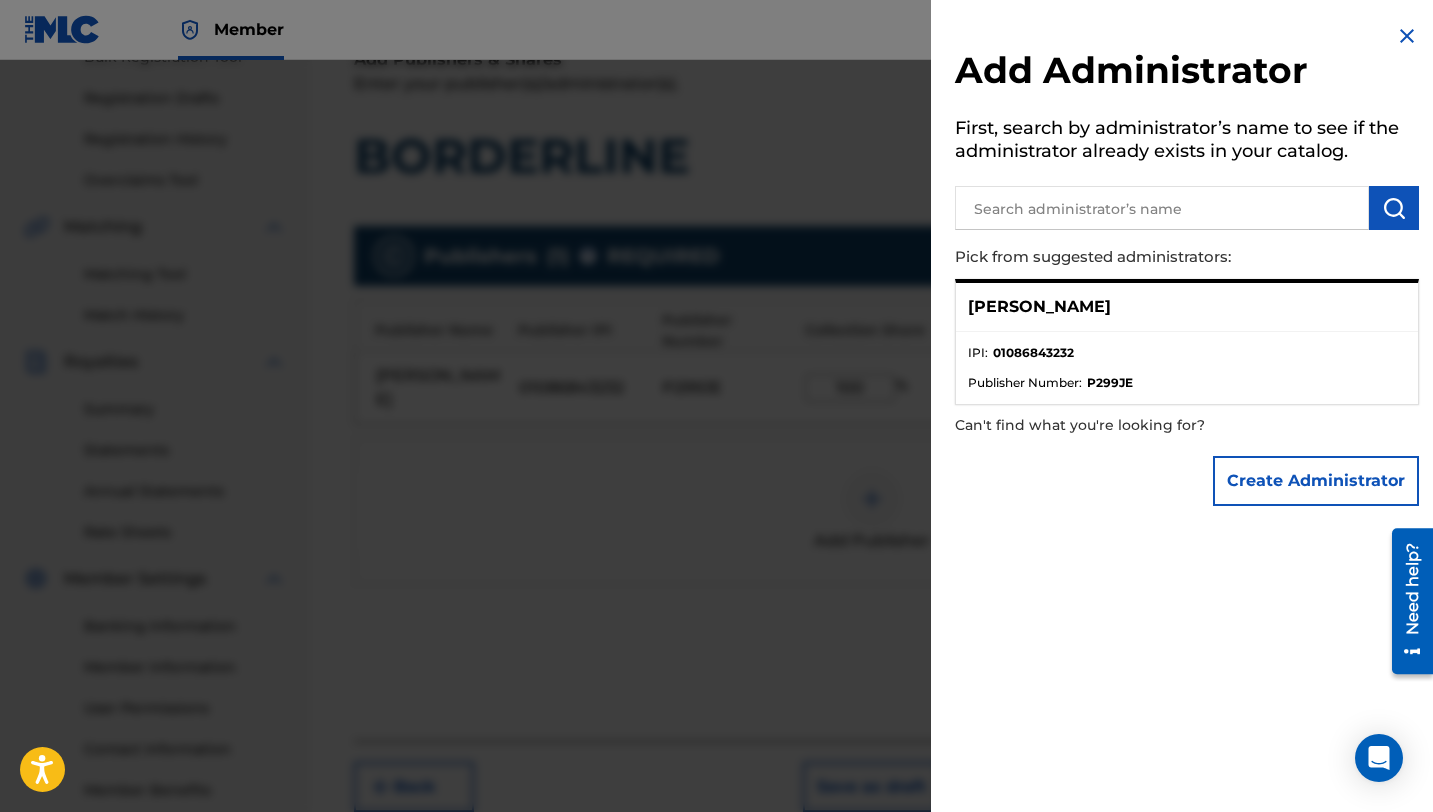 click at bounding box center [716, 466] 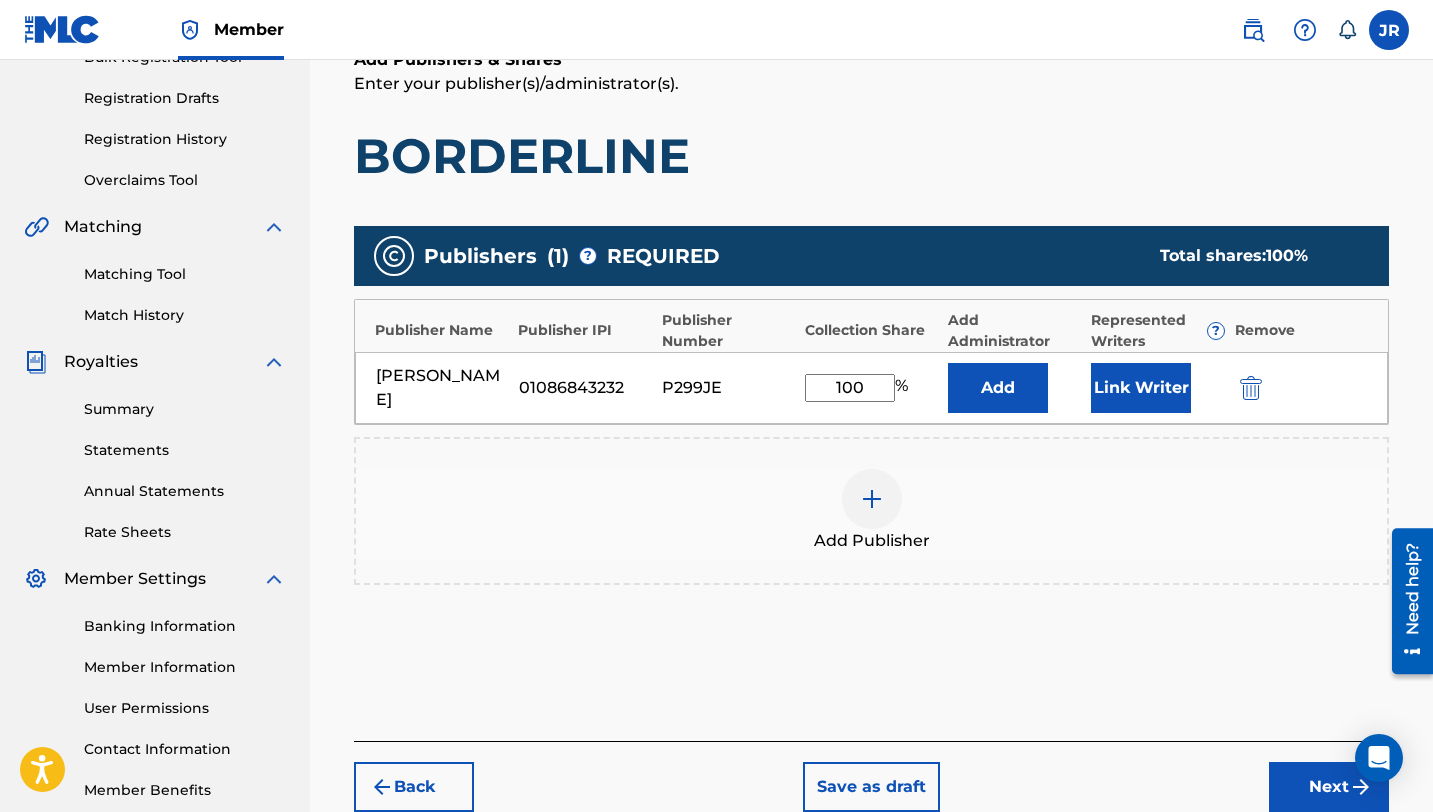 scroll, scrollTop: 379, scrollLeft: 0, axis: vertical 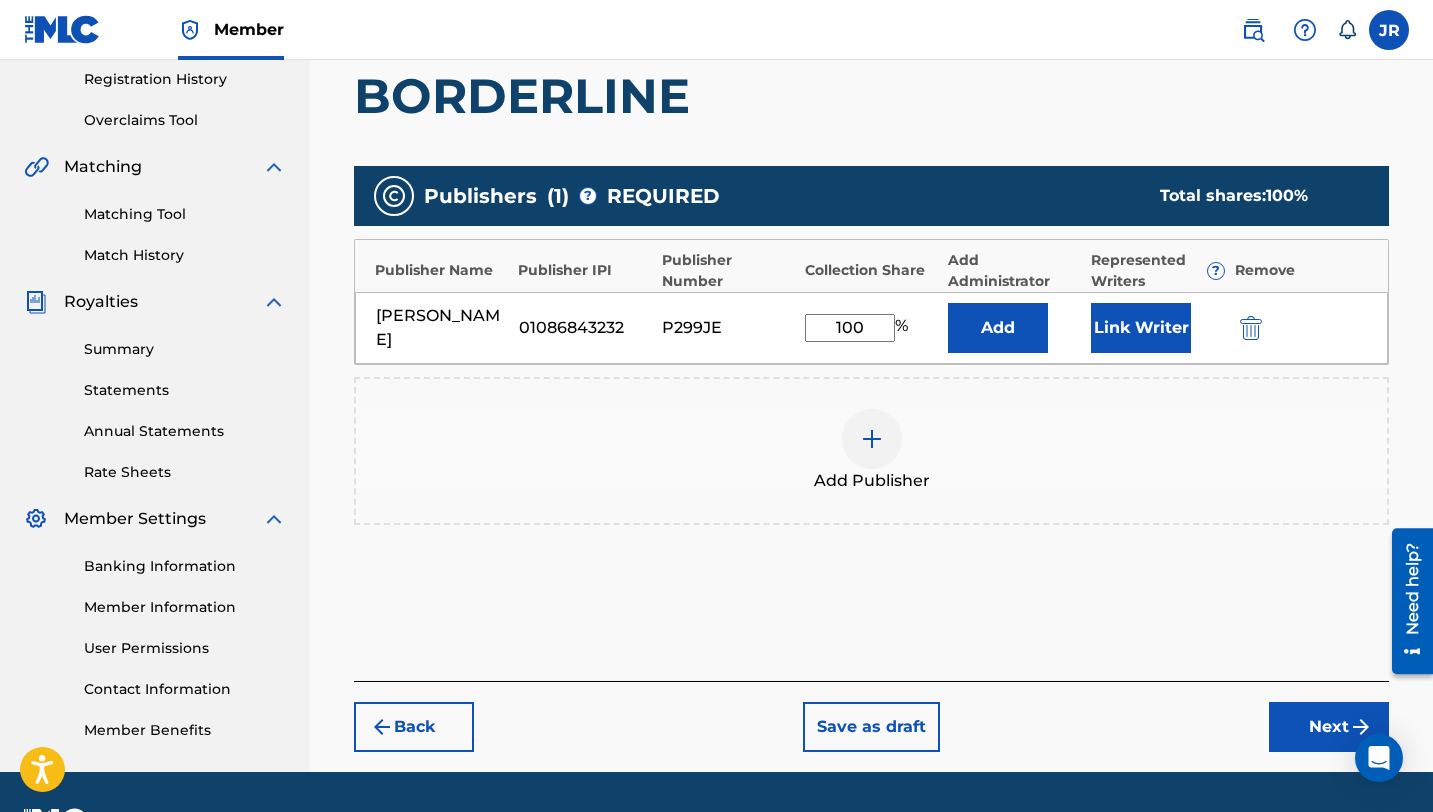 click on "Next" at bounding box center (1329, 727) 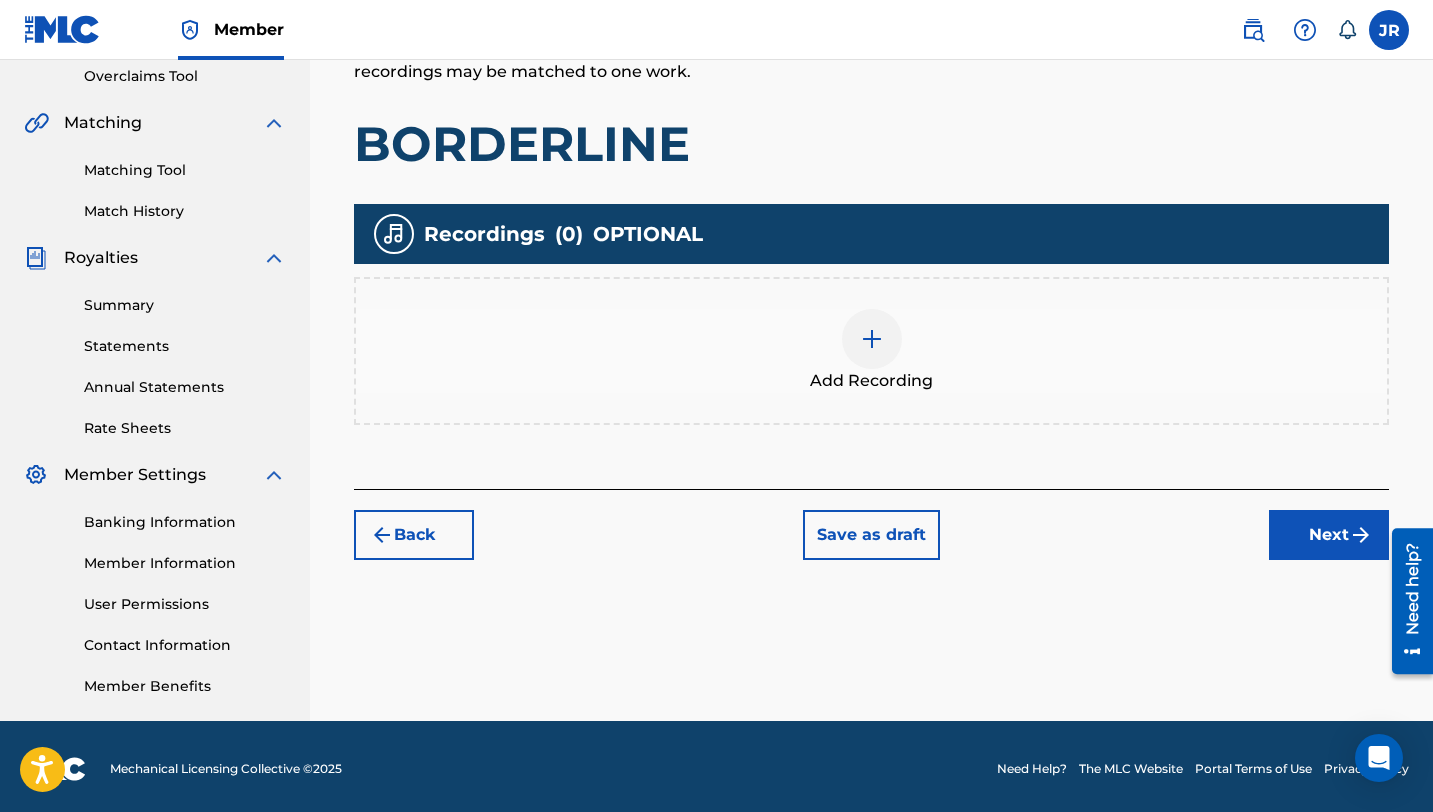 scroll, scrollTop: 428, scrollLeft: 0, axis: vertical 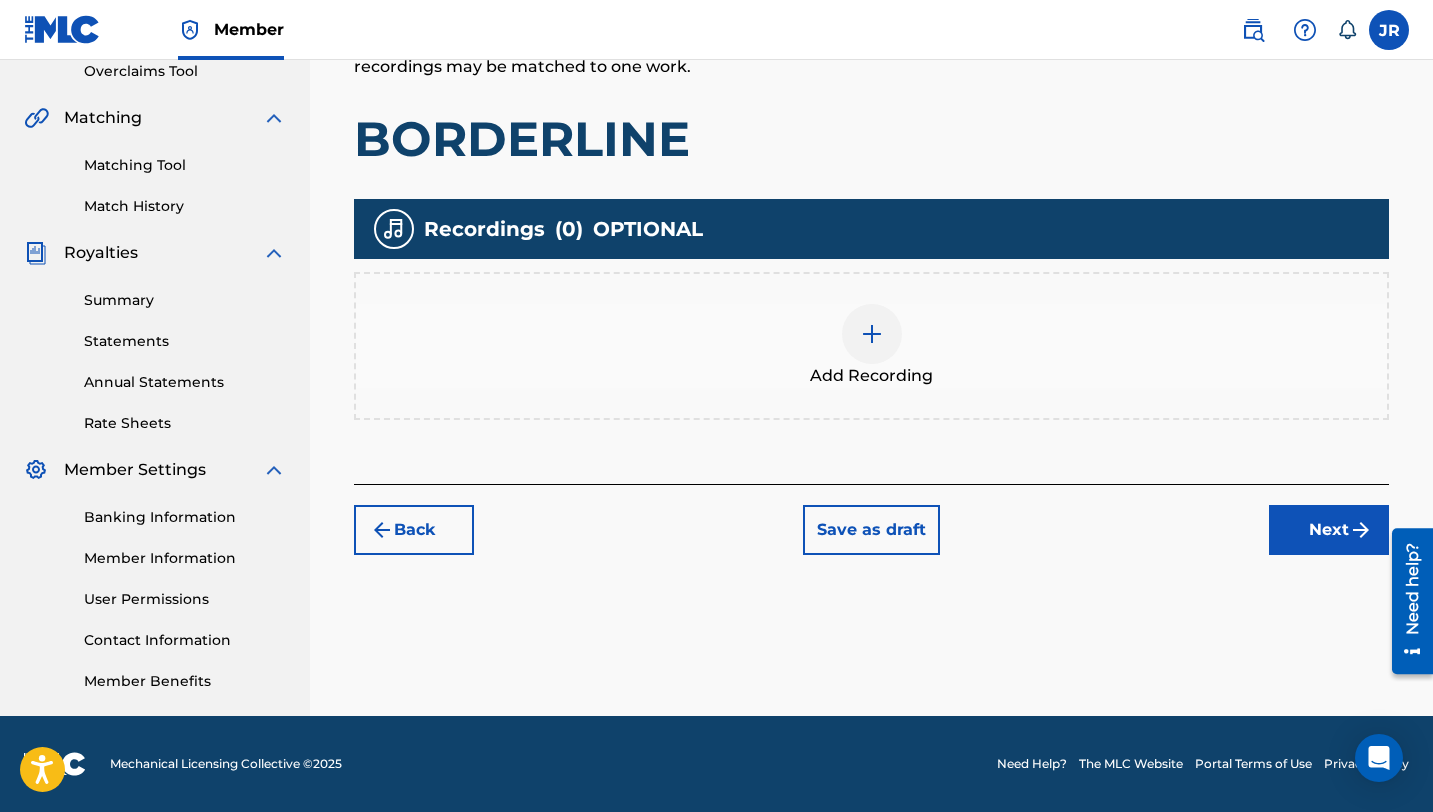 click at bounding box center [872, 334] 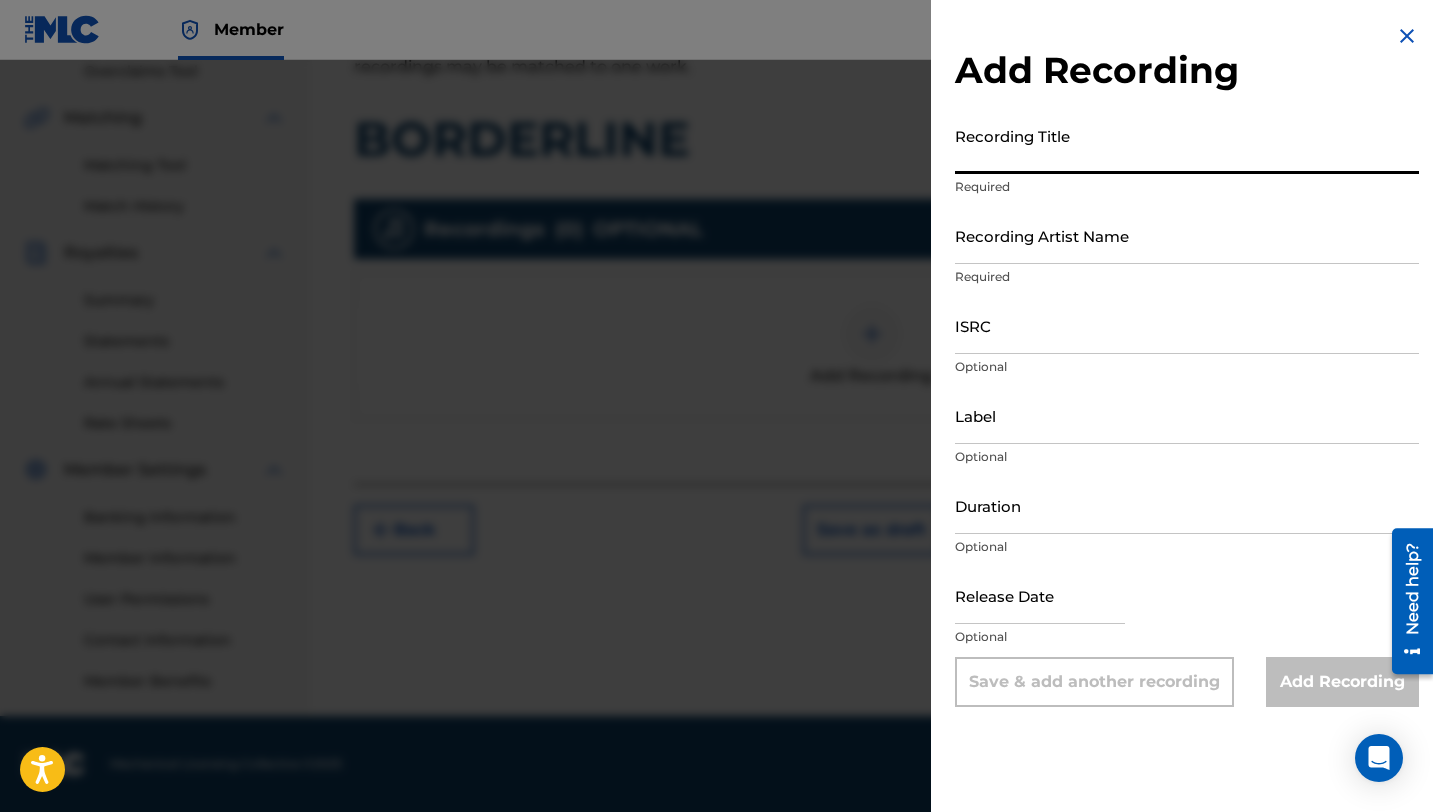 click on "Recording Title" at bounding box center [1187, 145] 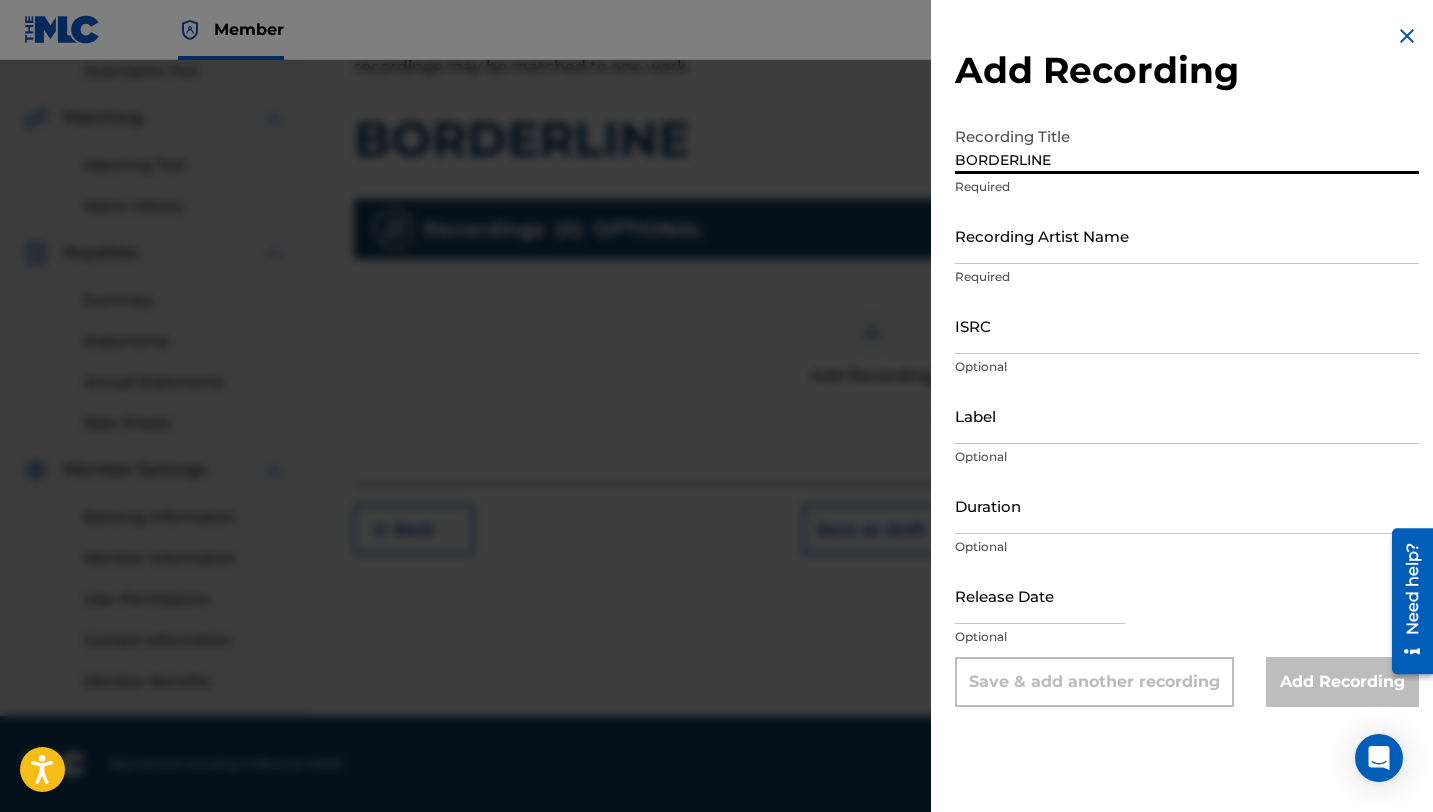 type on "BORDERLINE" 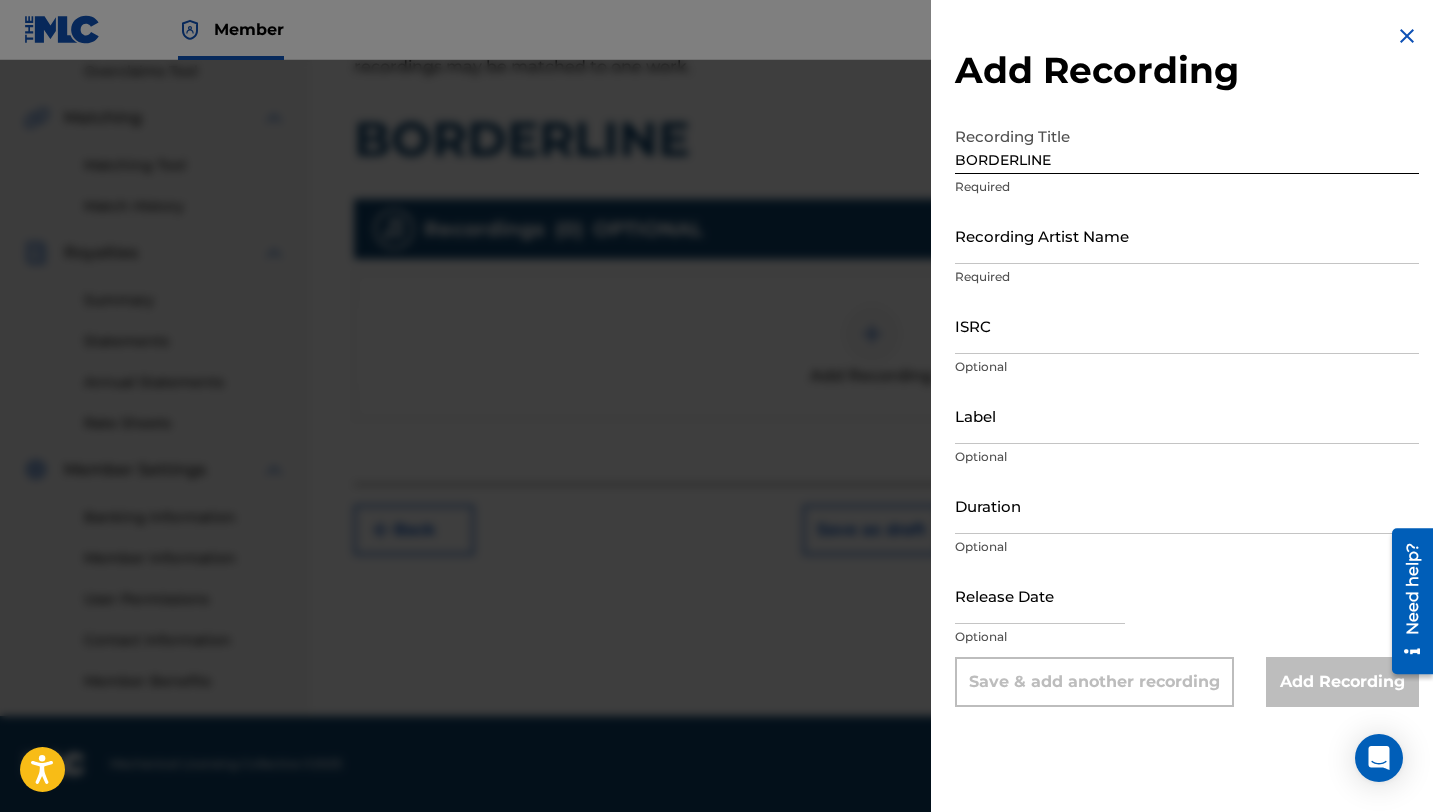 click on "Recording Artist Name" at bounding box center [1187, 235] 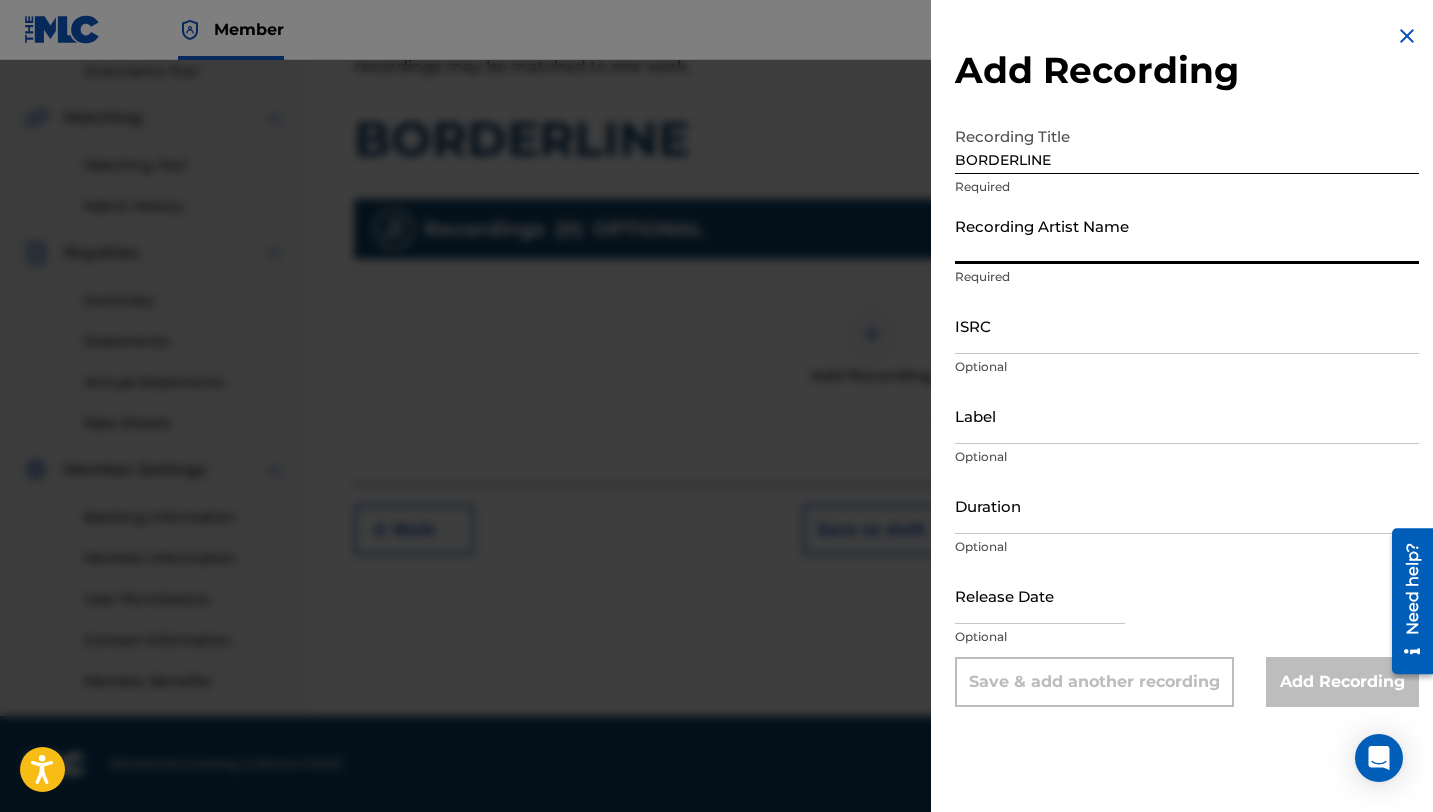 type on "RØA" 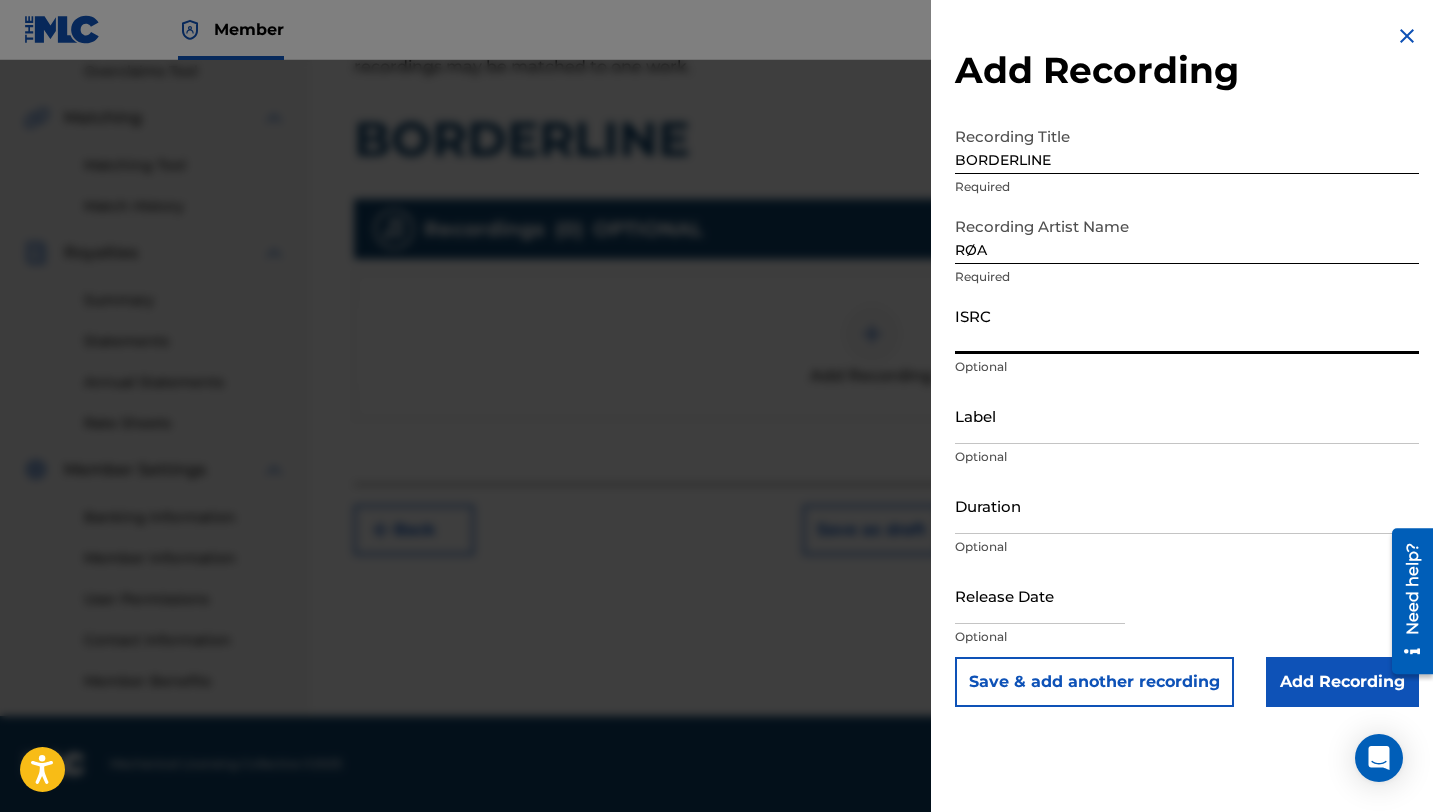 click on "ISRC" at bounding box center [1187, 325] 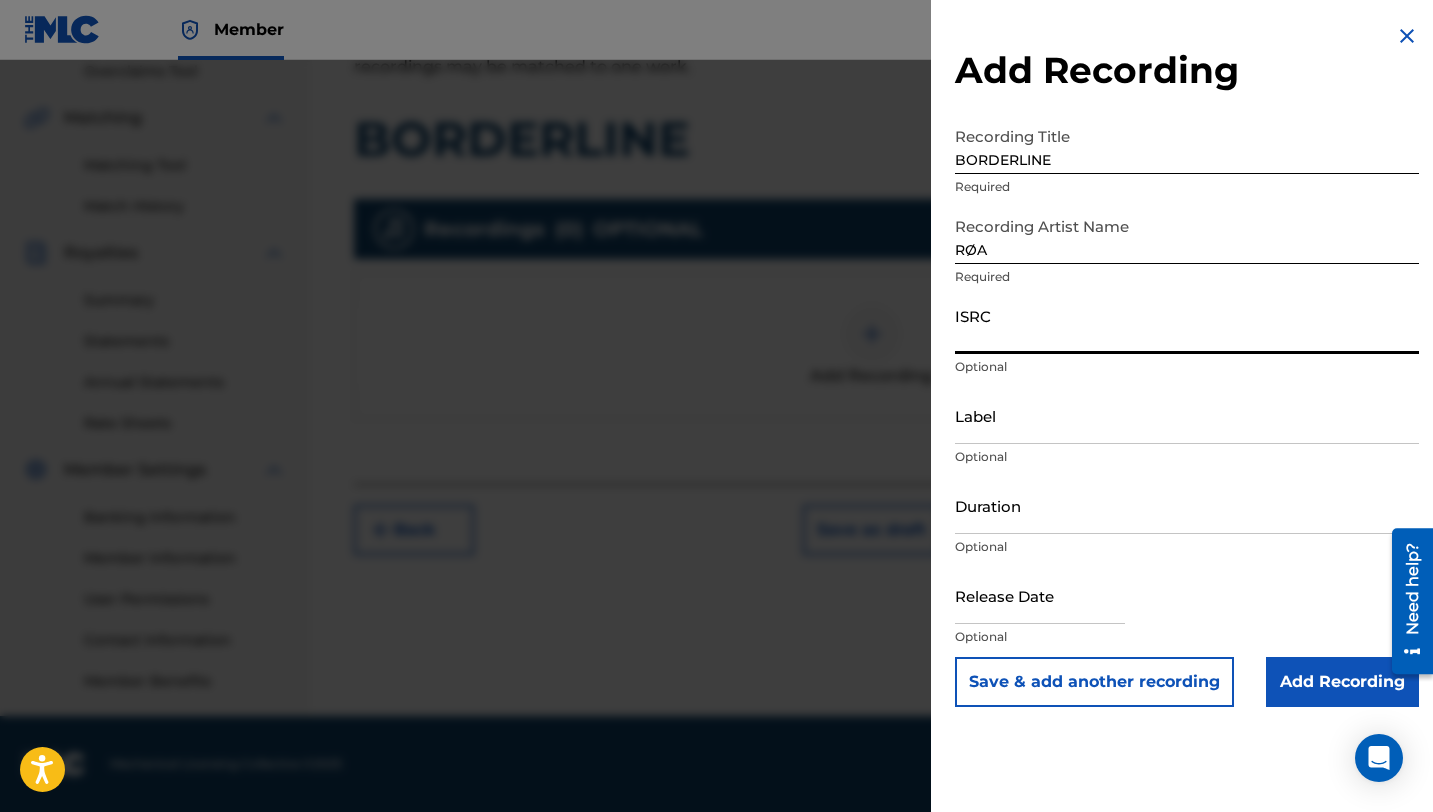 click on "ISRC" at bounding box center (1187, 325) 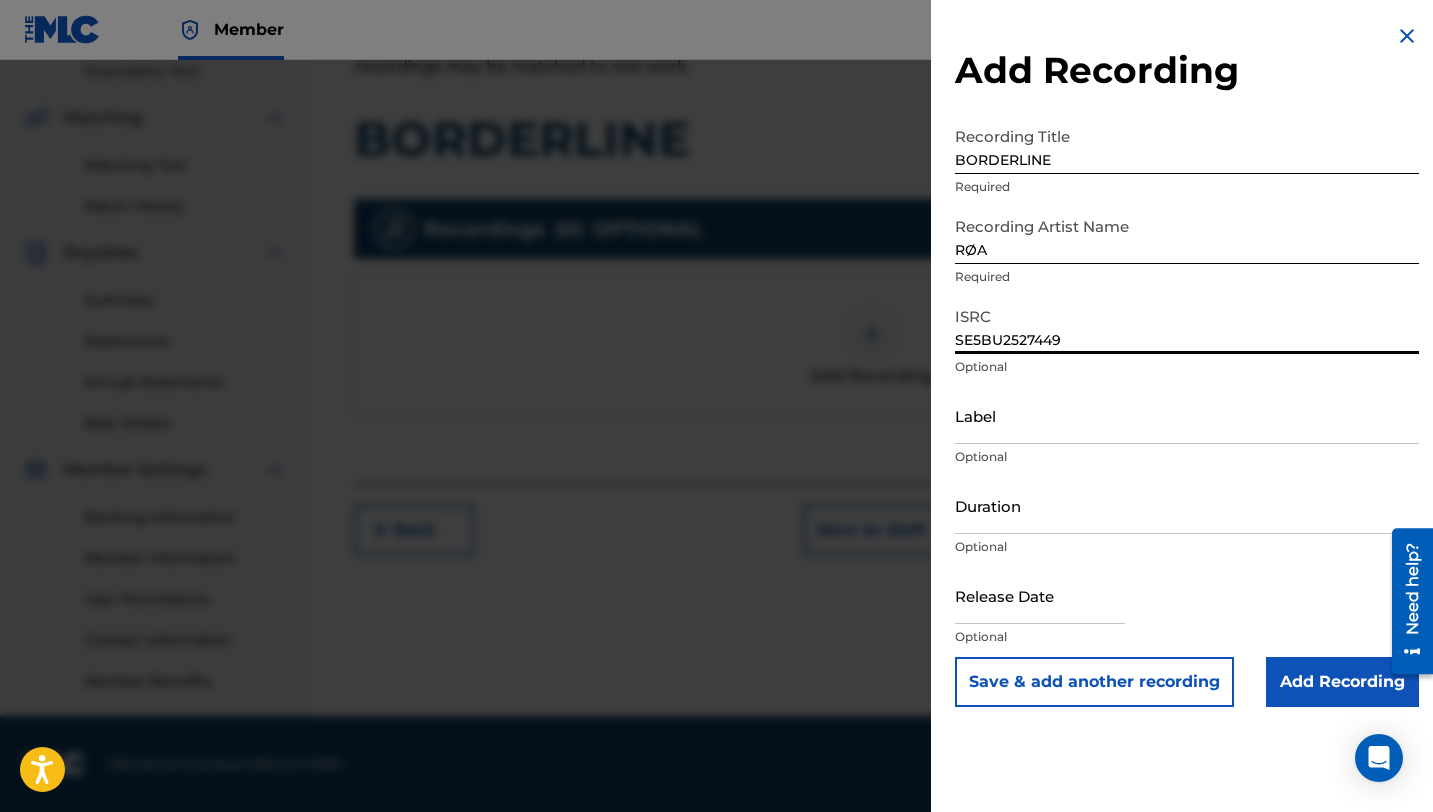 click on "SE5BU2527449" at bounding box center [1187, 325] 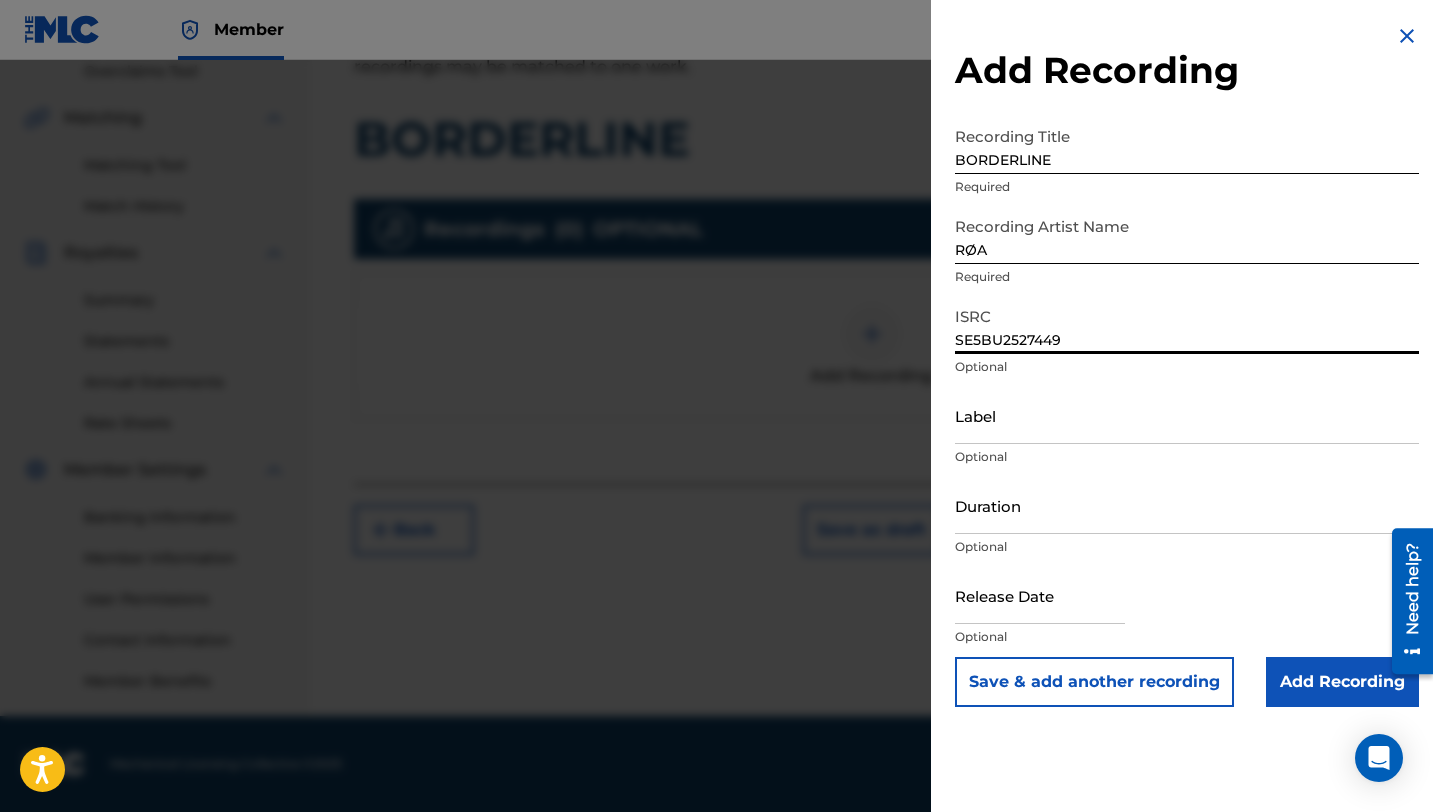 paste on "7" 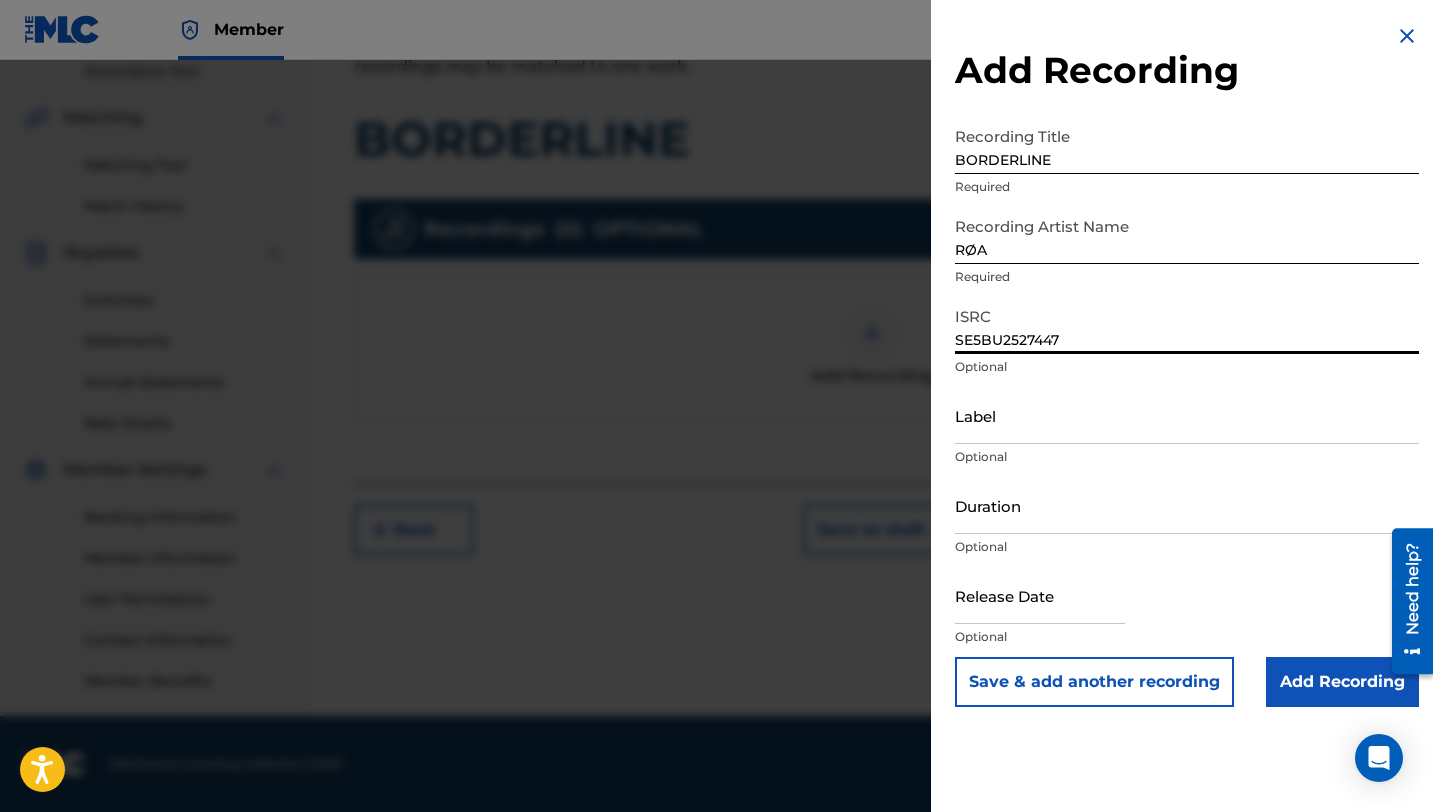 click on "SE5BU2527447" at bounding box center (1187, 325) 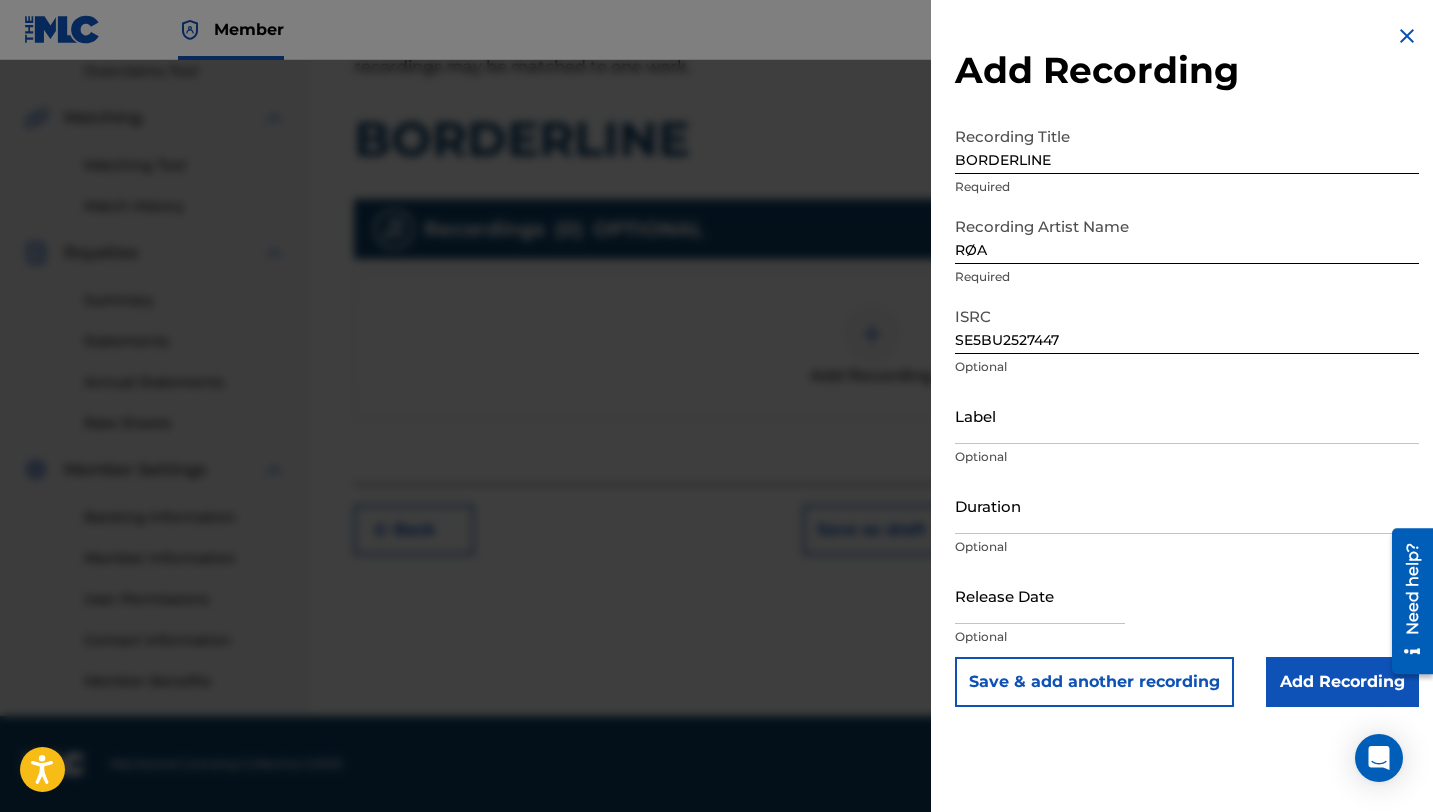 click at bounding box center (1040, 595) 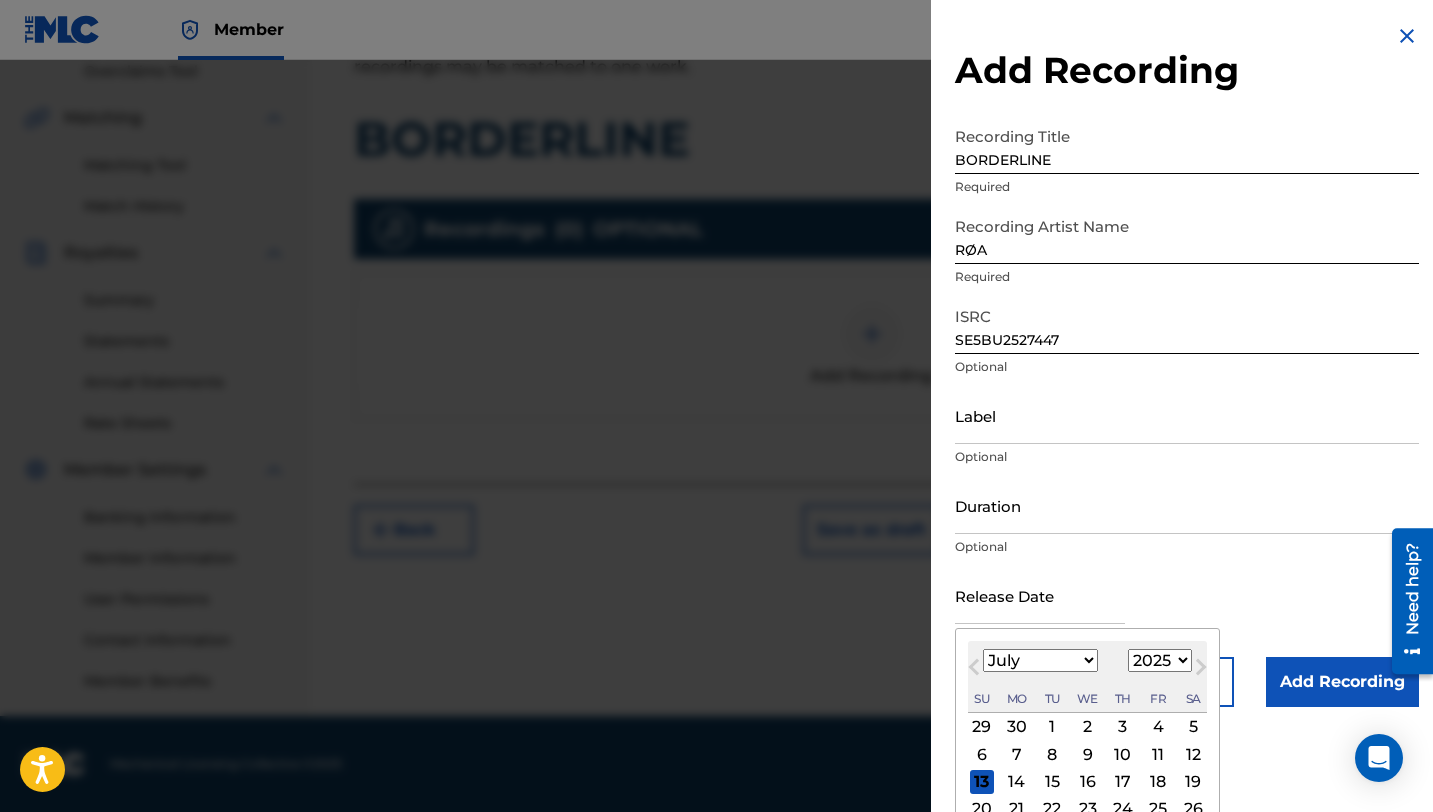 click on "January February March April May June July August September October November December" at bounding box center [1040, 660] 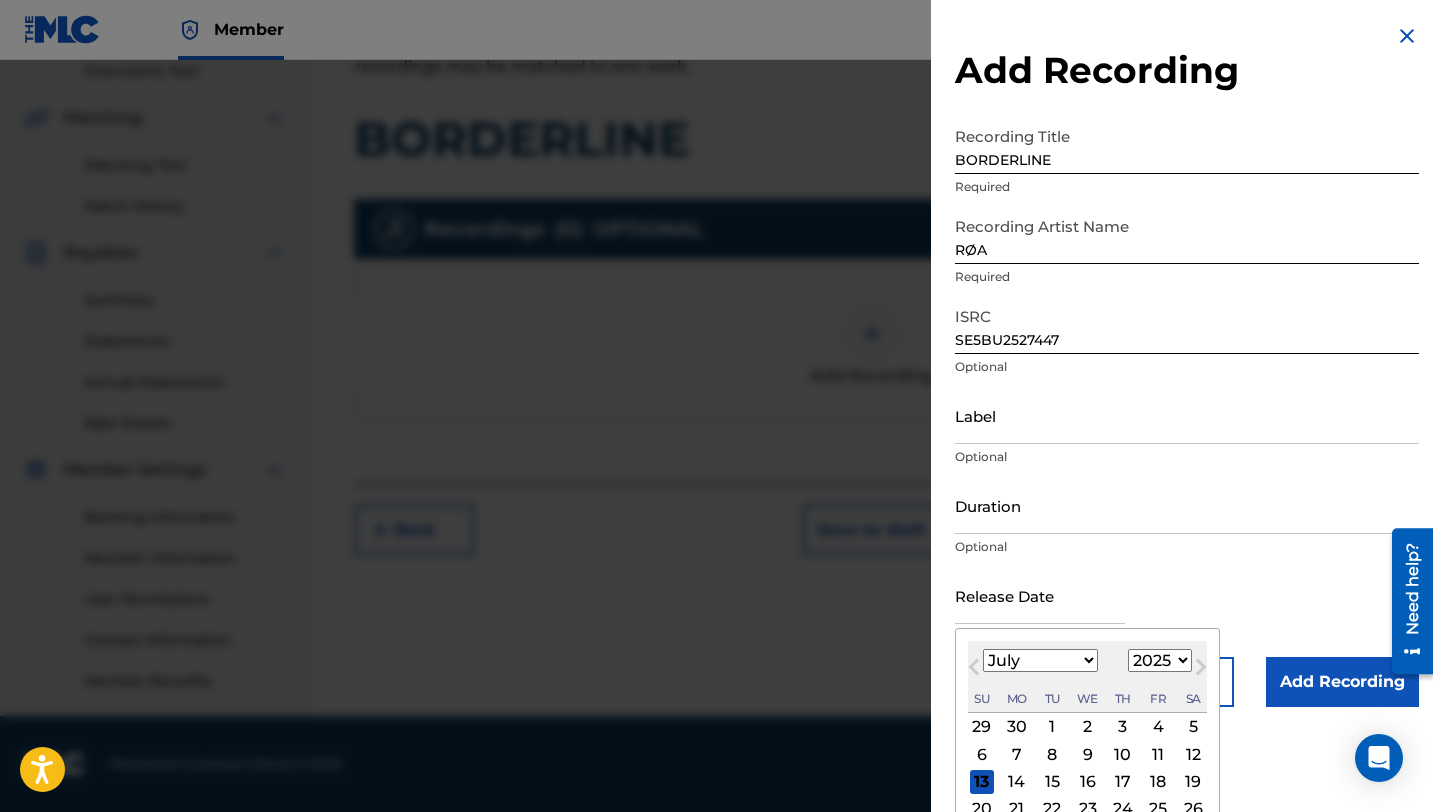 select on "3" 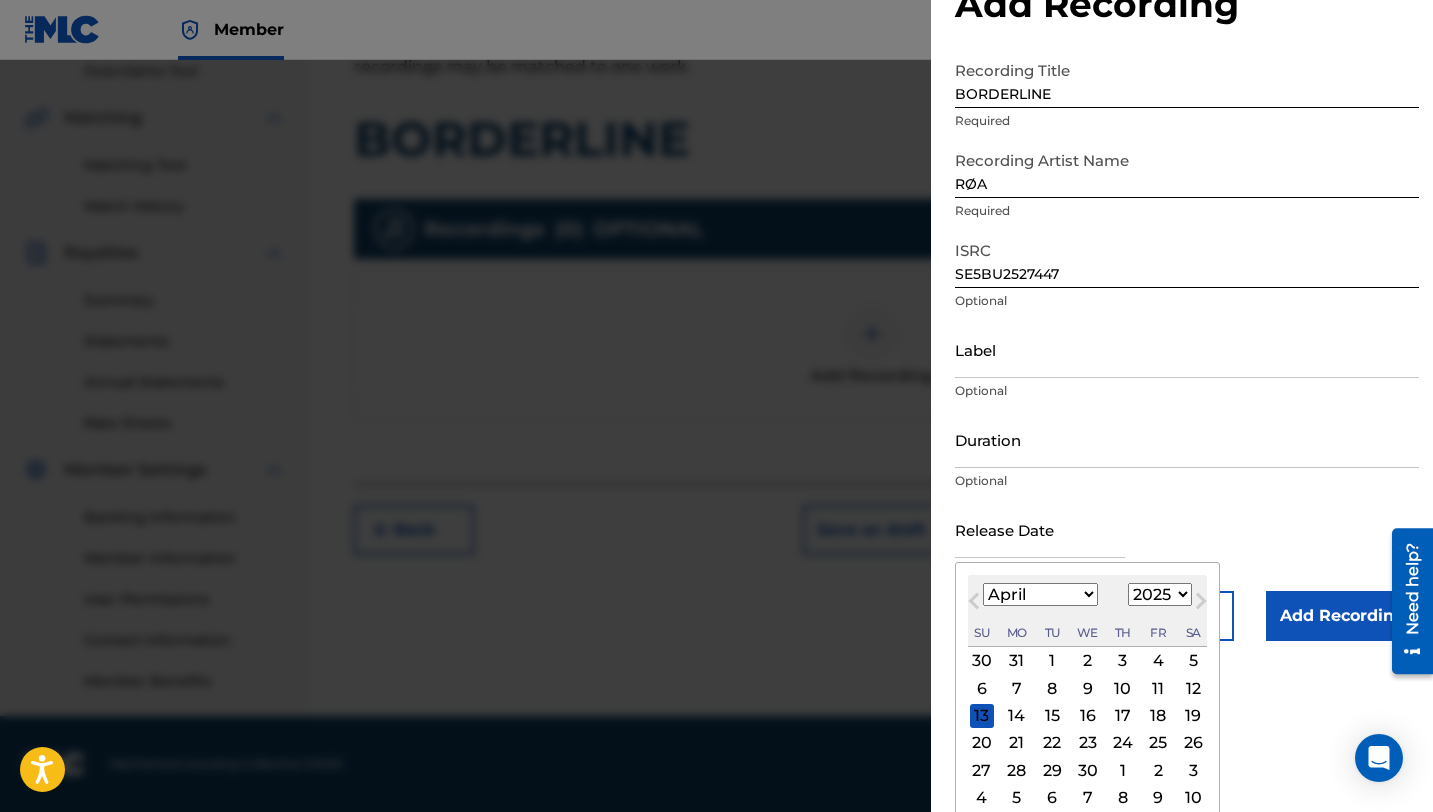 scroll, scrollTop: 78, scrollLeft: 0, axis: vertical 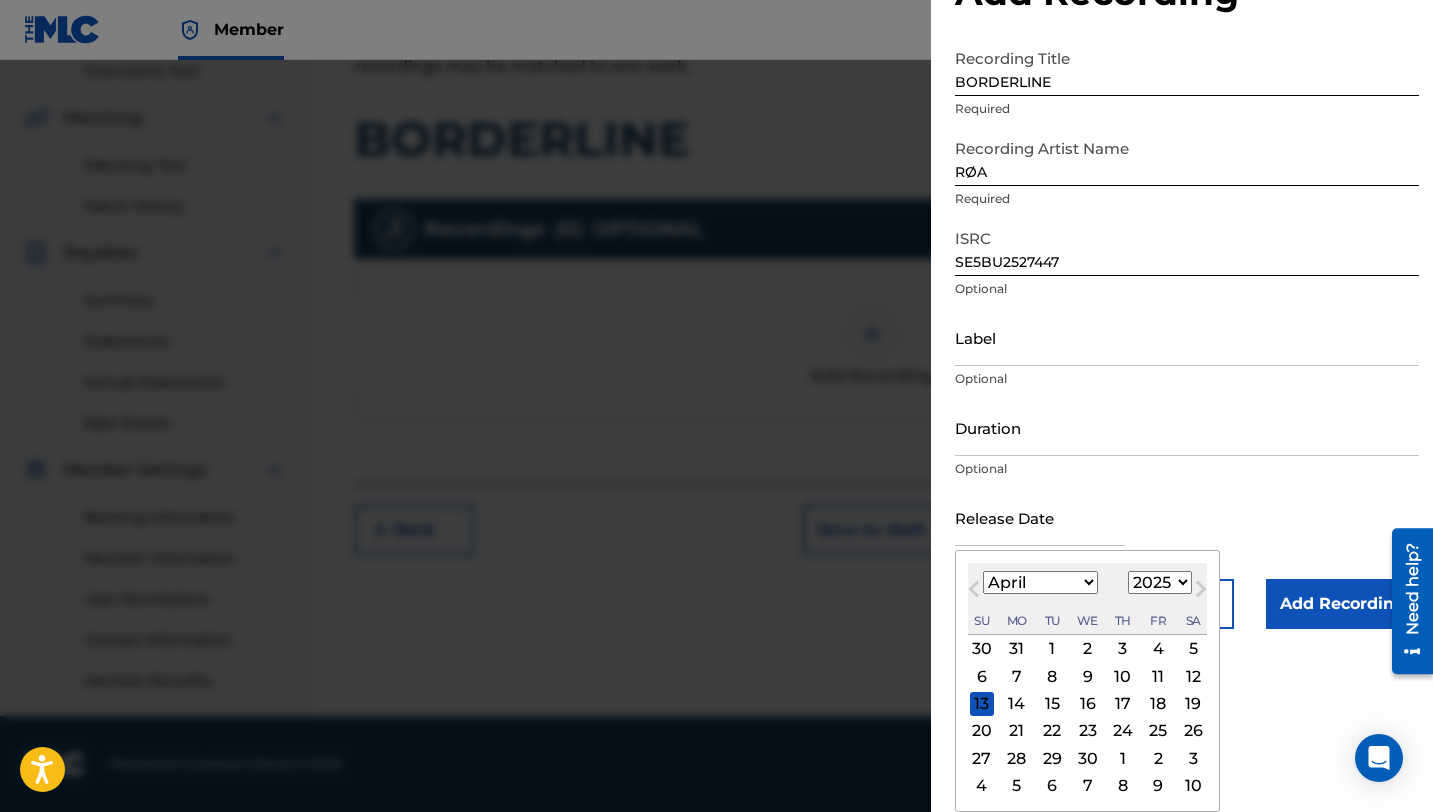 click on "20" at bounding box center [982, 731] 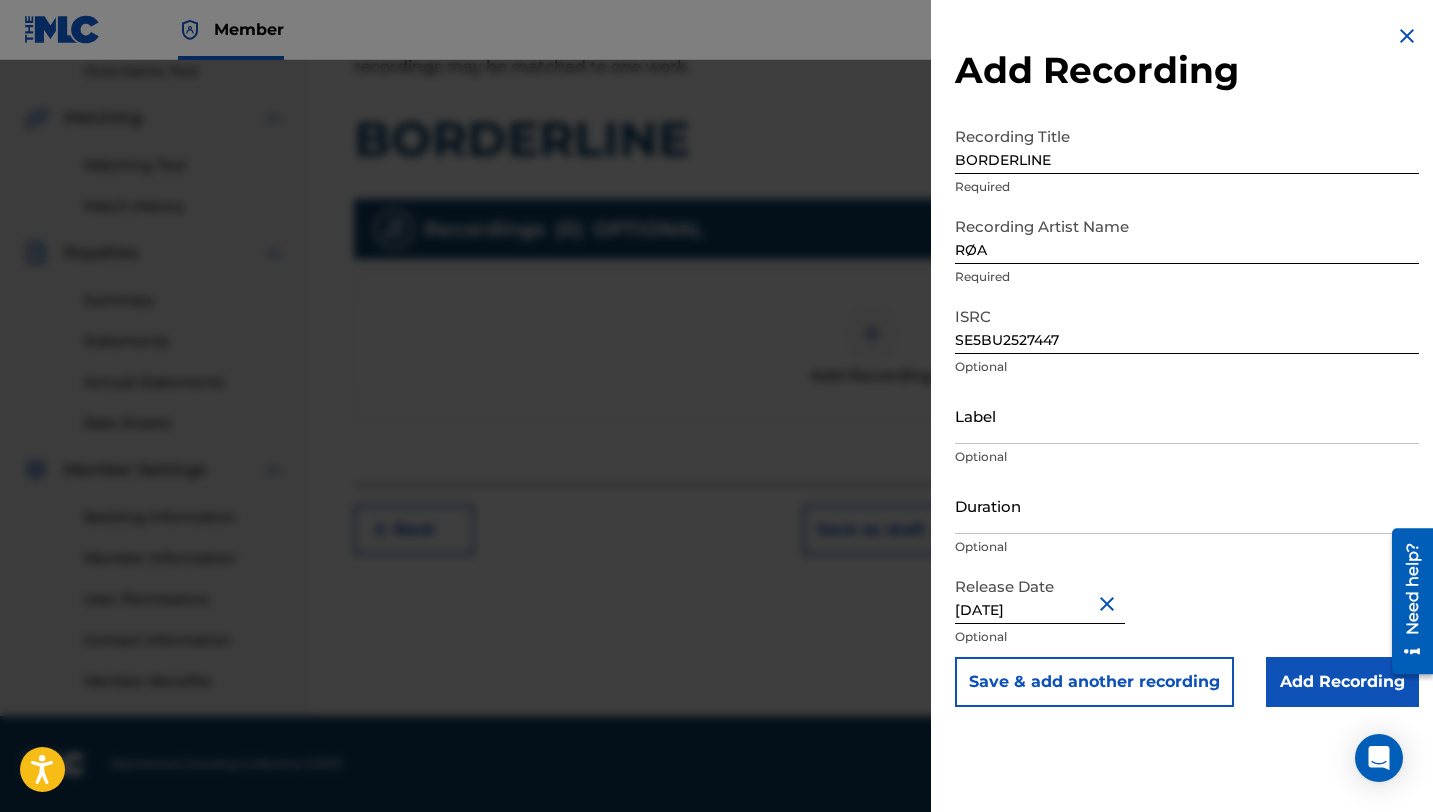 scroll, scrollTop: 0, scrollLeft: 0, axis: both 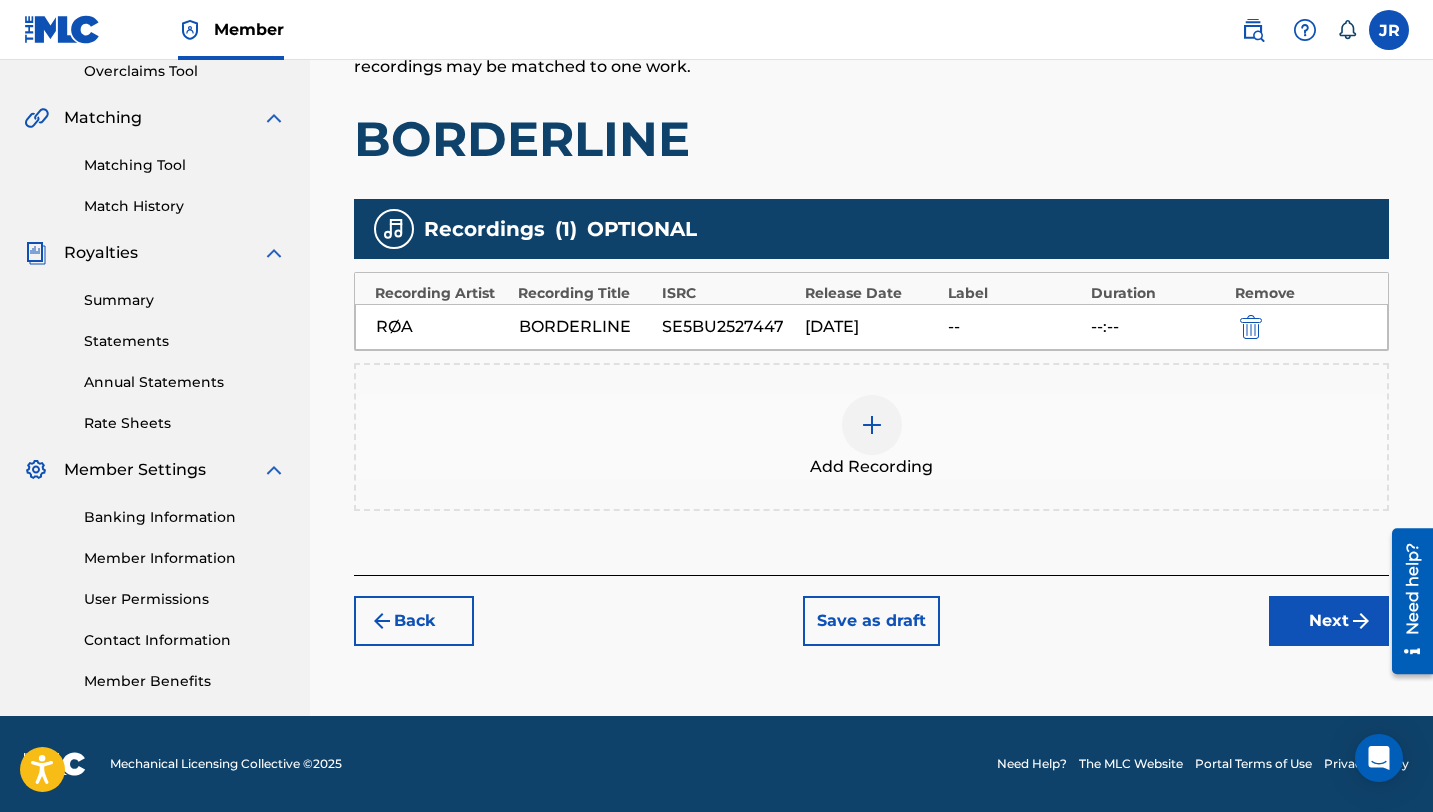 click on "Next" at bounding box center [1329, 621] 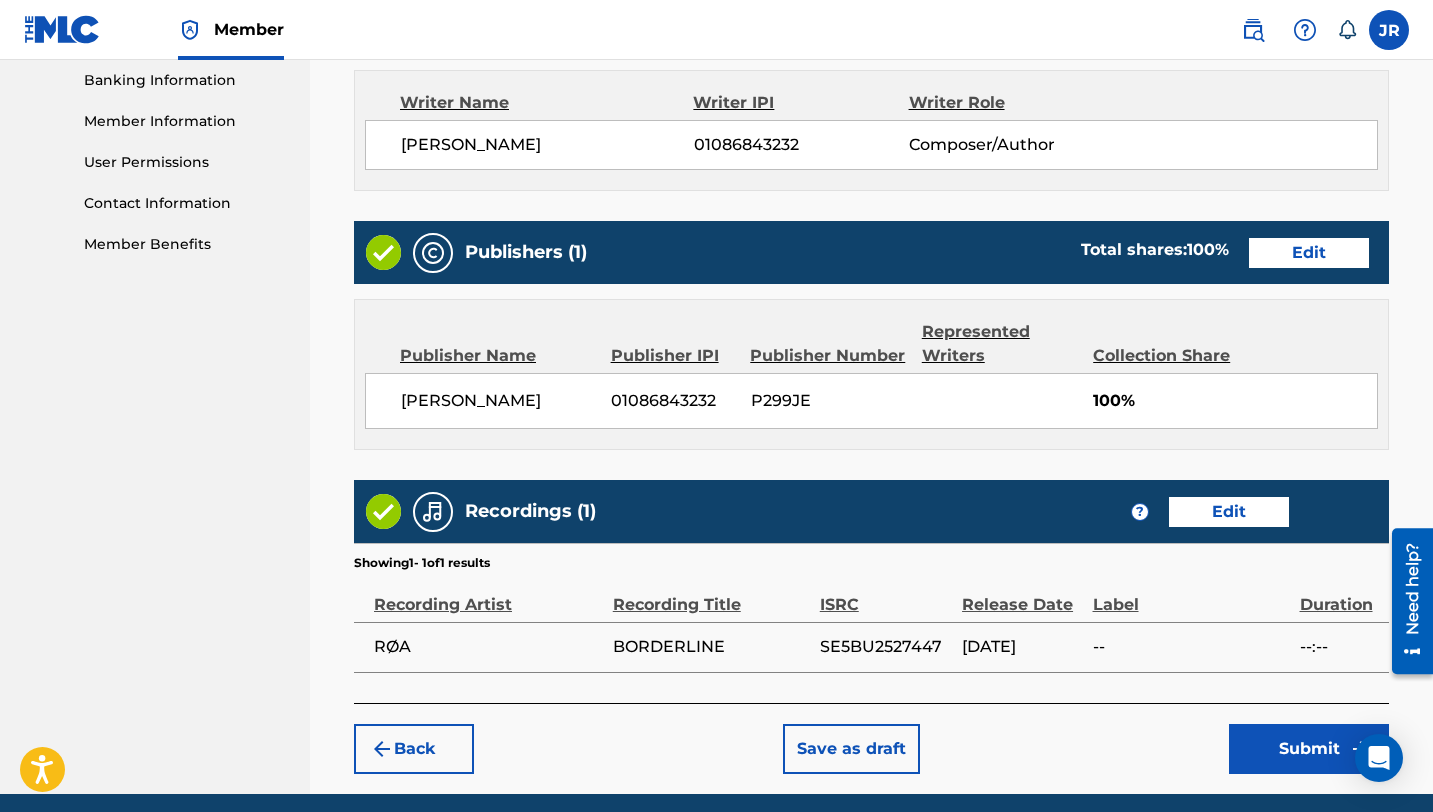 scroll, scrollTop: 941, scrollLeft: 0, axis: vertical 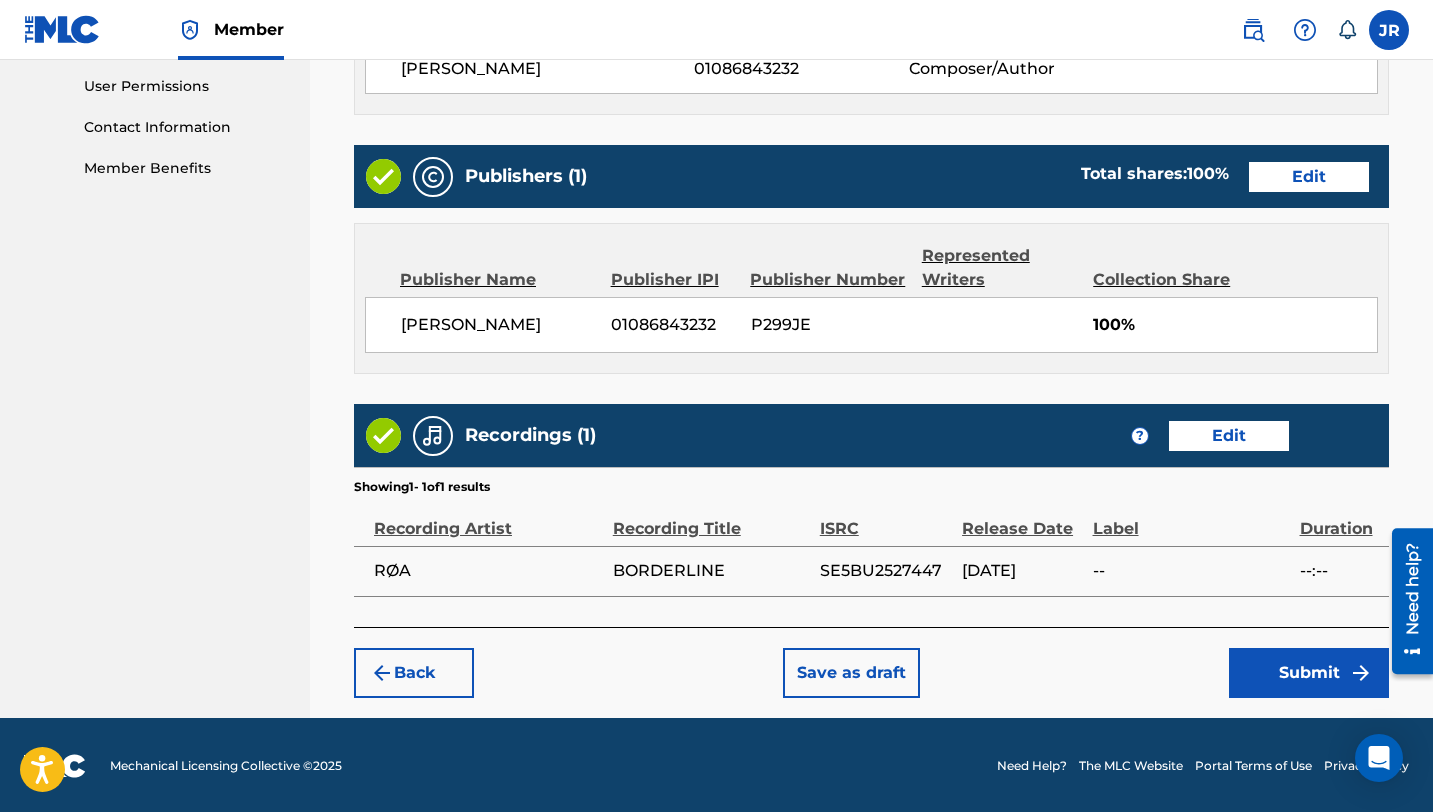 click on "Submit" at bounding box center (1309, 673) 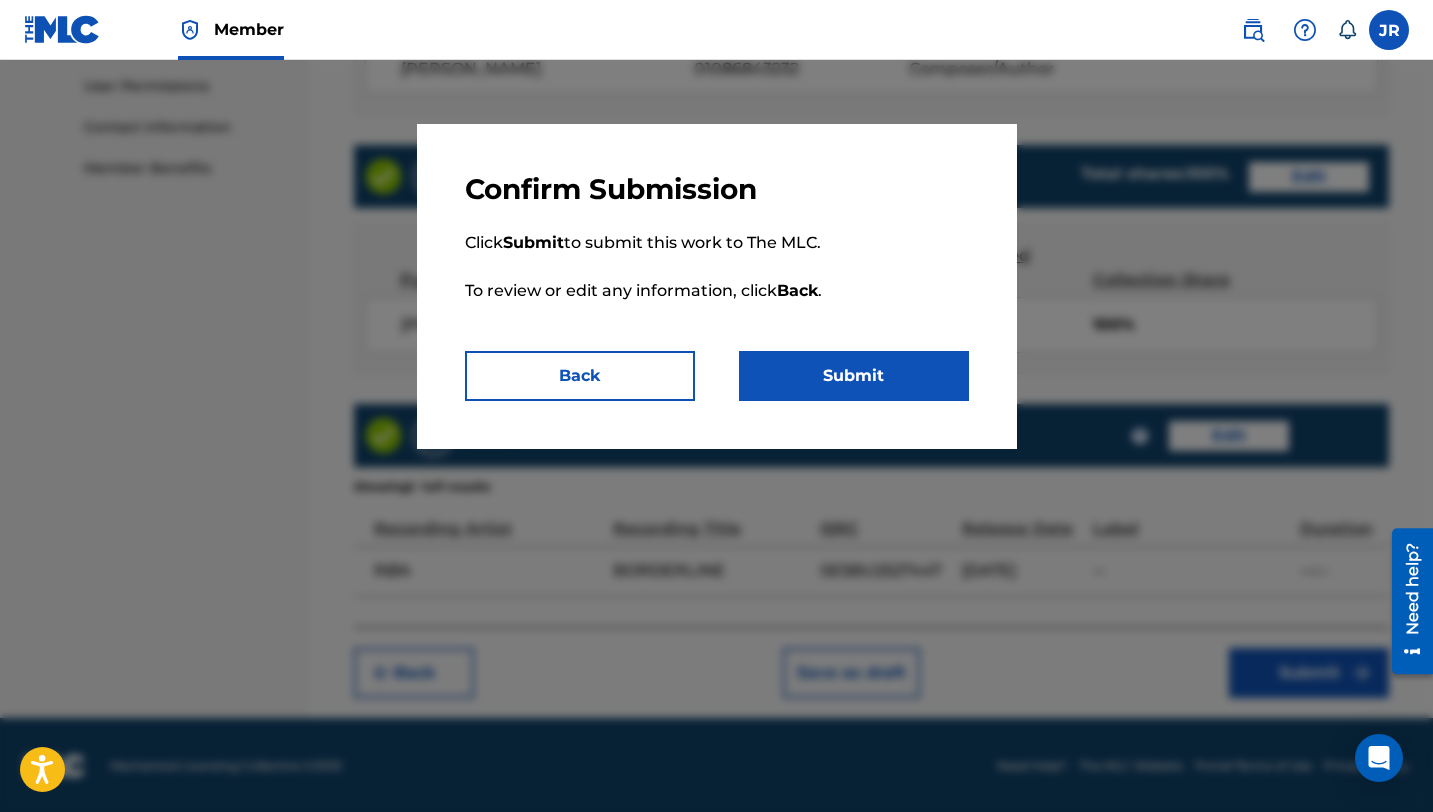 click on "Submit" at bounding box center [854, 376] 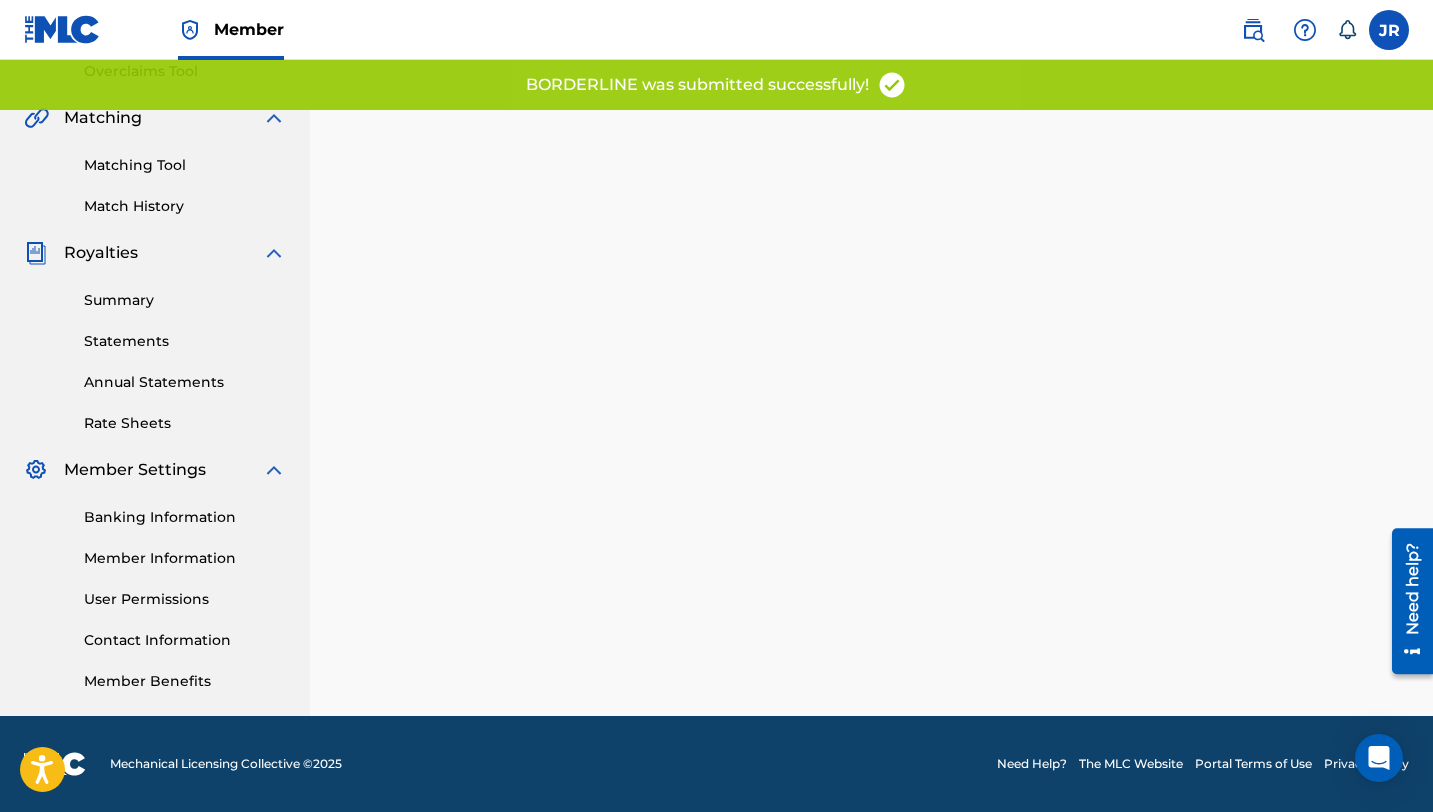 scroll, scrollTop: 0, scrollLeft: 0, axis: both 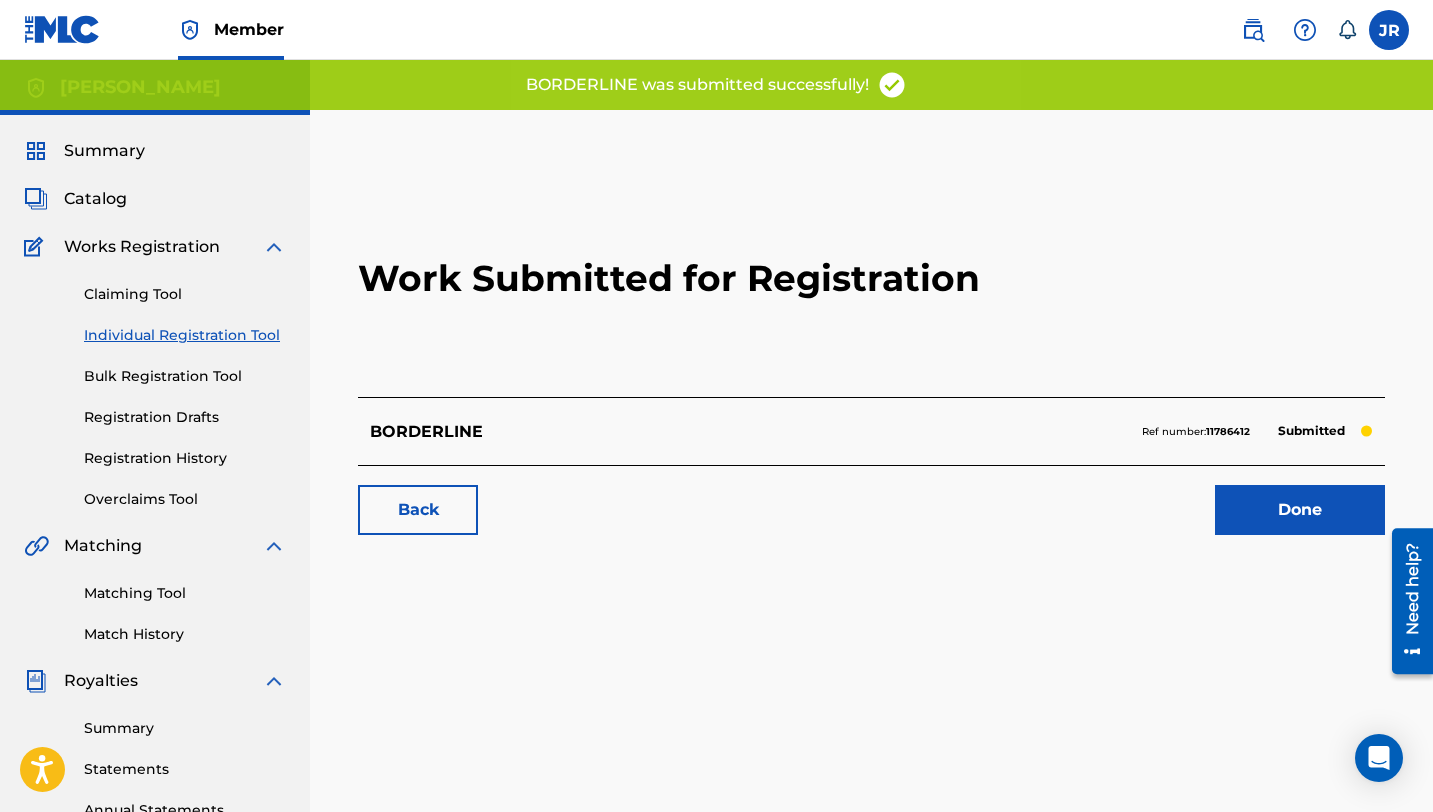click on "Done" at bounding box center [1300, 510] 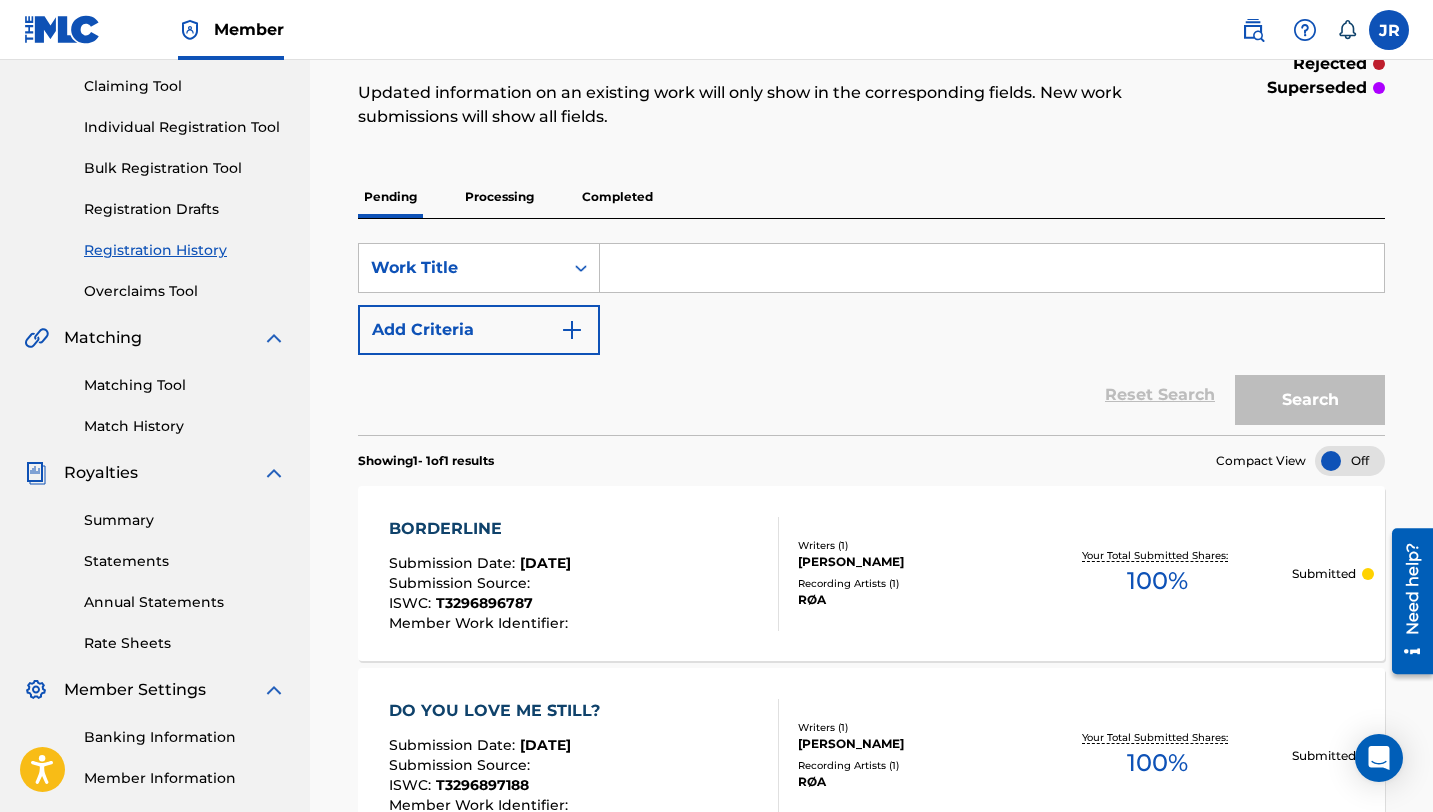 scroll, scrollTop: 0, scrollLeft: 0, axis: both 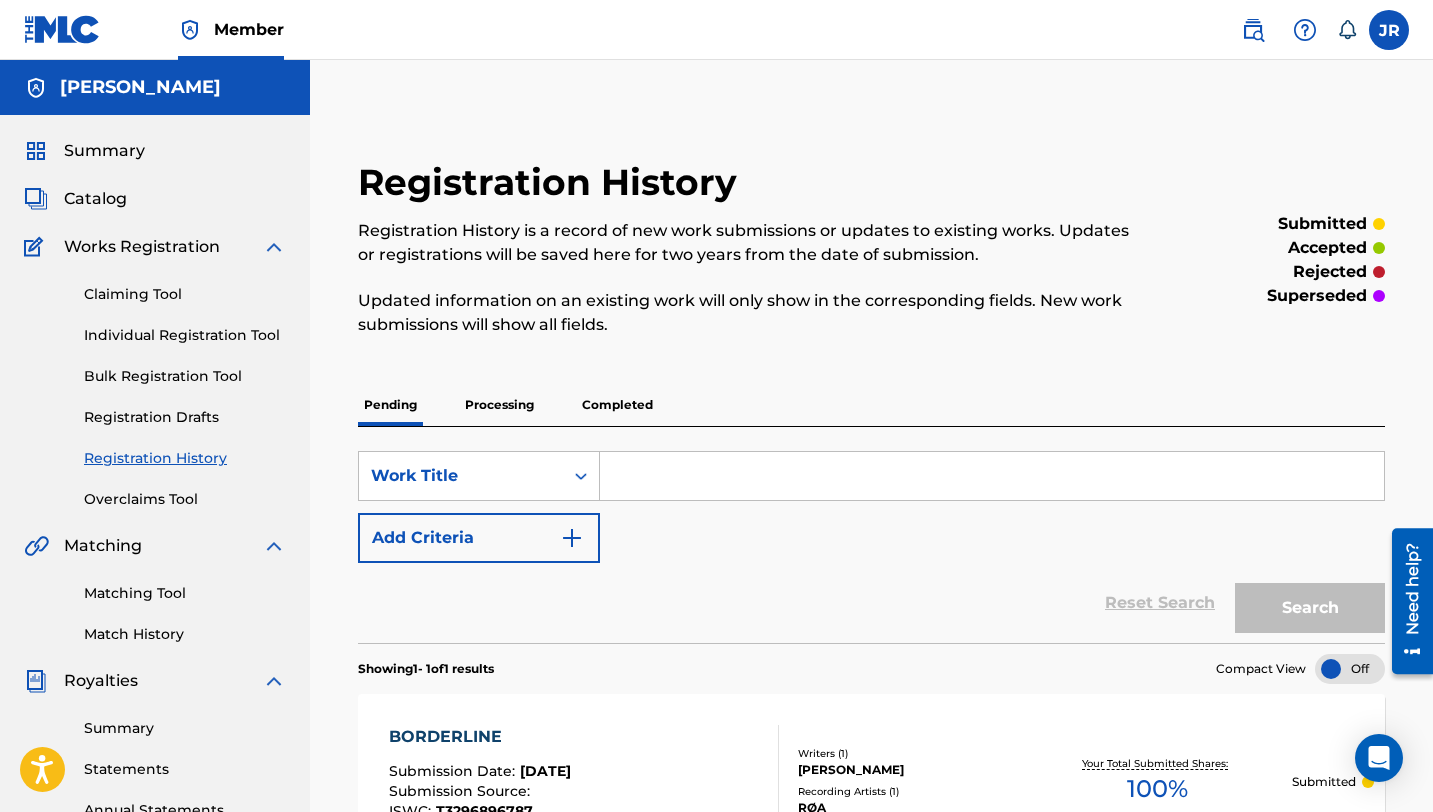 click on "Works Registration" at bounding box center (142, 247) 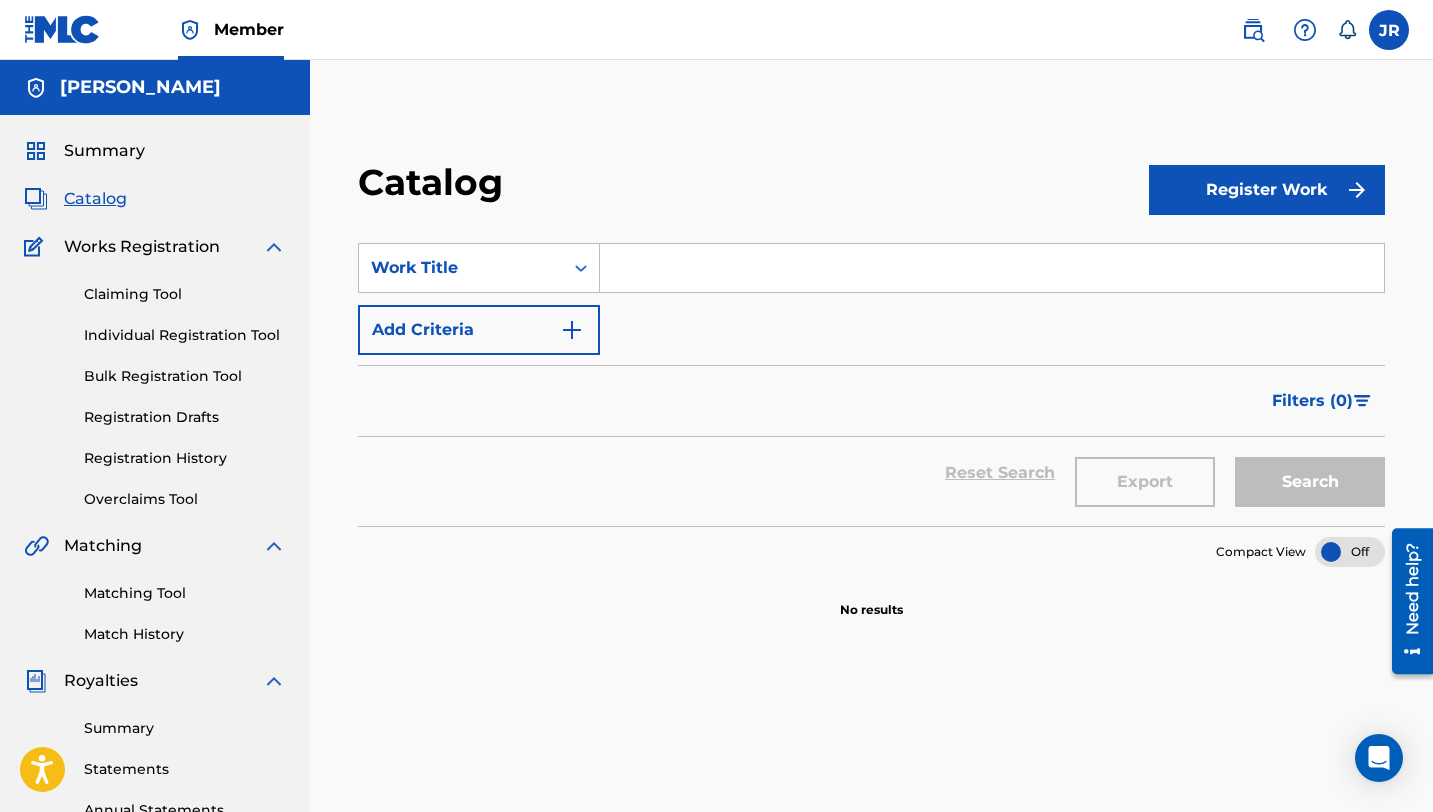click on "Register Work" at bounding box center (1267, 190) 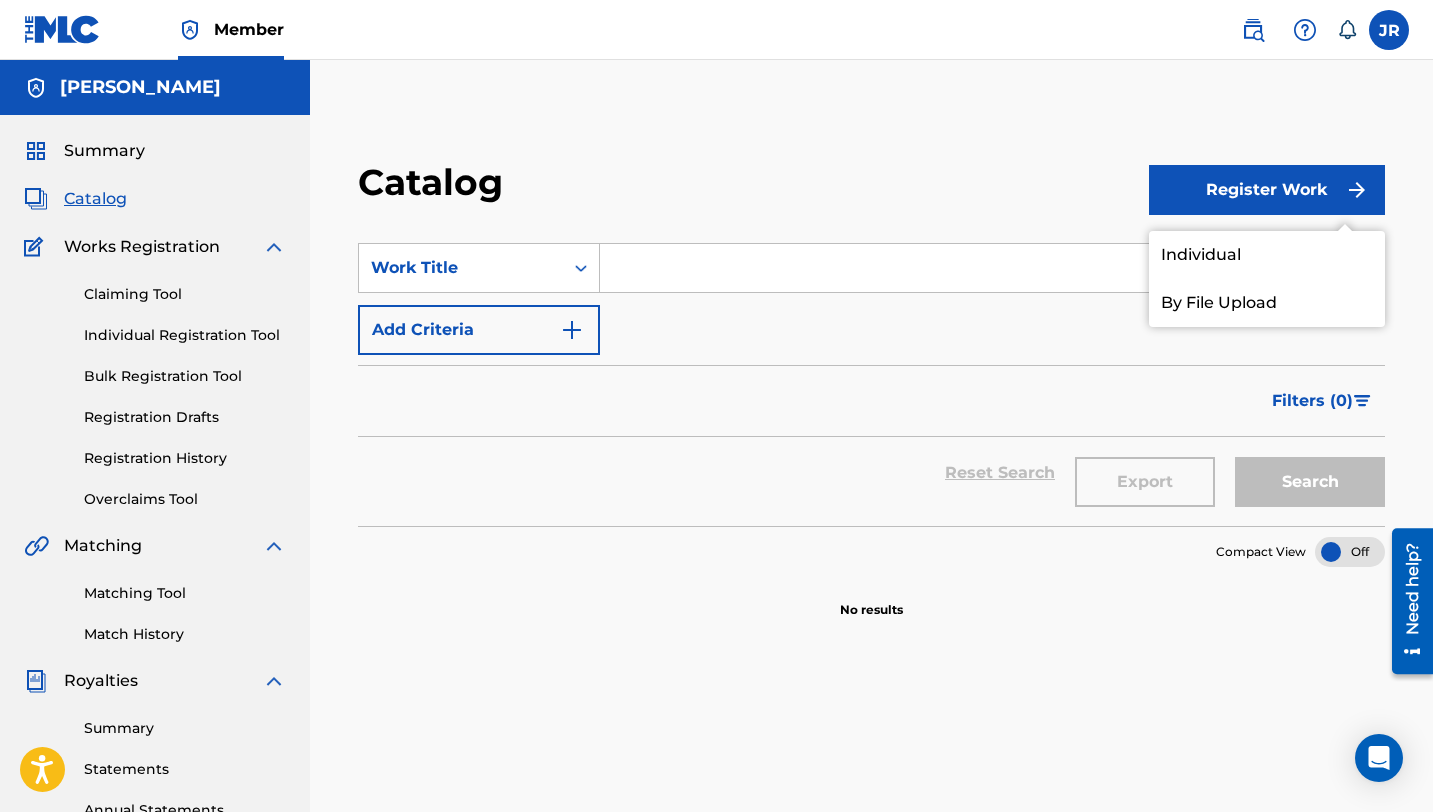 click on "Individual" at bounding box center (1267, 255) 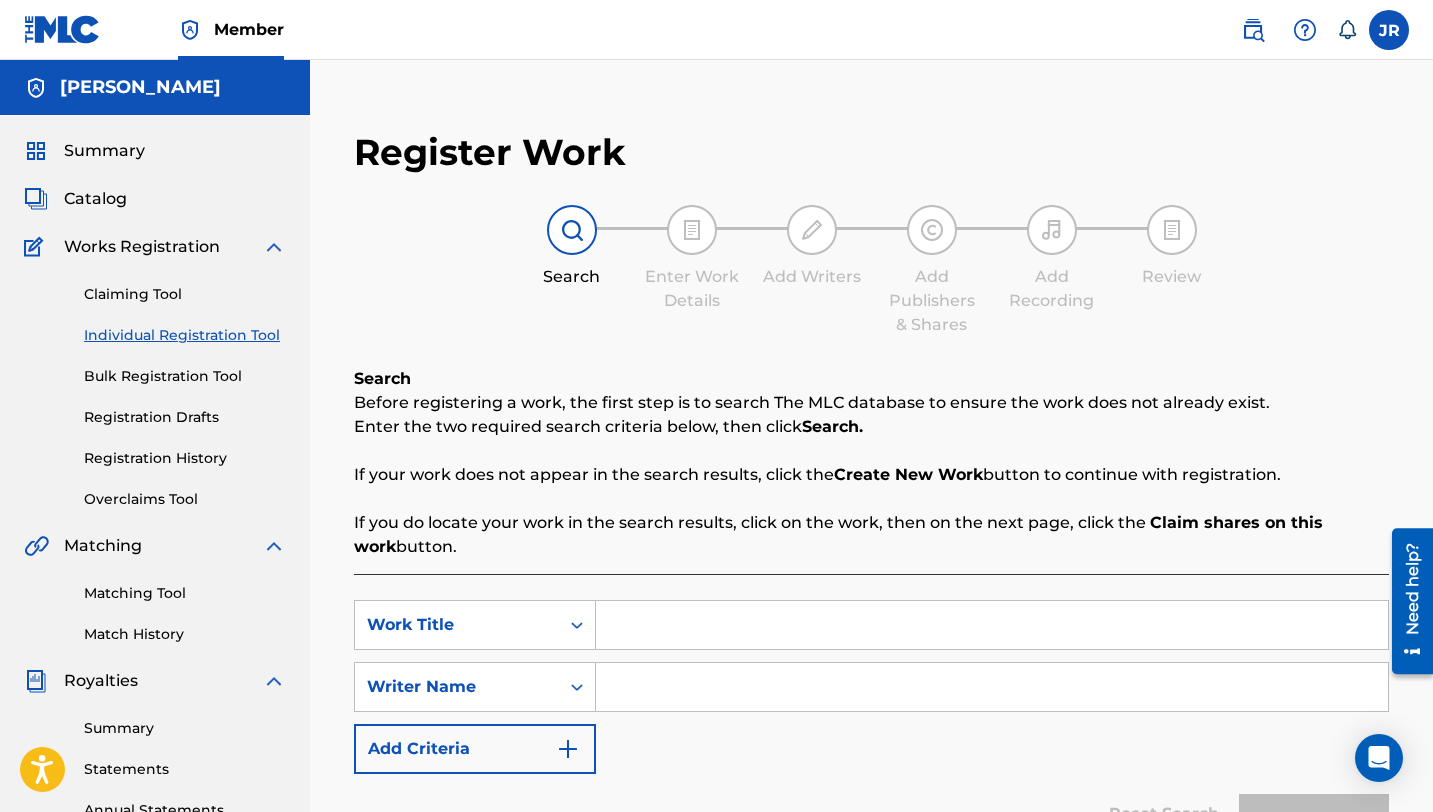 click at bounding box center [992, 625] 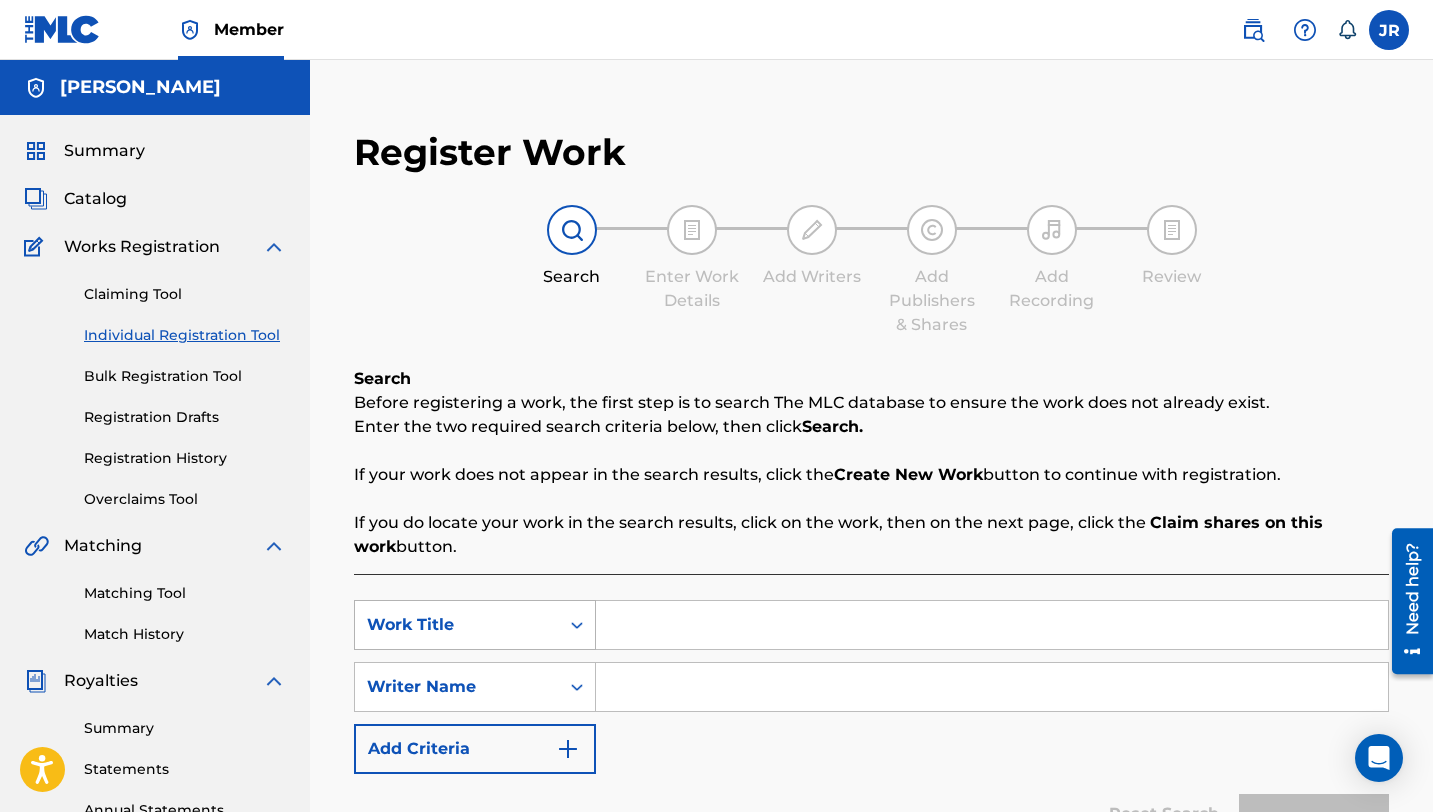 click on "Work Title" at bounding box center [475, 625] 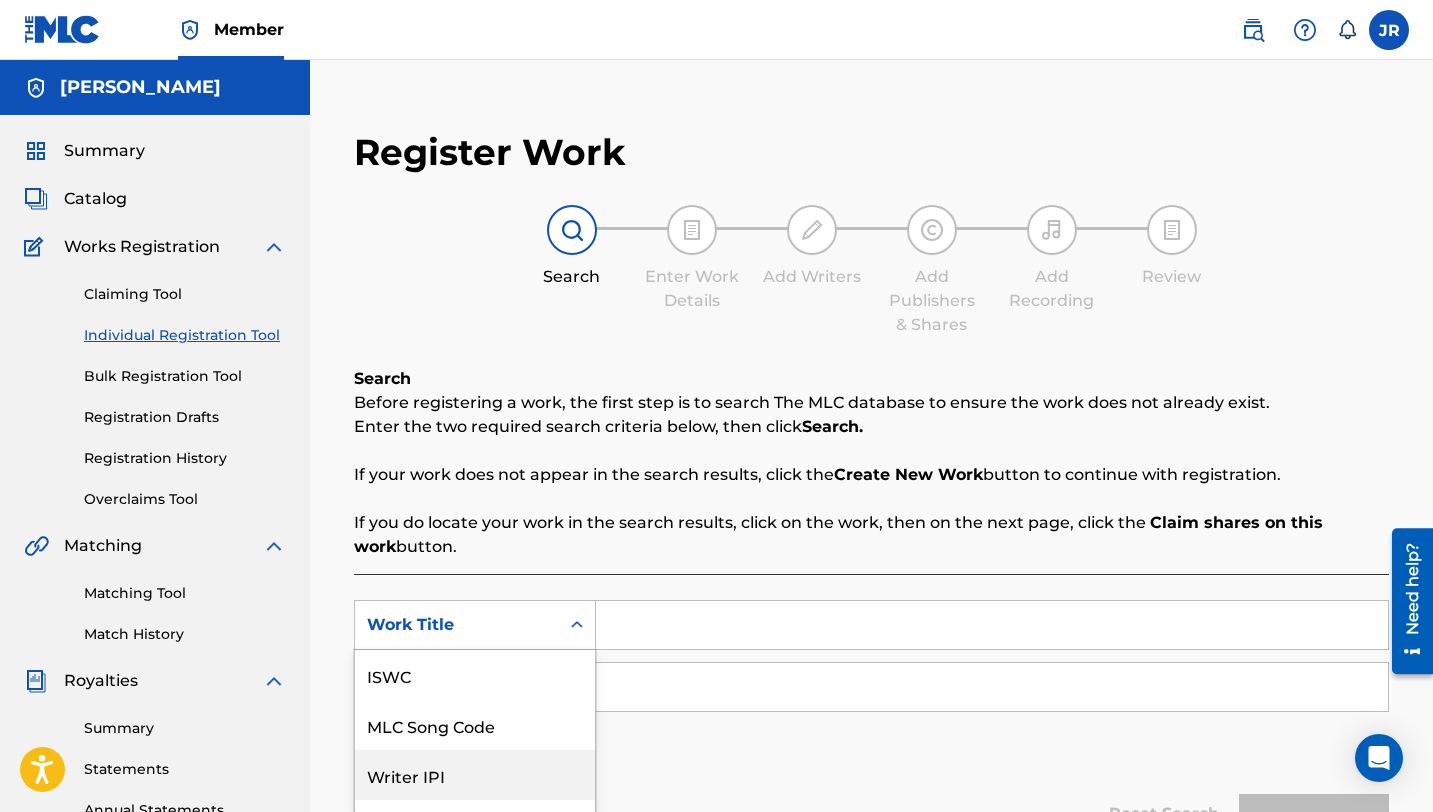 scroll, scrollTop: 138, scrollLeft: 0, axis: vertical 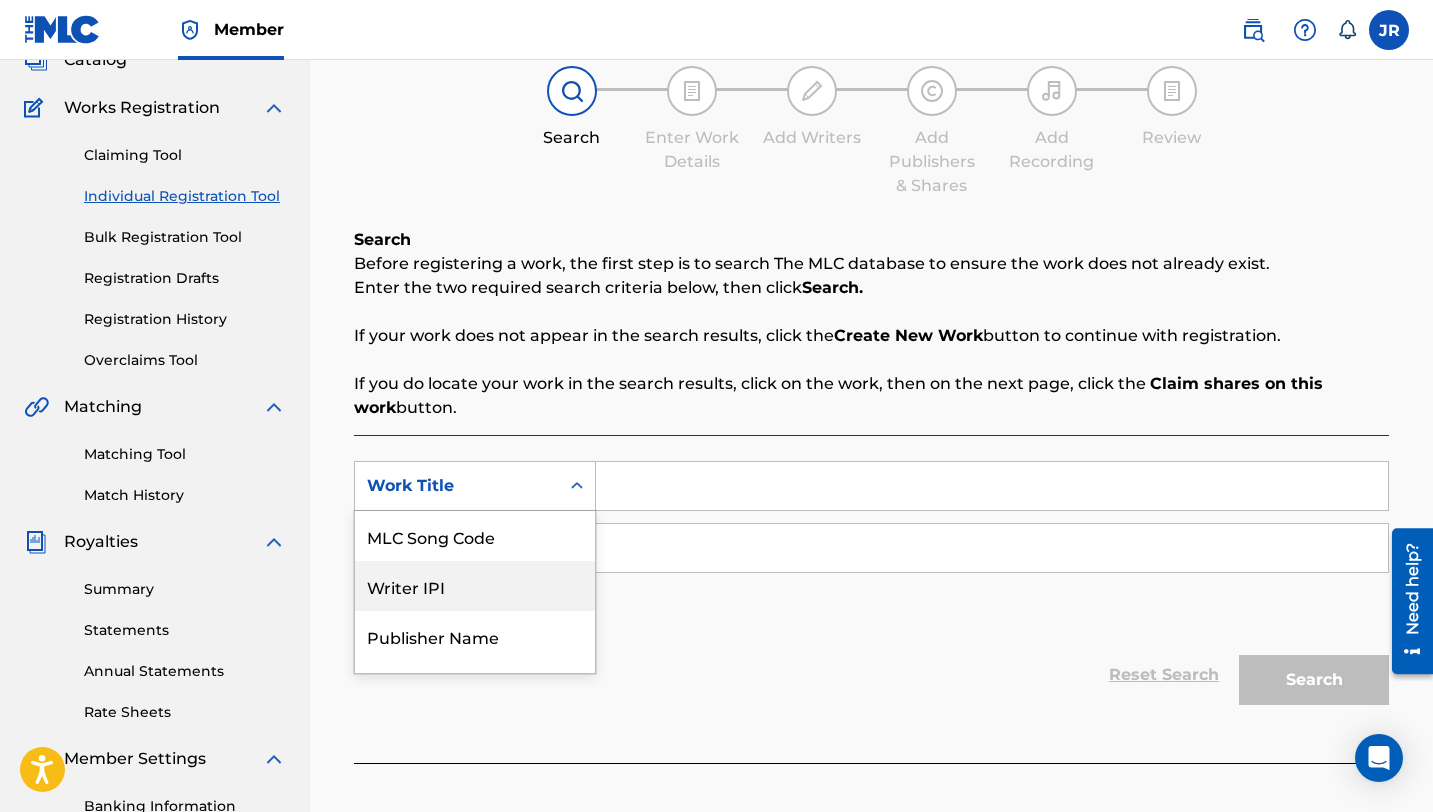 click on "Writer IPI" at bounding box center (475, 586) 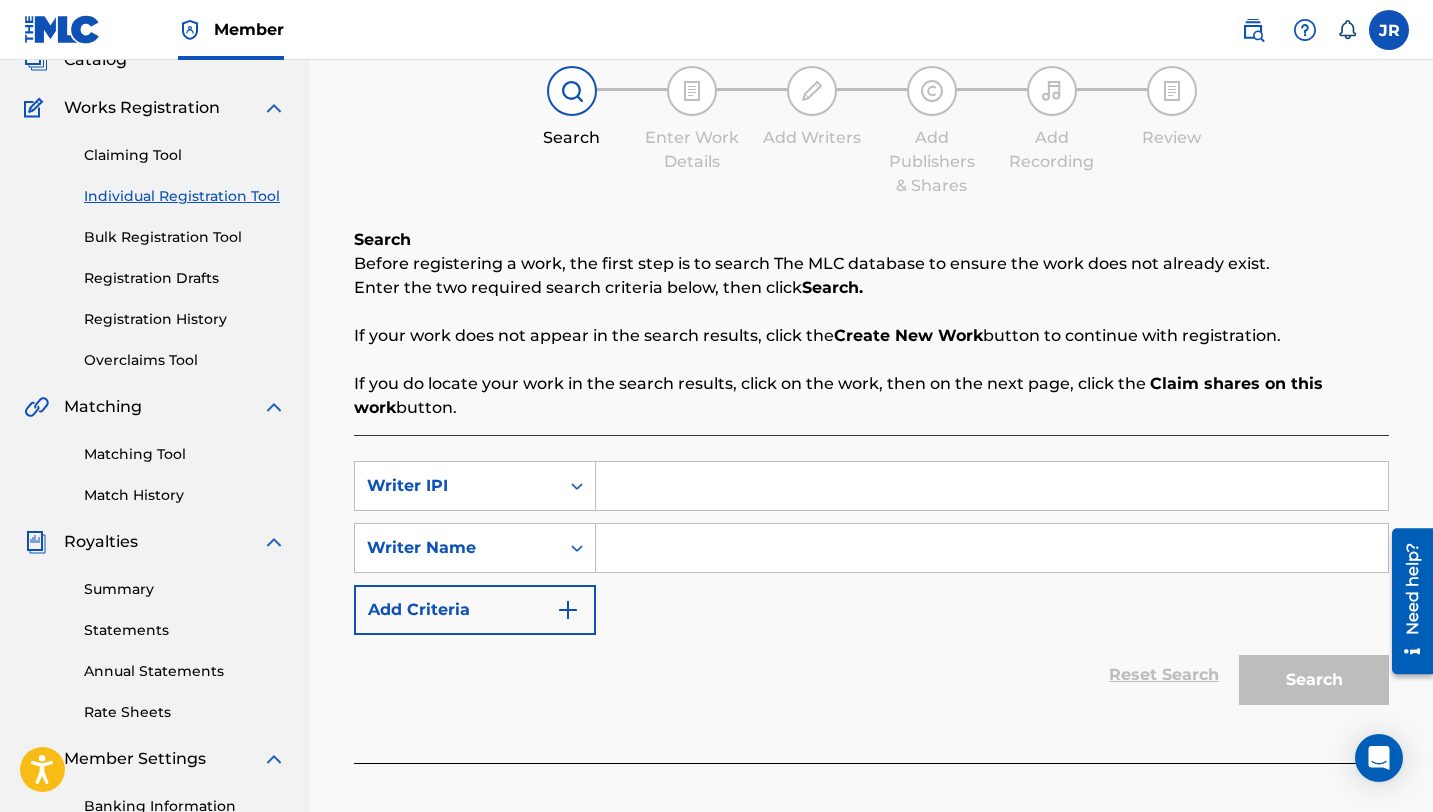 click at bounding box center [992, 486] 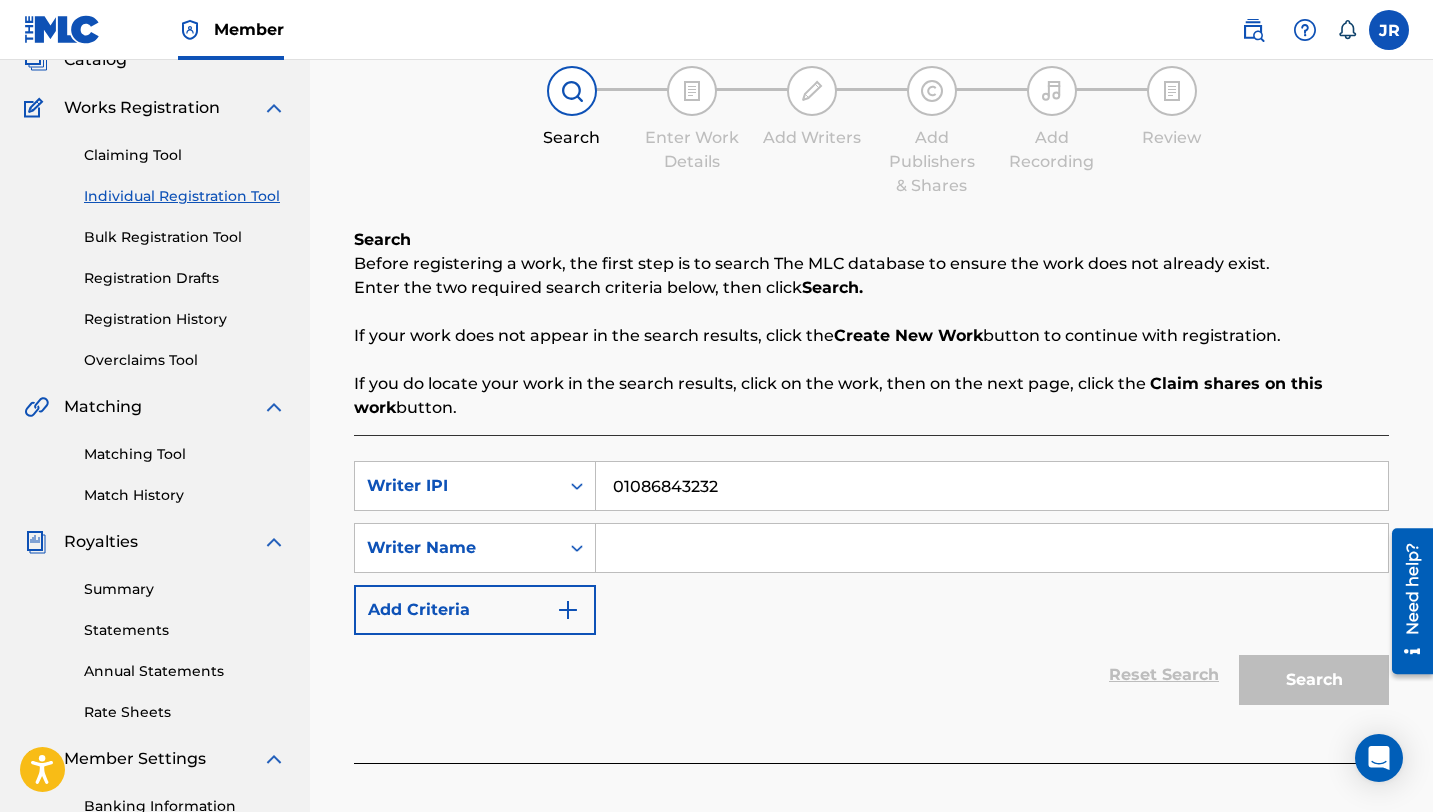 click at bounding box center (992, 548) 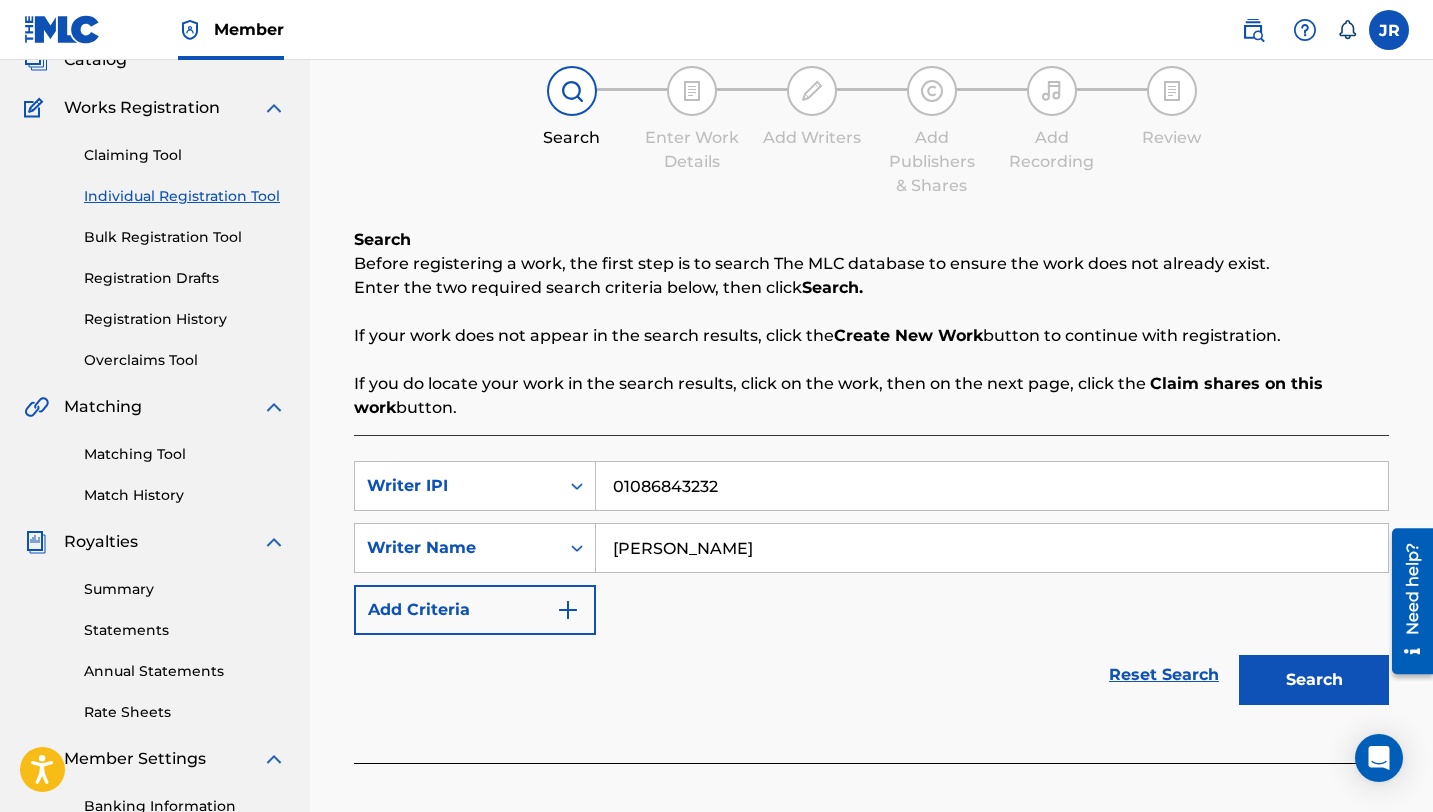 click on "Search" at bounding box center [1309, 675] 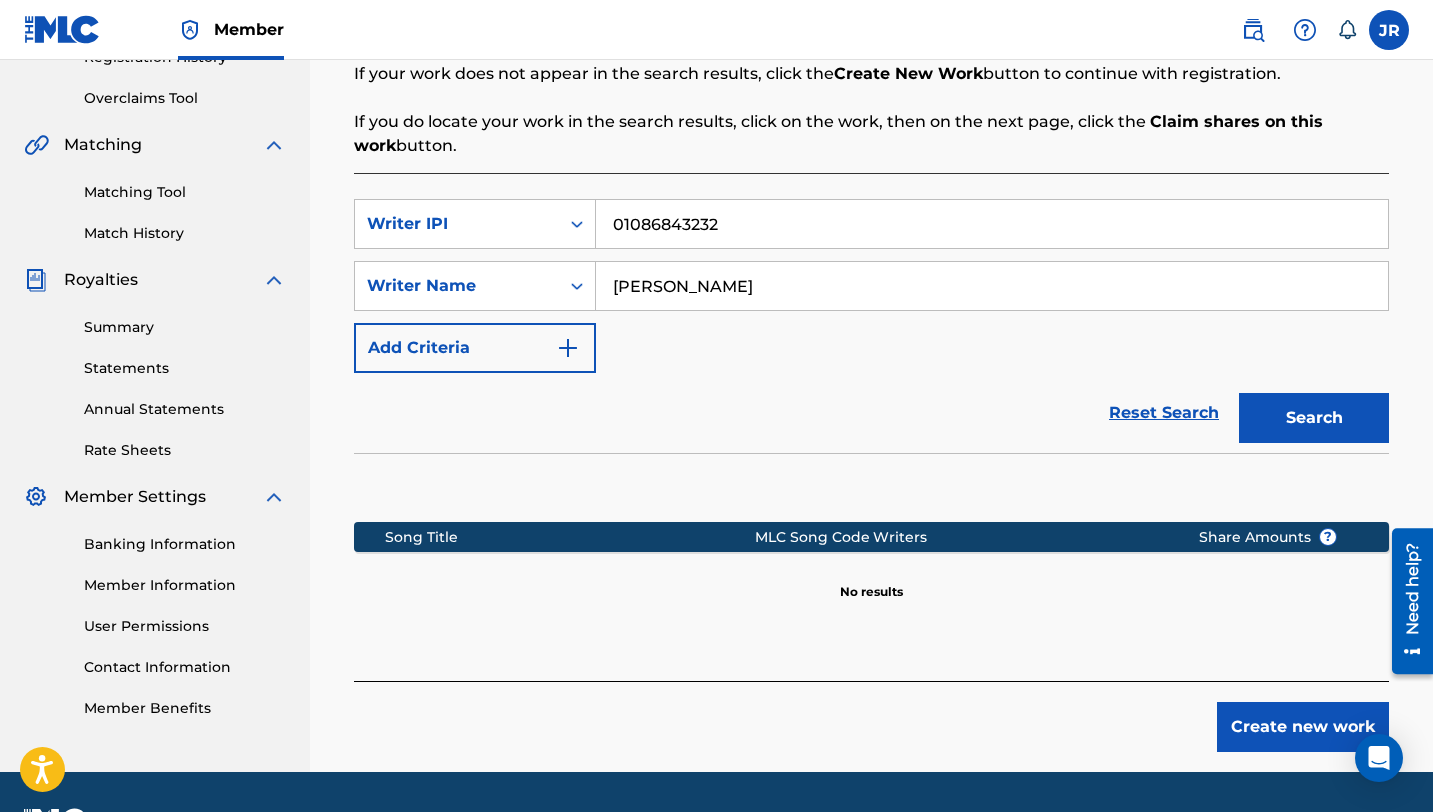 scroll, scrollTop: 457, scrollLeft: 0, axis: vertical 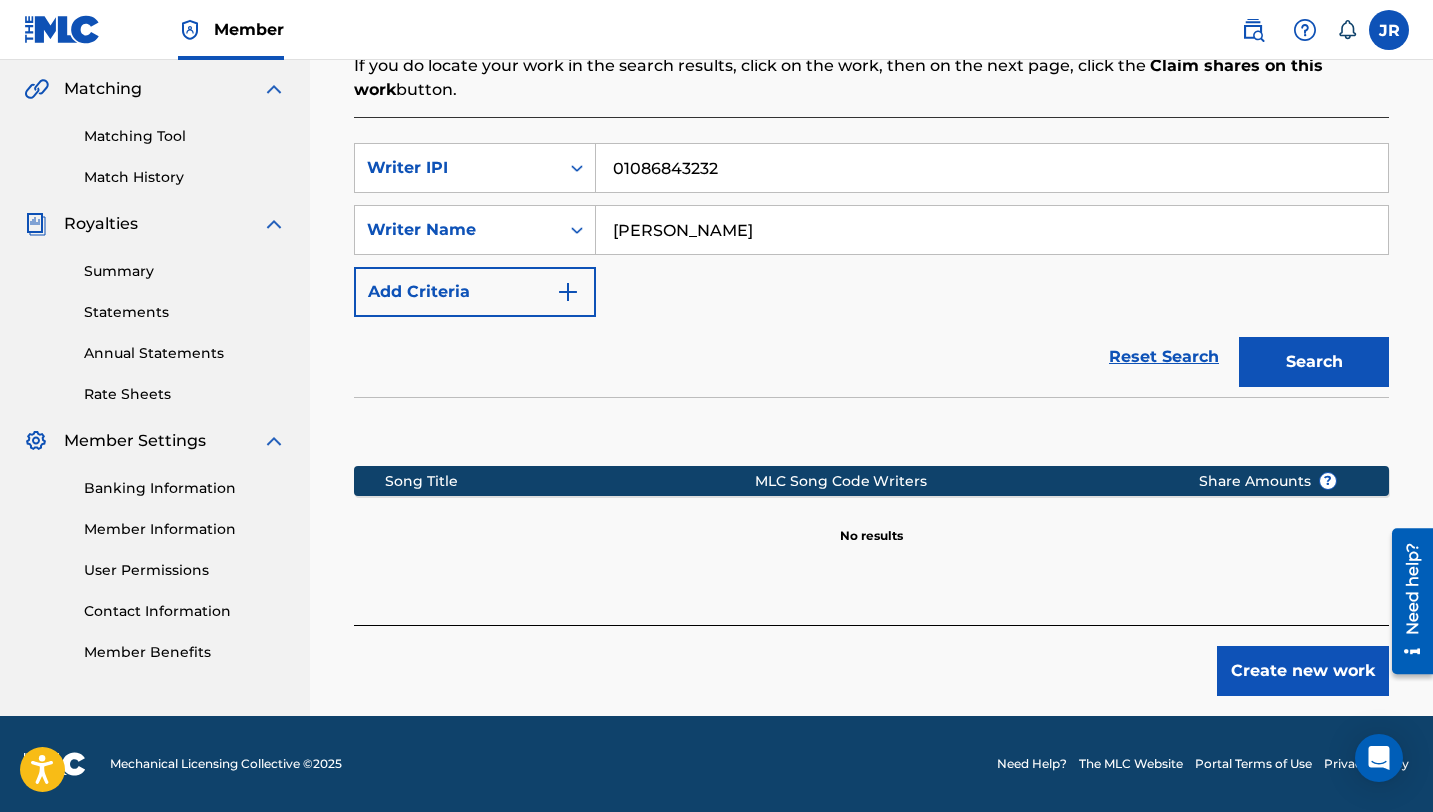 click on "Create new work" at bounding box center (1303, 671) 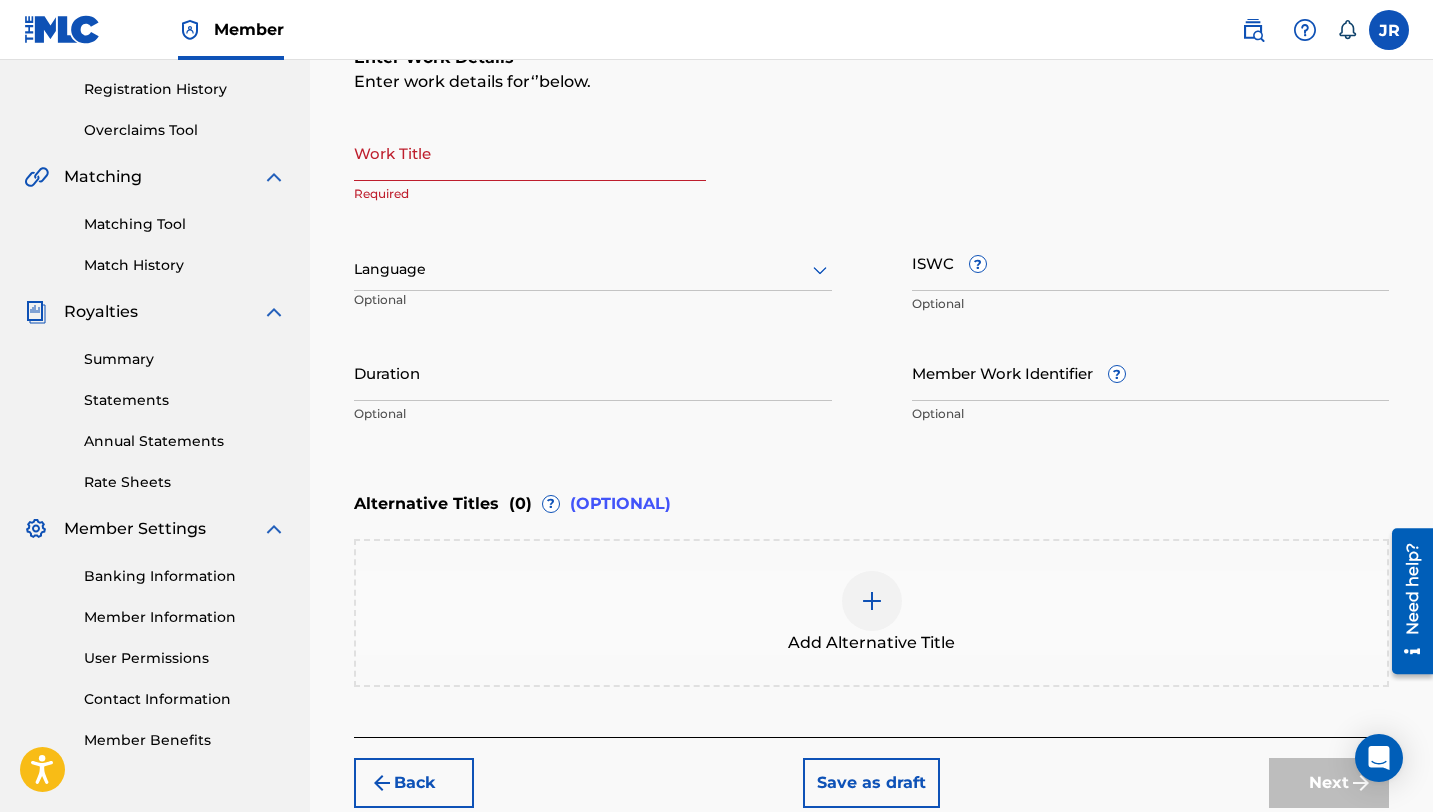 scroll, scrollTop: 325, scrollLeft: 0, axis: vertical 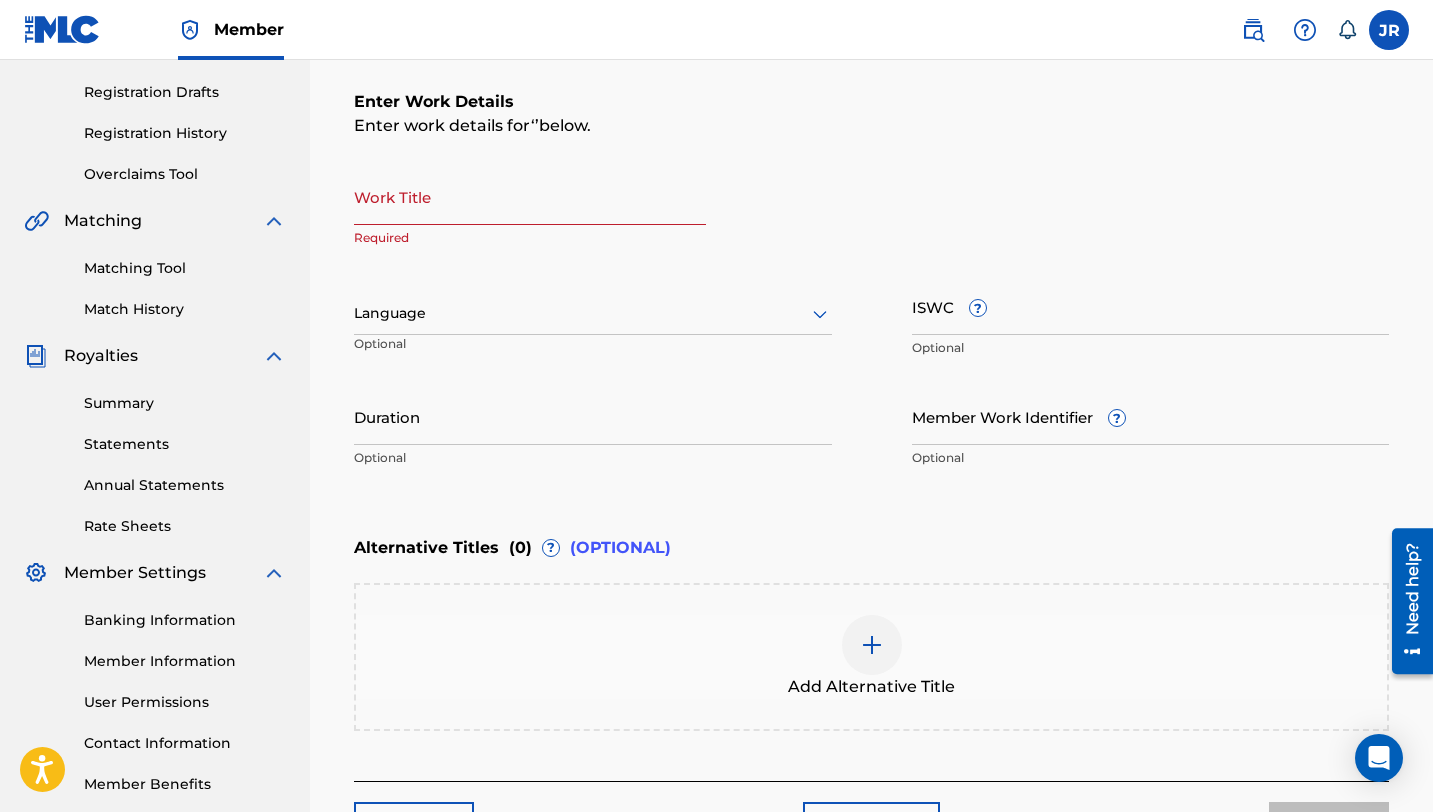 click on "Work Title   Required" at bounding box center [530, 213] 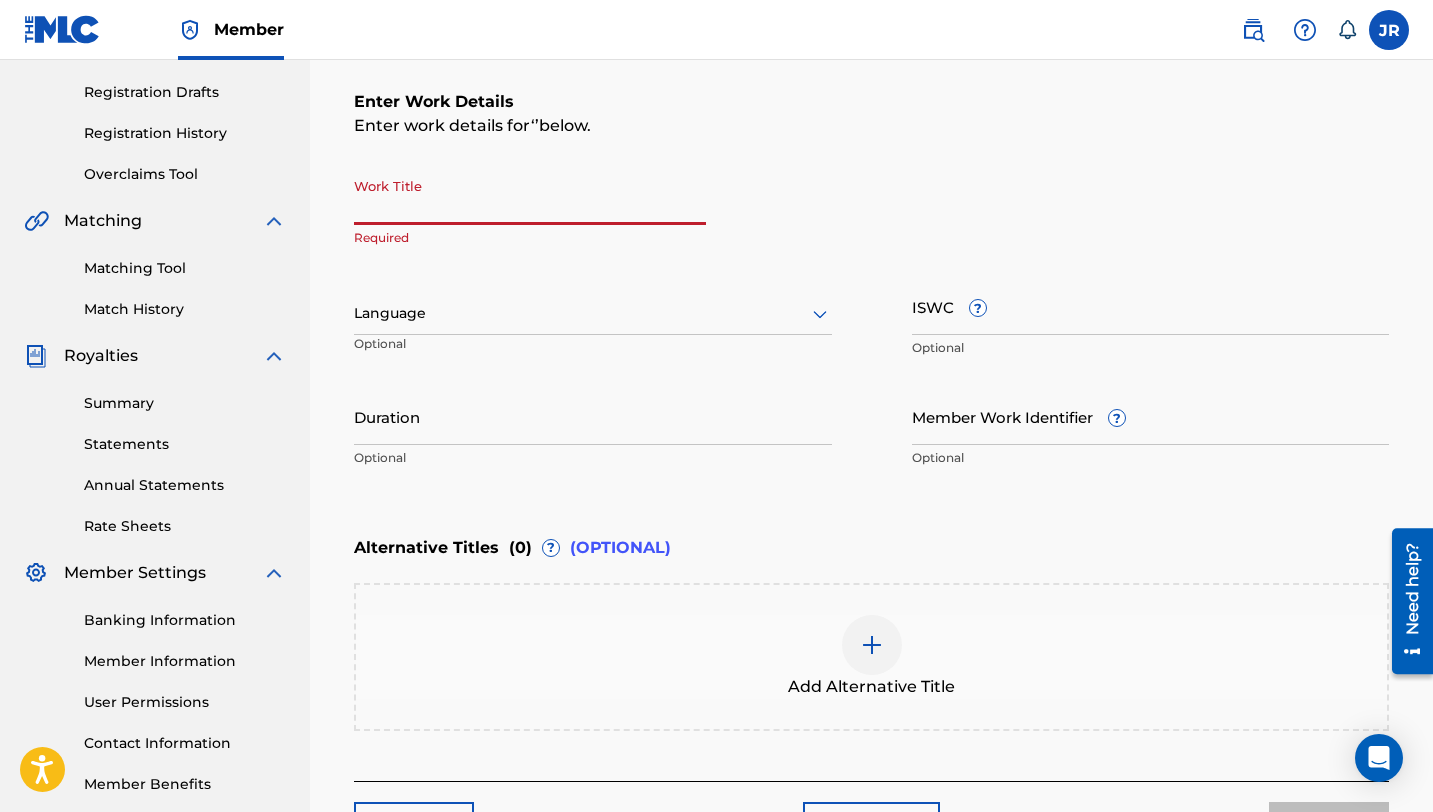 click on "Work Title" at bounding box center (530, 196) 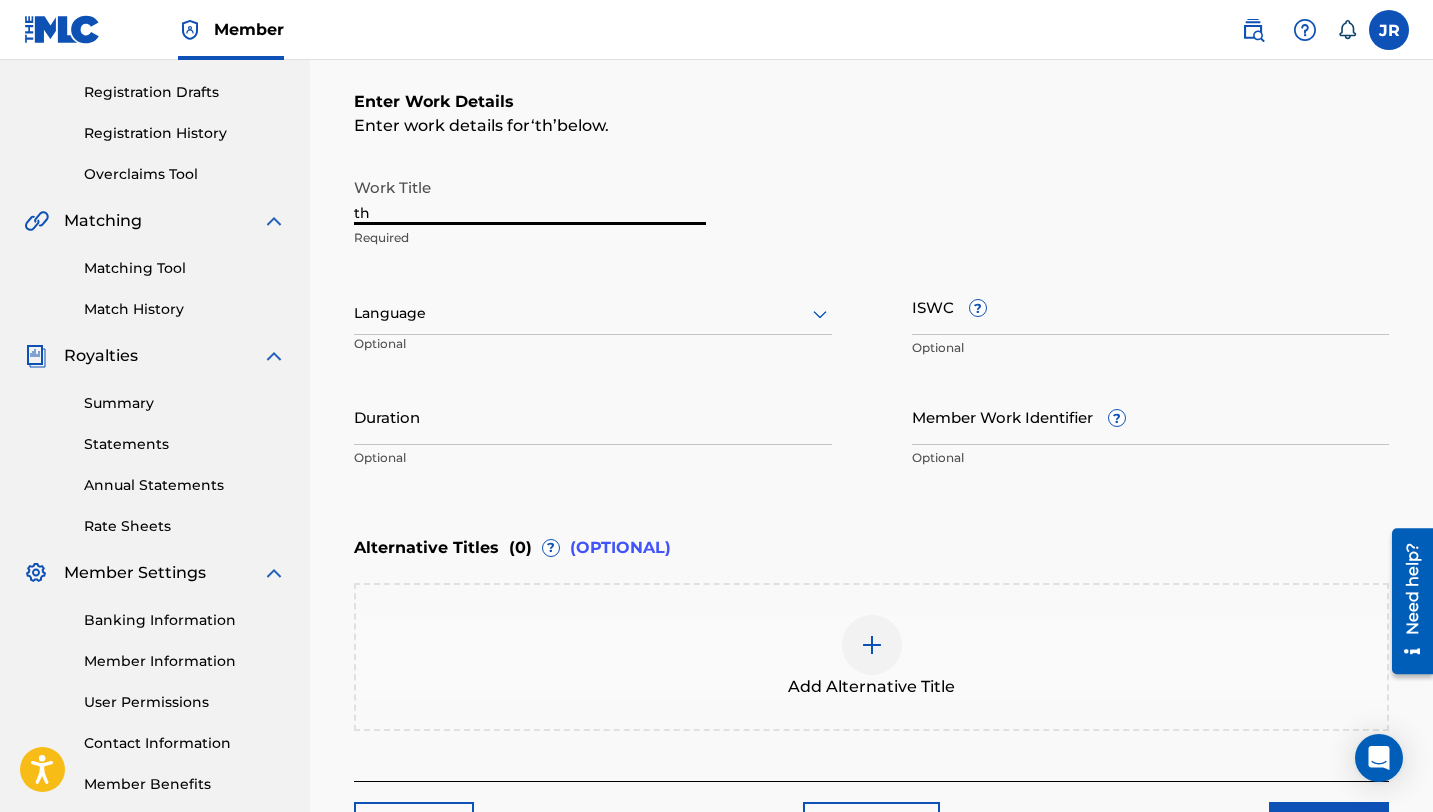 type on "t" 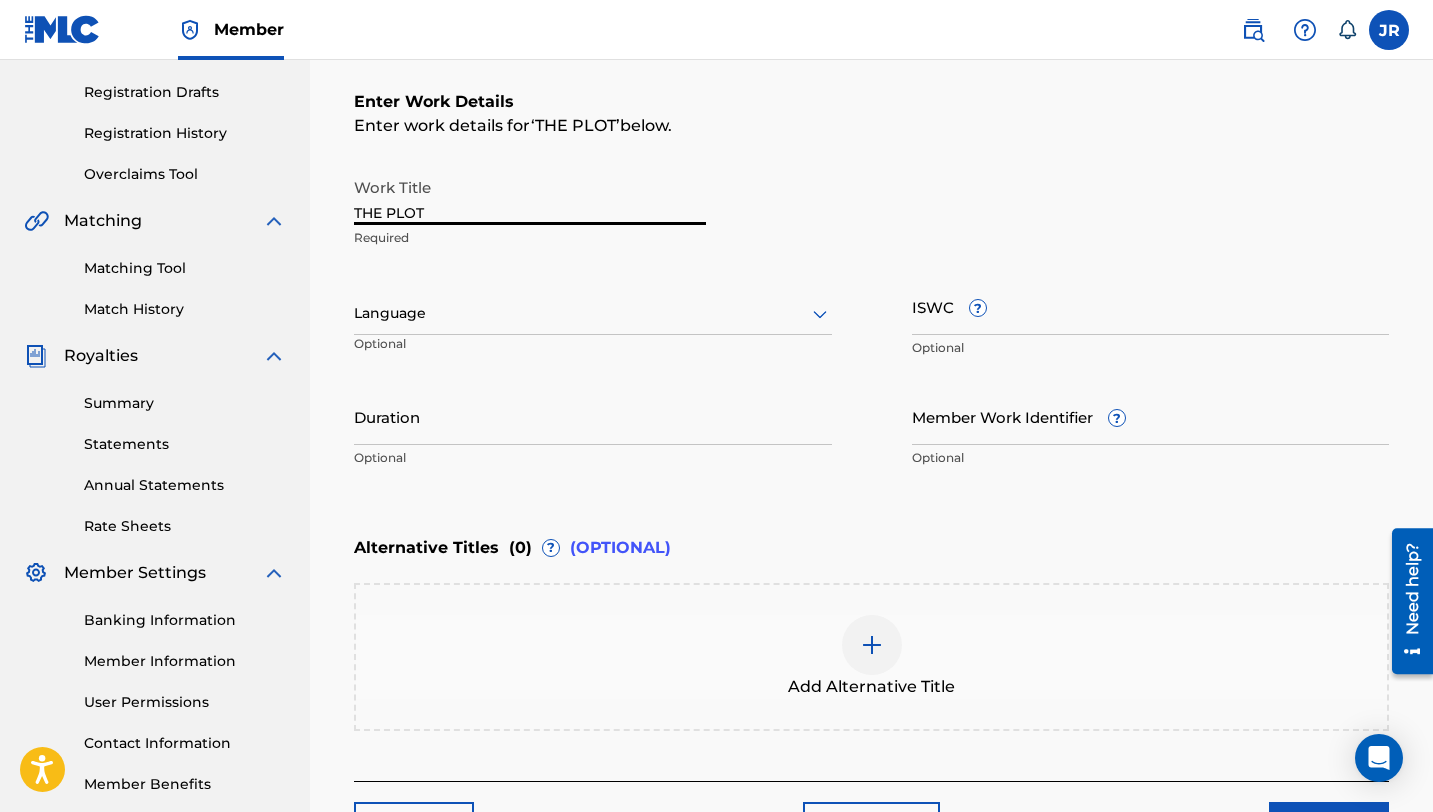type on "THE PLOT" 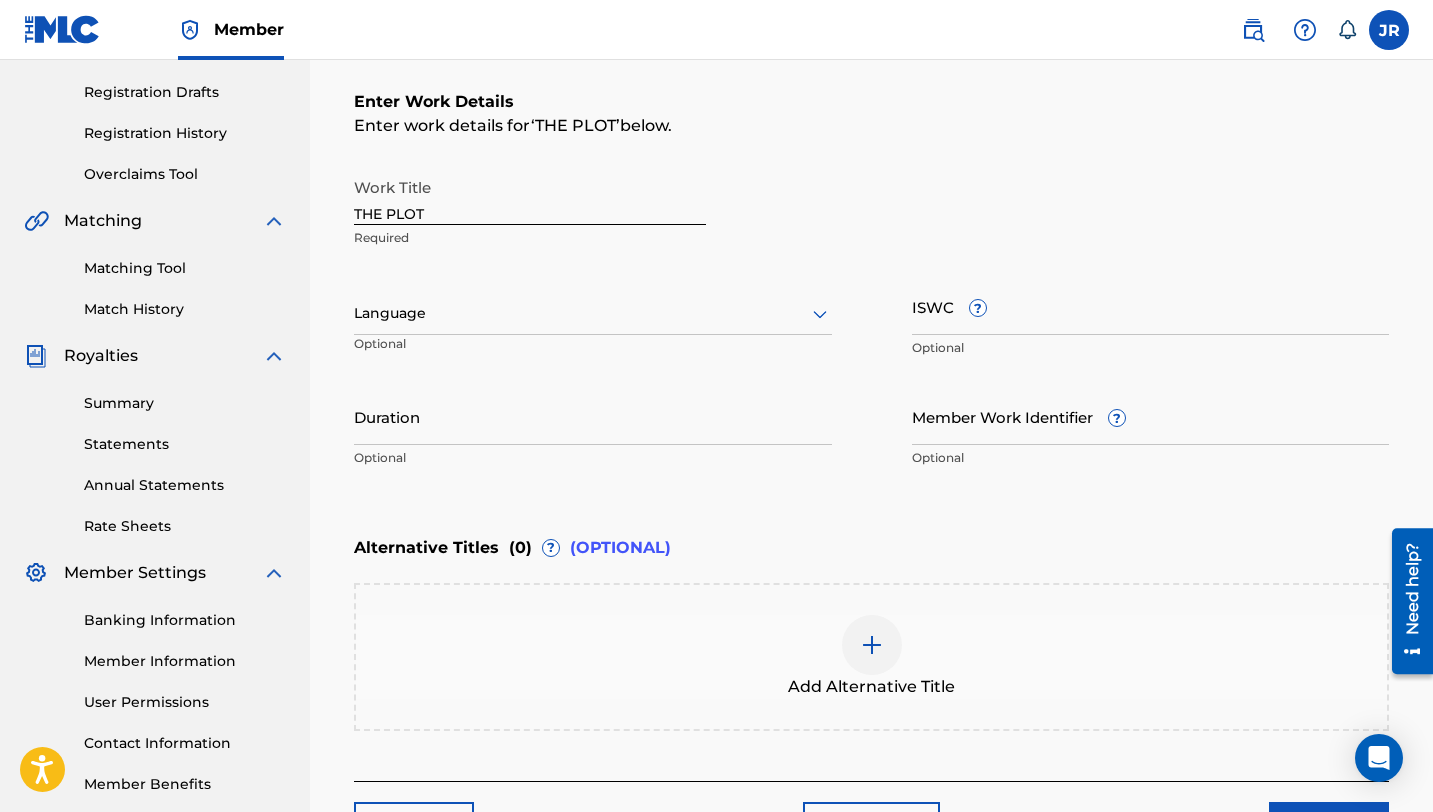 click at bounding box center (593, 313) 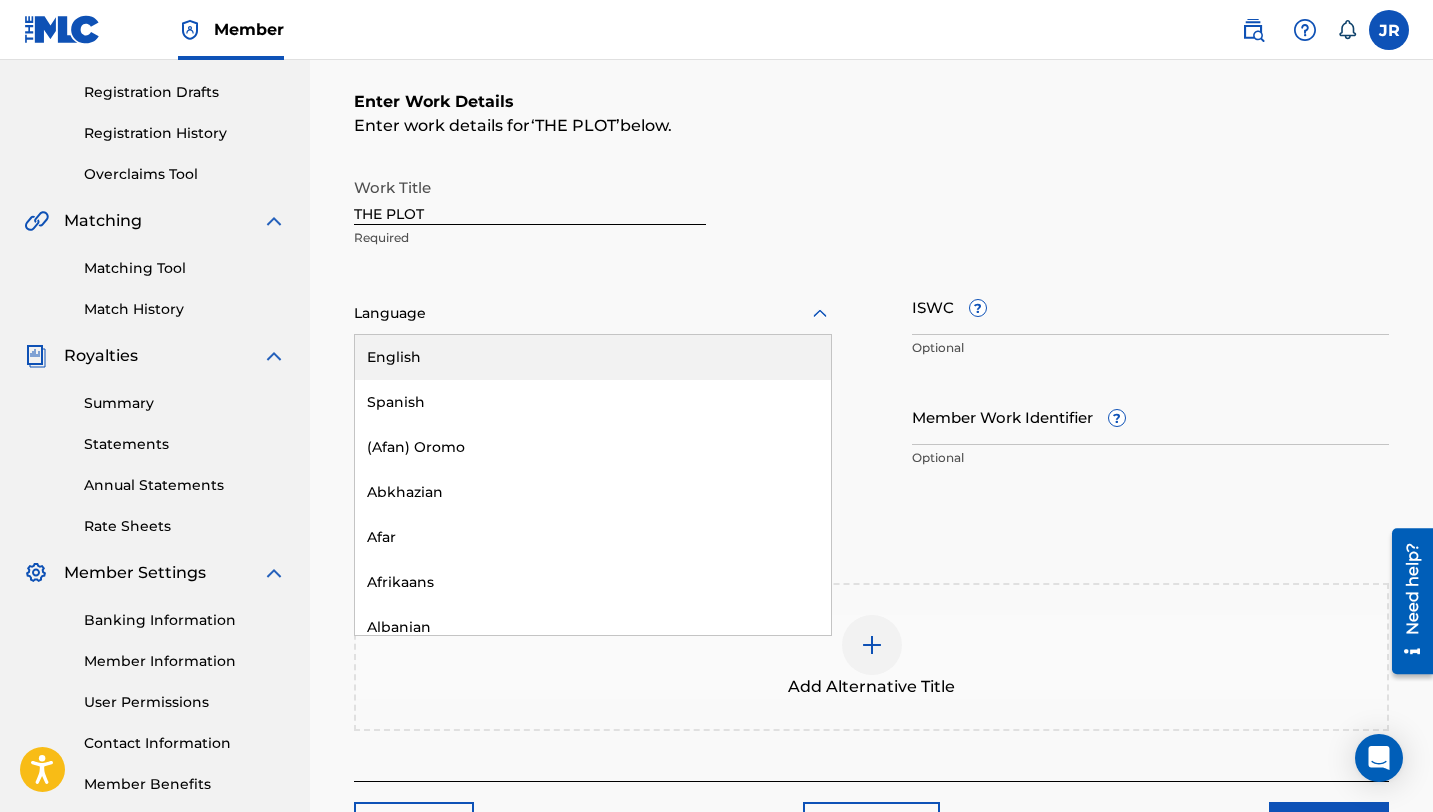 click on "English" at bounding box center [593, 357] 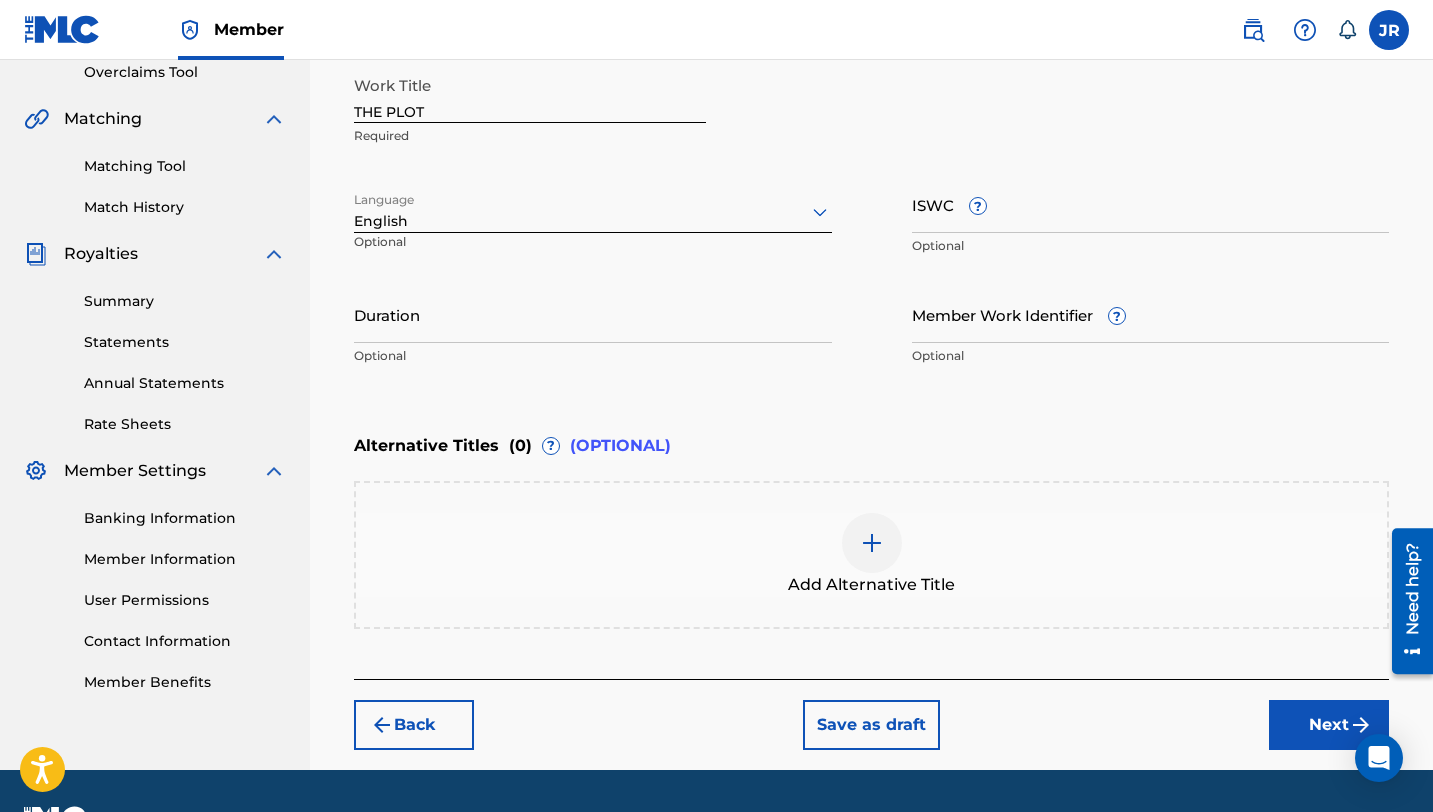 scroll, scrollTop: 428, scrollLeft: 0, axis: vertical 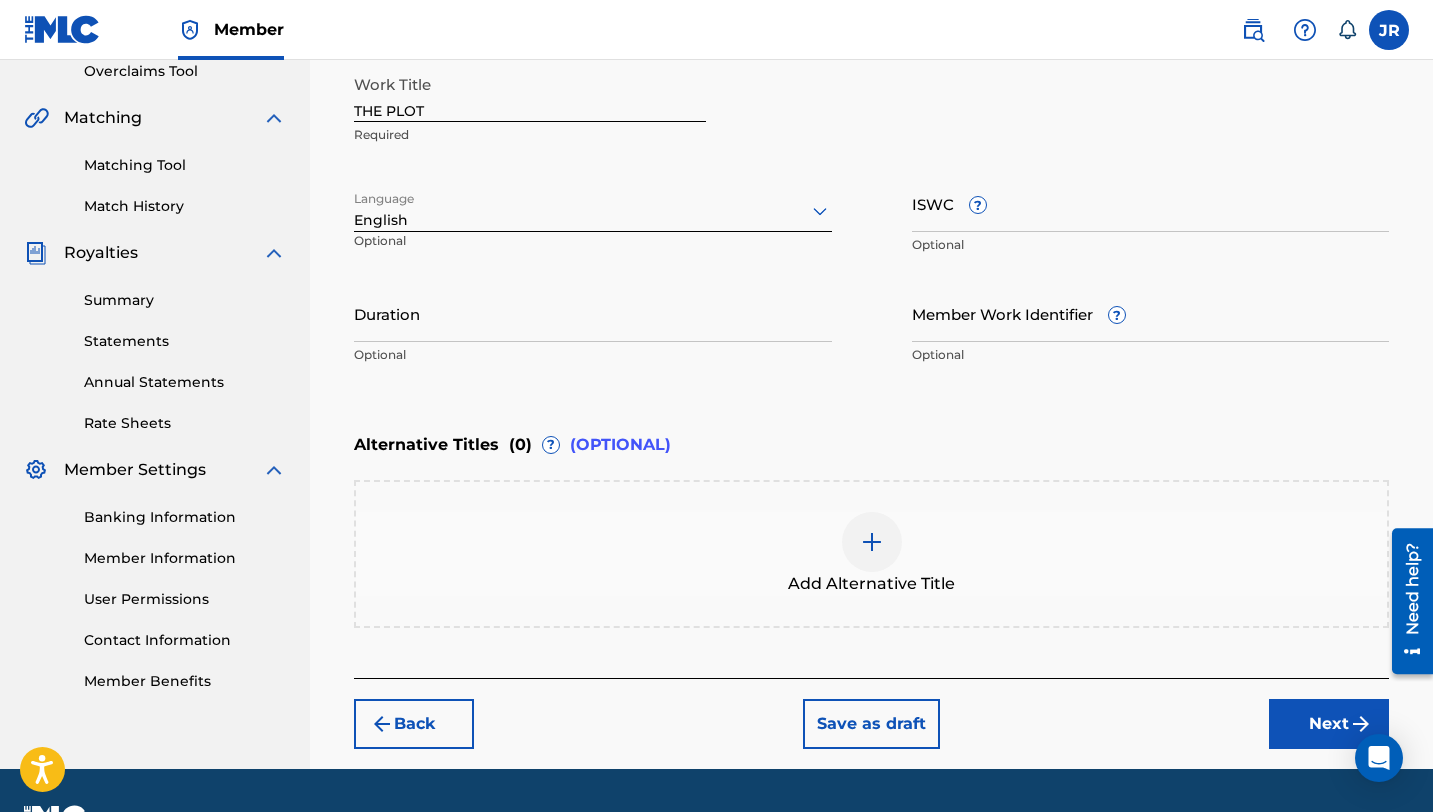 click on "Back Save as draft Next" at bounding box center [871, 713] 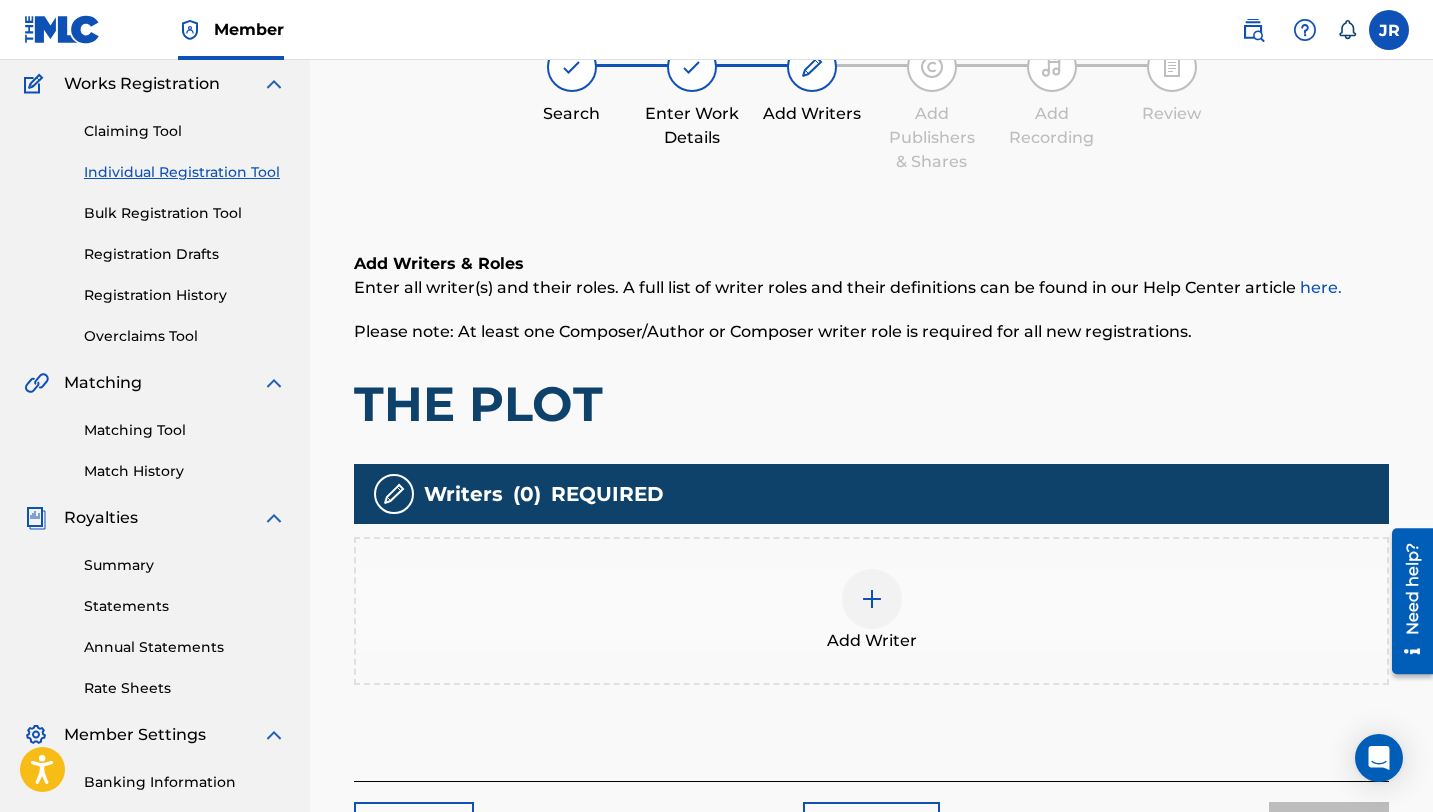 scroll, scrollTop: 205, scrollLeft: 0, axis: vertical 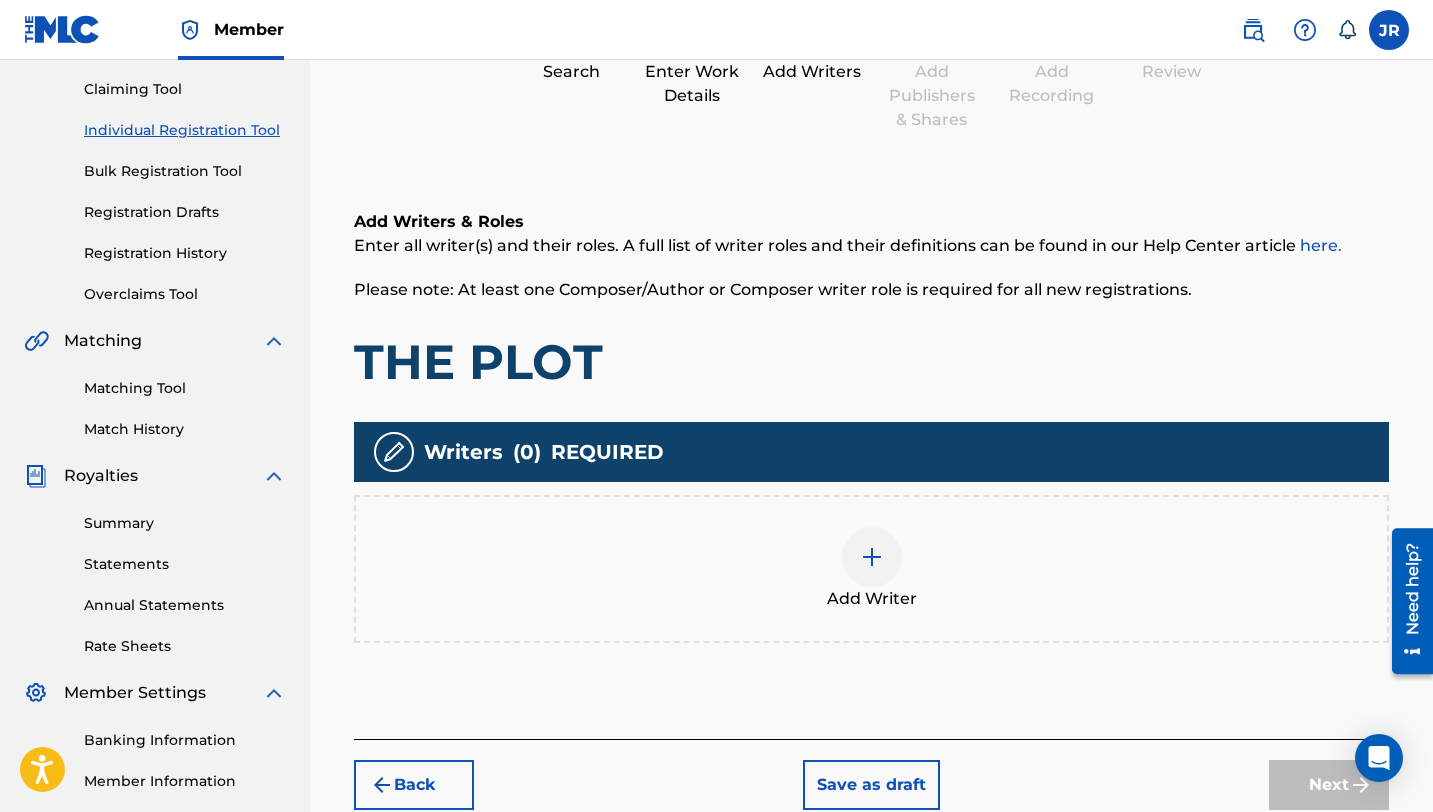 click at bounding box center (872, 557) 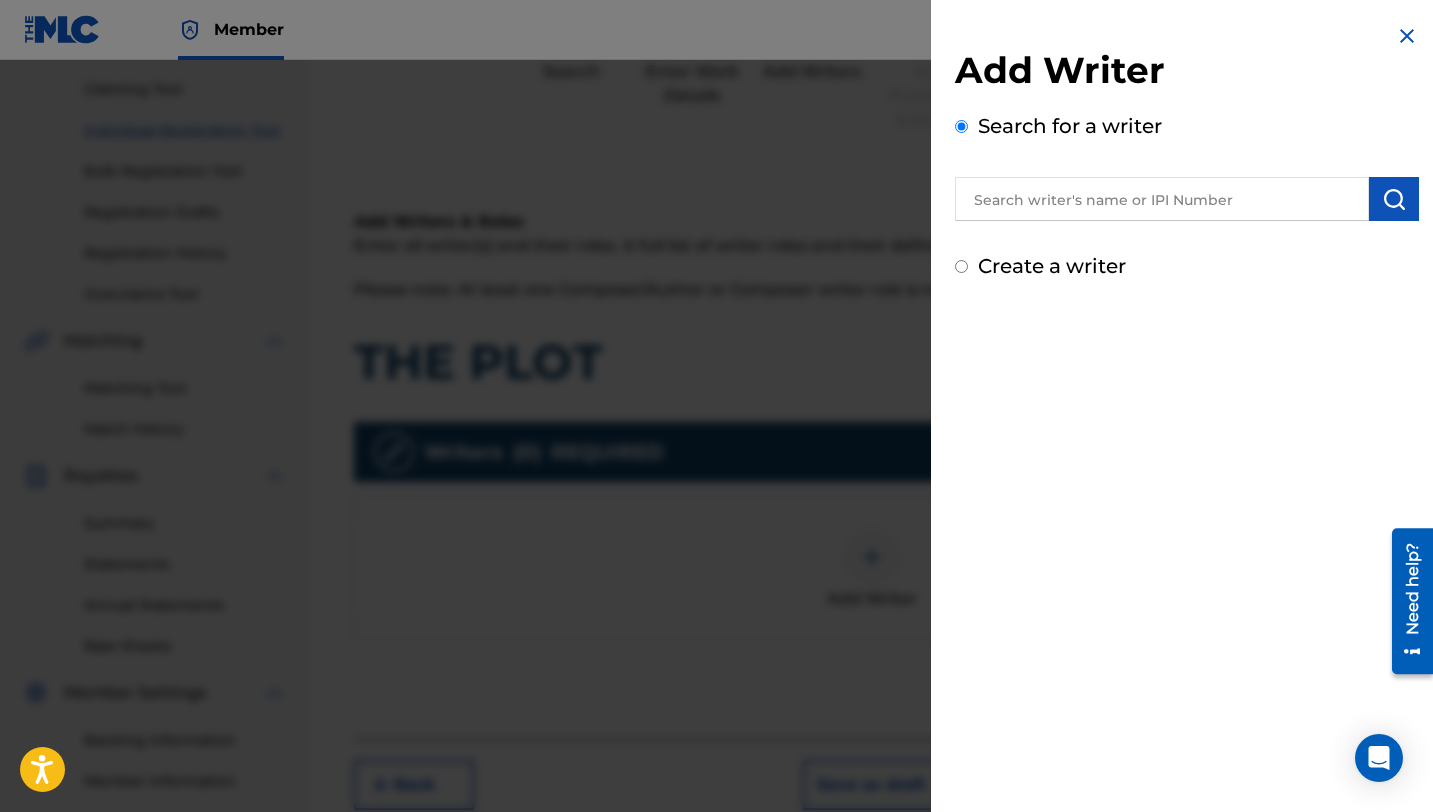 click at bounding box center [1162, 199] 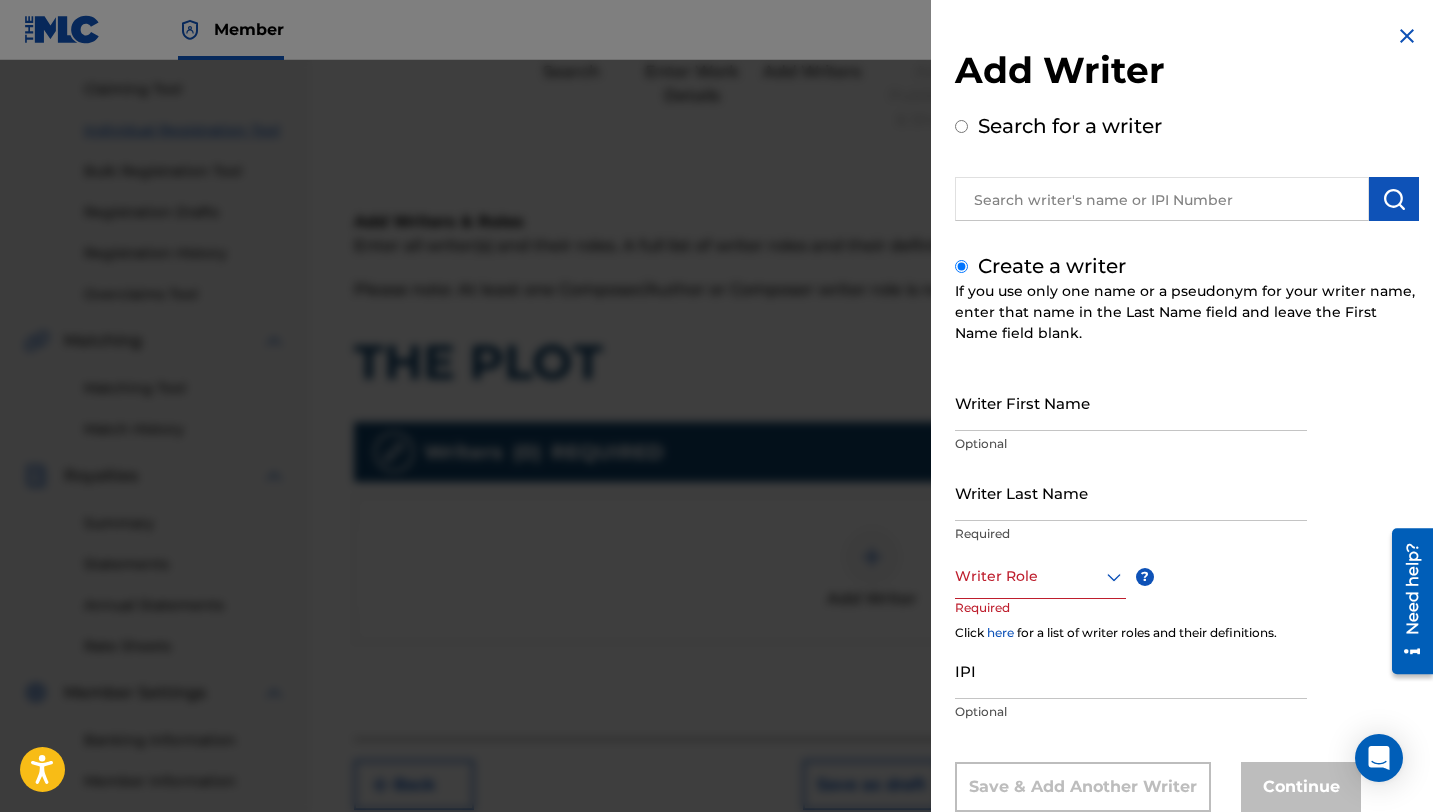 click on "Writer First Name" at bounding box center (1131, 402) 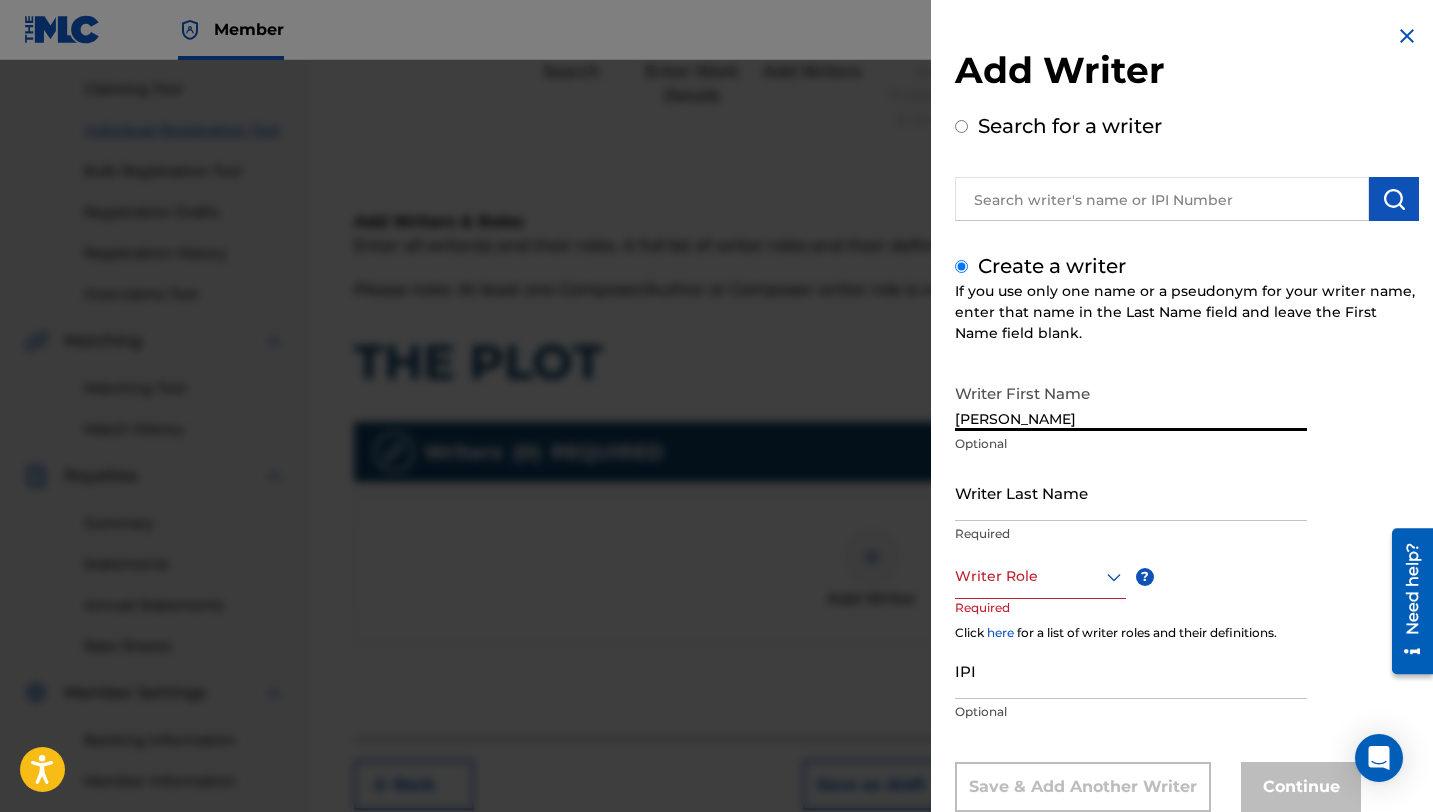 type on "[PERSON_NAME]" 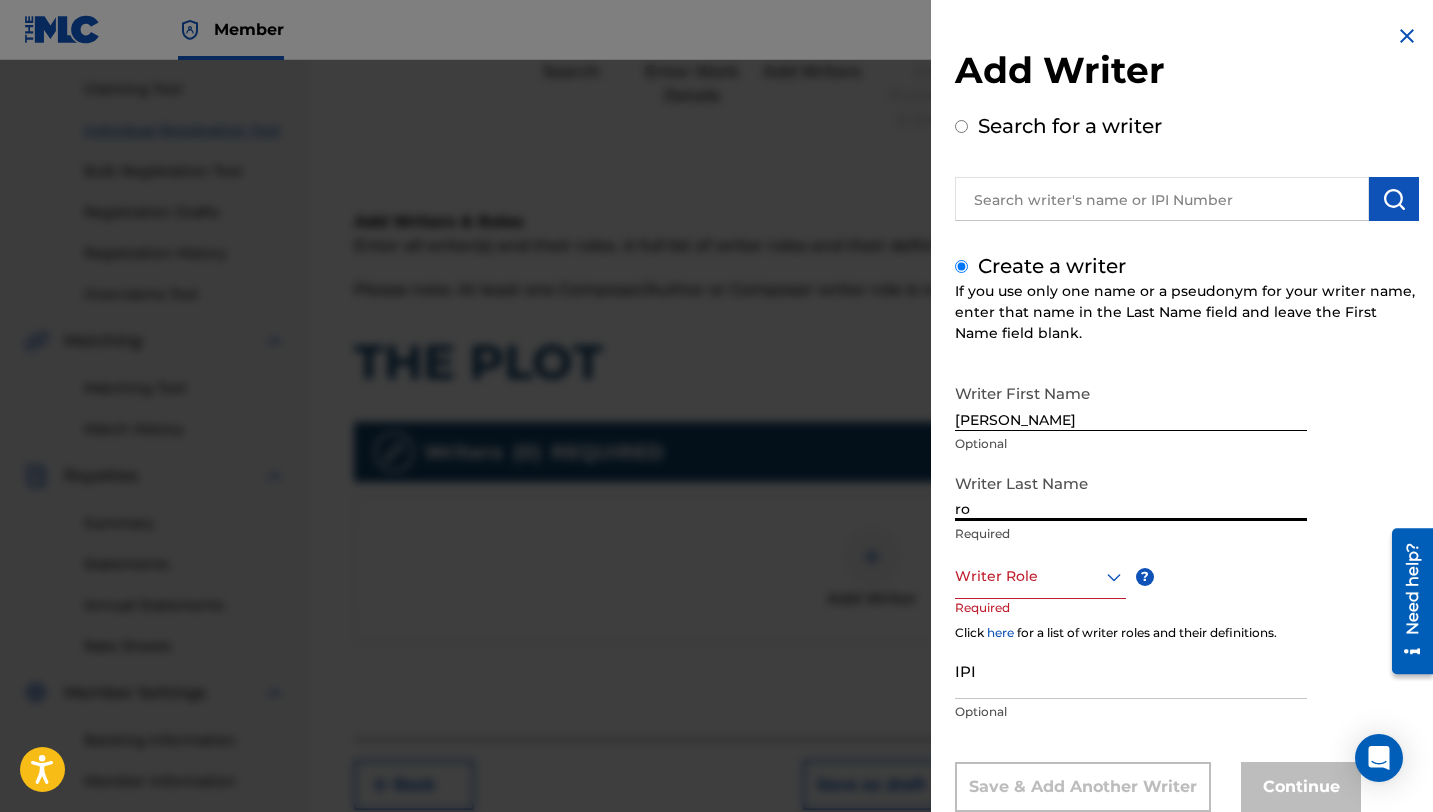 type on "r" 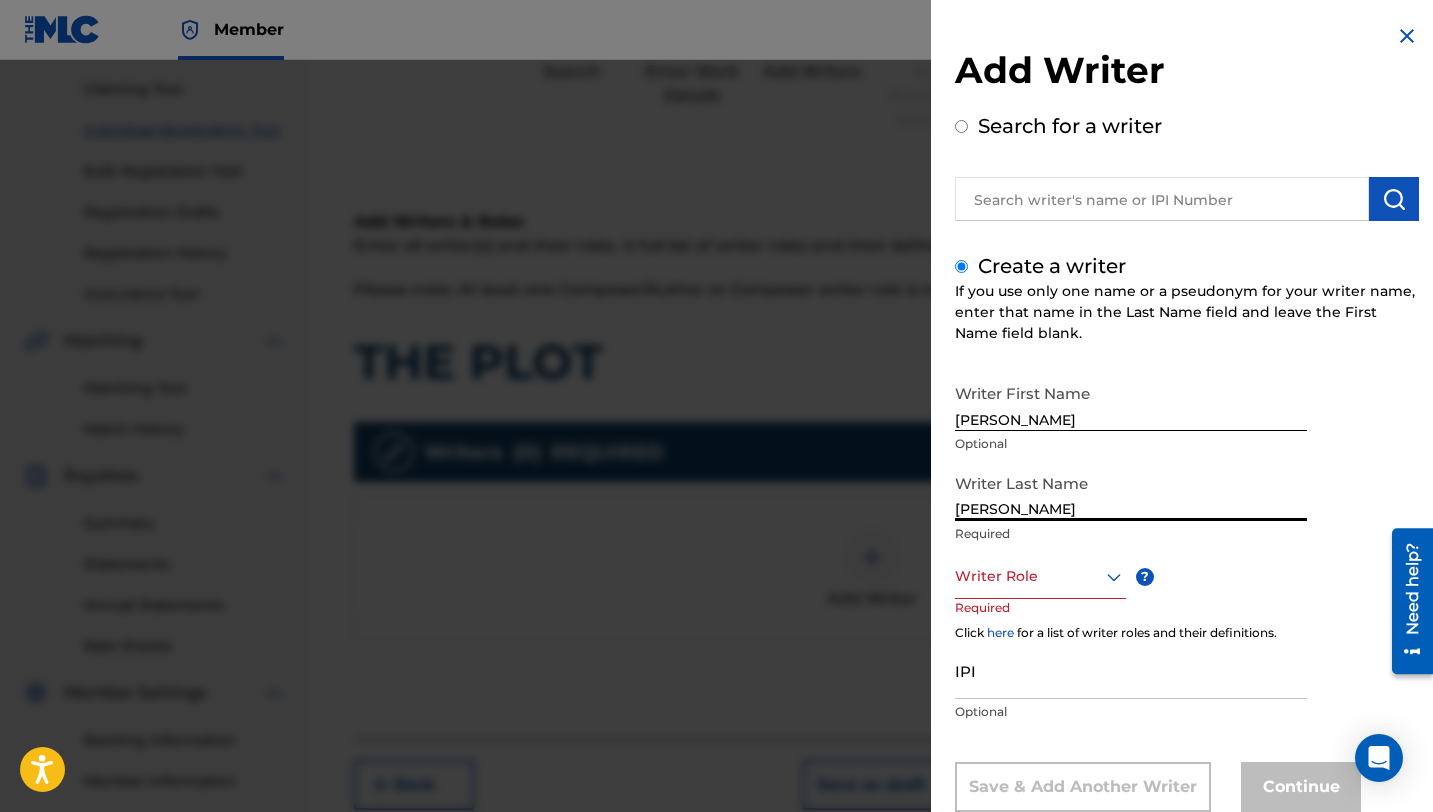 type on "[PERSON_NAME]" 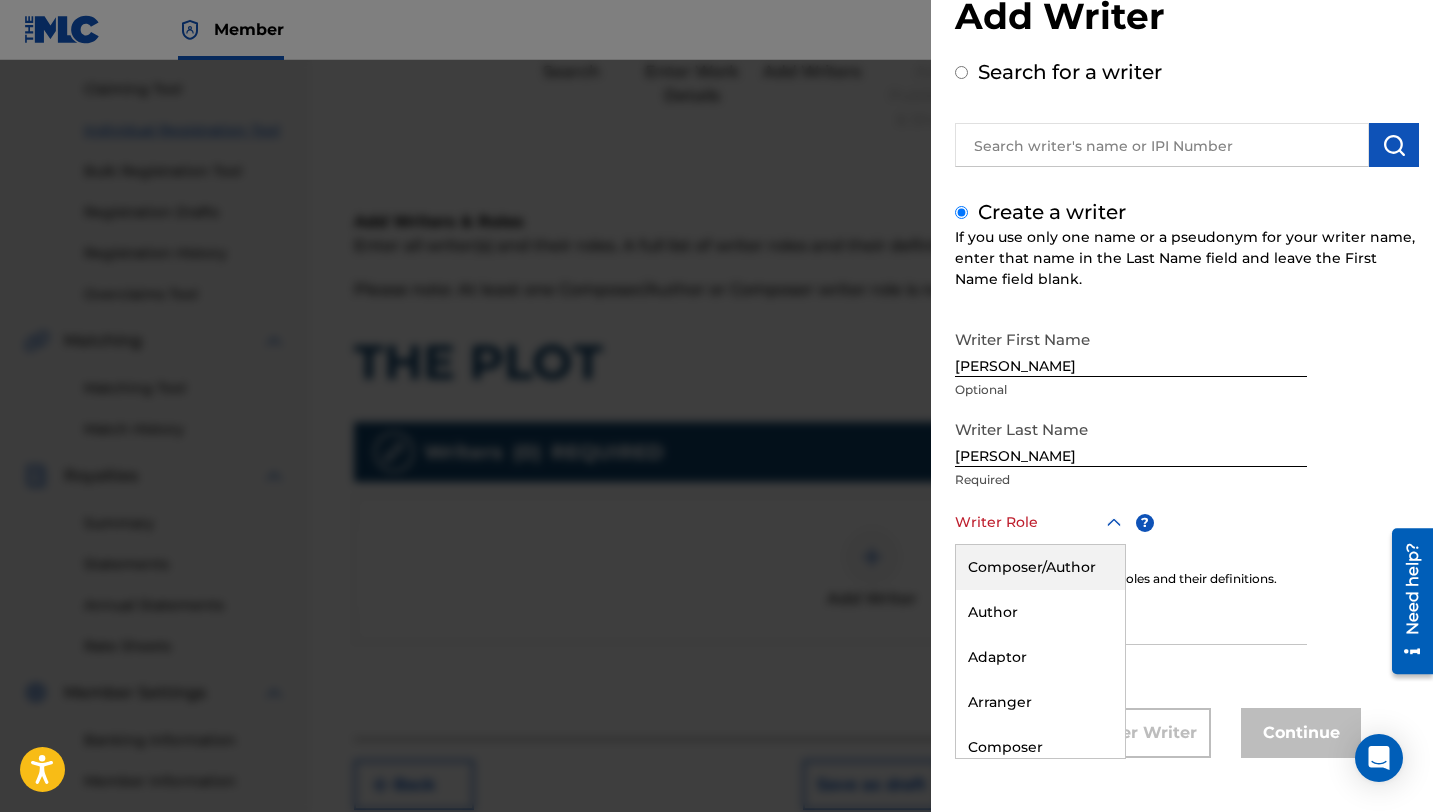 click on "Composer/Author" at bounding box center (1040, 567) 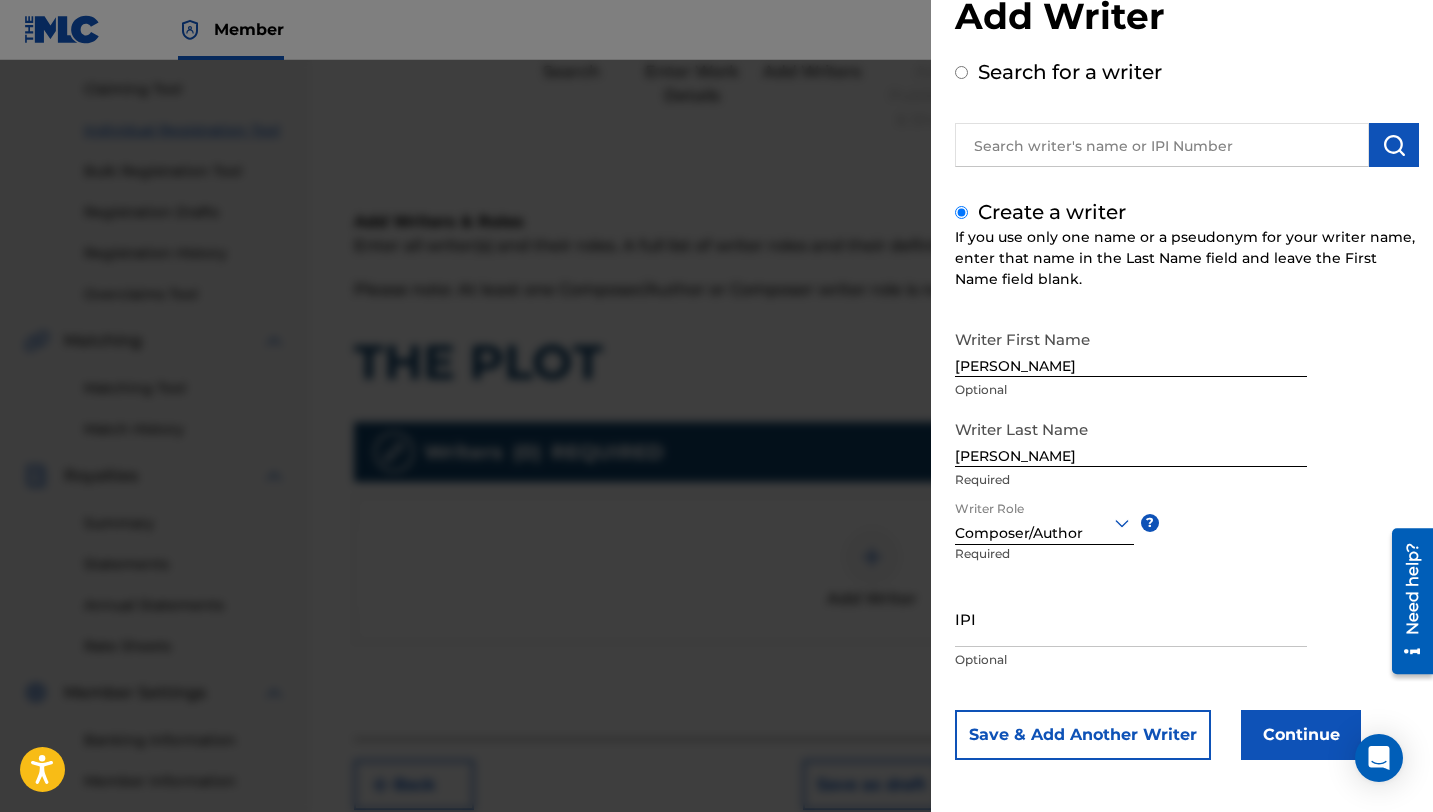 click on "IPI" at bounding box center (1131, 618) 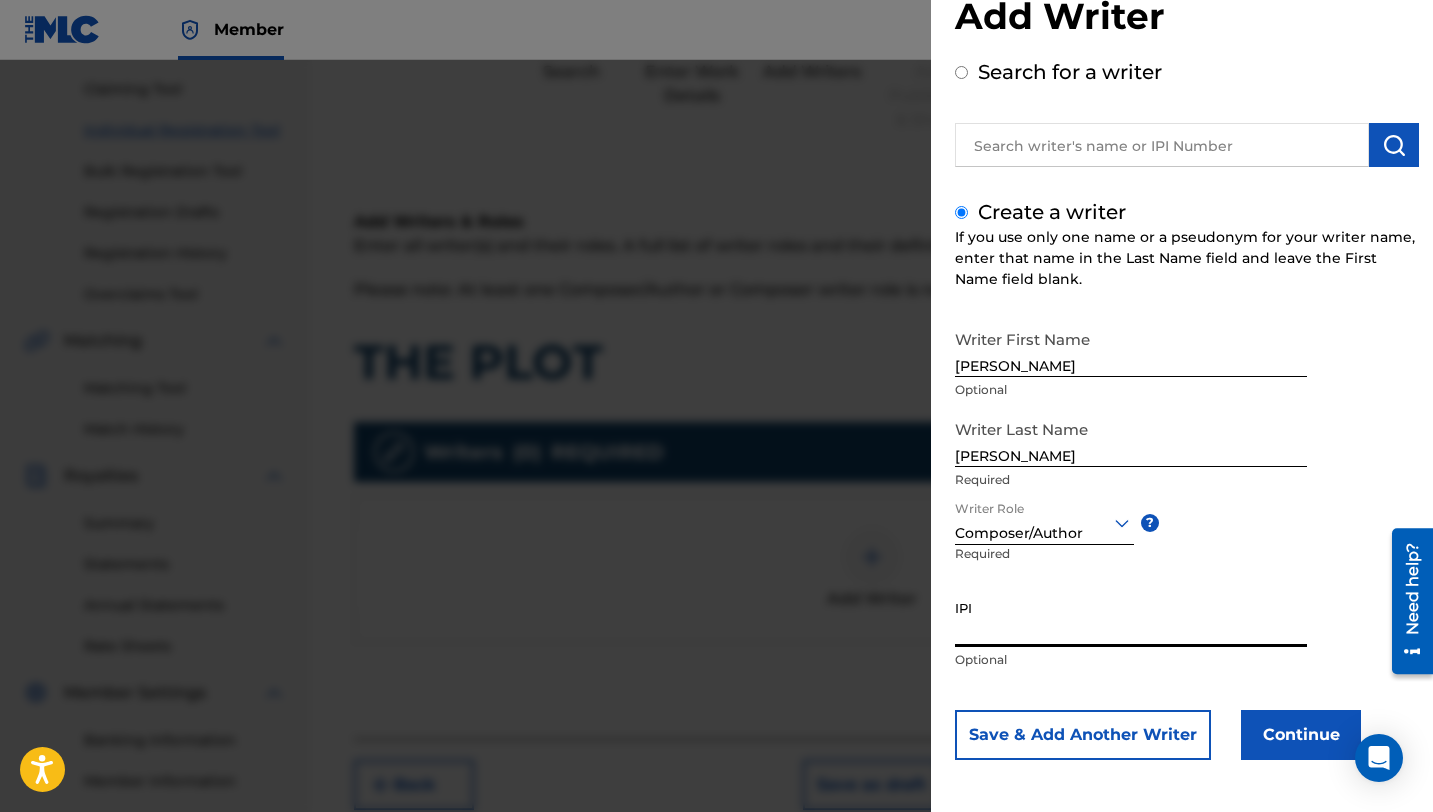 paste on "SE5BU2527447" 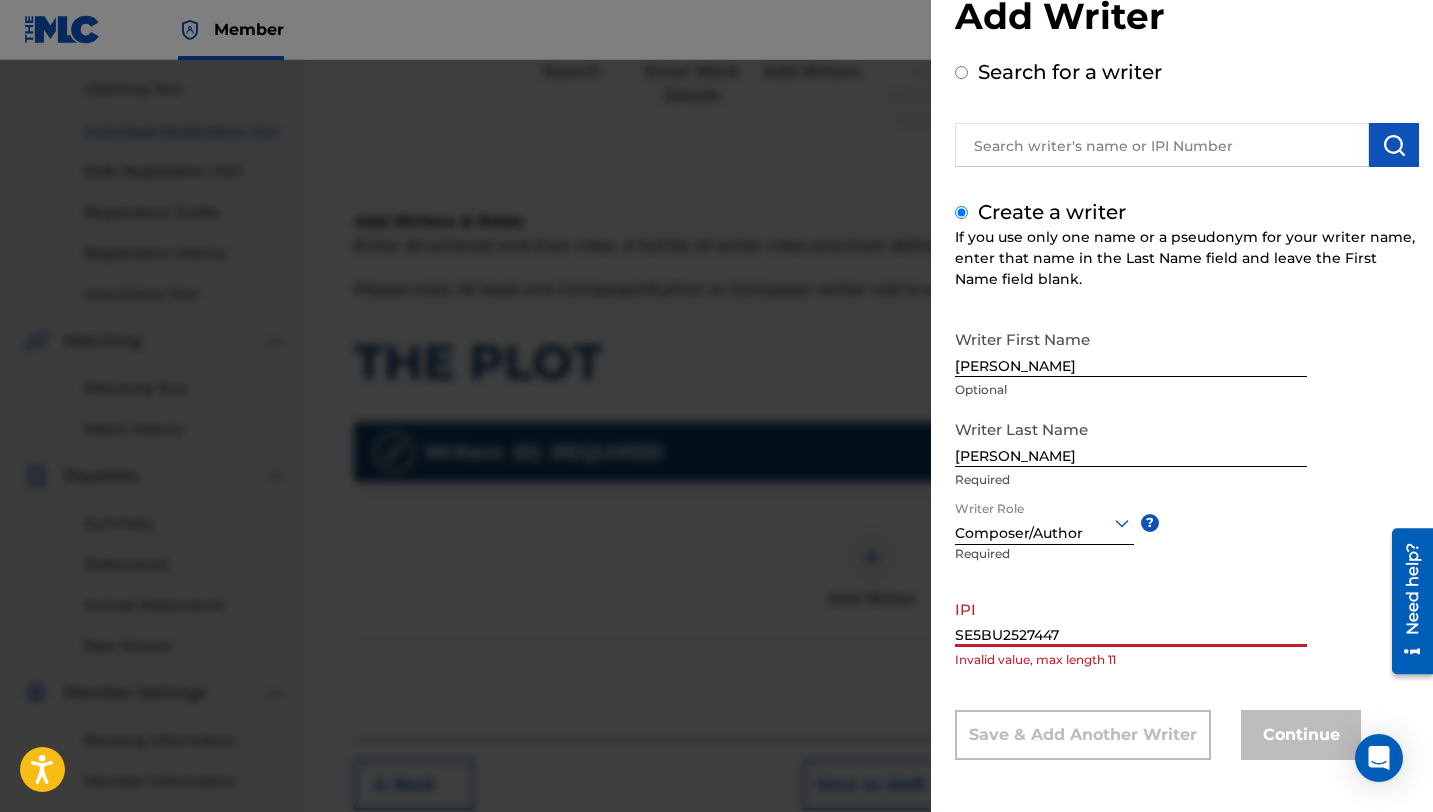 click on "SE5BU2527447" at bounding box center [1131, 618] 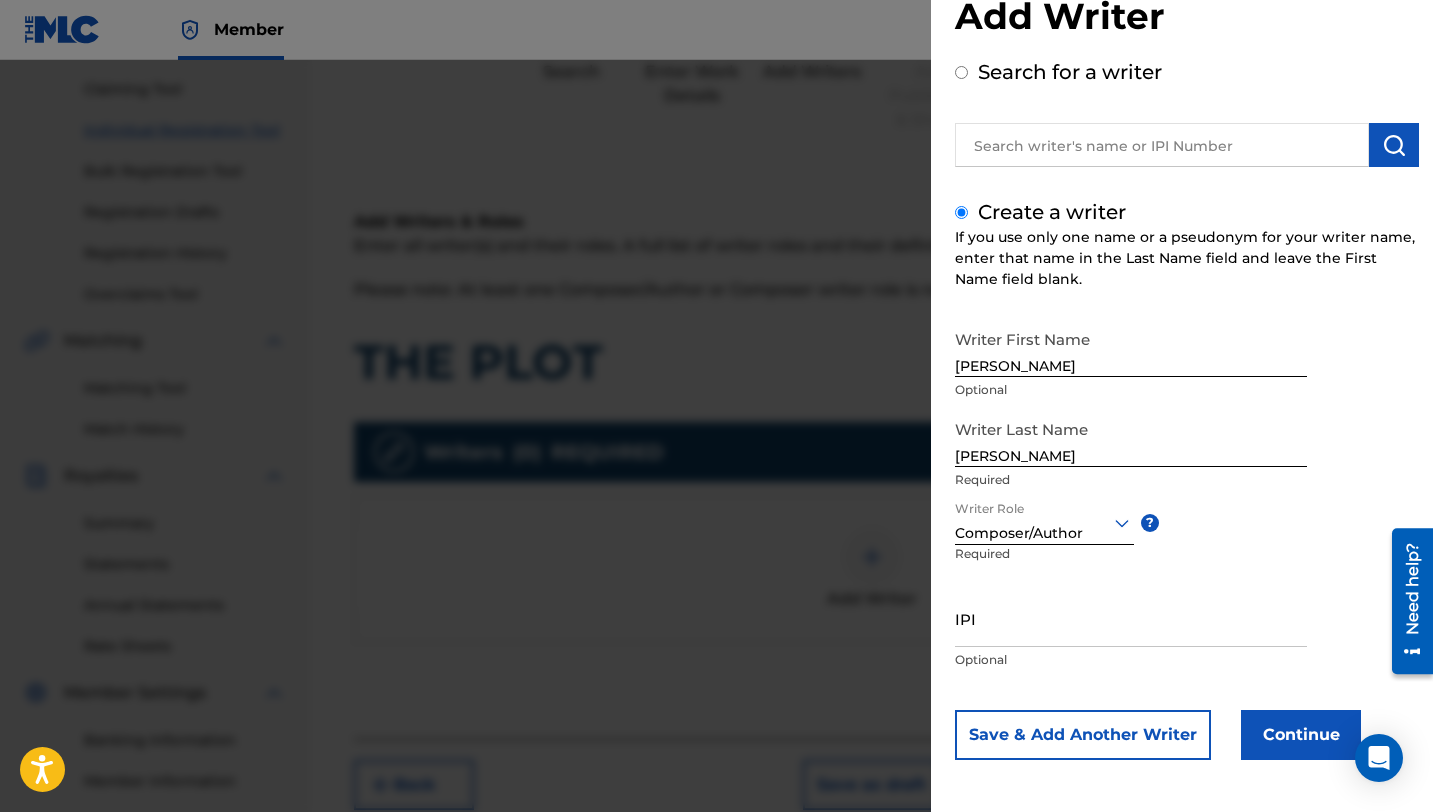 click on "Continue" at bounding box center [1301, 735] 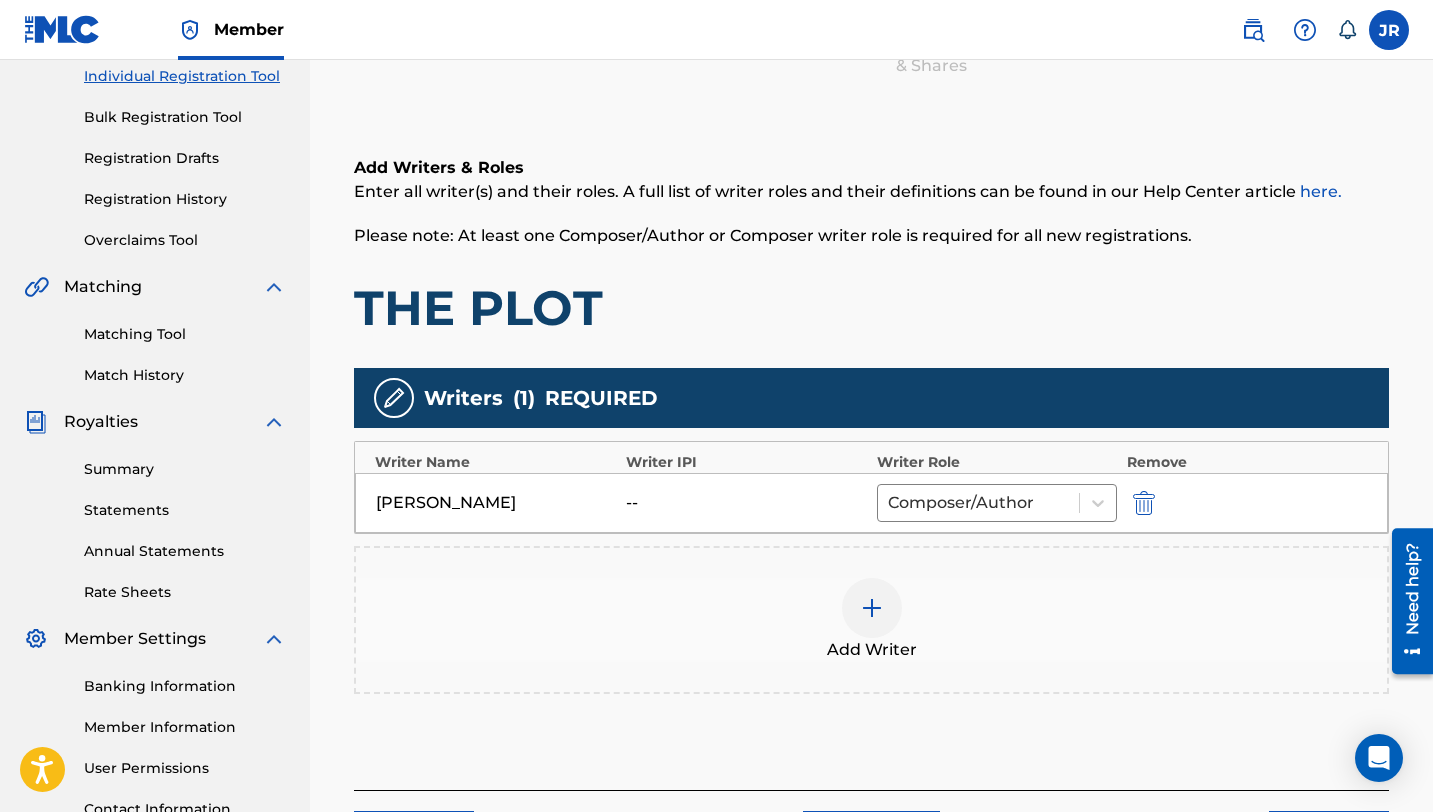 scroll, scrollTop: 263, scrollLeft: 0, axis: vertical 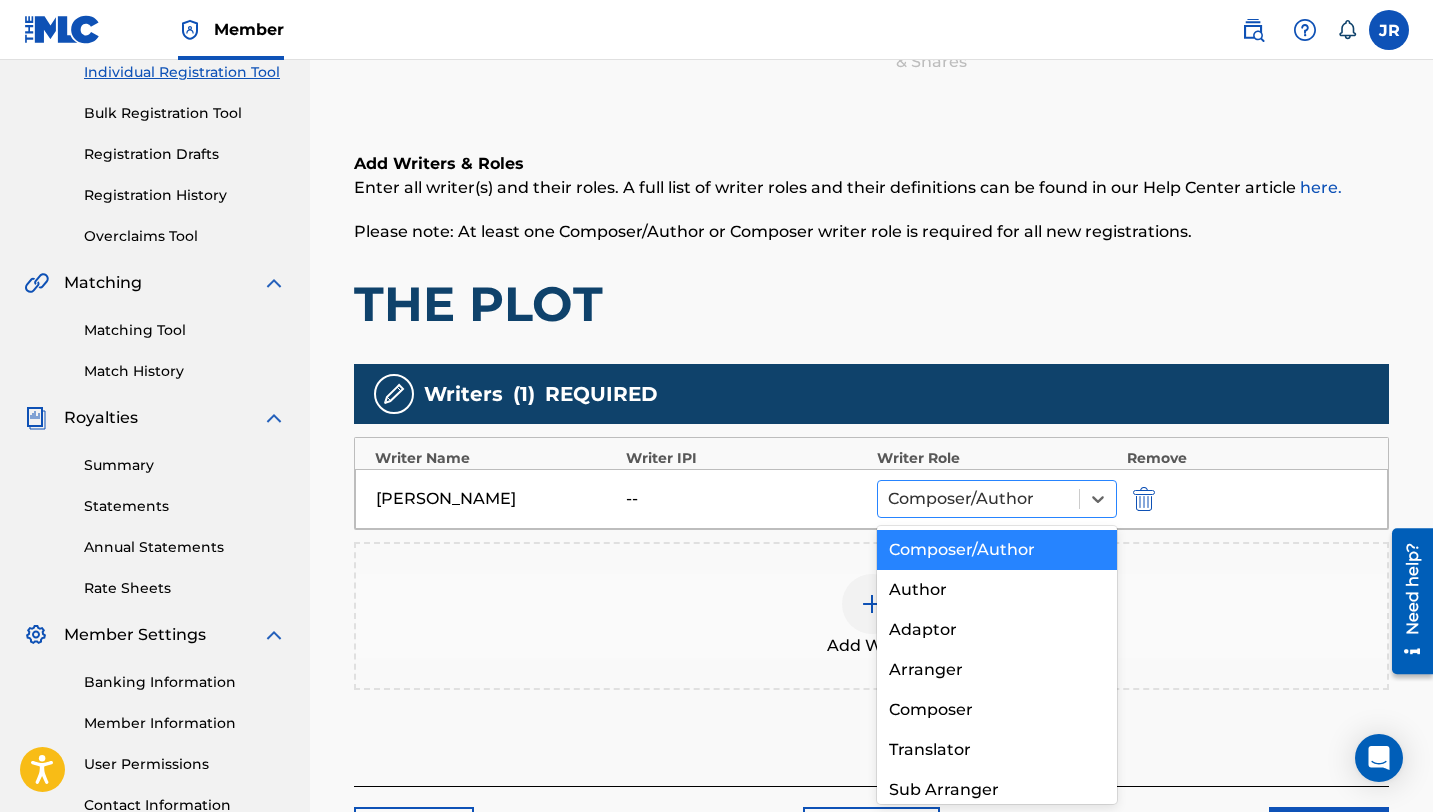 click at bounding box center [978, 499] 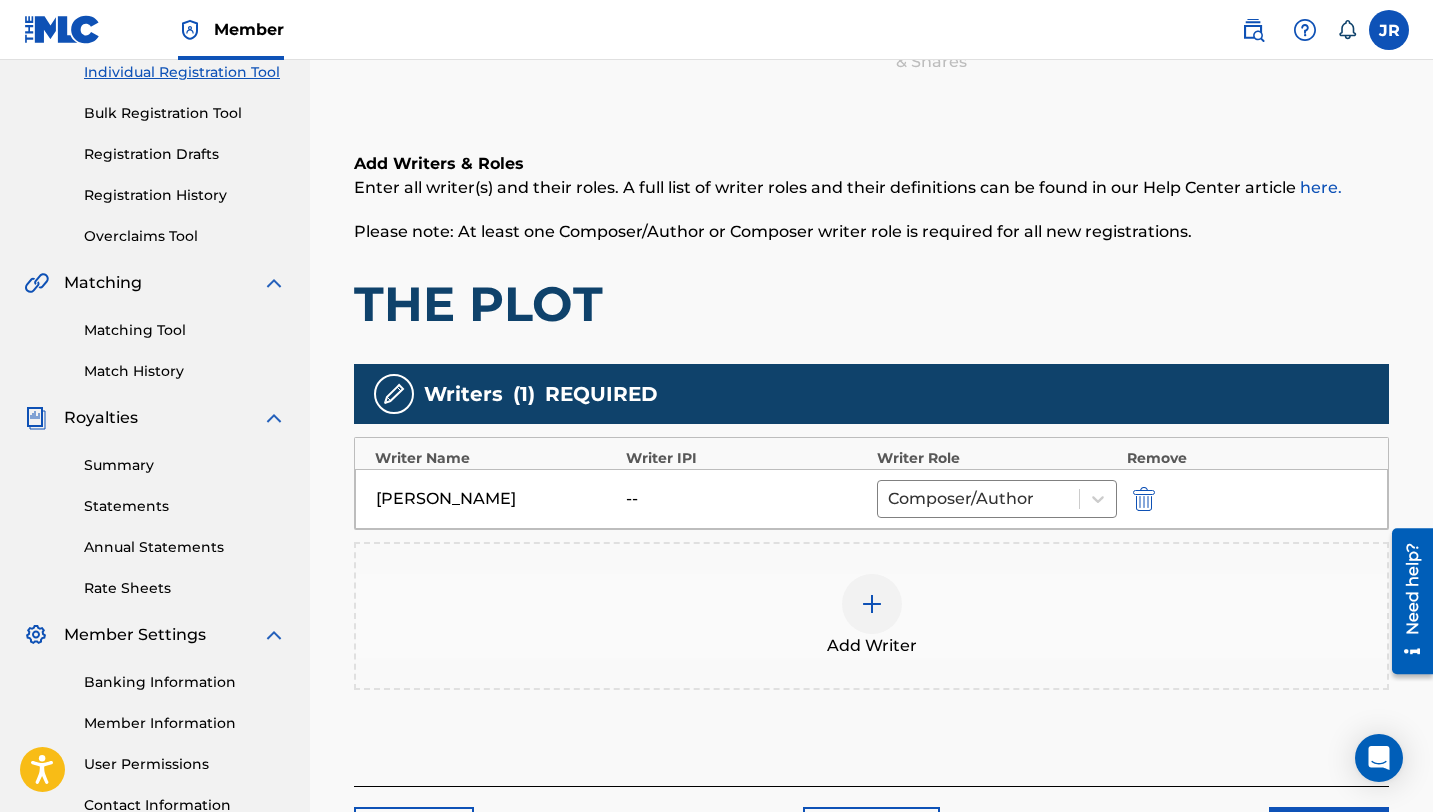 click on "--" at bounding box center (746, 499) 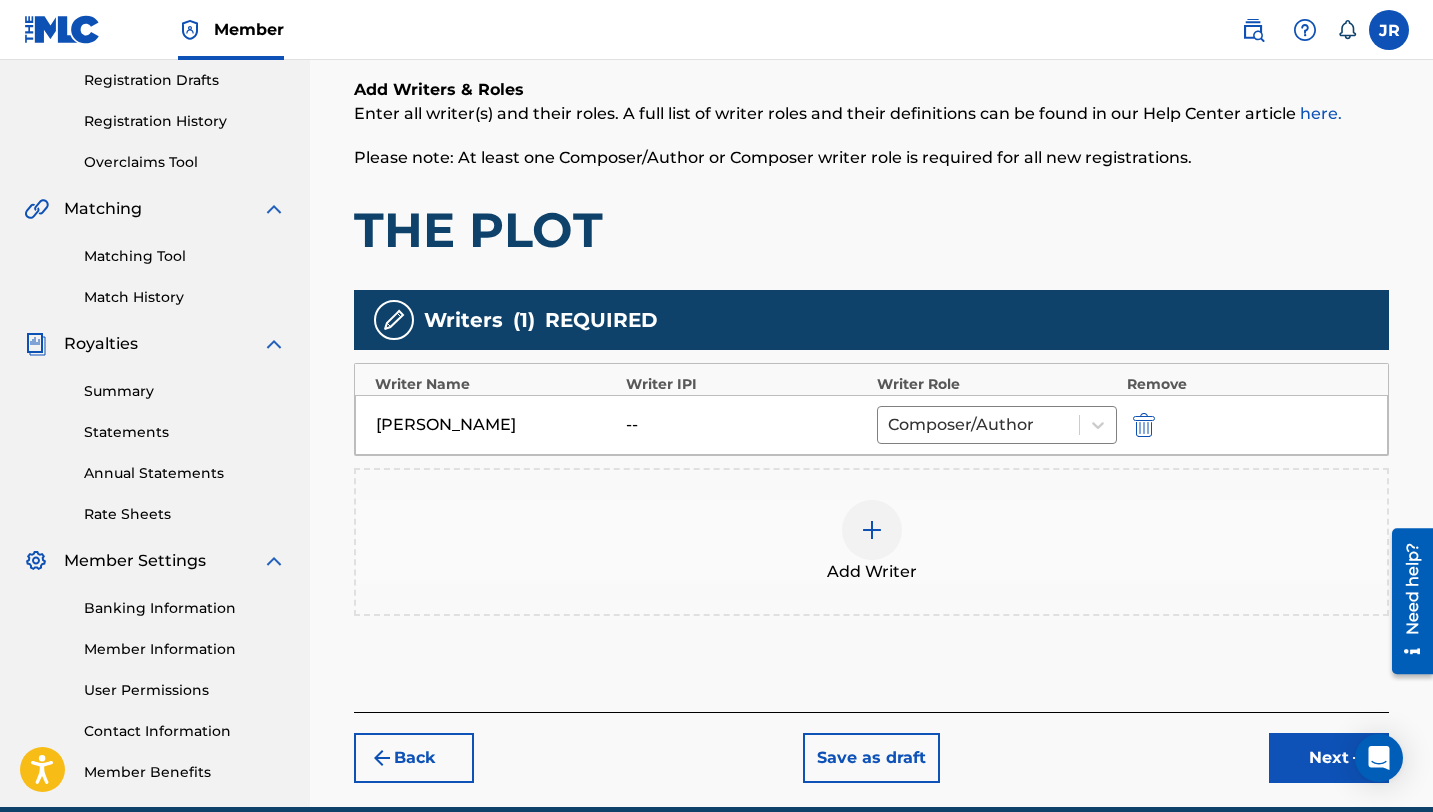 scroll, scrollTop: 342, scrollLeft: 0, axis: vertical 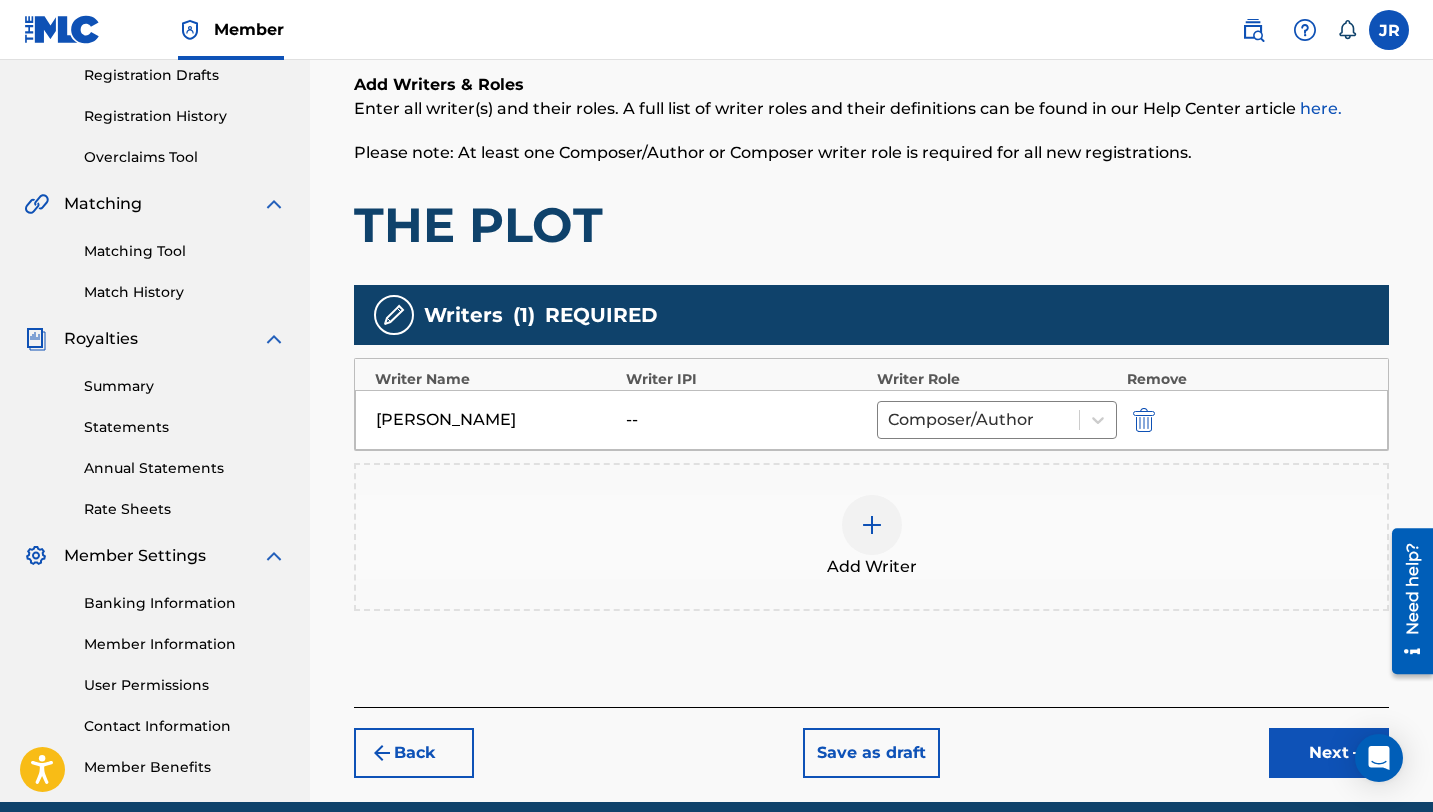 click on "--" at bounding box center (746, 420) 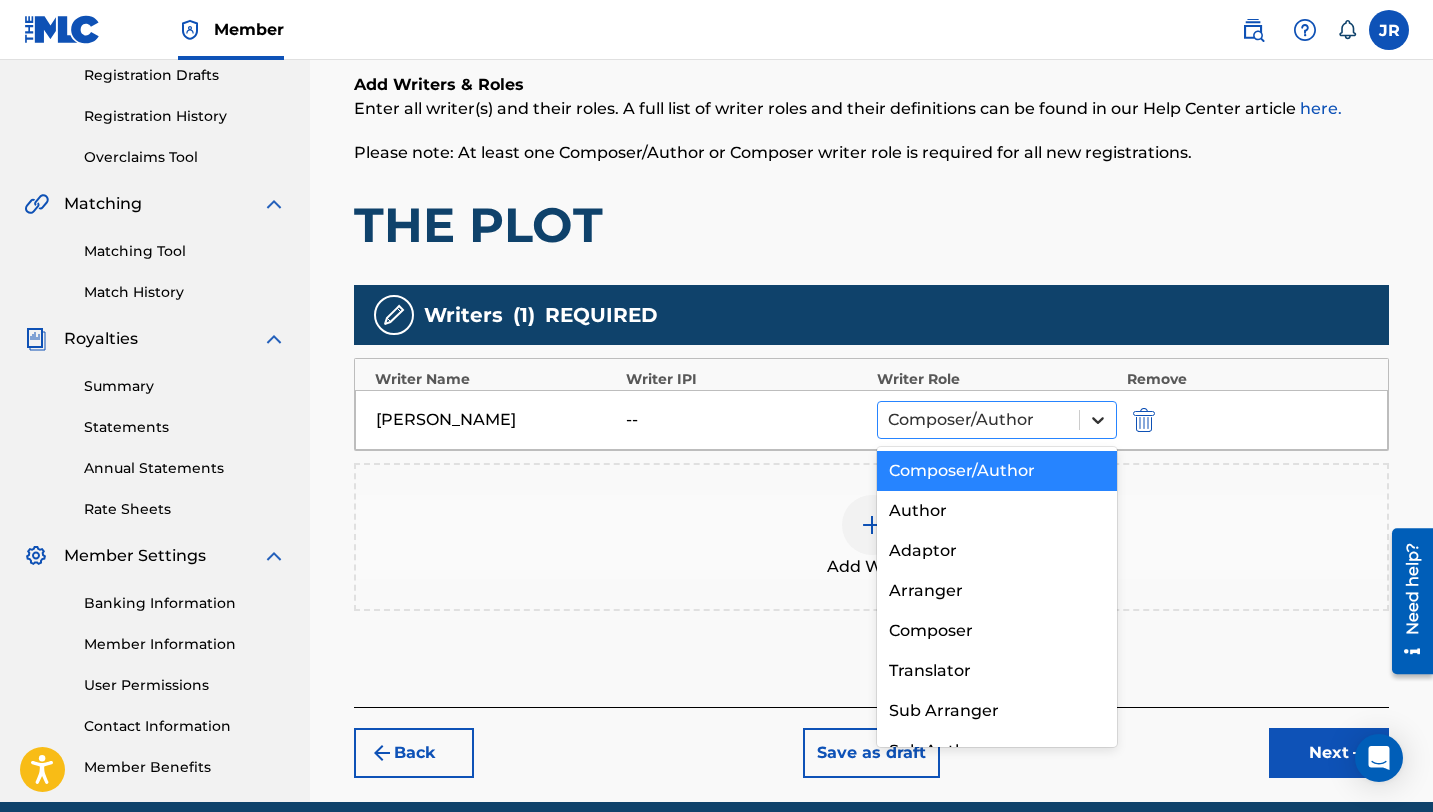click 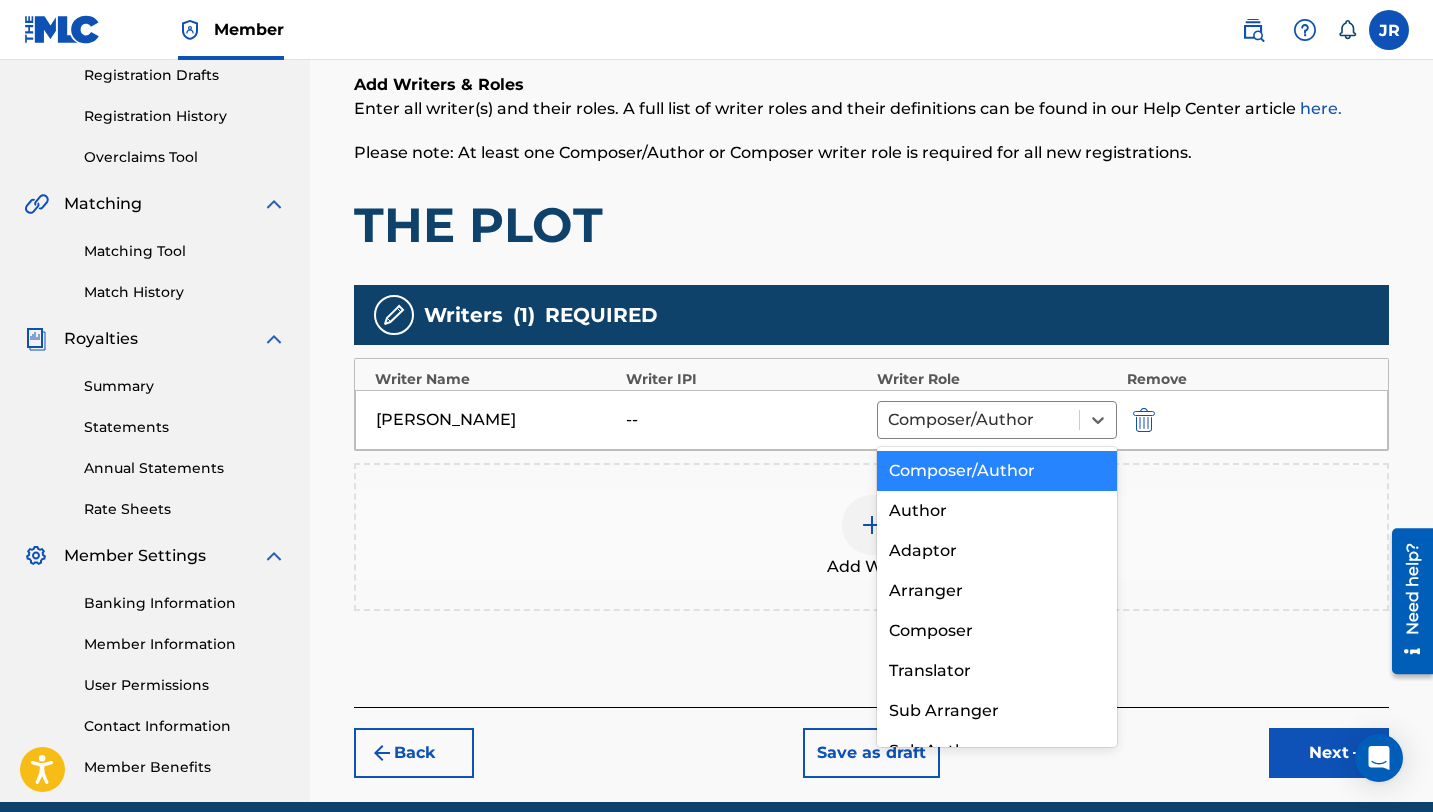 click at bounding box center (1142, 419) 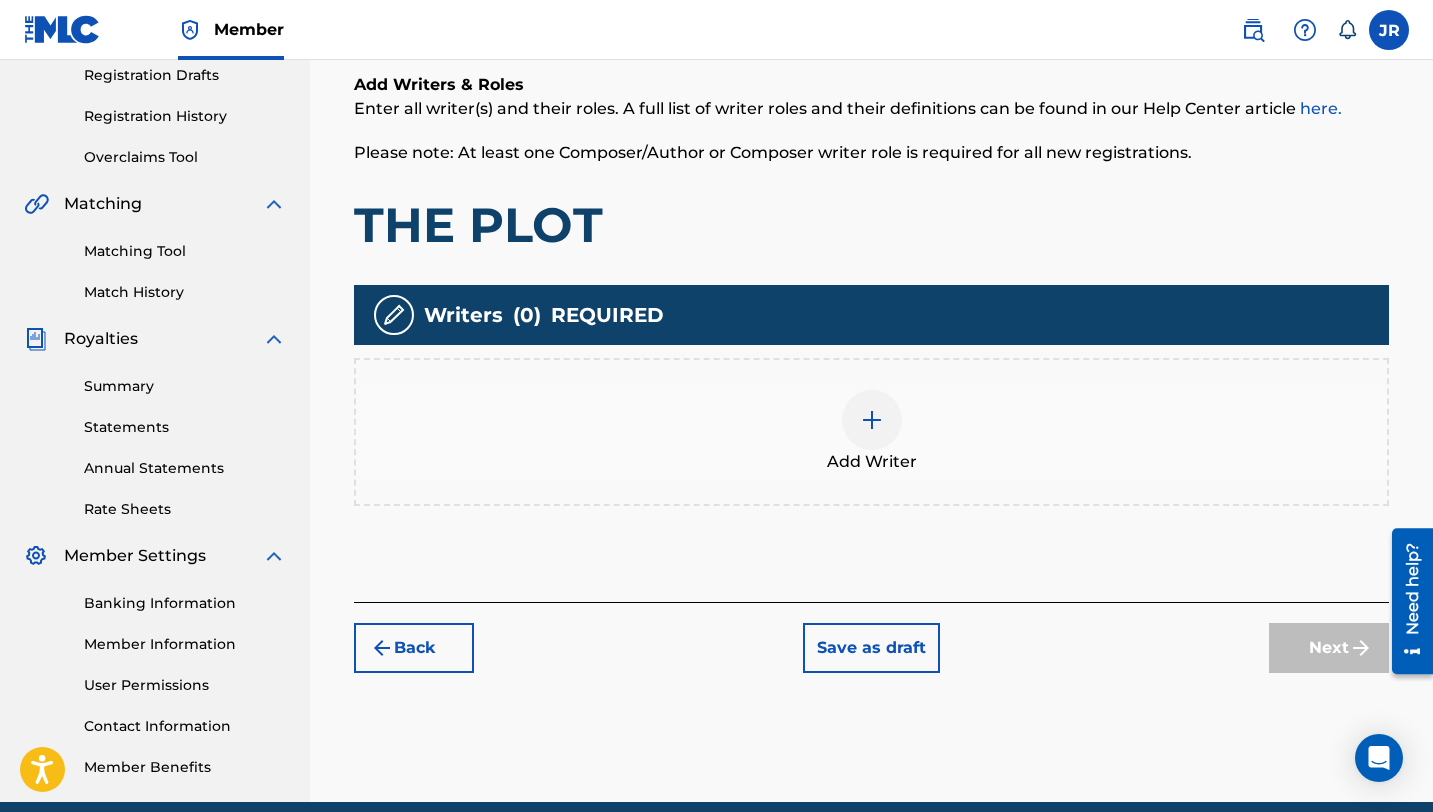 click at bounding box center [872, 420] 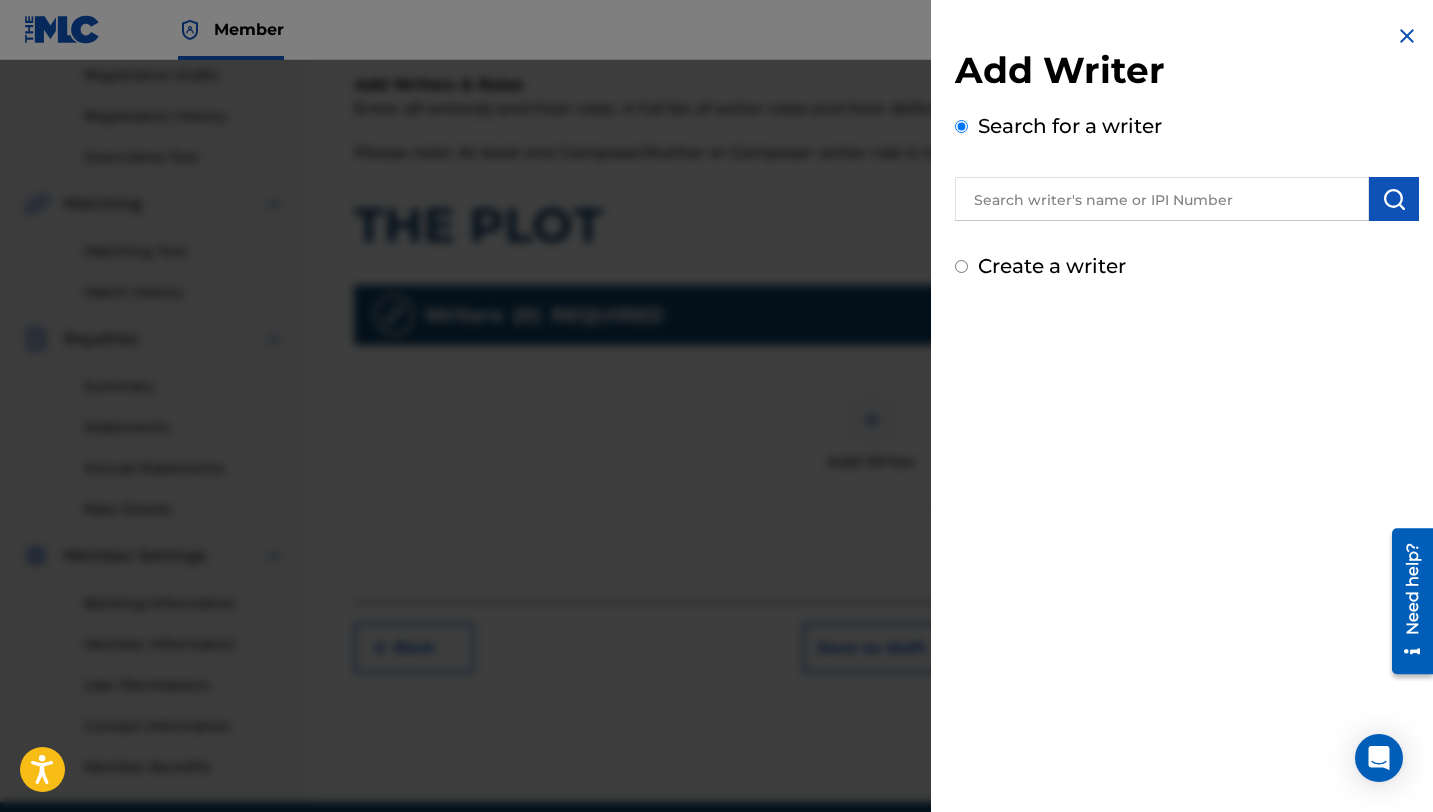 click on "Create a writer" at bounding box center [1187, 266] 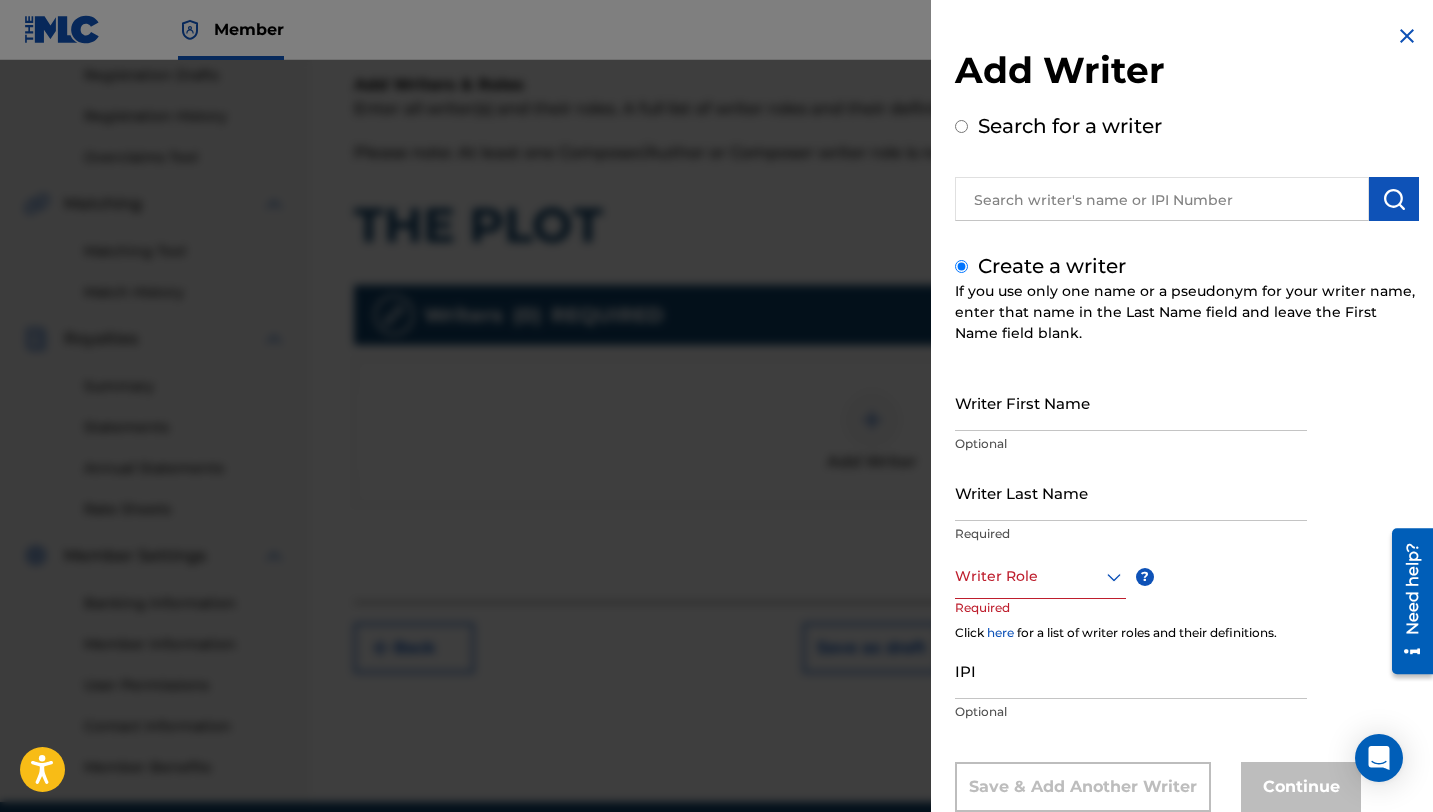 click on "Writer First Name" at bounding box center (1131, 402) 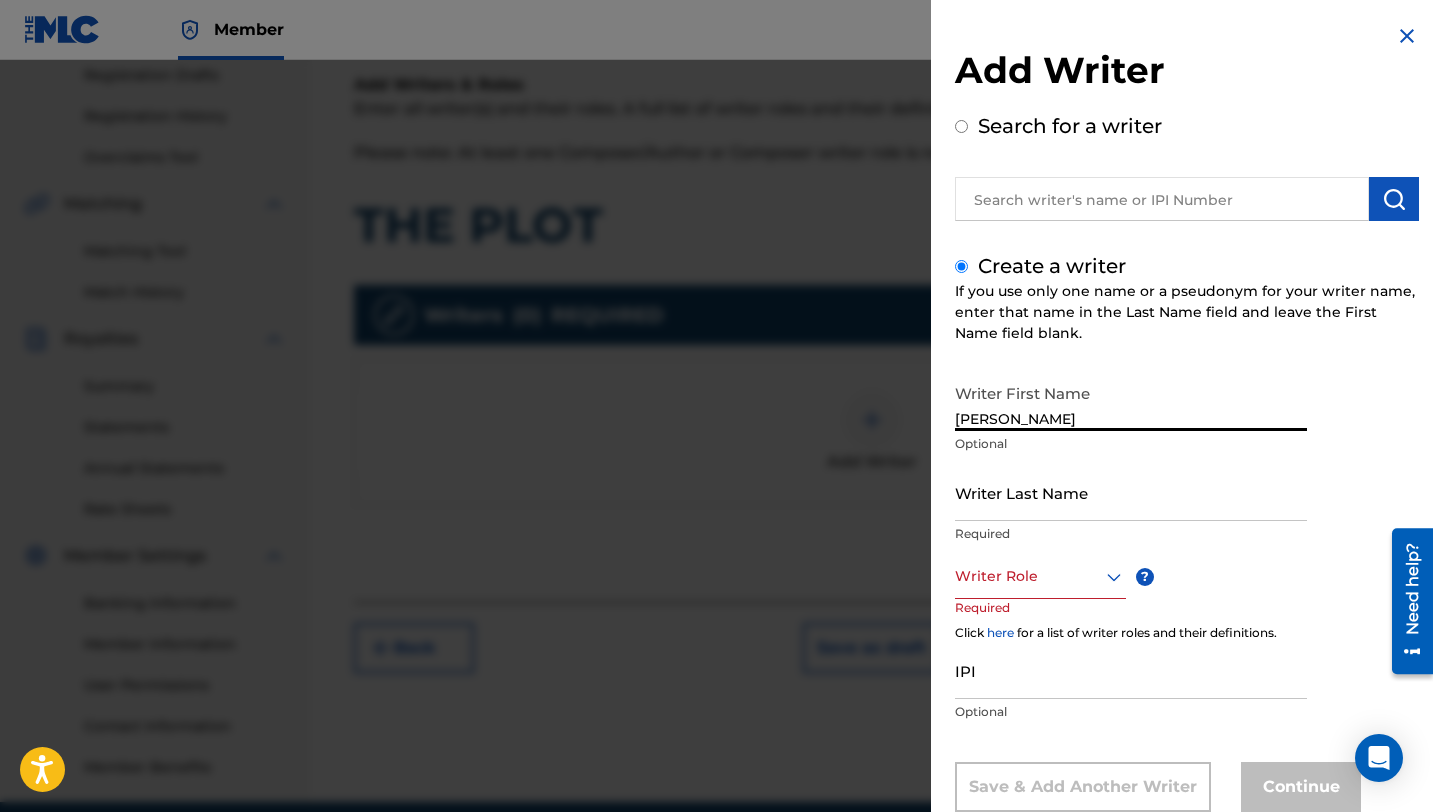 type on "[PERSON_NAME]" 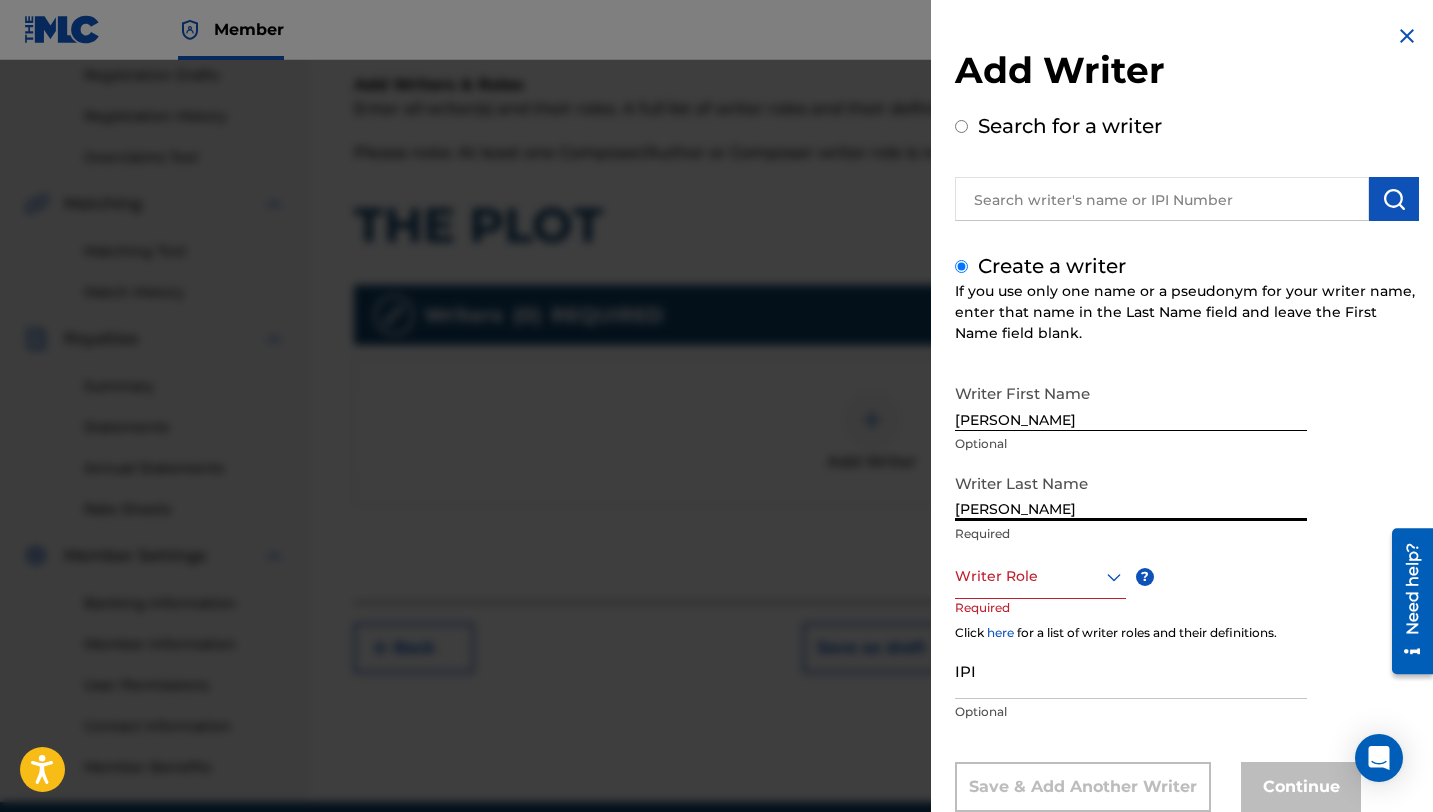 type on "[PERSON_NAME]" 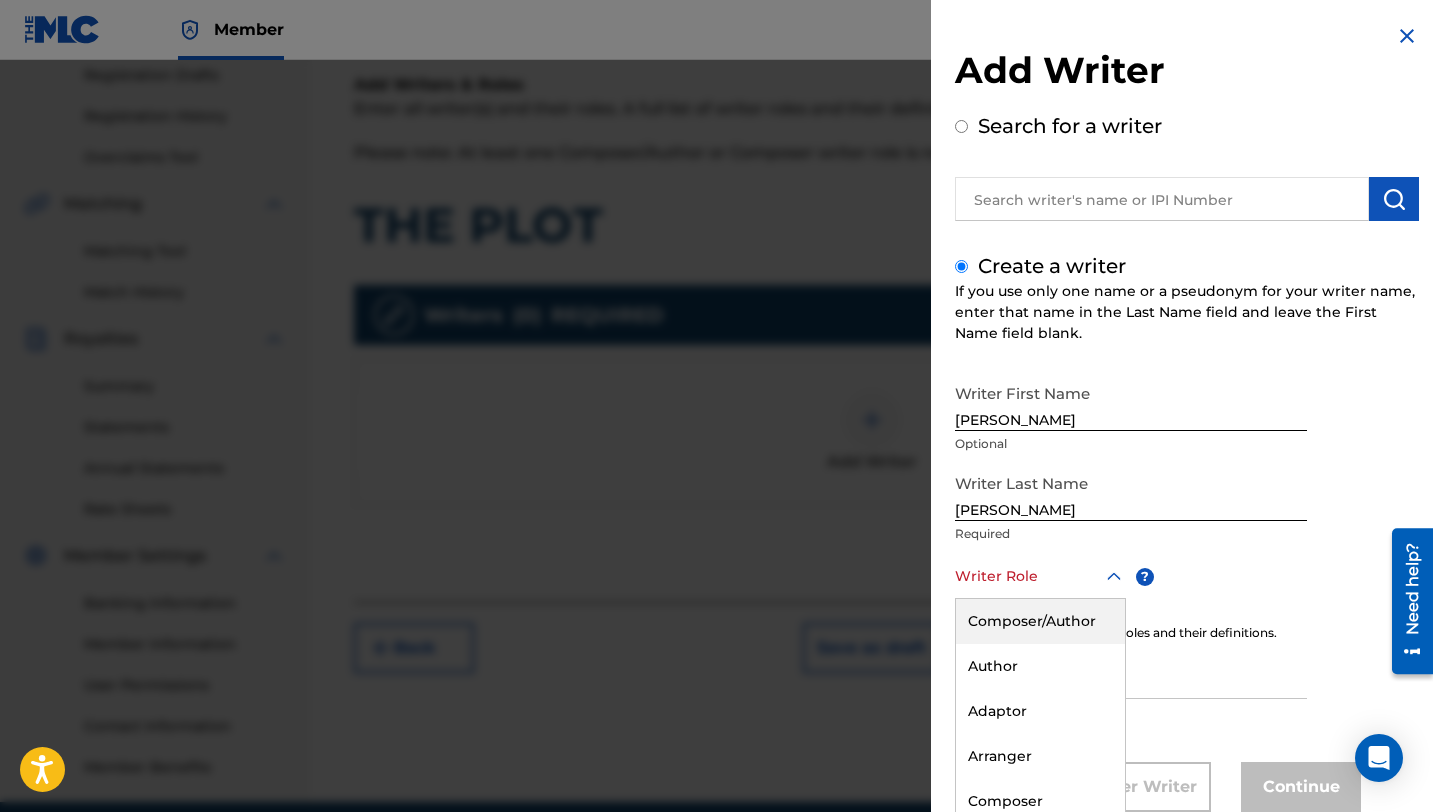 scroll, scrollTop: 54, scrollLeft: 0, axis: vertical 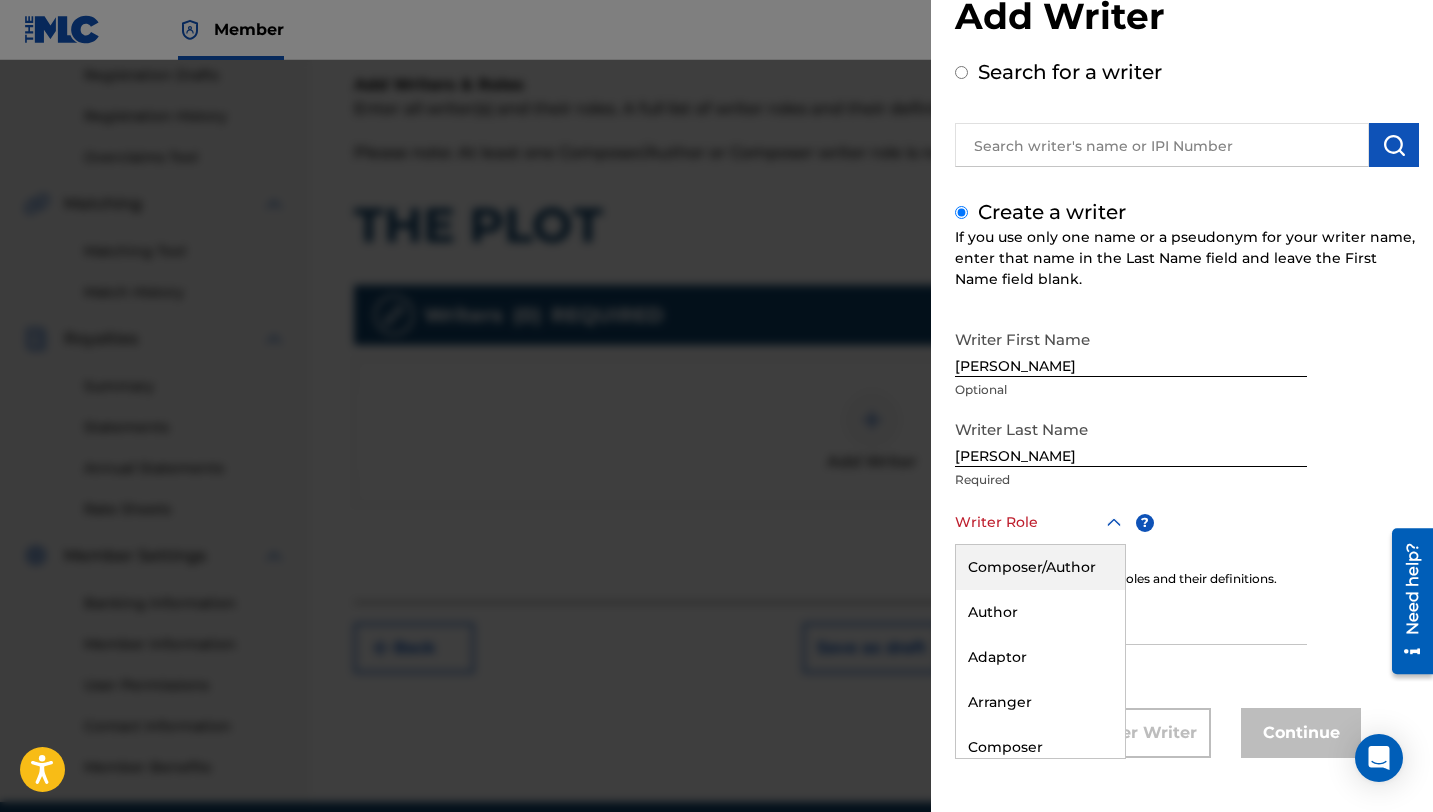 click on "Composer/Author" at bounding box center [1040, 567] 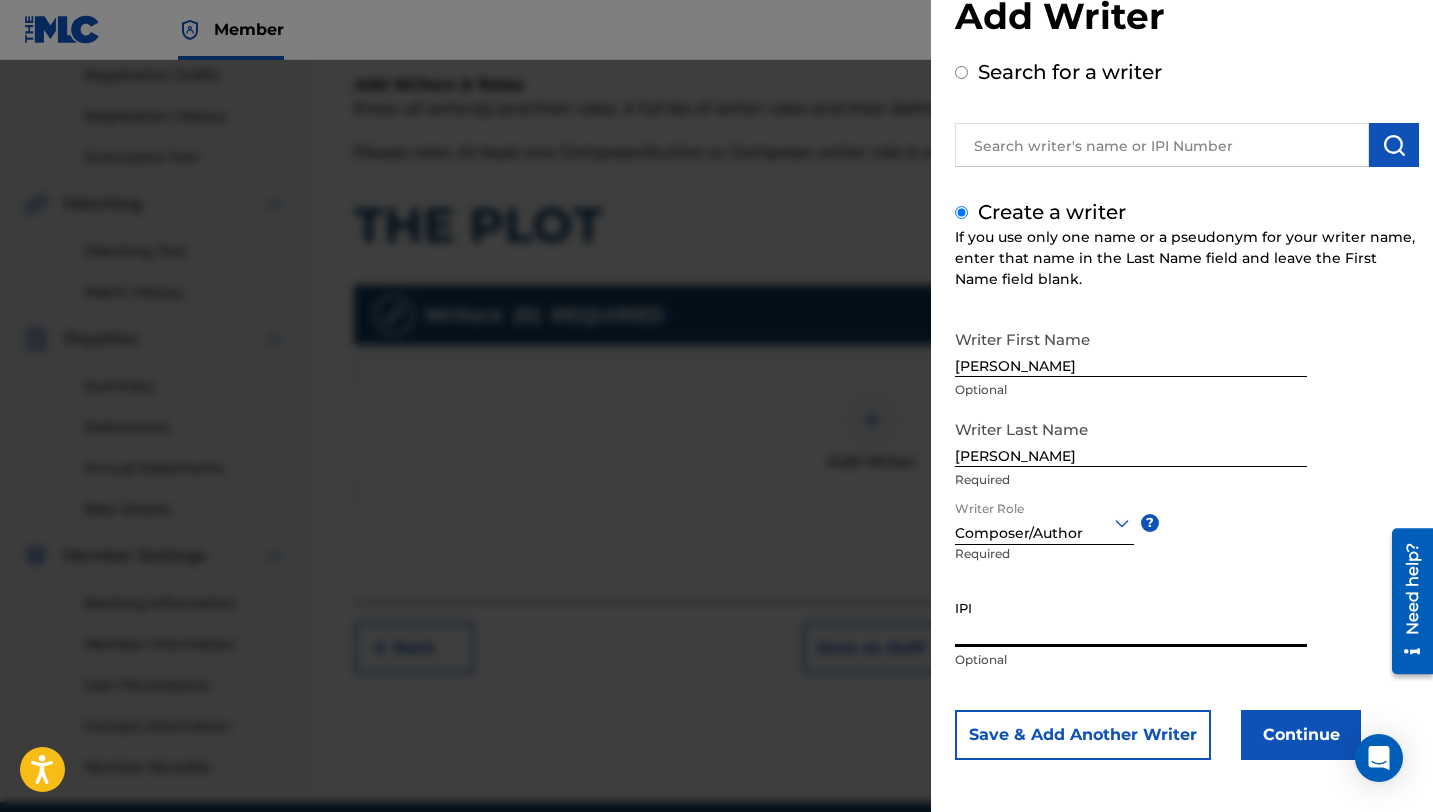 click on "IPI" at bounding box center (1131, 618) 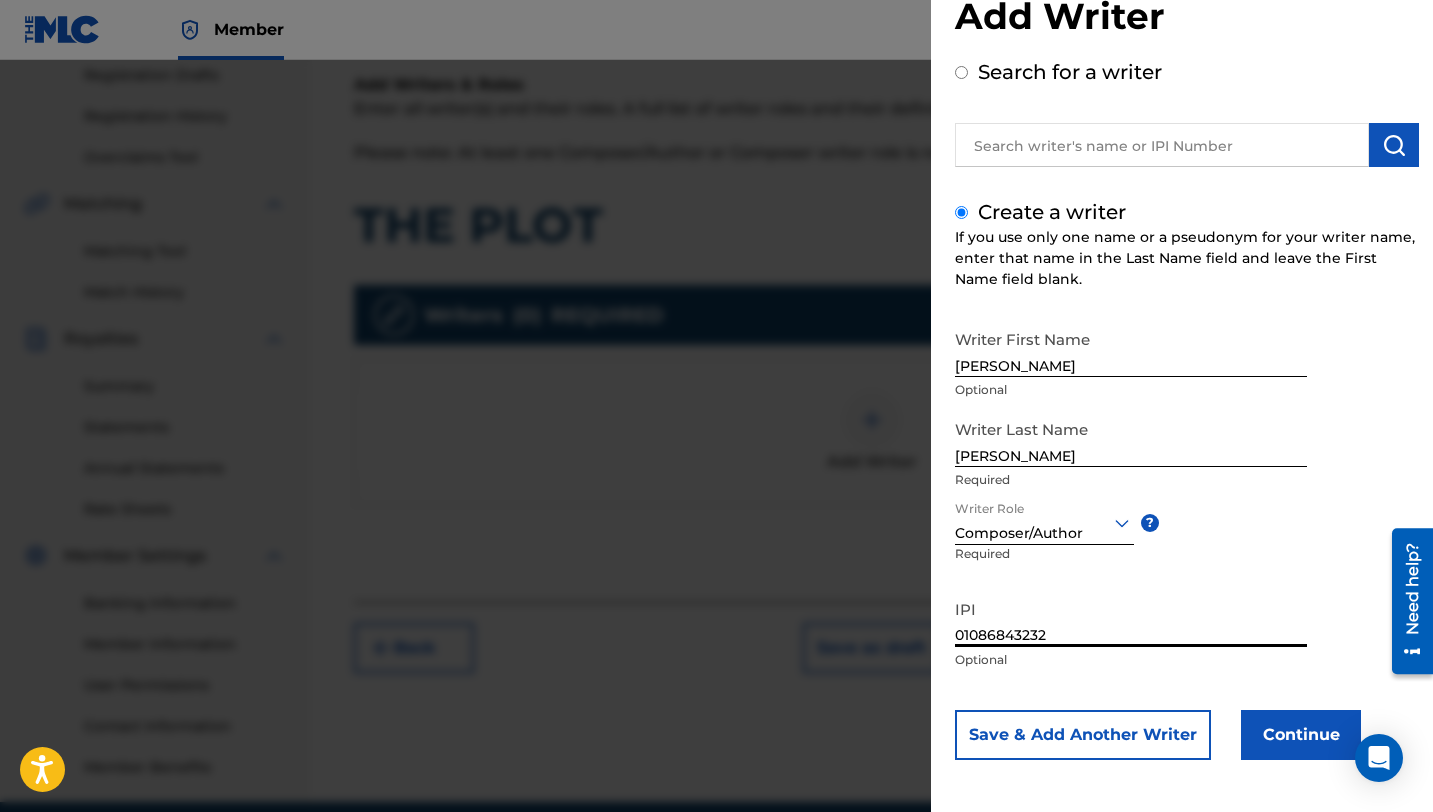 type on "01086843232" 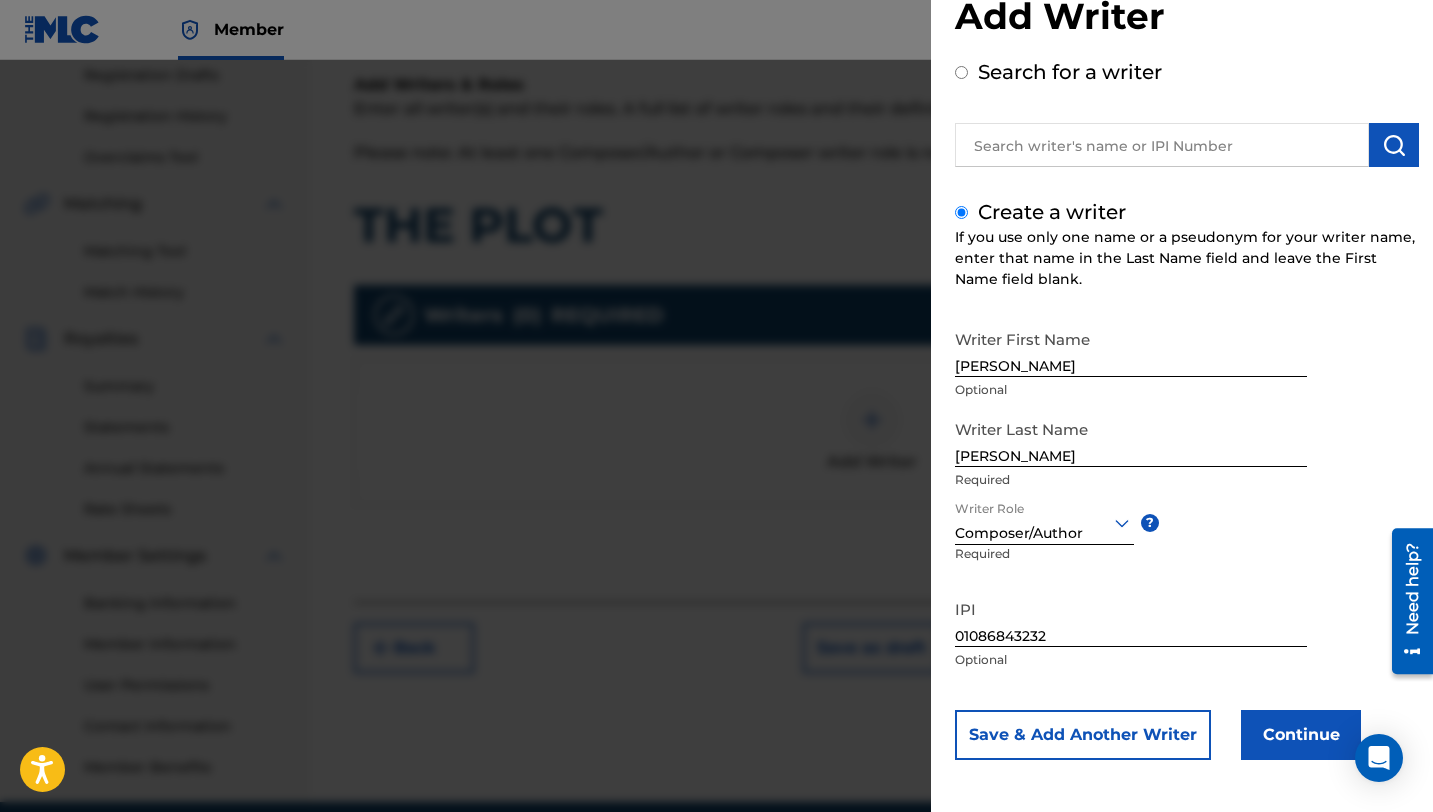 click on "Continue" at bounding box center (1301, 735) 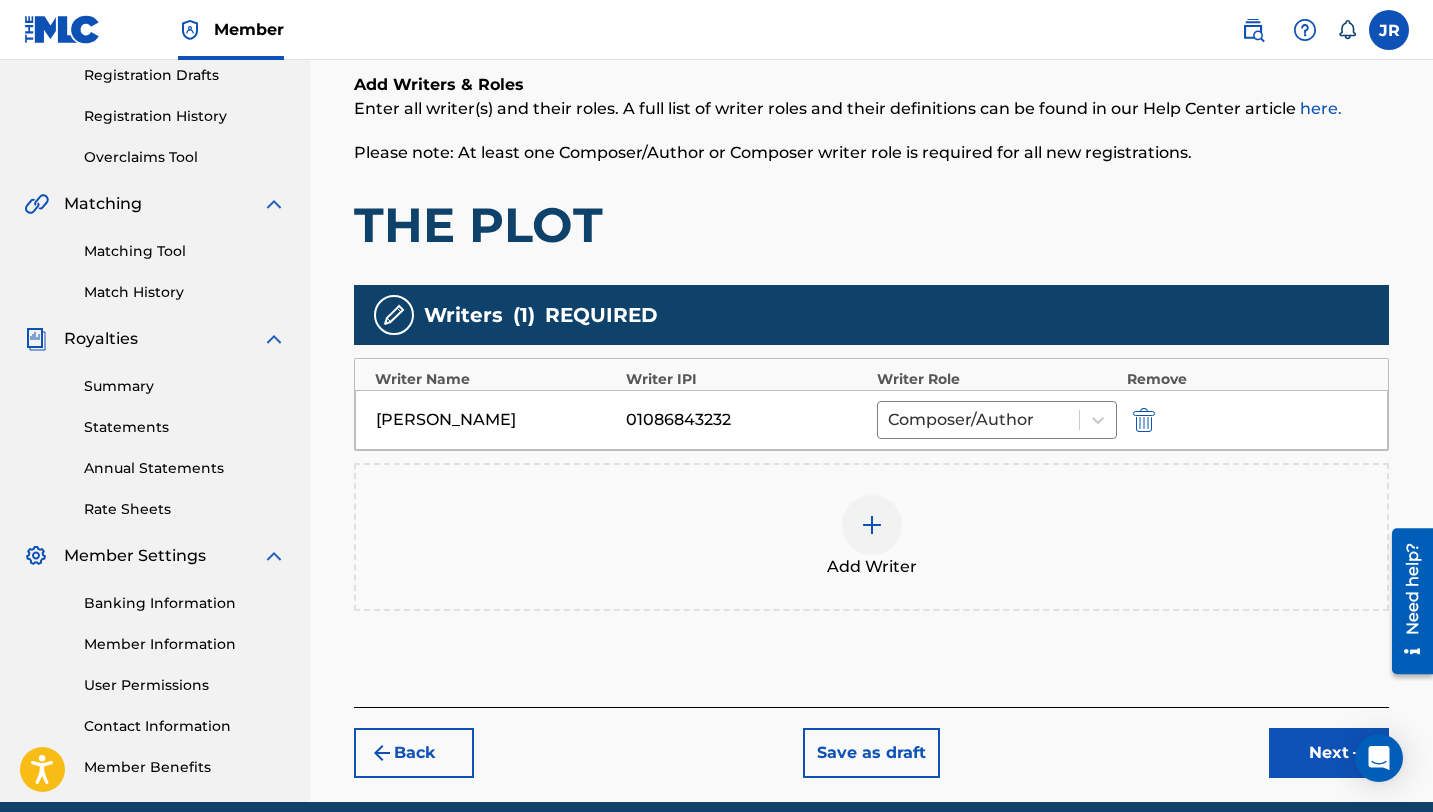 click on "Next" at bounding box center [1329, 753] 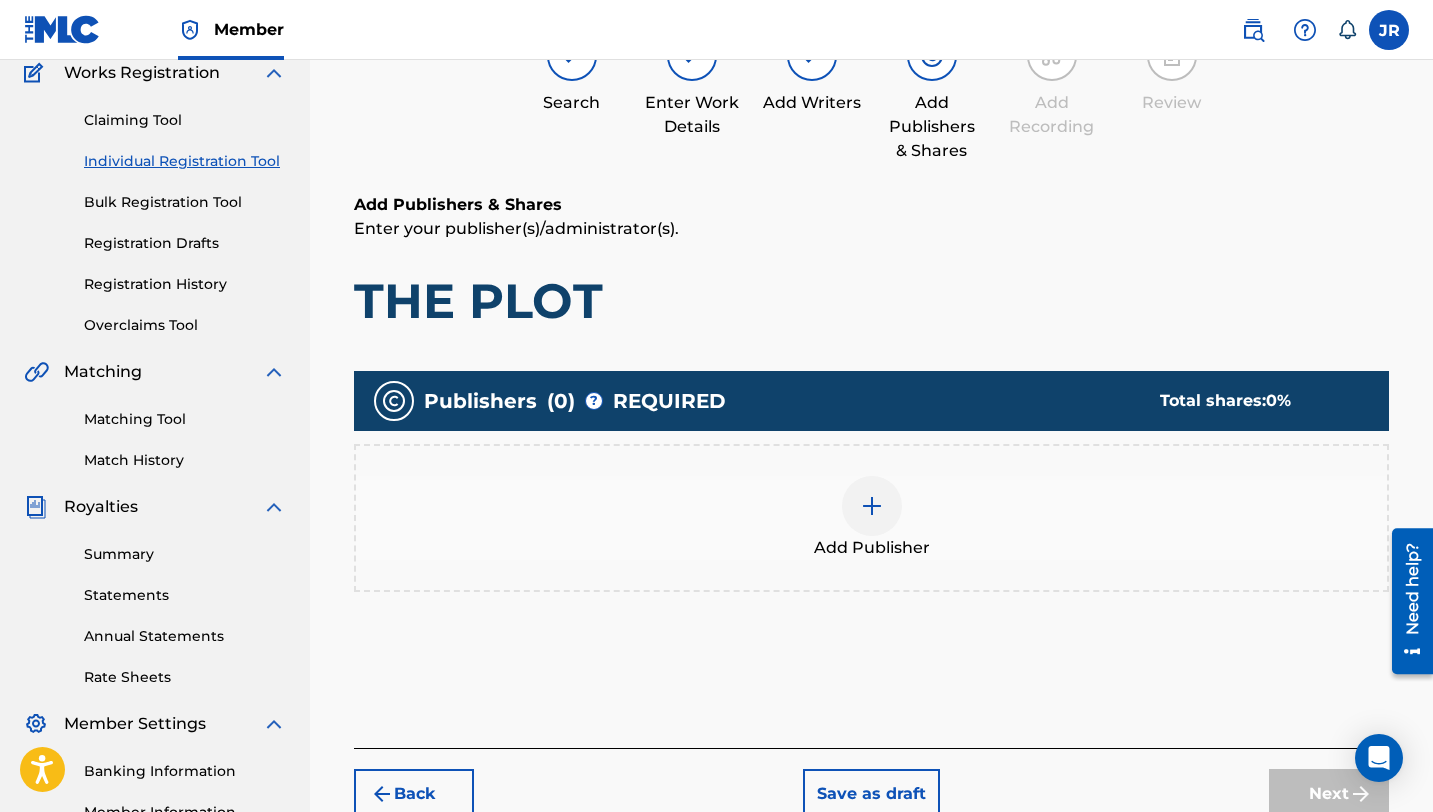 scroll, scrollTop: 181, scrollLeft: 0, axis: vertical 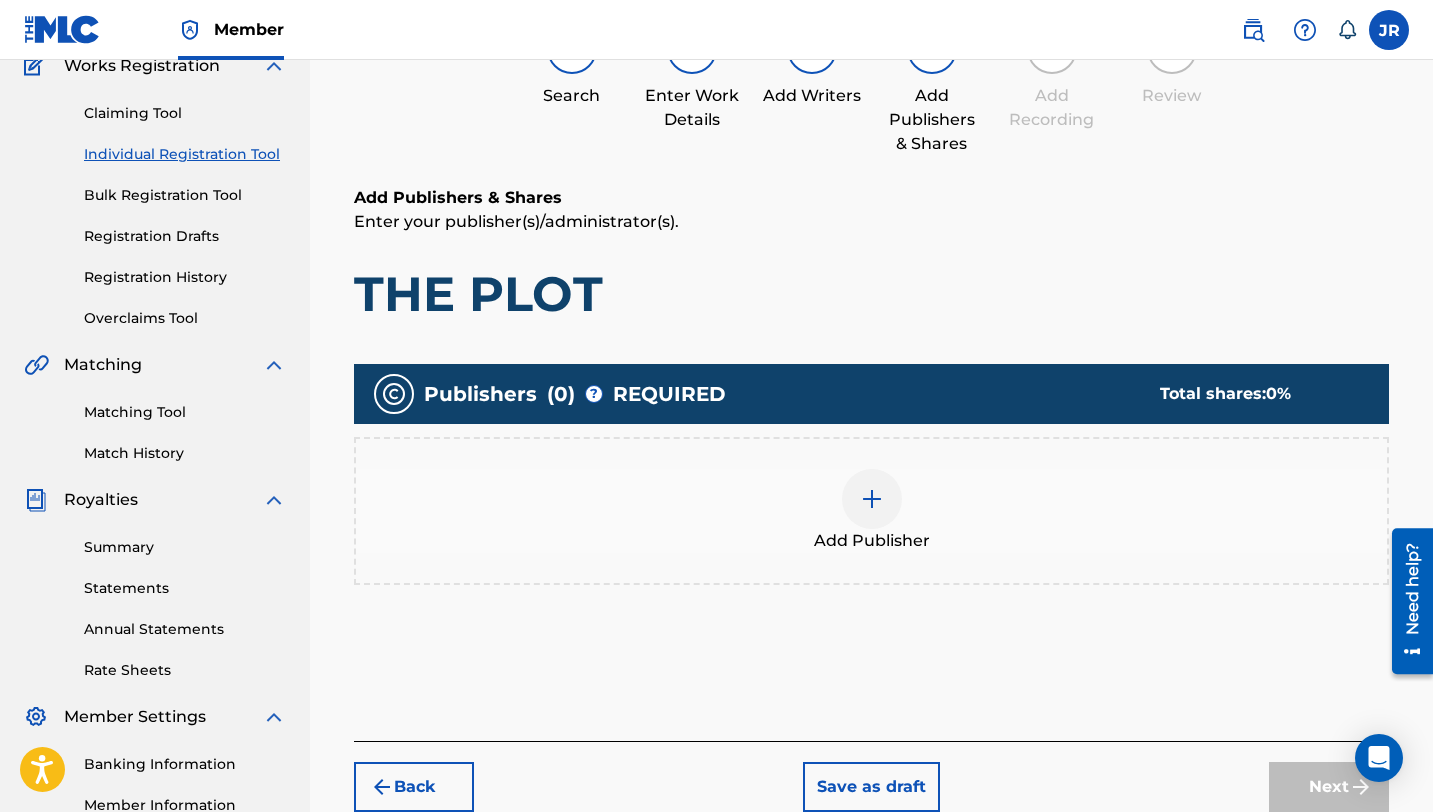 click at bounding box center [872, 499] 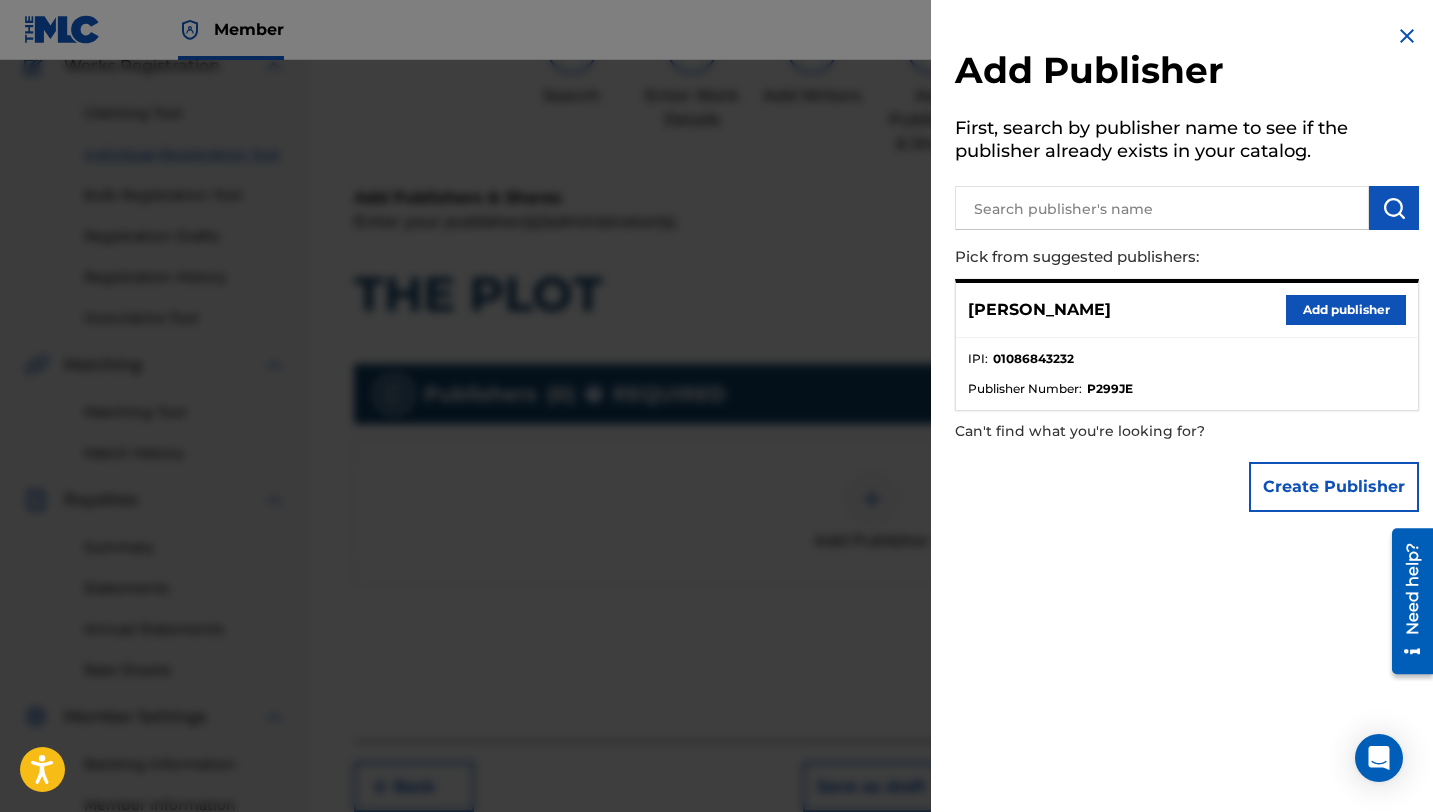 click on "Add publisher" at bounding box center (1346, 310) 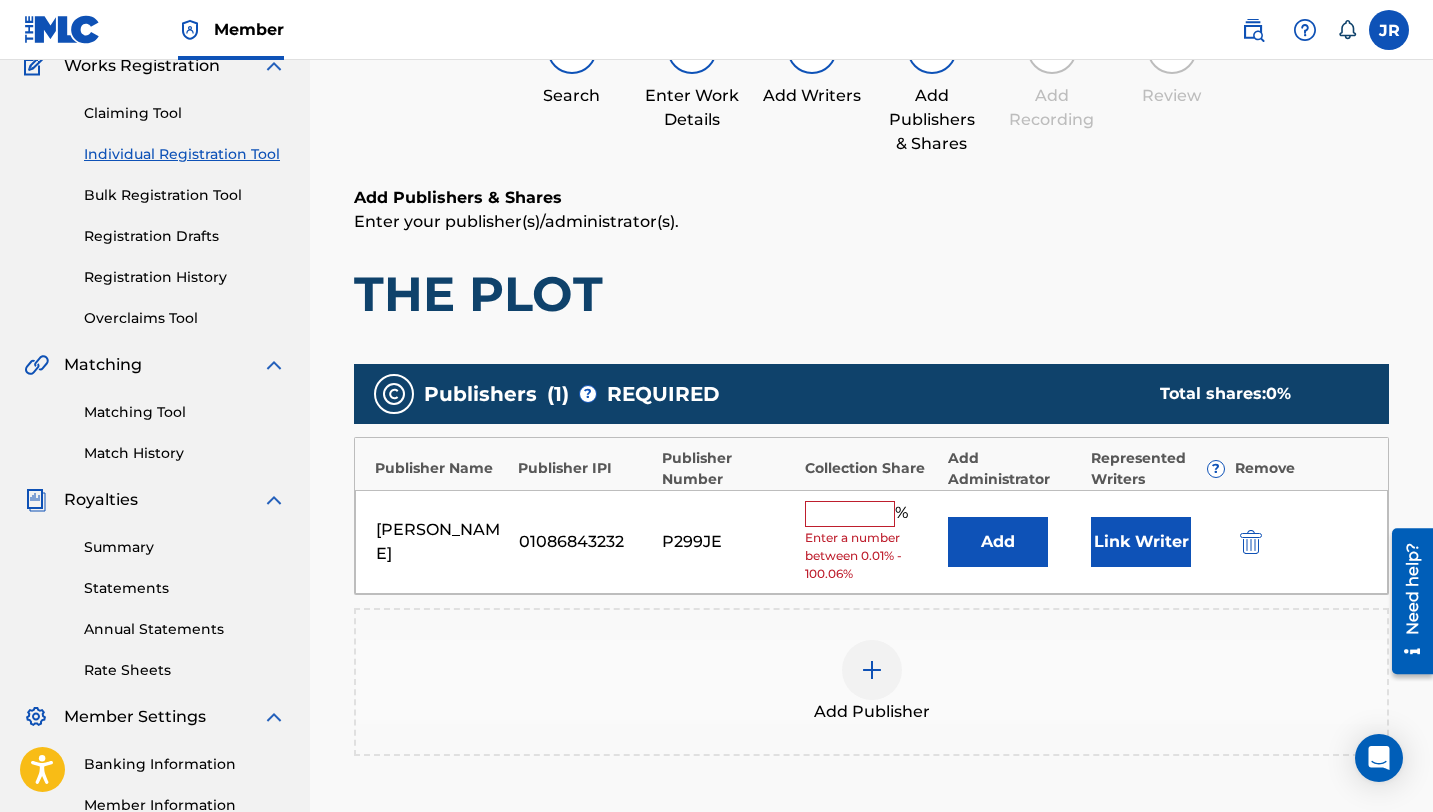scroll, scrollTop: 245, scrollLeft: 0, axis: vertical 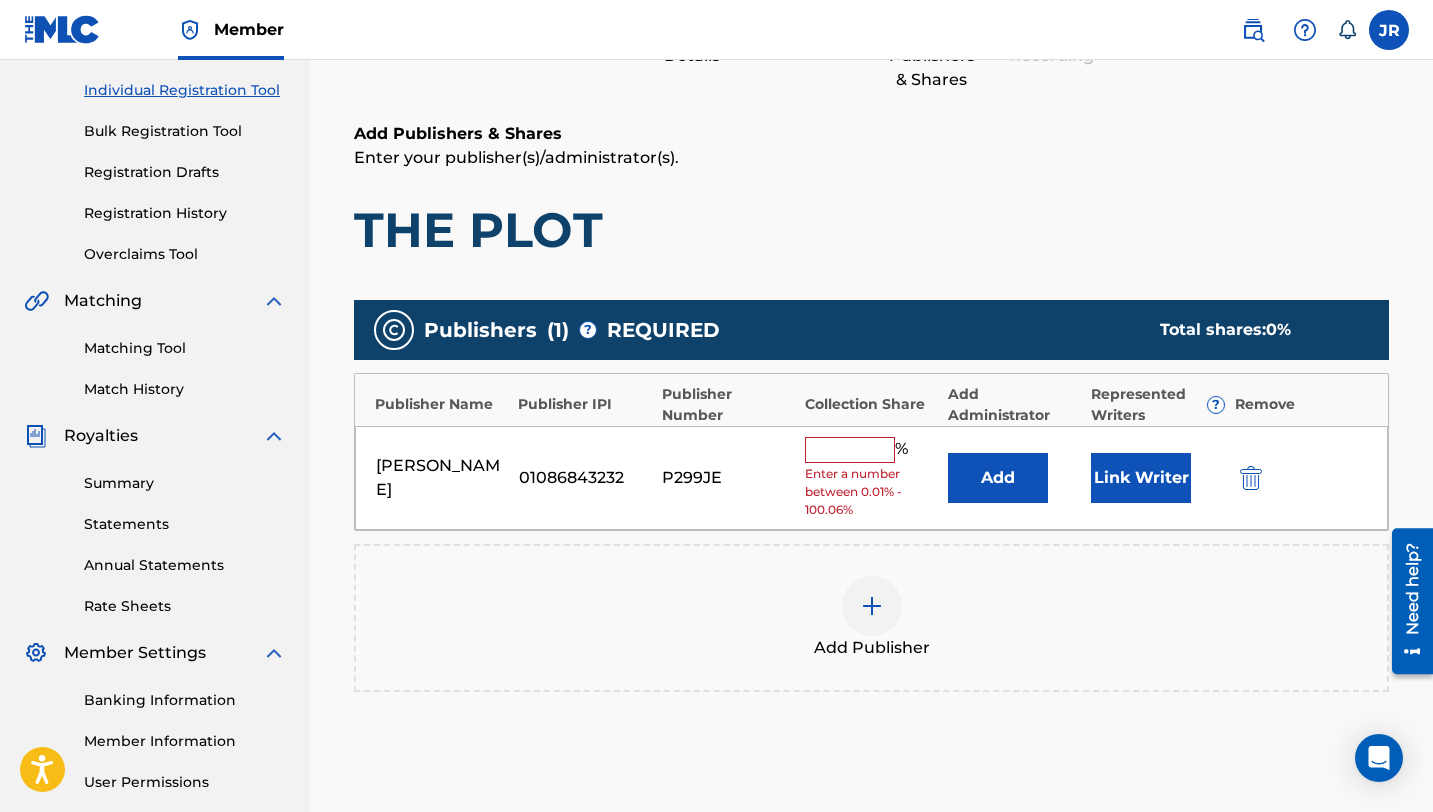 click on "% Enter a number between 0.01% - 100.06%" at bounding box center (871, 478) 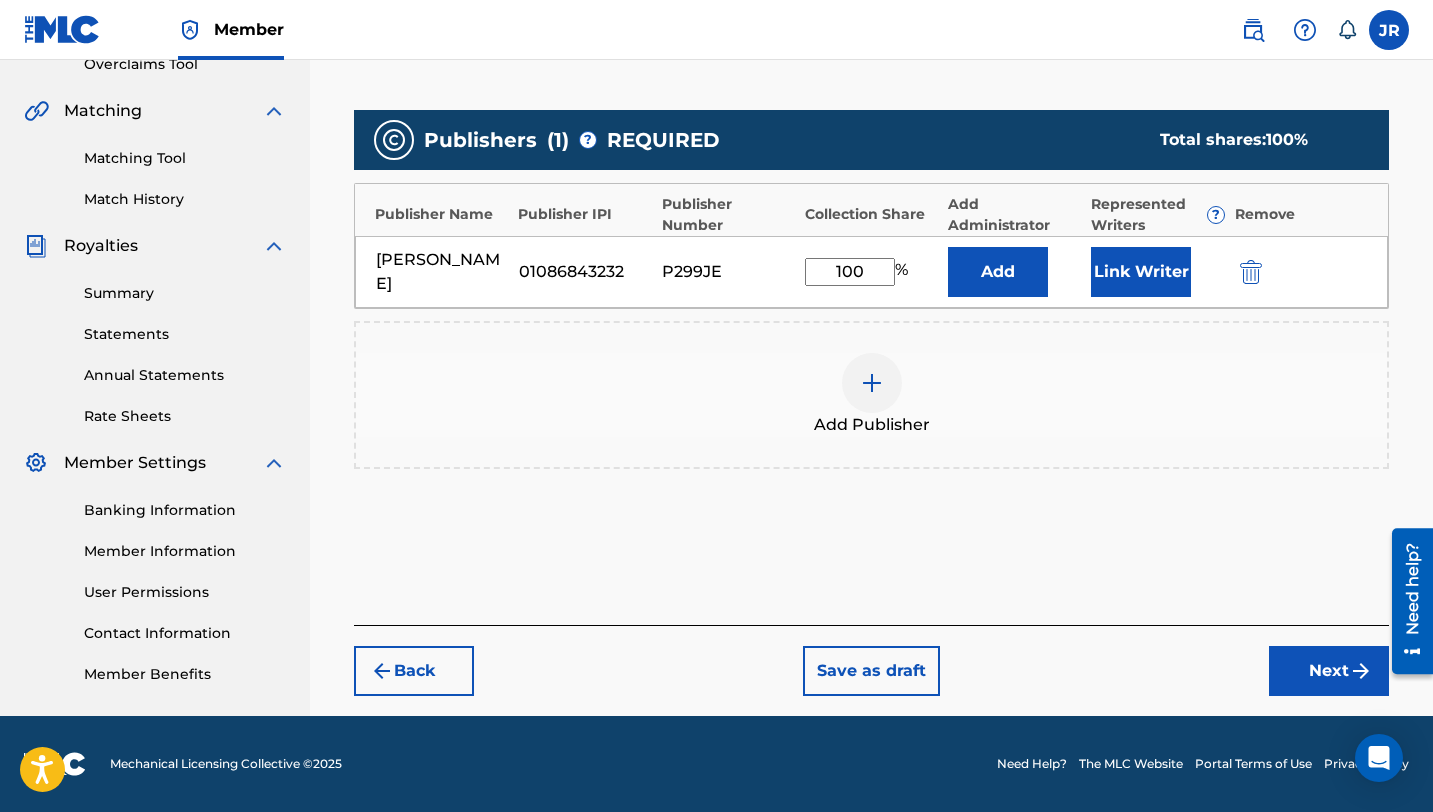 type on "100" 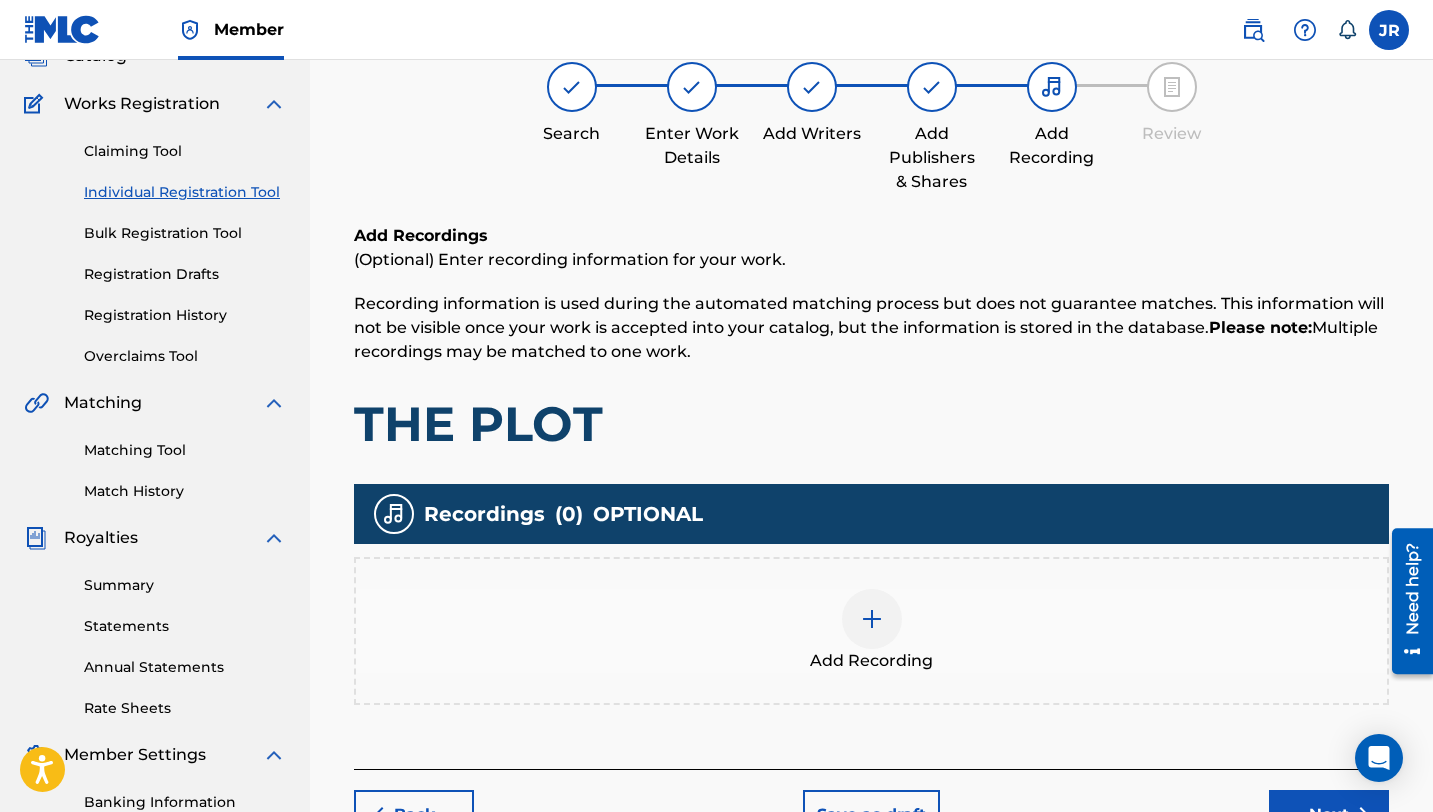 scroll, scrollTop: 149, scrollLeft: 0, axis: vertical 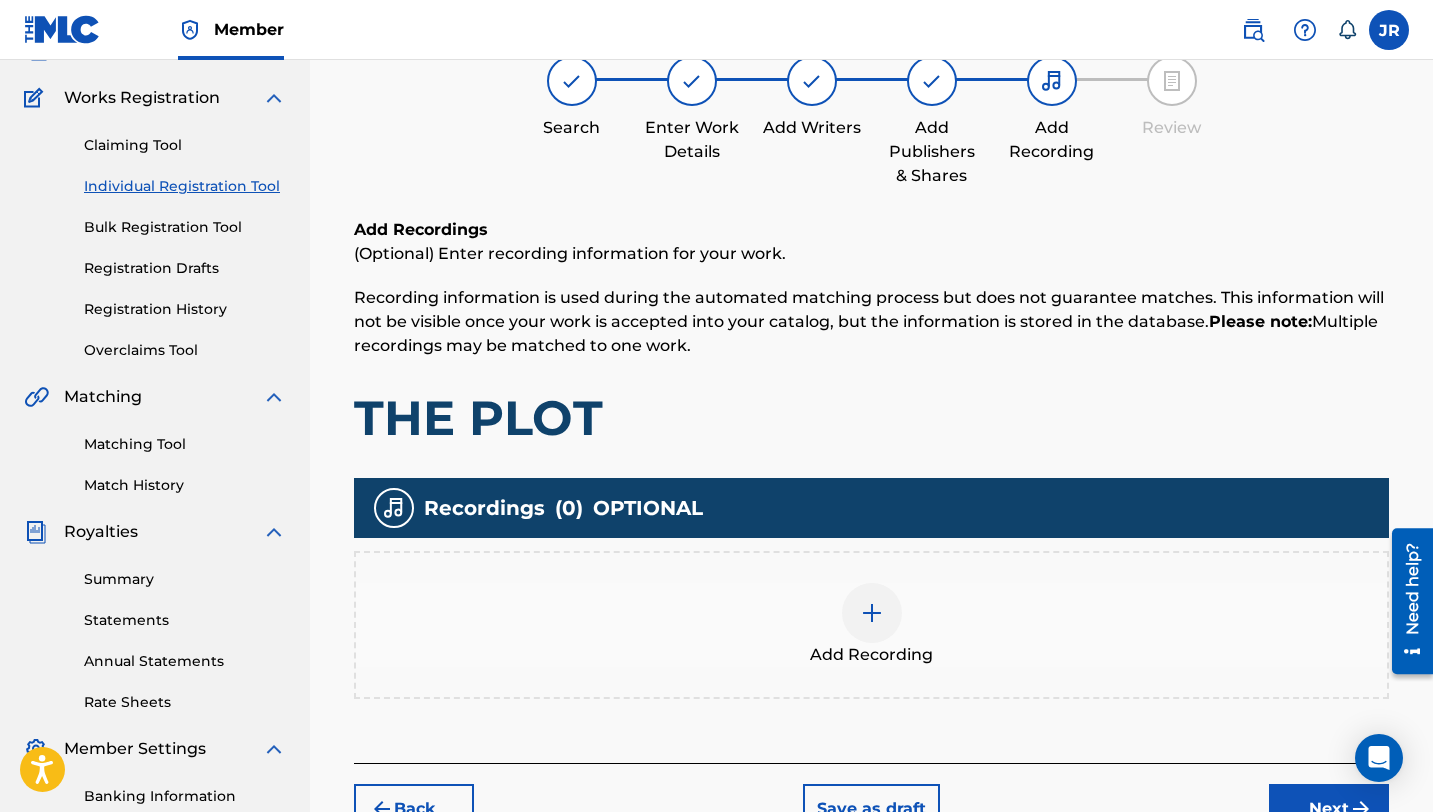 click at bounding box center (872, 613) 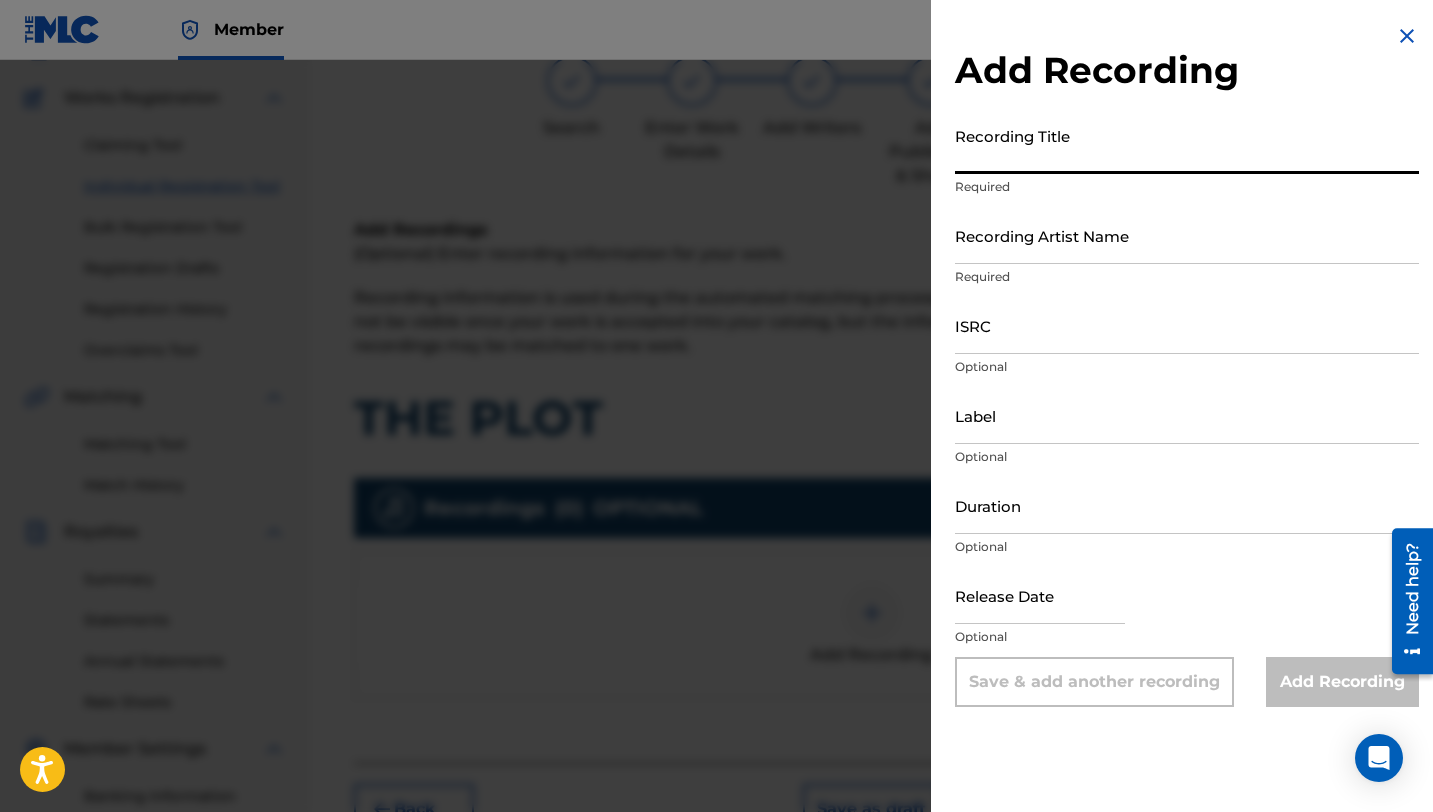 click on "Recording Title" at bounding box center (1187, 145) 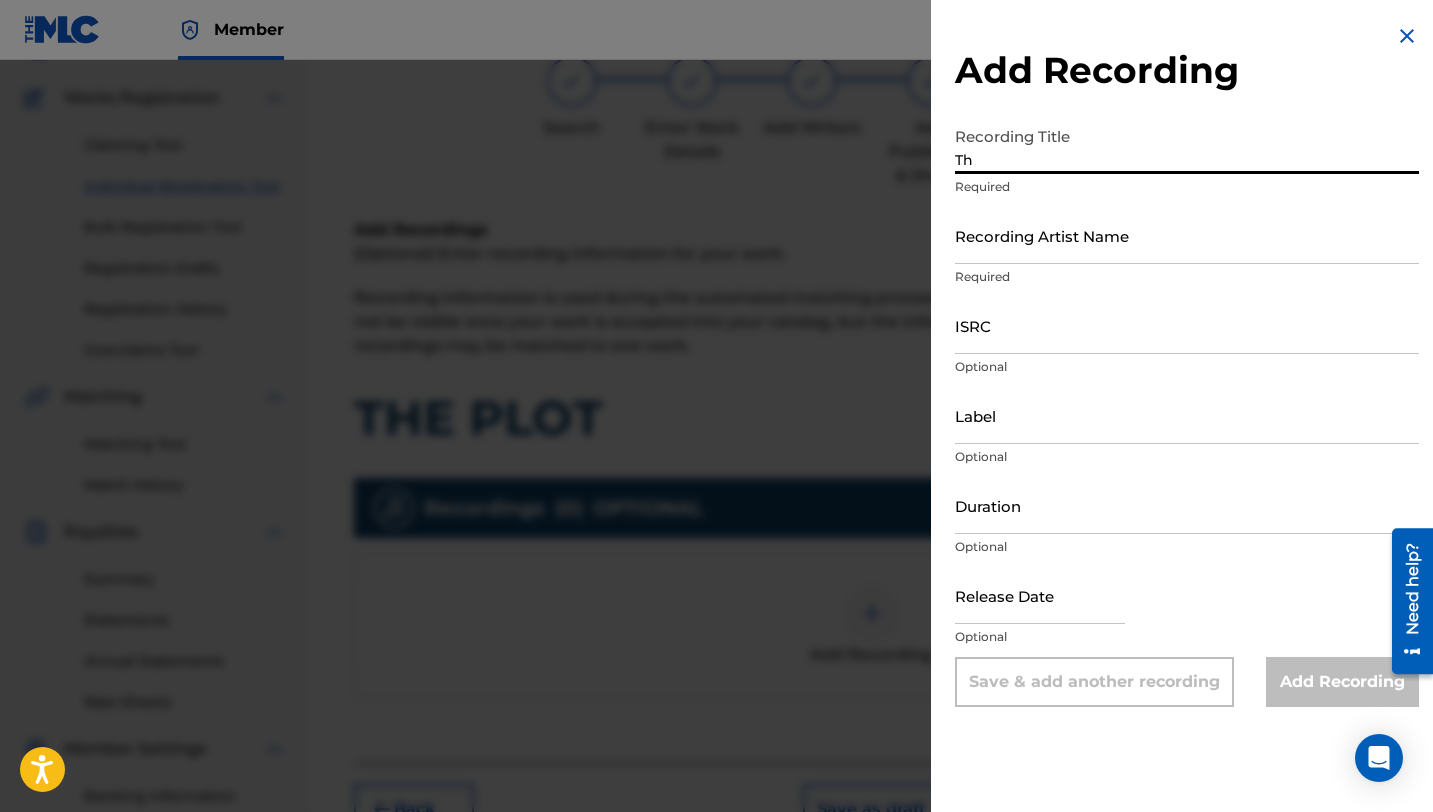 type on "T" 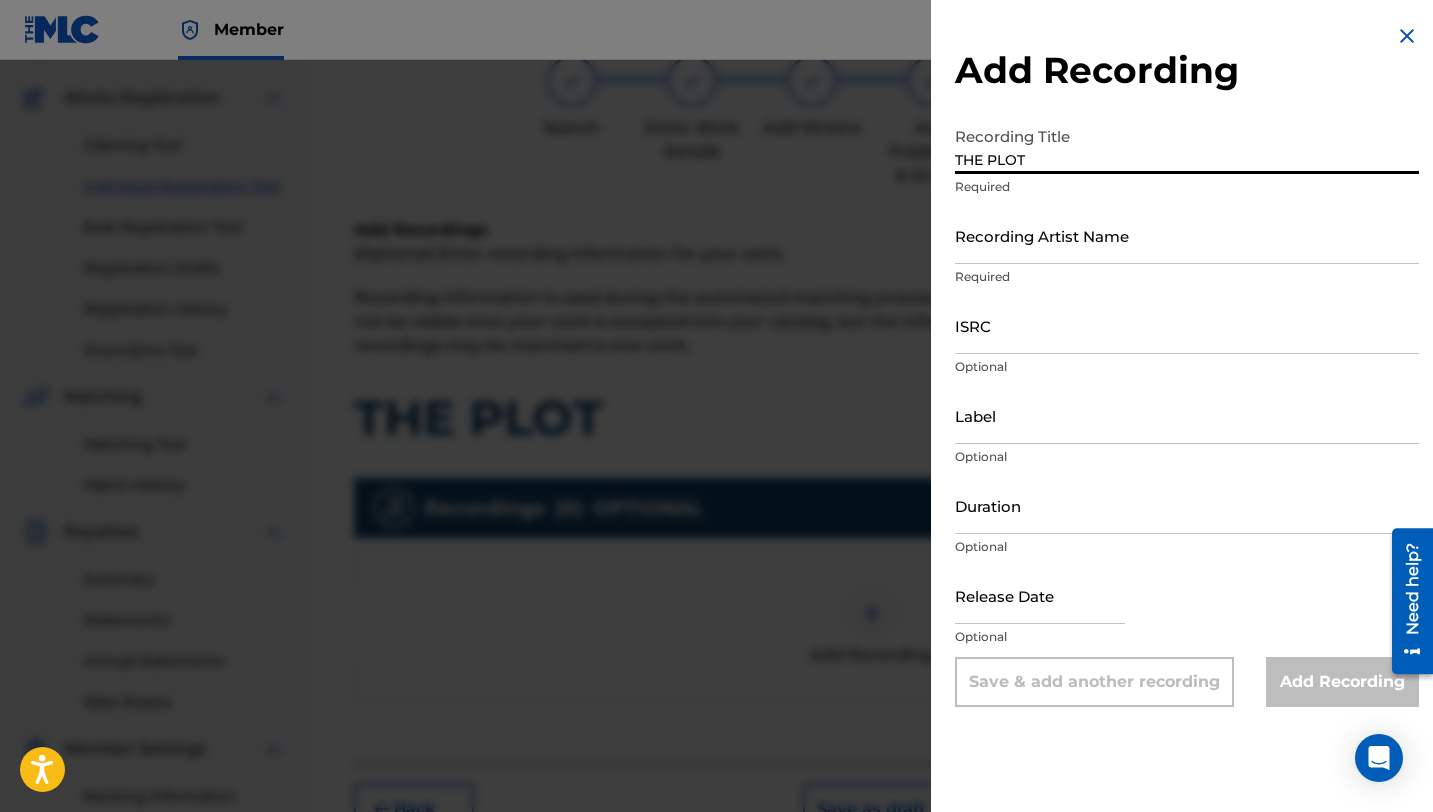 type on "THE PLOT" 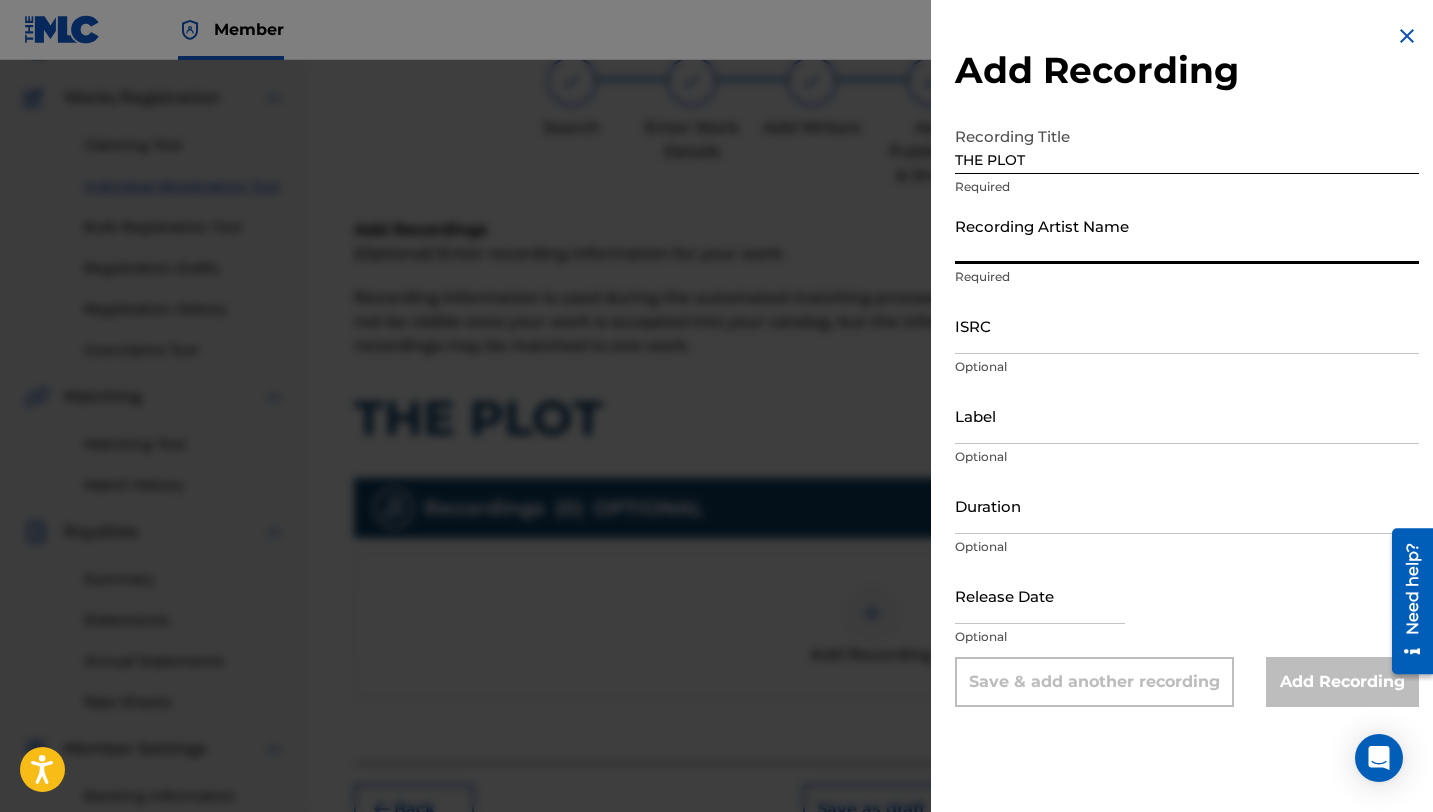 type on "RØA" 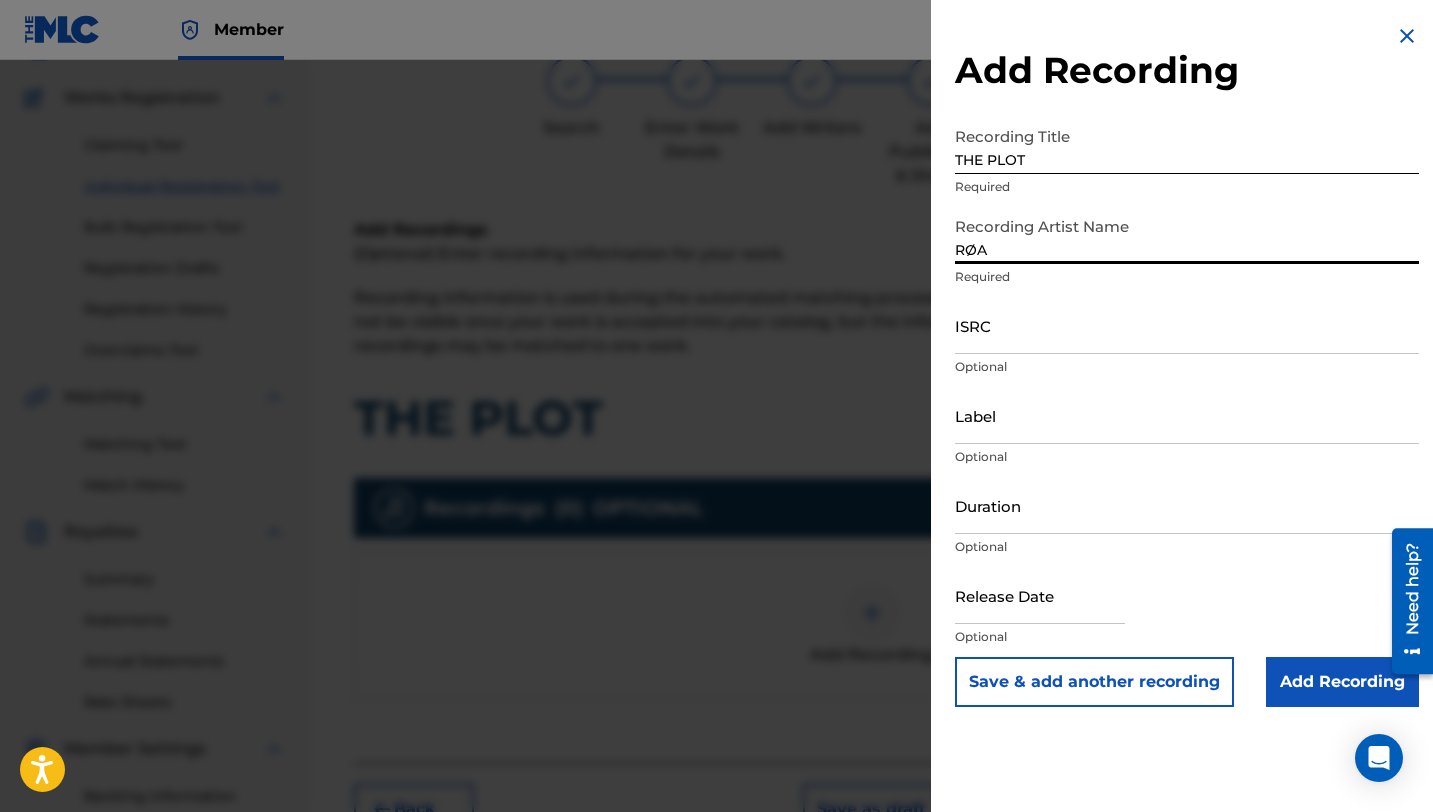 scroll, scrollTop: 210, scrollLeft: 0, axis: vertical 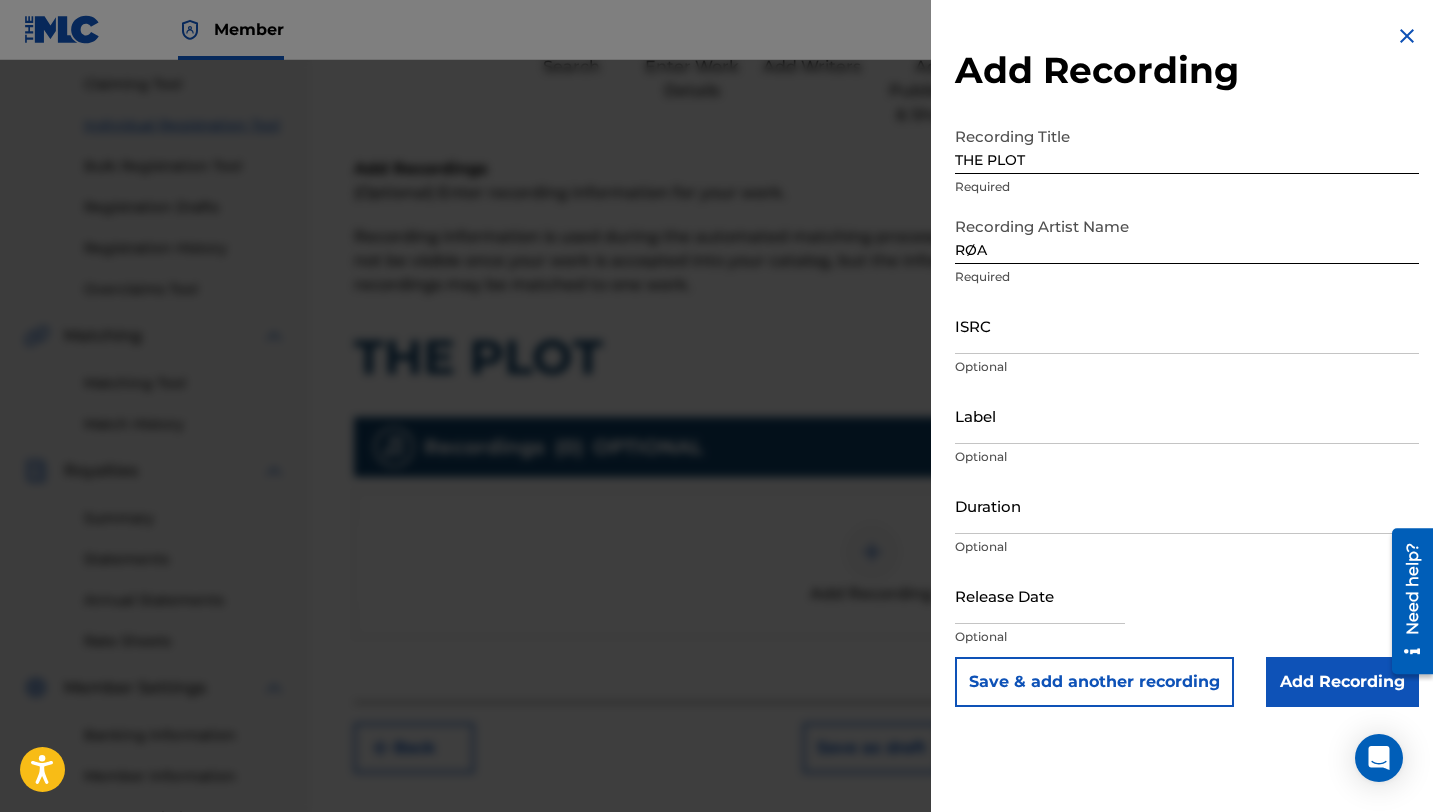 click on "Add Recording" at bounding box center [1342, 682] 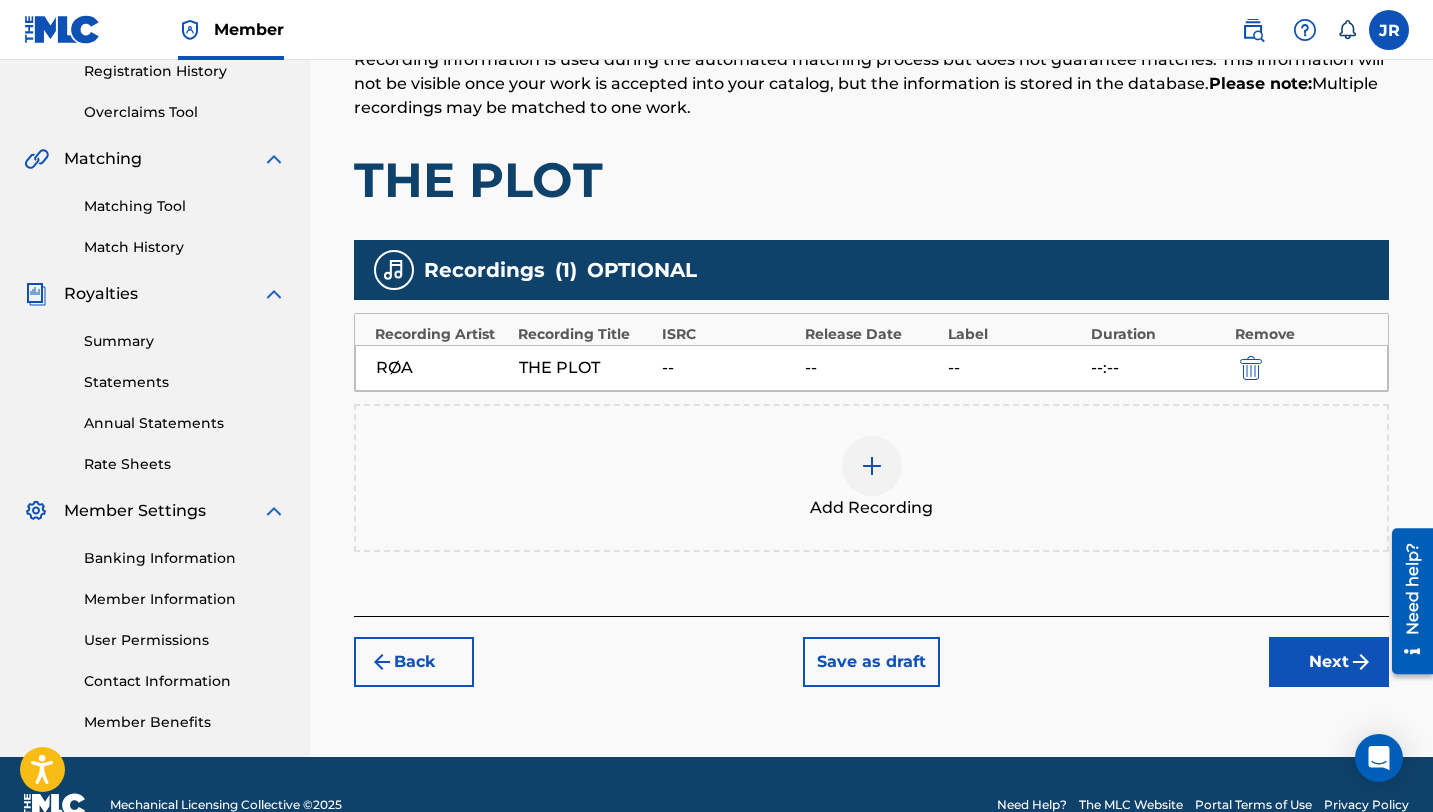 scroll, scrollTop: 428, scrollLeft: 0, axis: vertical 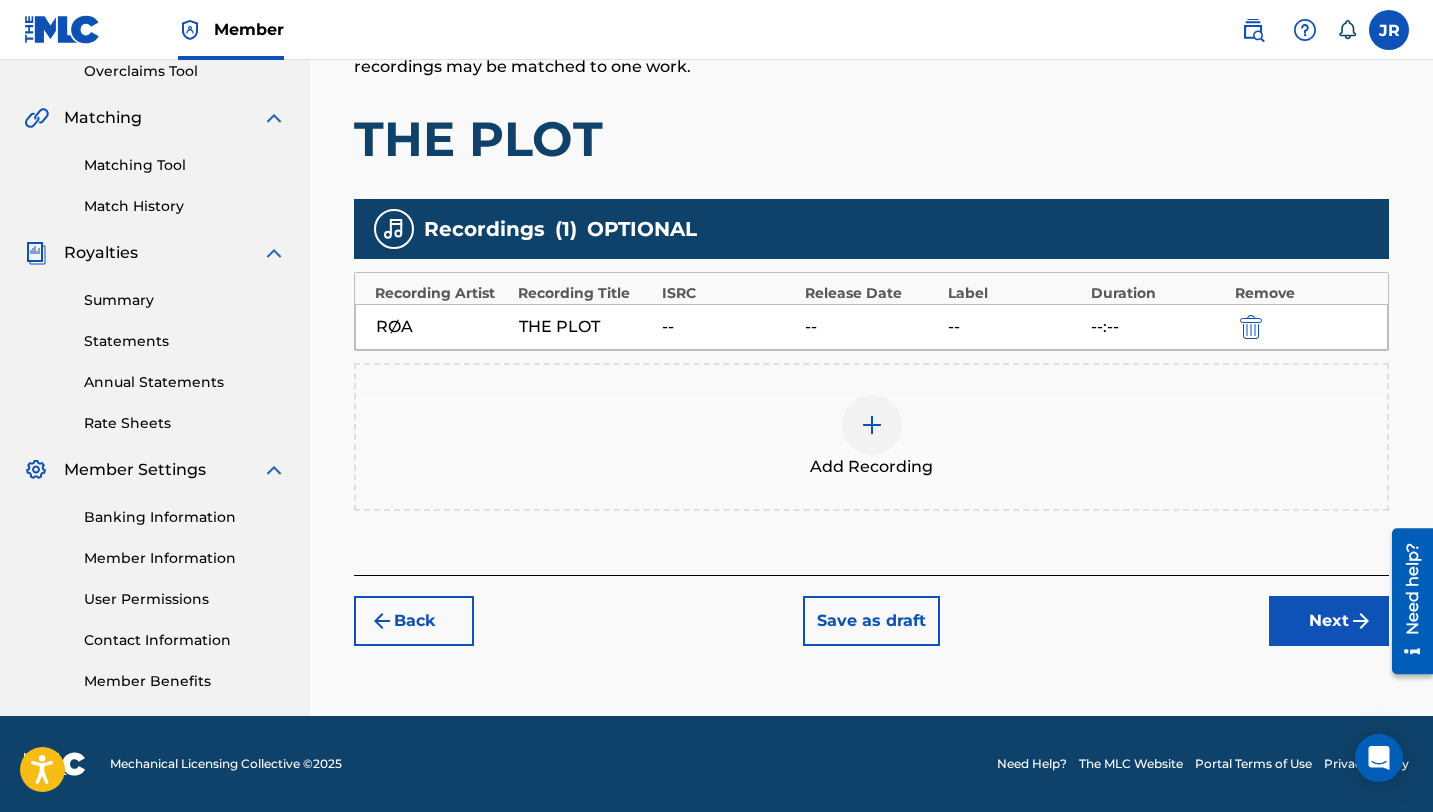 click on "Next" at bounding box center (1329, 621) 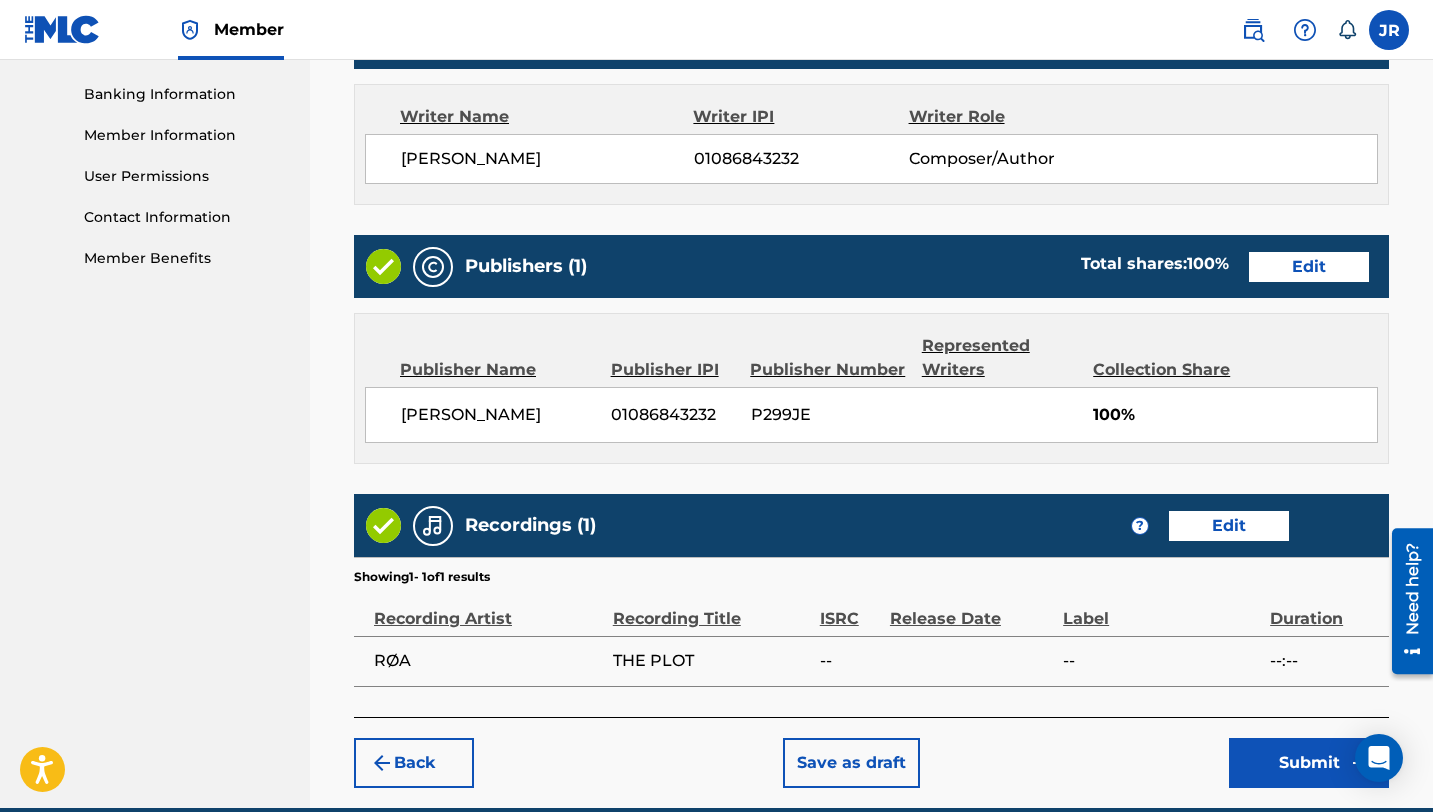 scroll, scrollTop: 875, scrollLeft: 0, axis: vertical 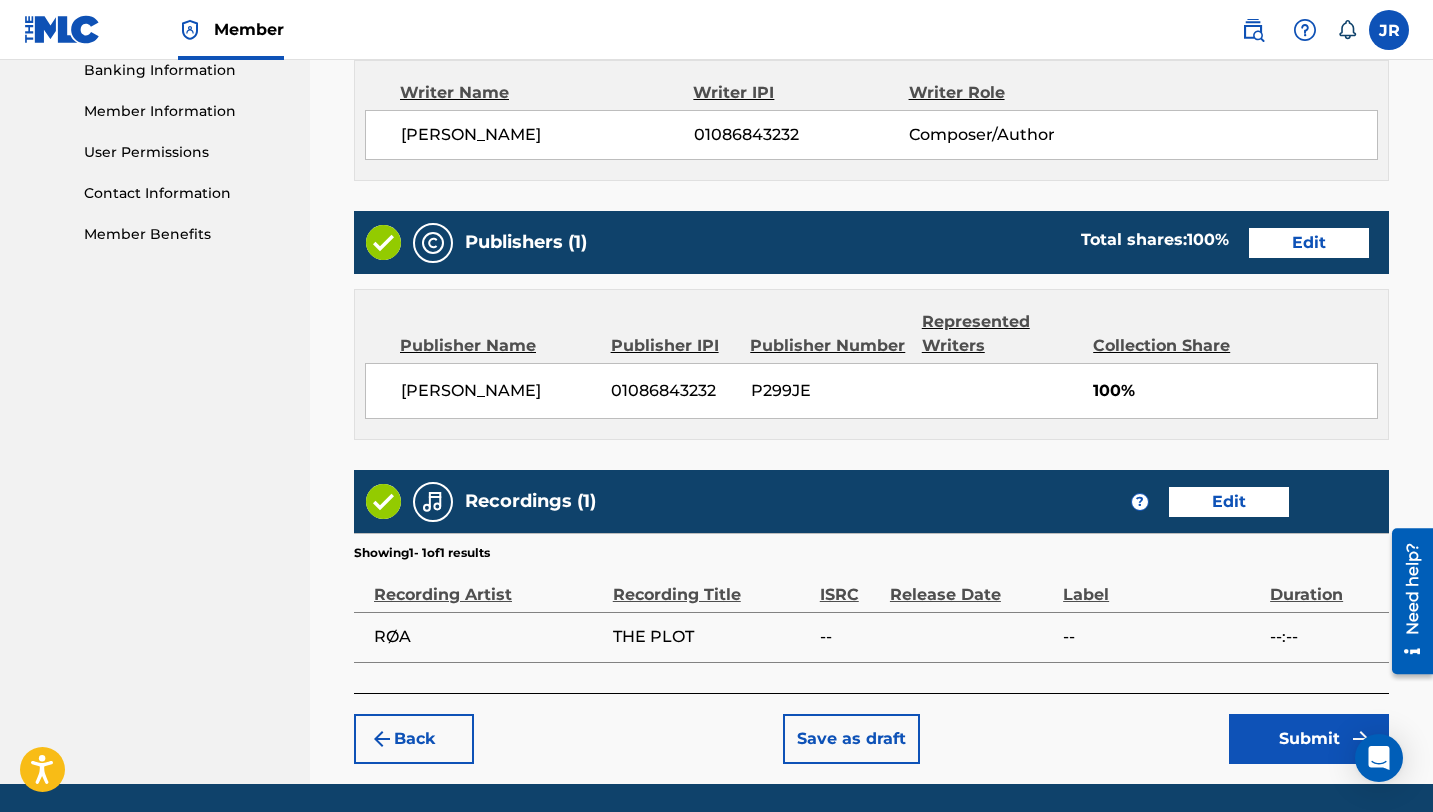 click on "Submit" at bounding box center (1309, 739) 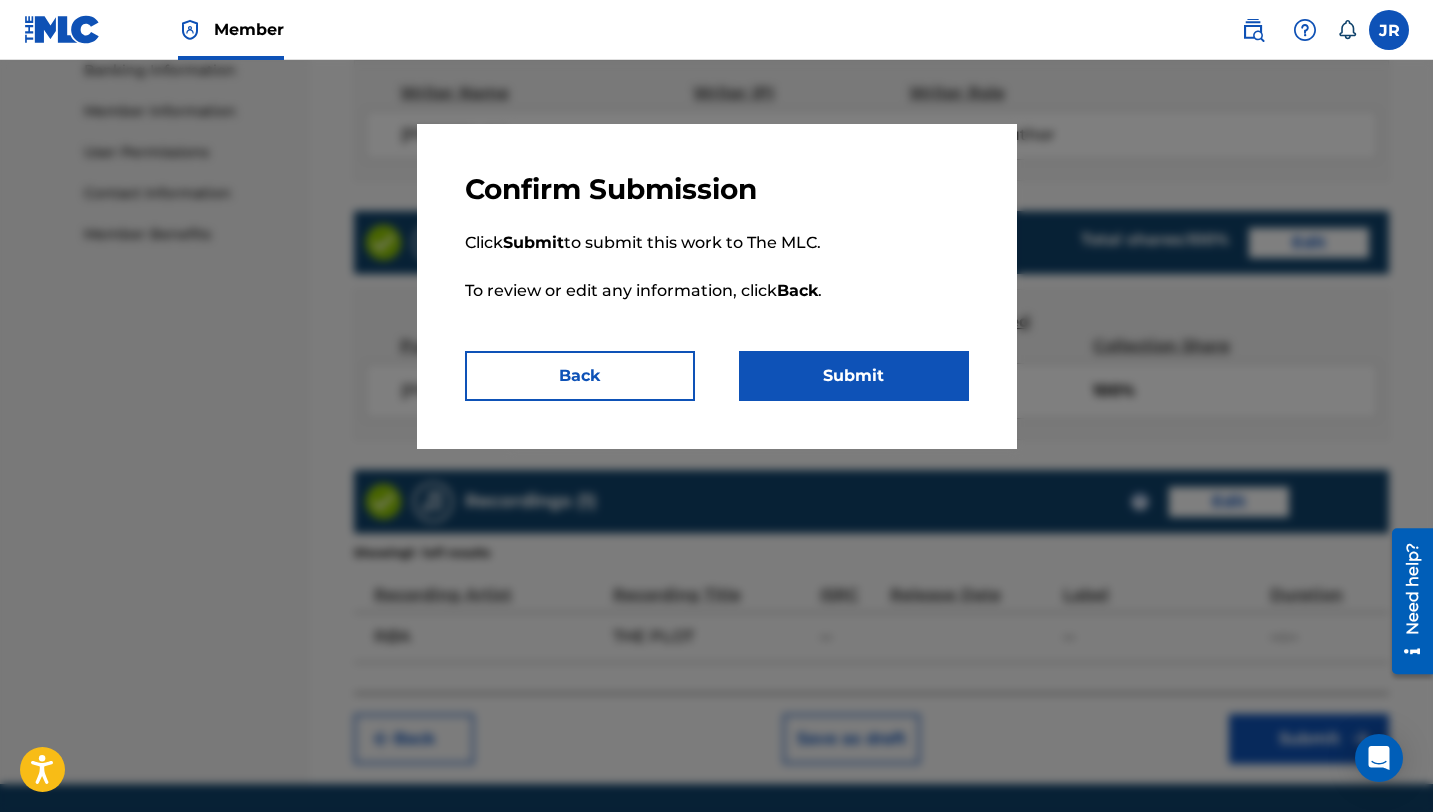click on "Submit" at bounding box center [854, 376] 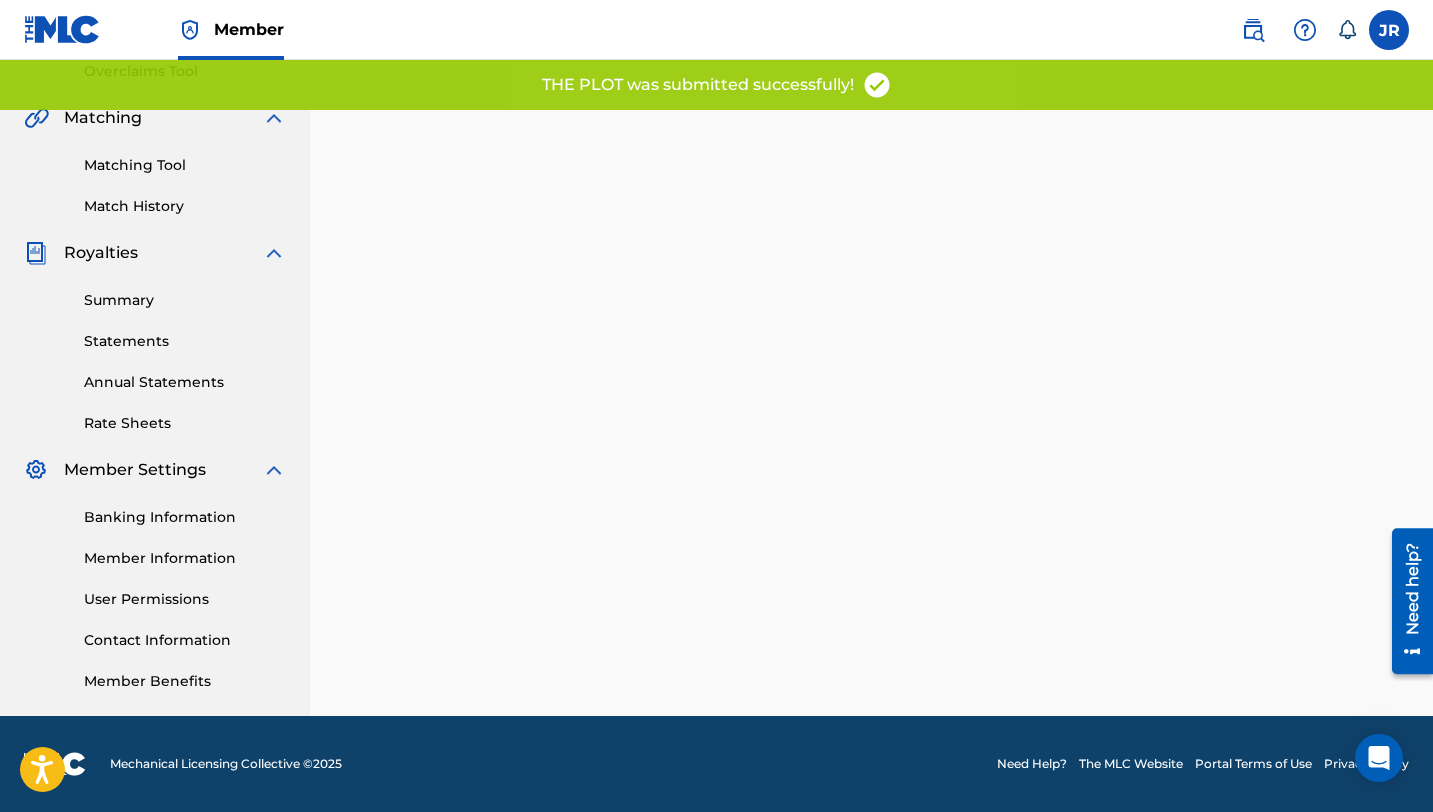 scroll, scrollTop: 0, scrollLeft: 0, axis: both 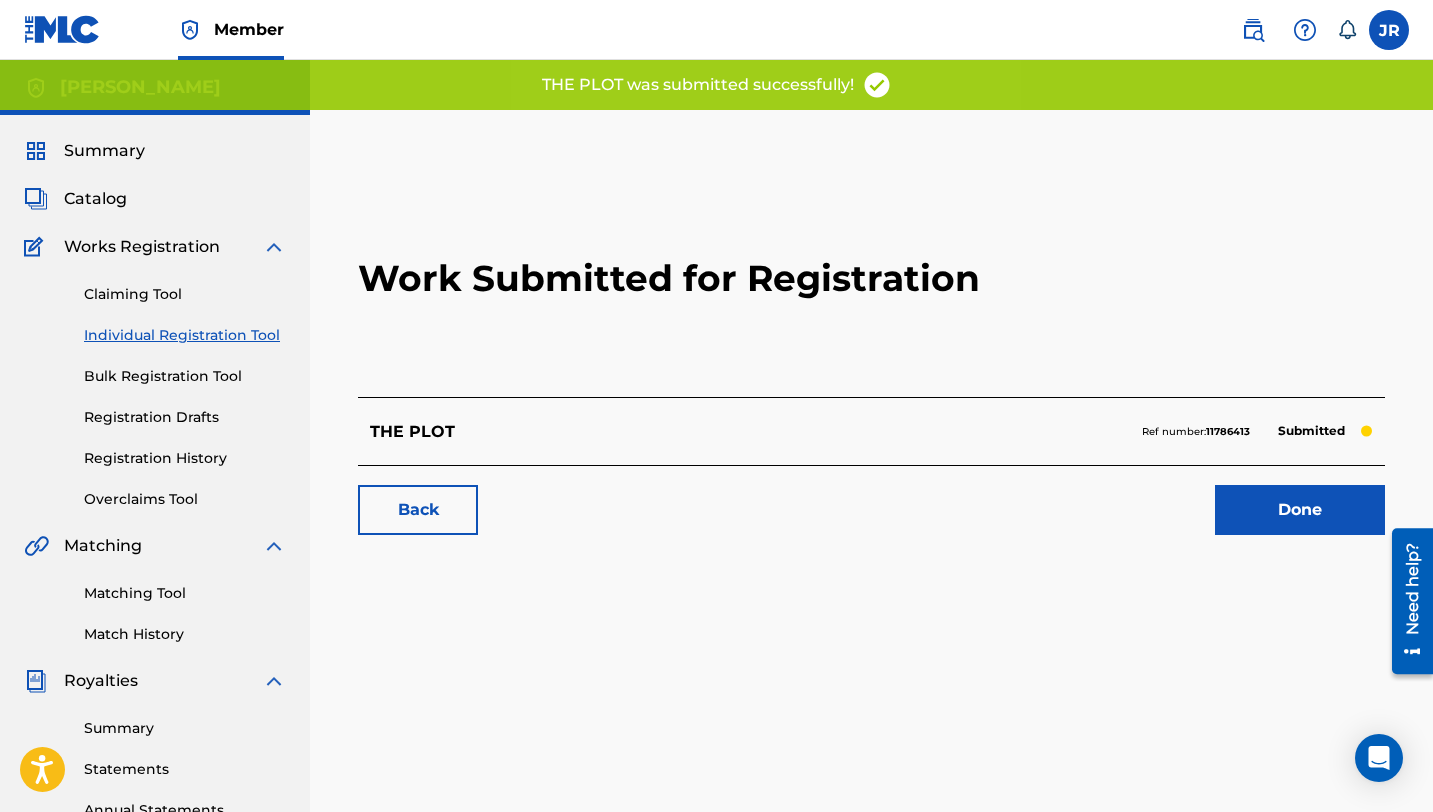 click on "Done" at bounding box center [1300, 510] 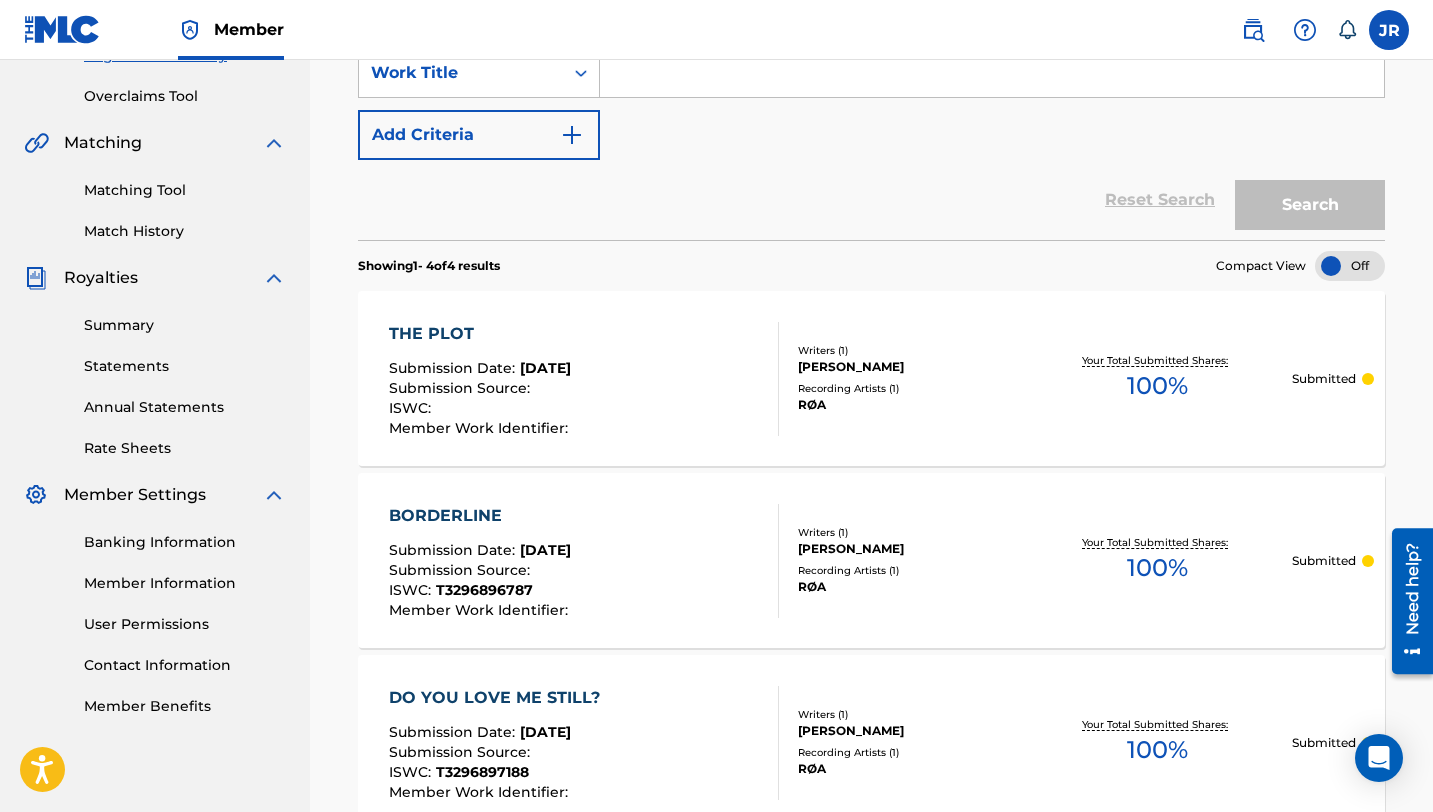 scroll, scrollTop: 0, scrollLeft: 0, axis: both 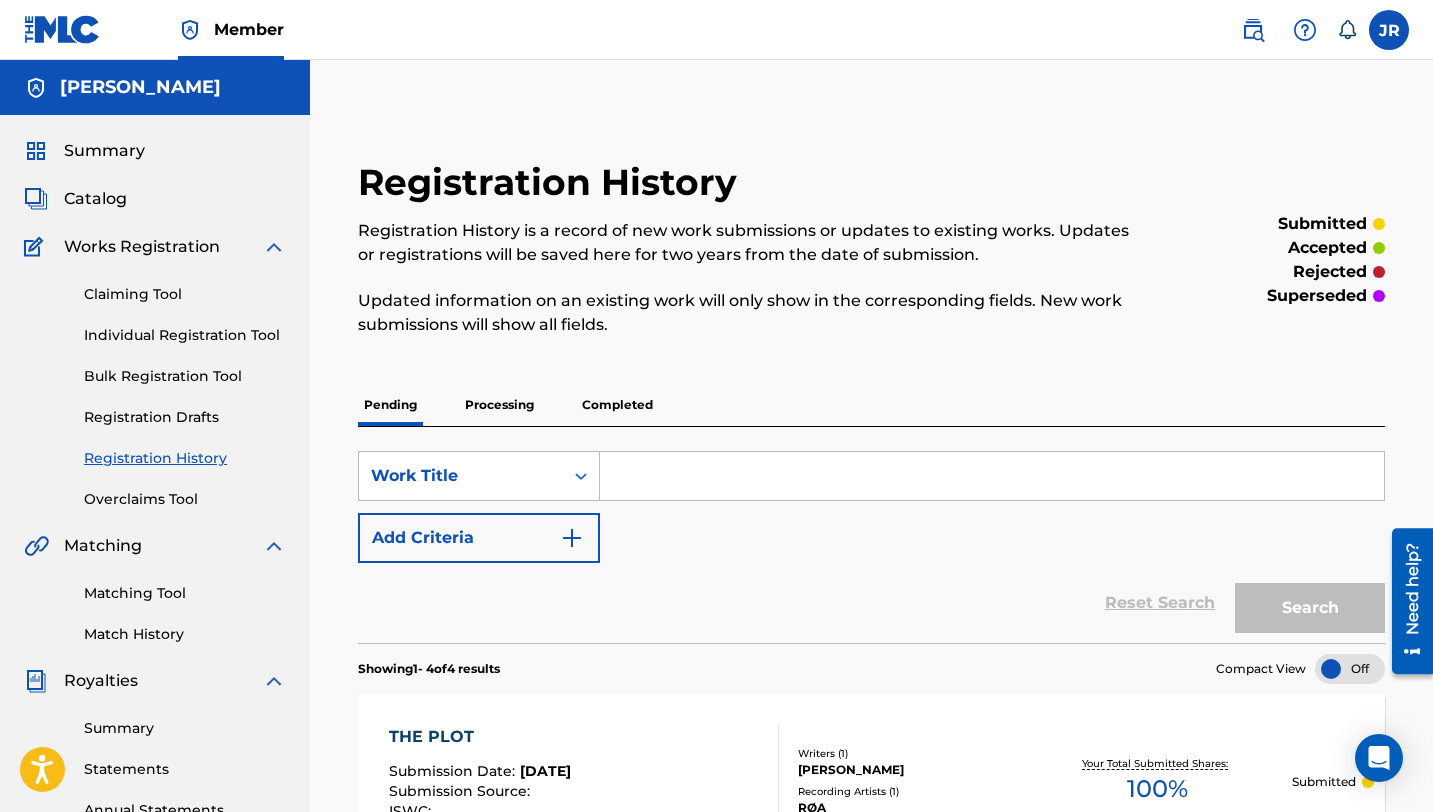 click on "Catalog" at bounding box center [95, 199] 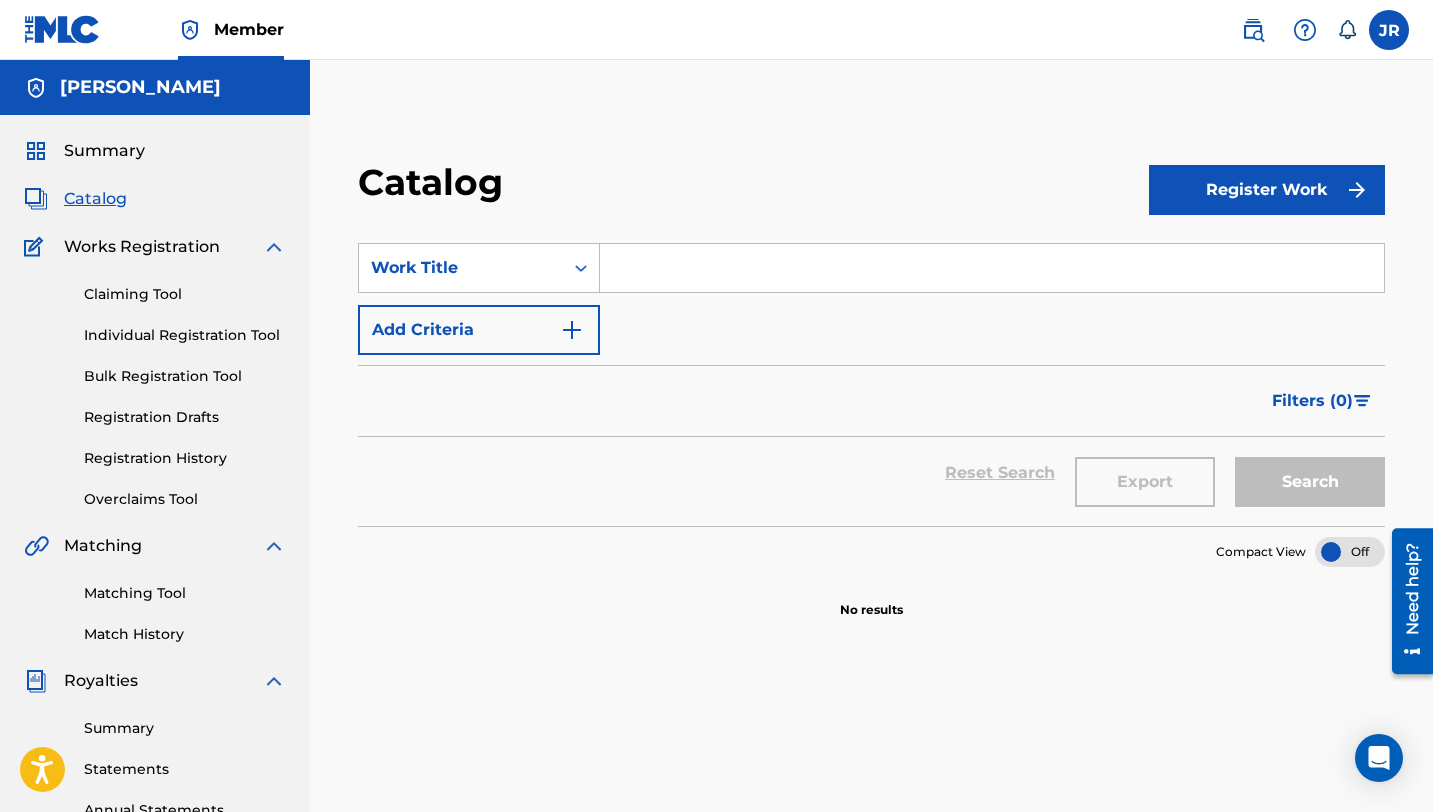 click on "Register Work" at bounding box center (1267, 190) 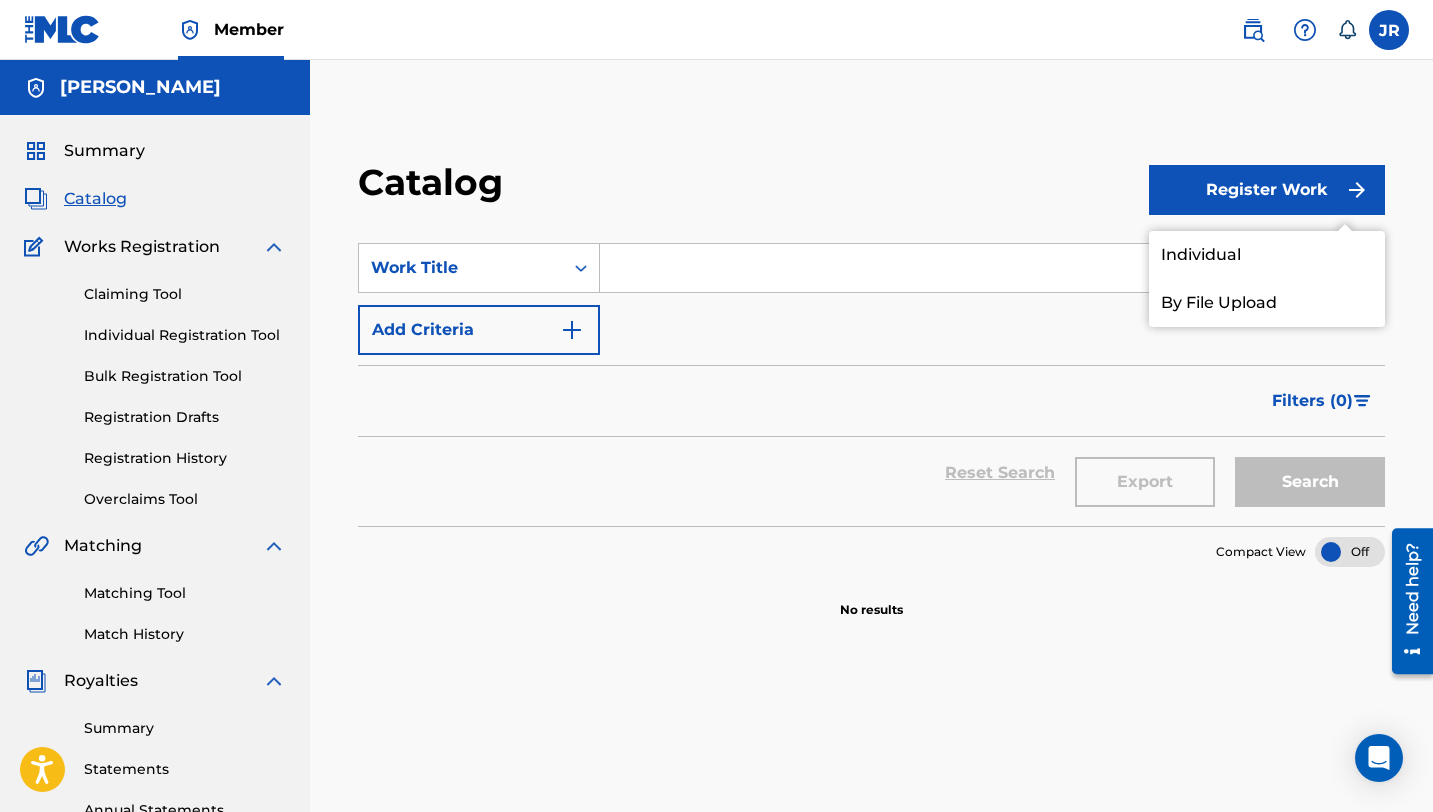 click on "Individual" at bounding box center [1267, 255] 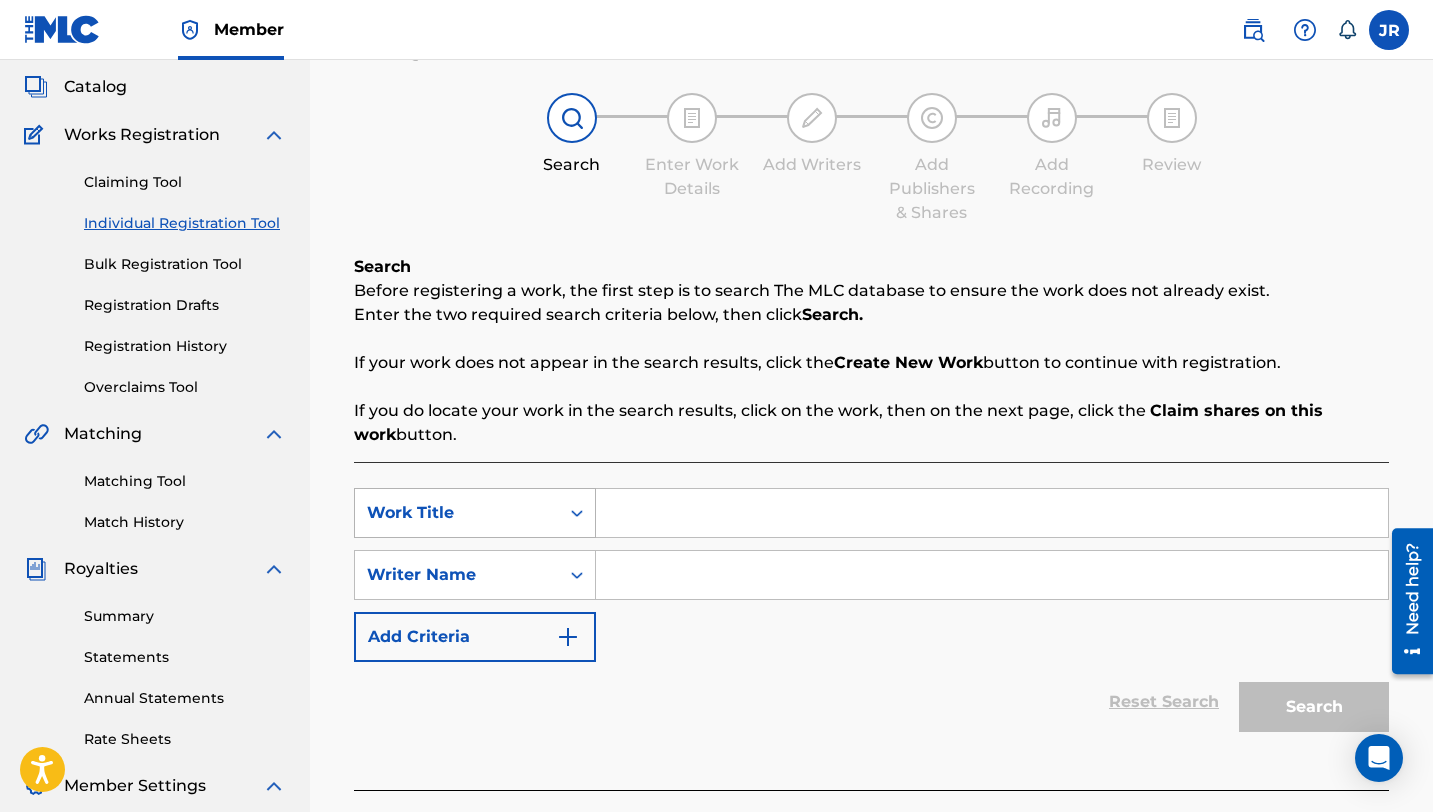 click on "Work Title" at bounding box center [475, 513] 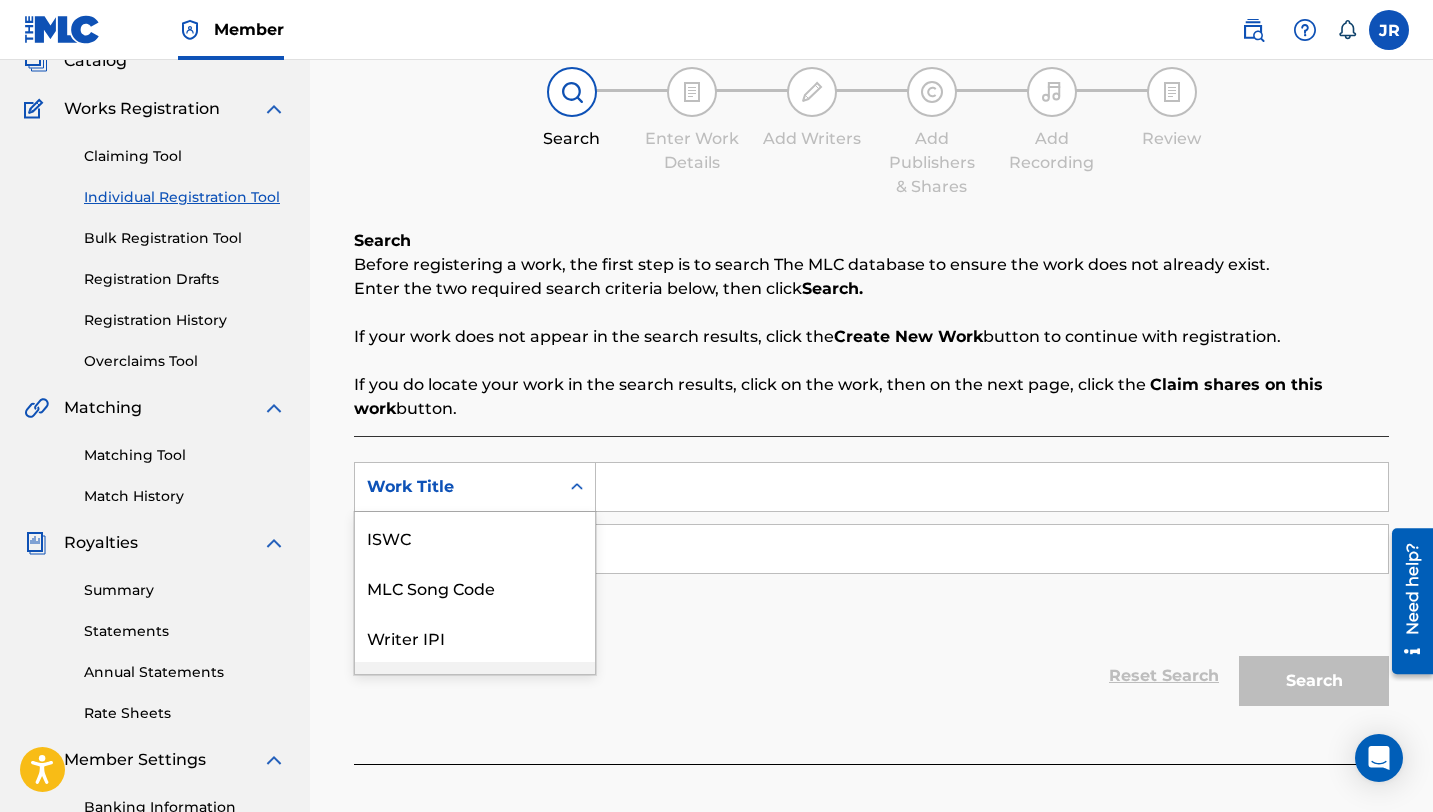 scroll, scrollTop: 139, scrollLeft: 0, axis: vertical 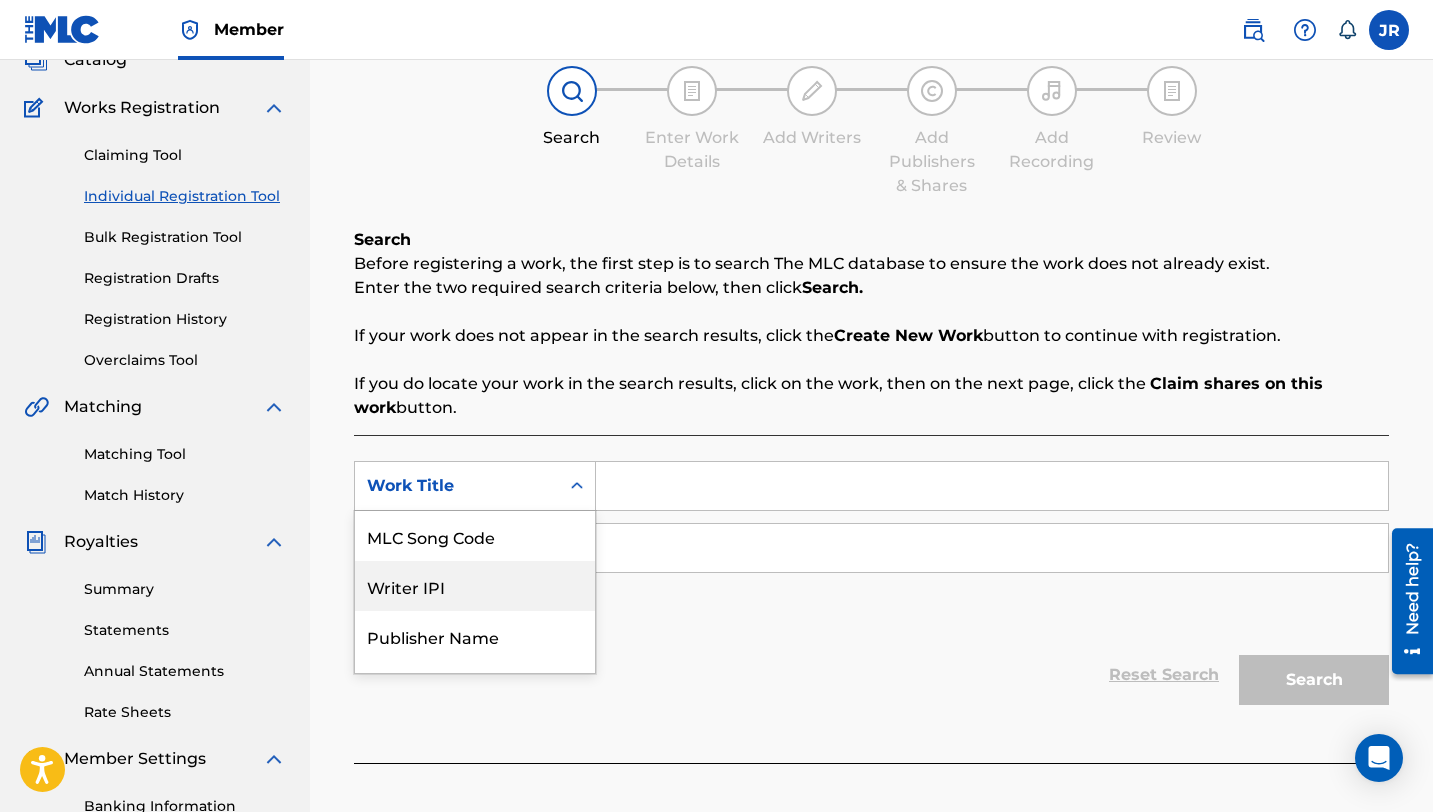 click on "Writer IPI" at bounding box center [475, 586] 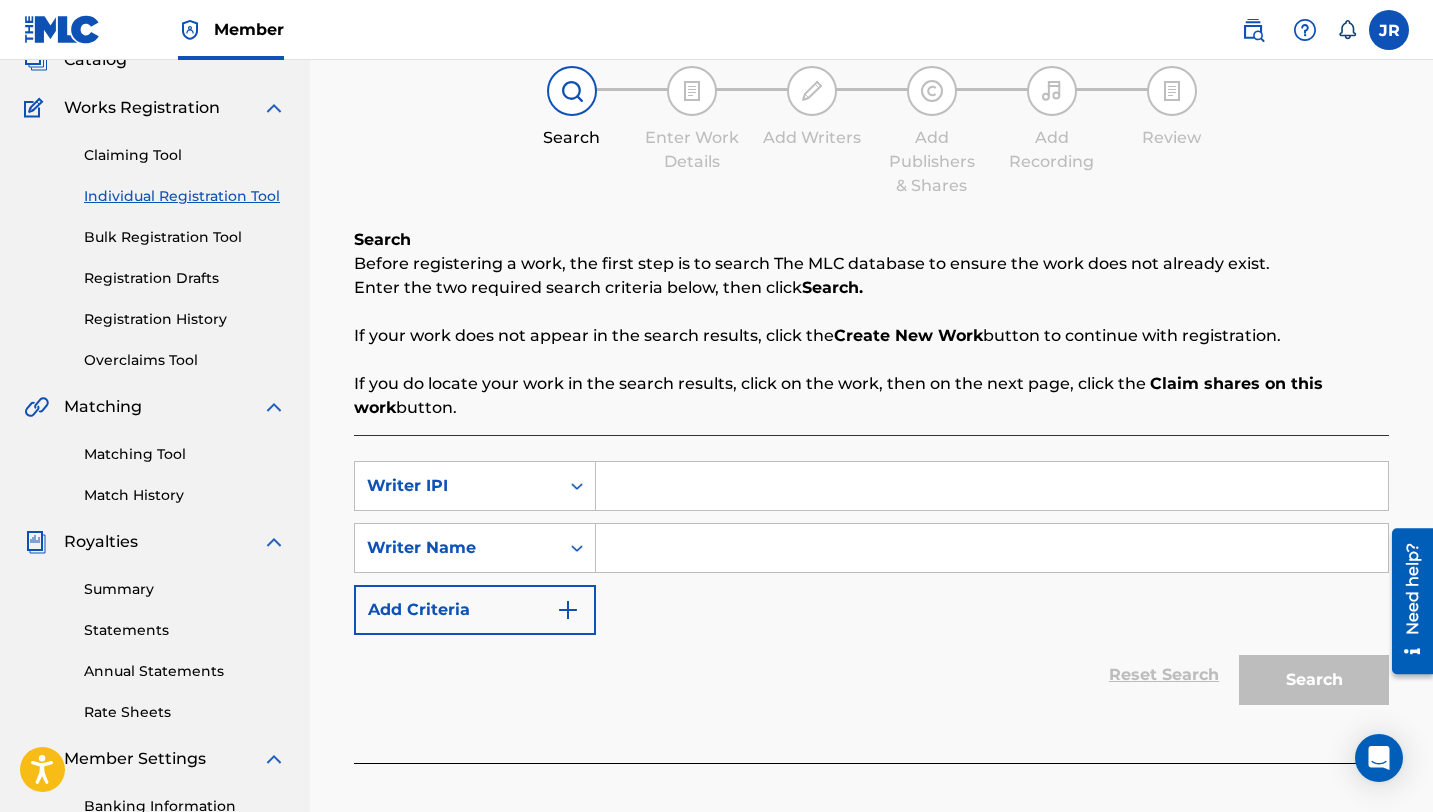 click at bounding box center [992, 486] 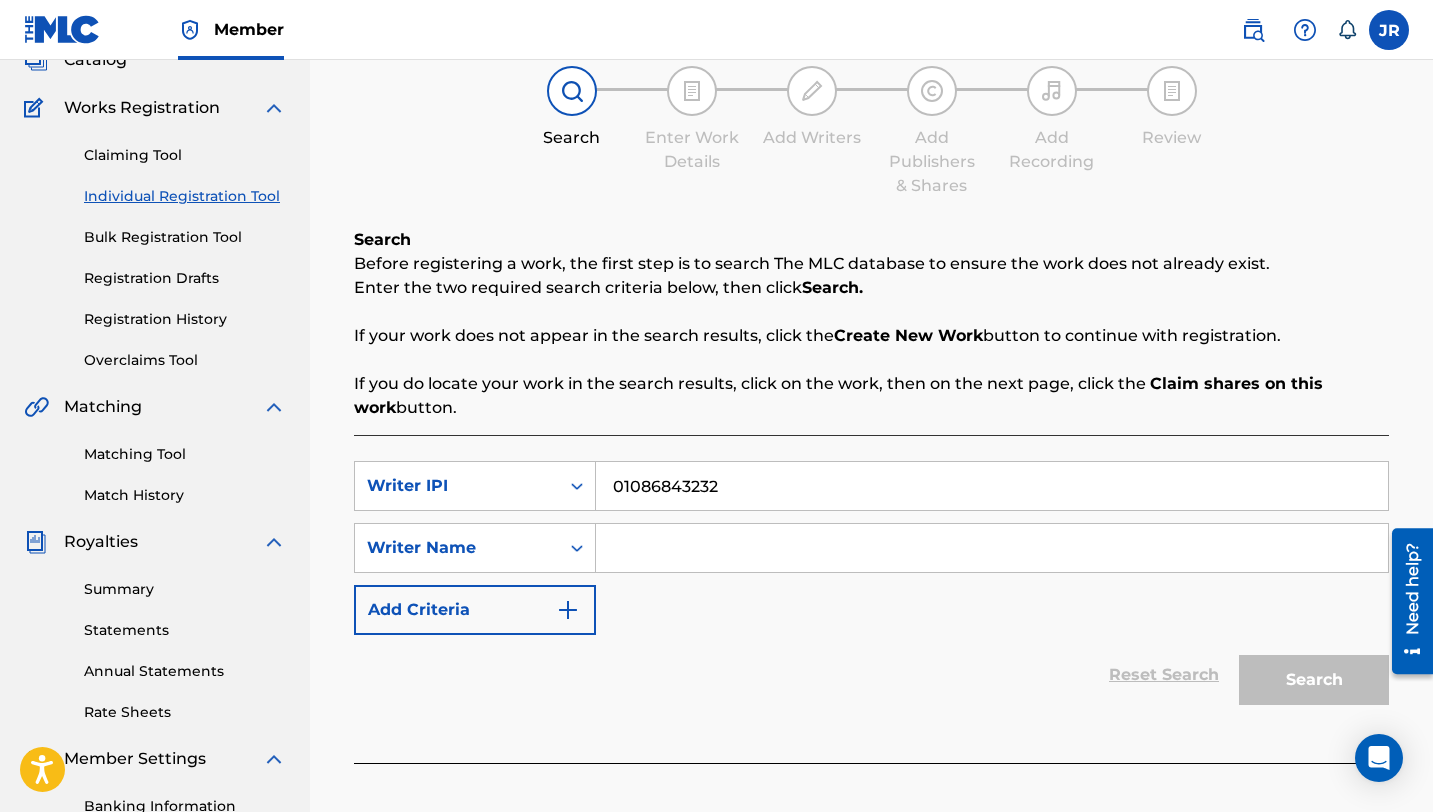 click at bounding box center [992, 548] 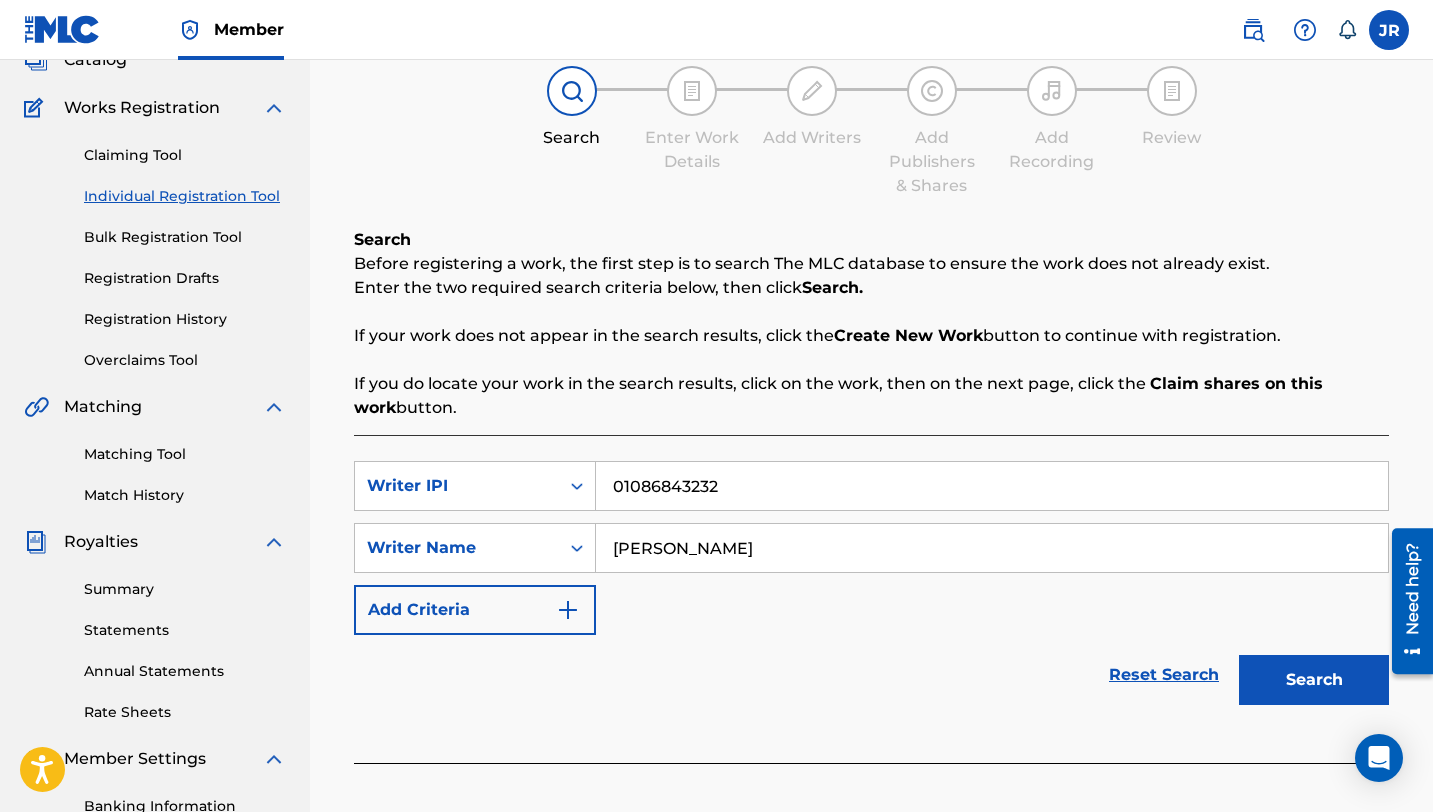 scroll, scrollTop: 428, scrollLeft: 0, axis: vertical 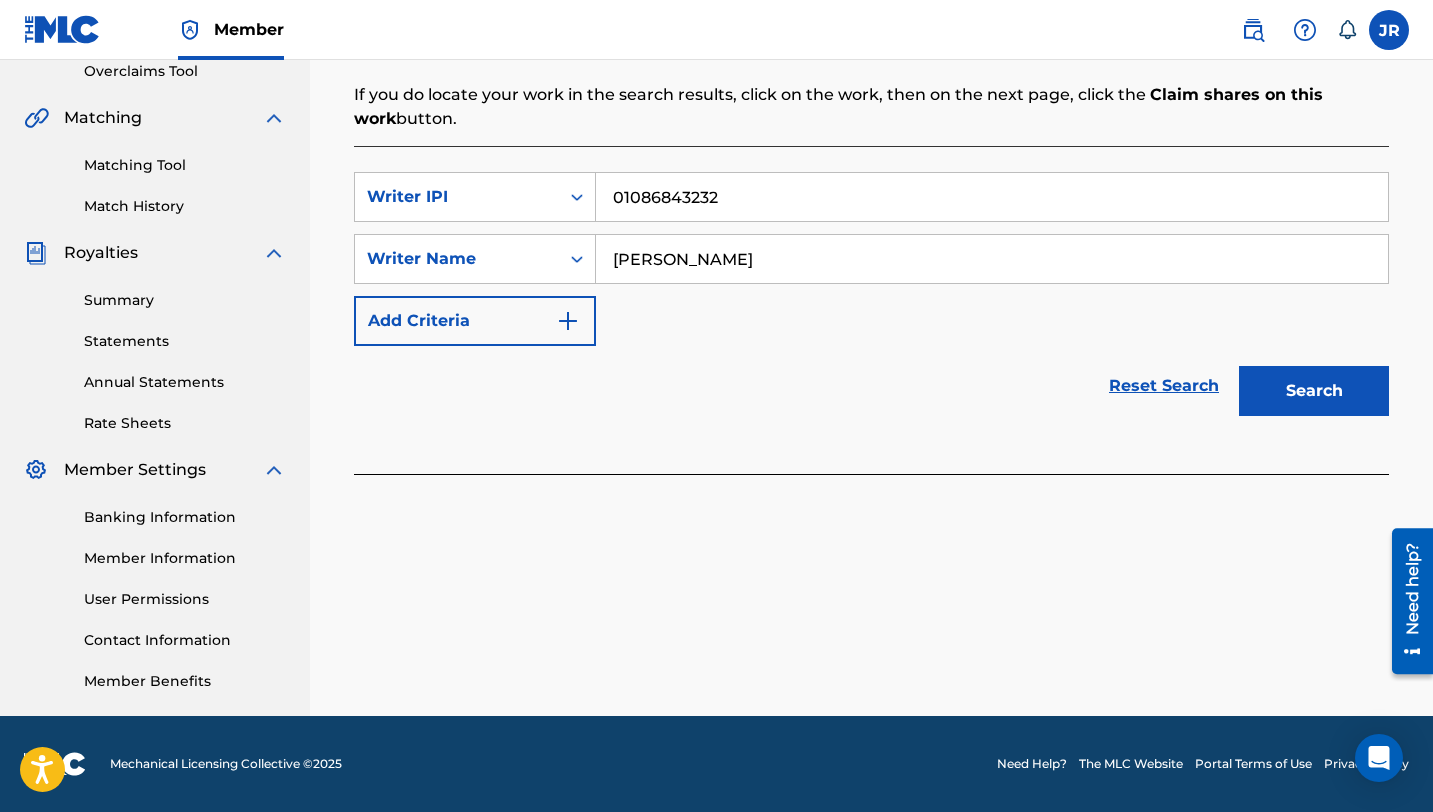 click on "Search" at bounding box center [1314, 391] 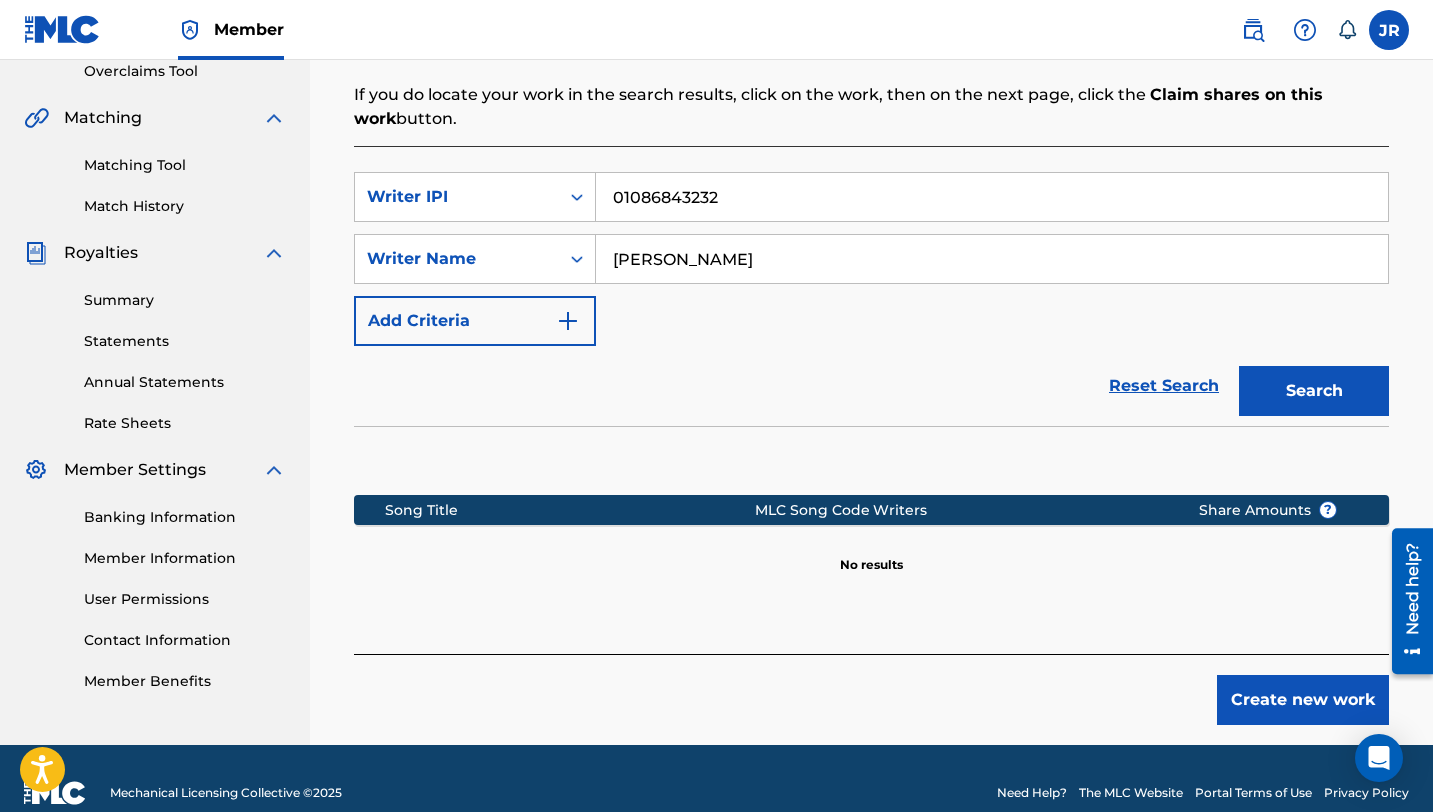 click on "Create new work" at bounding box center [1303, 700] 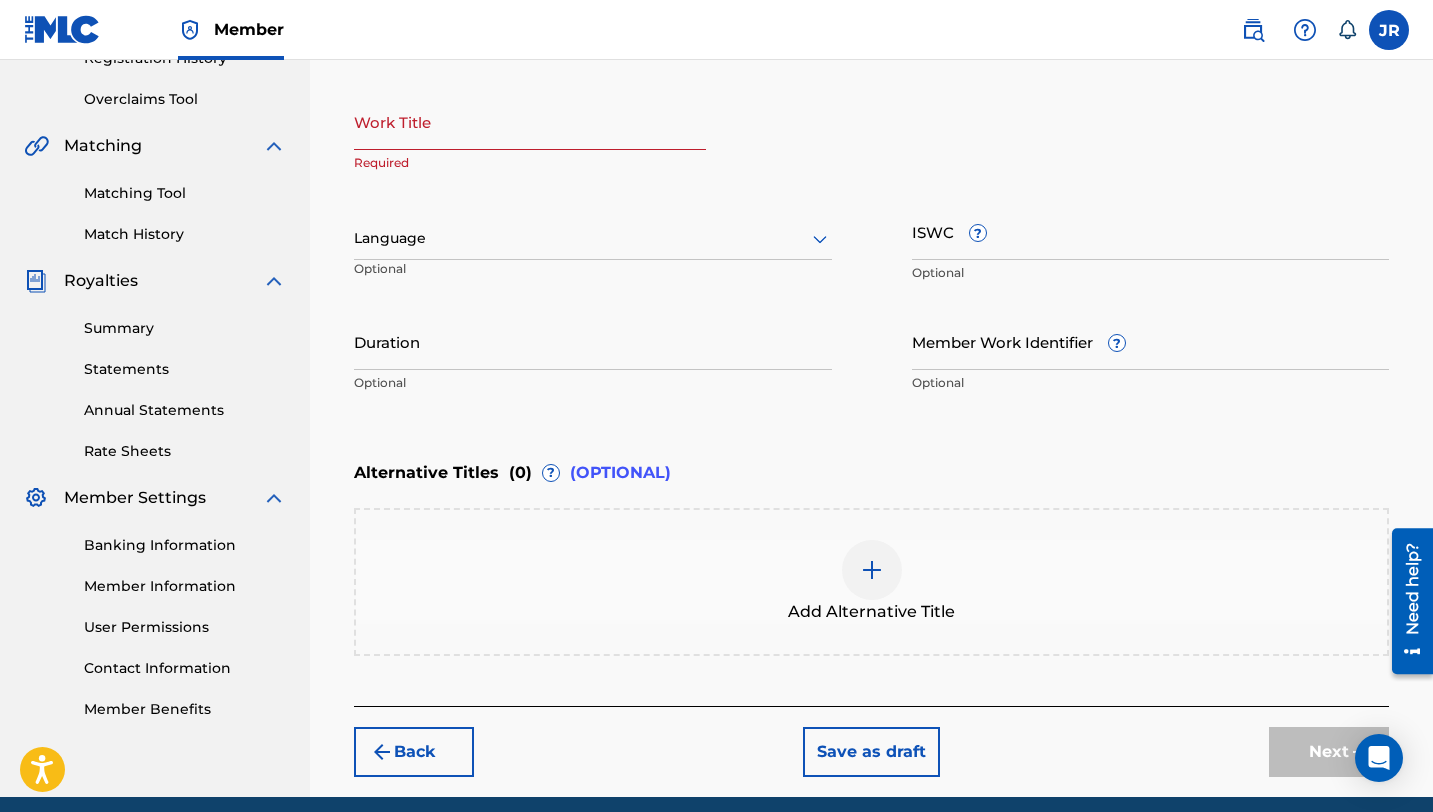 scroll, scrollTop: 391, scrollLeft: 0, axis: vertical 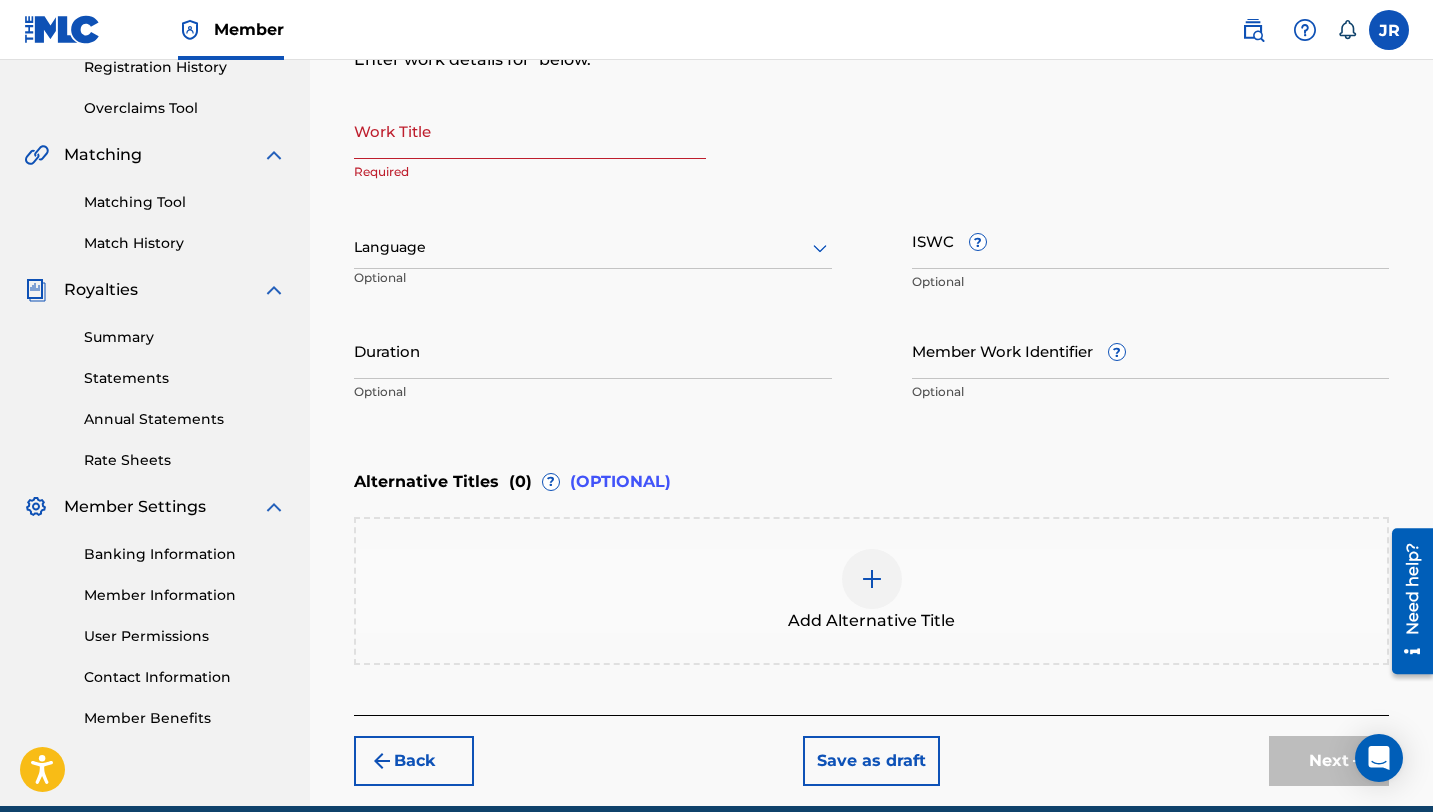 click on "Work Title" at bounding box center (530, 130) 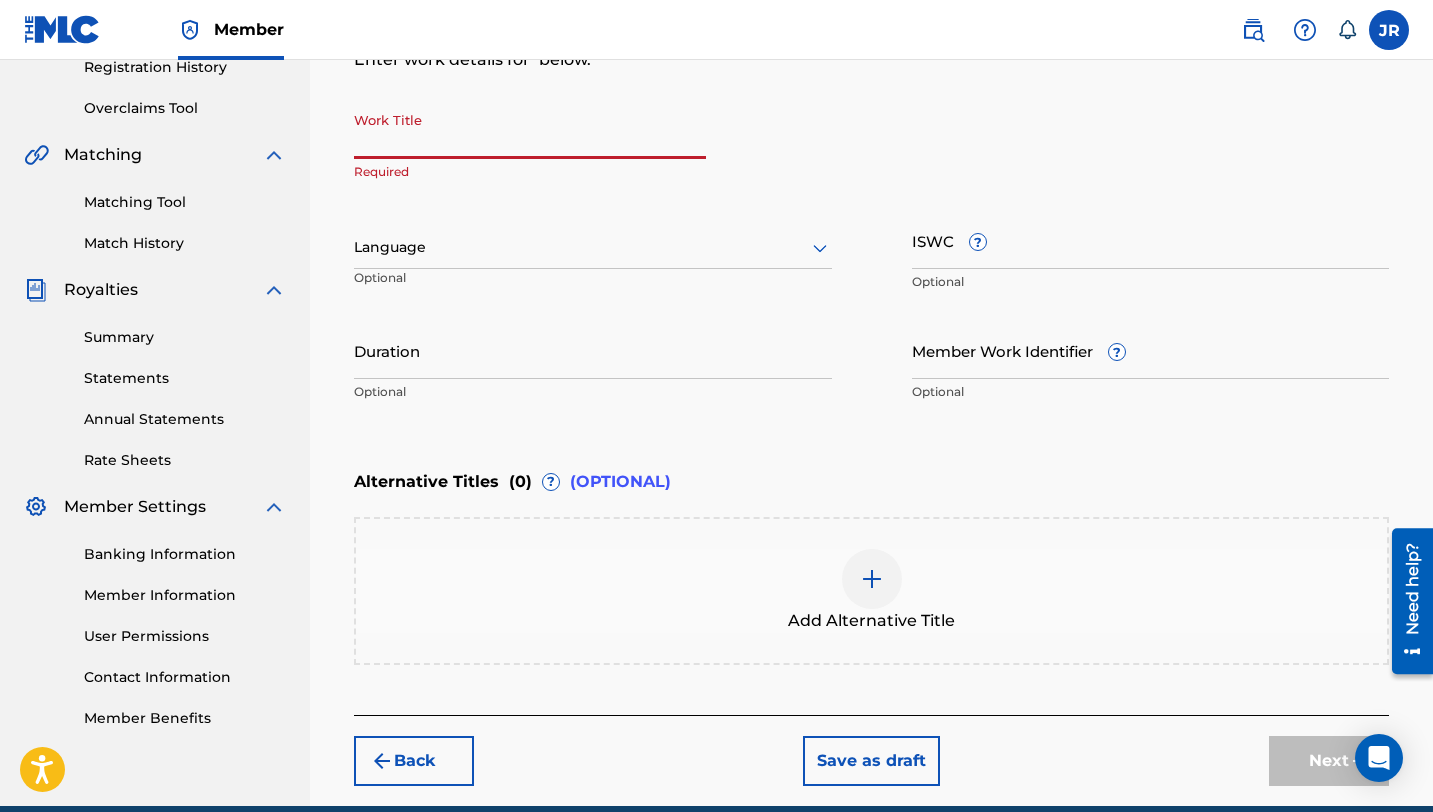 type on "I" 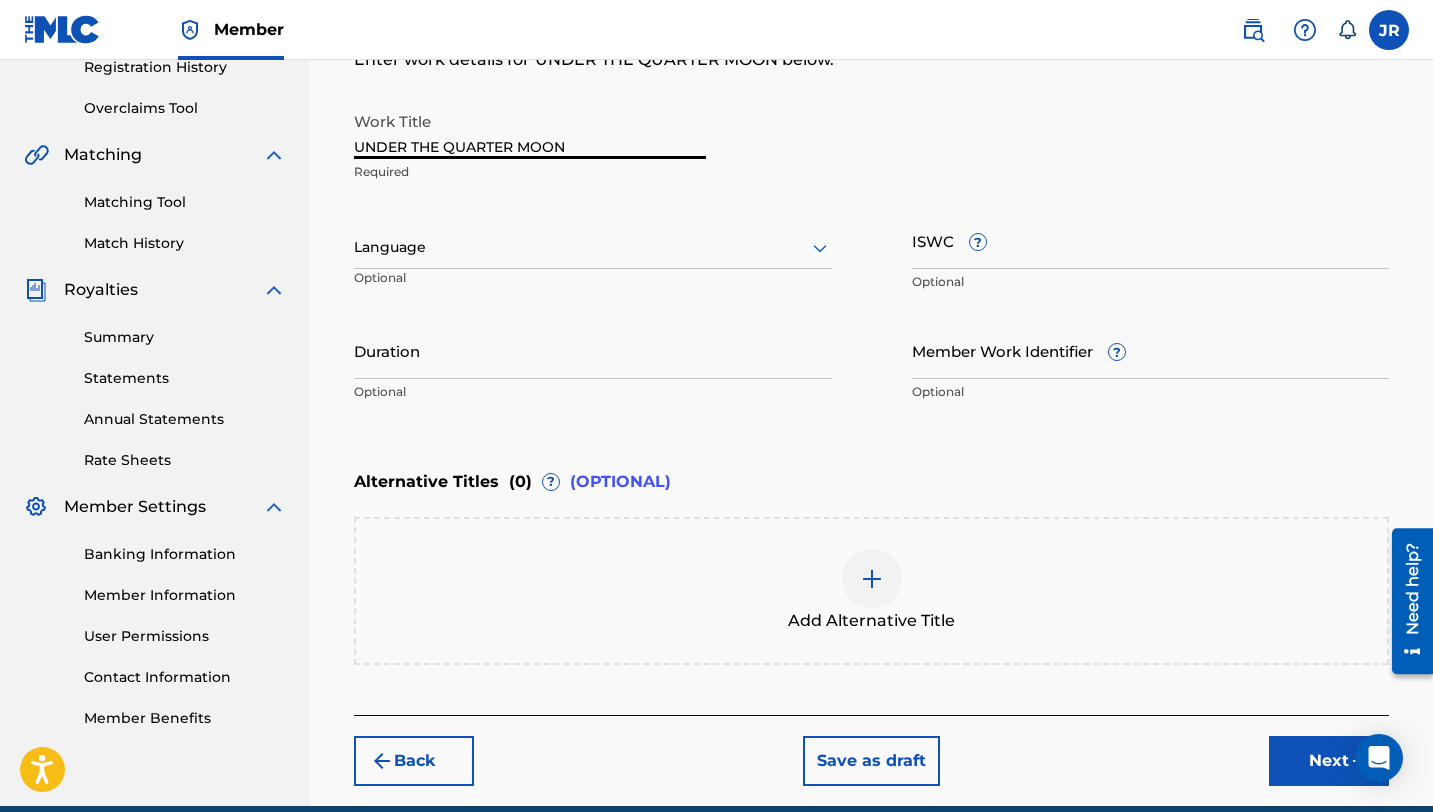type on "UNDER THE QUARTER MOON" 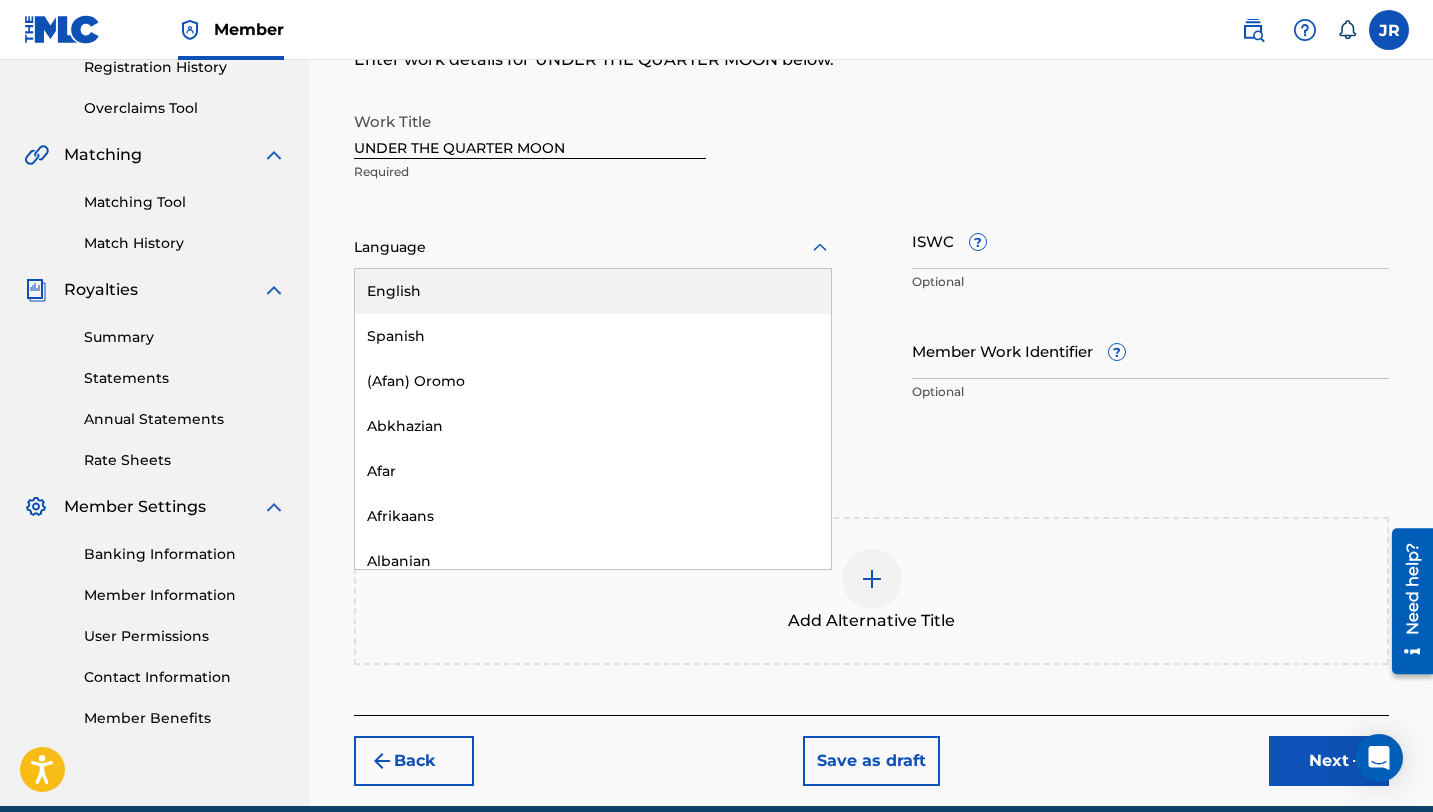 click on "English" at bounding box center (593, 291) 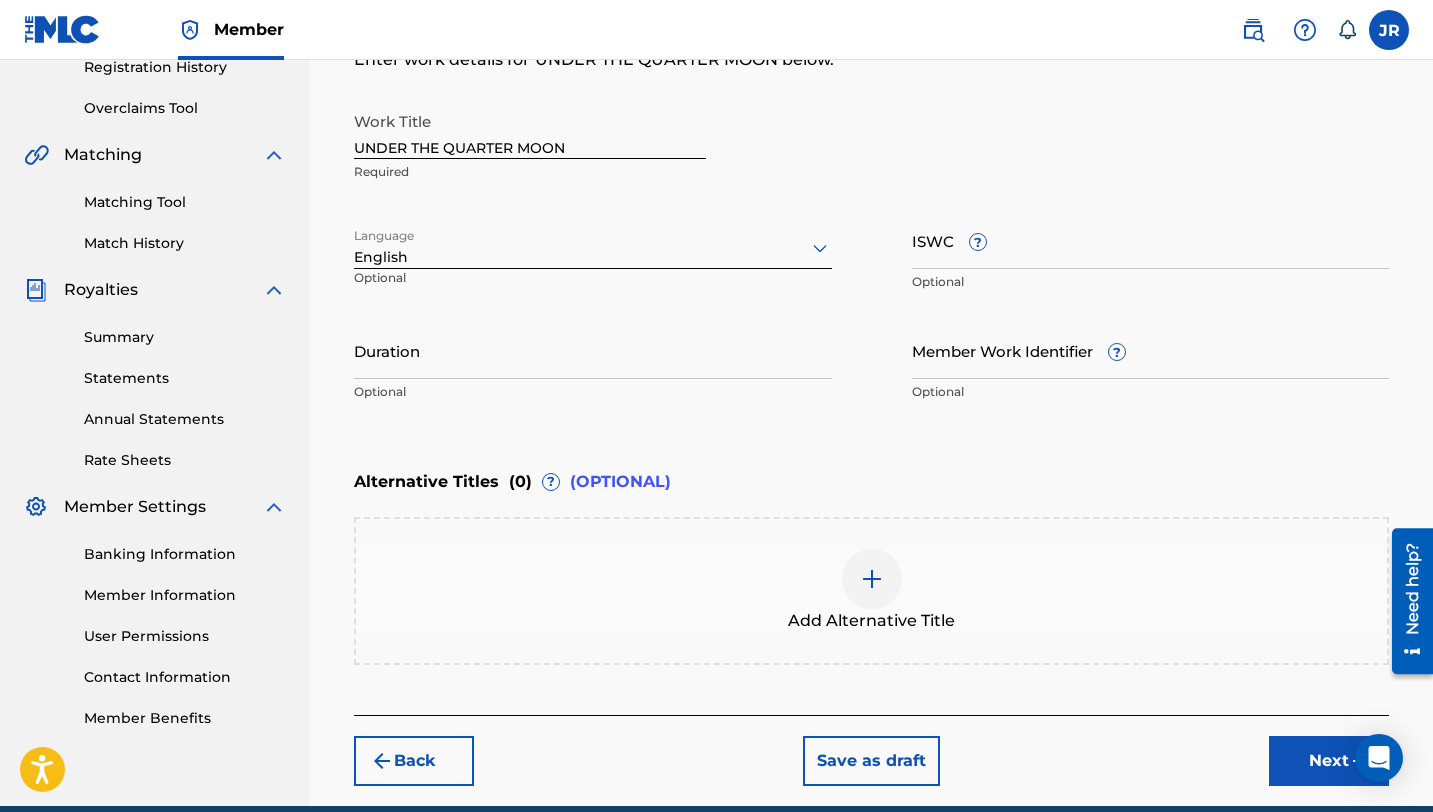 click on "Next" at bounding box center (1329, 761) 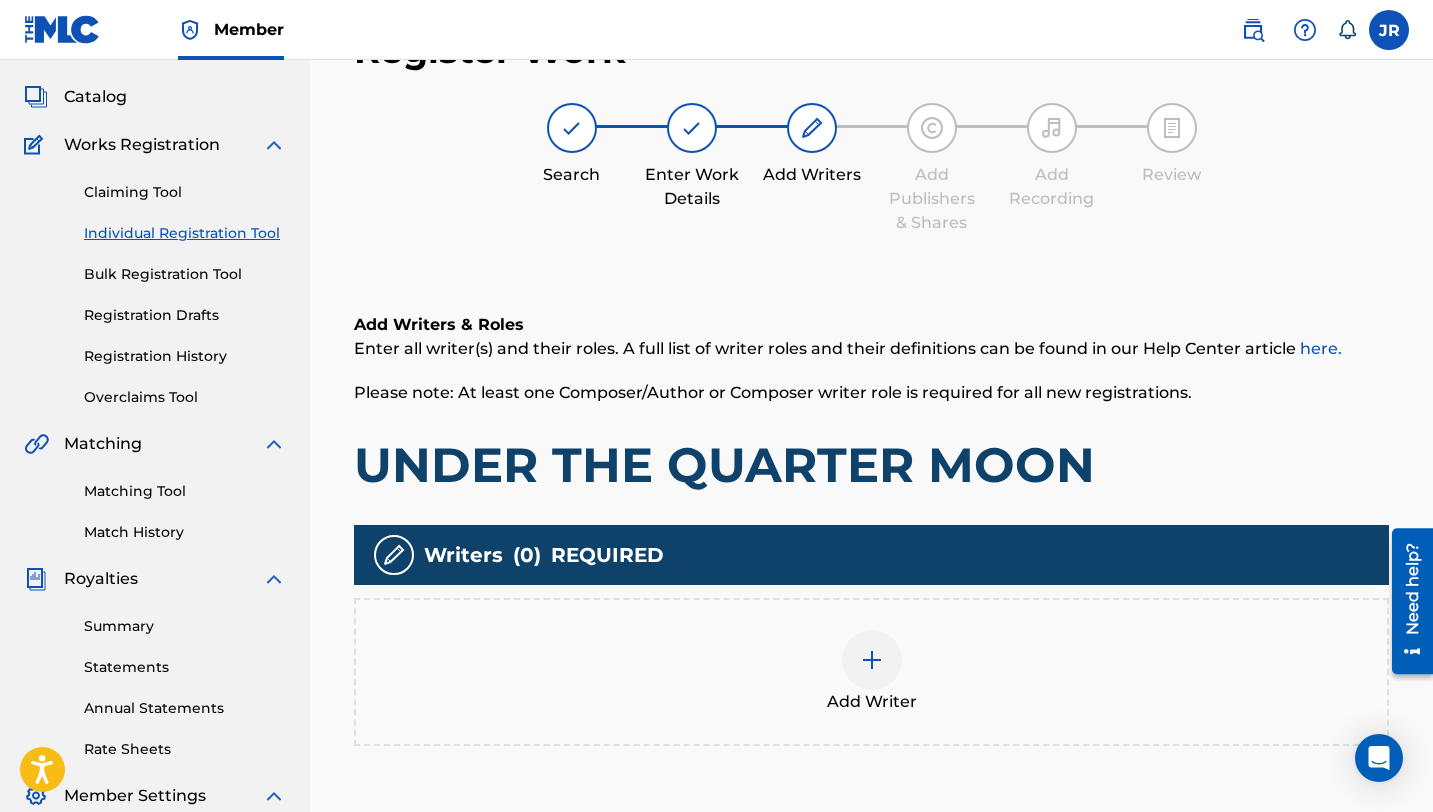 scroll, scrollTop: 90, scrollLeft: 0, axis: vertical 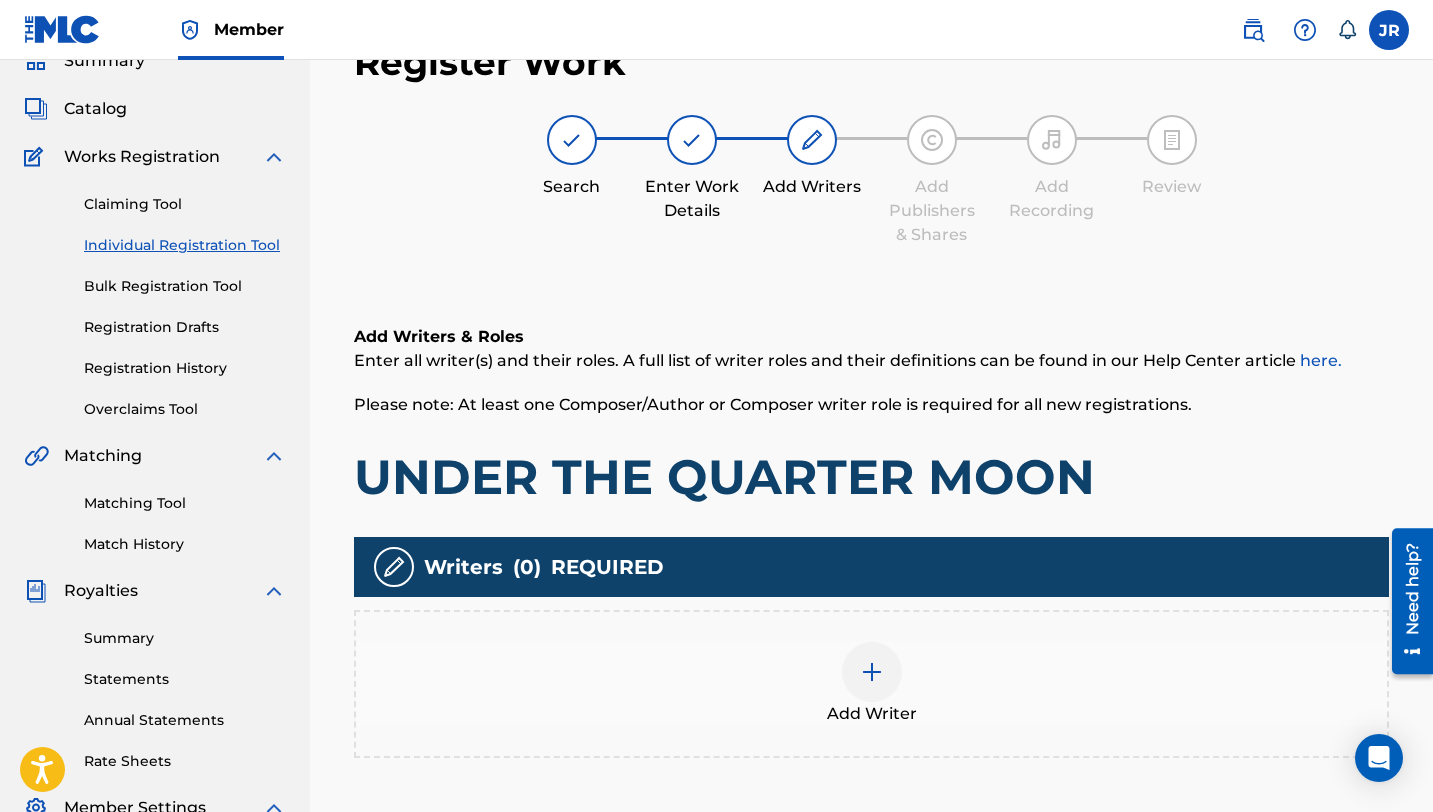 click at bounding box center [872, 672] 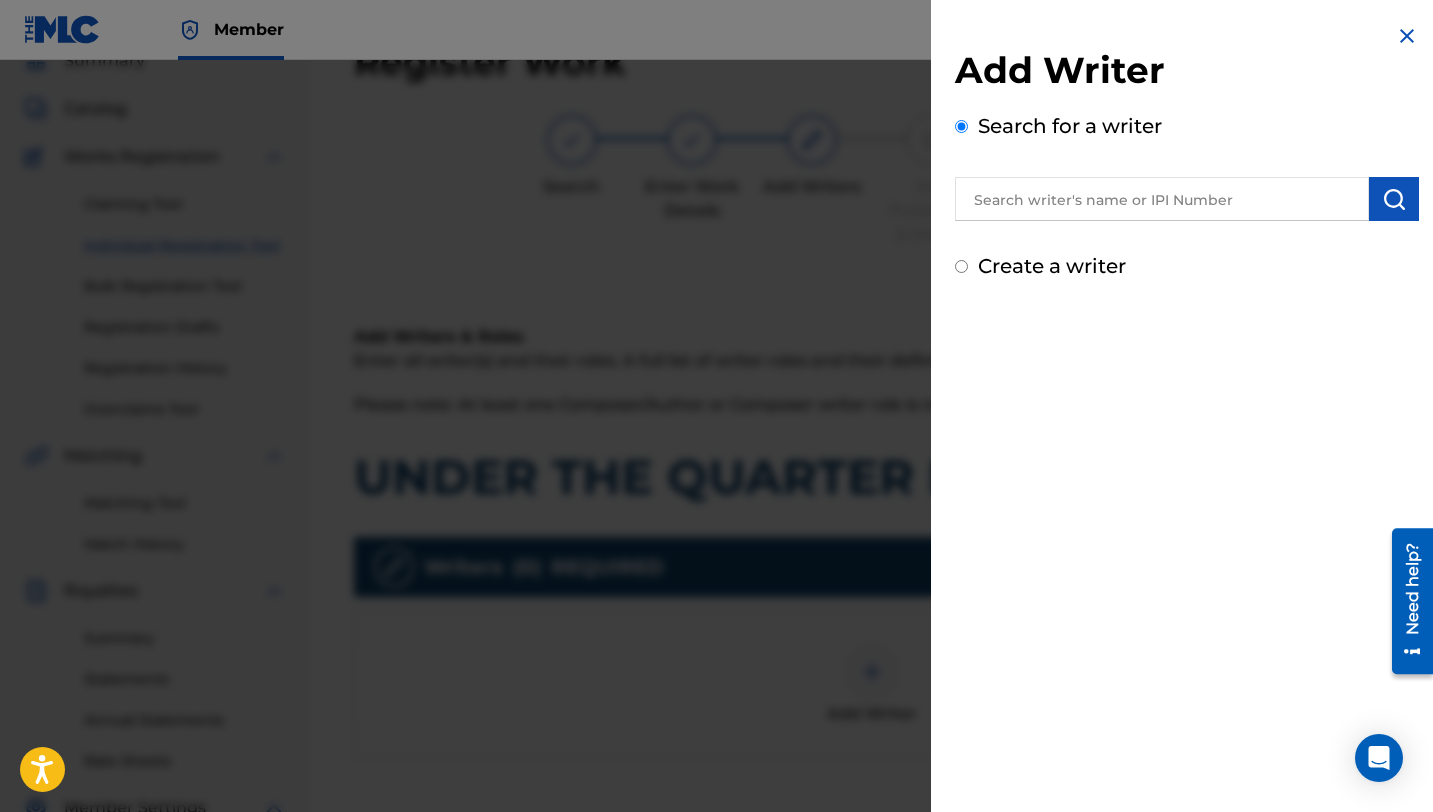 click on "Create a writer" at bounding box center (961, 266) 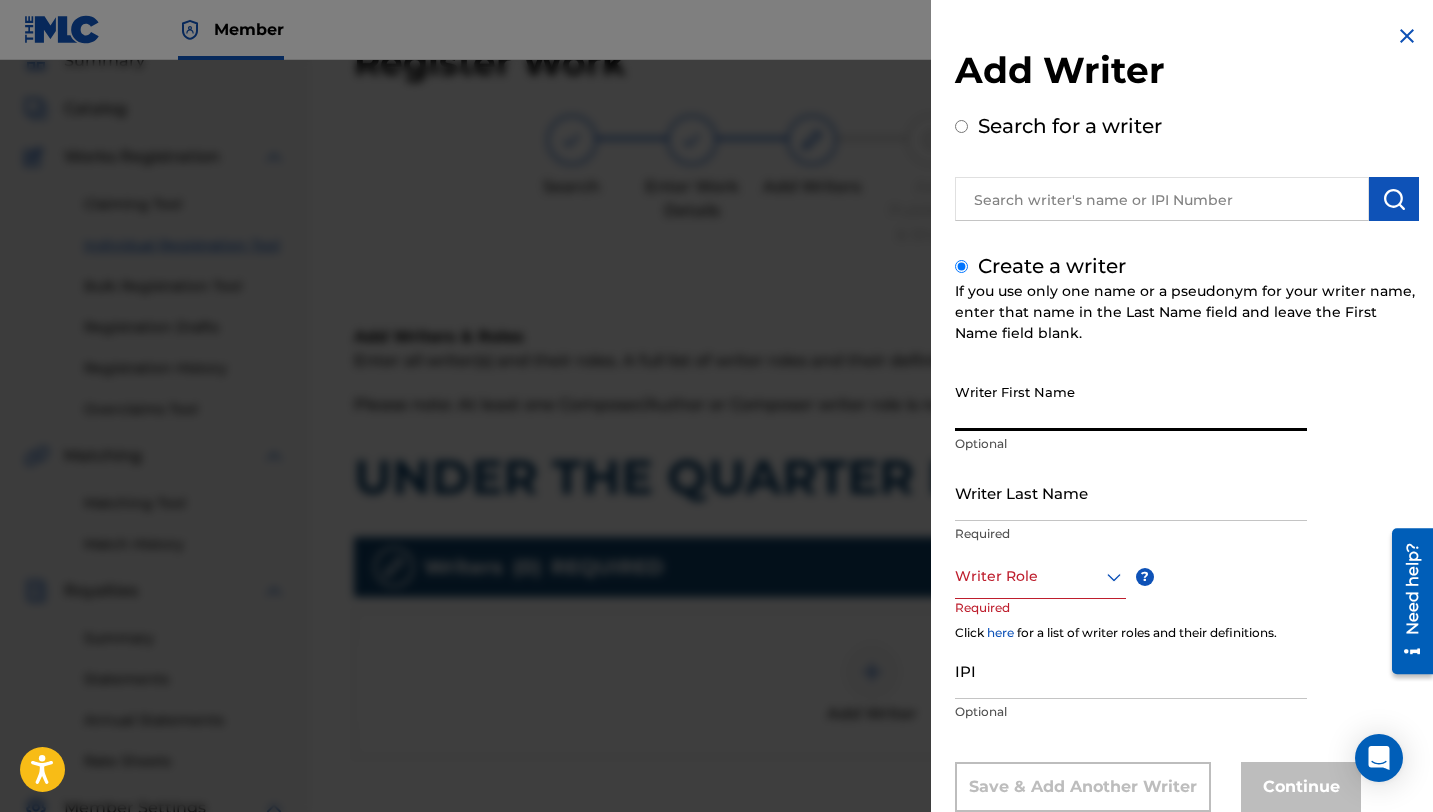 click on "Writer First Name" at bounding box center [1131, 402] 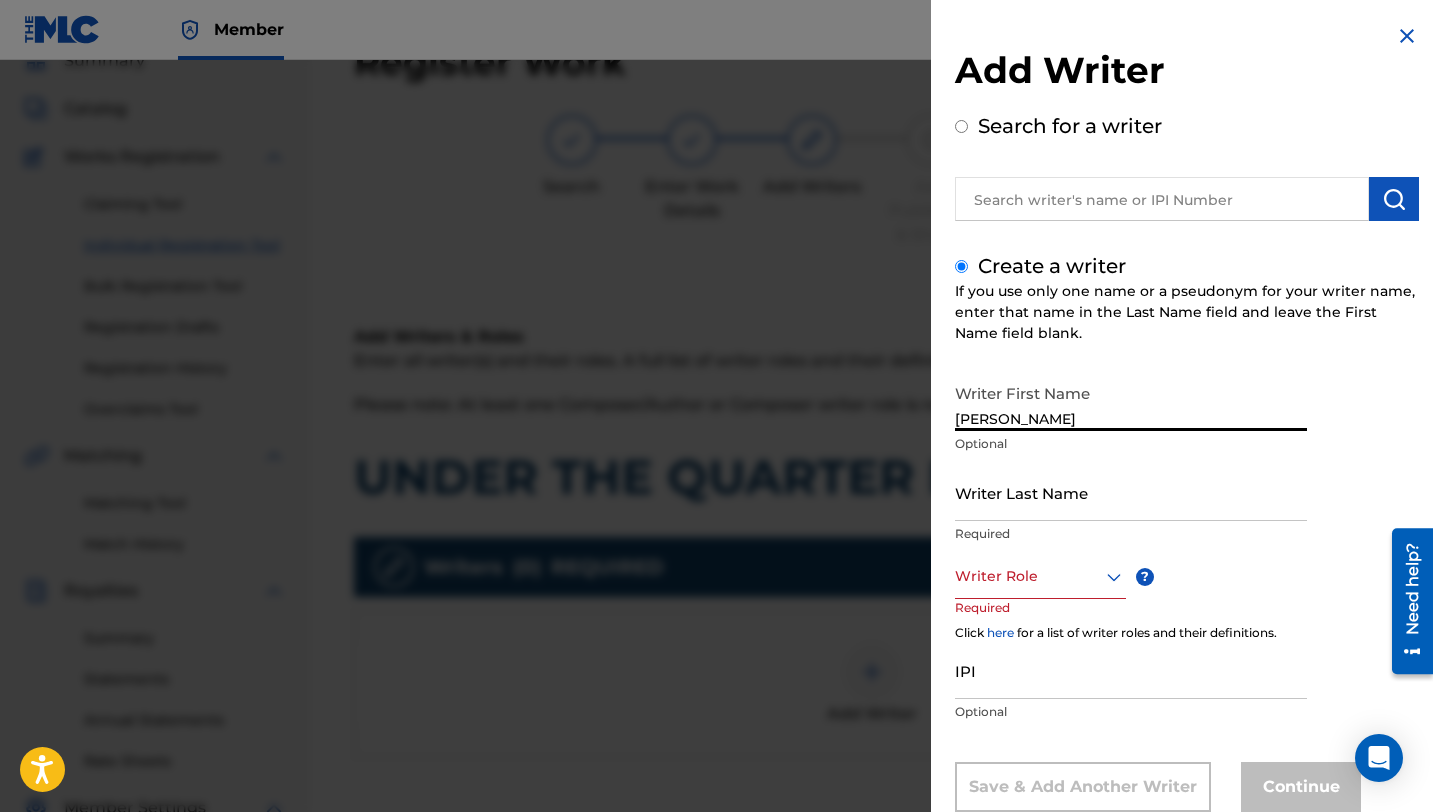 type on "[PERSON_NAME]" 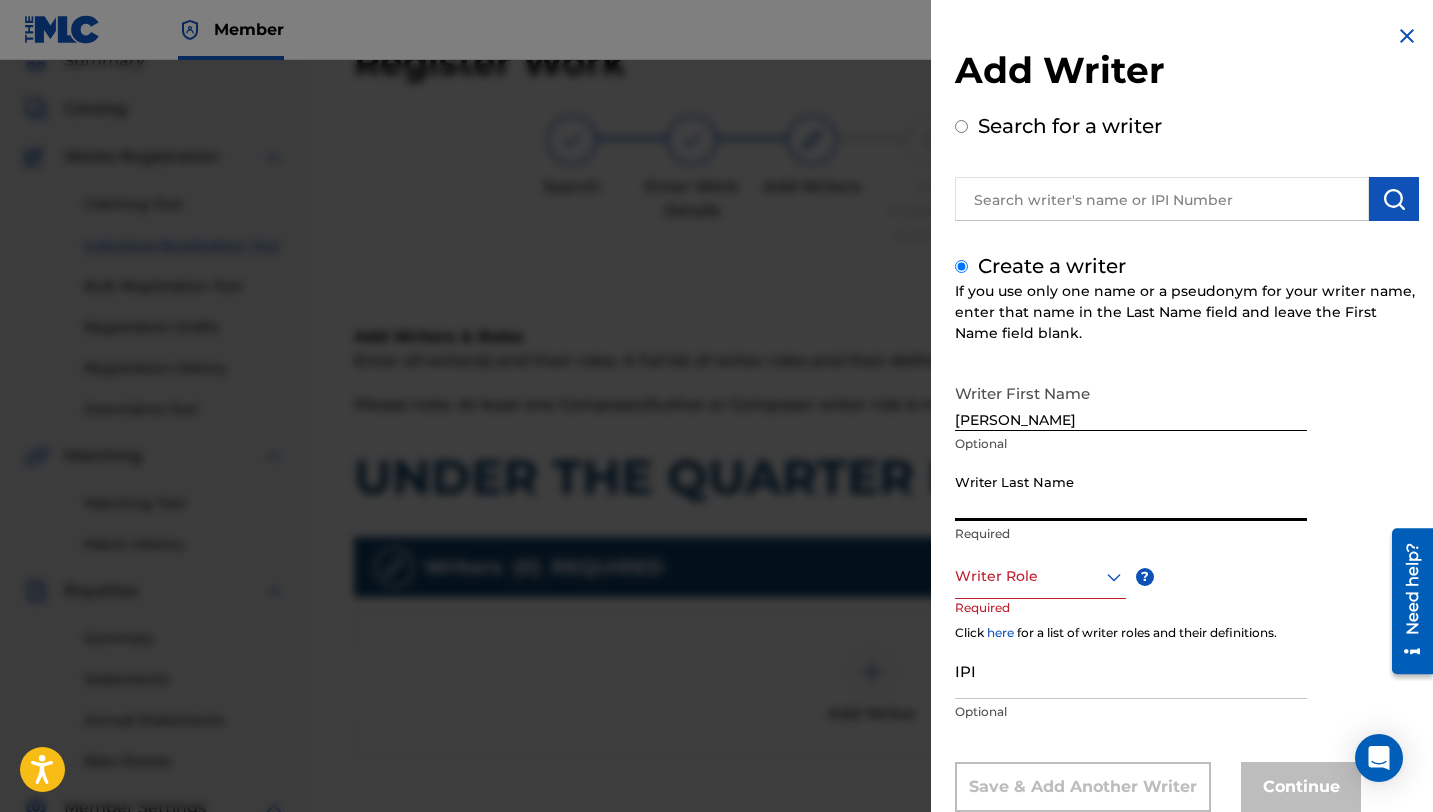 click on "Writer Last Name" at bounding box center [1131, 492] 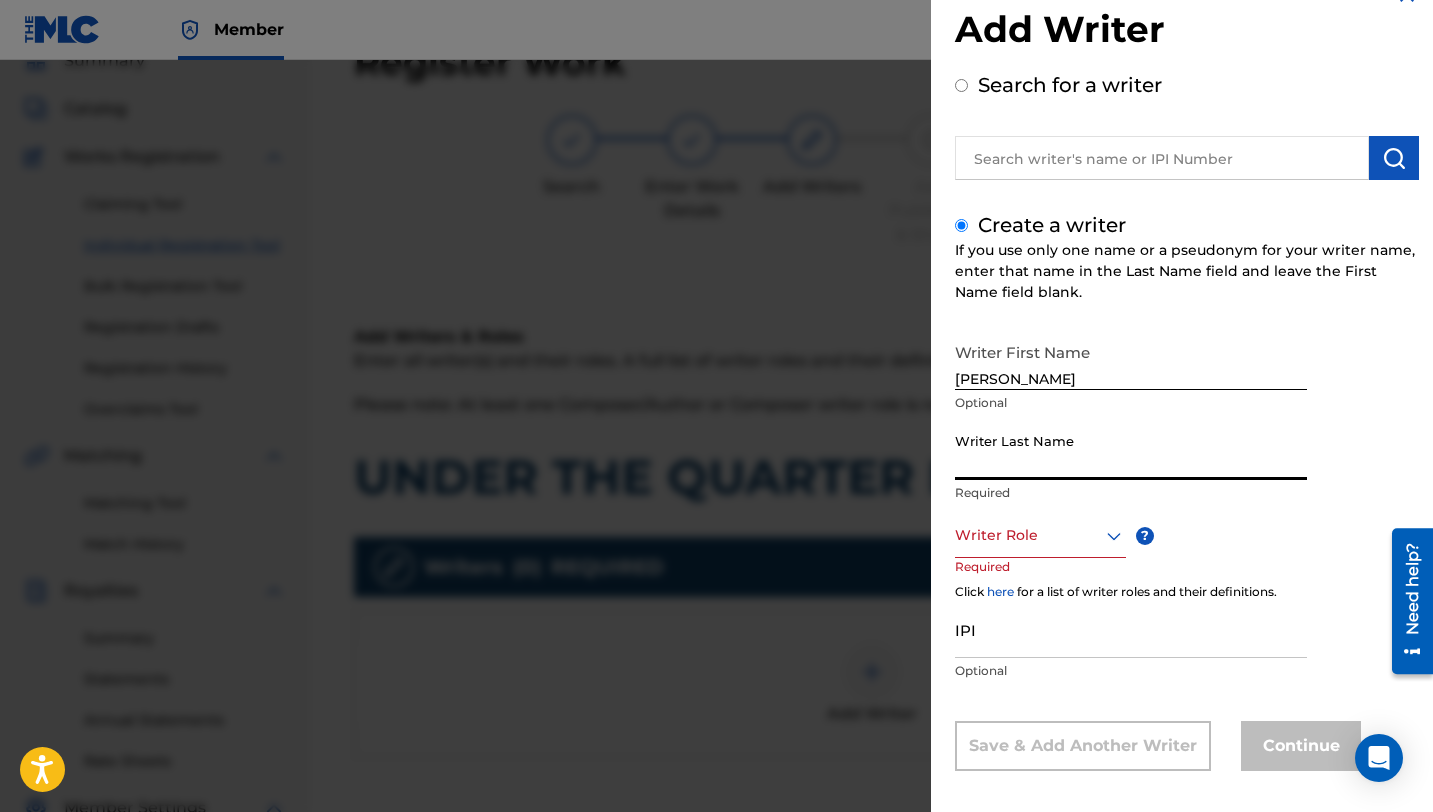 scroll, scrollTop: 54, scrollLeft: 0, axis: vertical 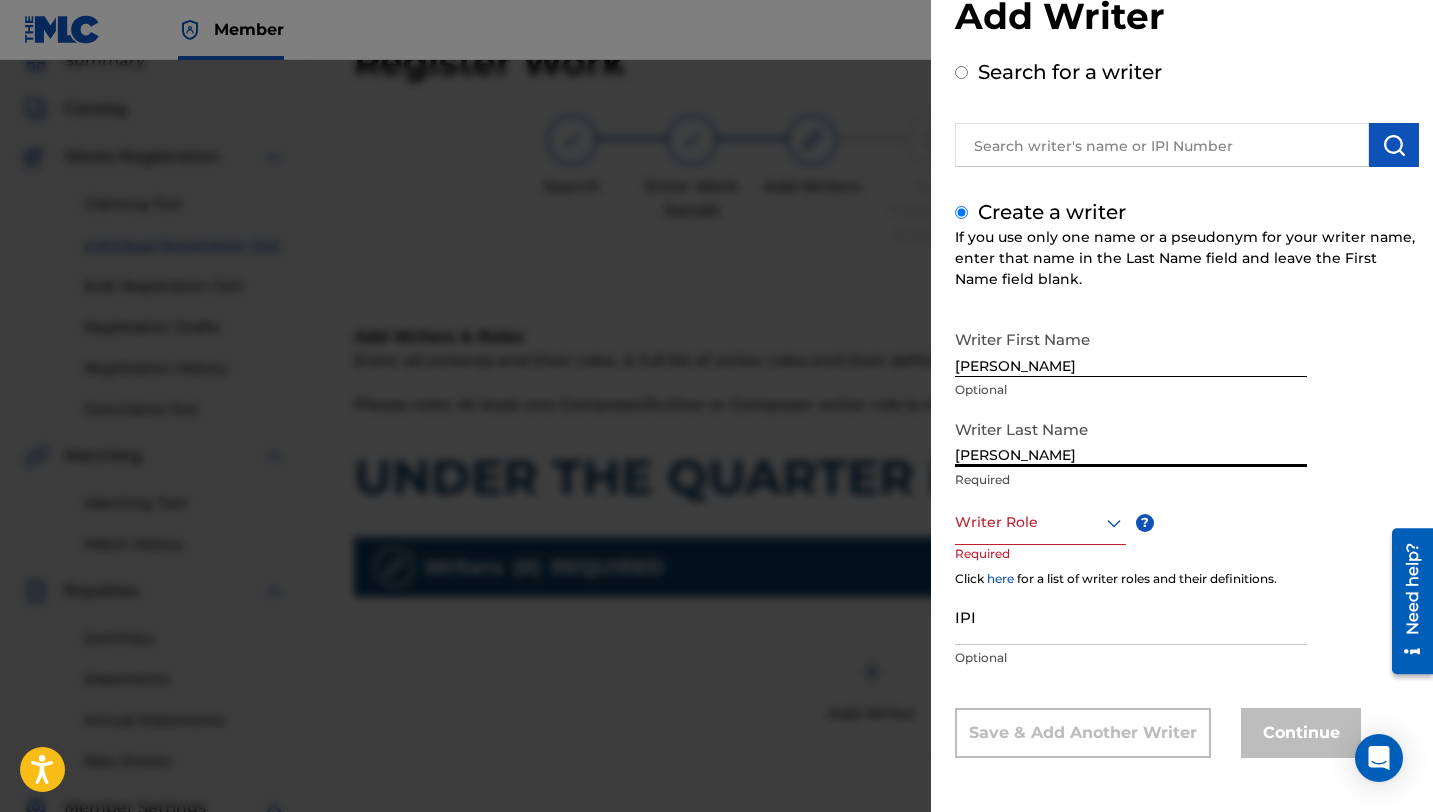 type on "[PERSON_NAME]" 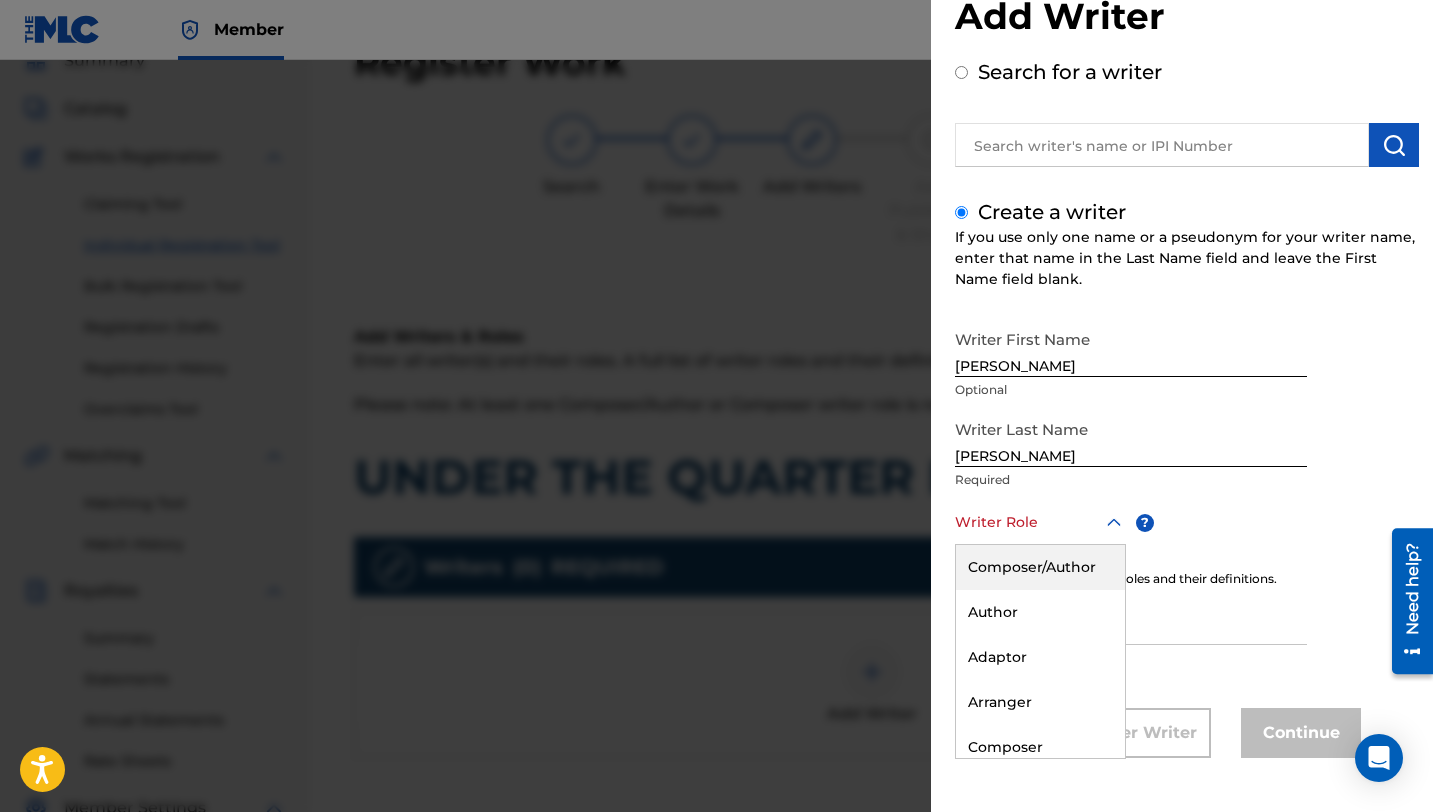 scroll, scrollTop: 54, scrollLeft: 0, axis: vertical 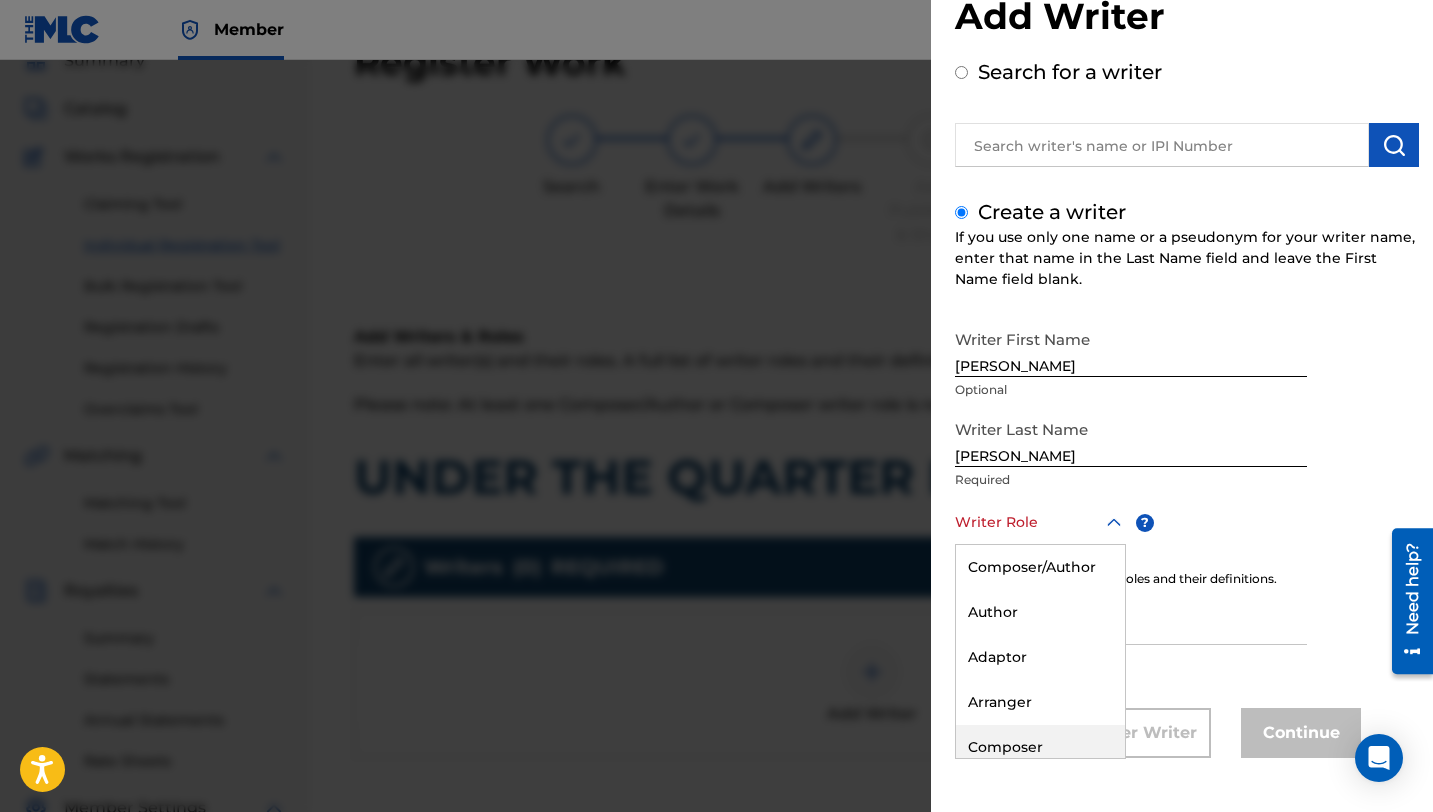 click on "Composer" at bounding box center (1040, 747) 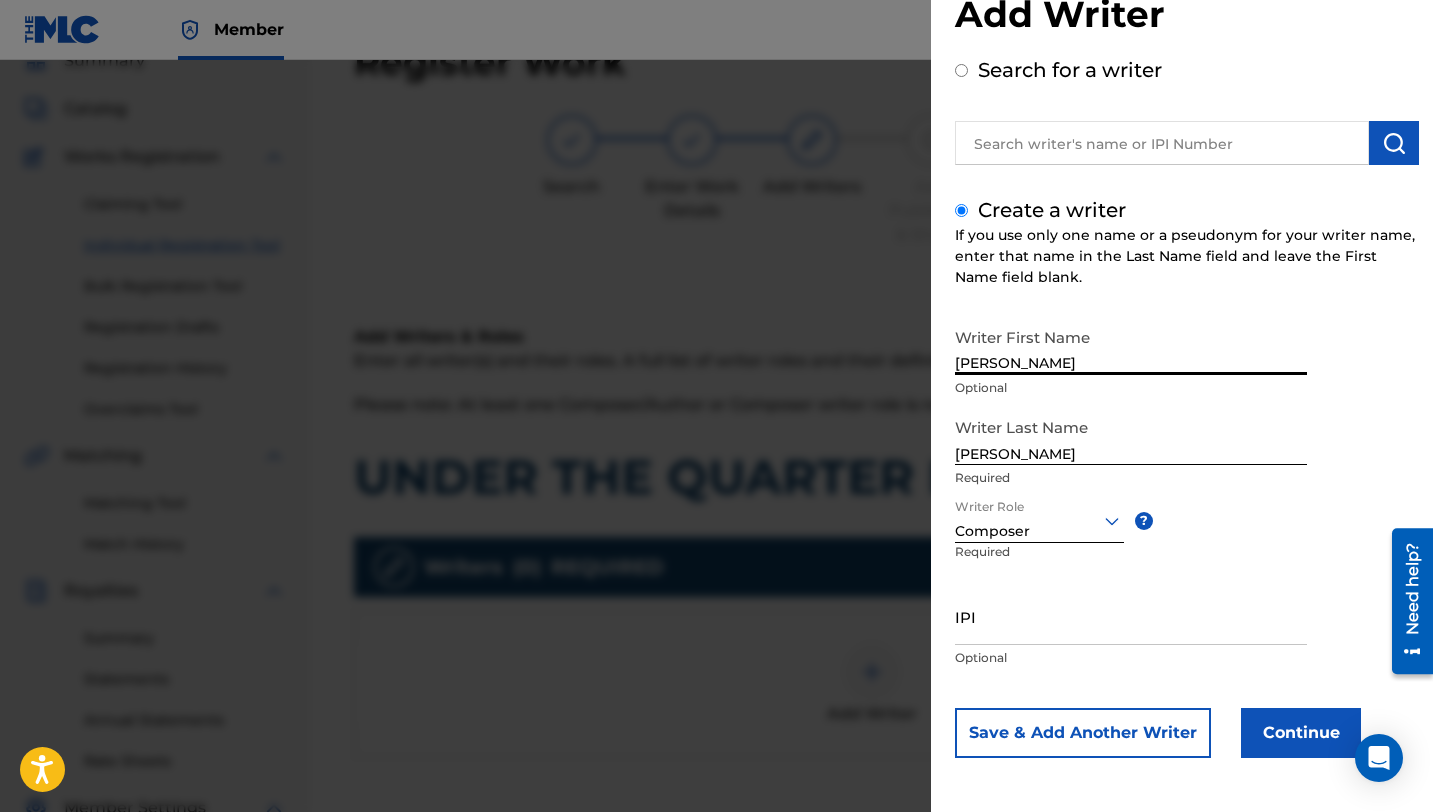 click on "[PERSON_NAME]" at bounding box center [1131, 346] 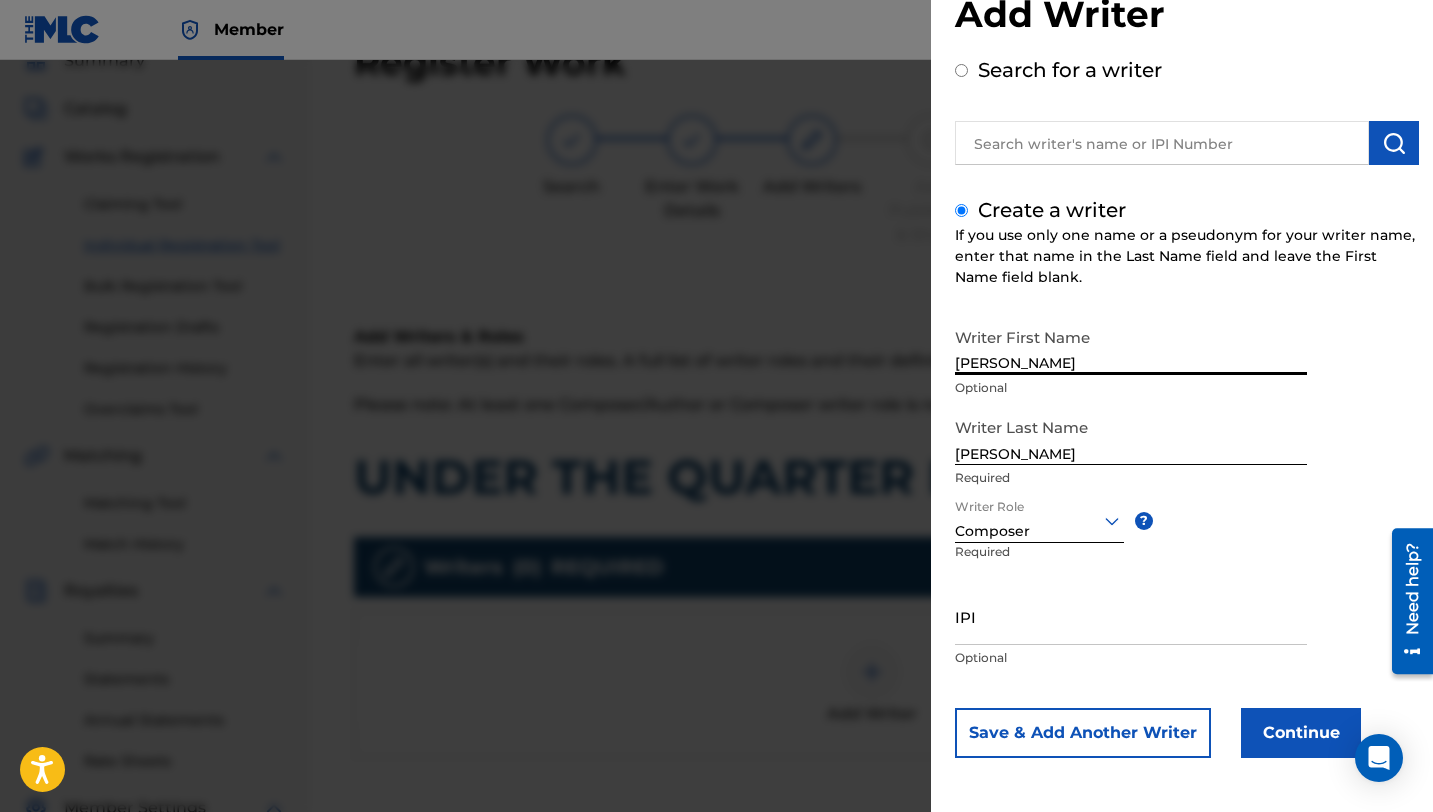 type on "[PERSON_NAME]" 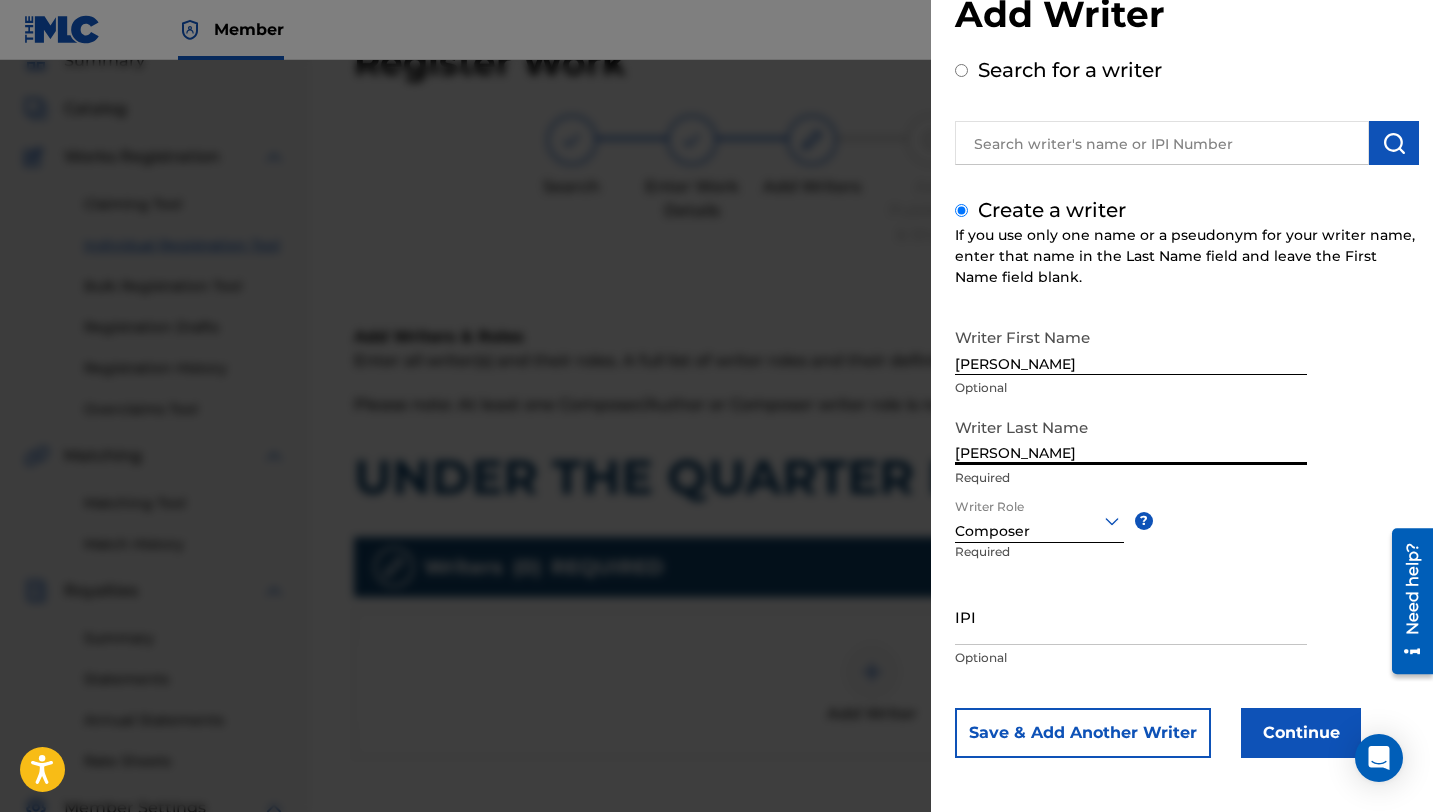 click on "[PERSON_NAME]" at bounding box center (1131, 436) 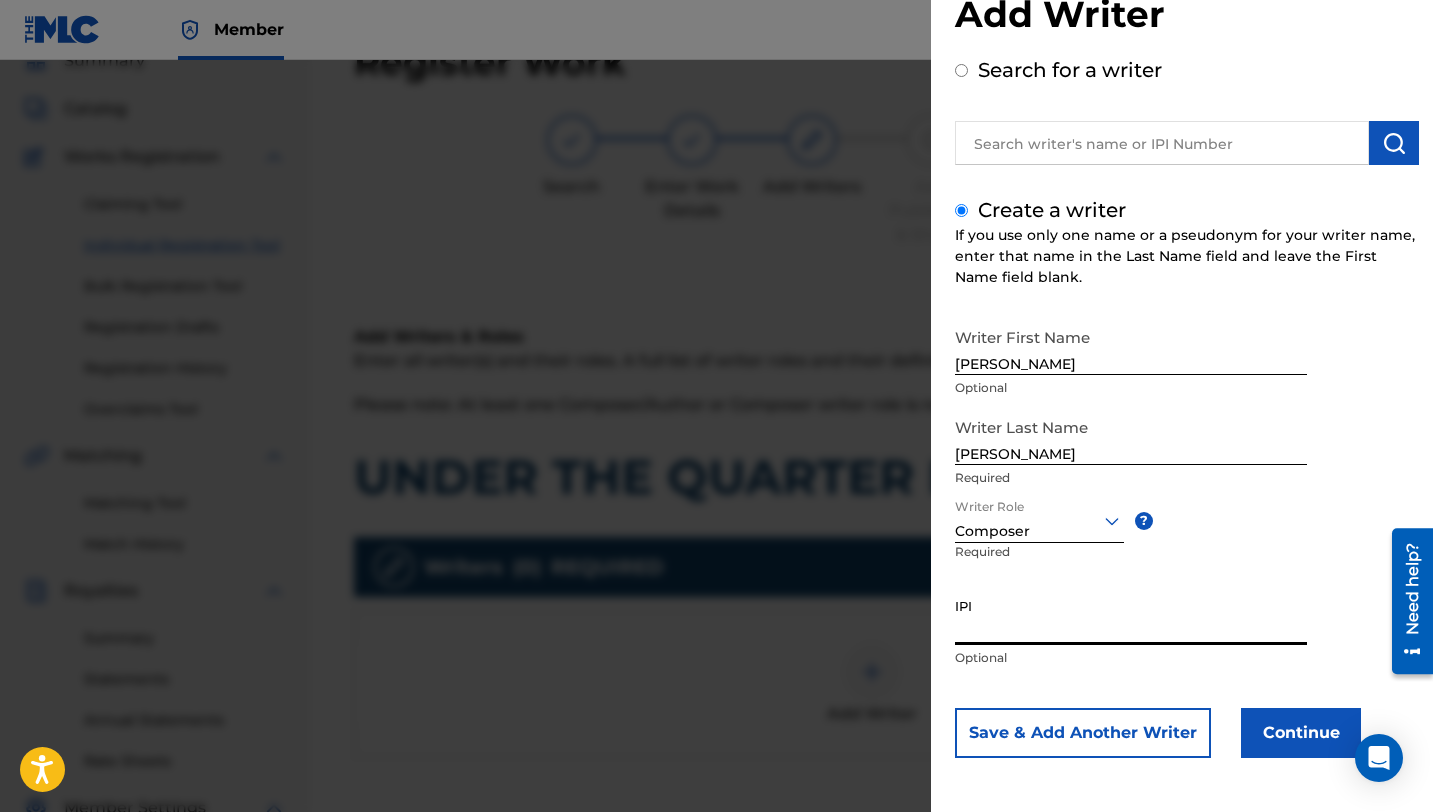 click on "IPI" at bounding box center (1131, 616) 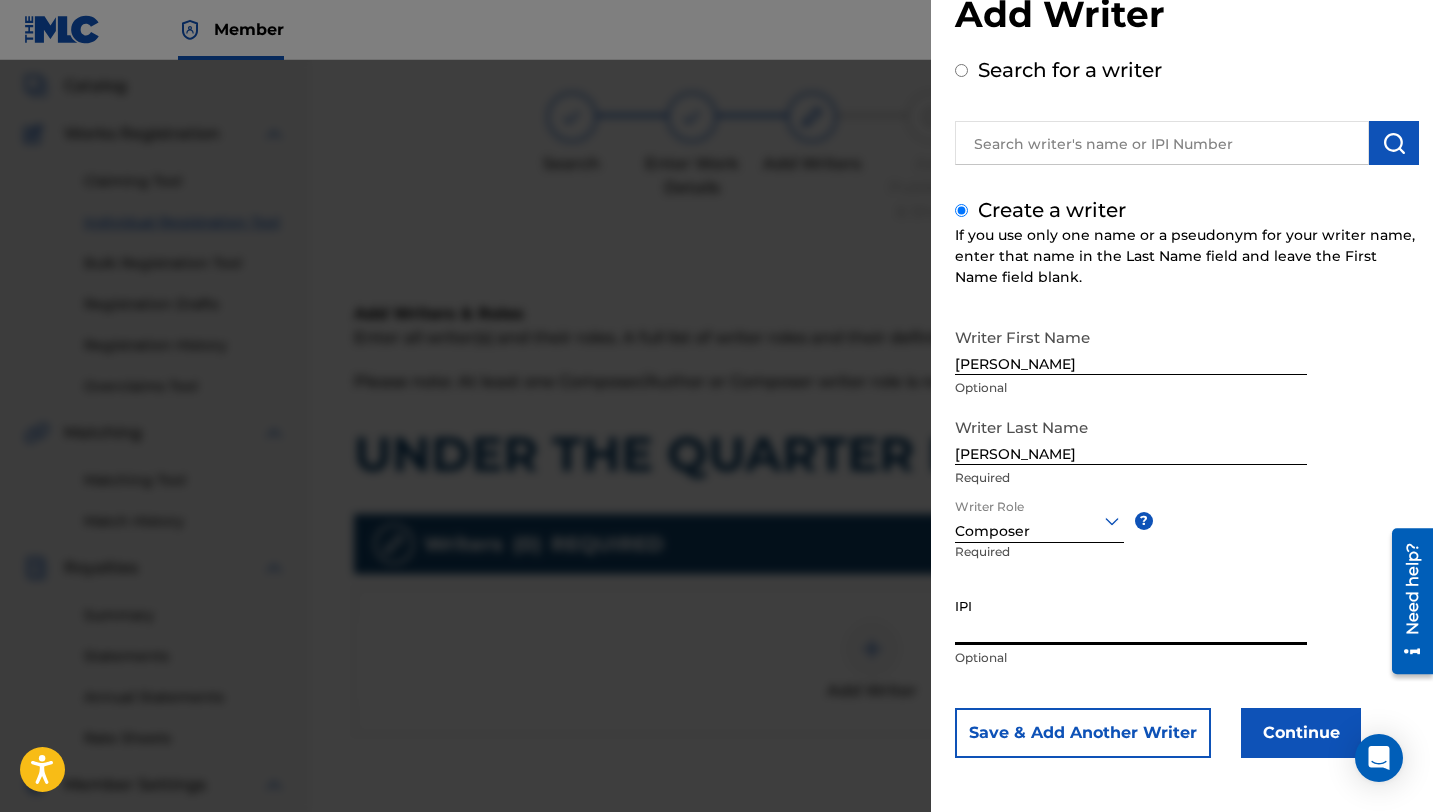 click on "Continue" at bounding box center (1301, 733) 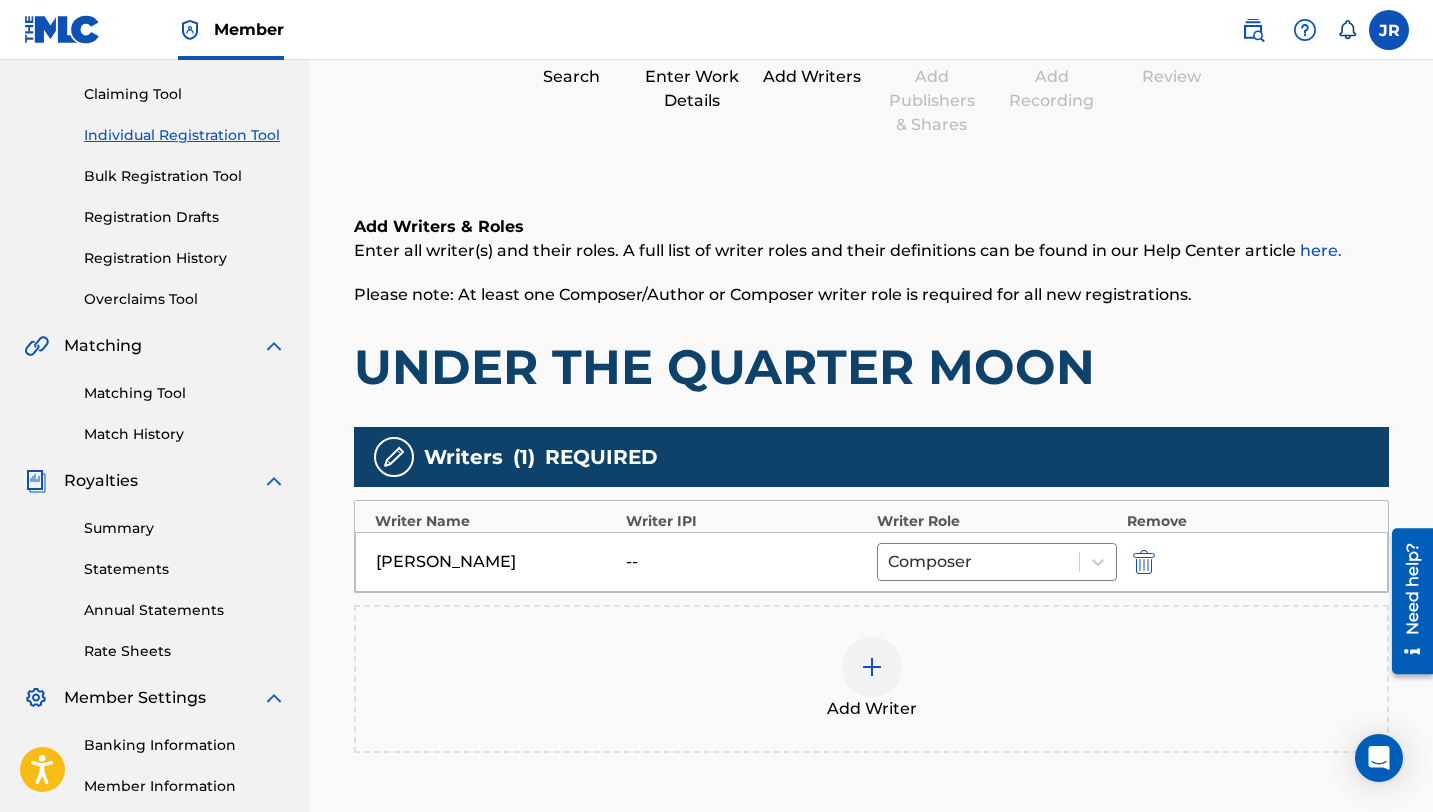 scroll, scrollTop: 226, scrollLeft: 0, axis: vertical 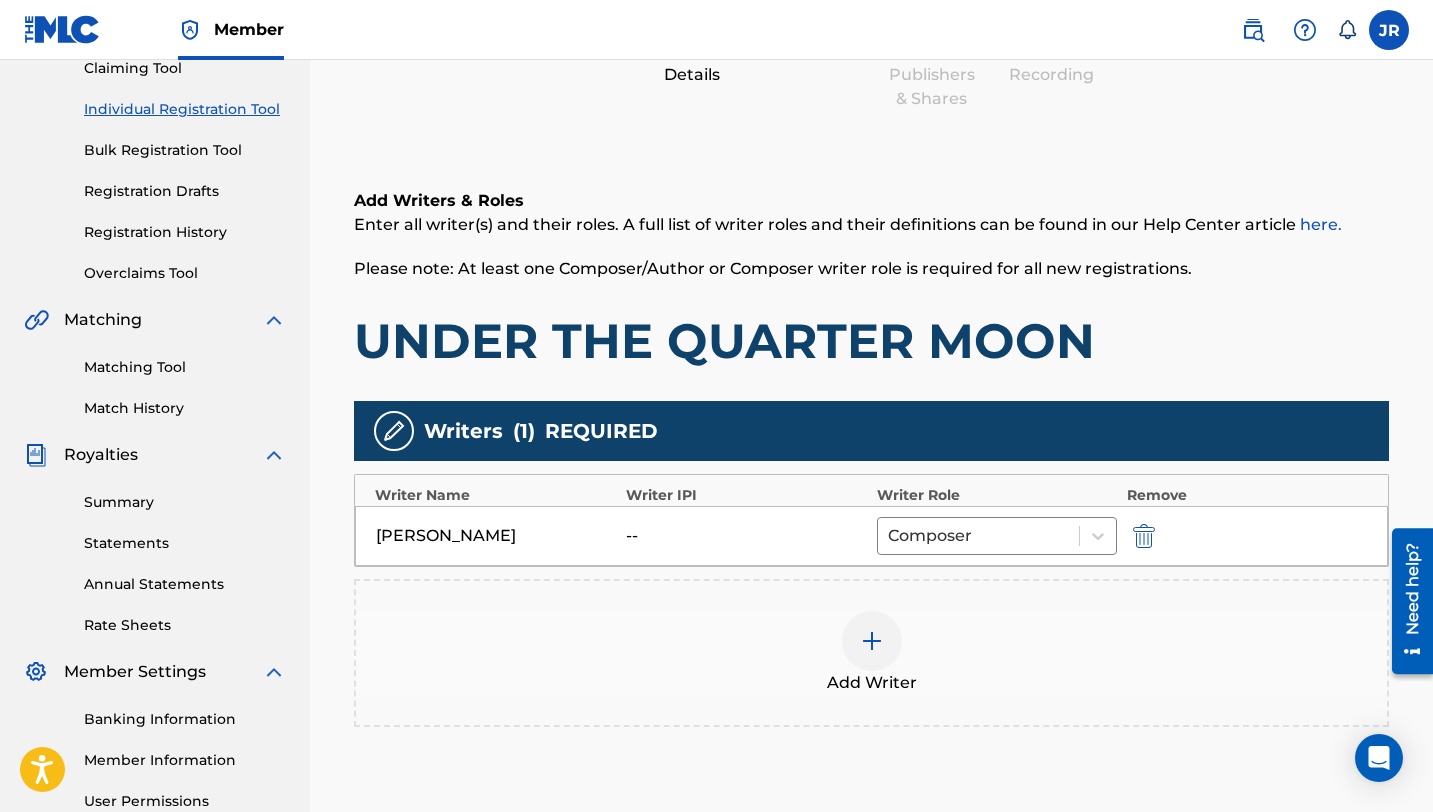 click at bounding box center (872, 641) 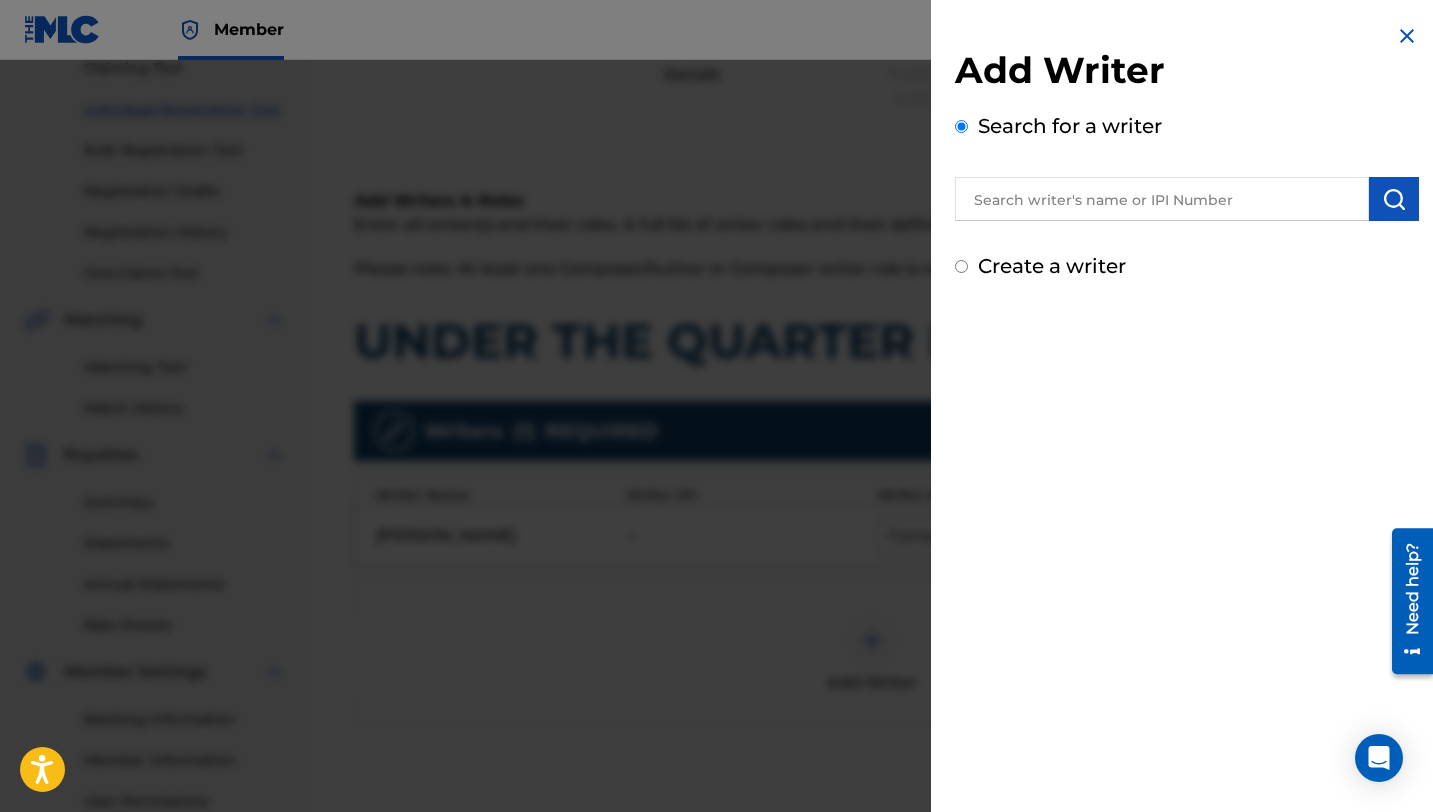 click on "Create a writer" at bounding box center (1187, 266) 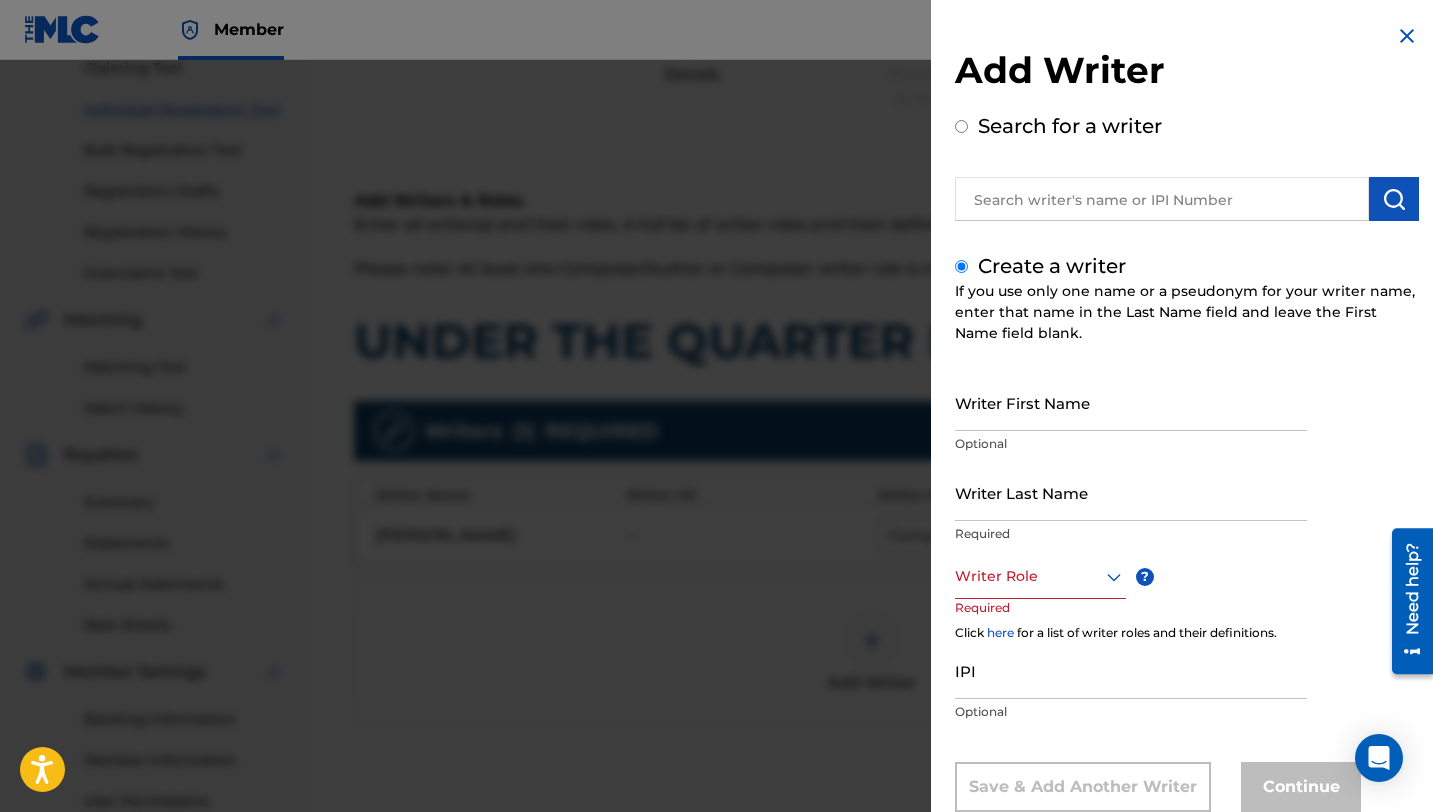 click on "Writer First Name" at bounding box center [1131, 402] 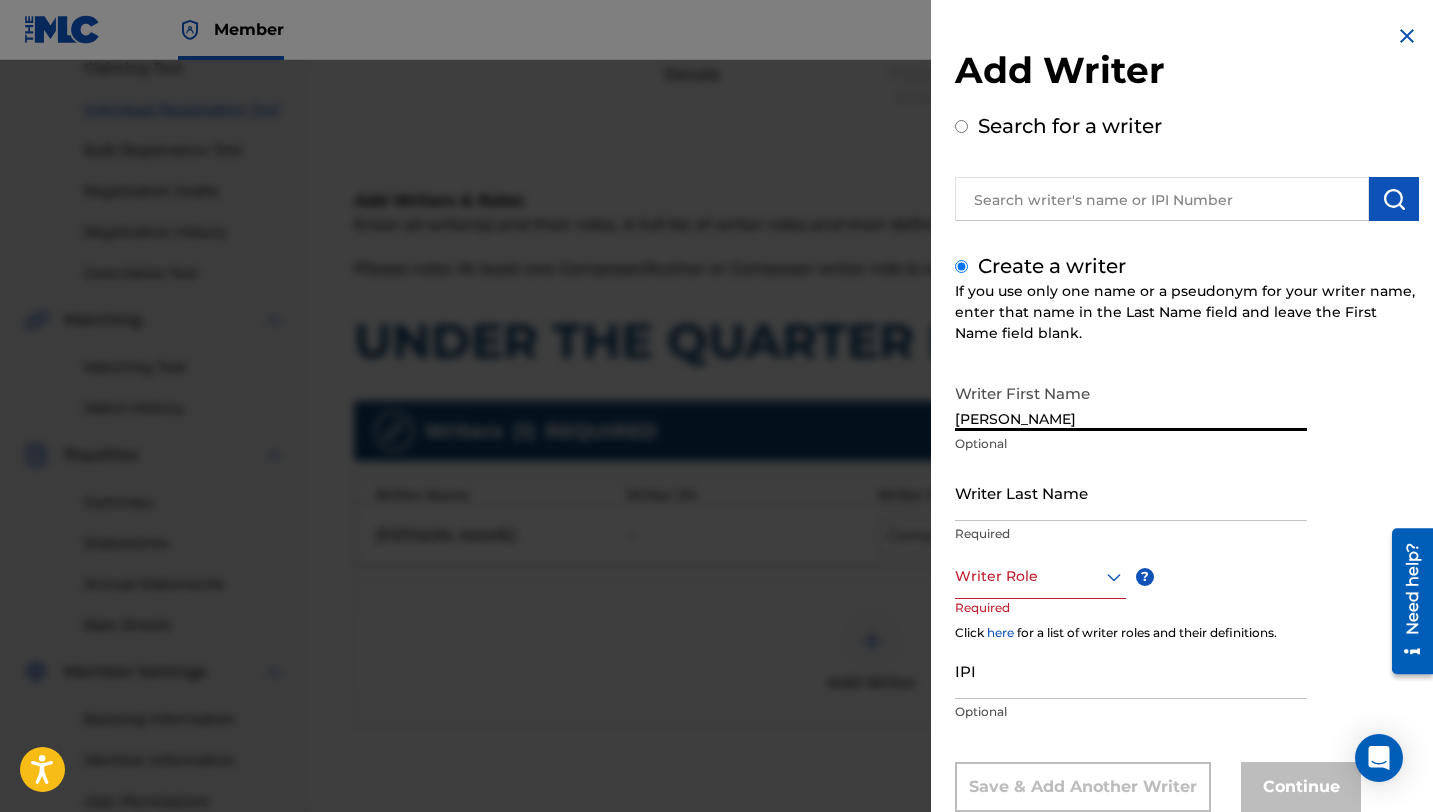 type on "[PERSON_NAME]" 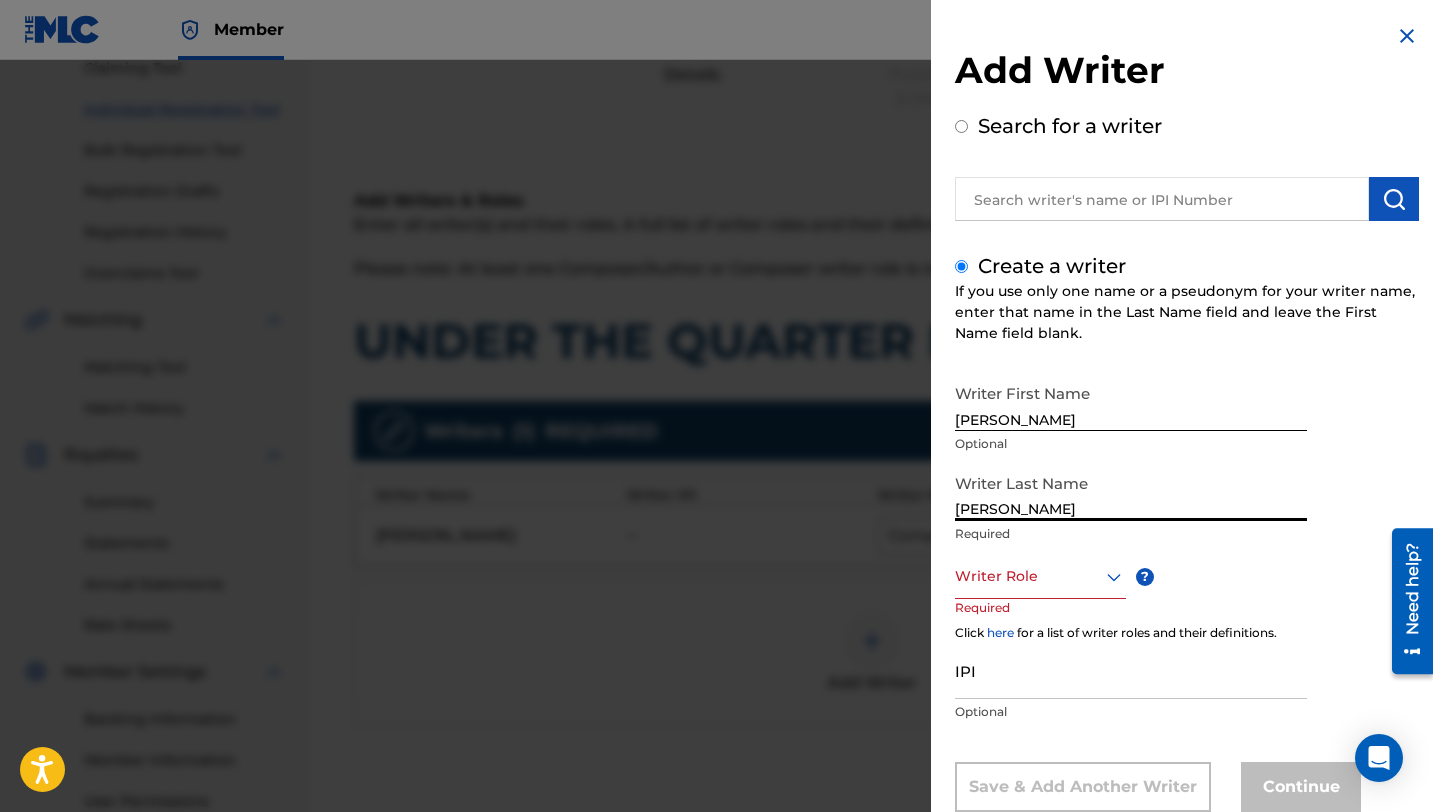 type on "[PERSON_NAME]" 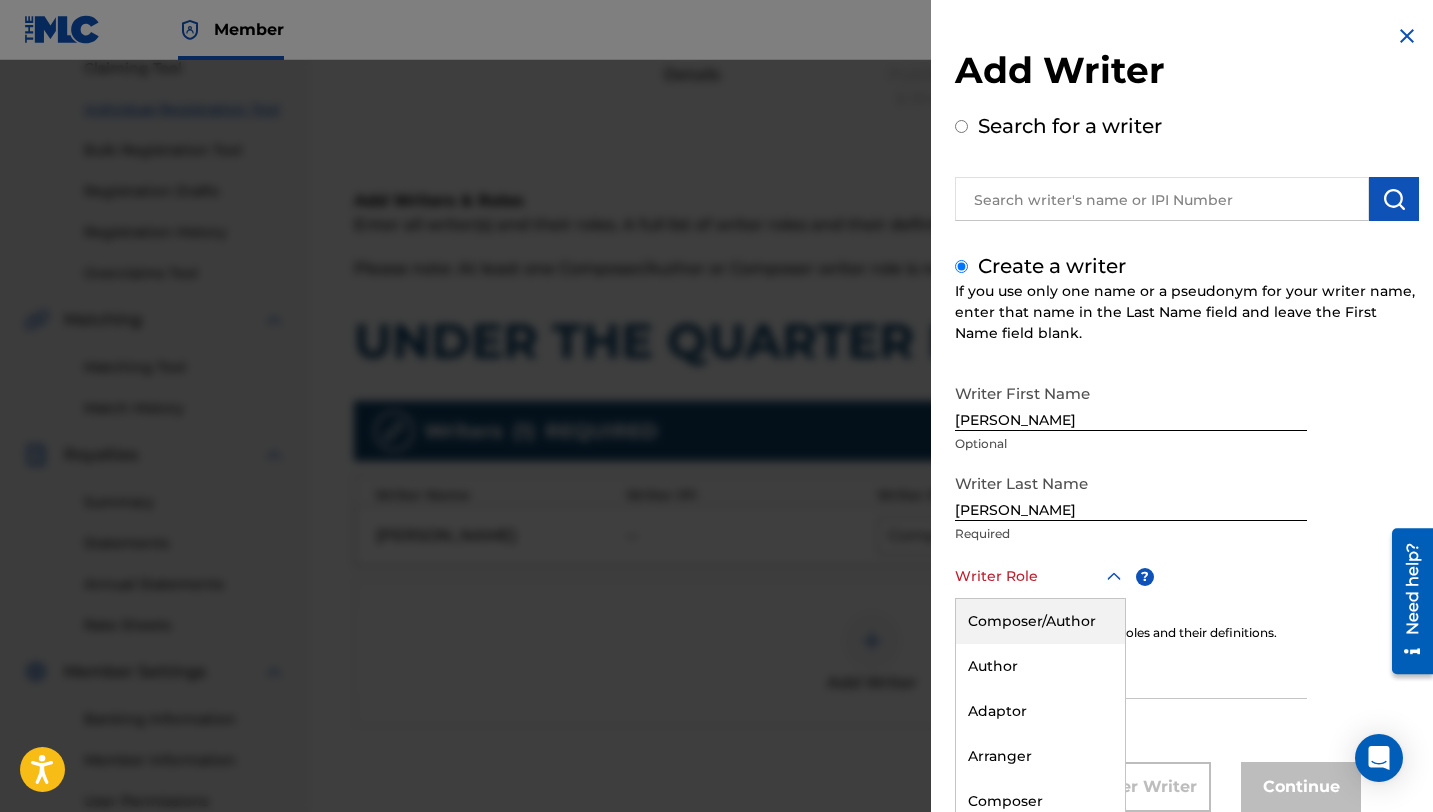 scroll, scrollTop: 54, scrollLeft: 0, axis: vertical 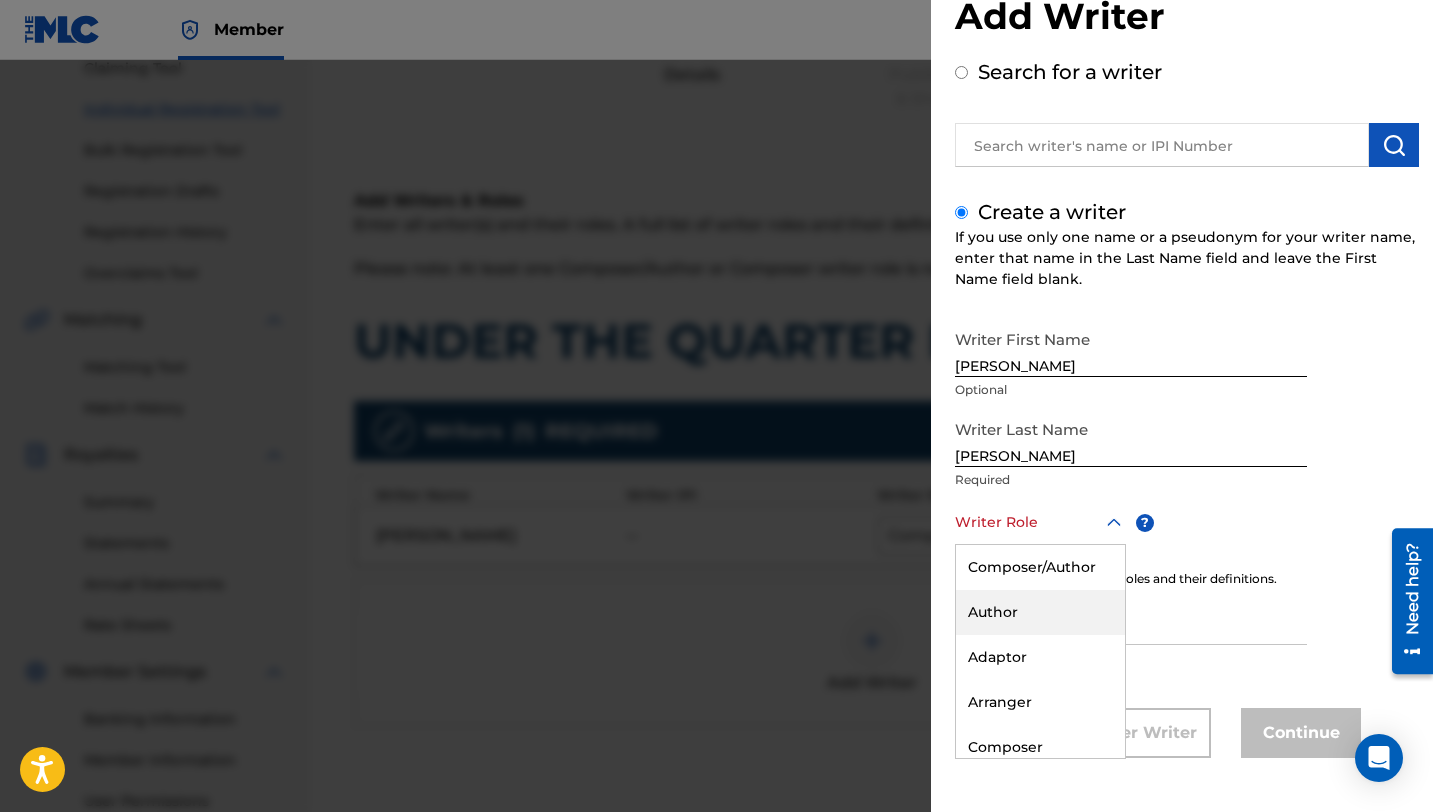 click on "Author" at bounding box center [1040, 612] 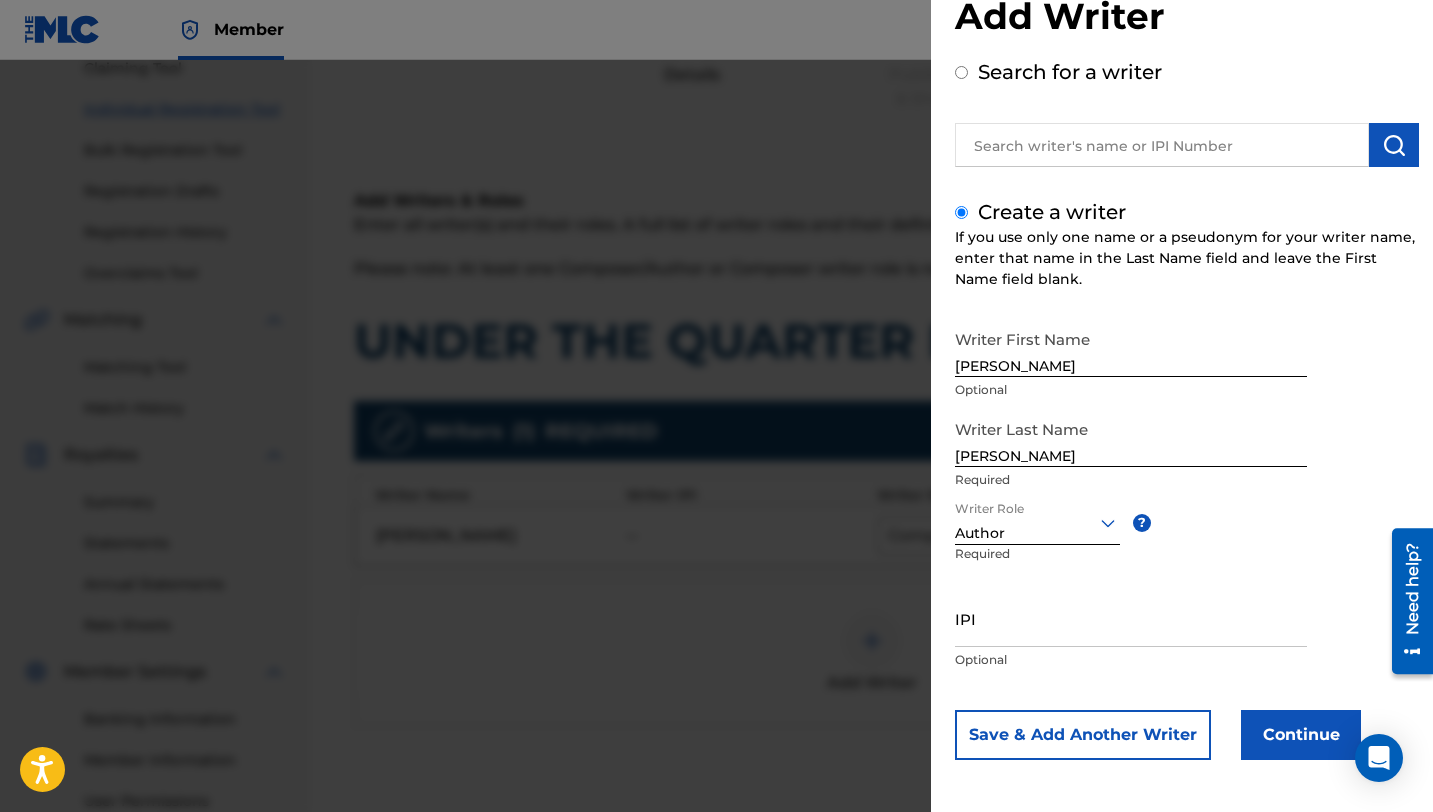 click on "IPI" at bounding box center [1131, 618] 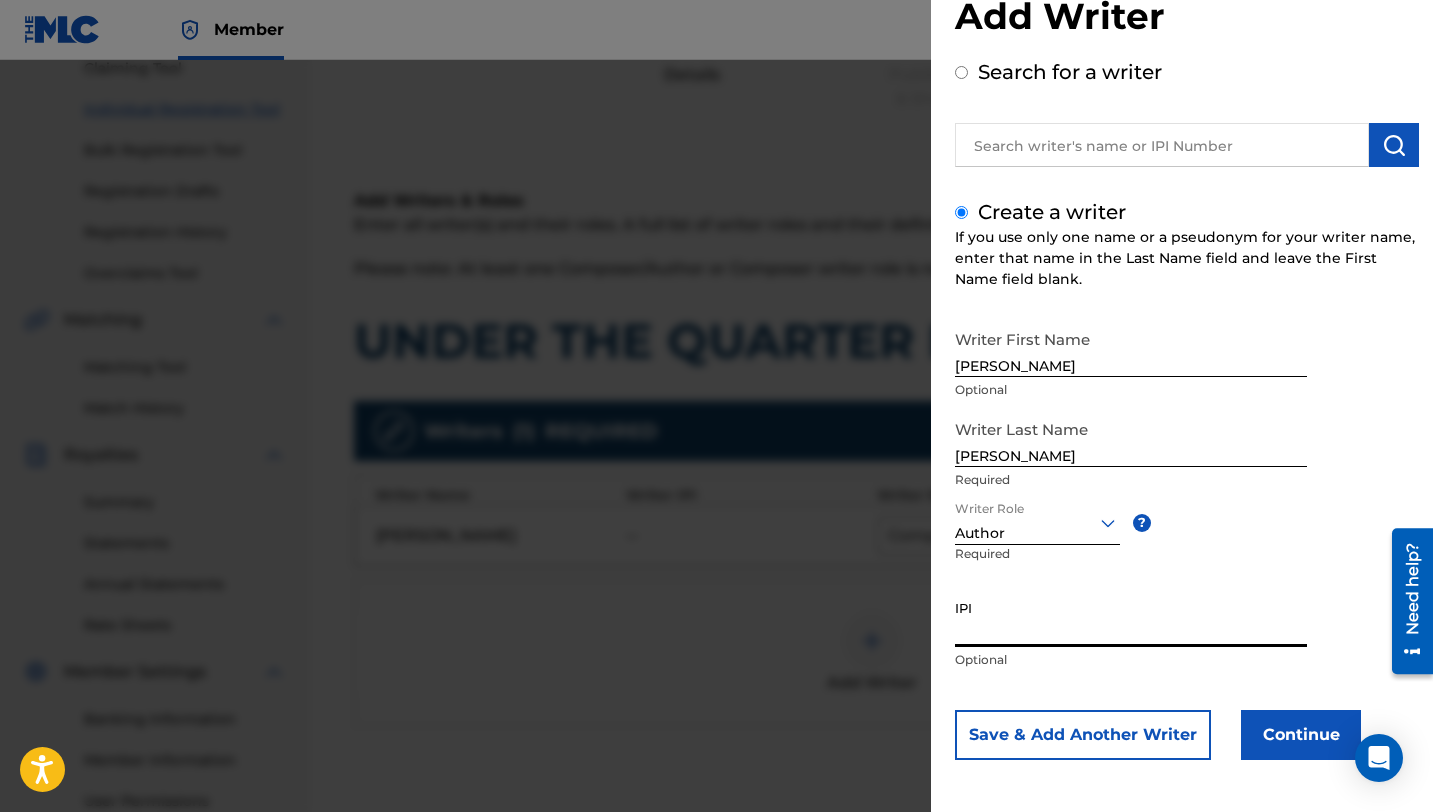 paste on "01086843232" 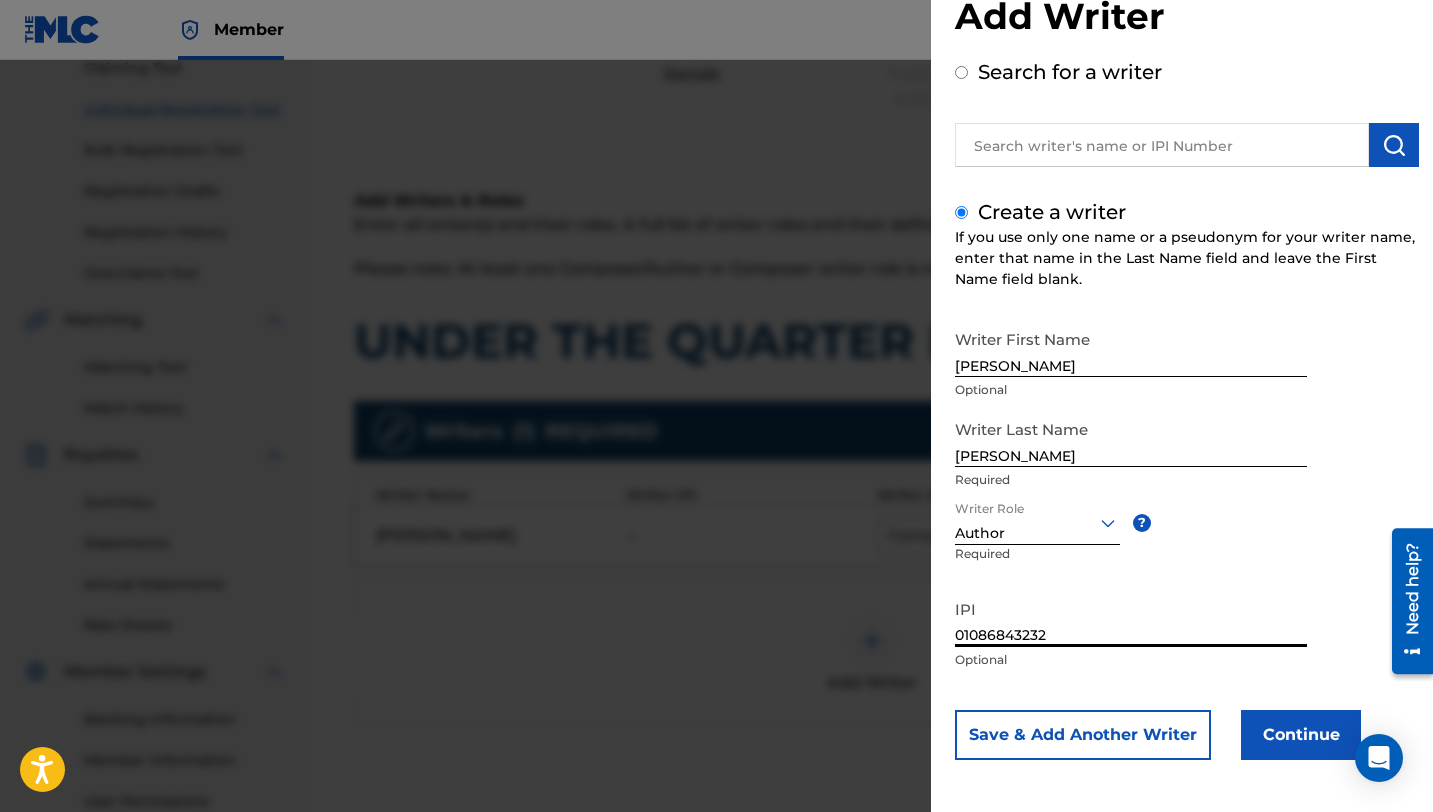 type on "01086843232" 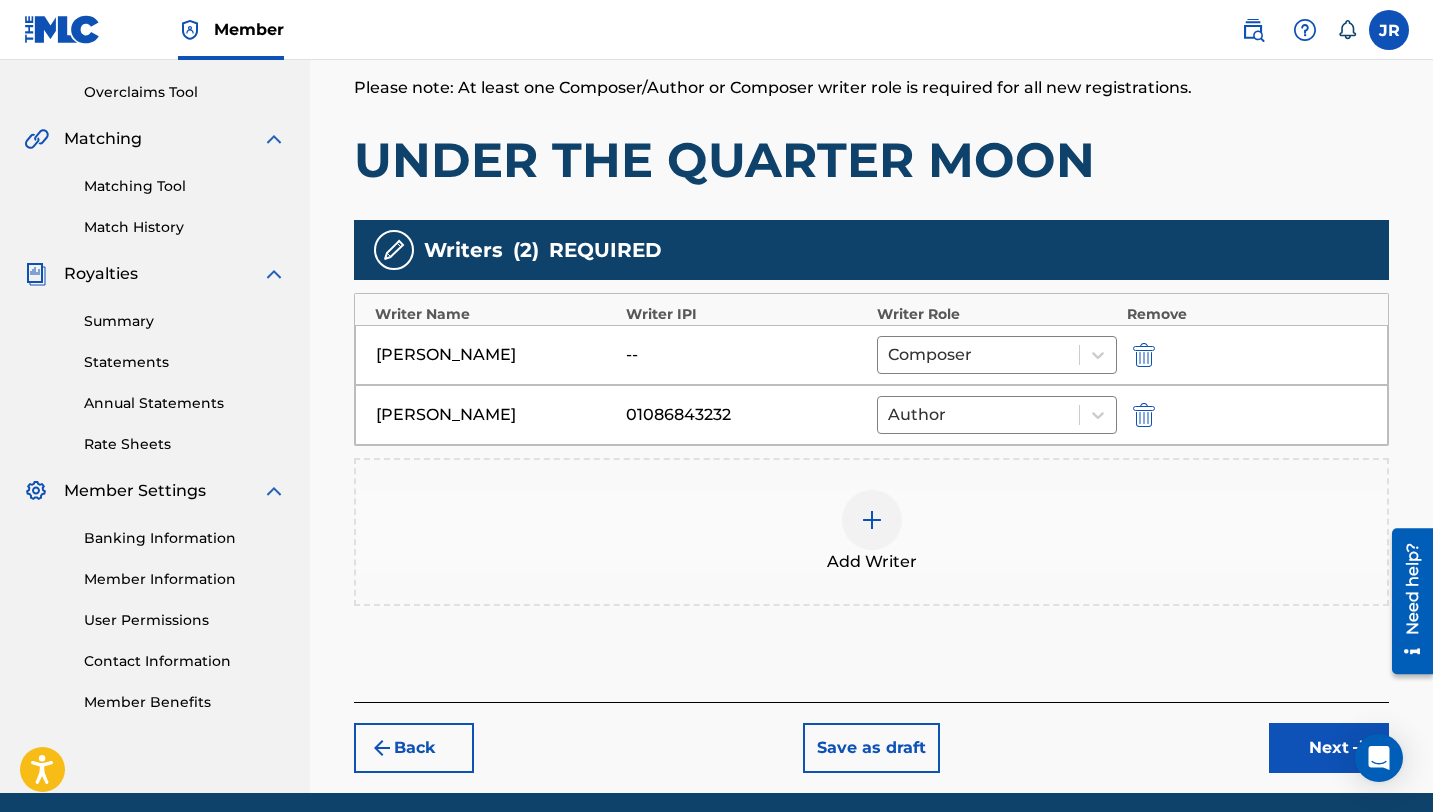 scroll, scrollTop: 410, scrollLeft: 0, axis: vertical 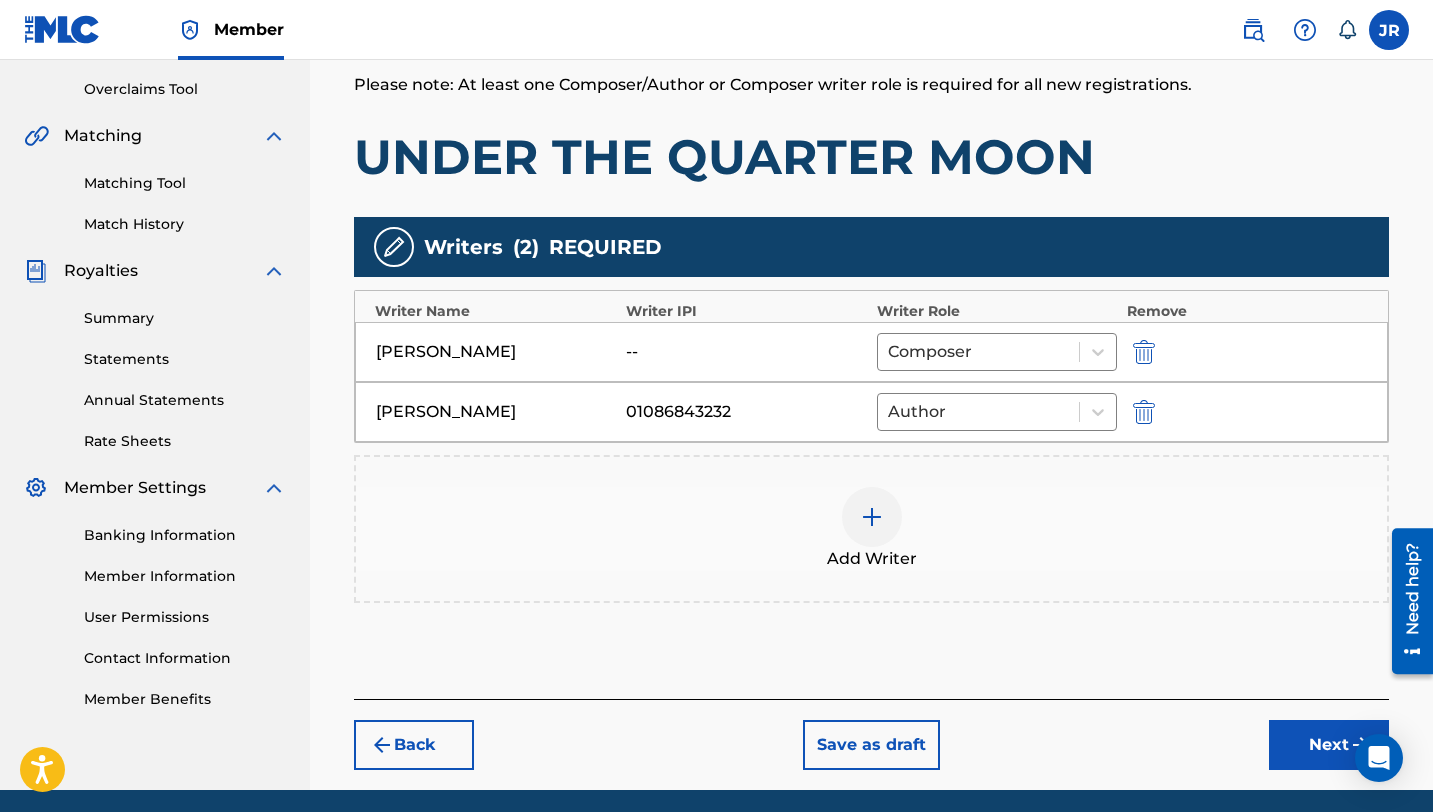 click on "Next" at bounding box center (1329, 745) 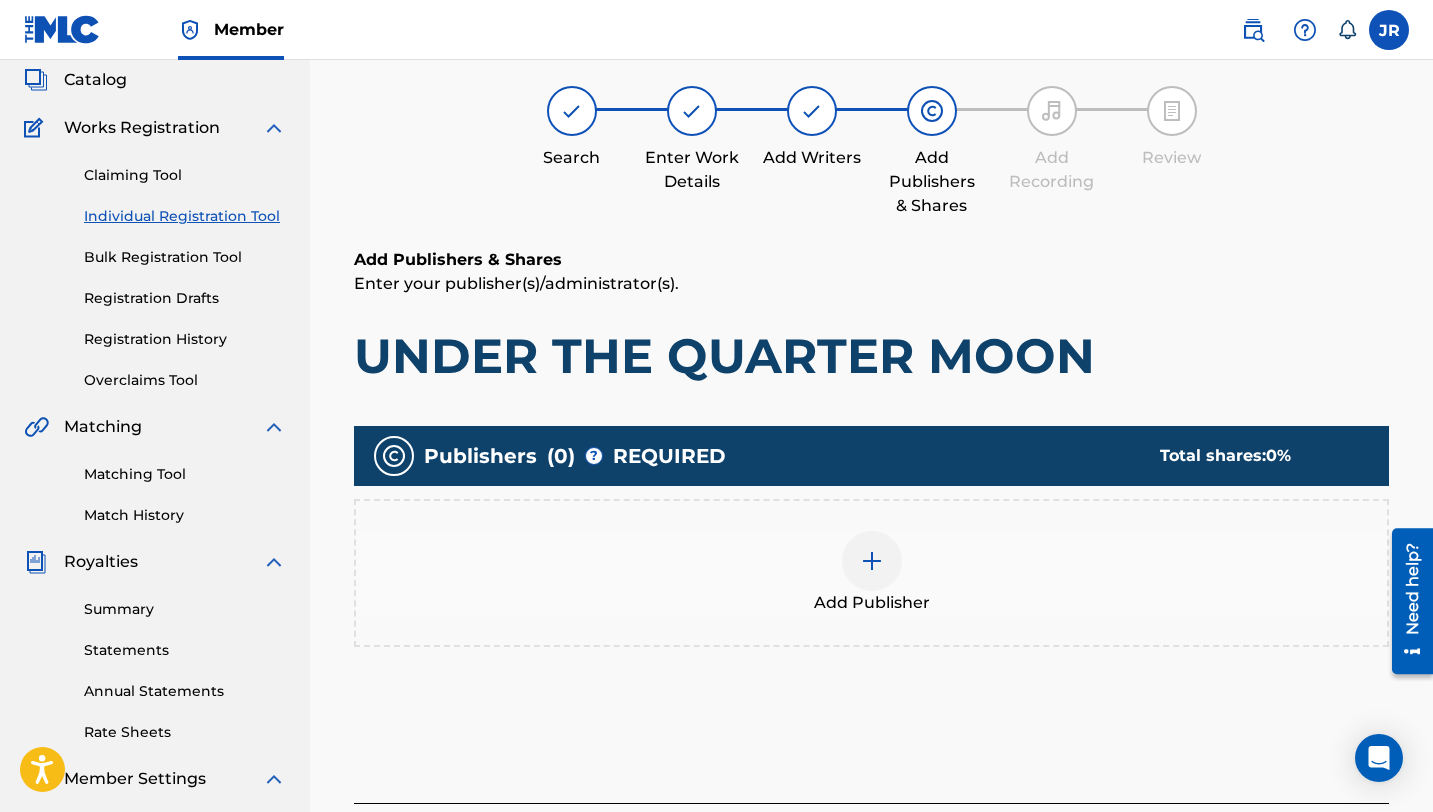 scroll, scrollTop: 90, scrollLeft: 0, axis: vertical 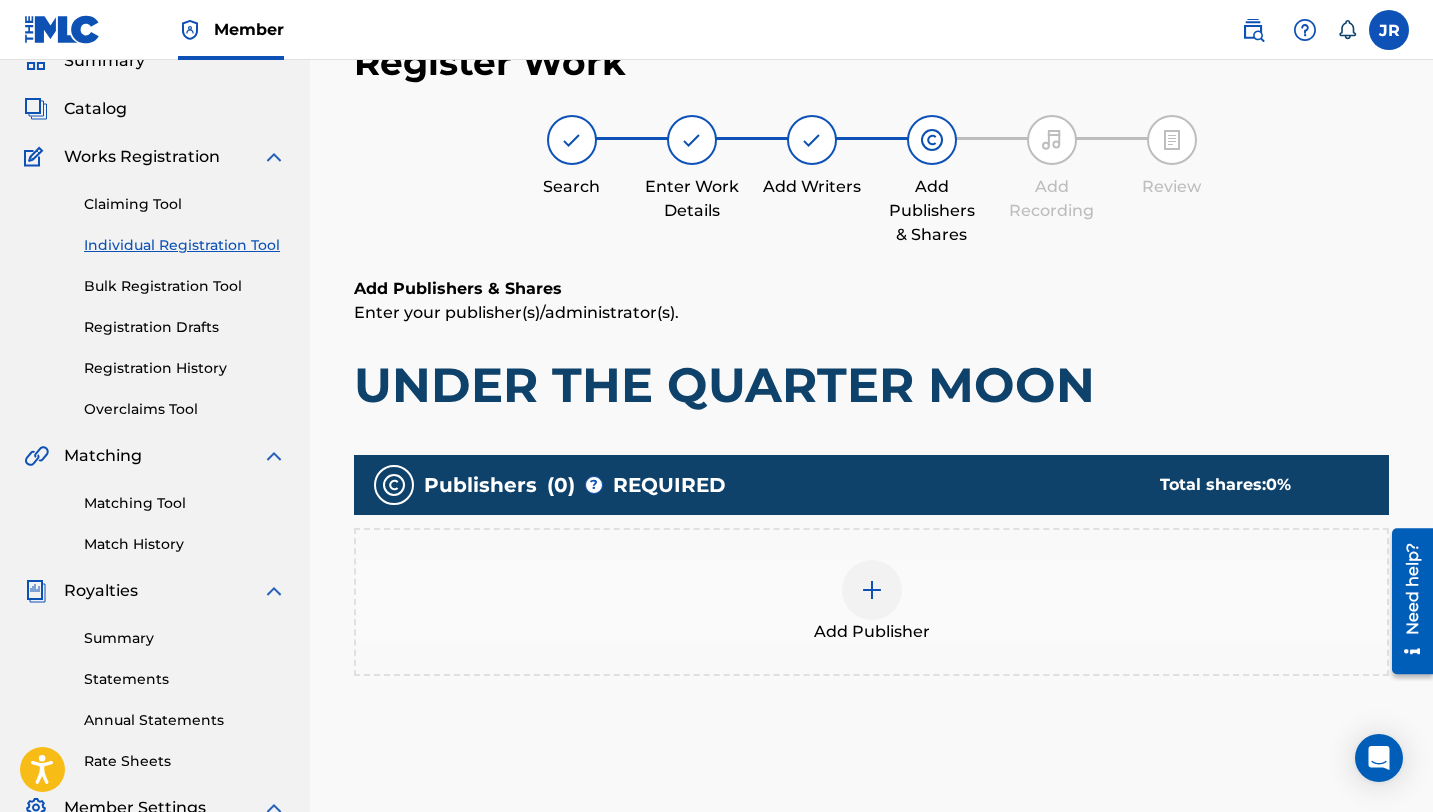 click at bounding box center [872, 590] 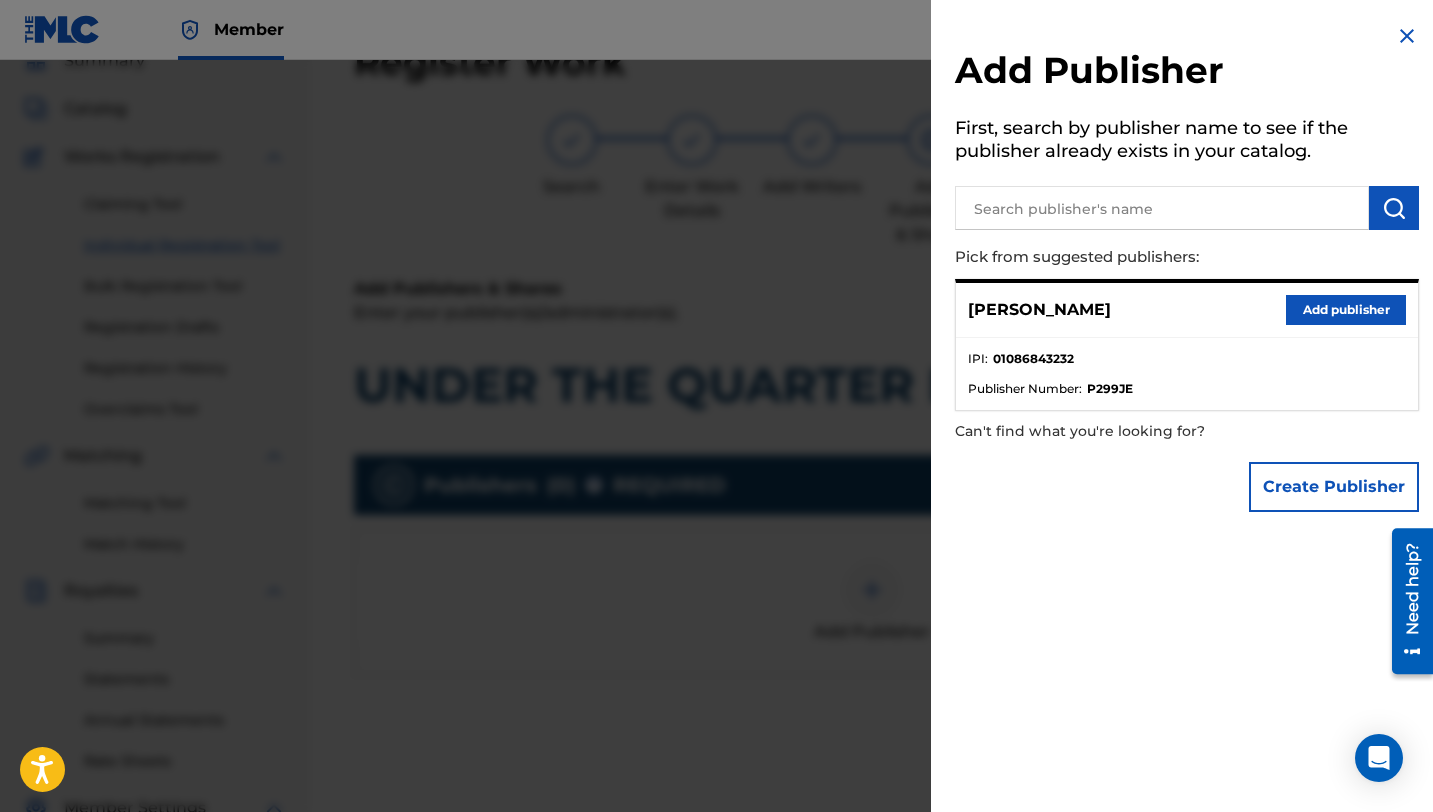 click on "Add publisher" at bounding box center (1346, 310) 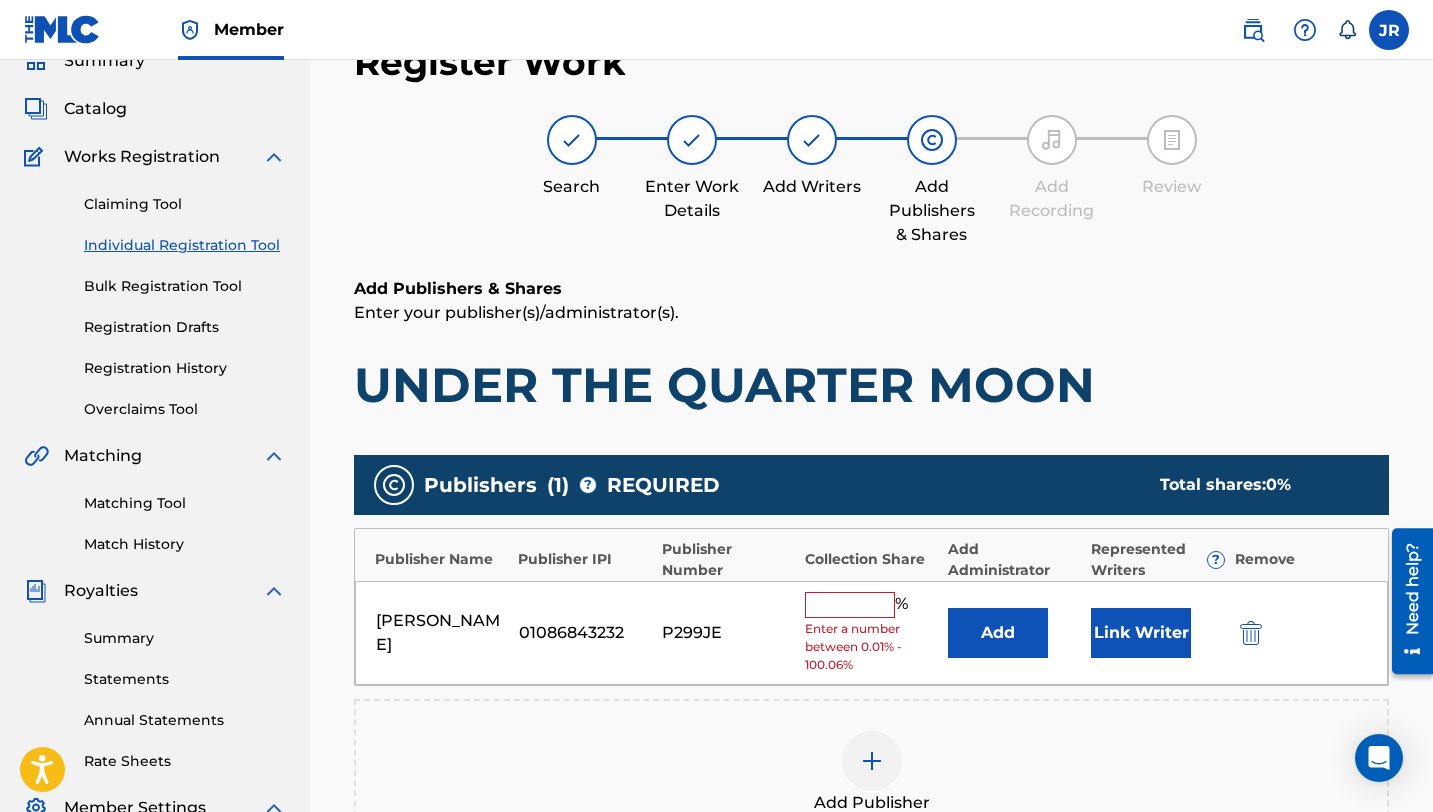 click at bounding box center (850, 605) 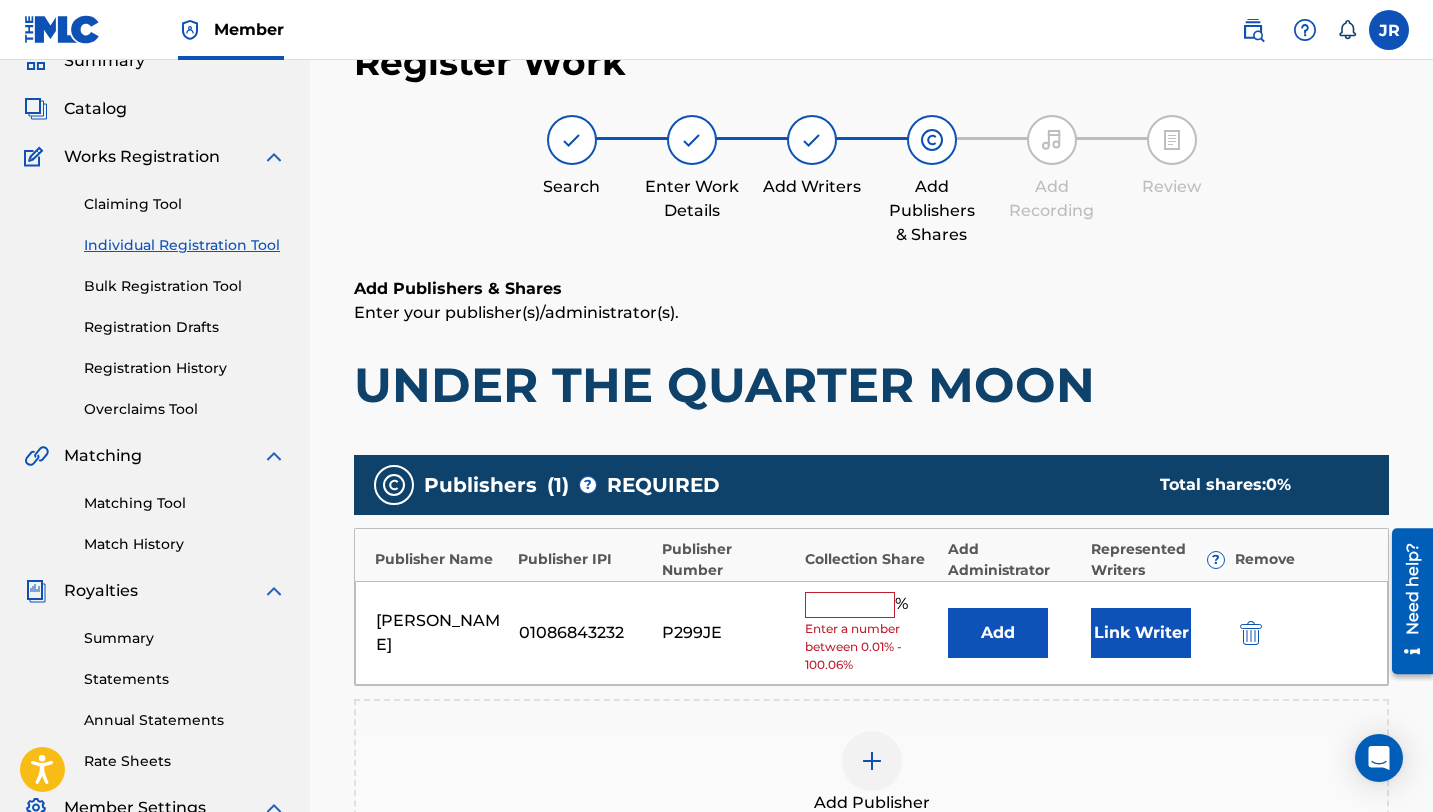 type on "100" 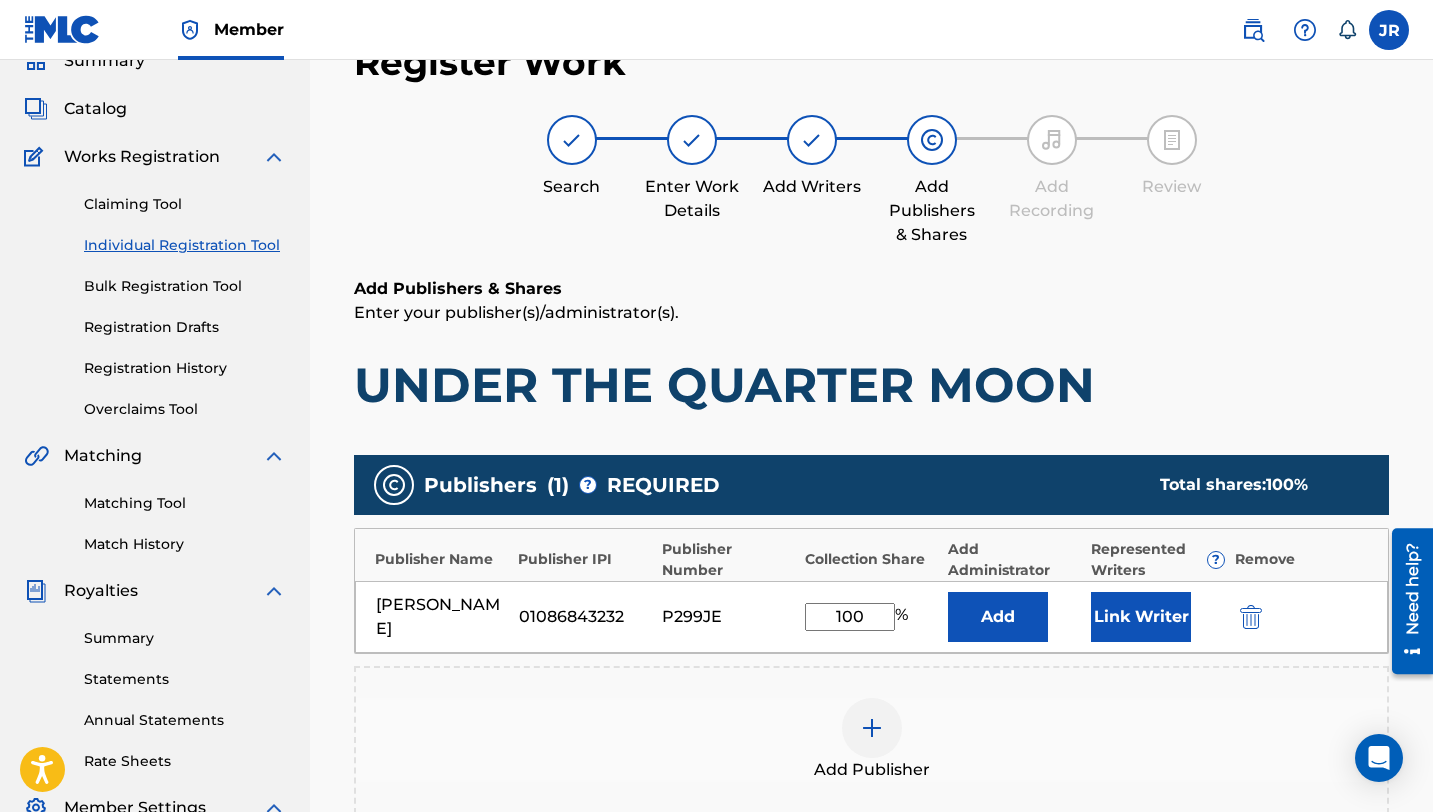click on "Link Writer" at bounding box center (1141, 617) 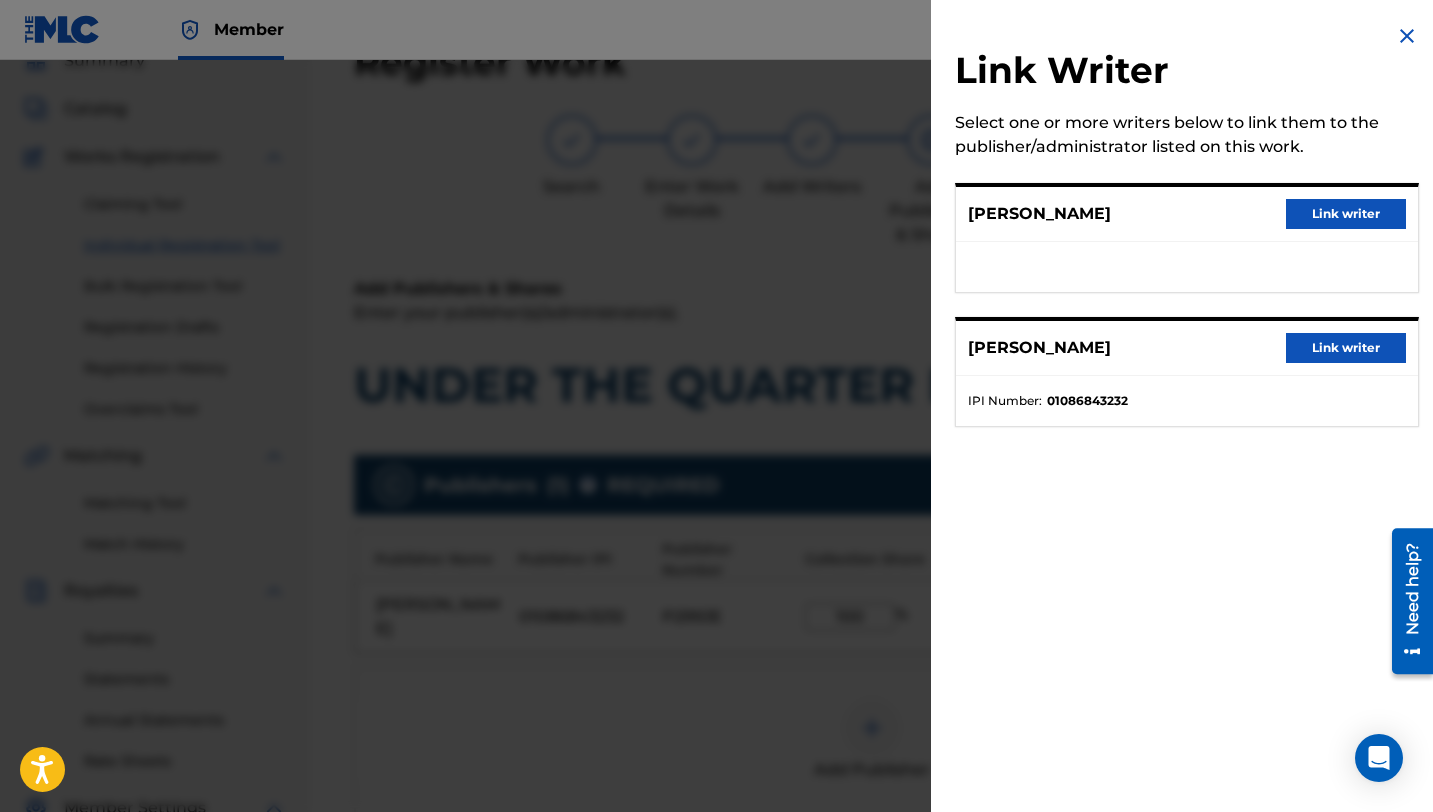 click on "Link writer" at bounding box center (1346, 214) 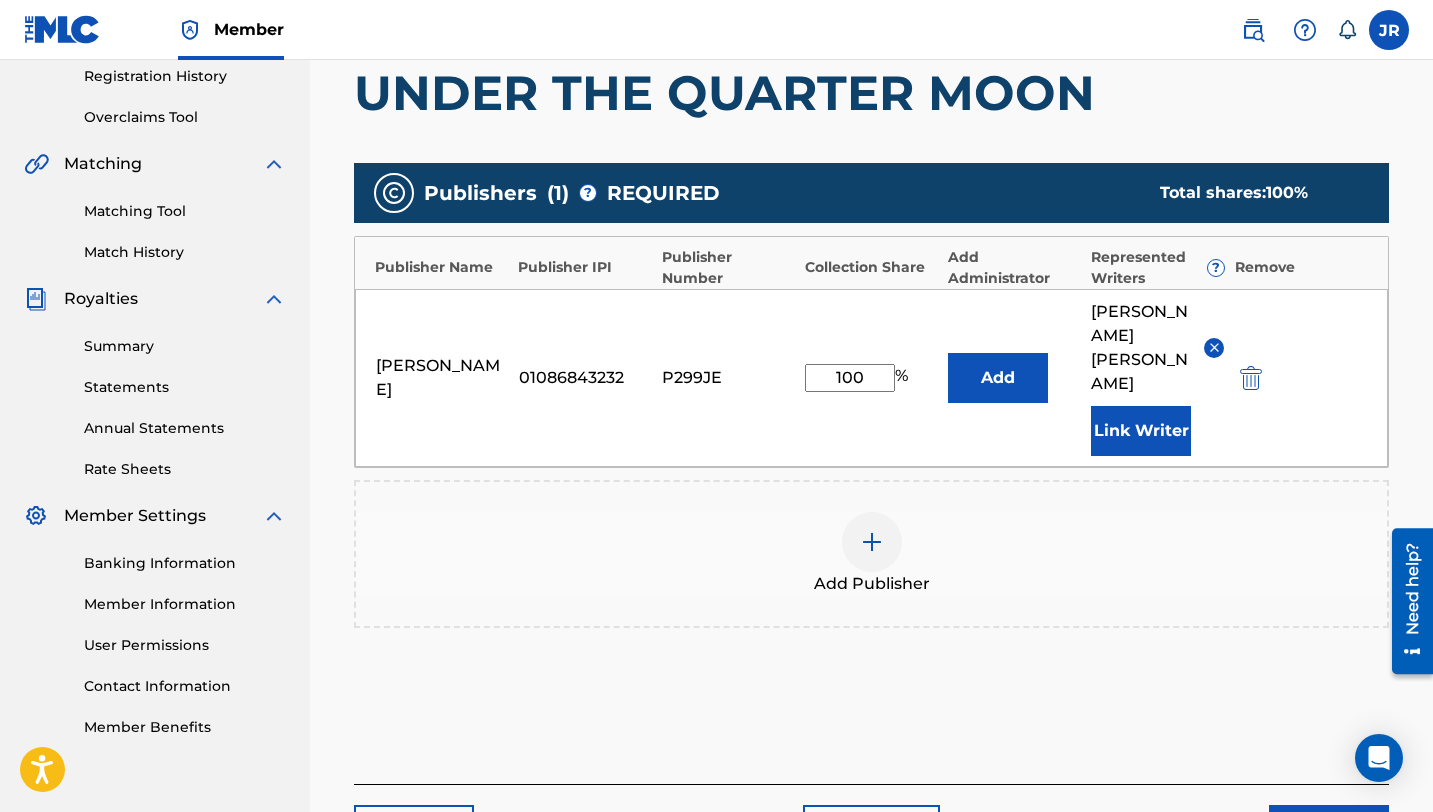 scroll, scrollTop: 381, scrollLeft: 0, axis: vertical 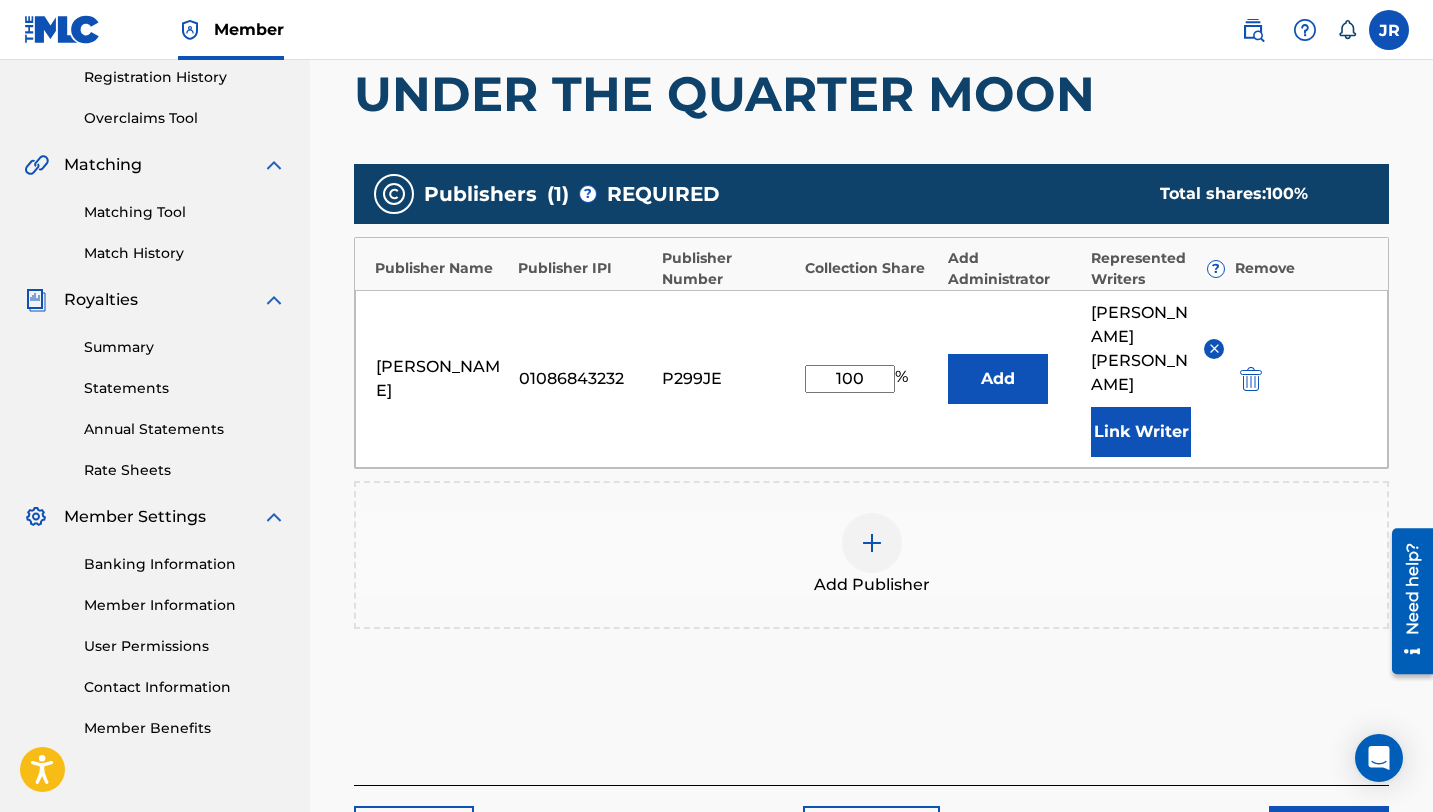 click on "Back Save as draft Next" at bounding box center [871, 820] 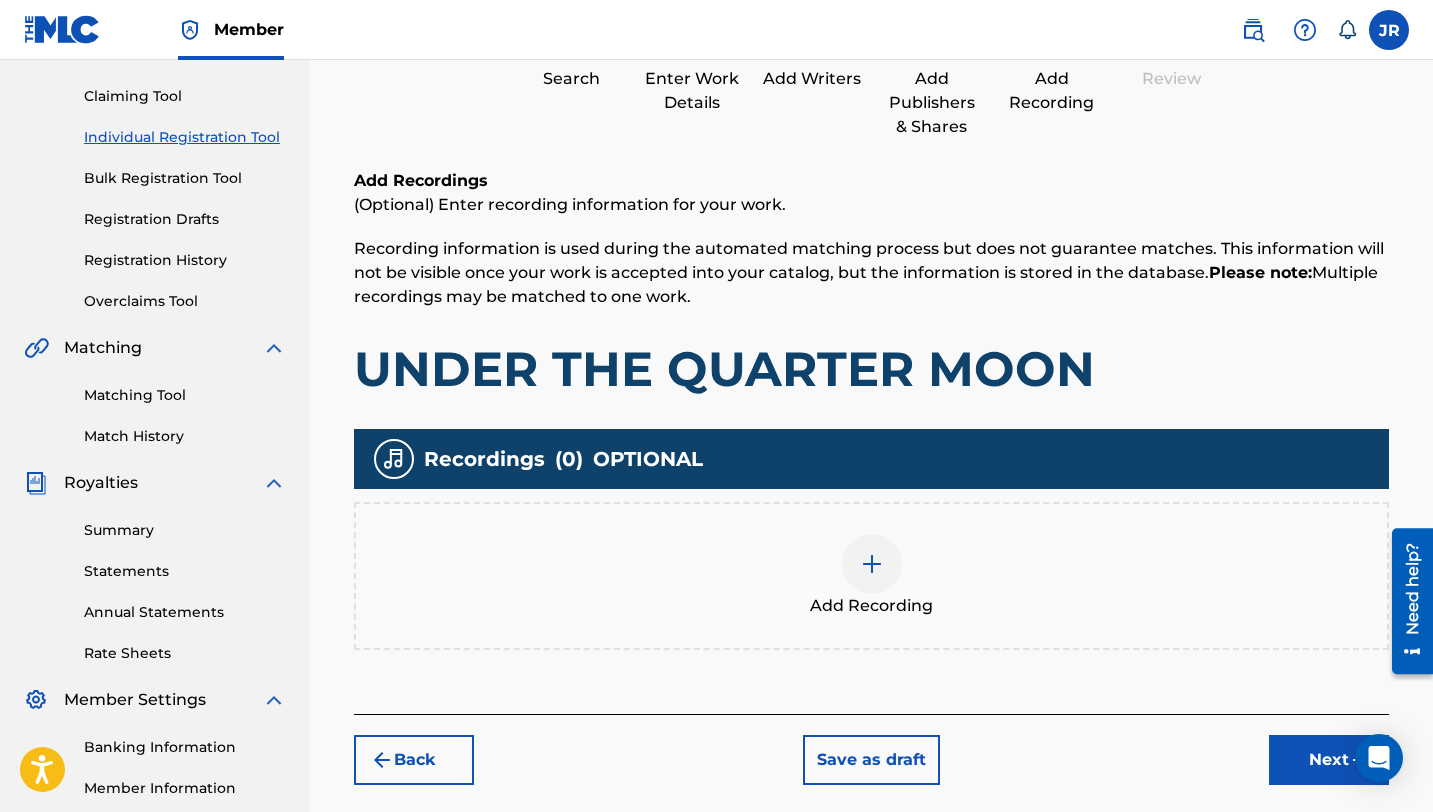 scroll, scrollTop: 229, scrollLeft: 0, axis: vertical 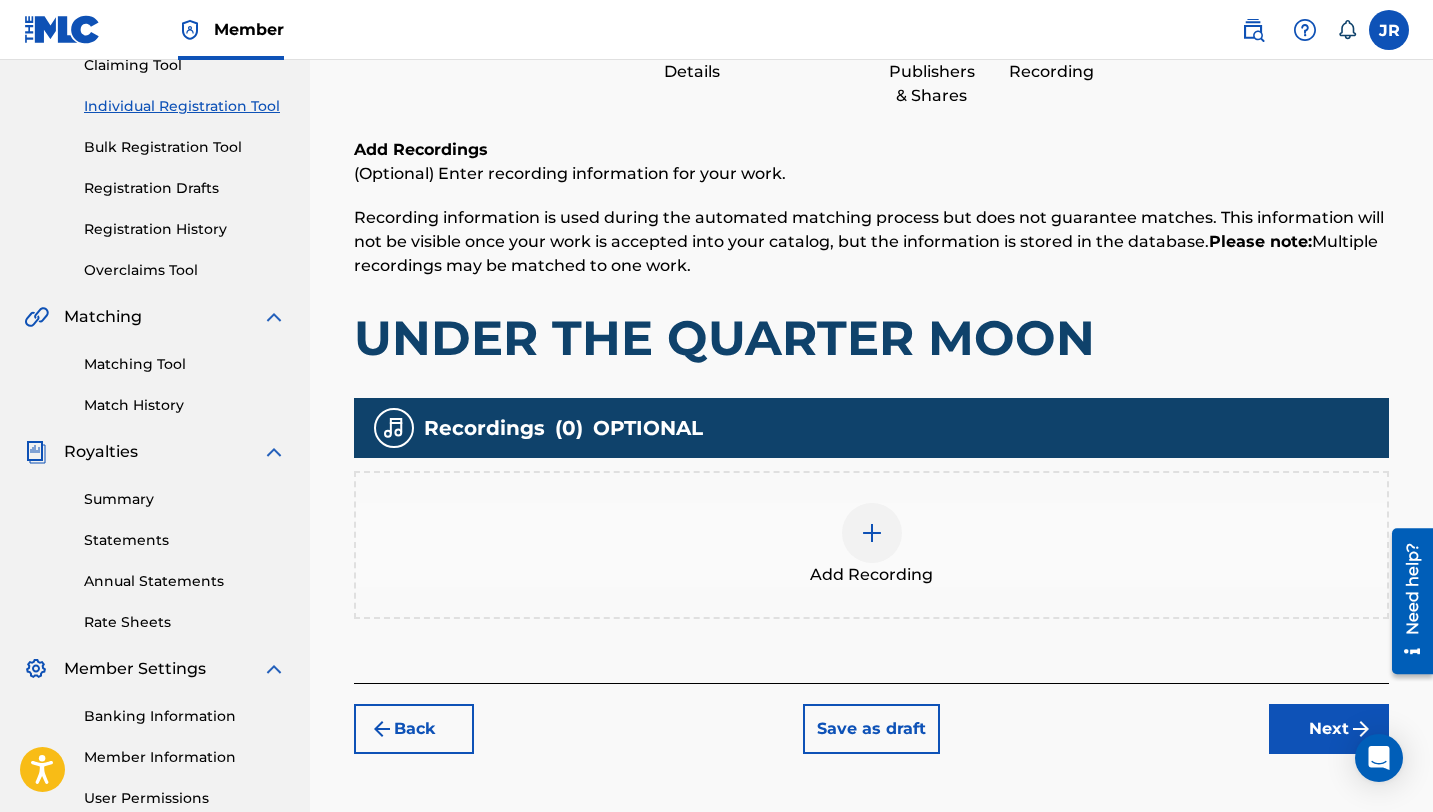 click at bounding box center [872, 533] 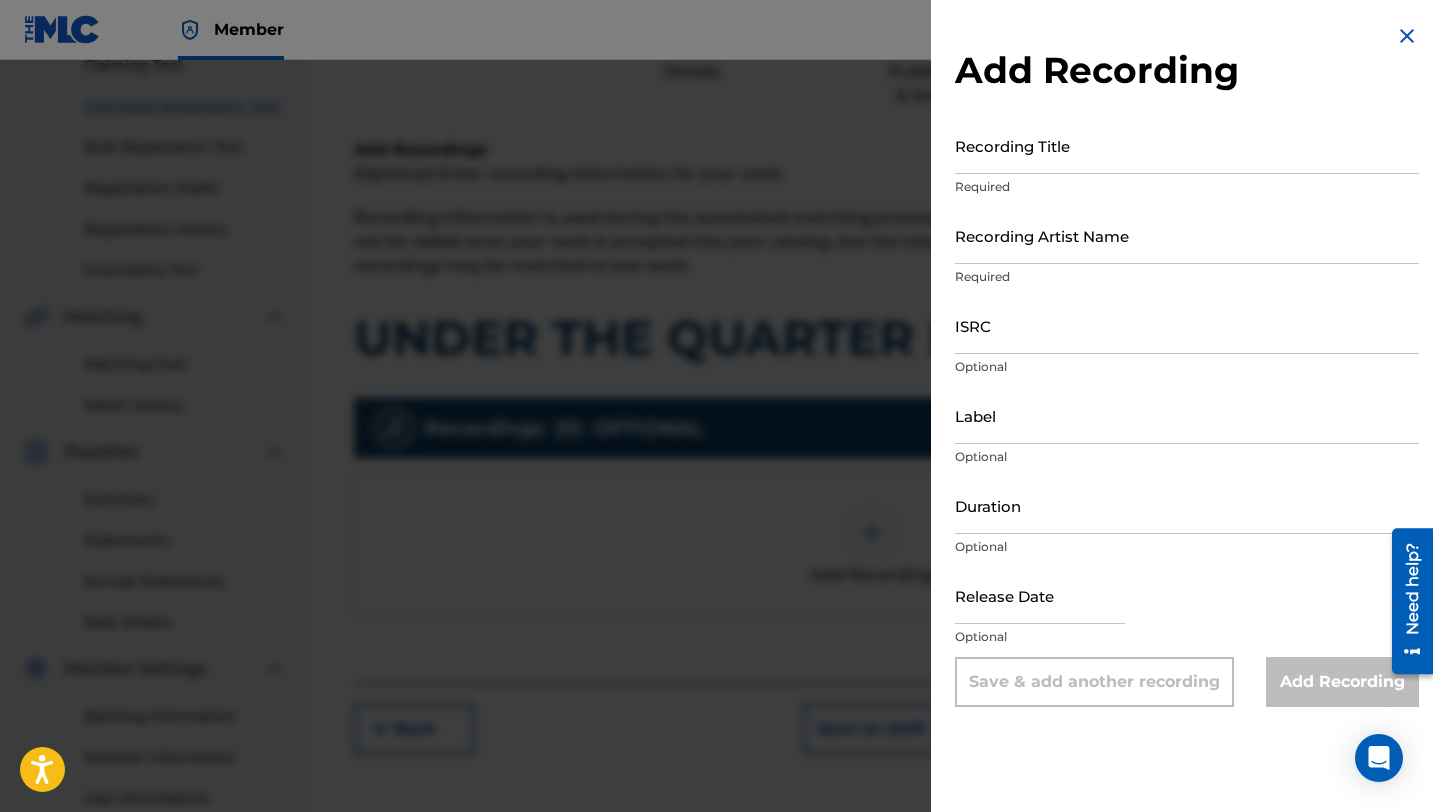 click on "Recording Title" at bounding box center [1187, 145] 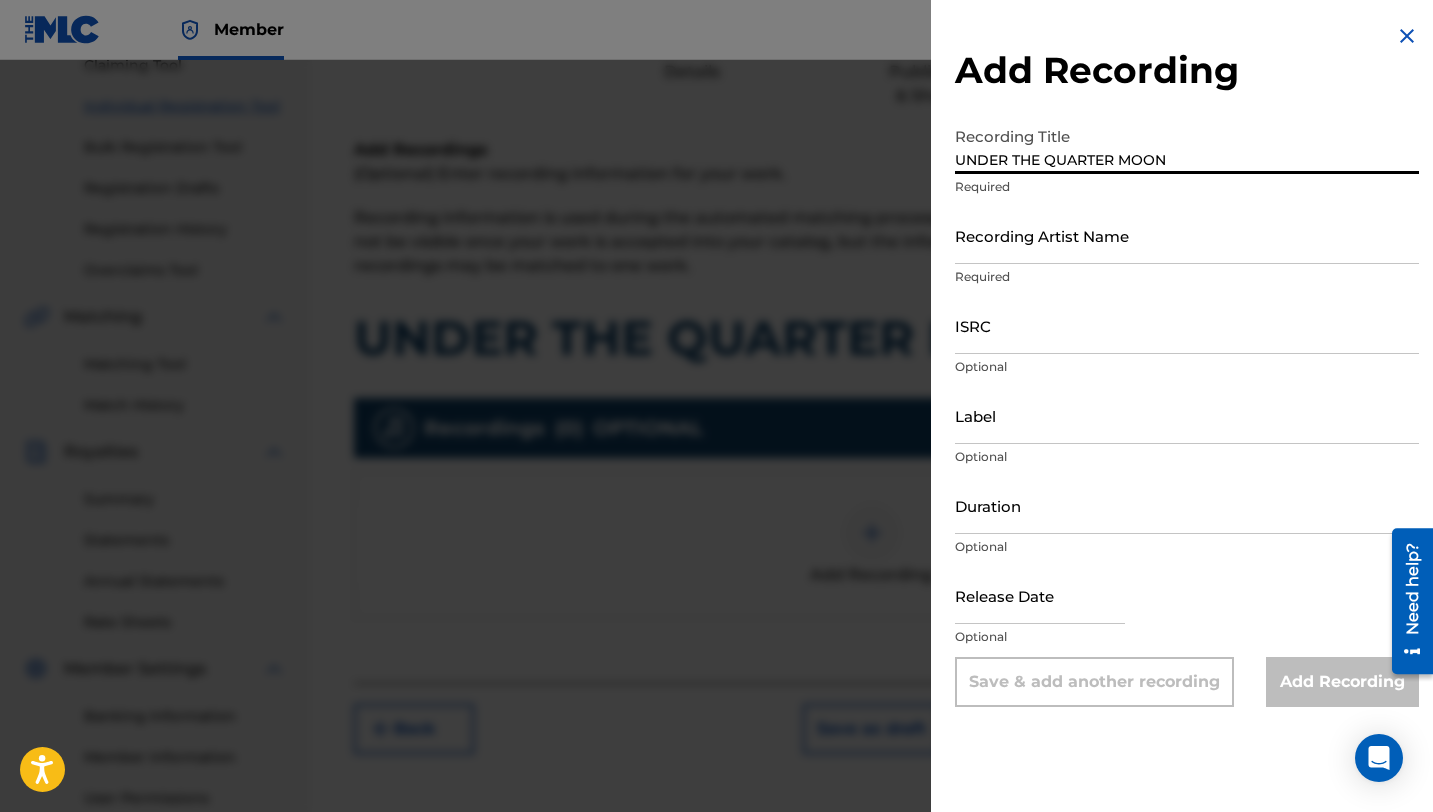 type on "UNDER THE QUARTER MOON" 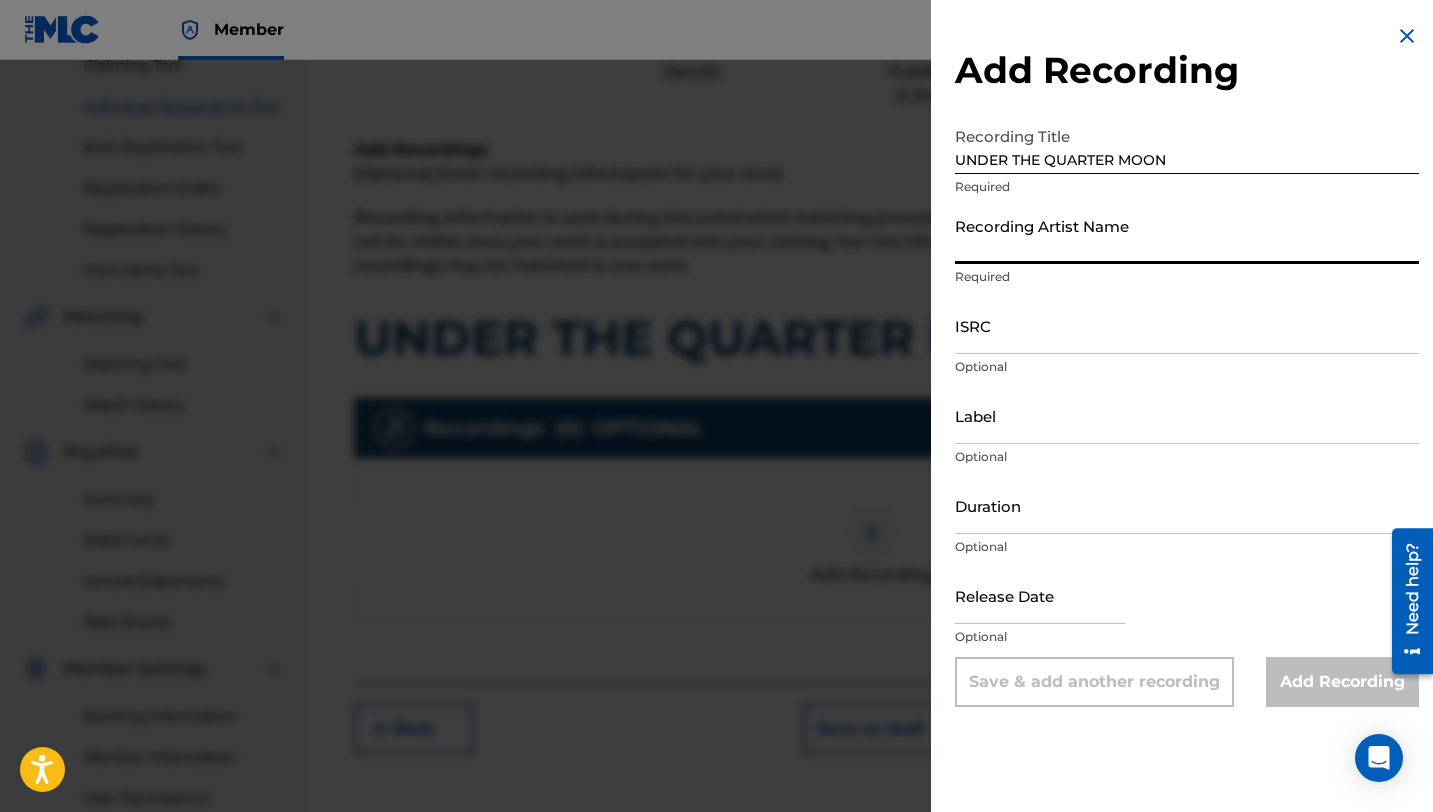 click on "Recording Artist Name" at bounding box center [1187, 235] 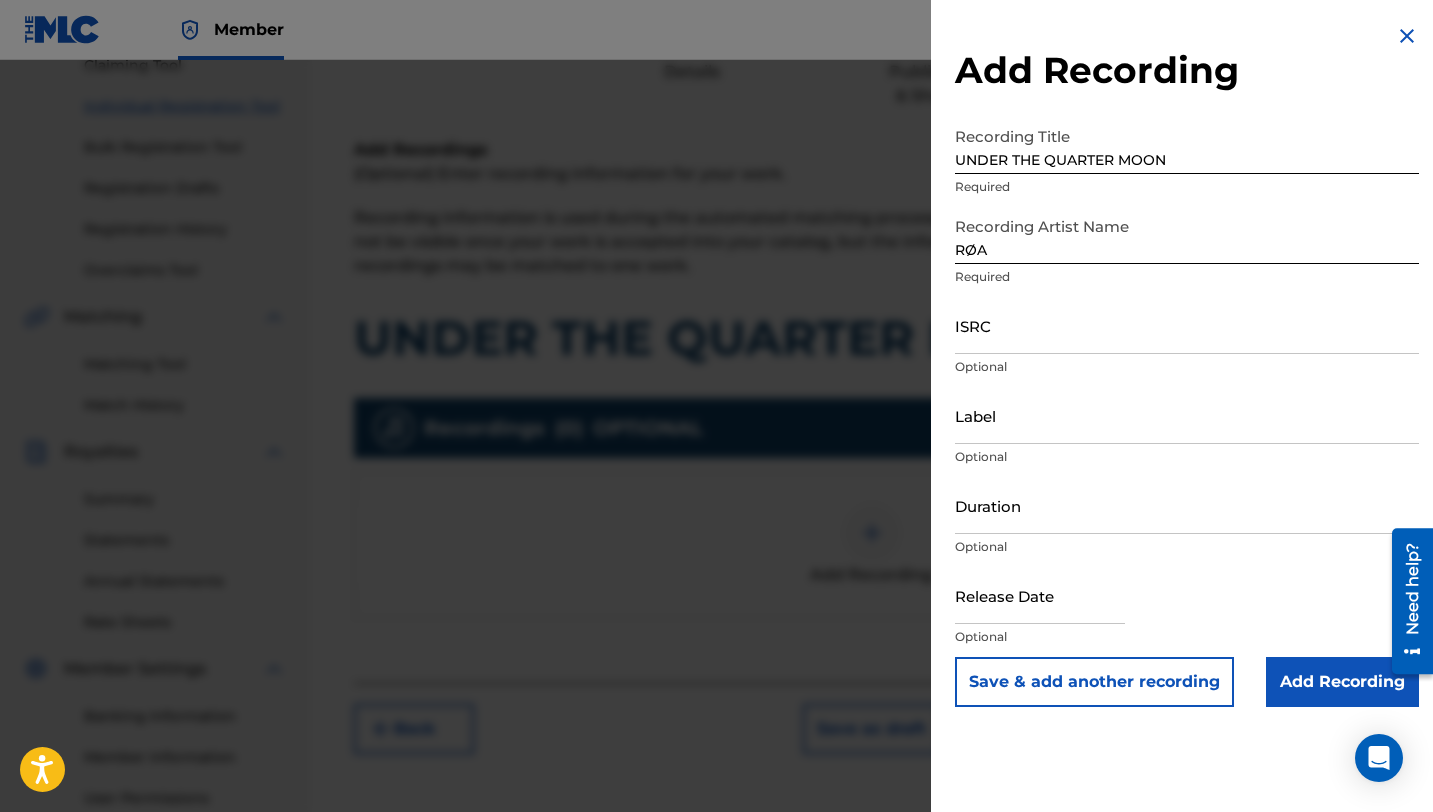 click on "Add Recording" at bounding box center [1342, 682] 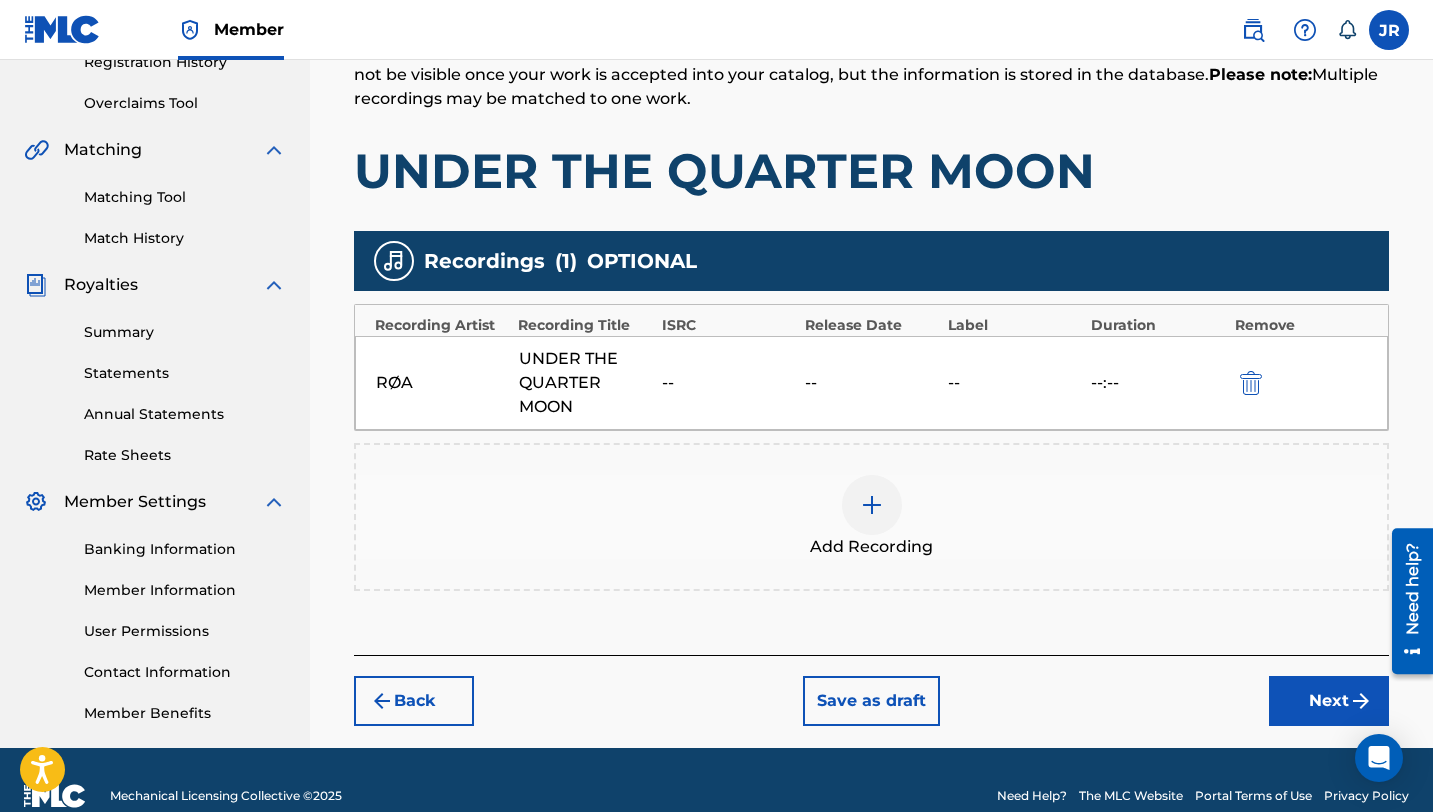 scroll, scrollTop: 395, scrollLeft: 0, axis: vertical 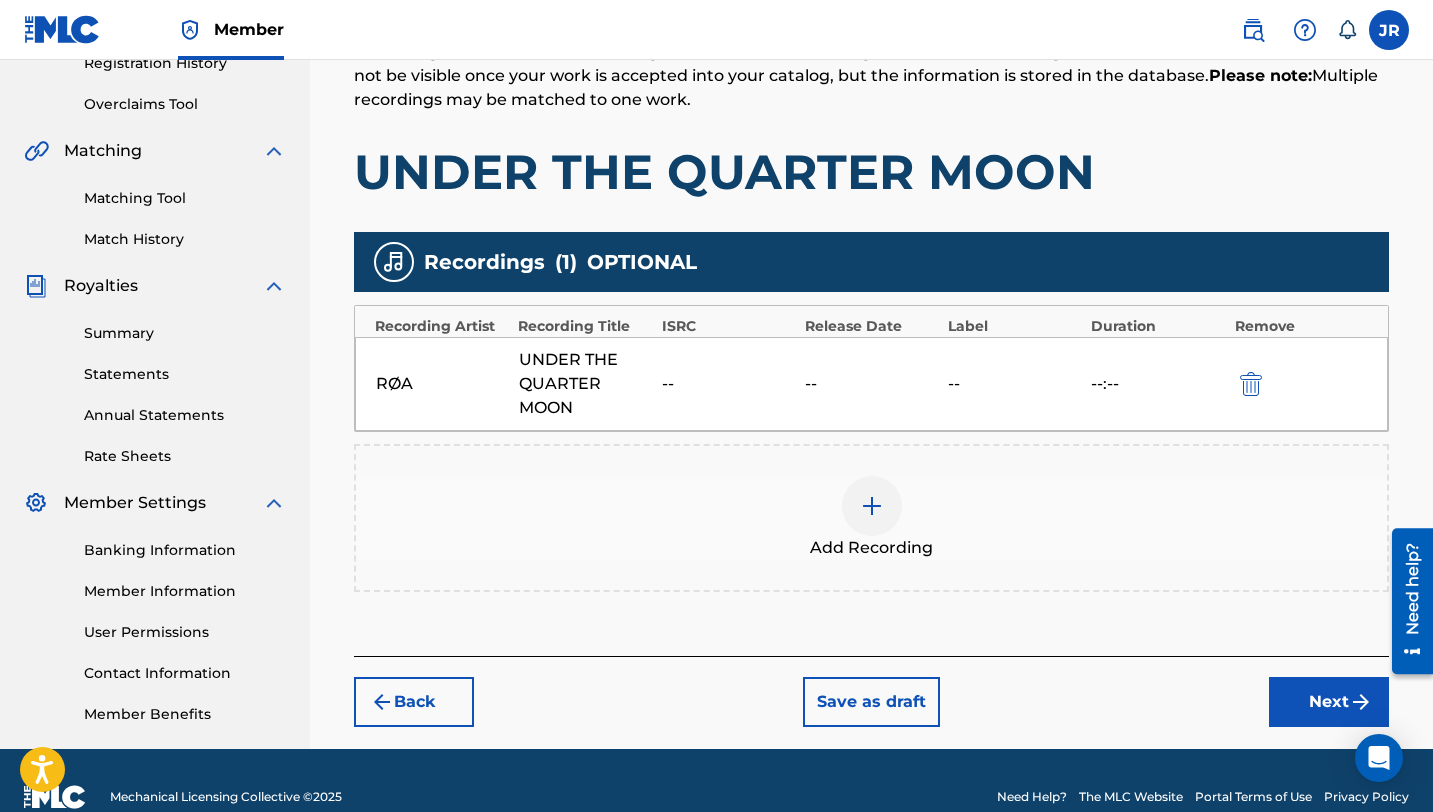 click on "Next" at bounding box center (1329, 702) 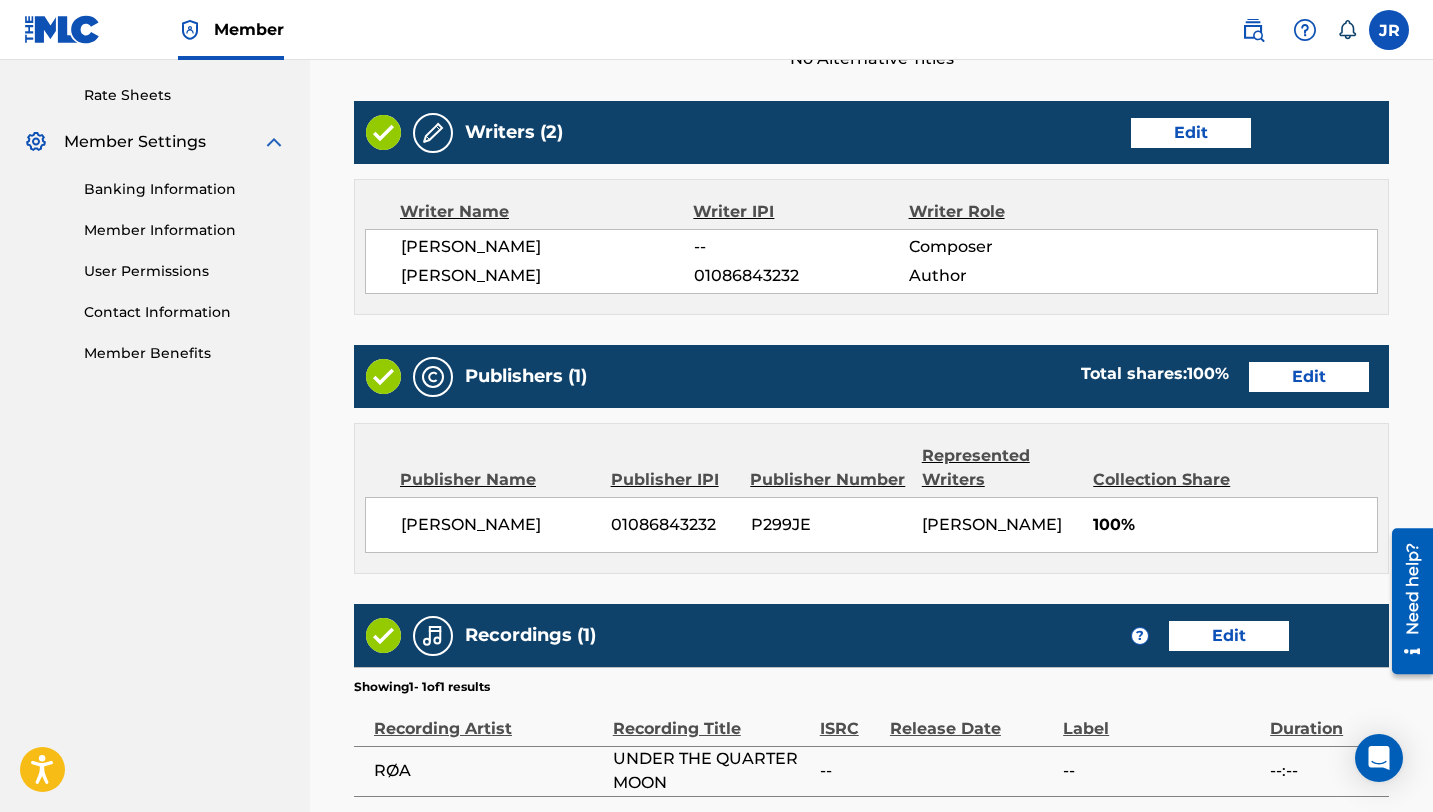 scroll, scrollTop: 955, scrollLeft: 0, axis: vertical 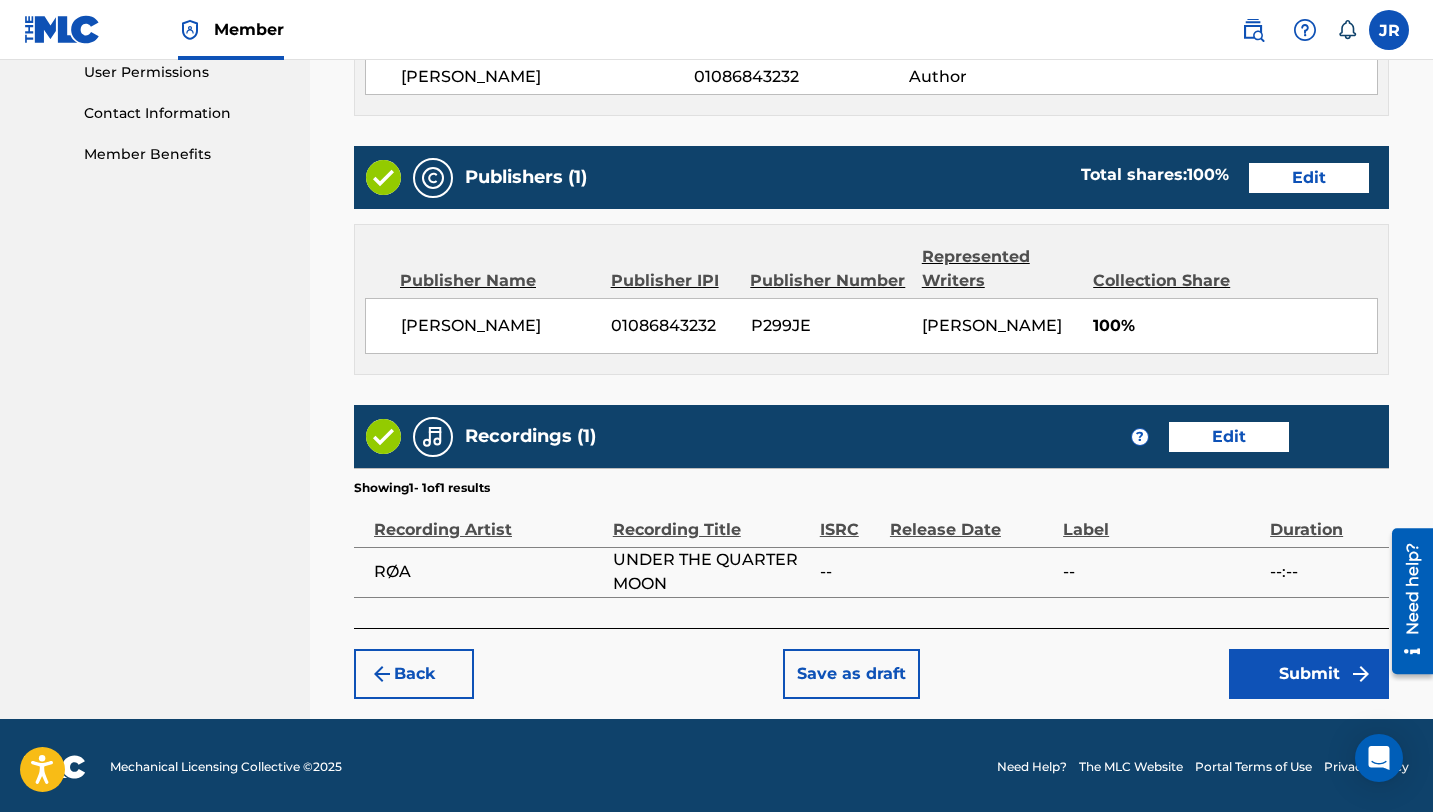 click on "Submit" at bounding box center [1309, 674] 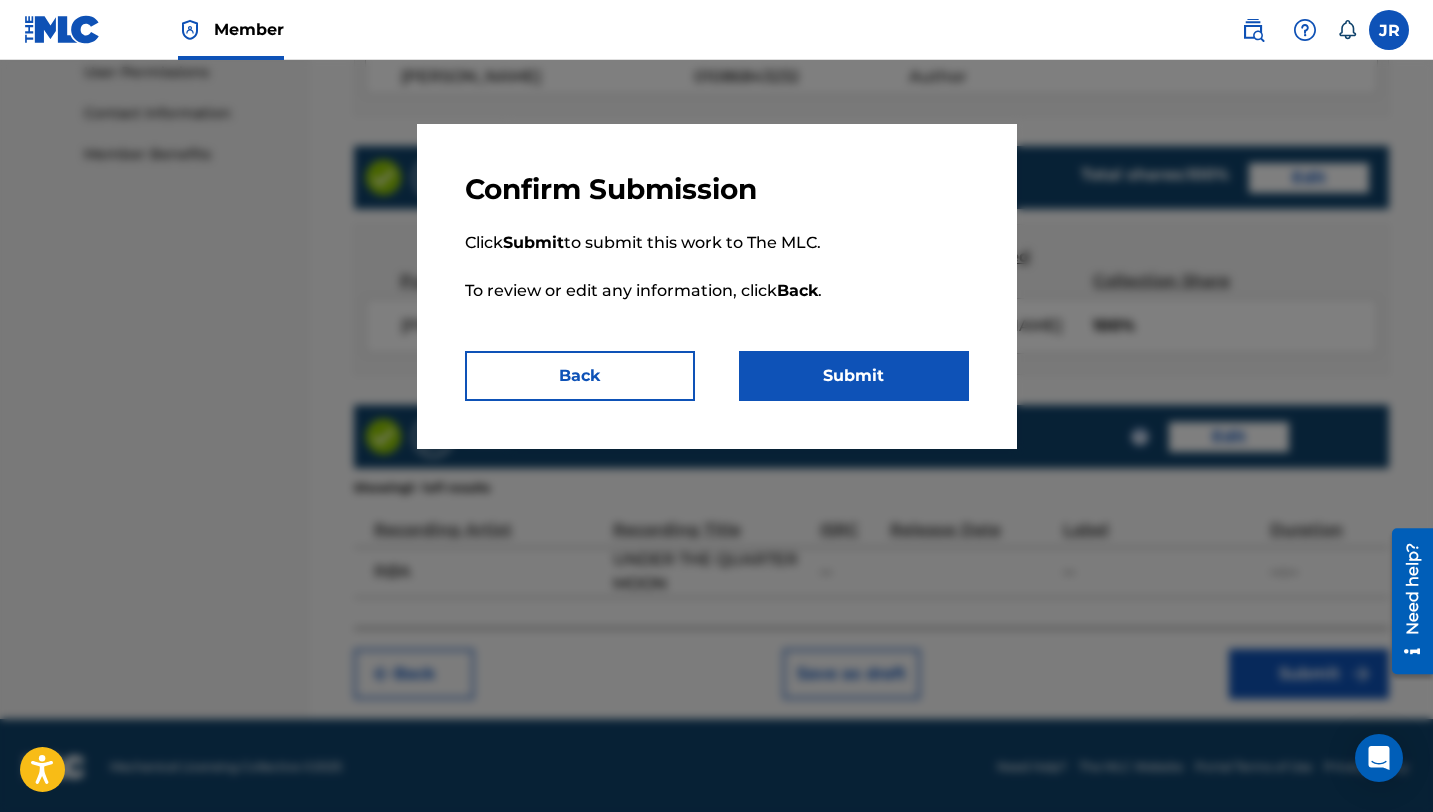 click on "Submit" at bounding box center (854, 376) 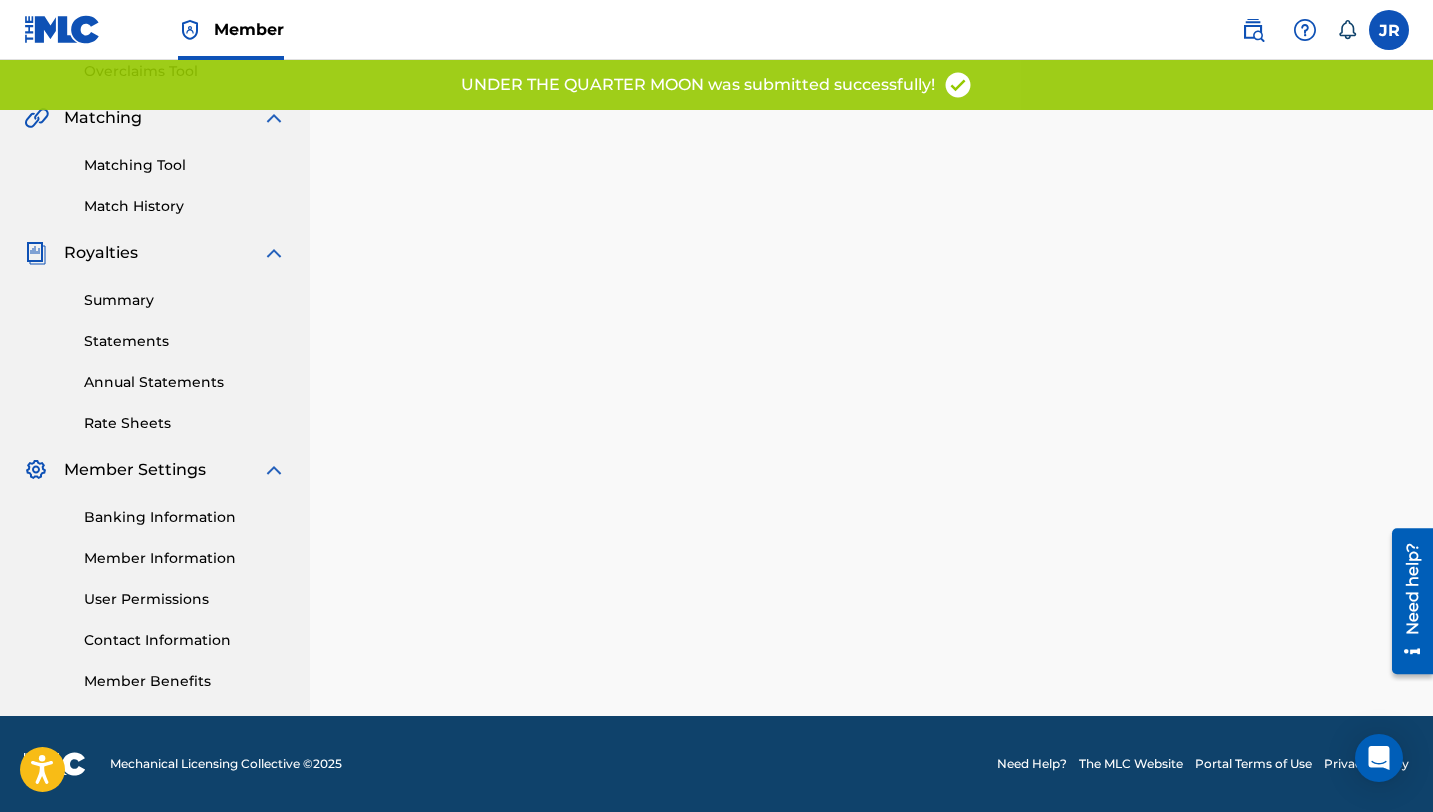 scroll, scrollTop: 0, scrollLeft: 0, axis: both 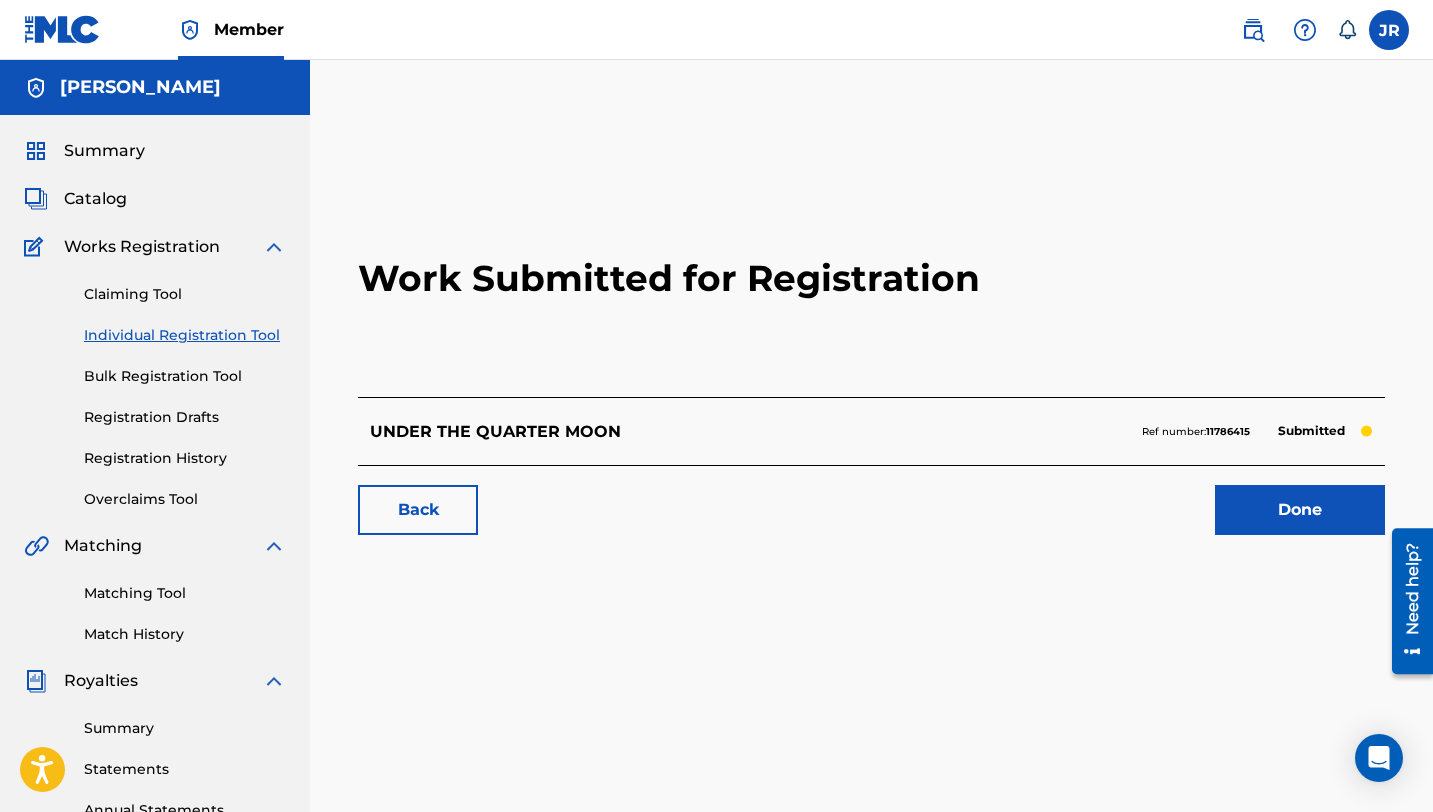 click on "Back" at bounding box center (418, 510) 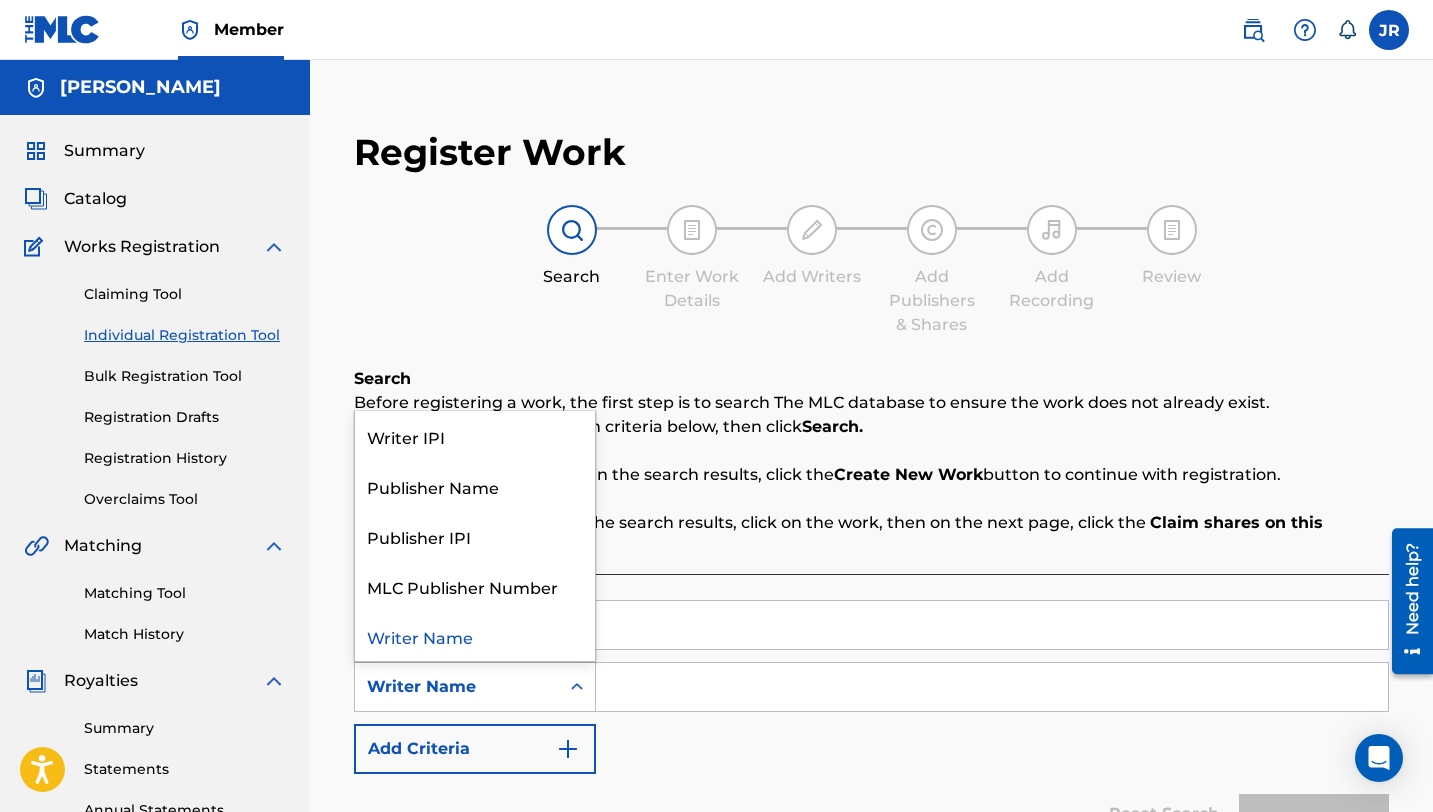 click on "Writer Name" at bounding box center (457, 687) 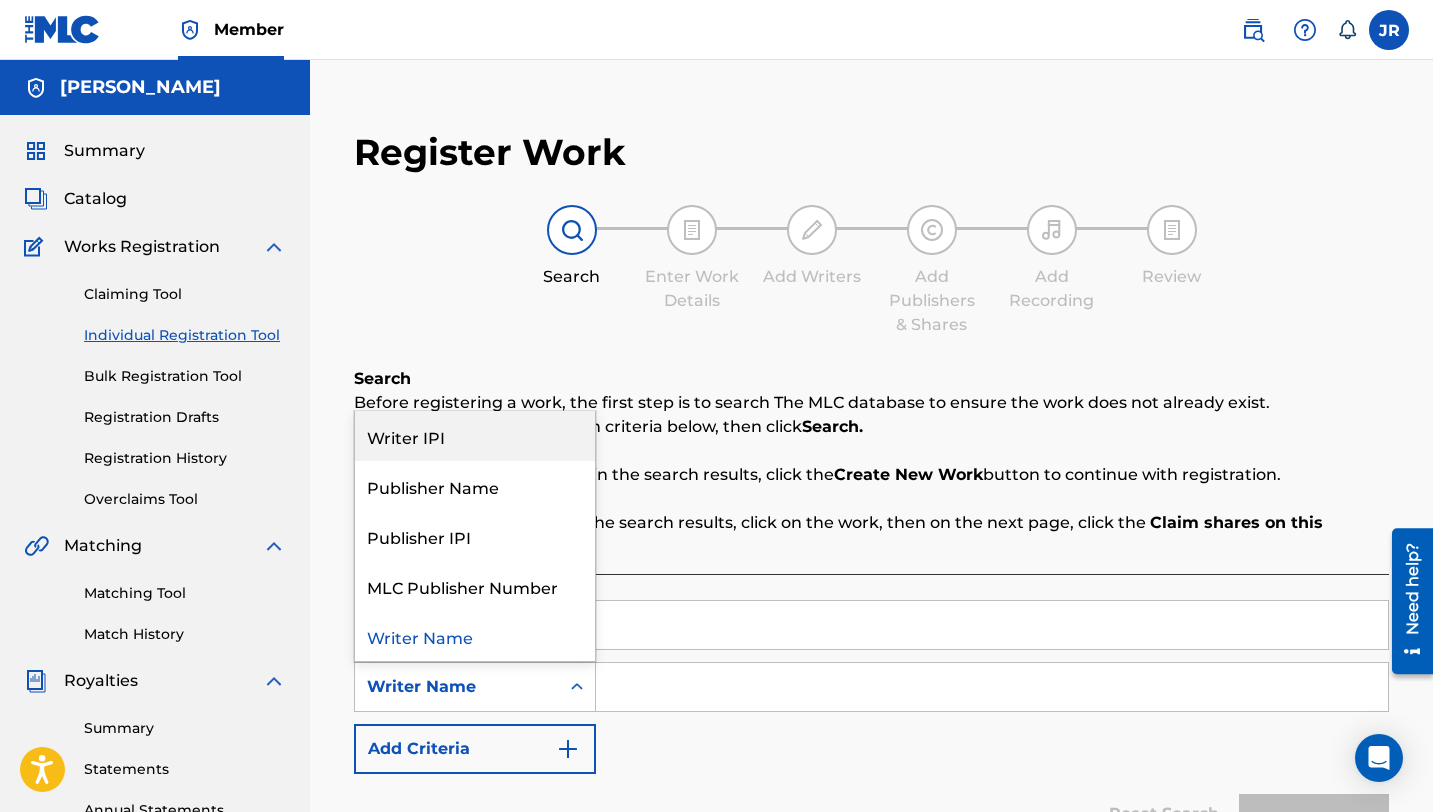 click on "Writer IPI" at bounding box center (475, 436) 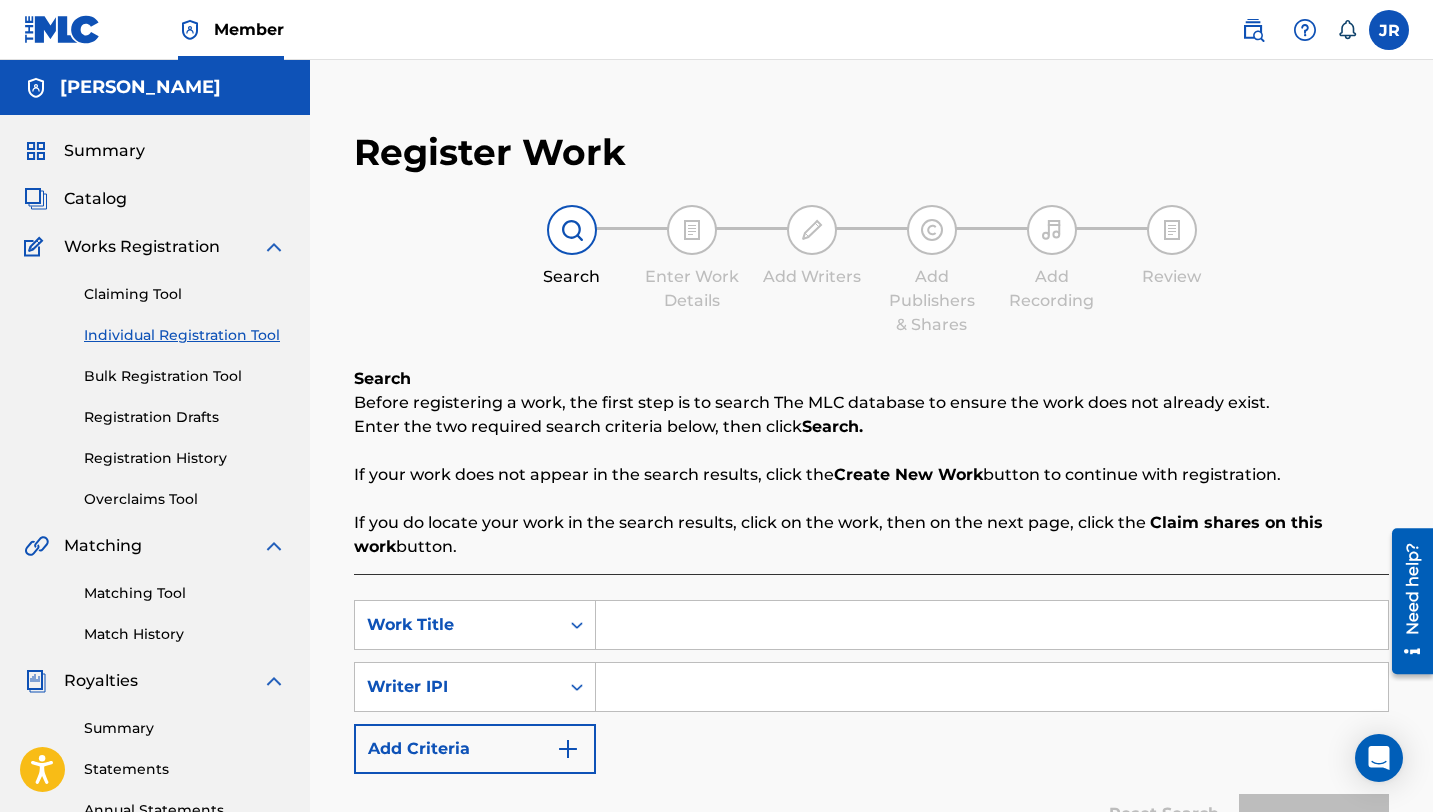 click at bounding box center [992, 687] 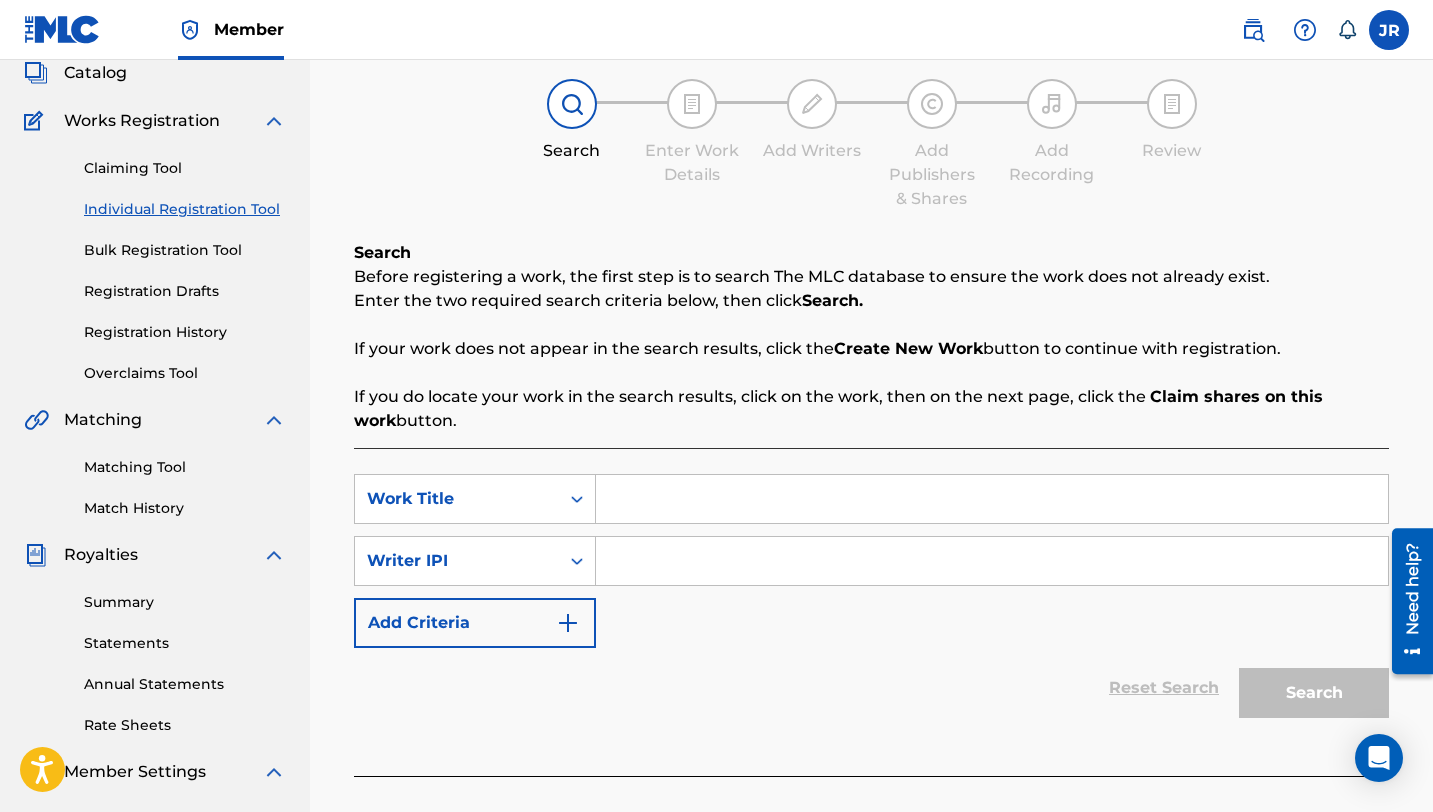 scroll, scrollTop: 127, scrollLeft: 0, axis: vertical 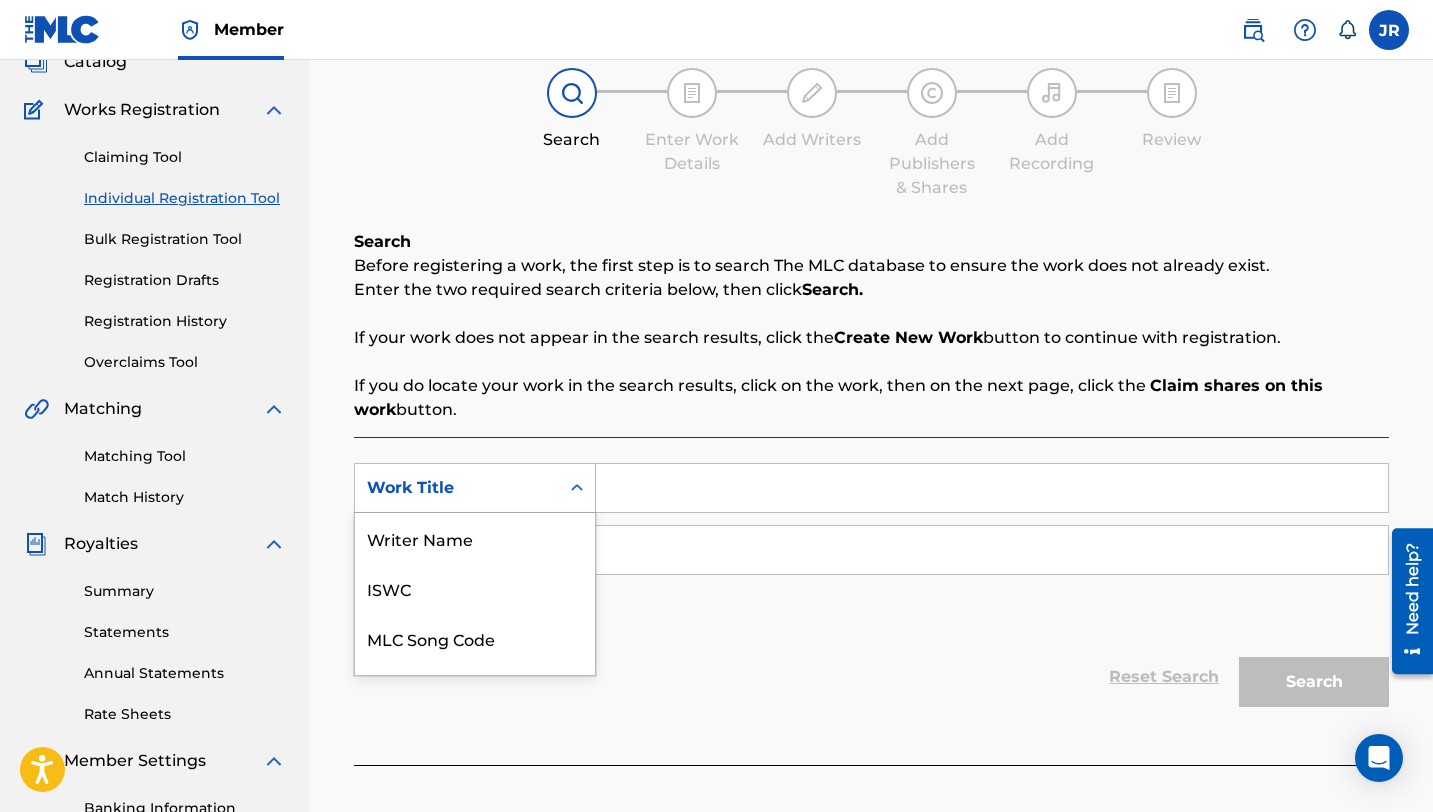 click on "Work Title" at bounding box center [457, 488] 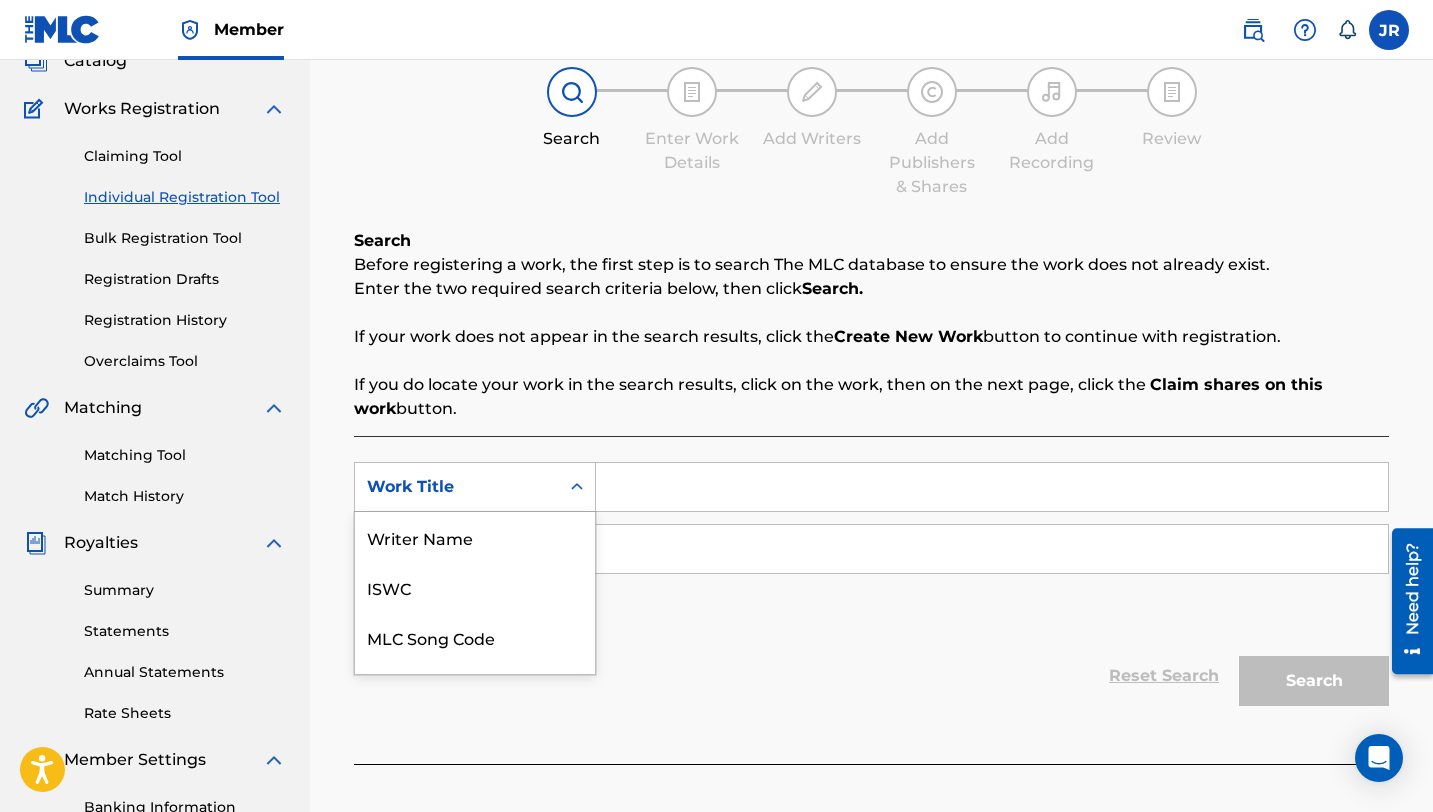 scroll, scrollTop: 50, scrollLeft: 0, axis: vertical 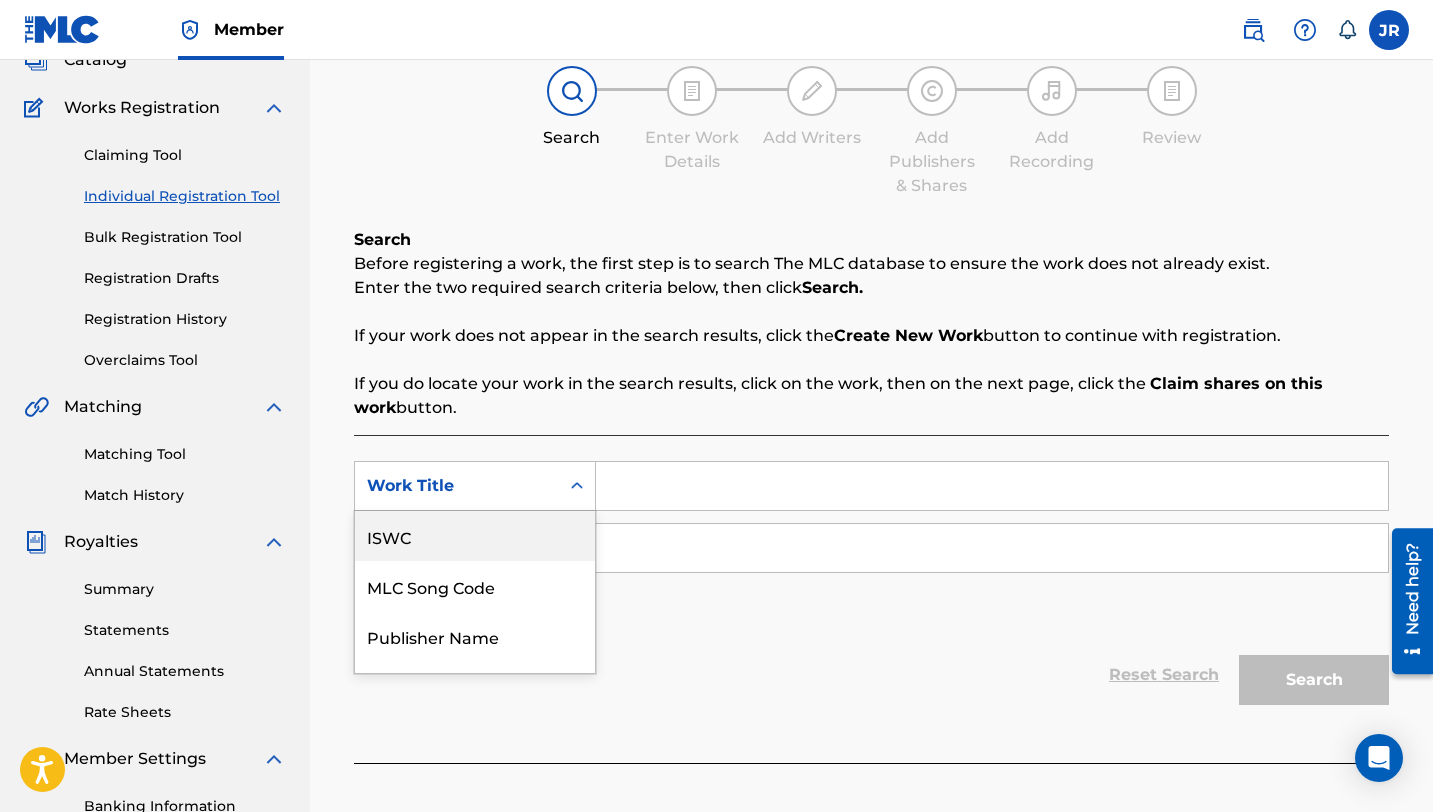 click on "Work Title" at bounding box center [457, 486] 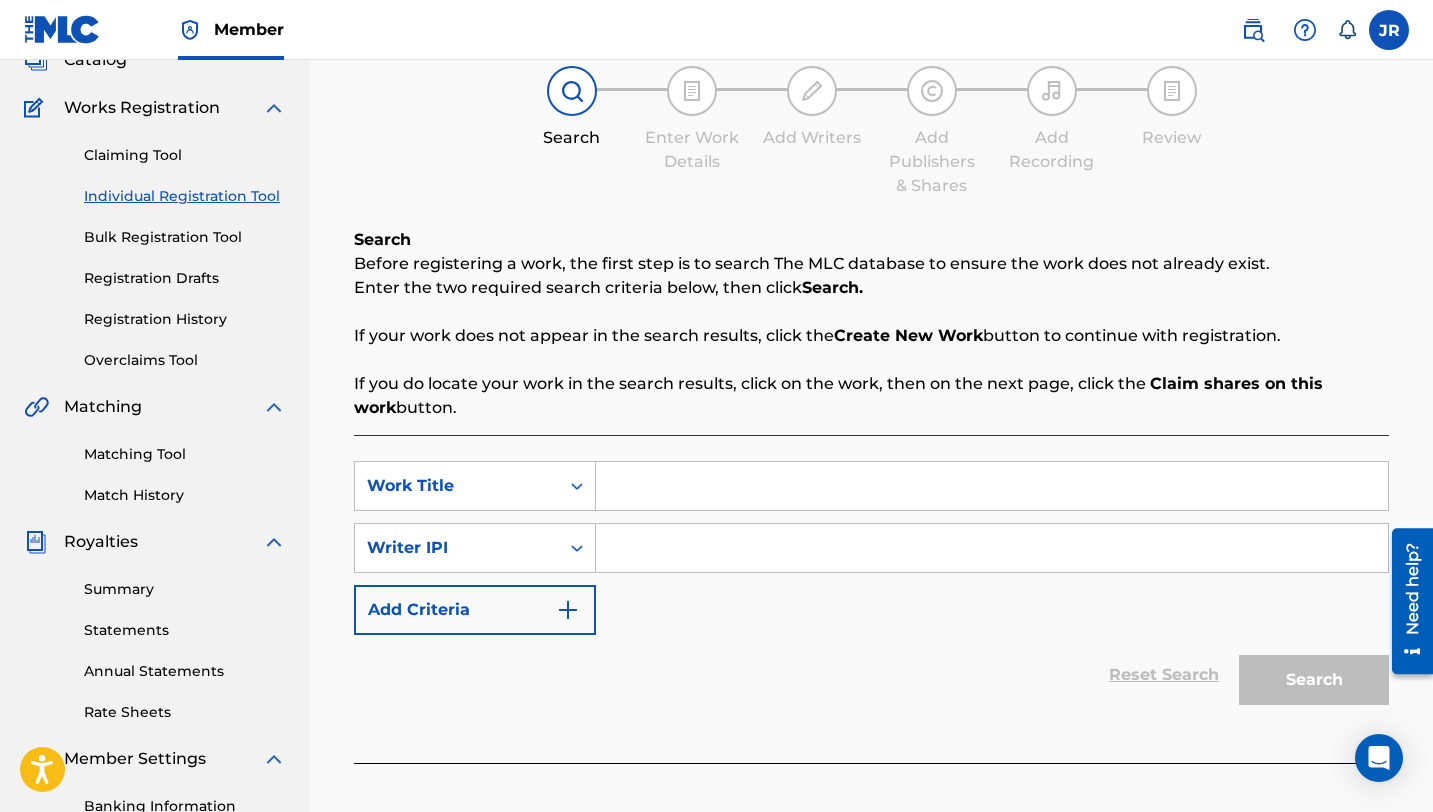 click at bounding box center (992, 486) 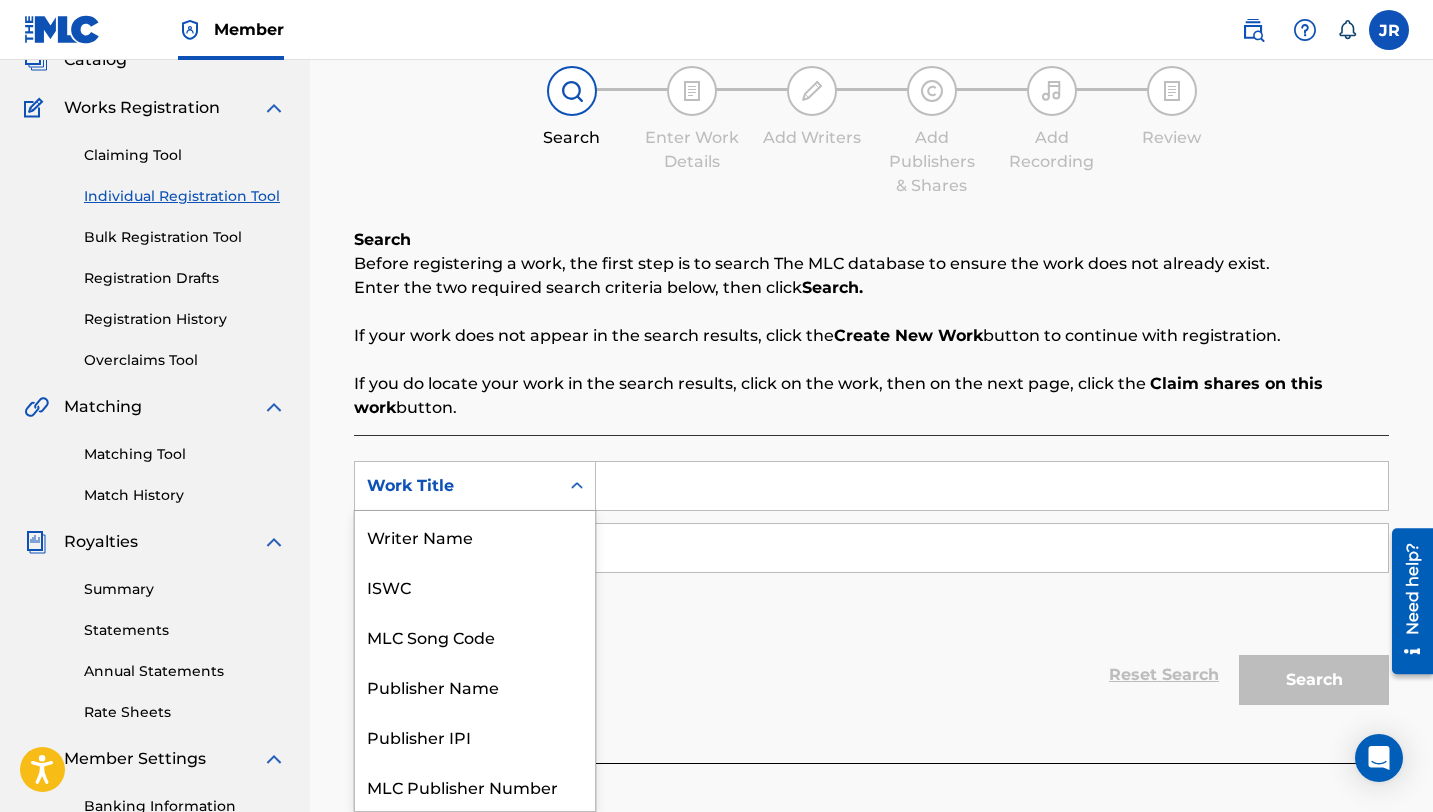 click on "Work Title" at bounding box center (475, 486) 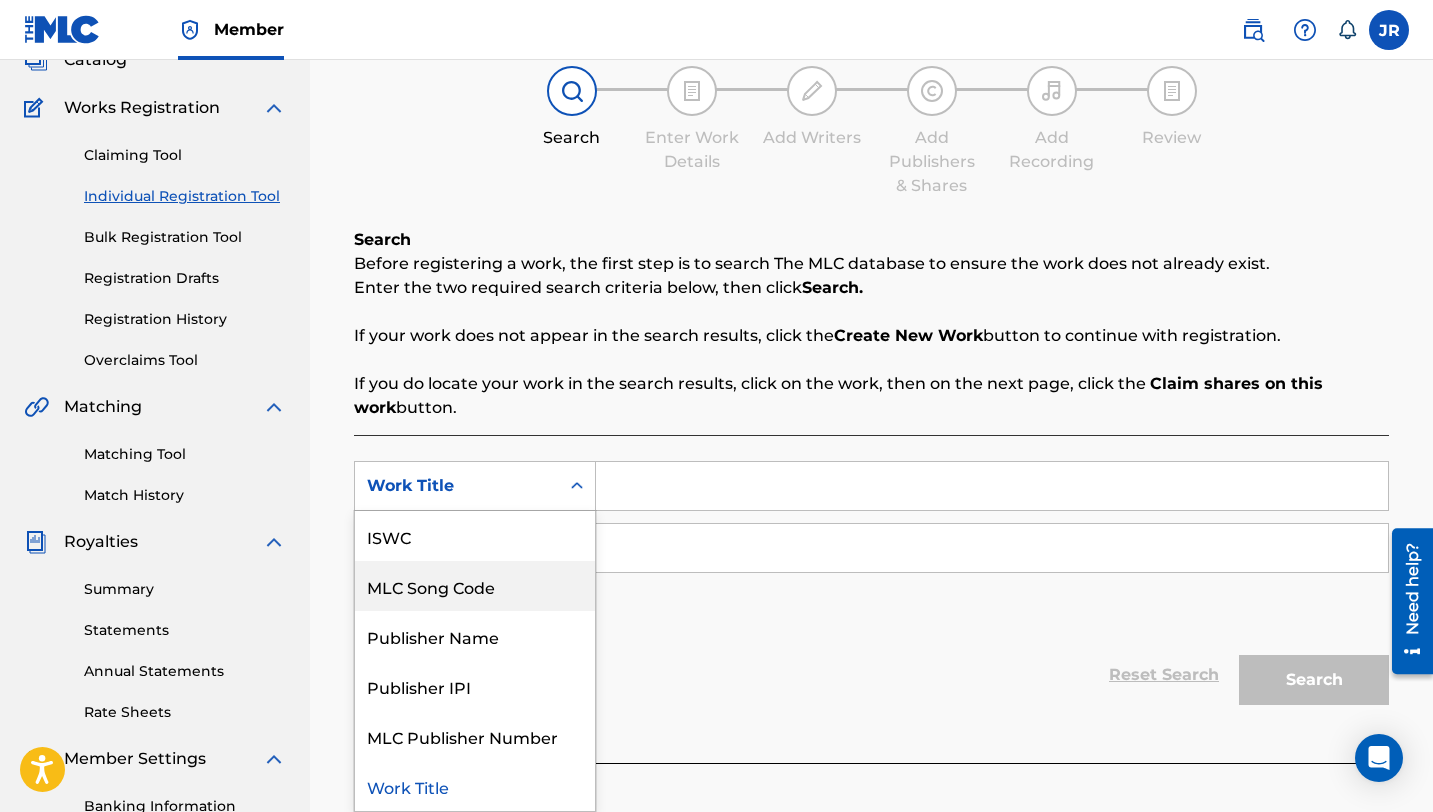 click on "Register Work Search Enter Work Details Add Writers Add Publishers & Shares Add Recording Review Search Before registering a work, the first step is to search The MLC database to ensure the work does not already exist. Enter the two required search criteria below, then click   Search.  If your work does not appear in the search results, click the  Create New Work   button to continue with registration. If you do locate your work in the search results, click on the work, then on the next page, click the   Claim shares on this work  button. SearchWithCriteria136c1df3-0c4a-40f8-82d8-5e83b19fadfb MLC Song Code, 3 of 7. 7 results available. Use Up and Down to choose options, press Enter to select the currently focused option, press Escape to exit the menu, press Tab to select the option and exit the menu. Work Title Writer Name ISWC MLC Song Code Publisher Name Publisher IPI MLC Publisher Number Work Title SearchWithCriteria6634fe6f-7bed-4e18-b838-607860ac9de7 Writer IPI Add Criteria Reset Search Search" at bounding box center (871, 387) 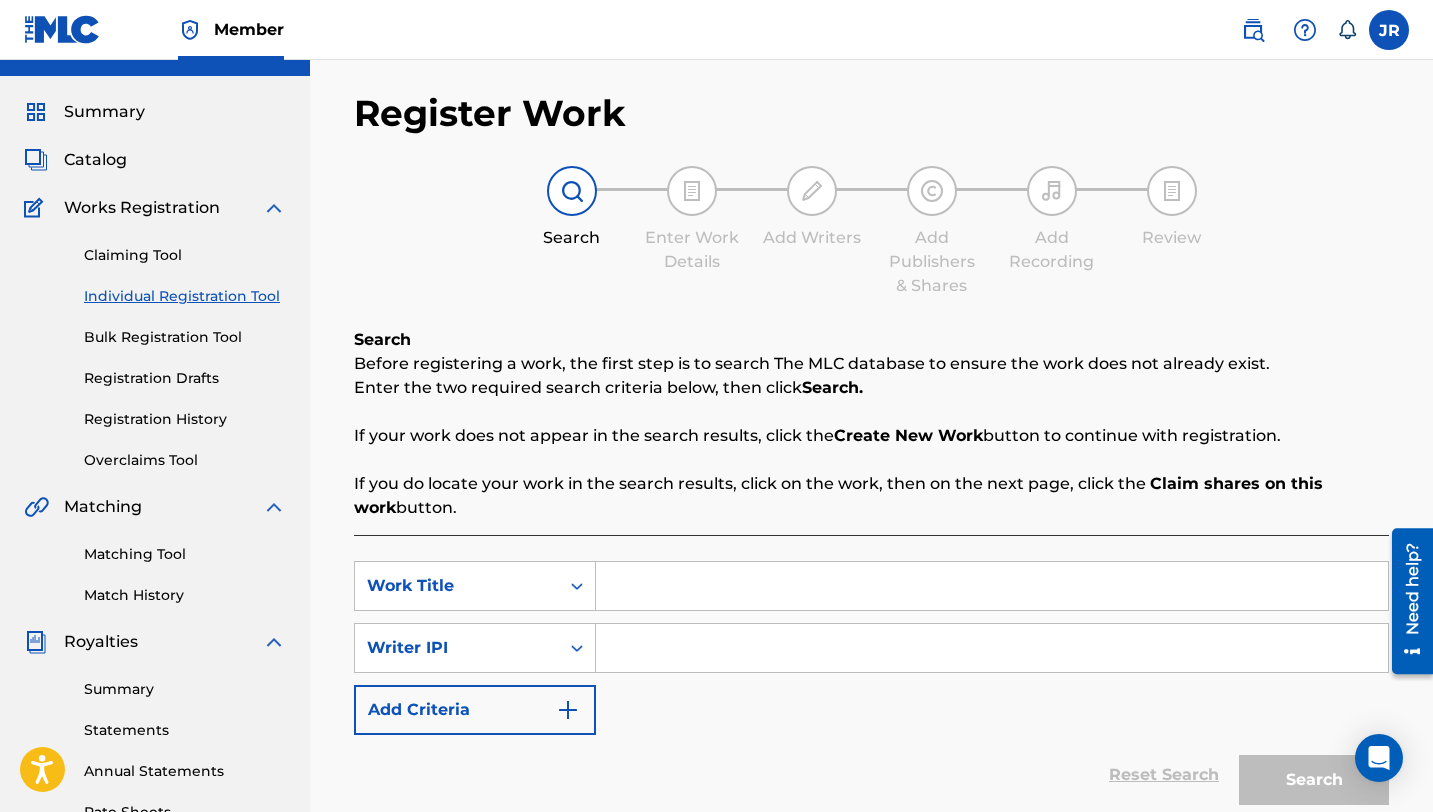 scroll, scrollTop: 0, scrollLeft: 0, axis: both 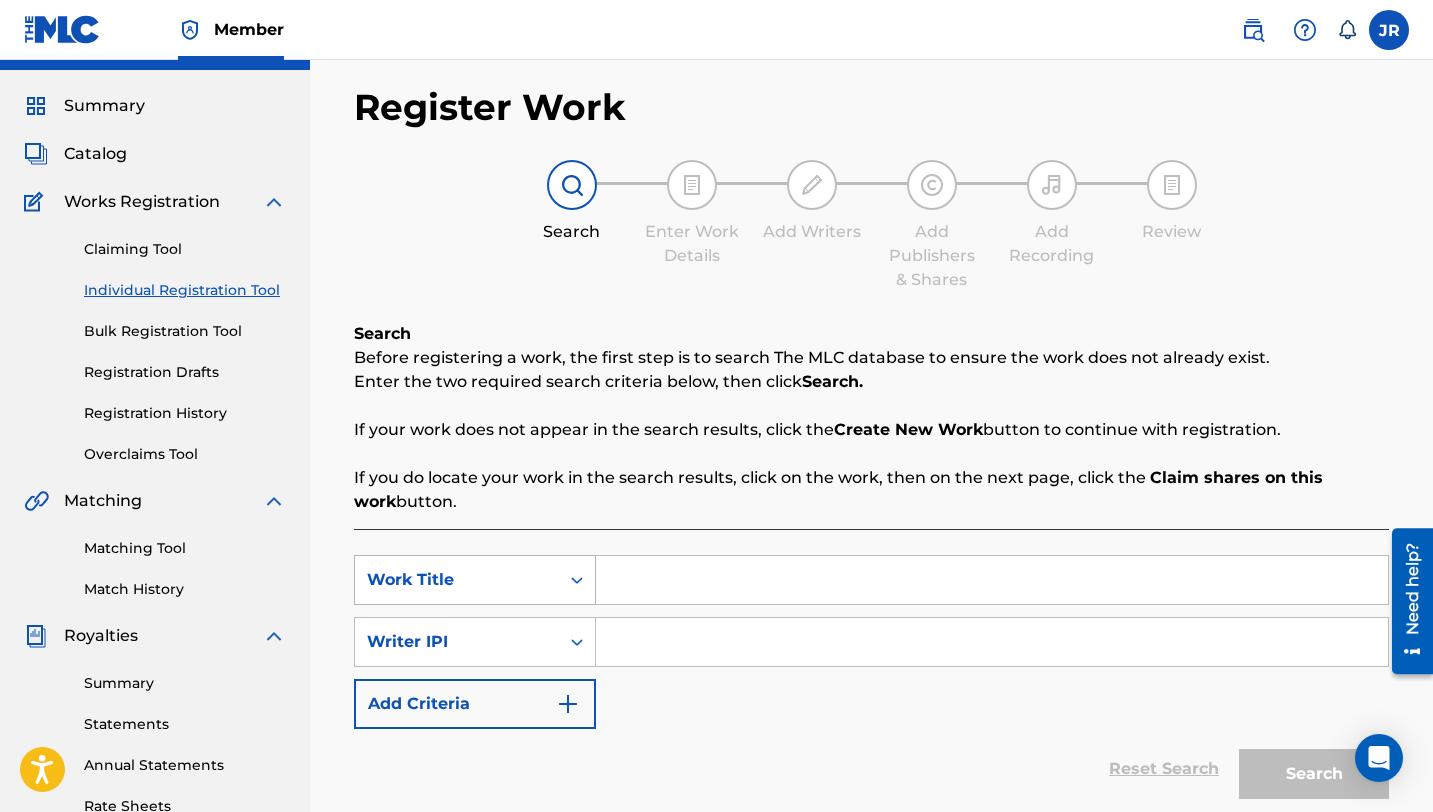 click on "Work Title" at bounding box center (475, 580) 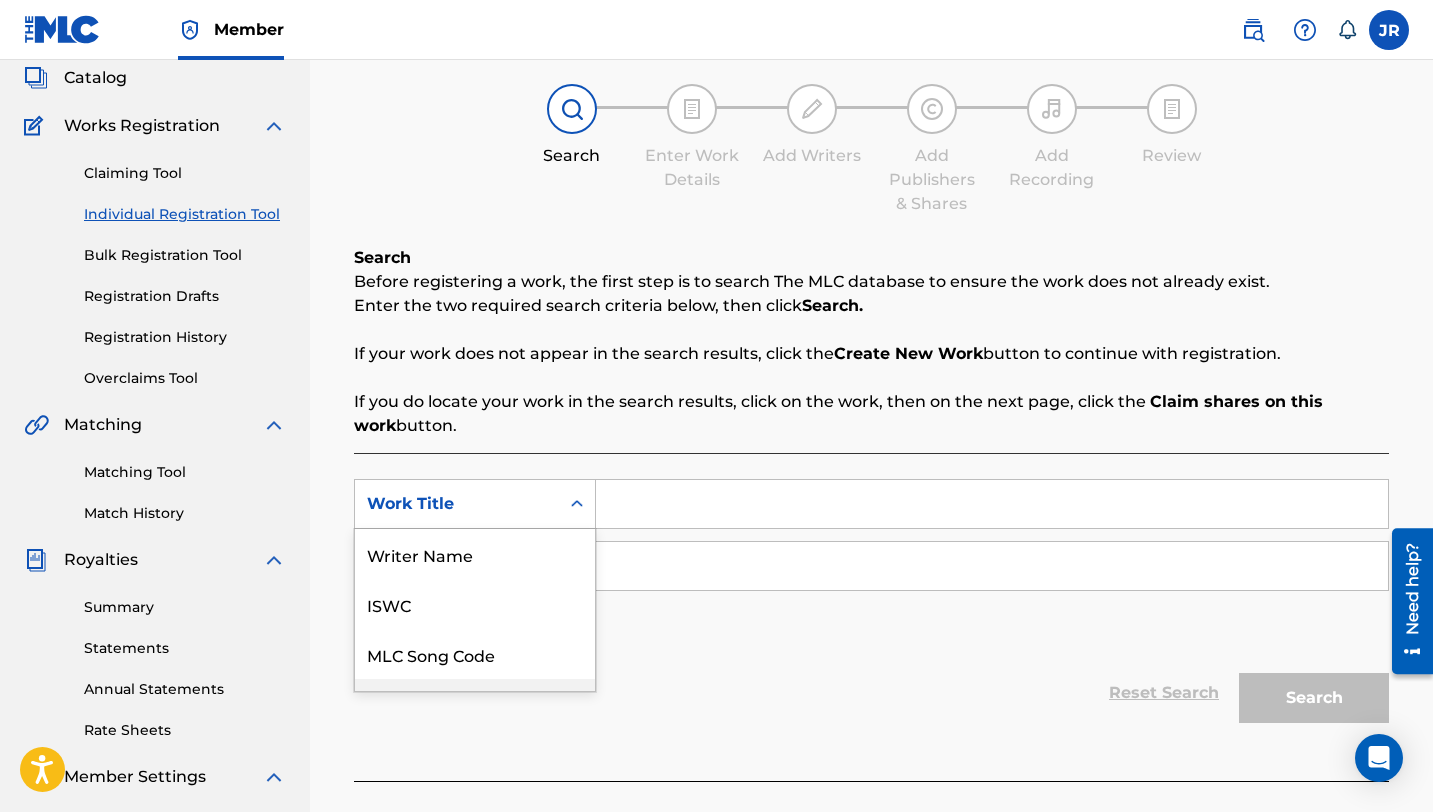 scroll, scrollTop: 138, scrollLeft: 0, axis: vertical 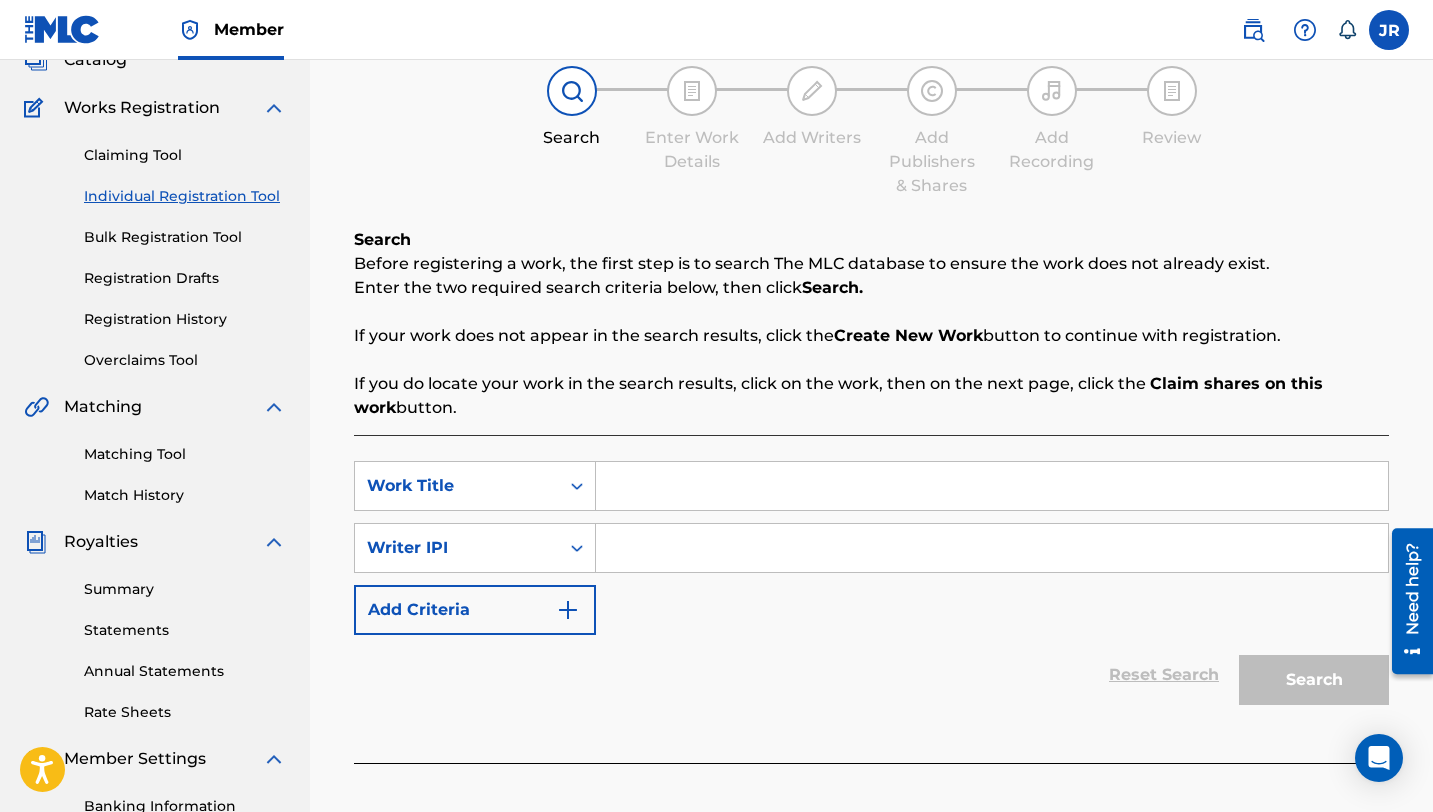 click at bounding box center (62, 29) 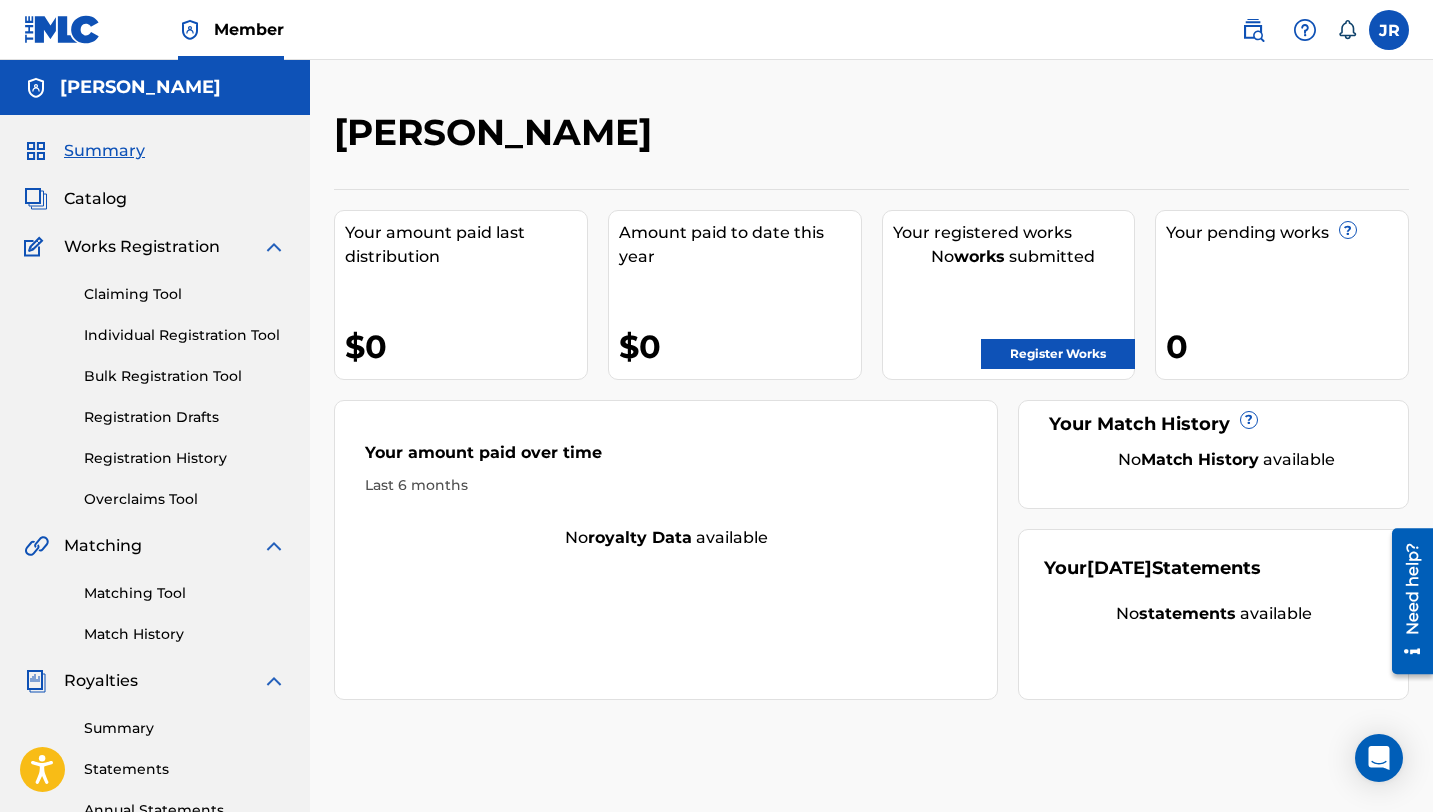 click on "Register Works" at bounding box center (1058, 354) 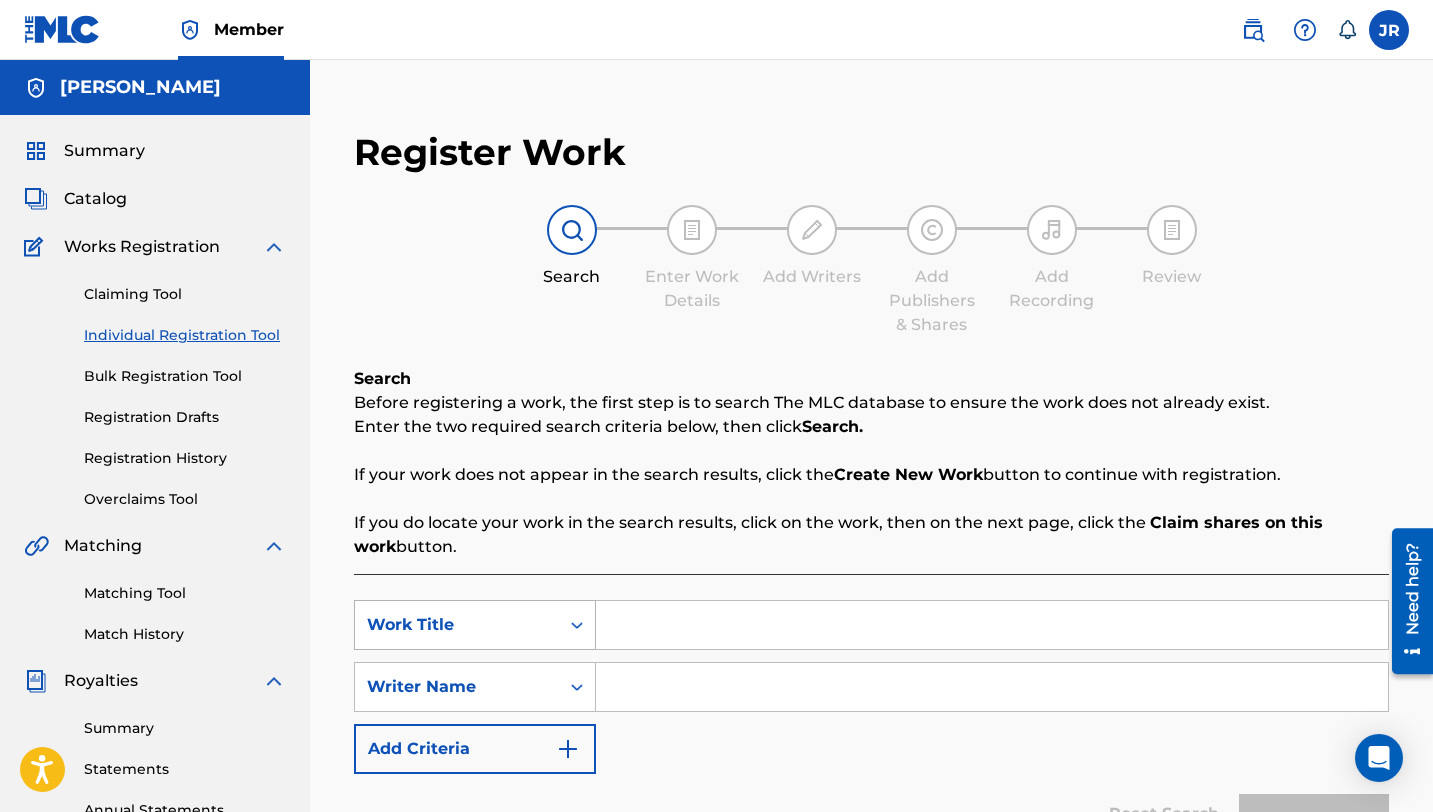 click on "Work Title" at bounding box center [475, 625] 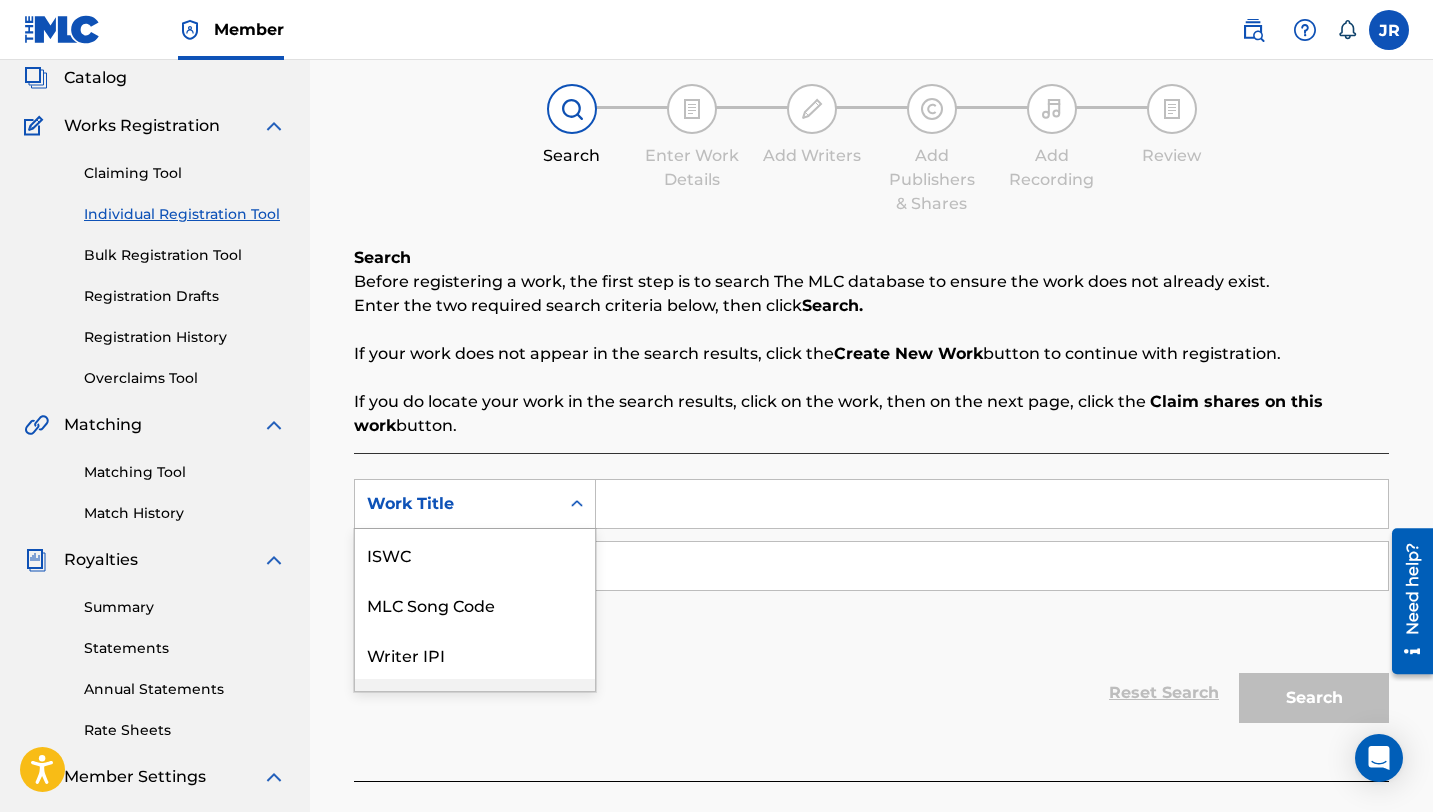 scroll, scrollTop: 138, scrollLeft: 0, axis: vertical 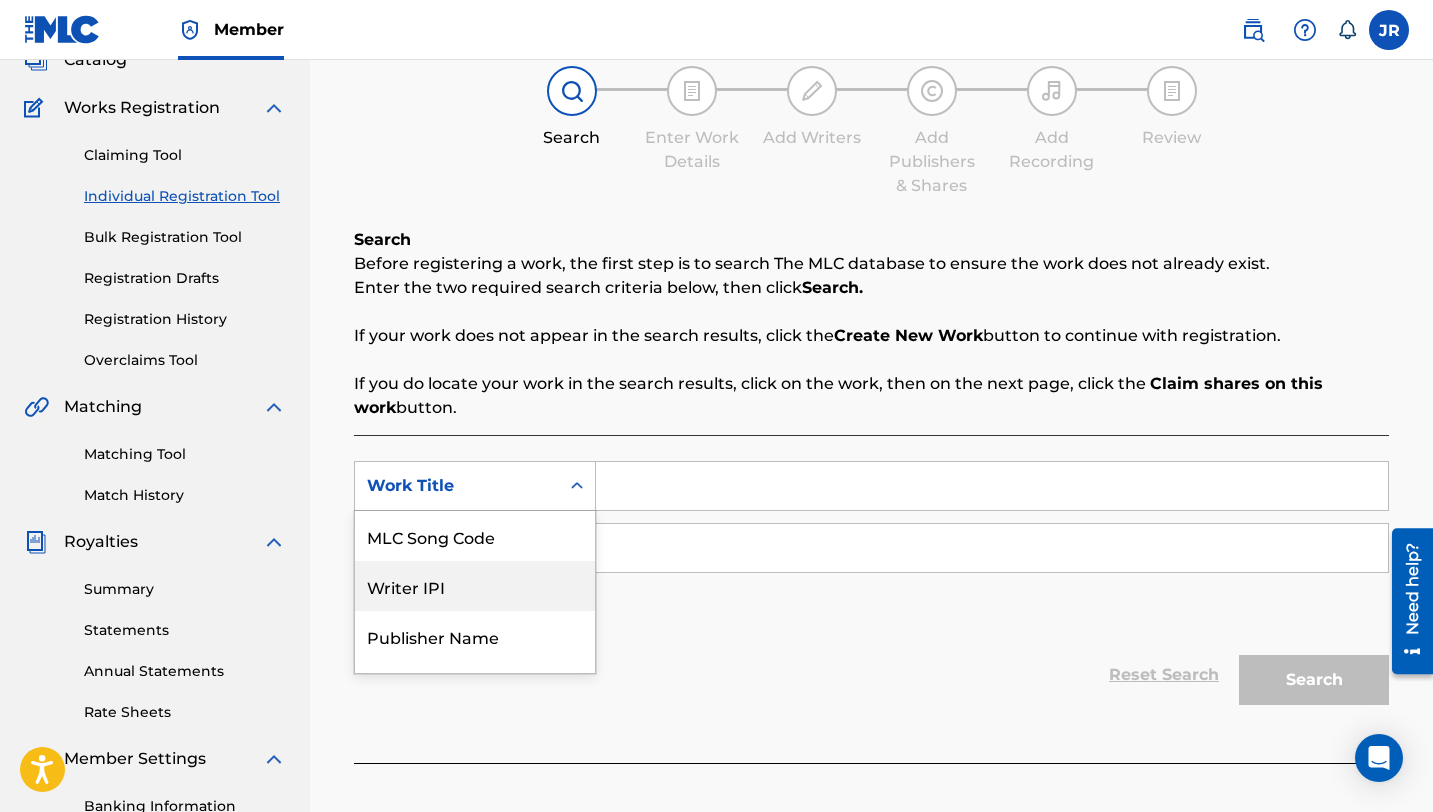 click on "Writer IPI" at bounding box center (475, 586) 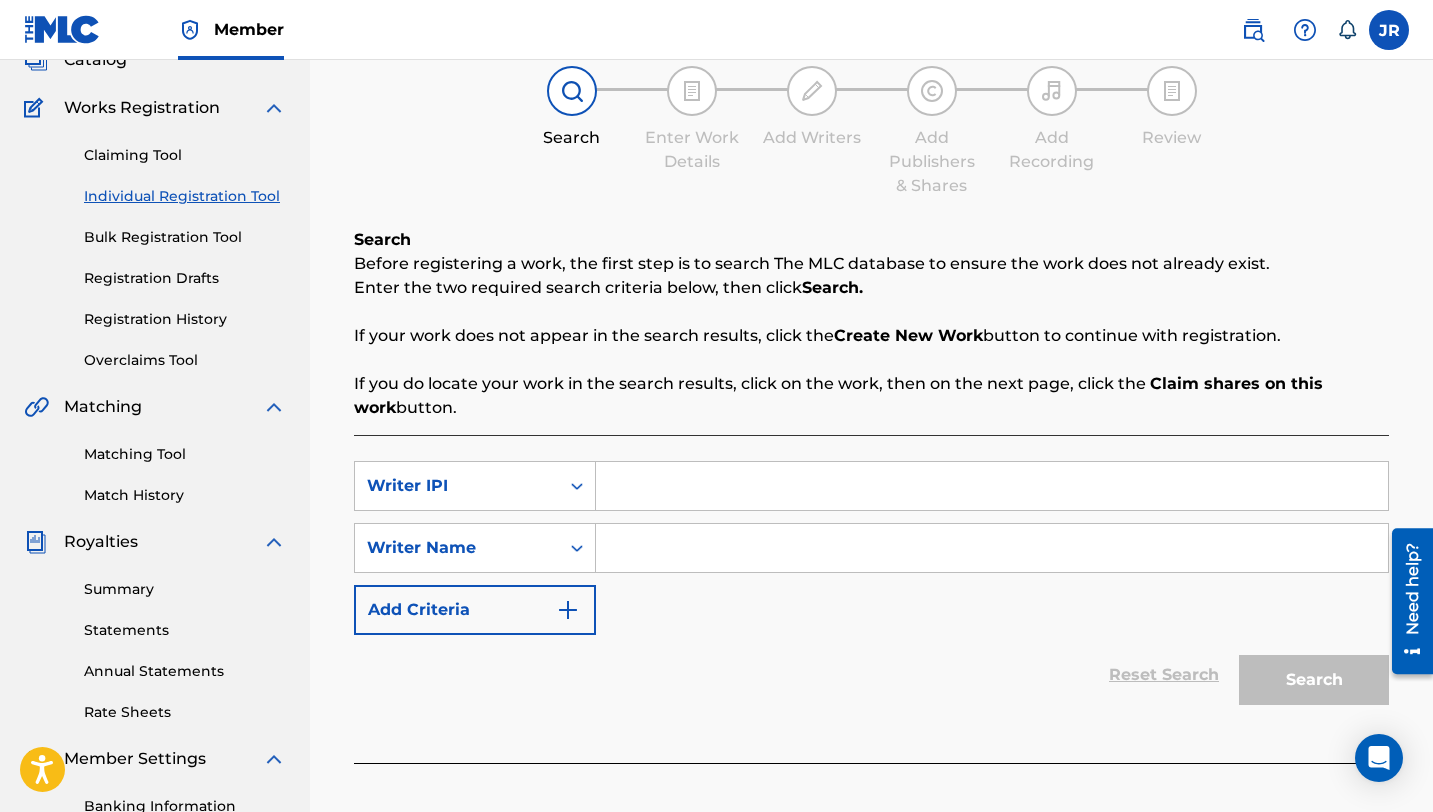 click at bounding box center [992, 486] 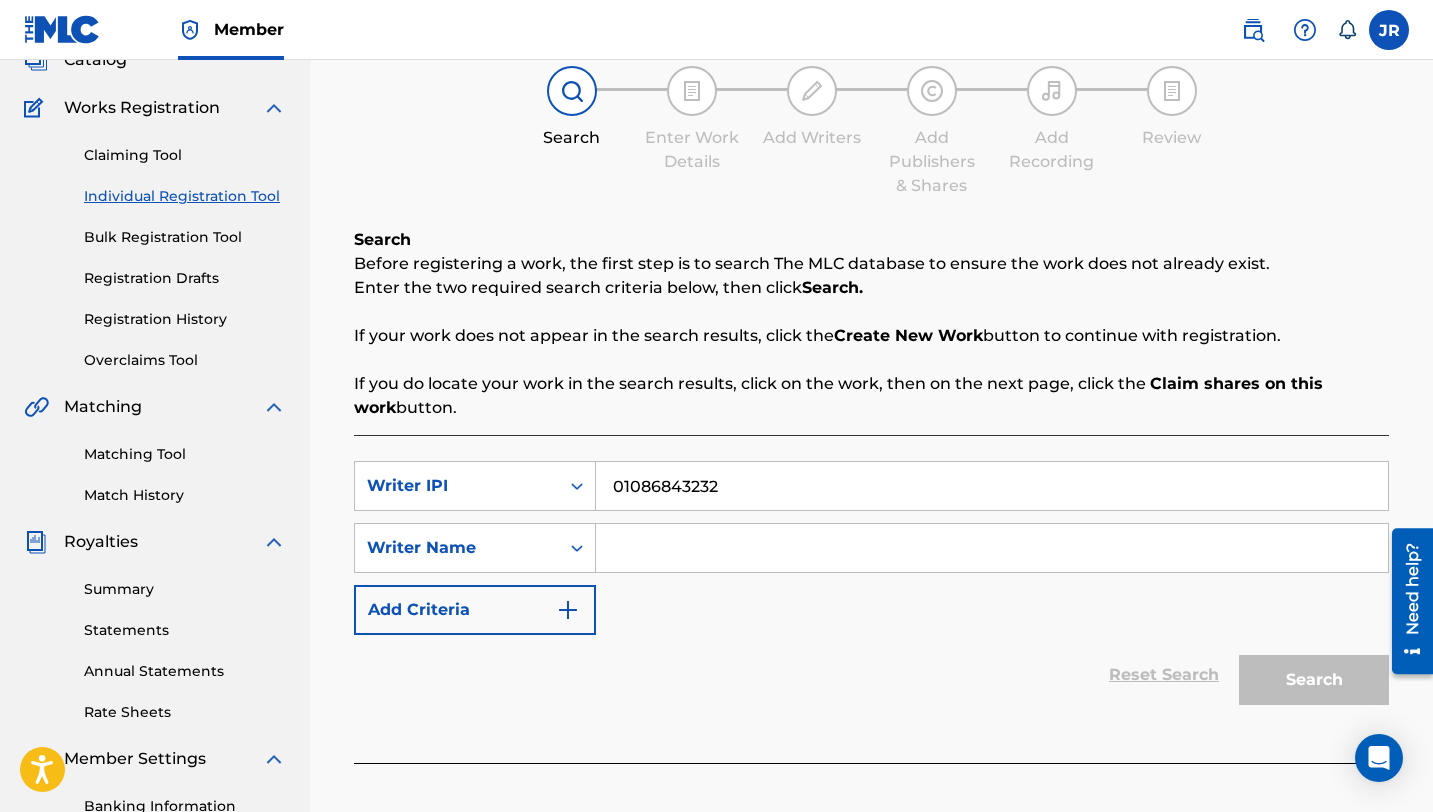 click at bounding box center (992, 548) 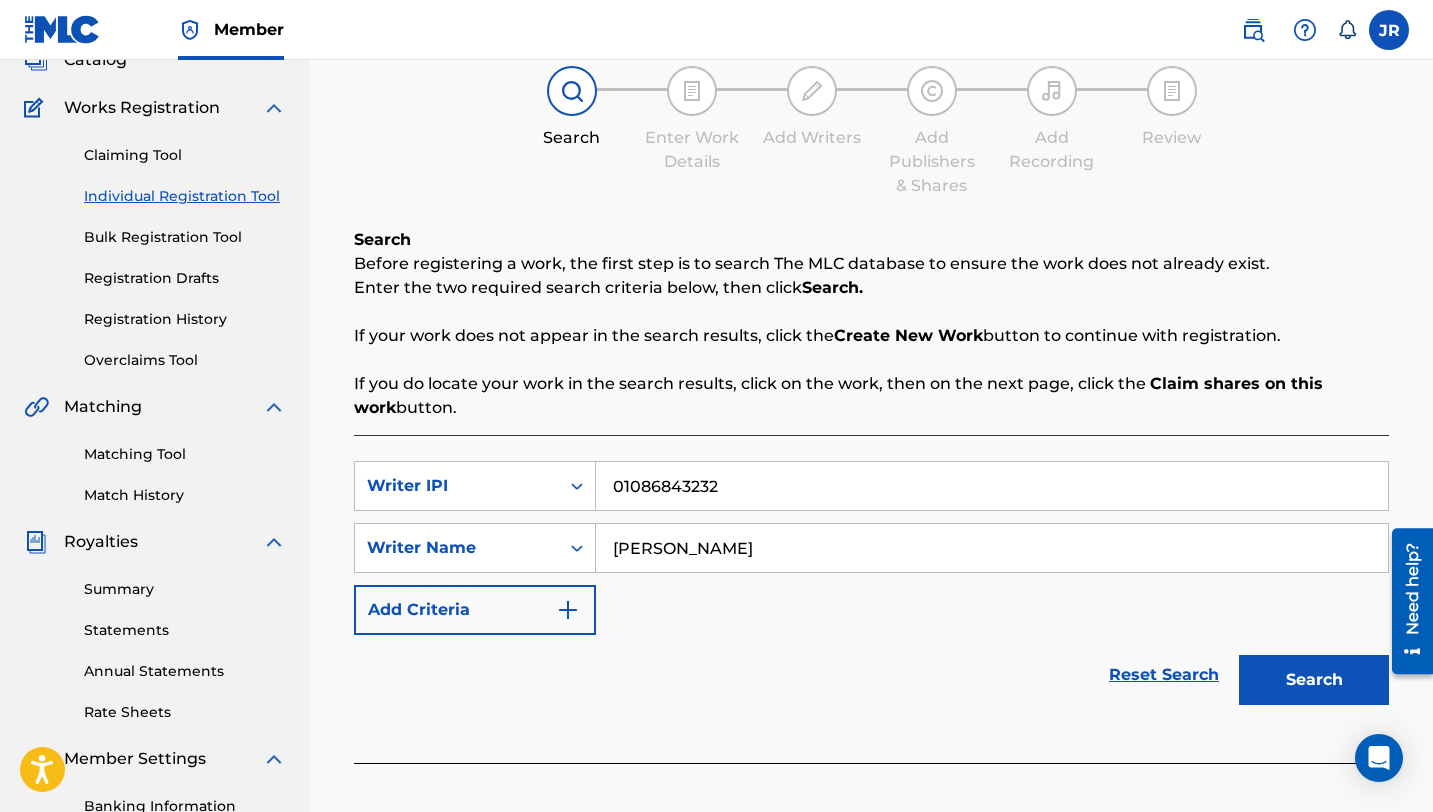 click on "Search" at bounding box center (1314, 680) 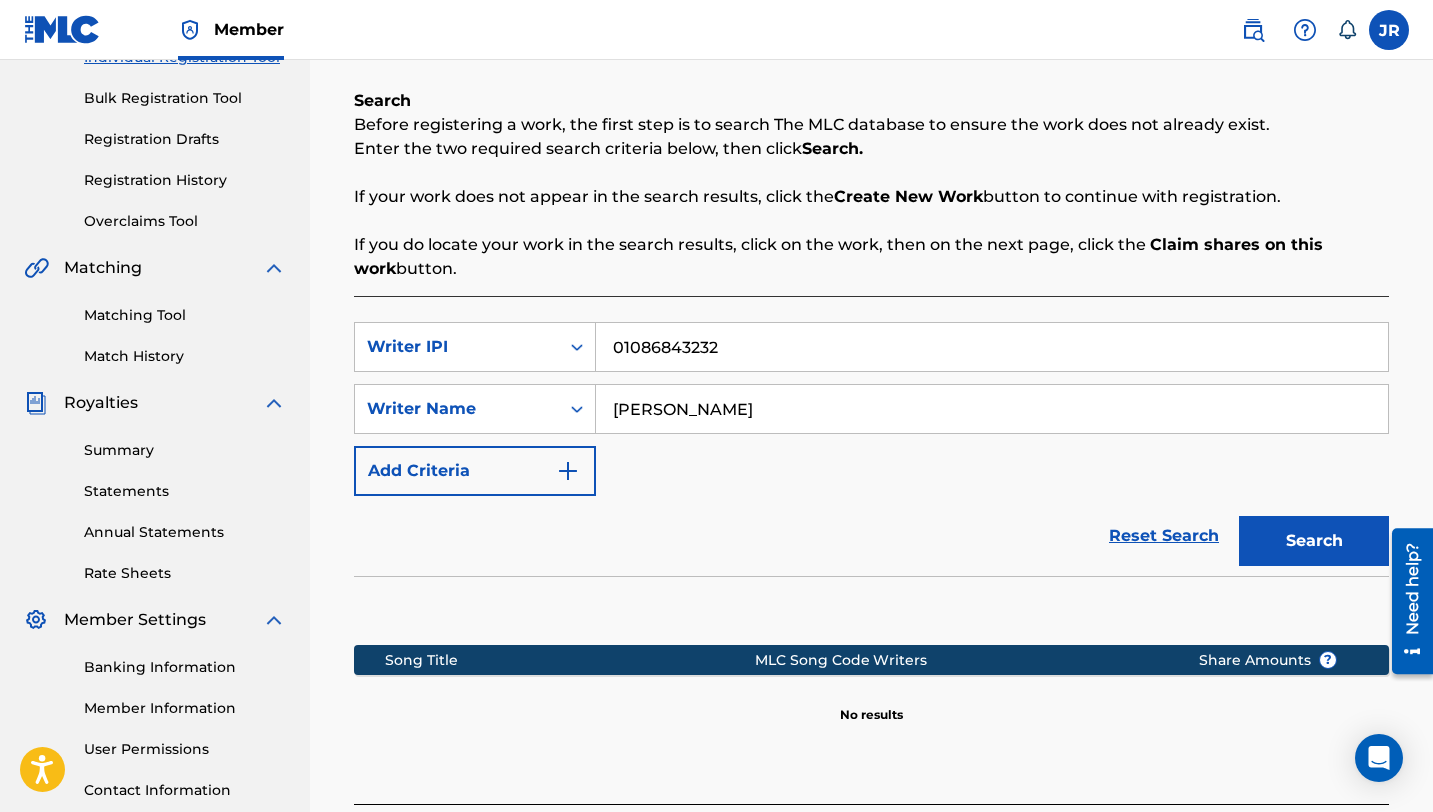 scroll, scrollTop: 457, scrollLeft: 0, axis: vertical 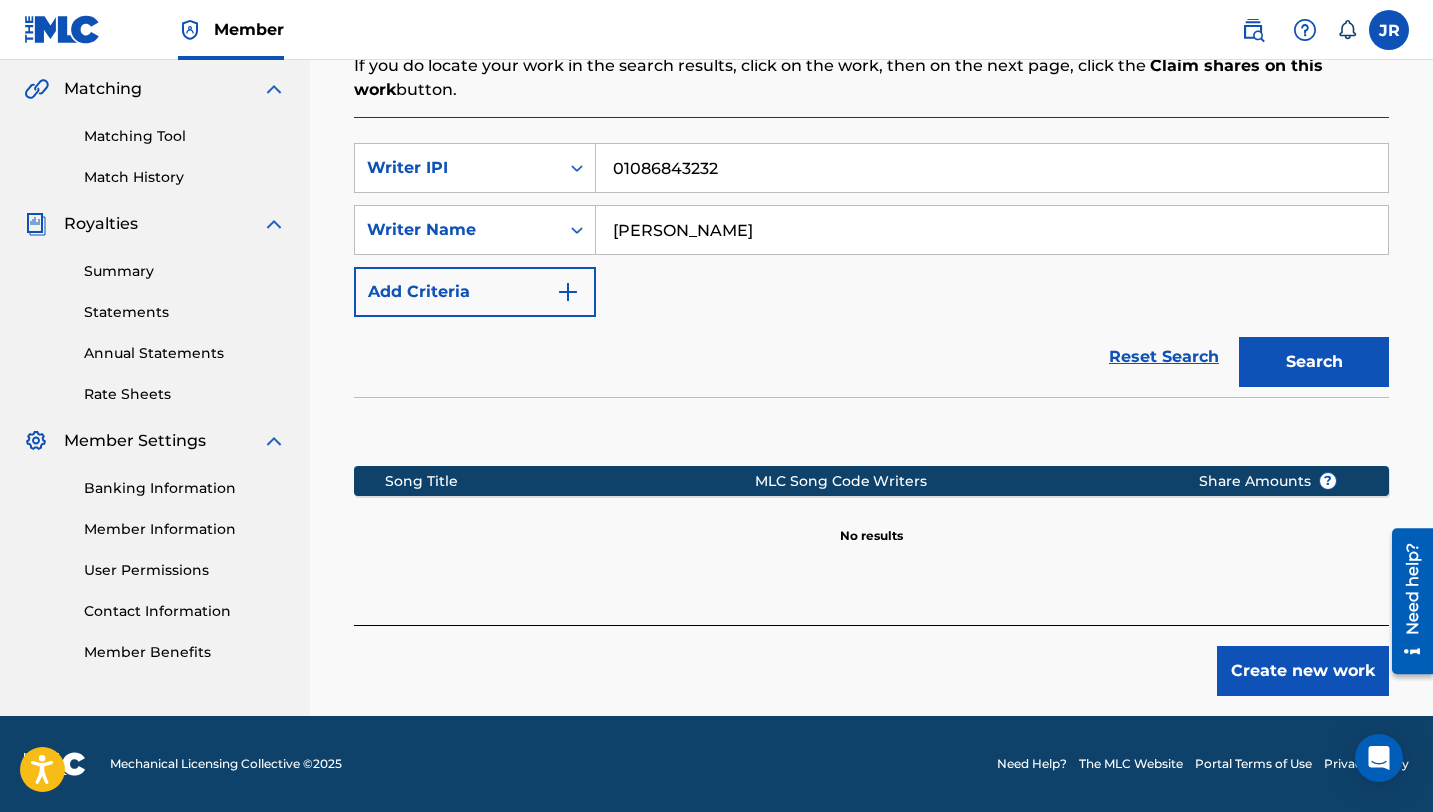 click on "Create new work" at bounding box center [1303, 671] 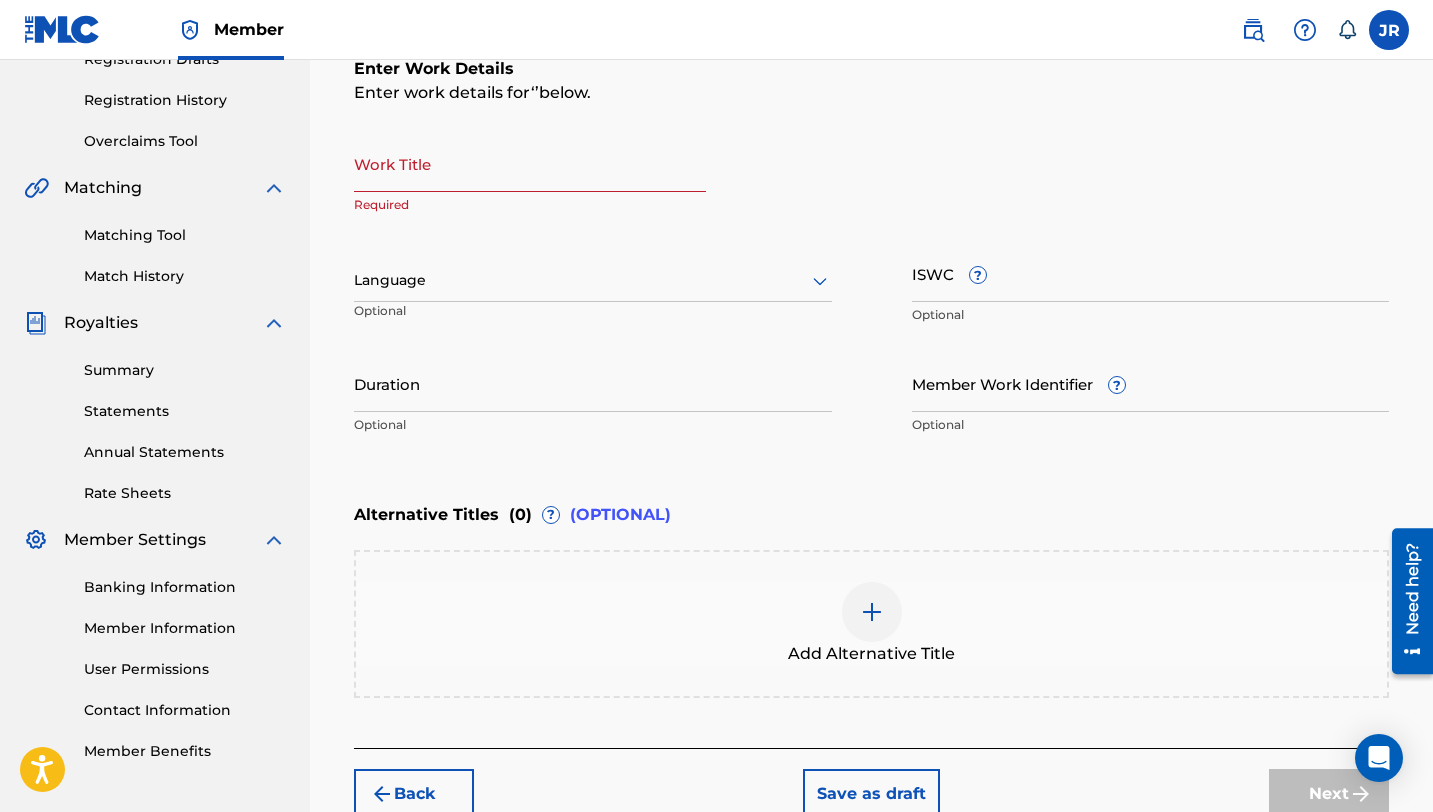 scroll, scrollTop: 207, scrollLeft: 0, axis: vertical 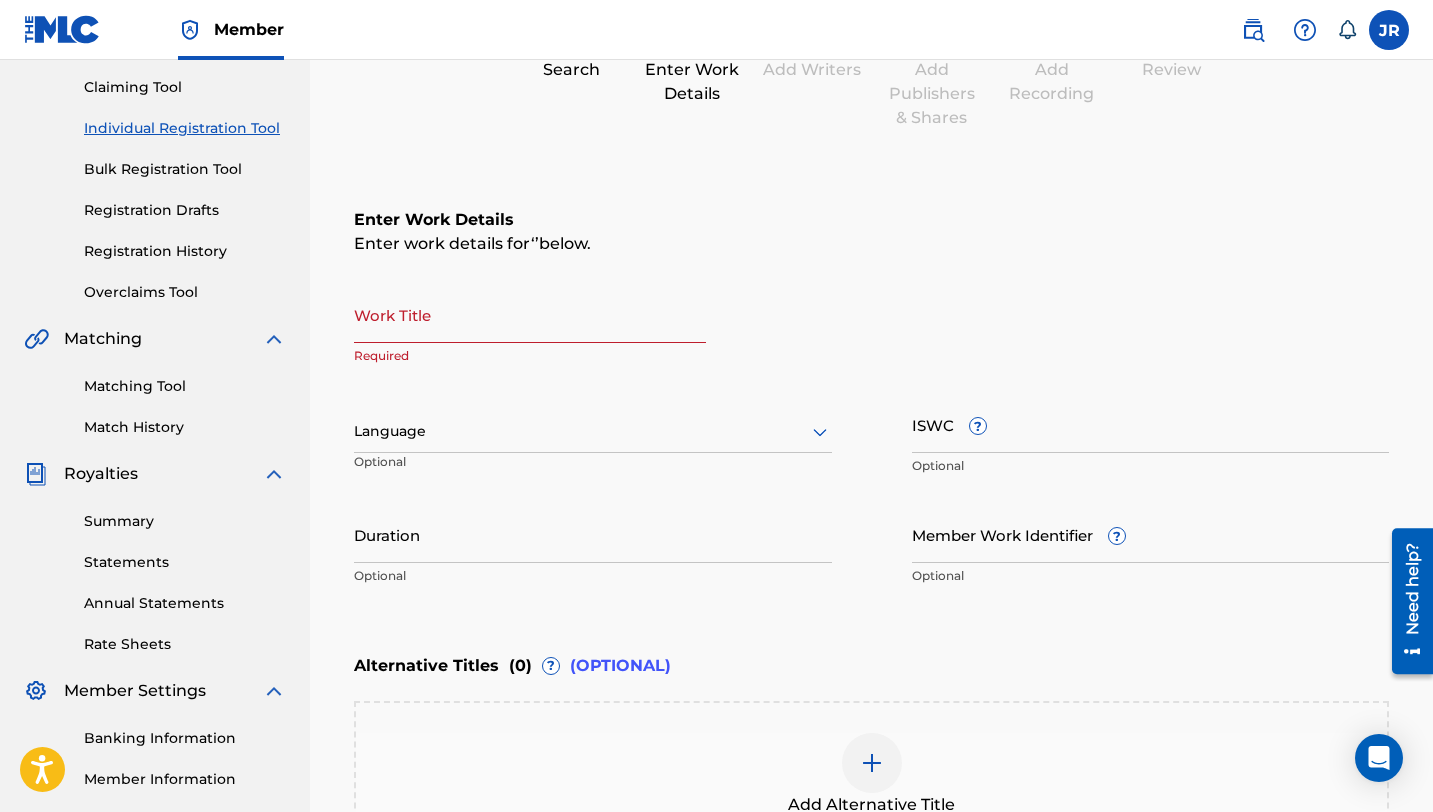 click on "Required" at bounding box center (530, 356) 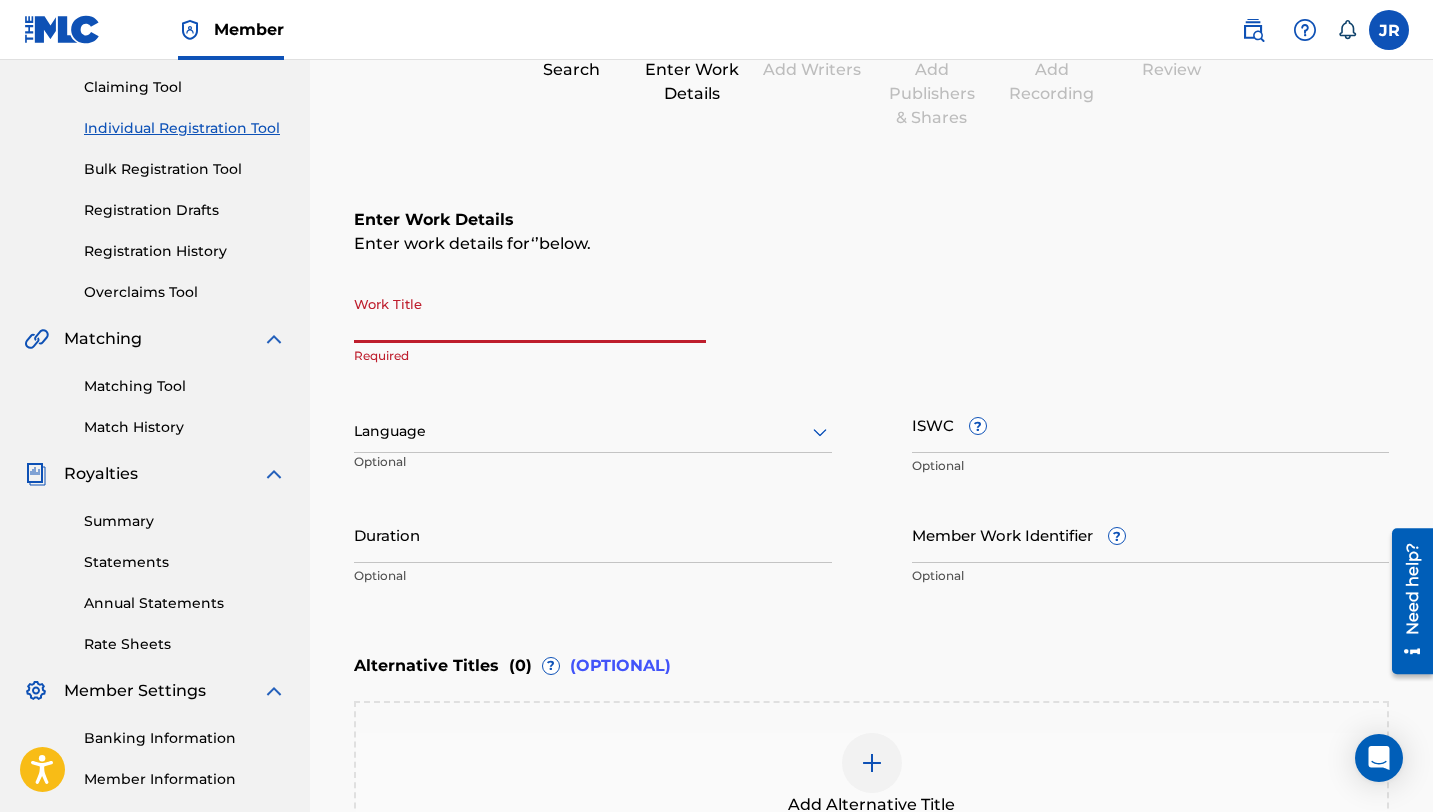 click on "Work Title" at bounding box center (530, 314) 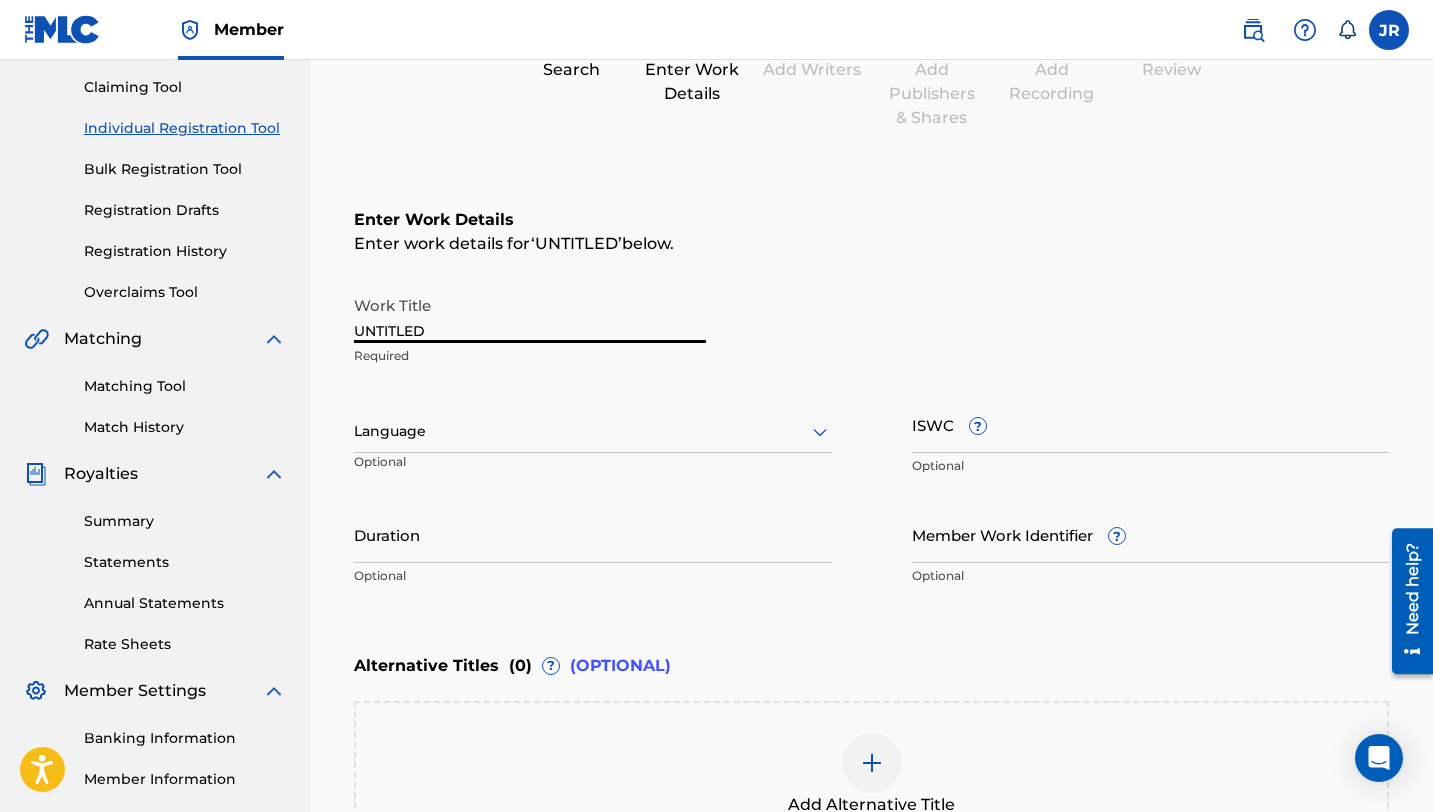 type on "UNTITLED" 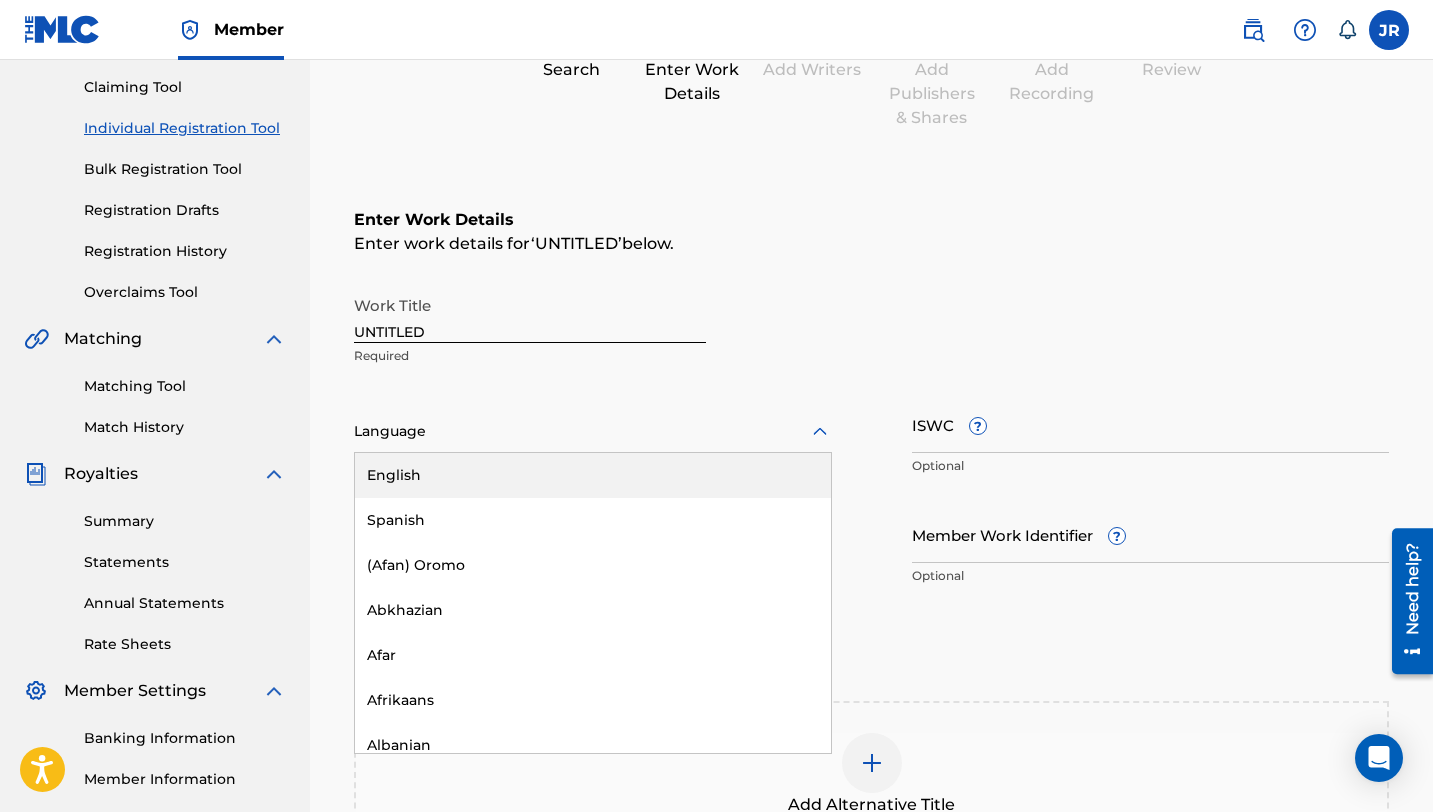 click on "English" at bounding box center (593, 475) 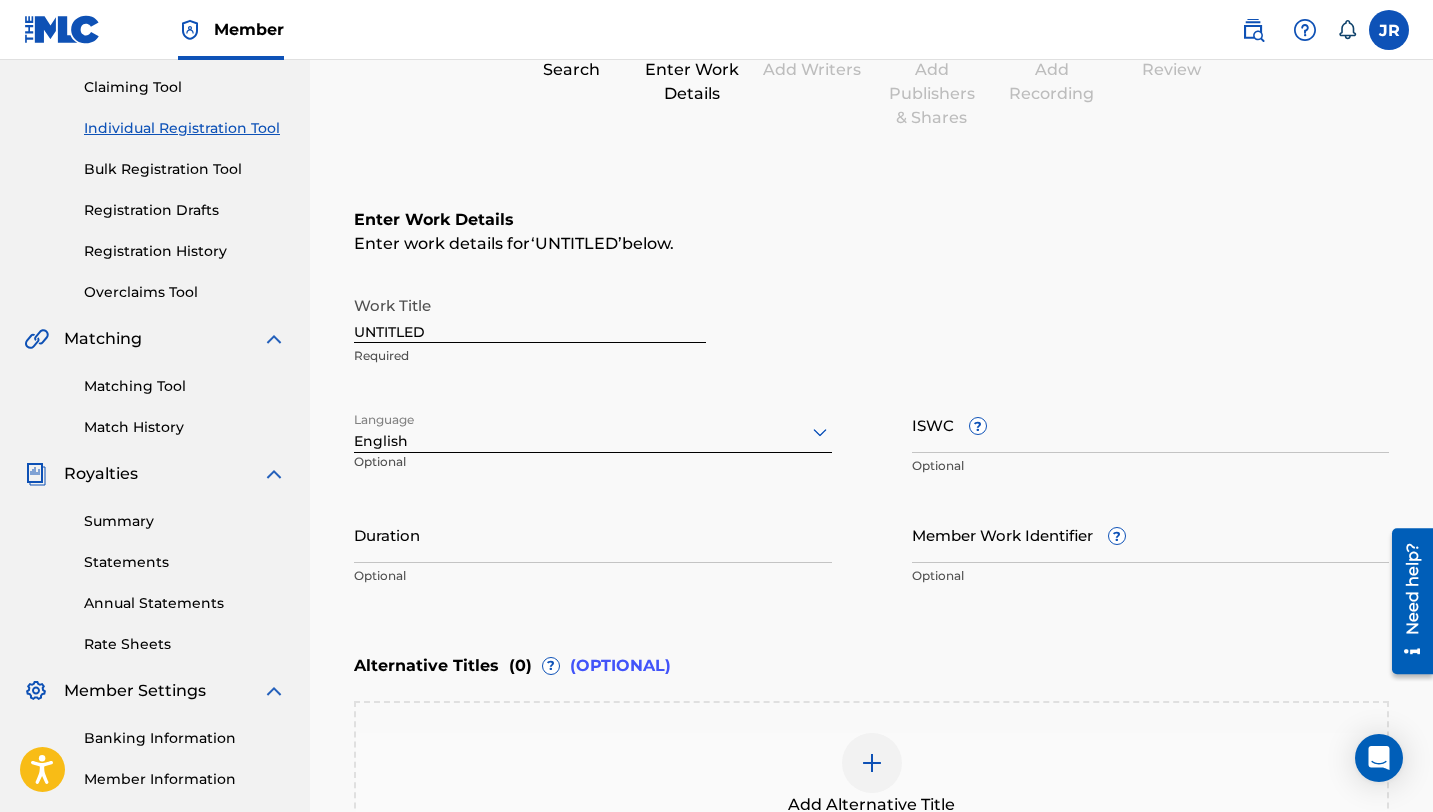 scroll, scrollTop: 480, scrollLeft: 0, axis: vertical 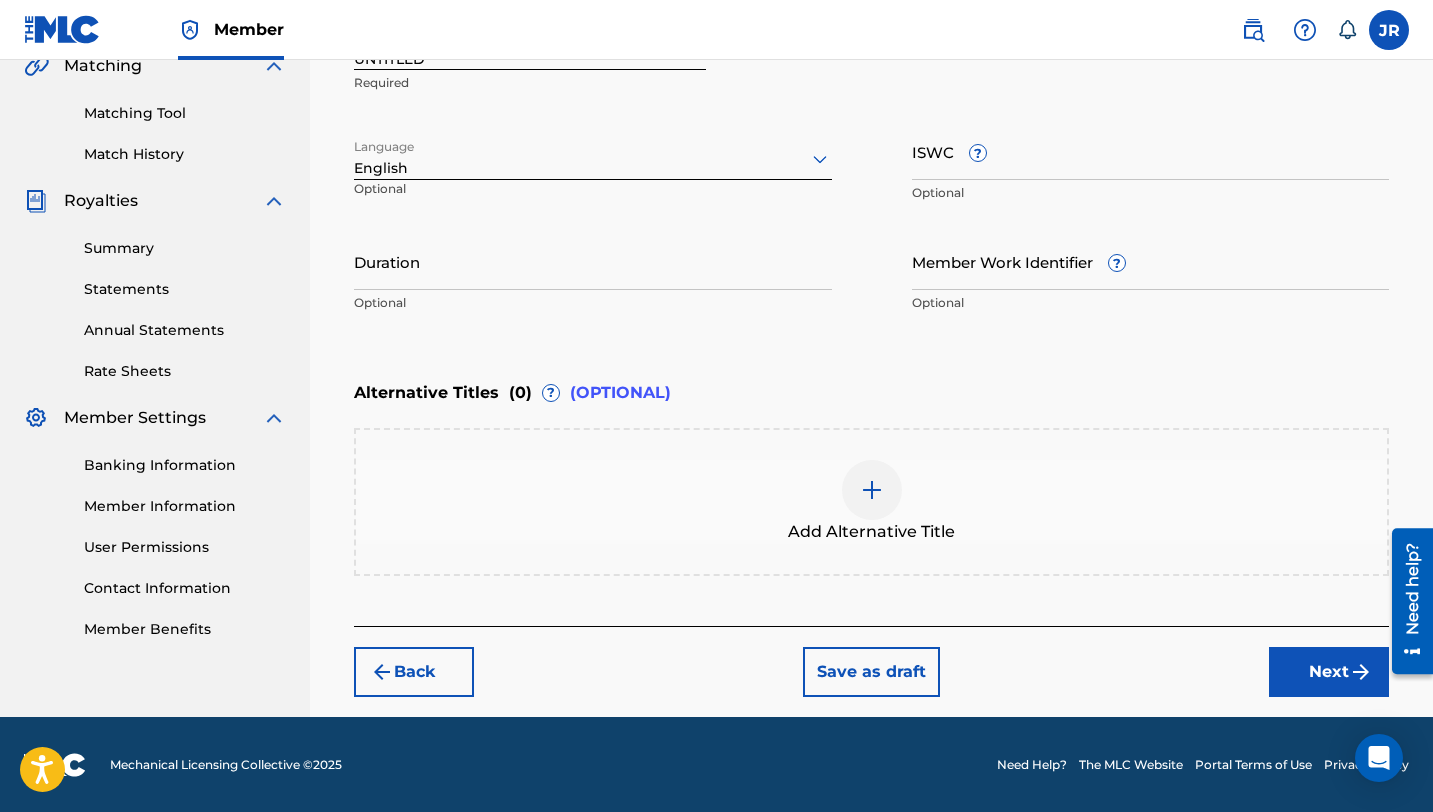 click on "Next" at bounding box center [1329, 672] 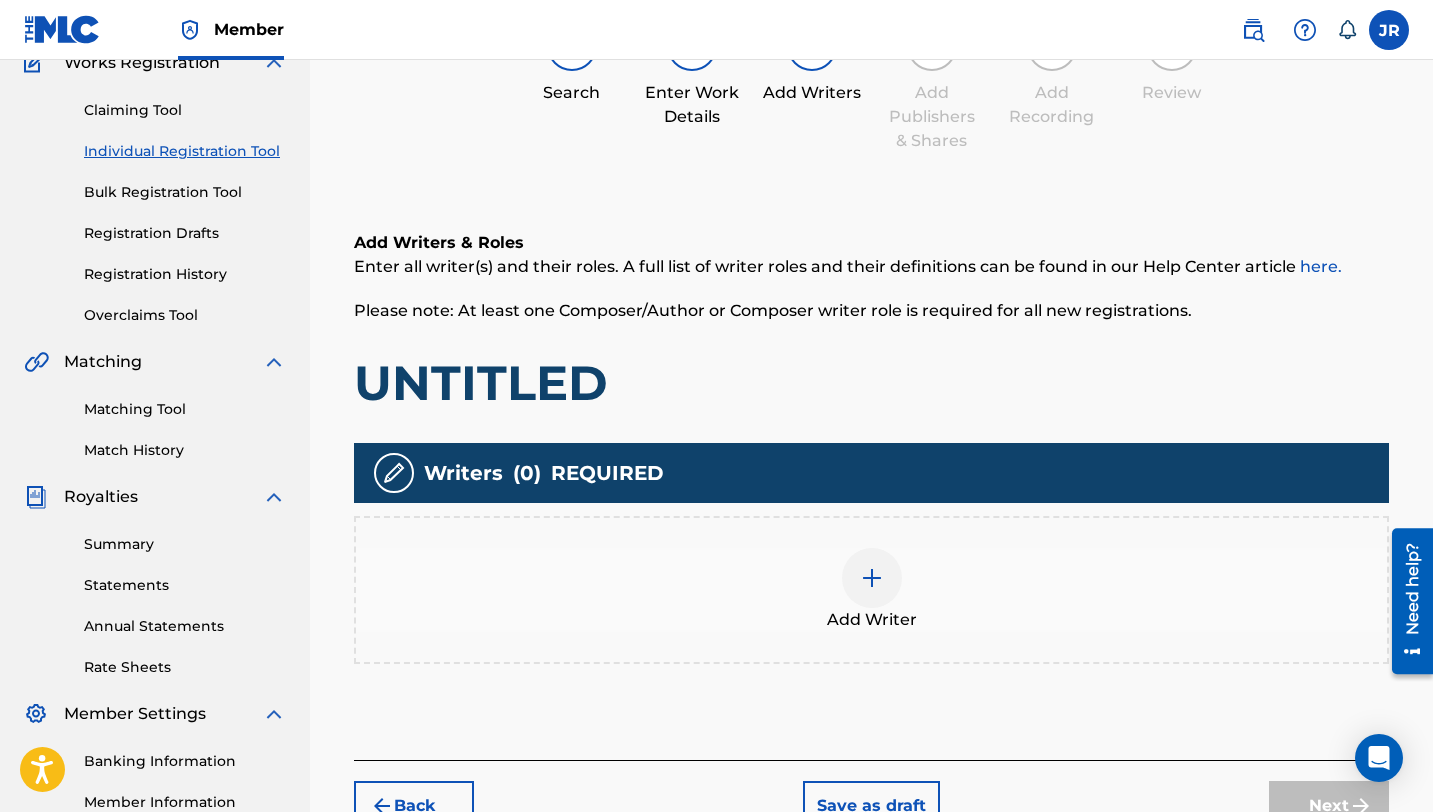 scroll, scrollTop: 181, scrollLeft: 0, axis: vertical 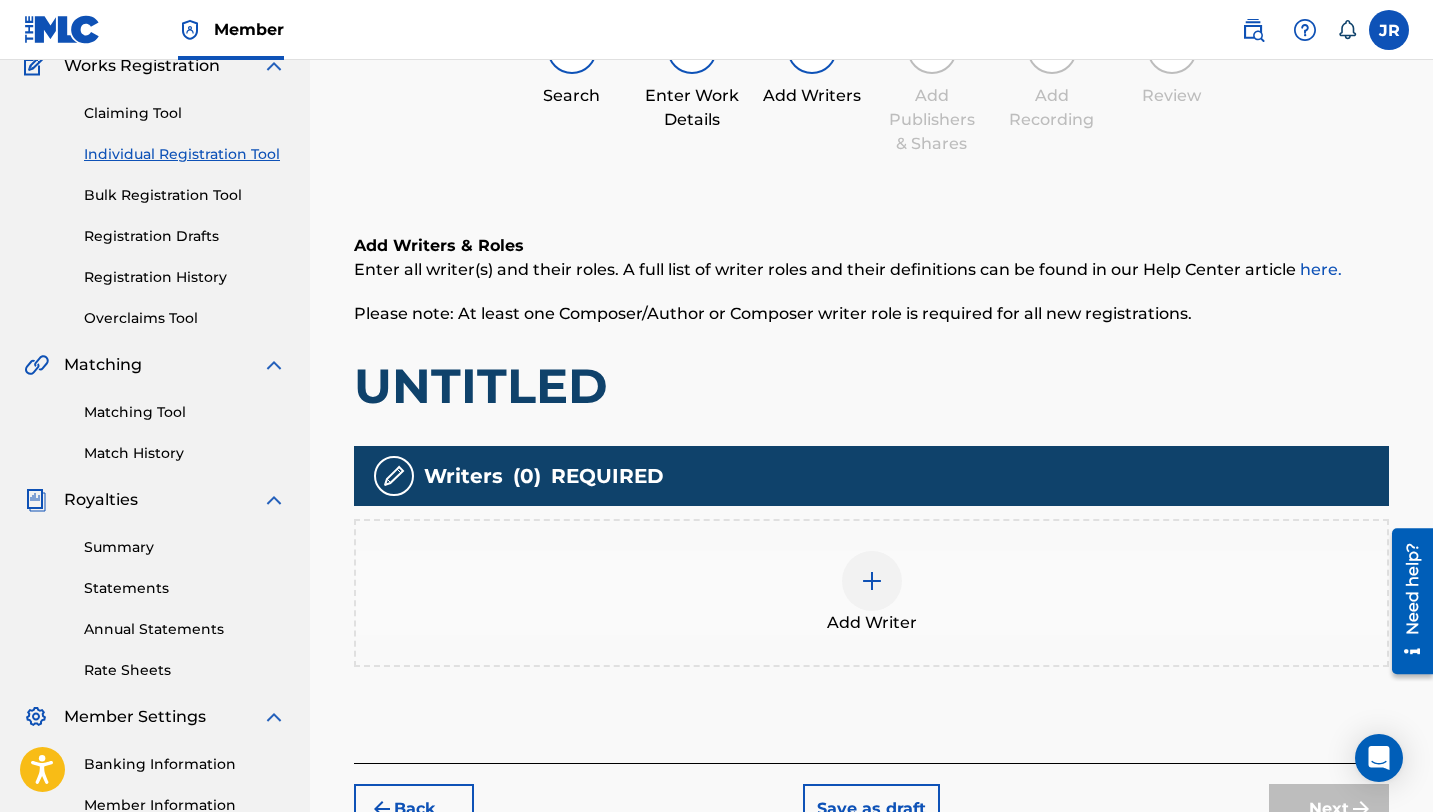 click at bounding box center (872, 581) 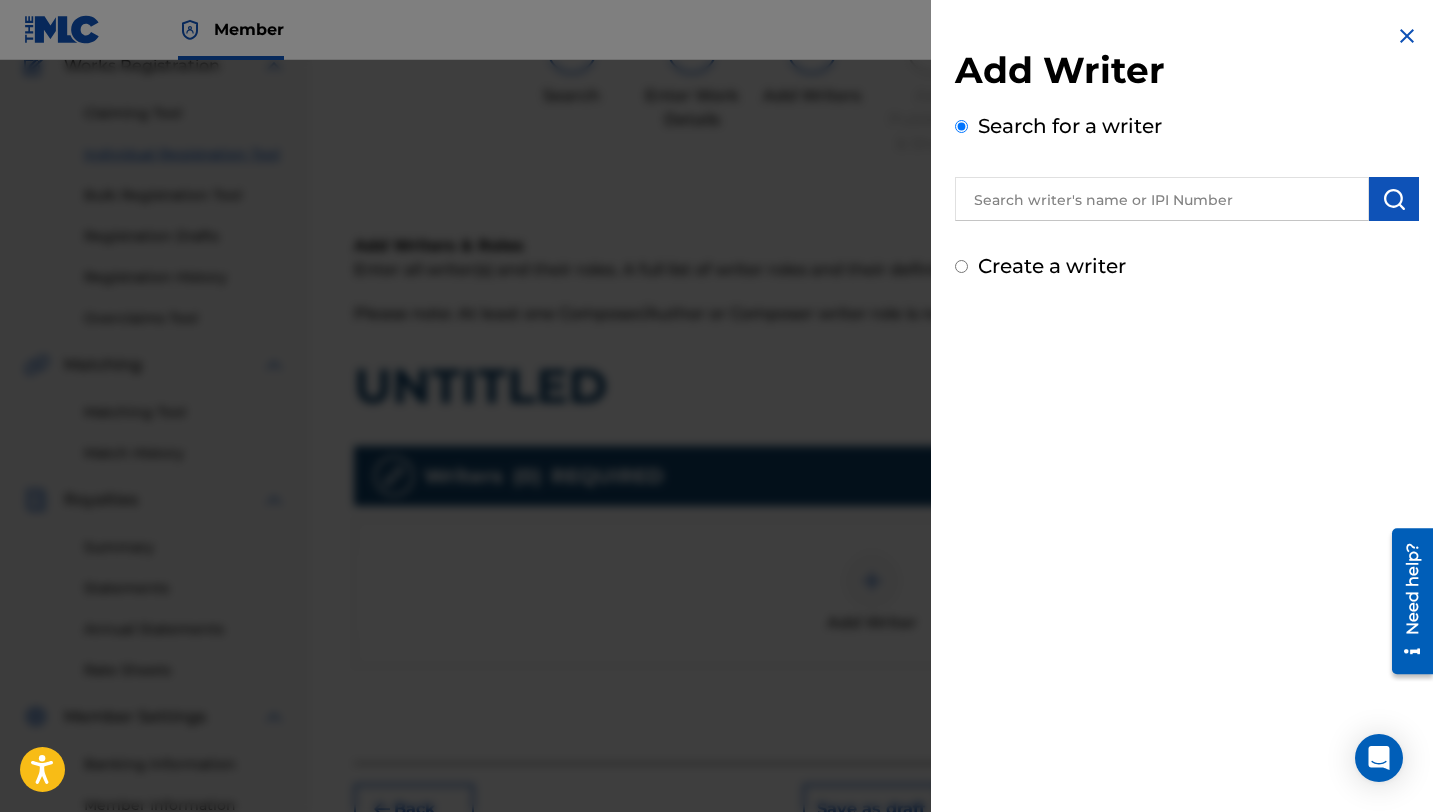 click on "Create a writer" at bounding box center (1187, 266) 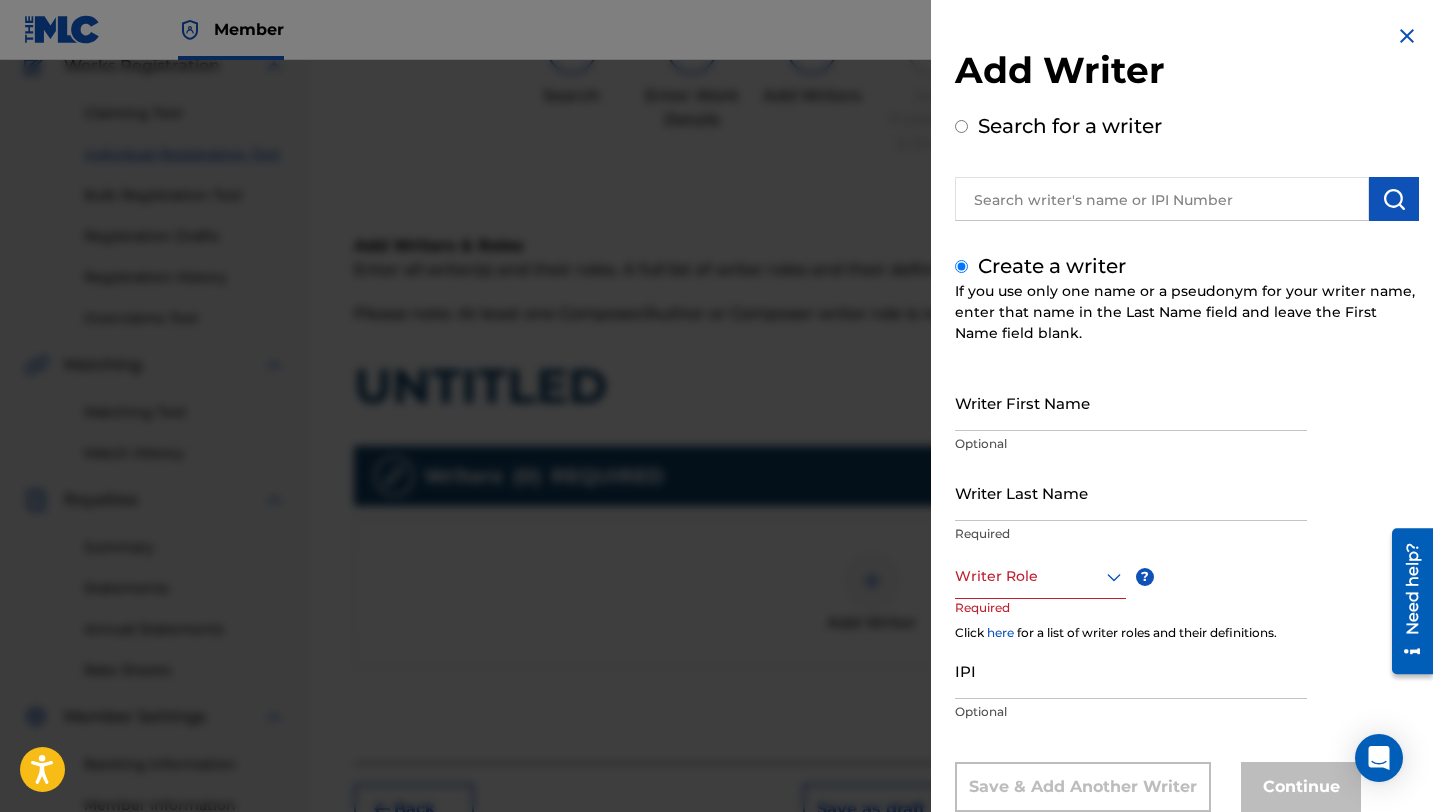 click on "Writer First Name" at bounding box center [1131, 402] 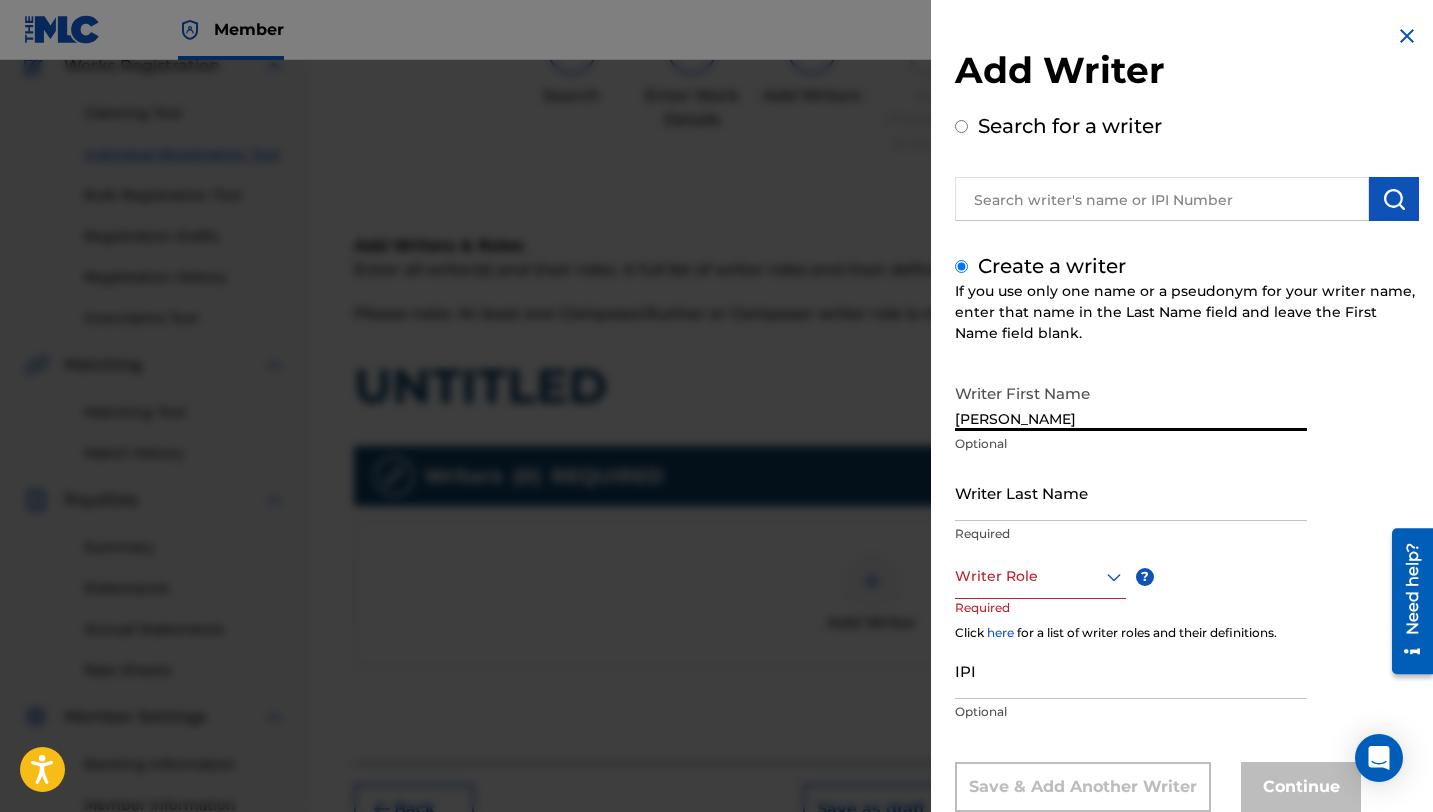 type on "[PERSON_NAME]" 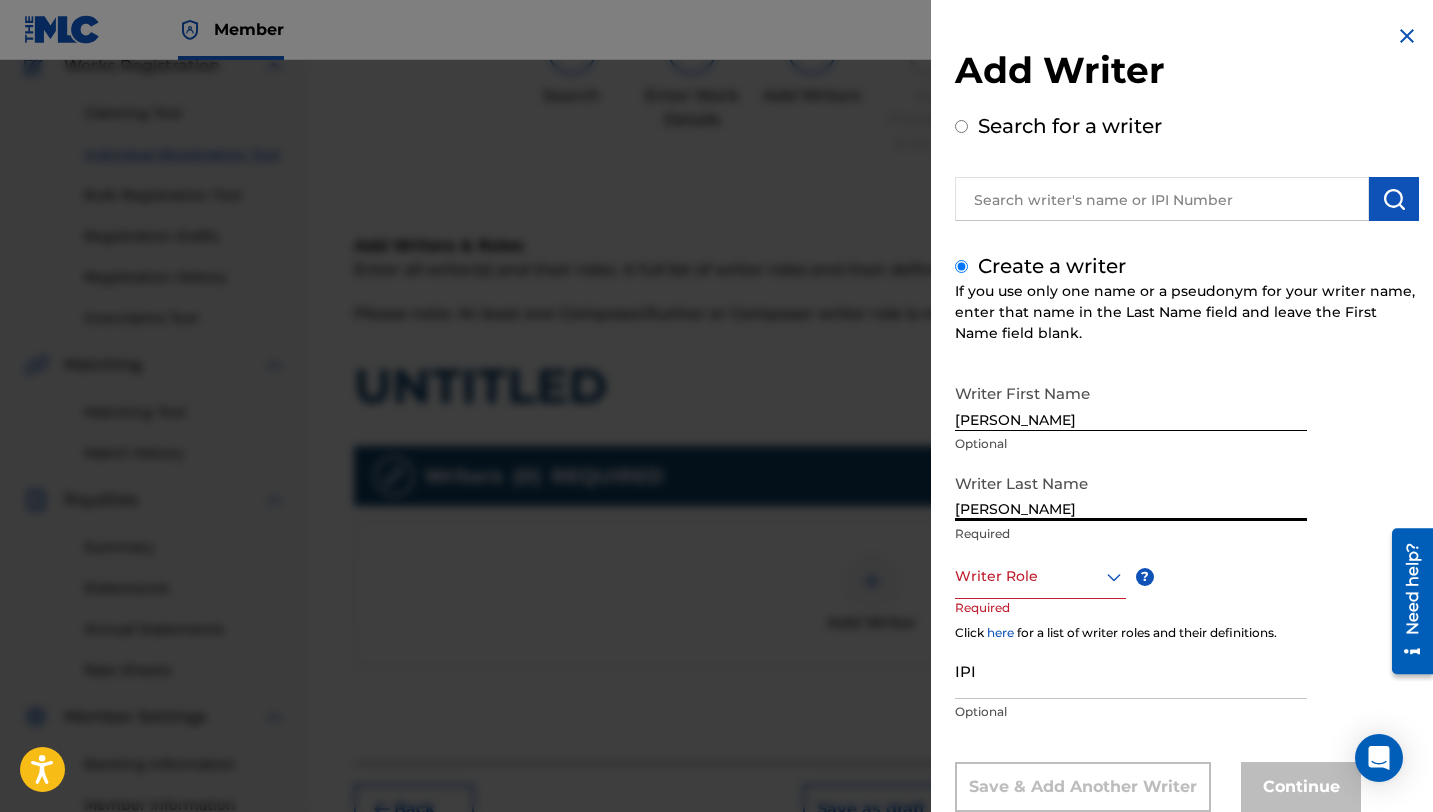 type on "[PERSON_NAME]" 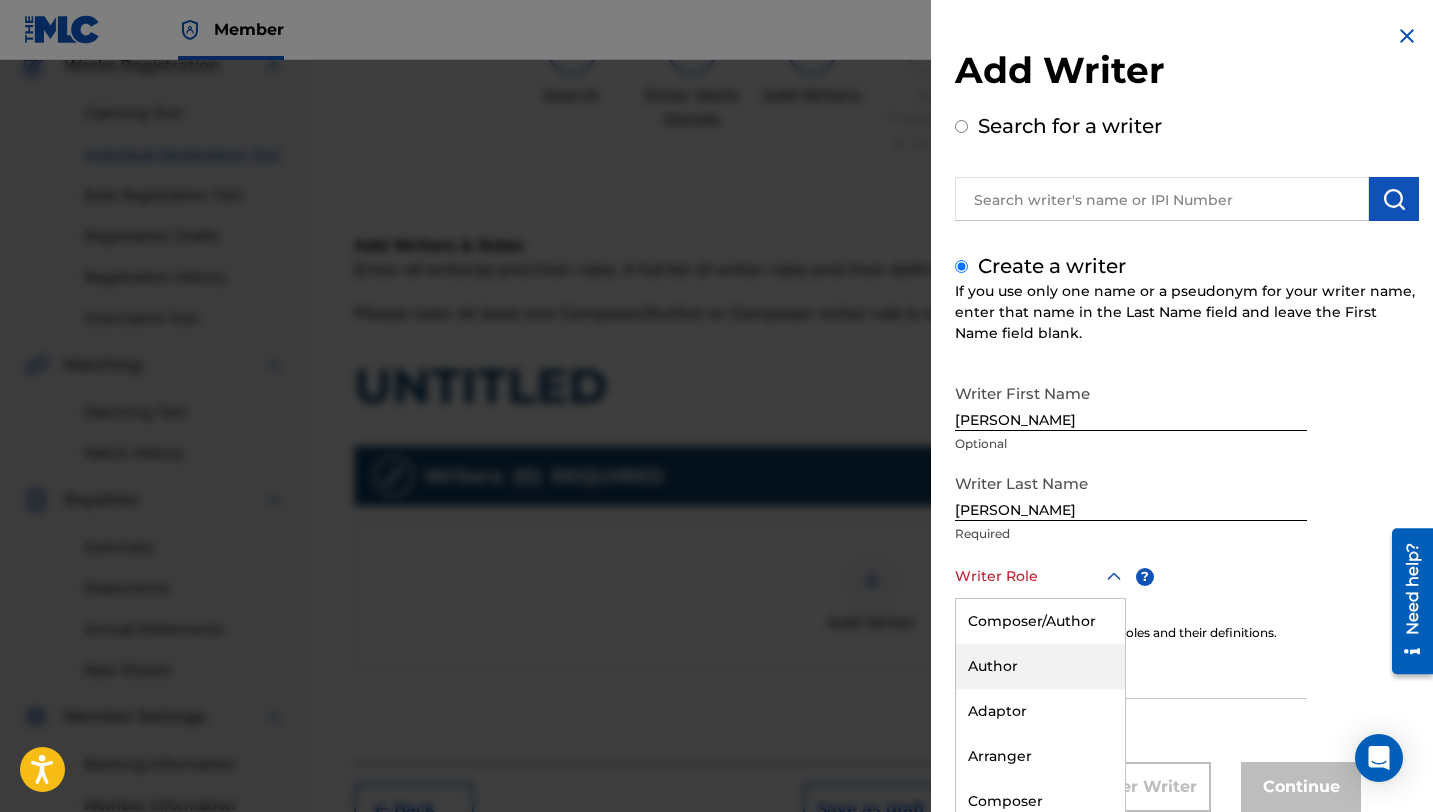 scroll, scrollTop: 54, scrollLeft: 0, axis: vertical 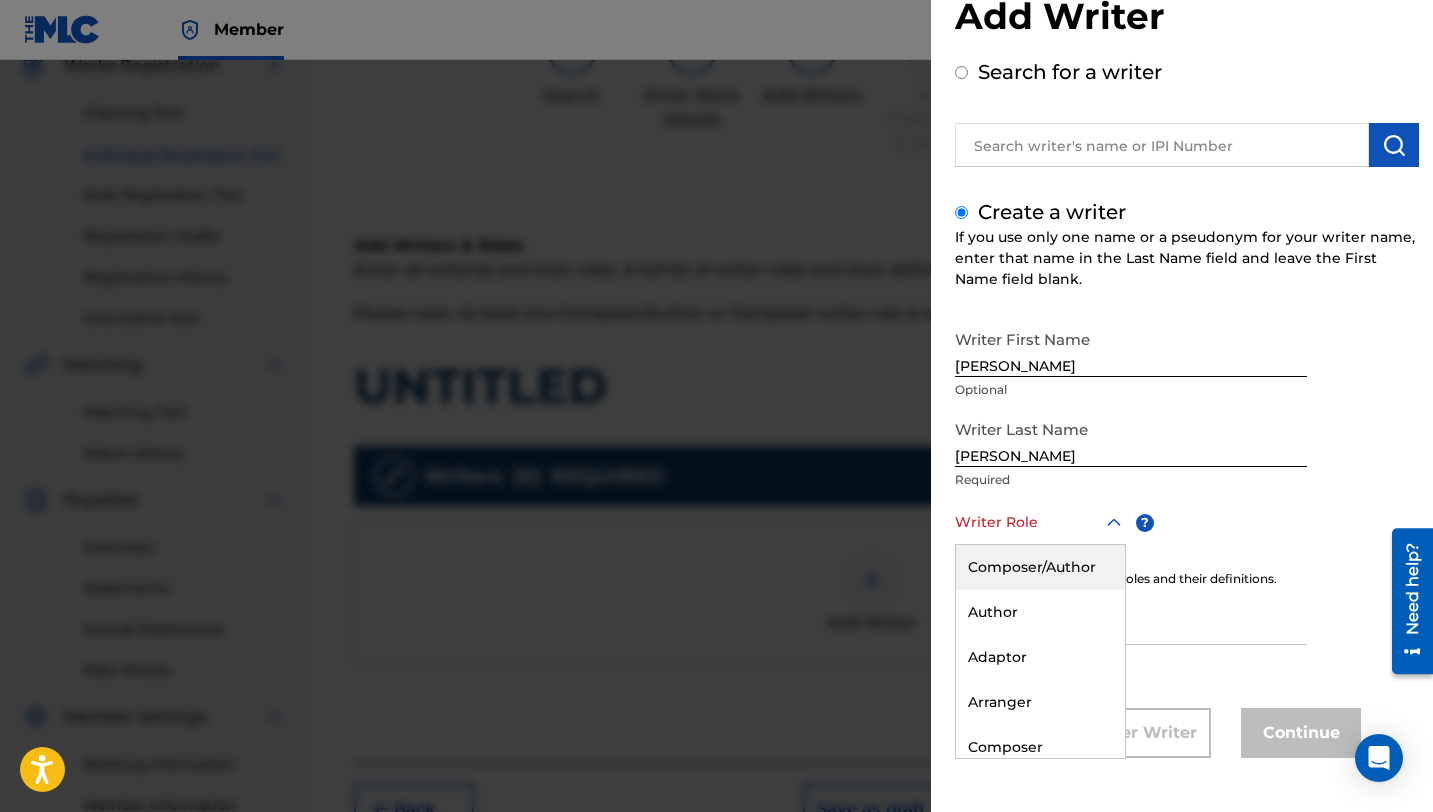 click on "Composer/Author" at bounding box center (1040, 567) 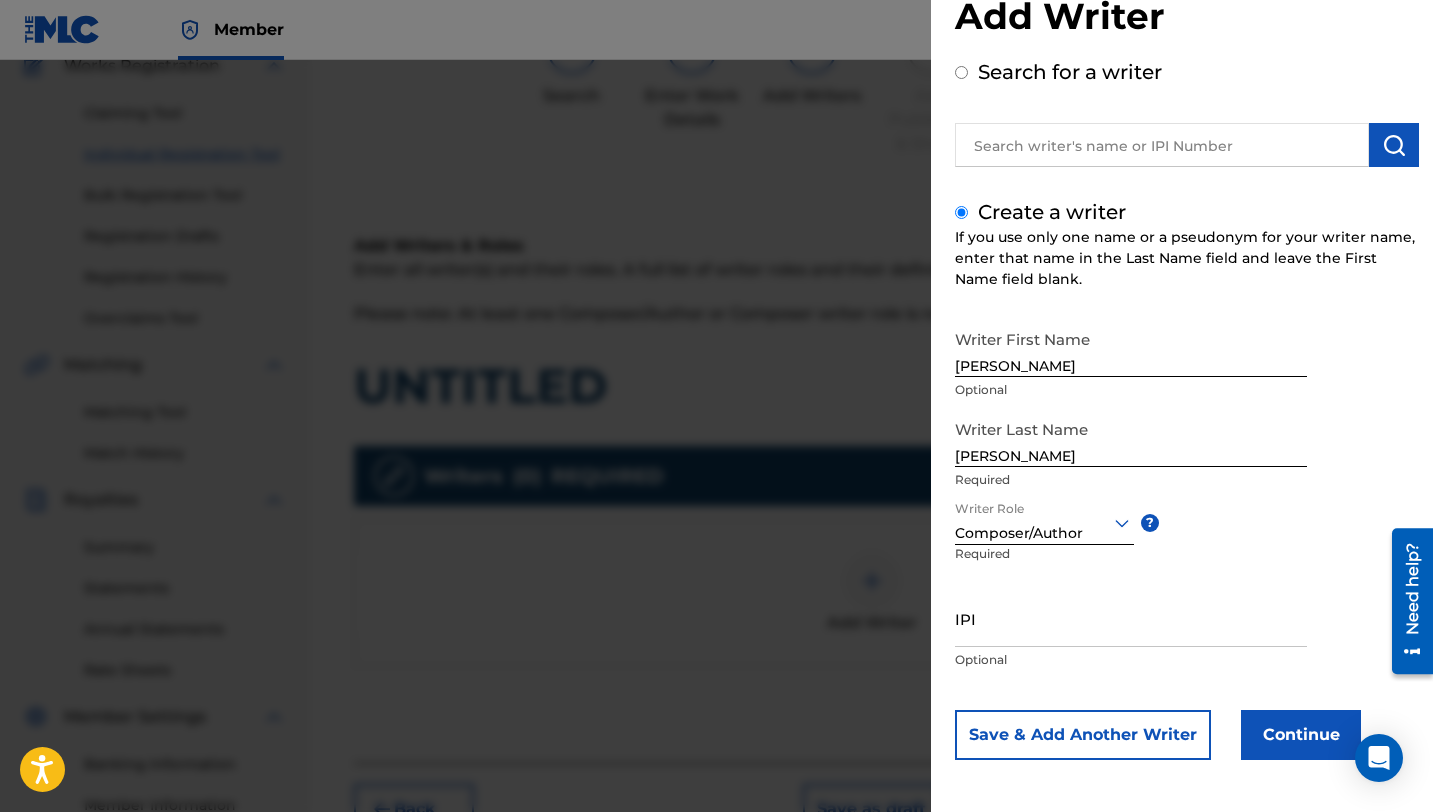 click on "IPI" at bounding box center (1131, 618) 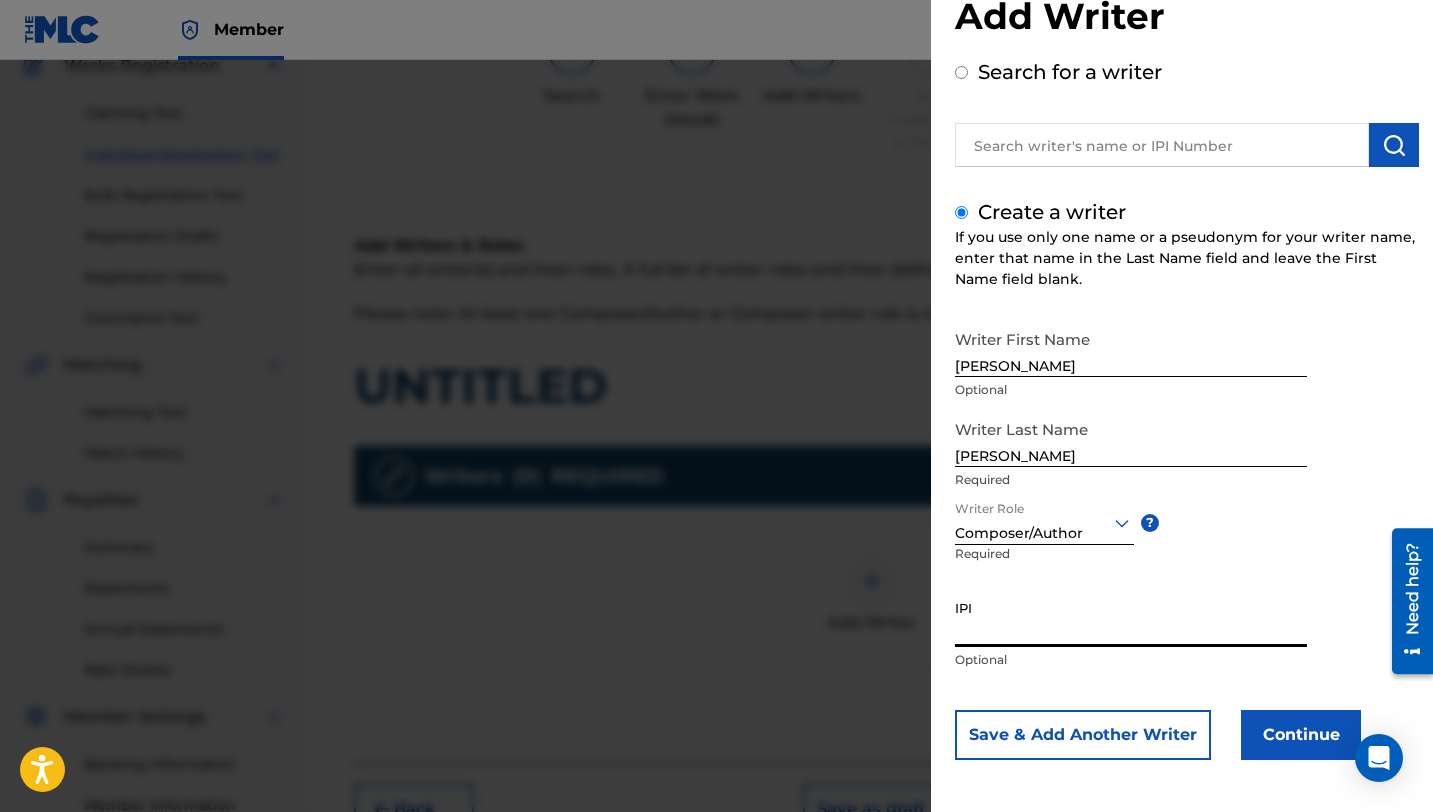 paste on "01086843232" 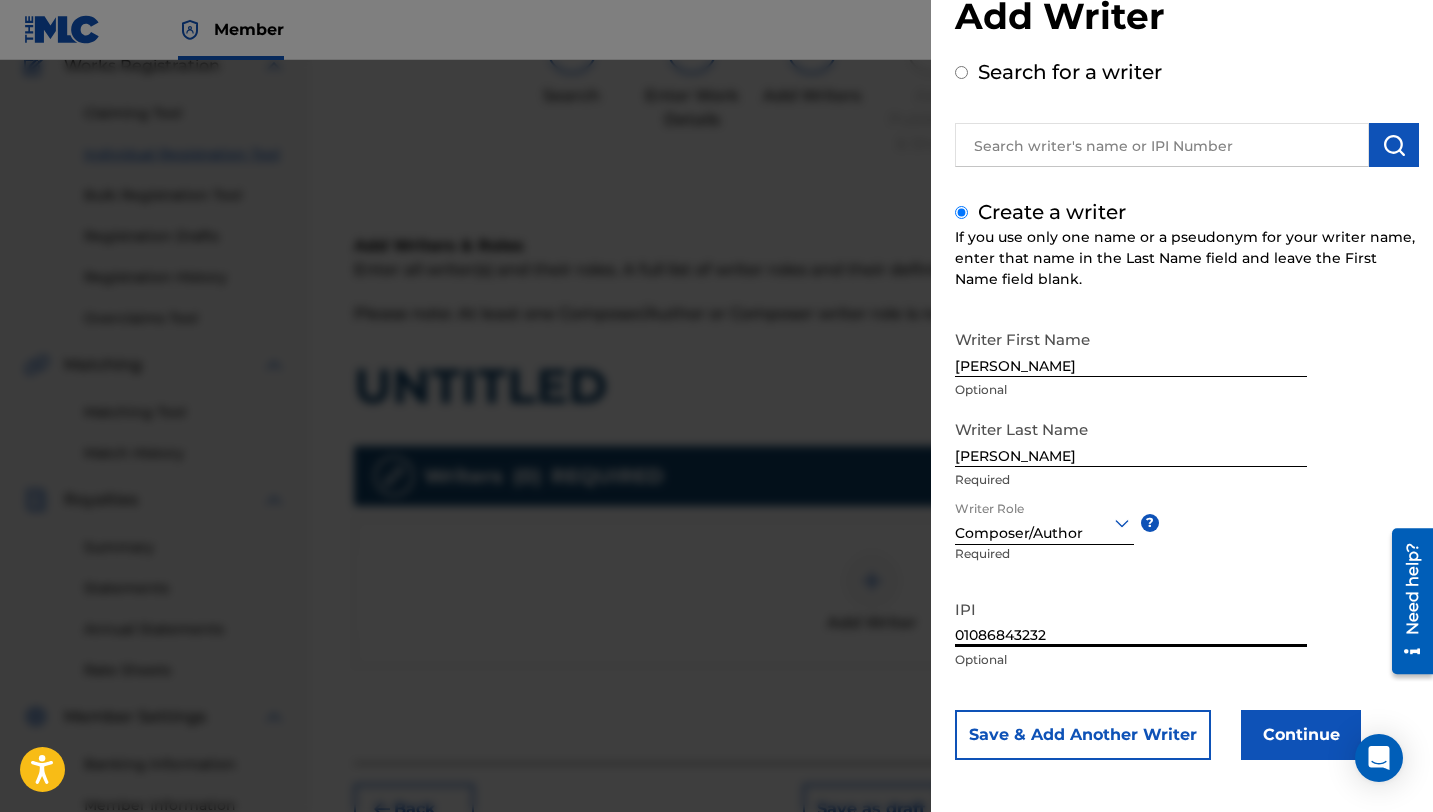 type on "01086843232" 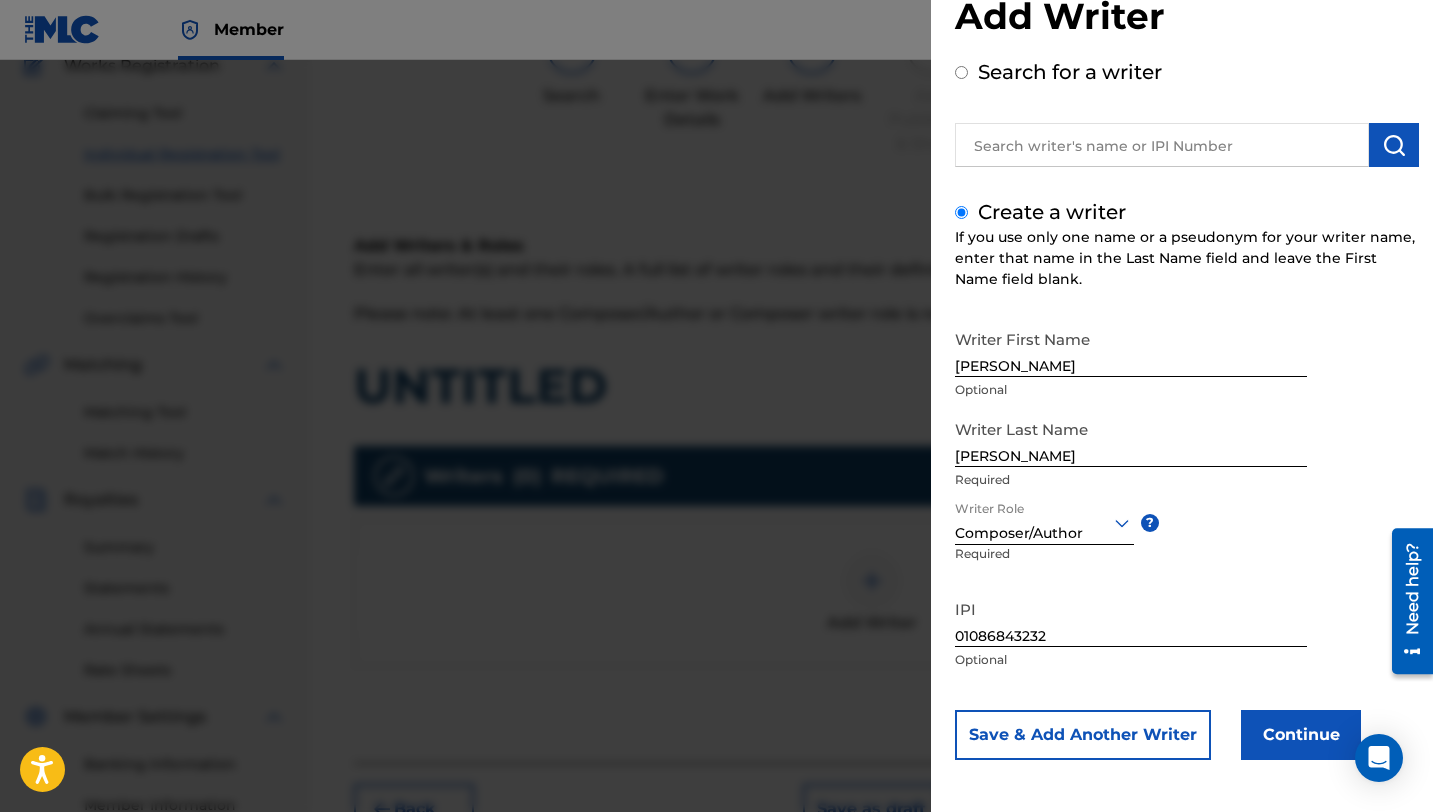 click on "Continue" at bounding box center (1301, 735) 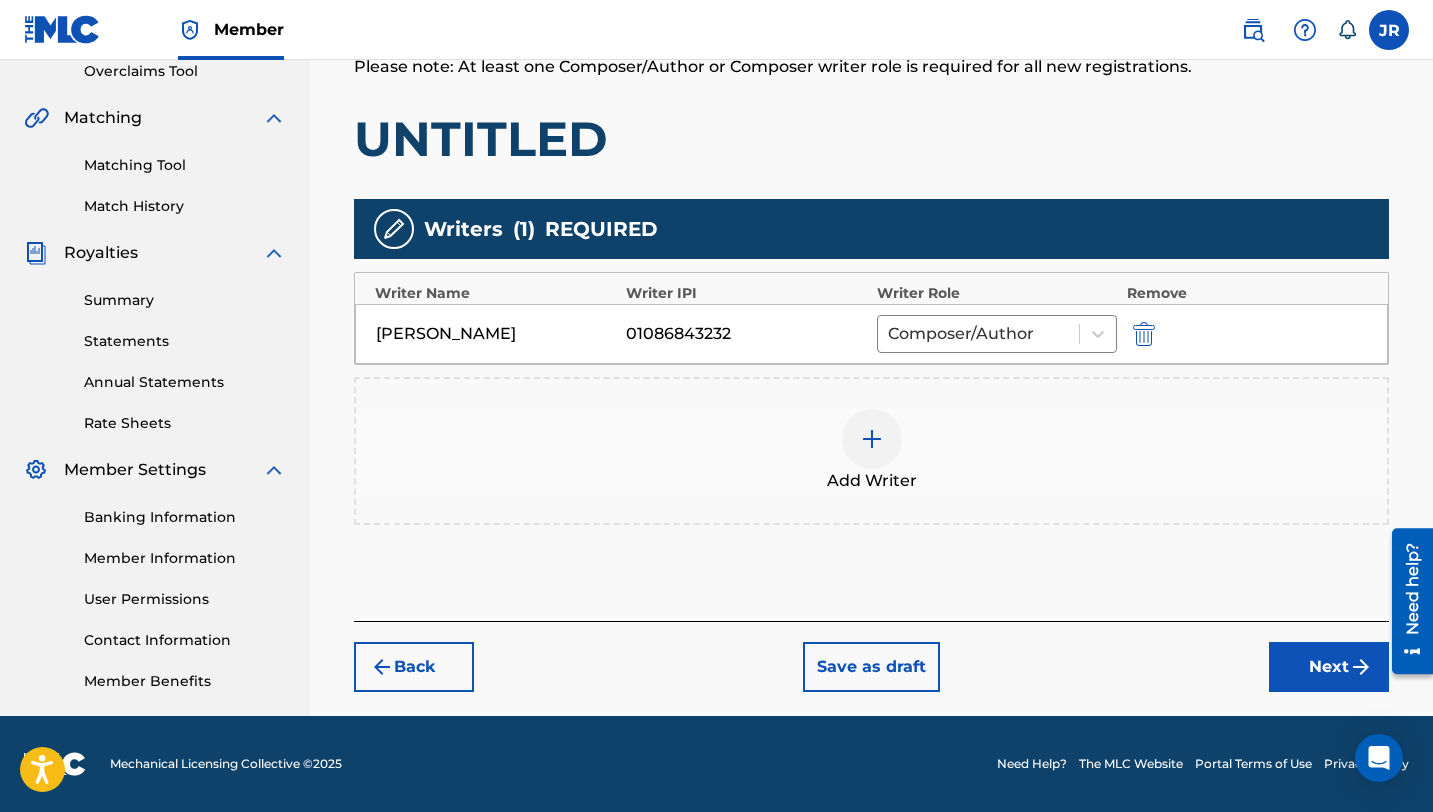 click on "Next" at bounding box center [1329, 667] 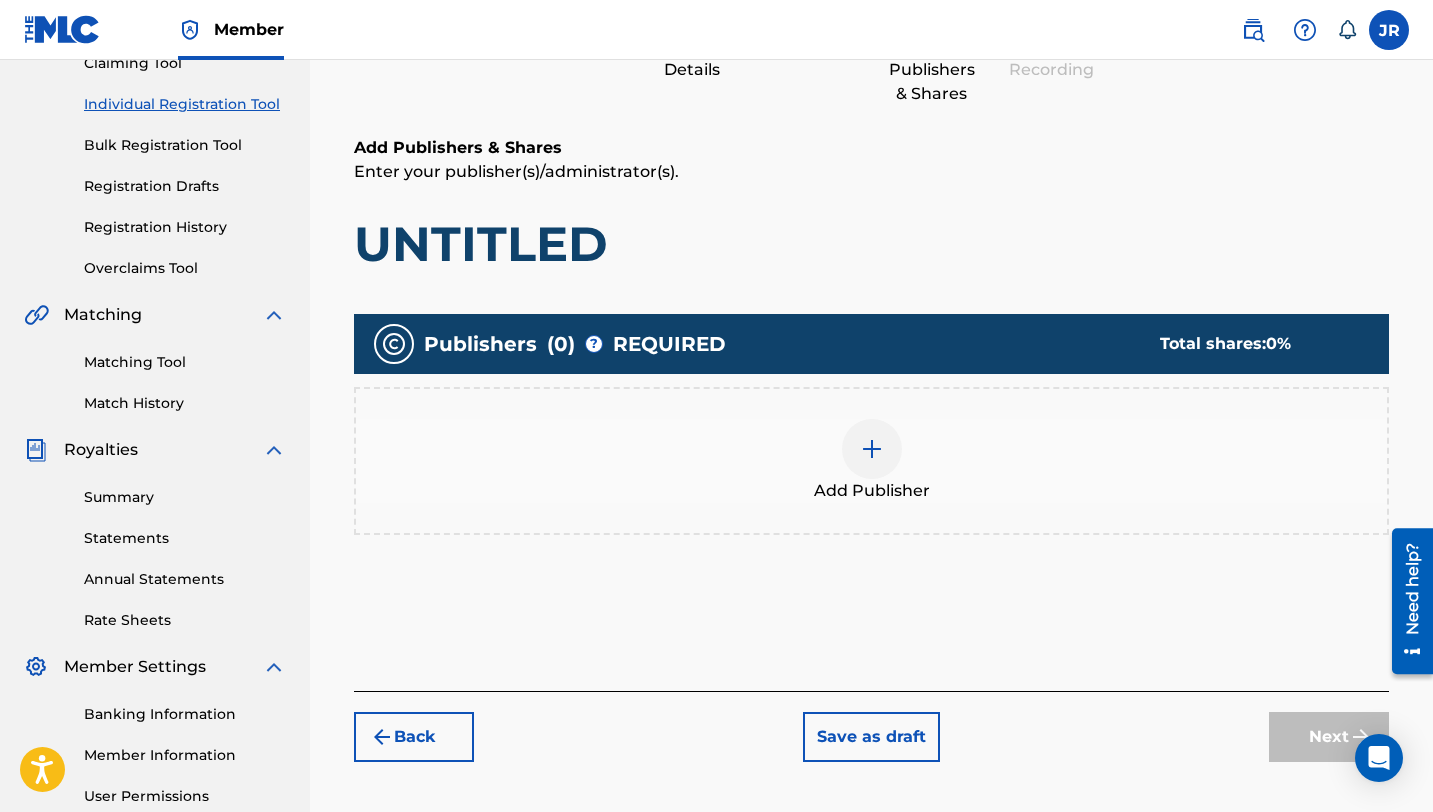 scroll, scrollTop: 428, scrollLeft: 0, axis: vertical 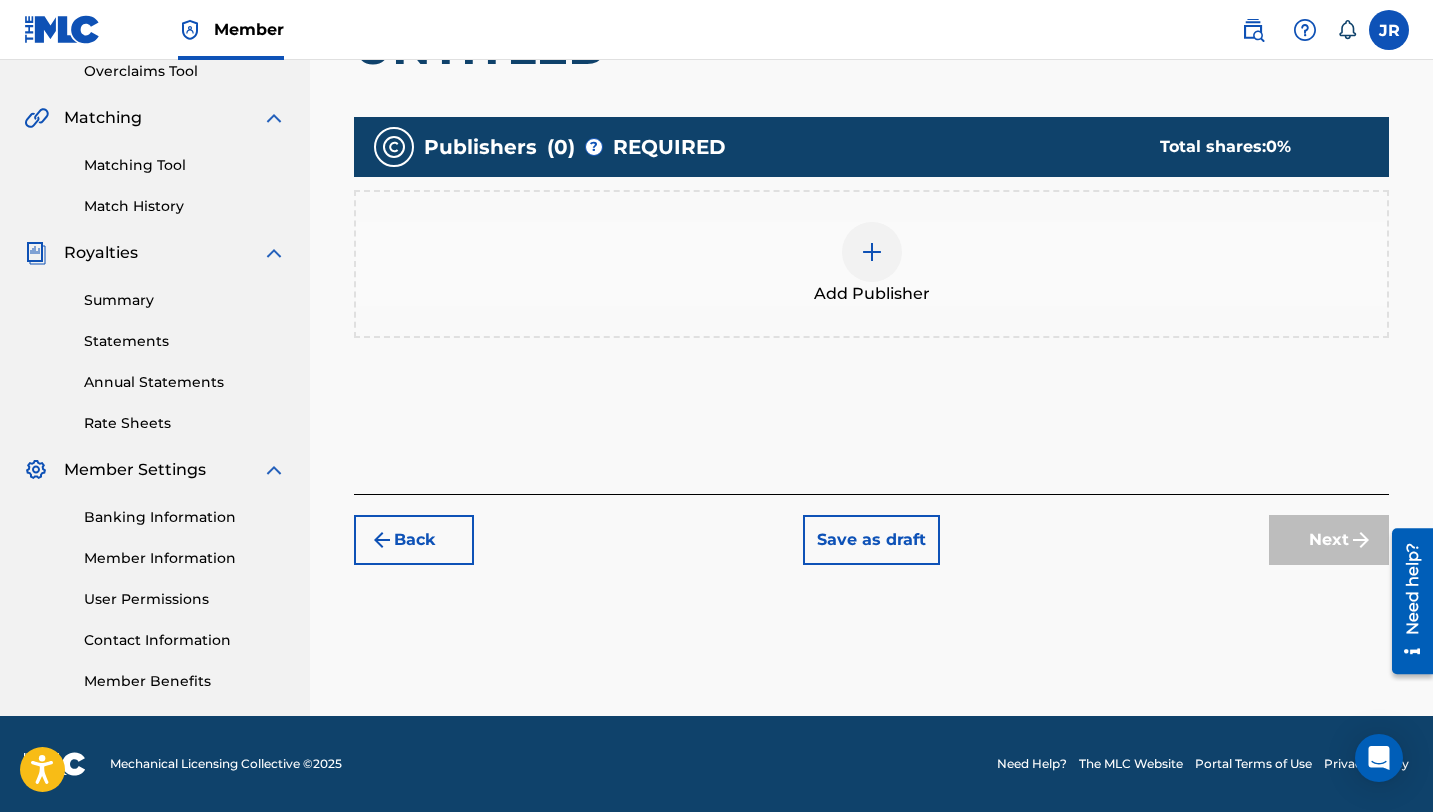 click on "Add Publisher" at bounding box center (872, 294) 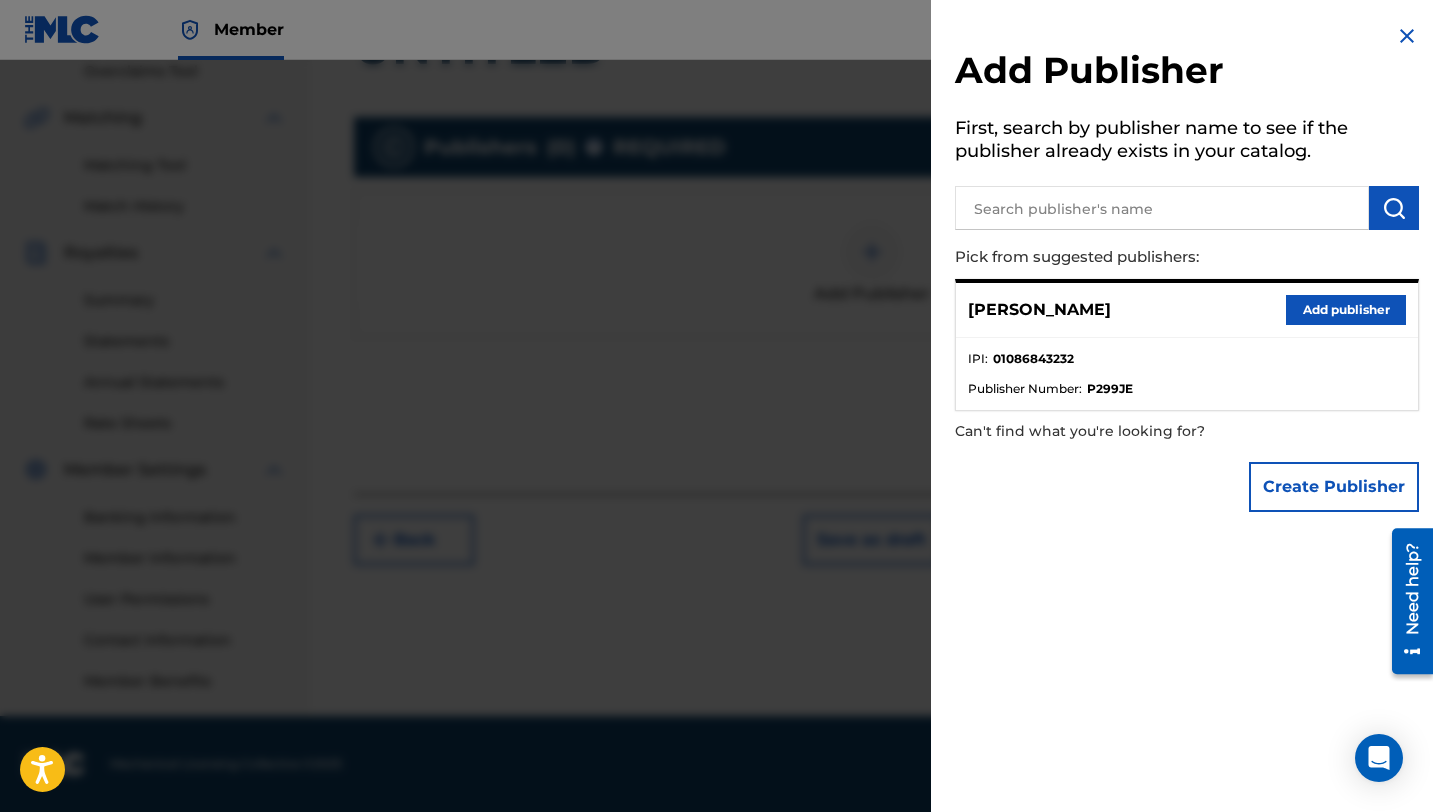 click on "Add publisher" at bounding box center (1346, 310) 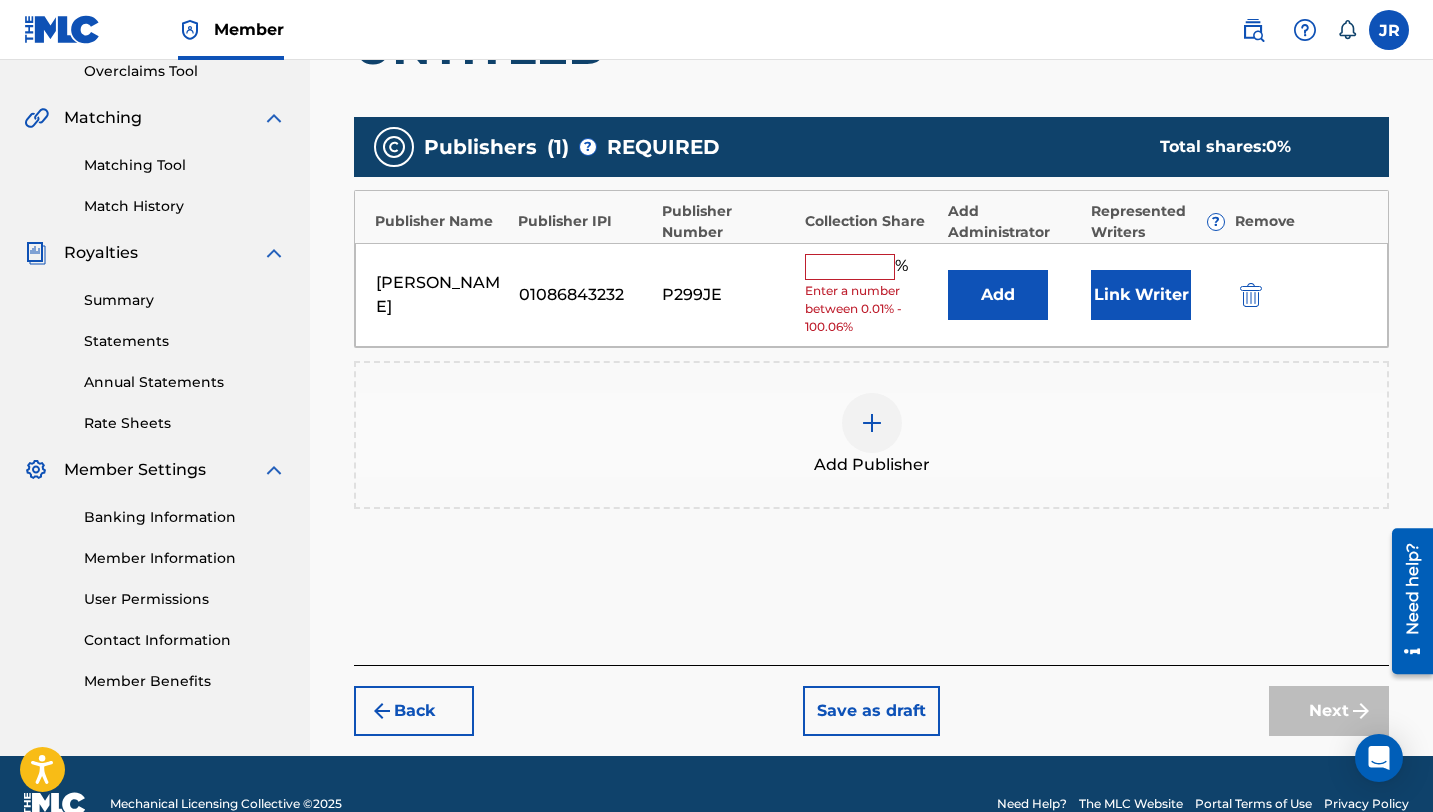 click at bounding box center [850, 267] 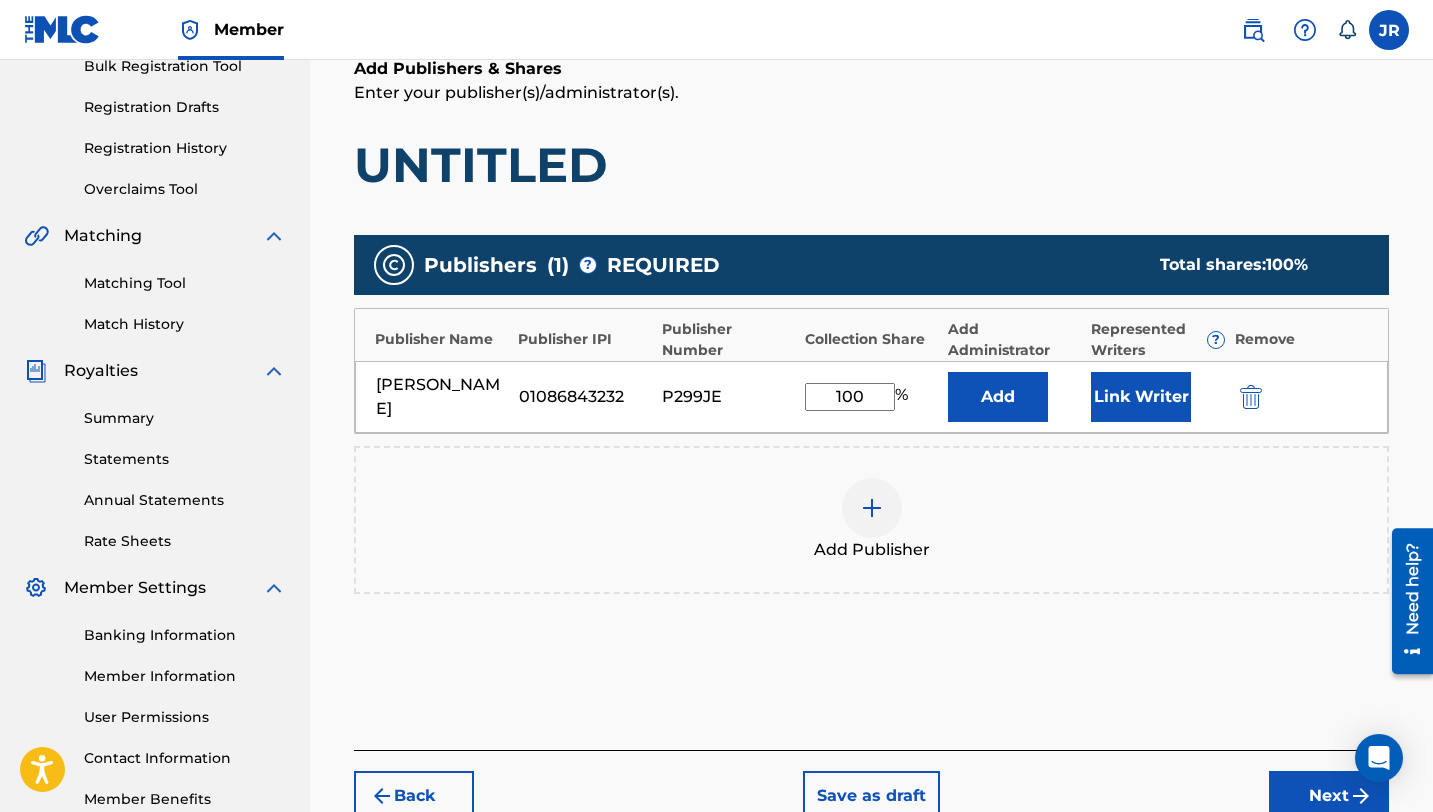 scroll, scrollTop: 273, scrollLeft: 0, axis: vertical 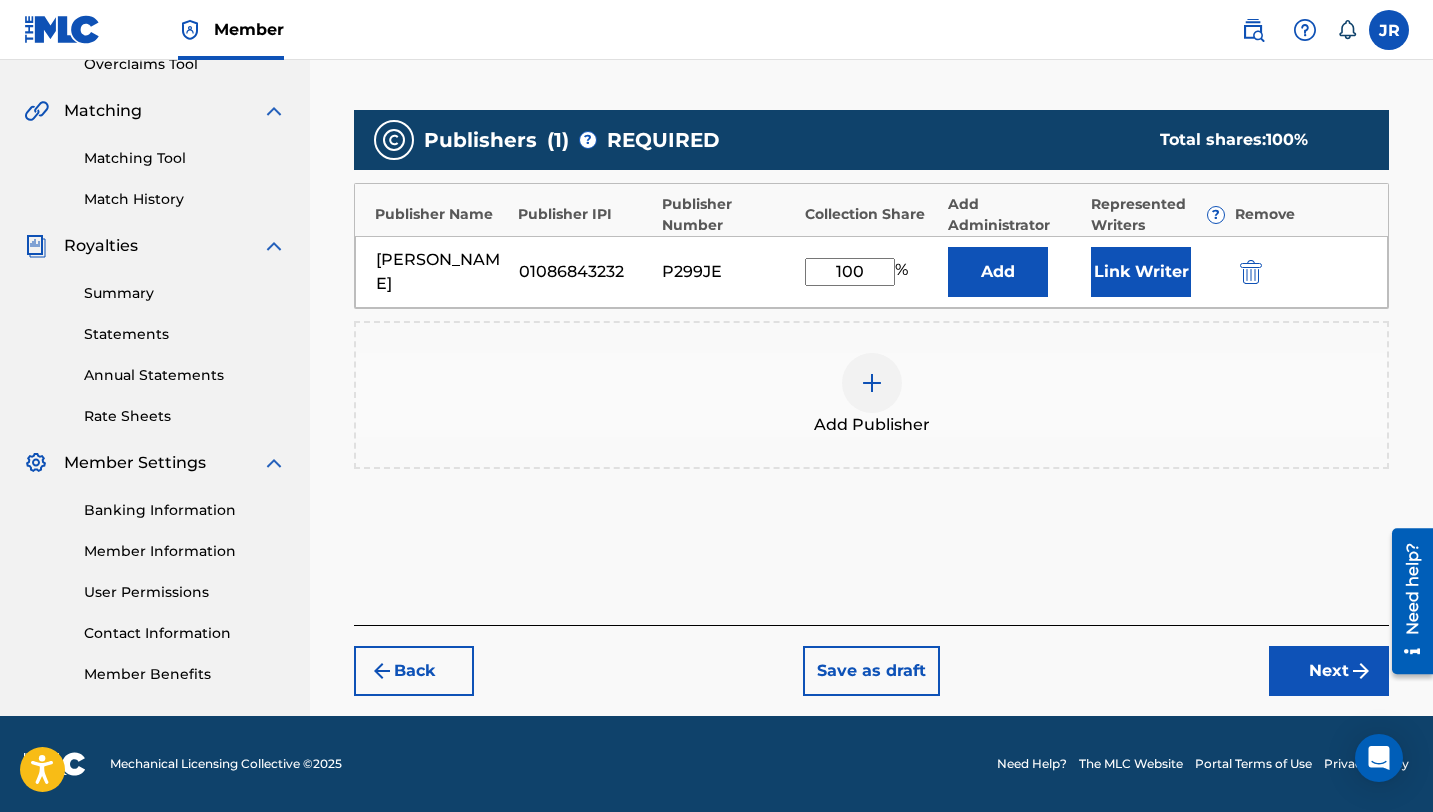 type on "100" 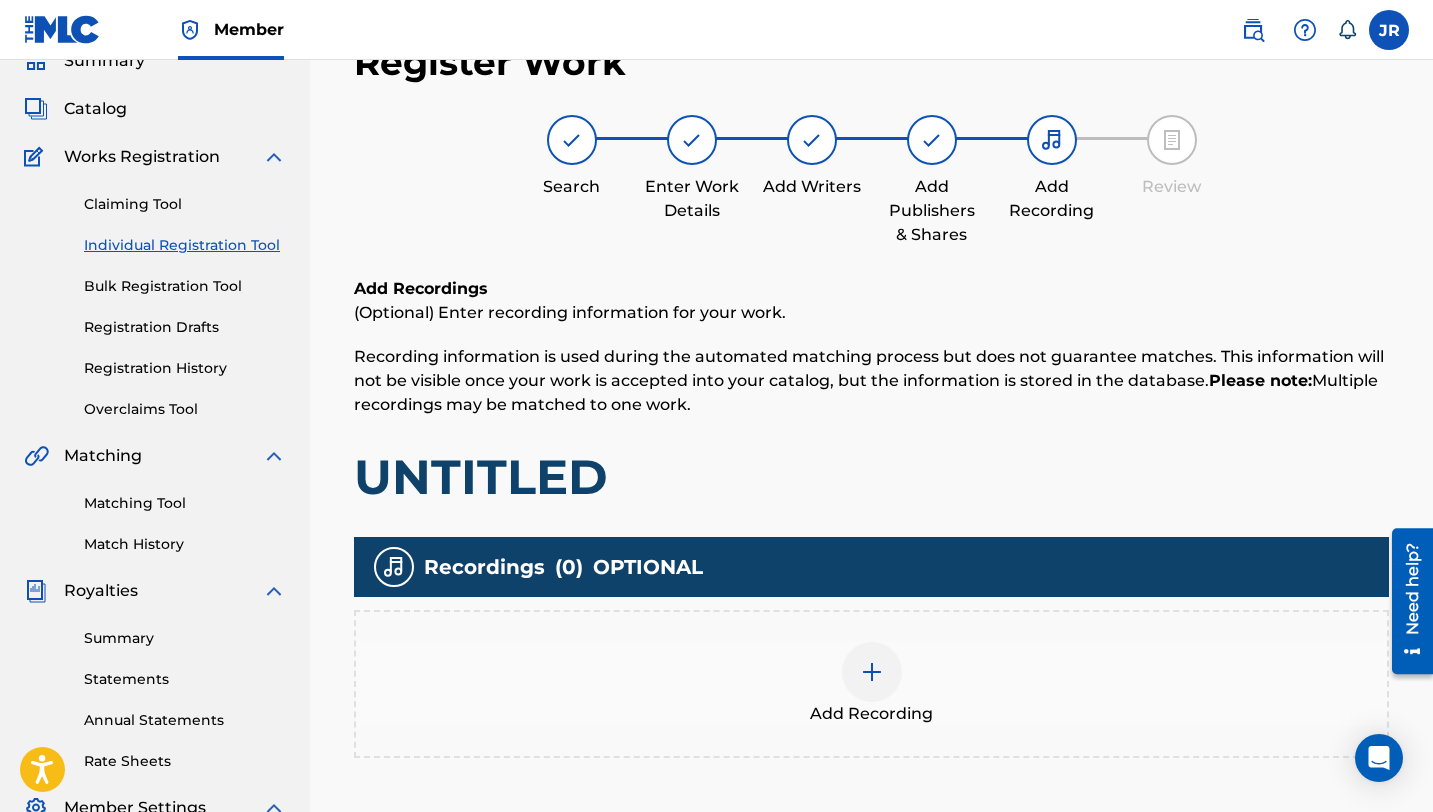 scroll, scrollTop: 0, scrollLeft: 0, axis: both 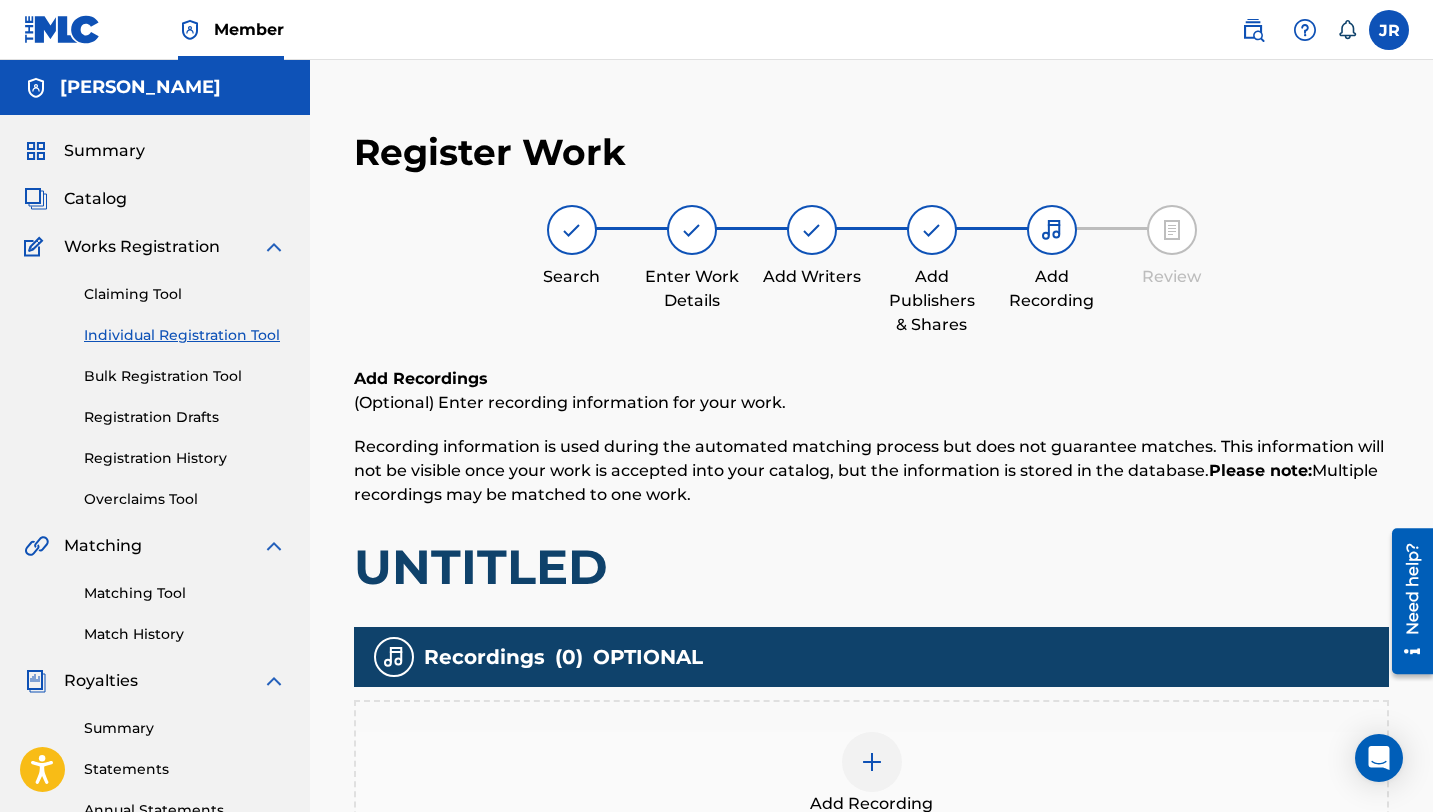 click on "Catalog" at bounding box center (155, 199) 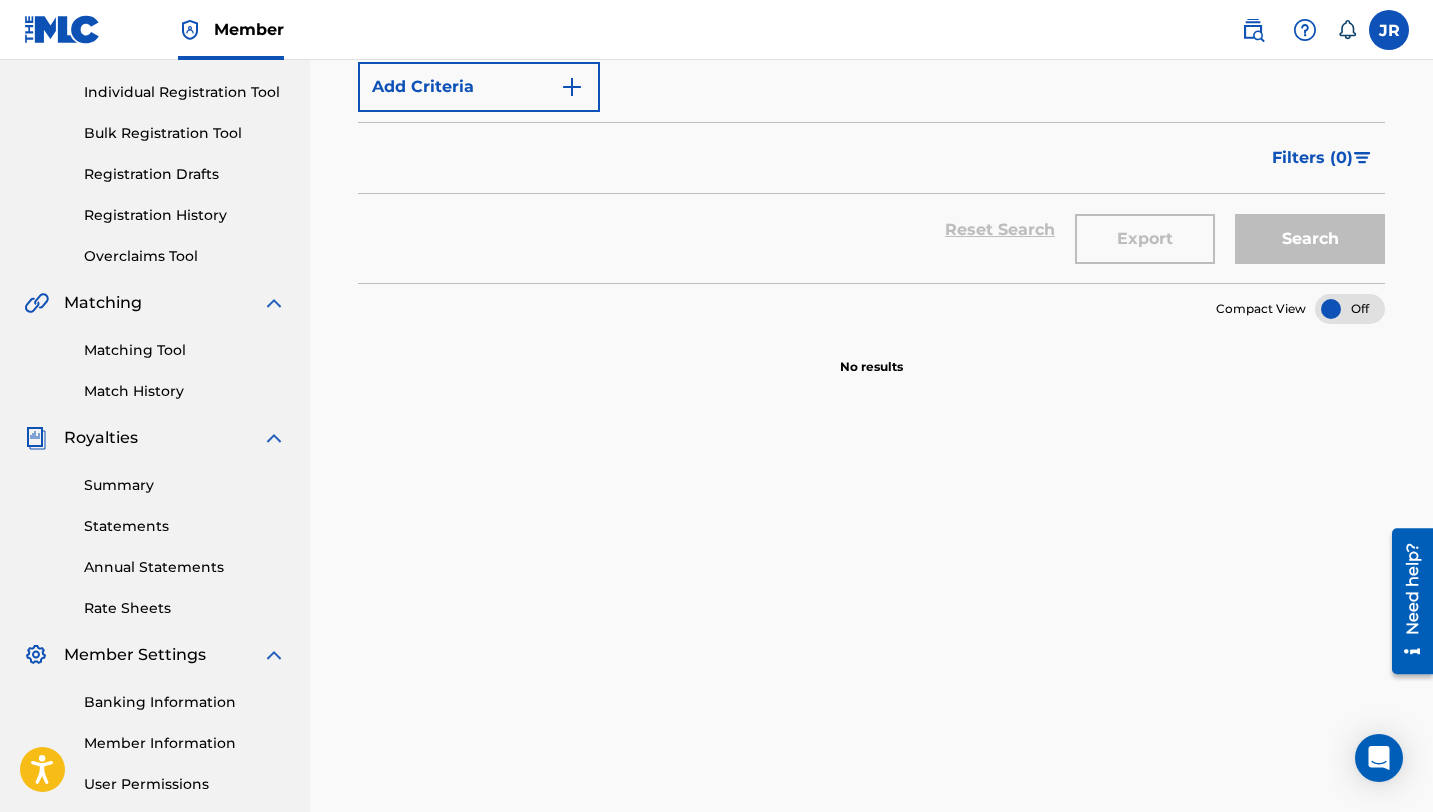 scroll, scrollTop: 0, scrollLeft: 0, axis: both 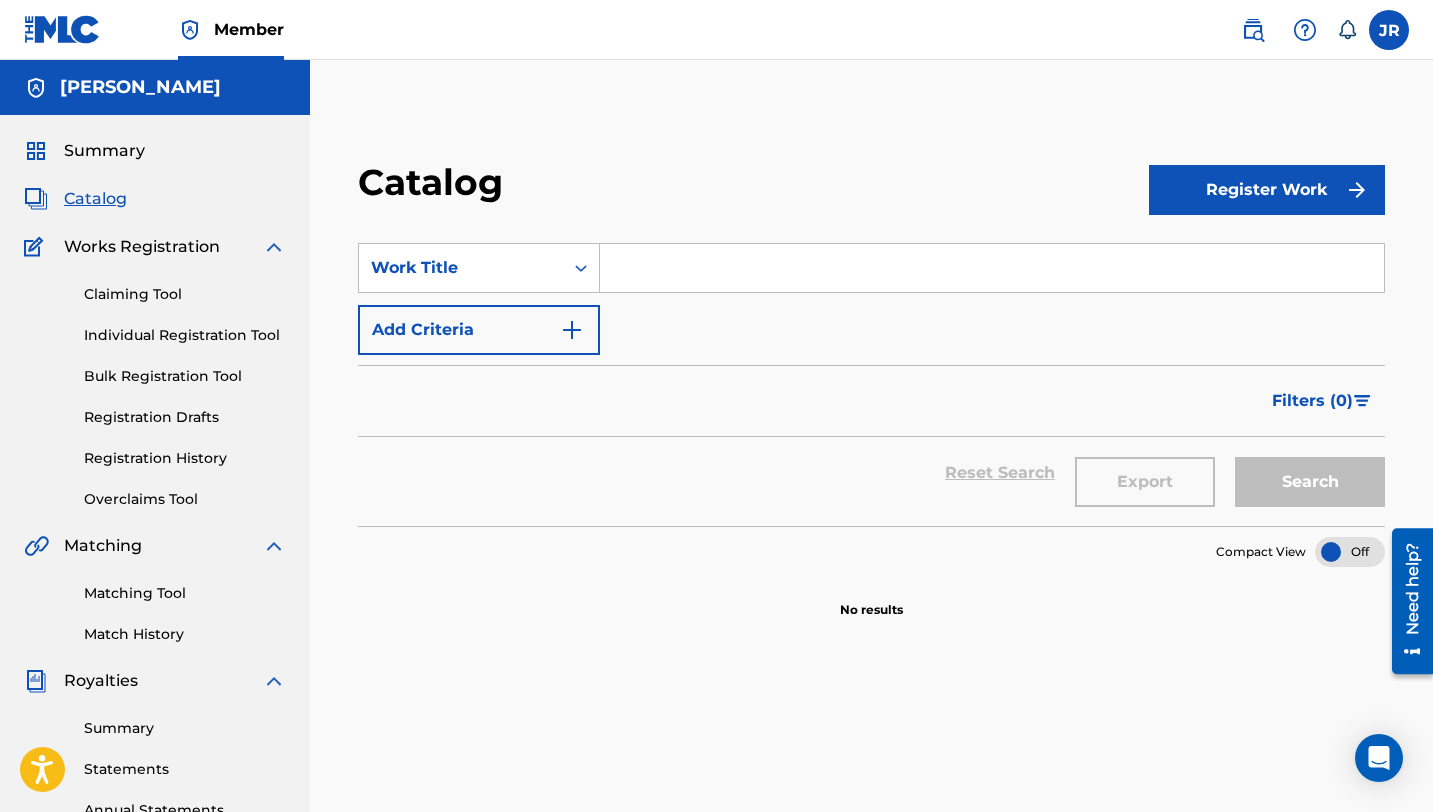 click on "Catalog" at bounding box center [435, 182] 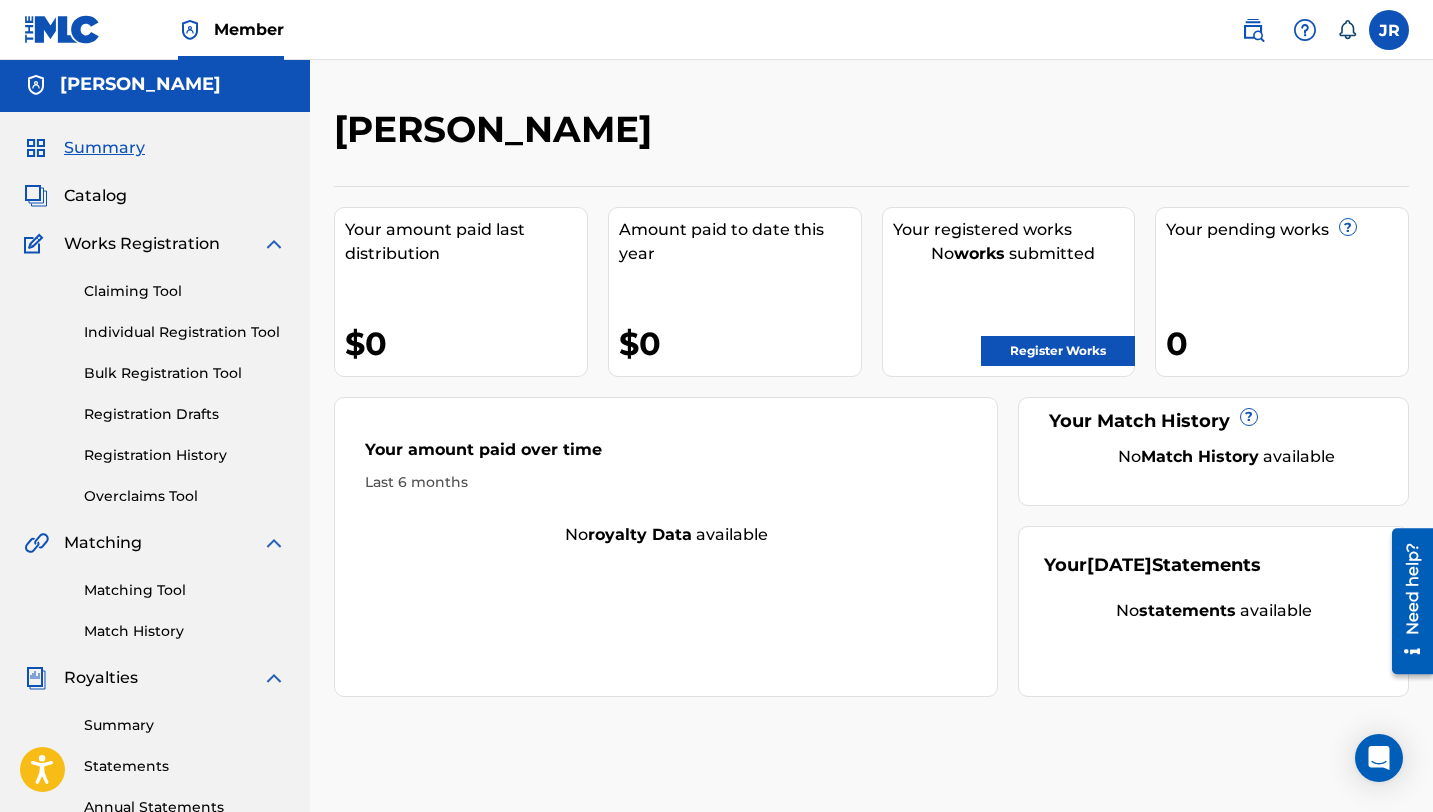 scroll, scrollTop: 1, scrollLeft: 0, axis: vertical 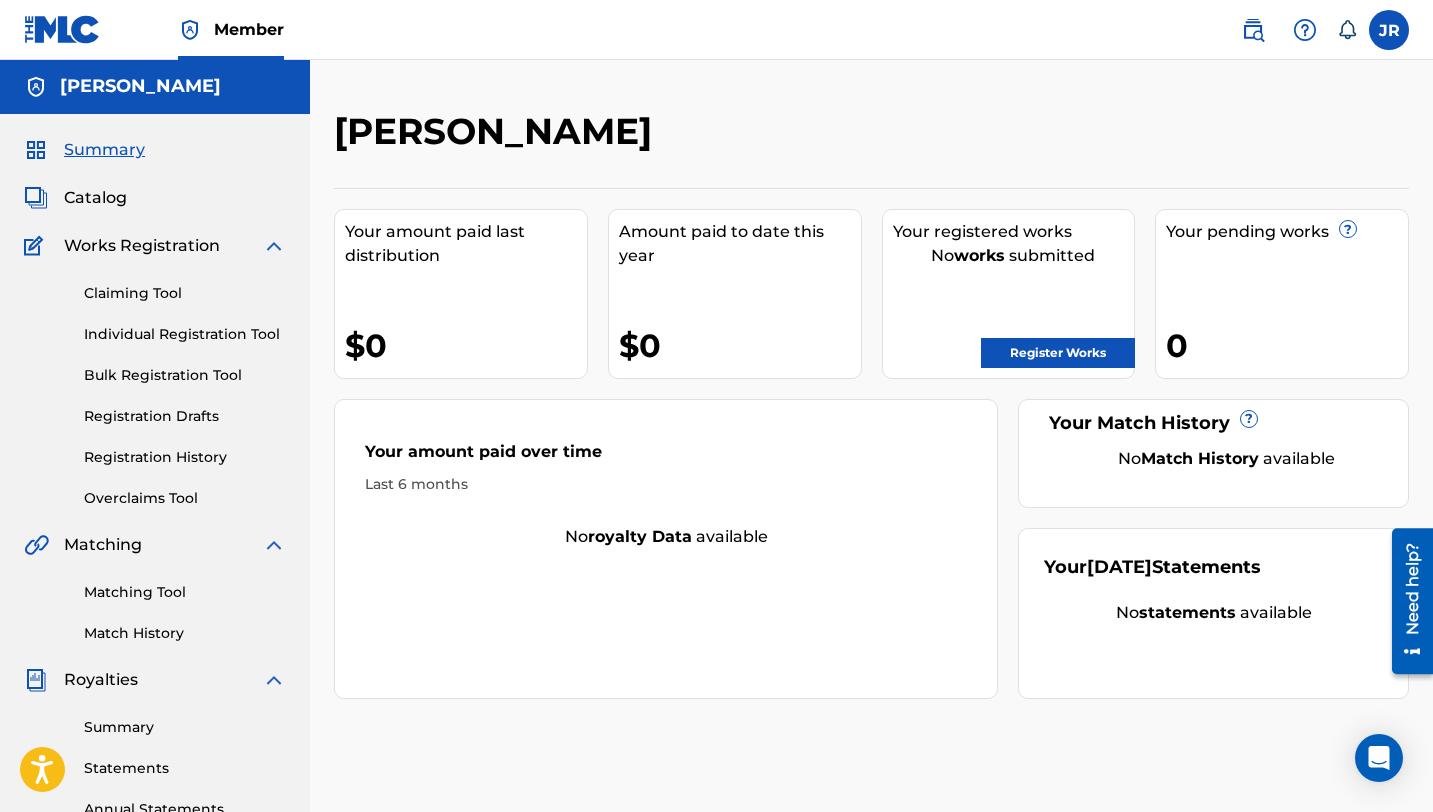 click at bounding box center [274, 246] 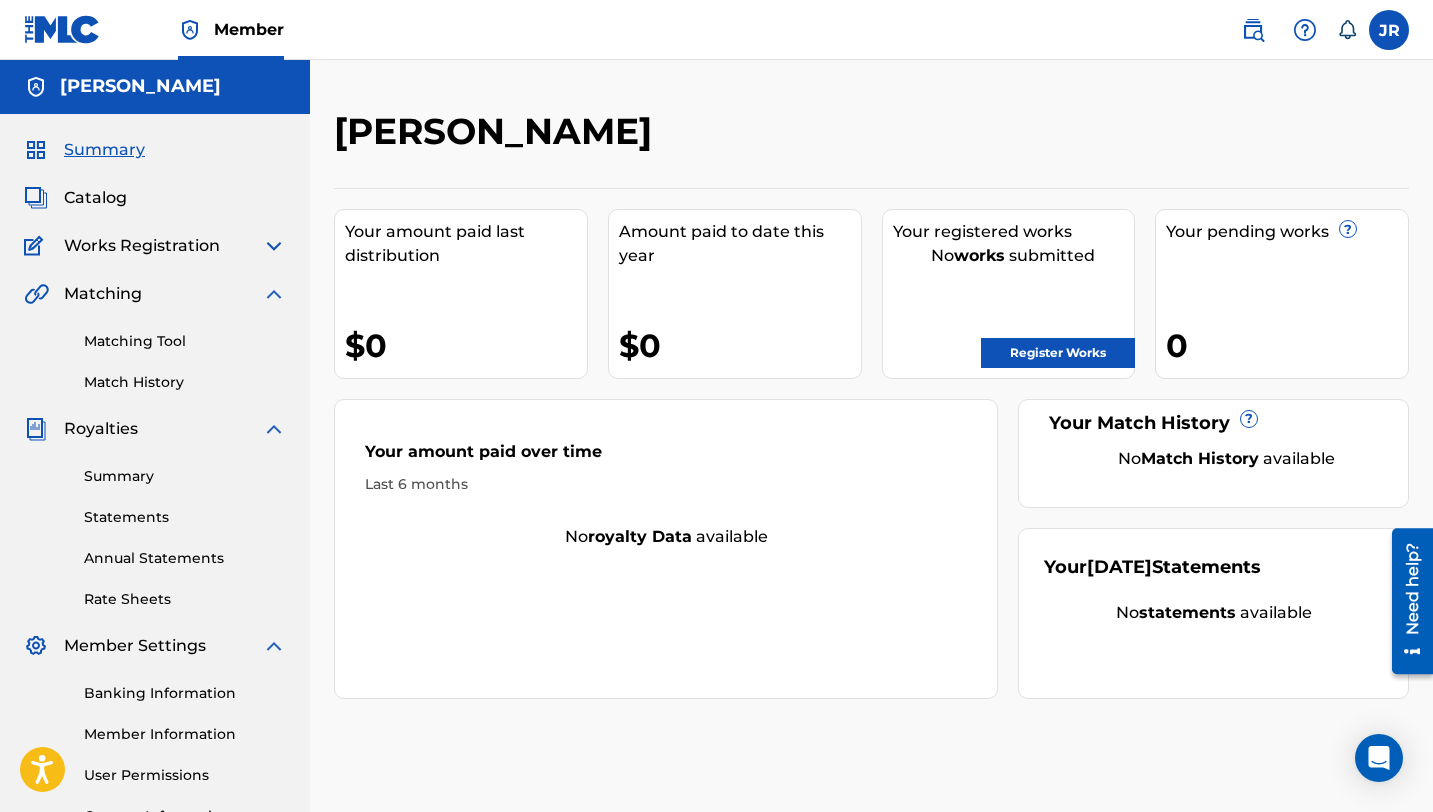 click on "Catalog" at bounding box center [95, 198] 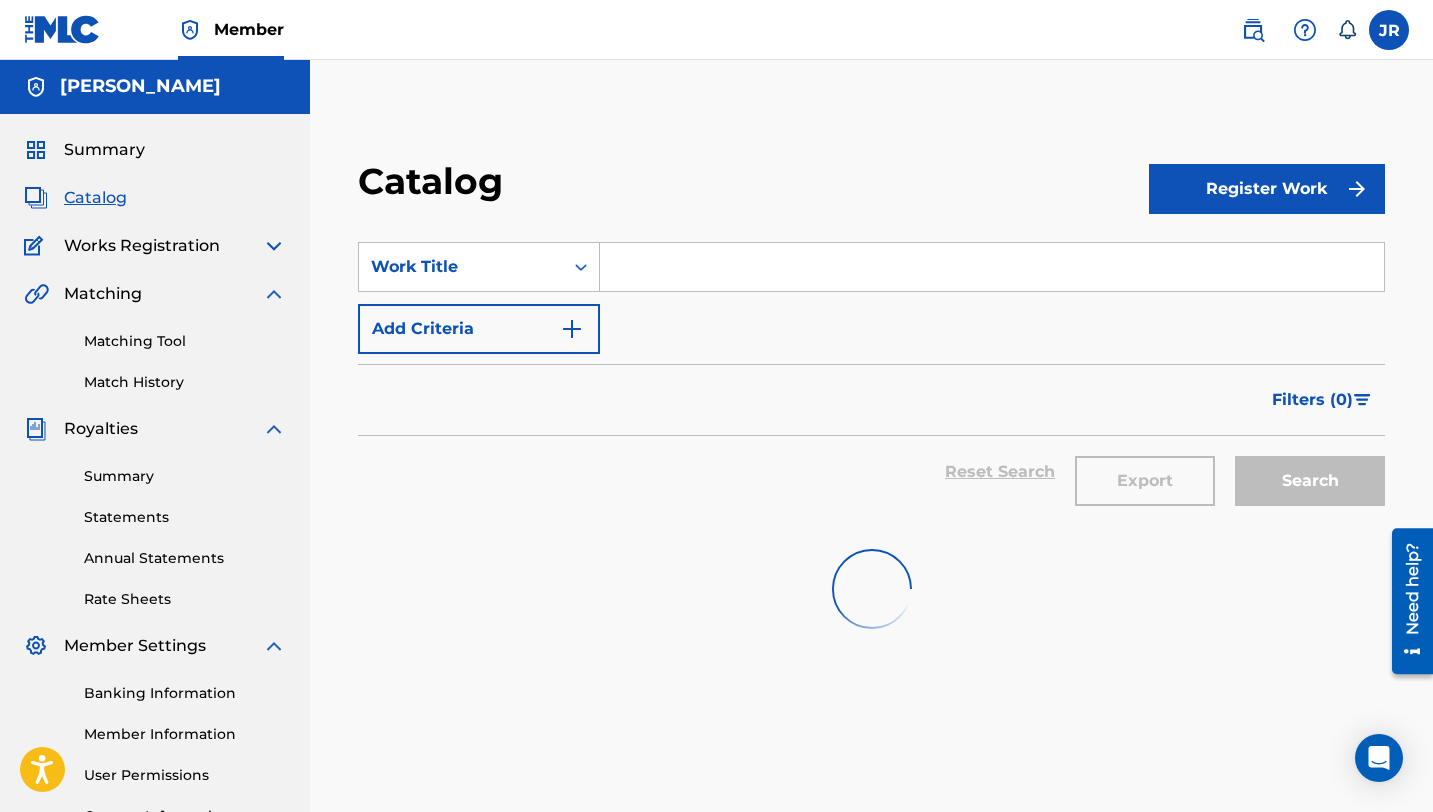 scroll, scrollTop: 0, scrollLeft: 0, axis: both 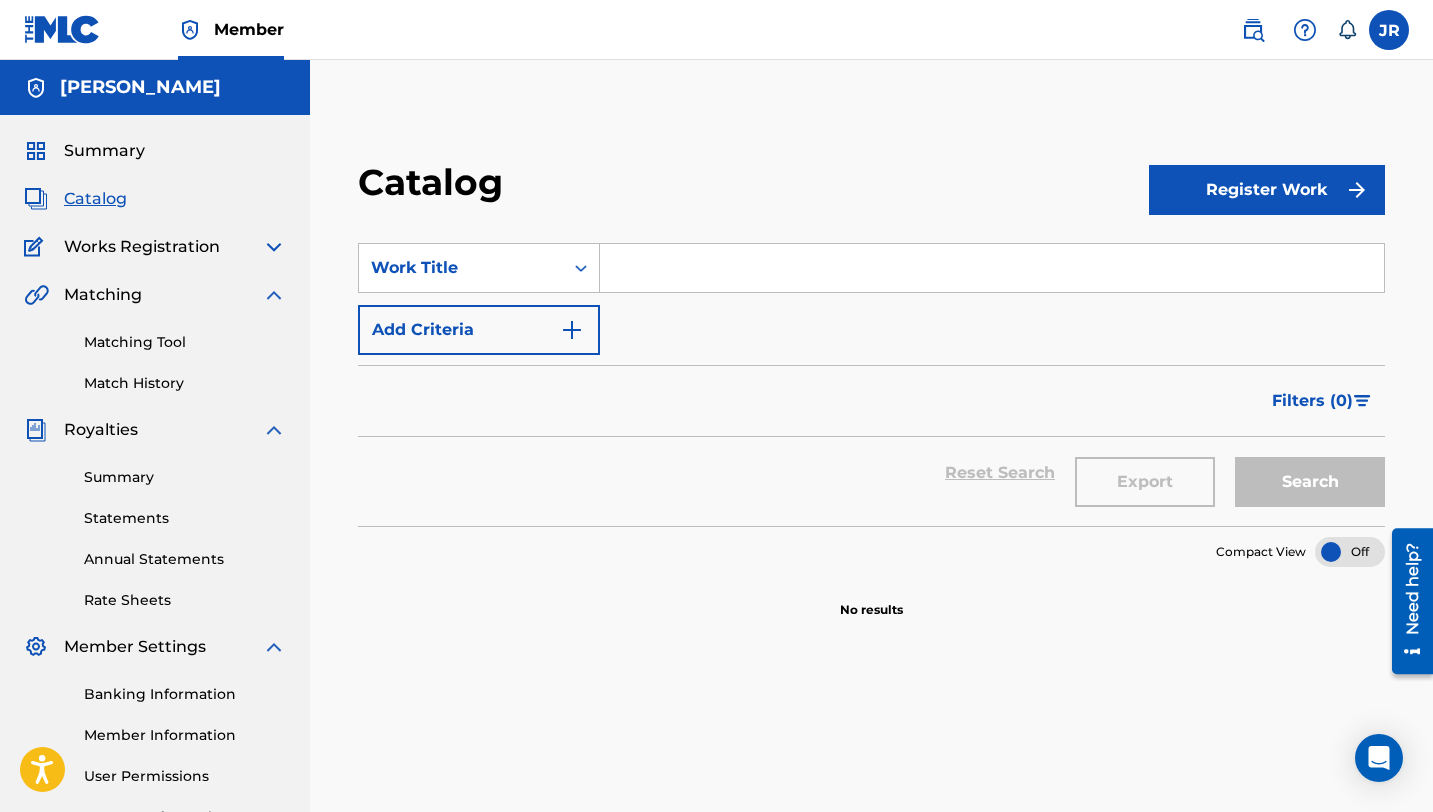 click on "Summary" at bounding box center [155, 151] 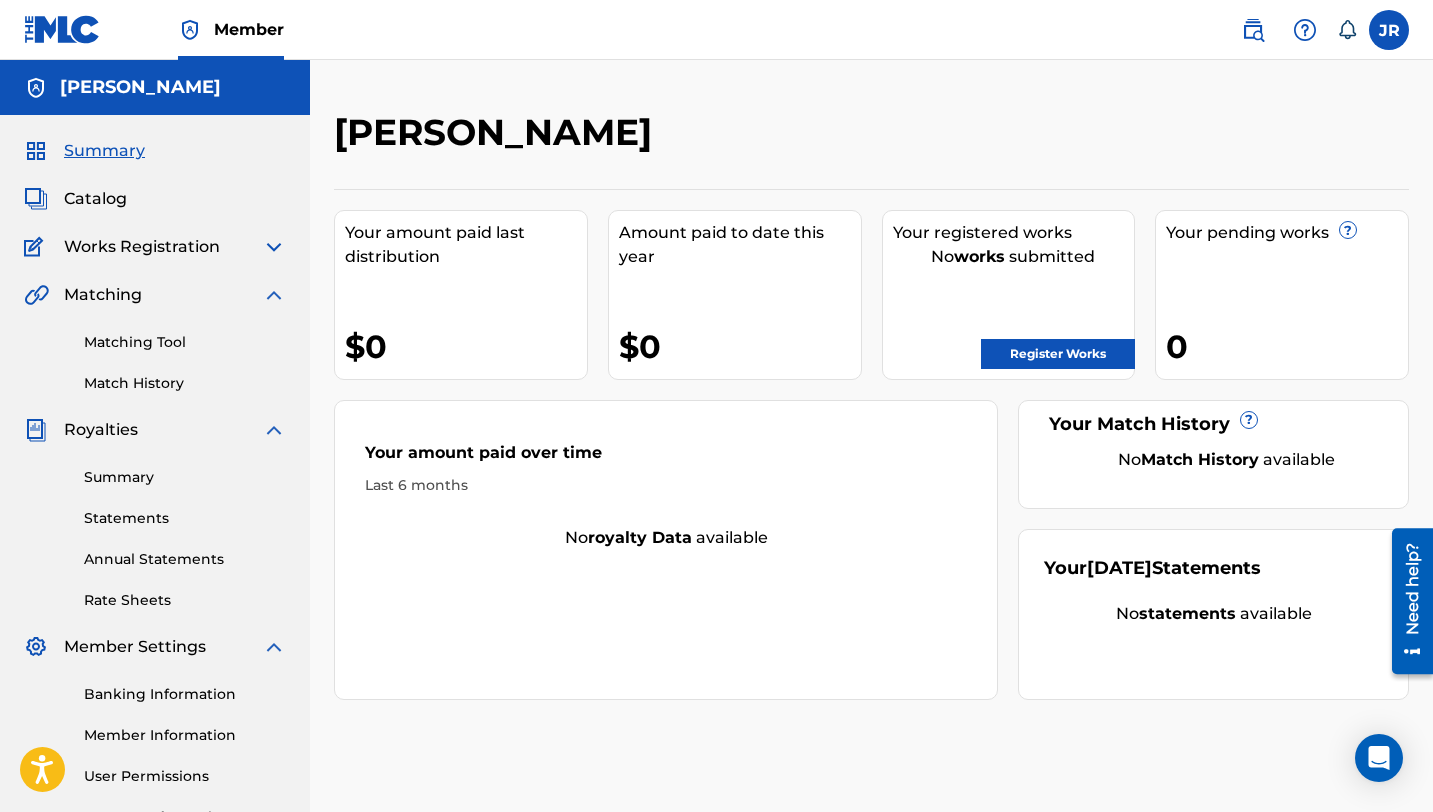 click on "Your pending works   ?" at bounding box center [1287, 233] 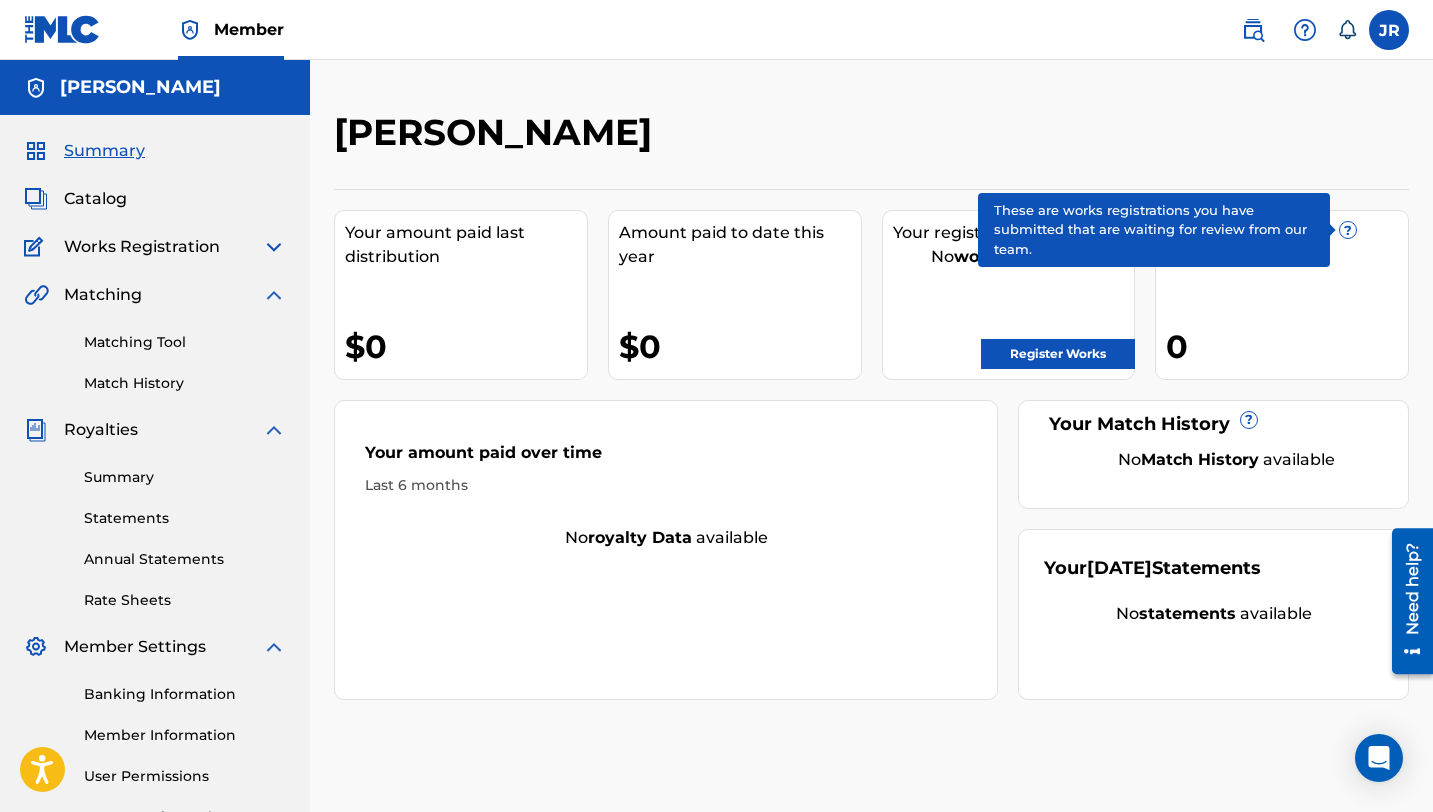 click on "?" at bounding box center [1348, 230] 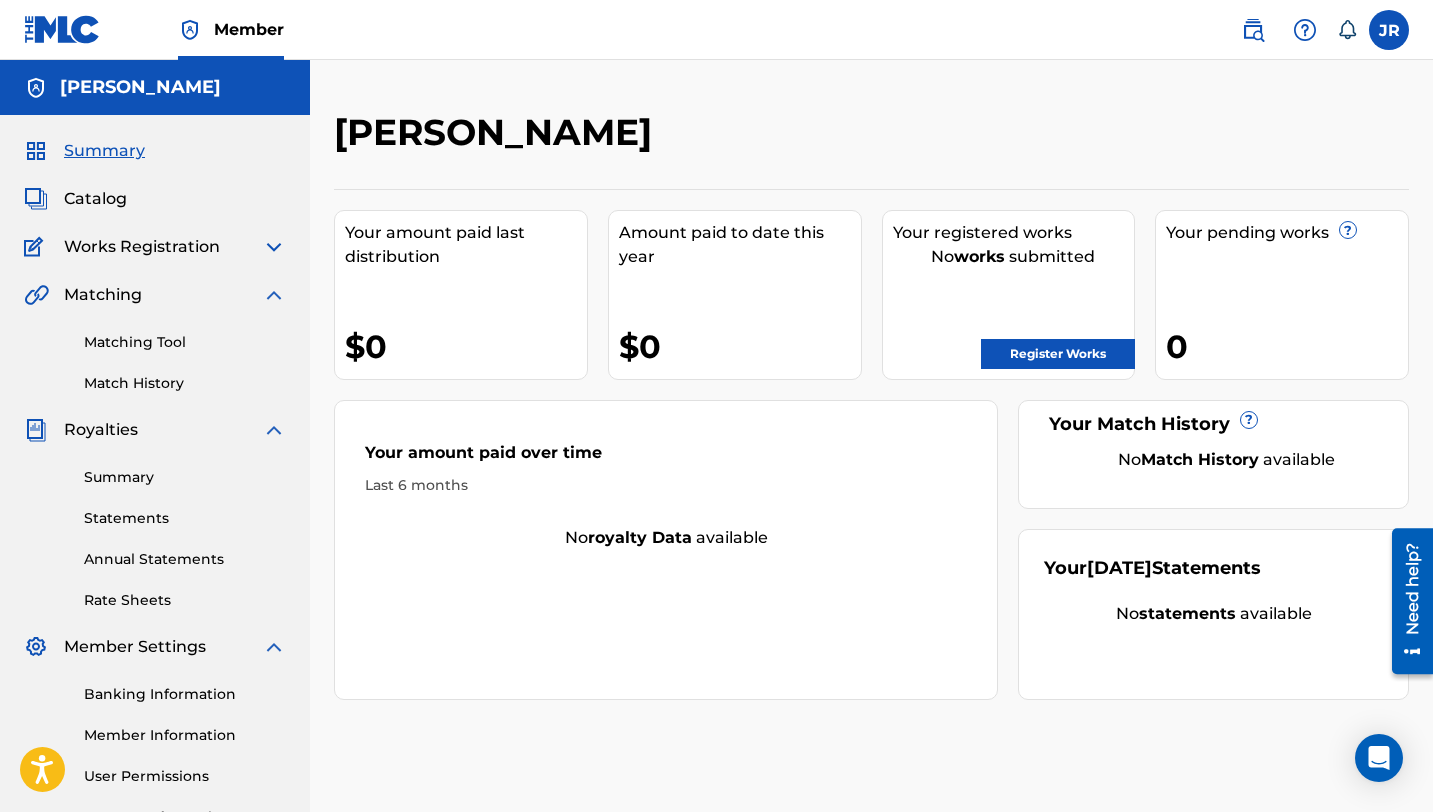 click on "No  Match History   available" at bounding box center [1226, 460] 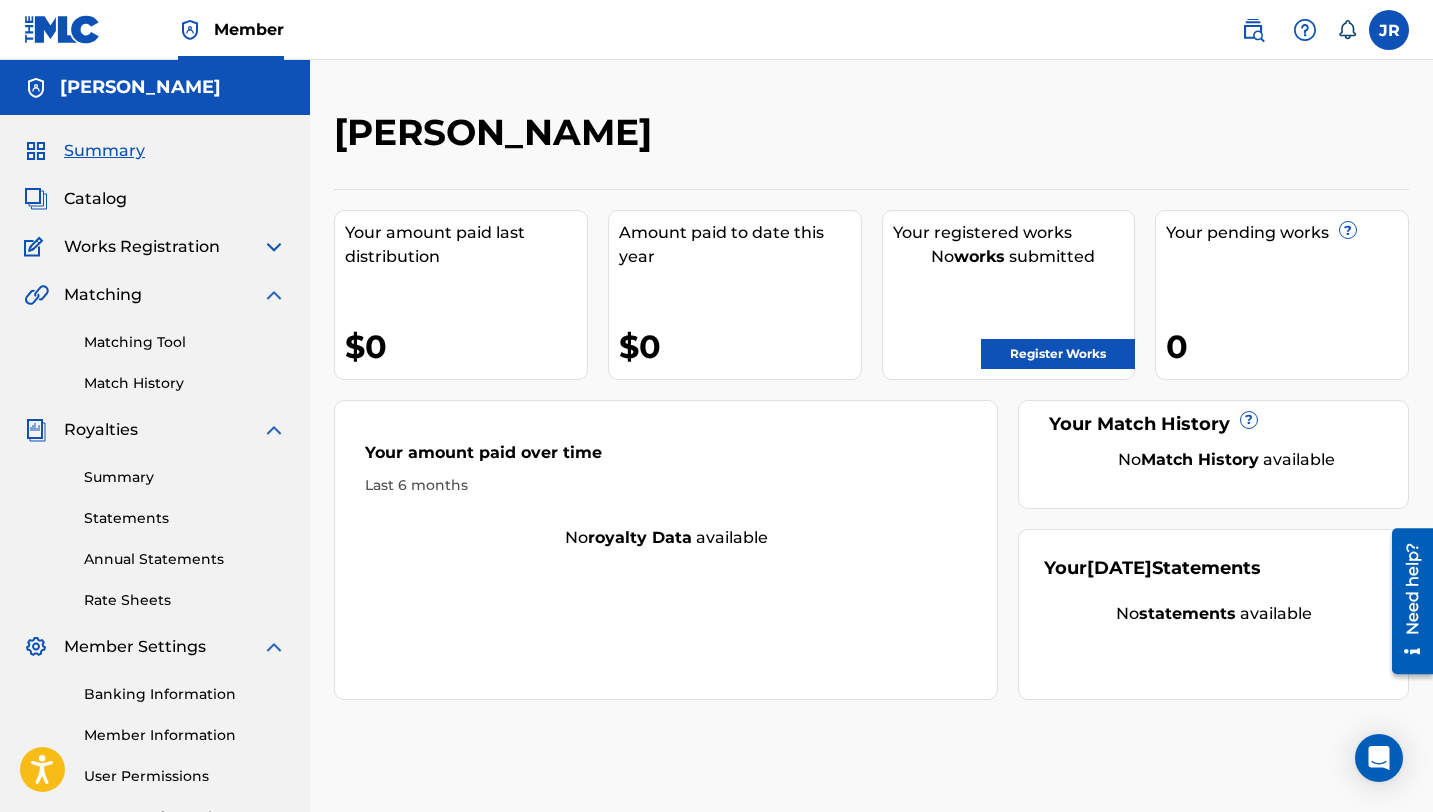 click on "Works Registration" at bounding box center [142, 247] 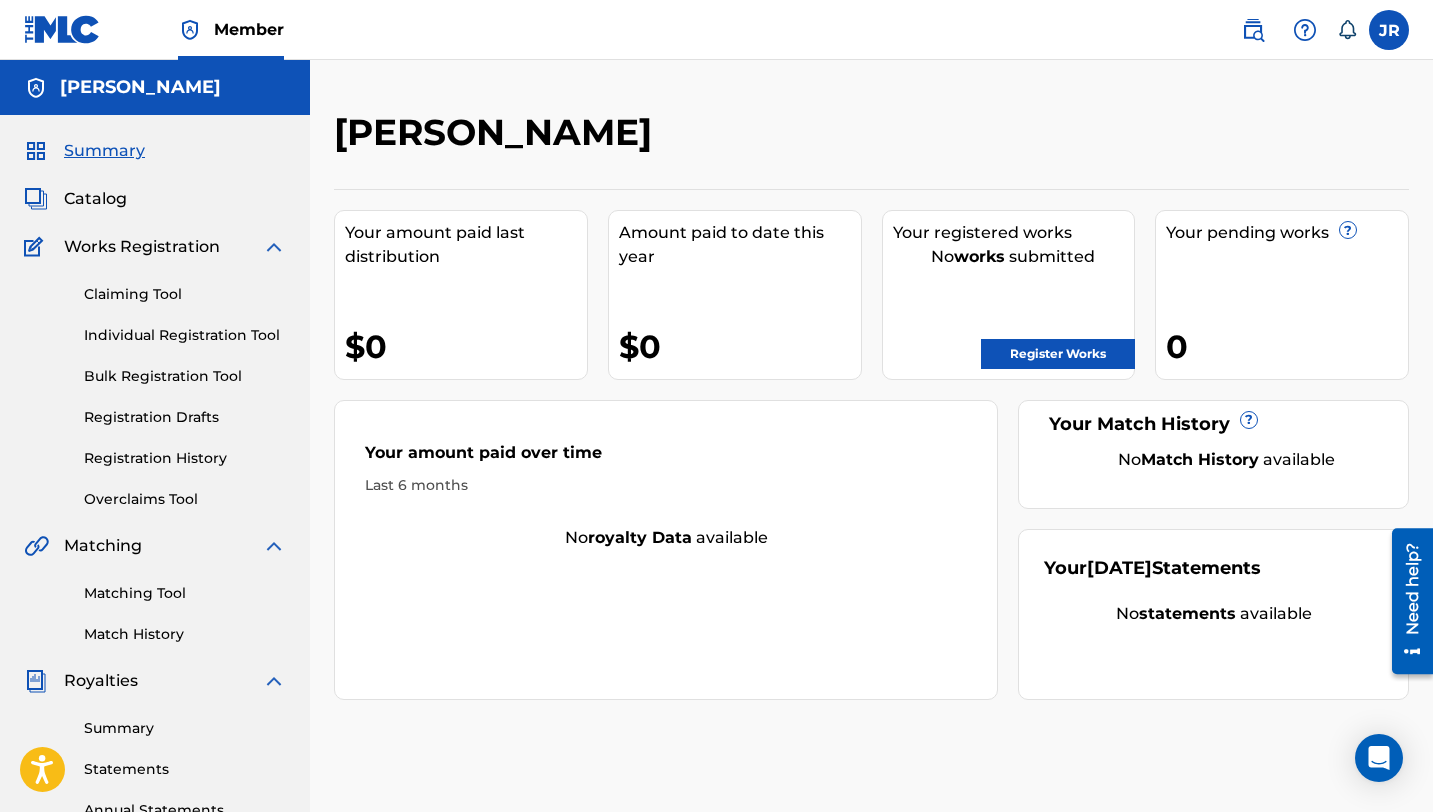 click on "Individual Registration Tool" at bounding box center [185, 335] 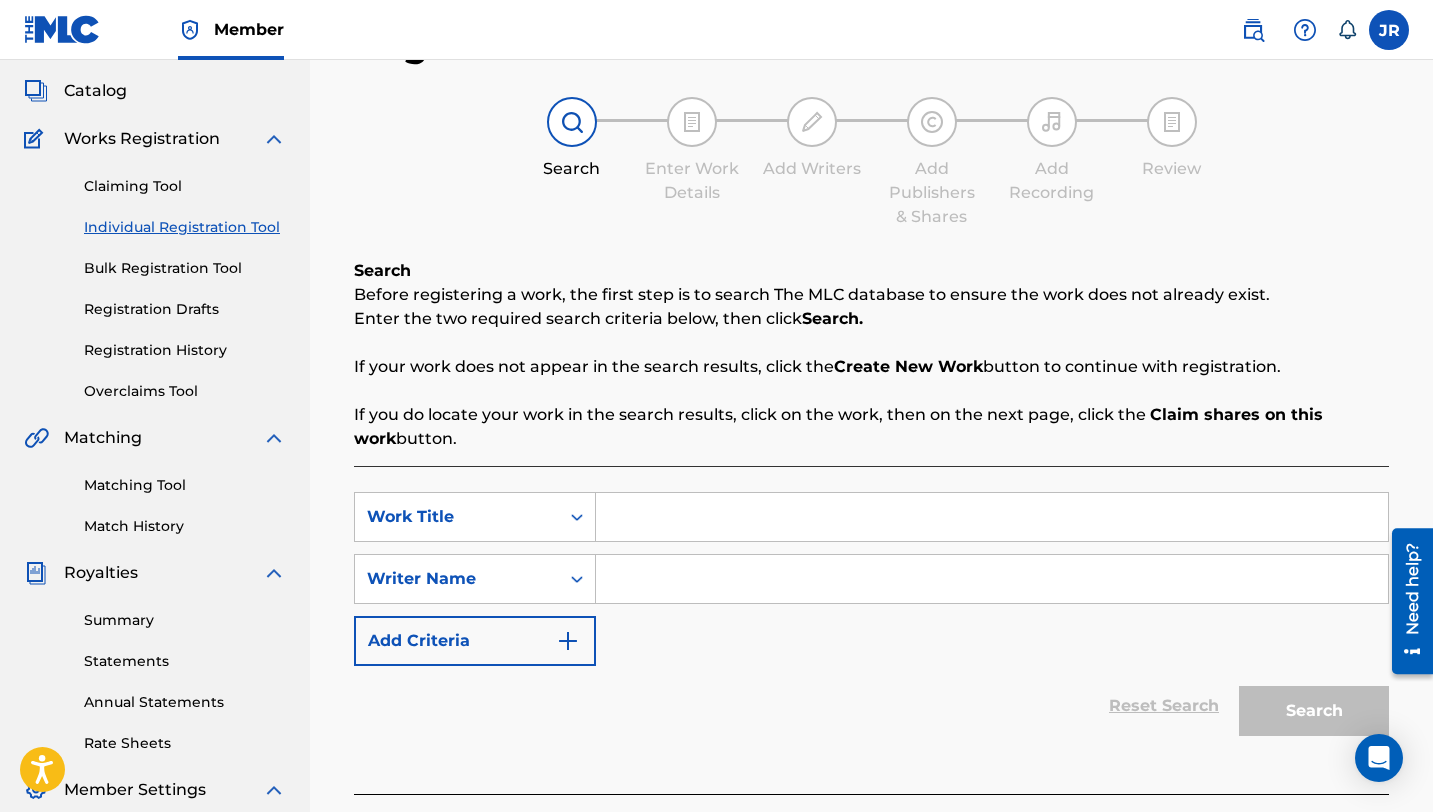 scroll, scrollTop: 71, scrollLeft: 0, axis: vertical 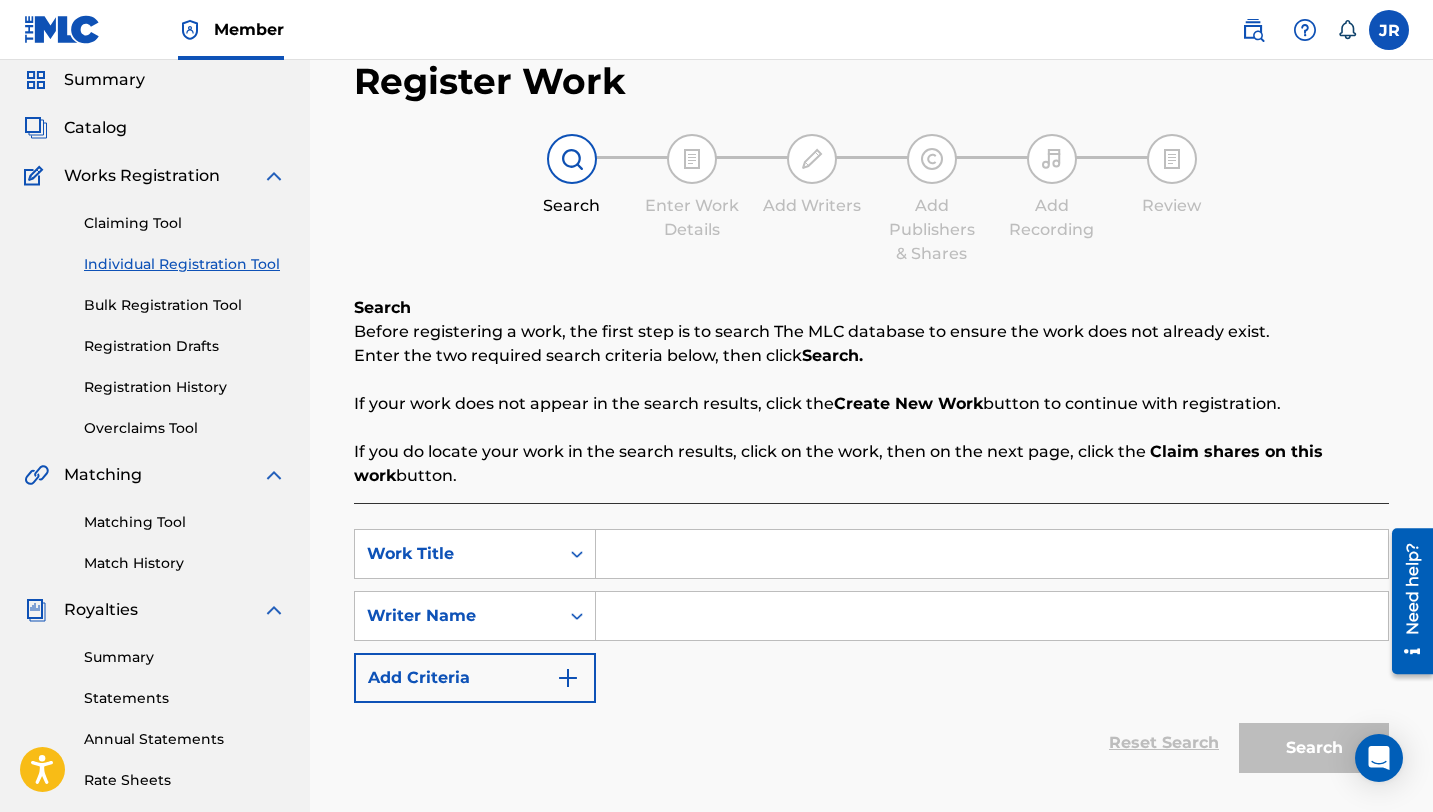 click on "Registration History" at bounding box center [185, 387] 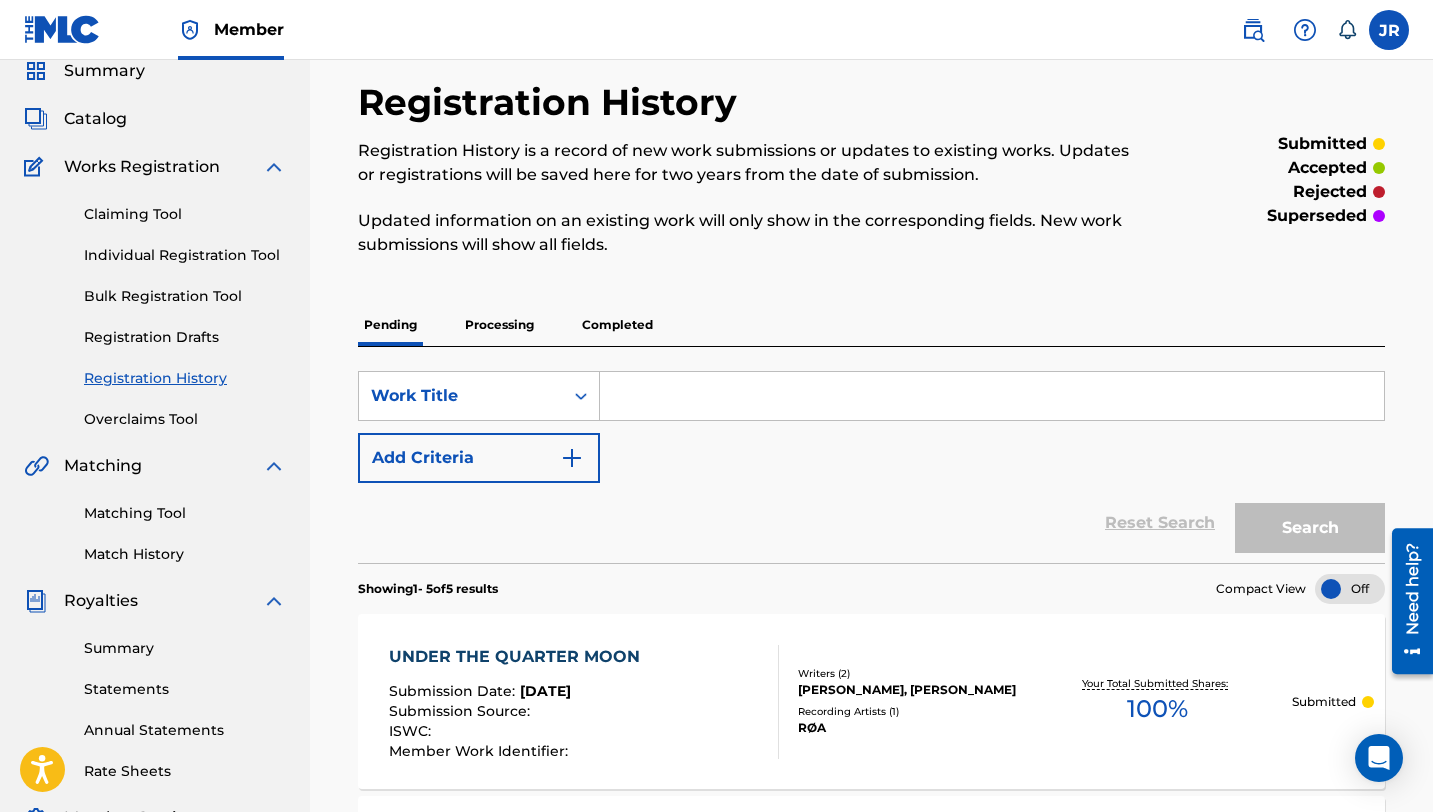 scroll, scrollTop: 0, scrollLeft: 0, axis: both 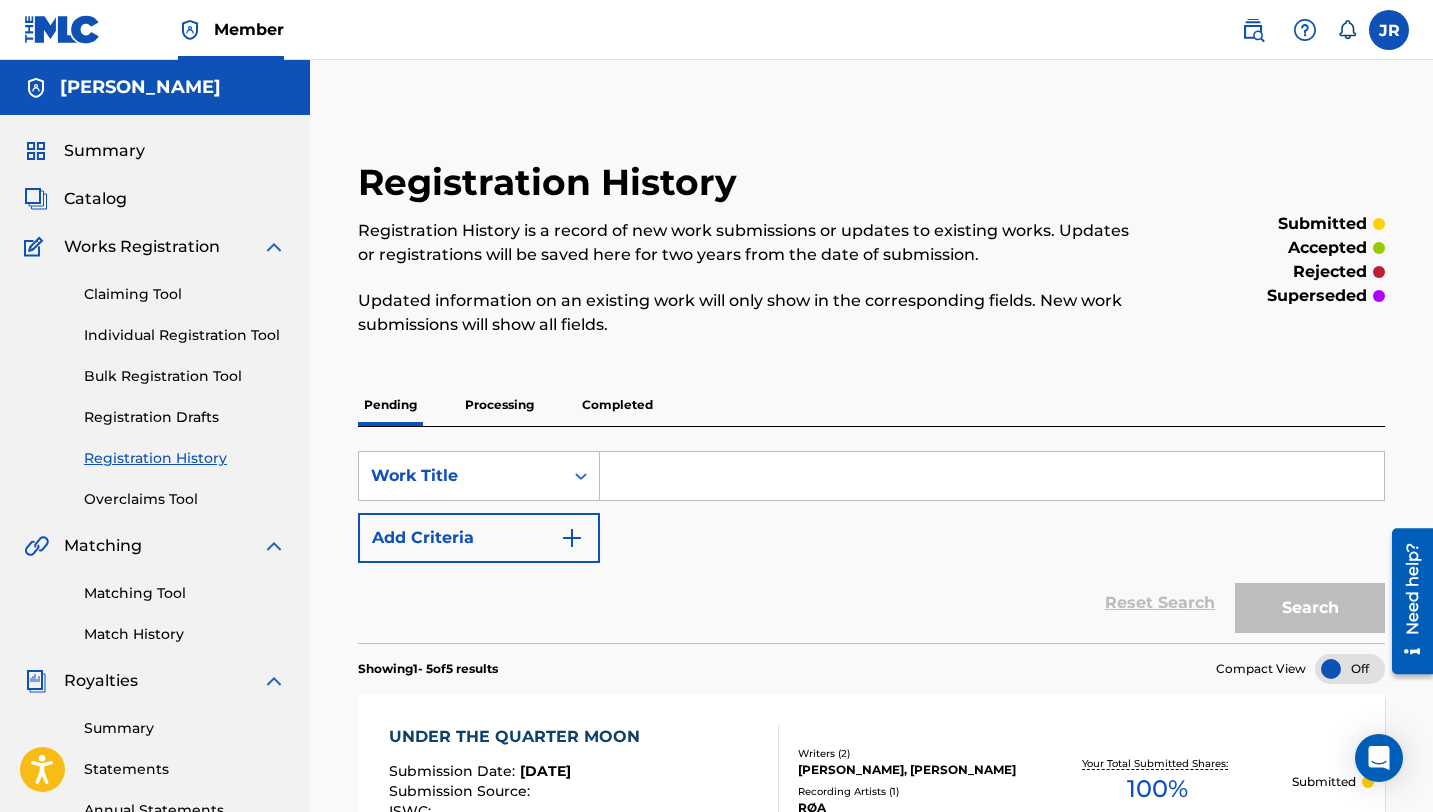 click on "Processing" at bounding box center (499, 405) 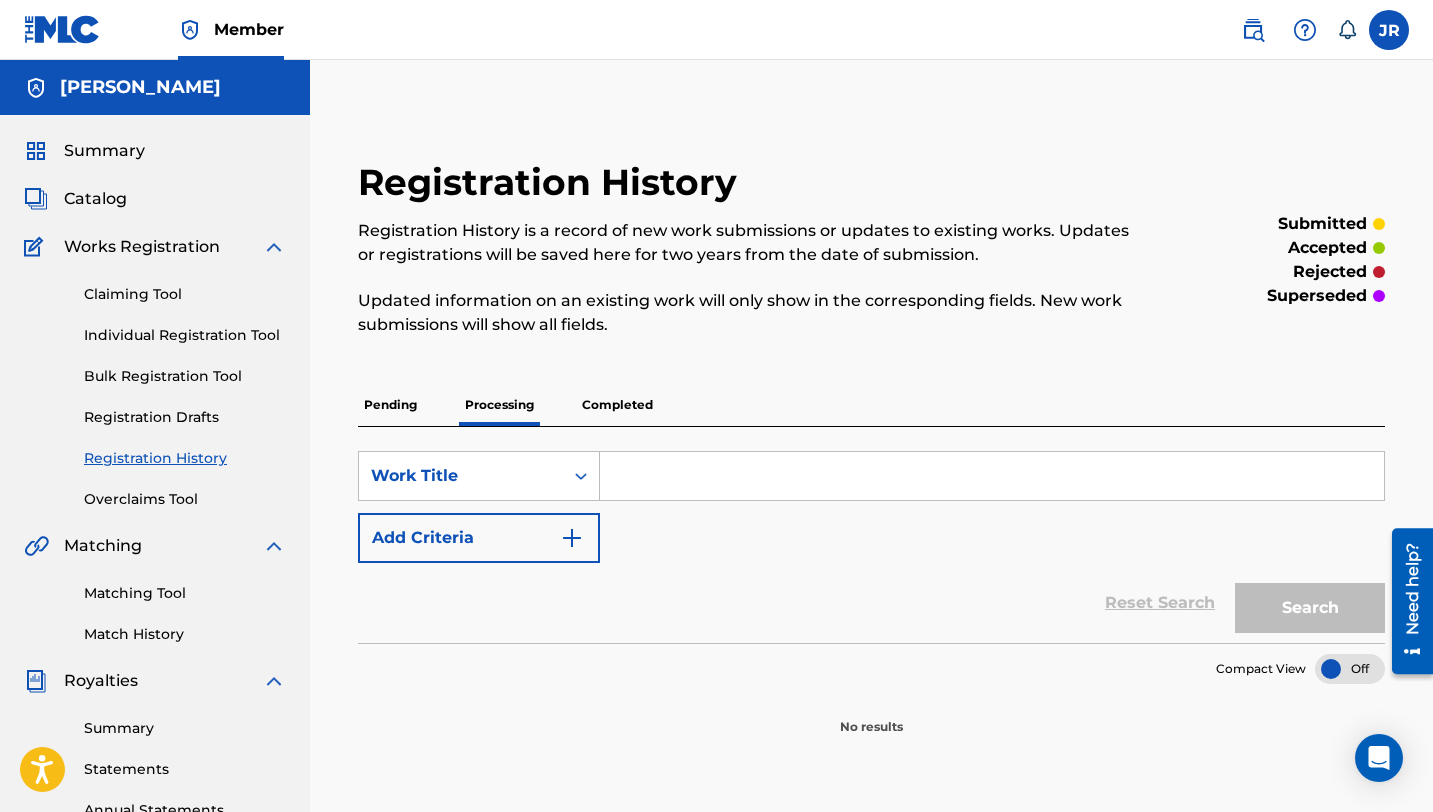 click on "Registration History Registration History is a record of new work submissions or updates to existing works. Updates or registrations will be saved here for two years from the date of submission. Updated information on an existing work will only show in the corresponding fields. New work submissions will show all fields.   submitted   accepted   rejected   superseded Pending Processing Completed SearchWithCriteria06994dcb-20e3-4f53-8402-f10ecf7d3e77 Work Title Add Criteria Reset Search Search Compact View No results" at bounding box center (871, 448) 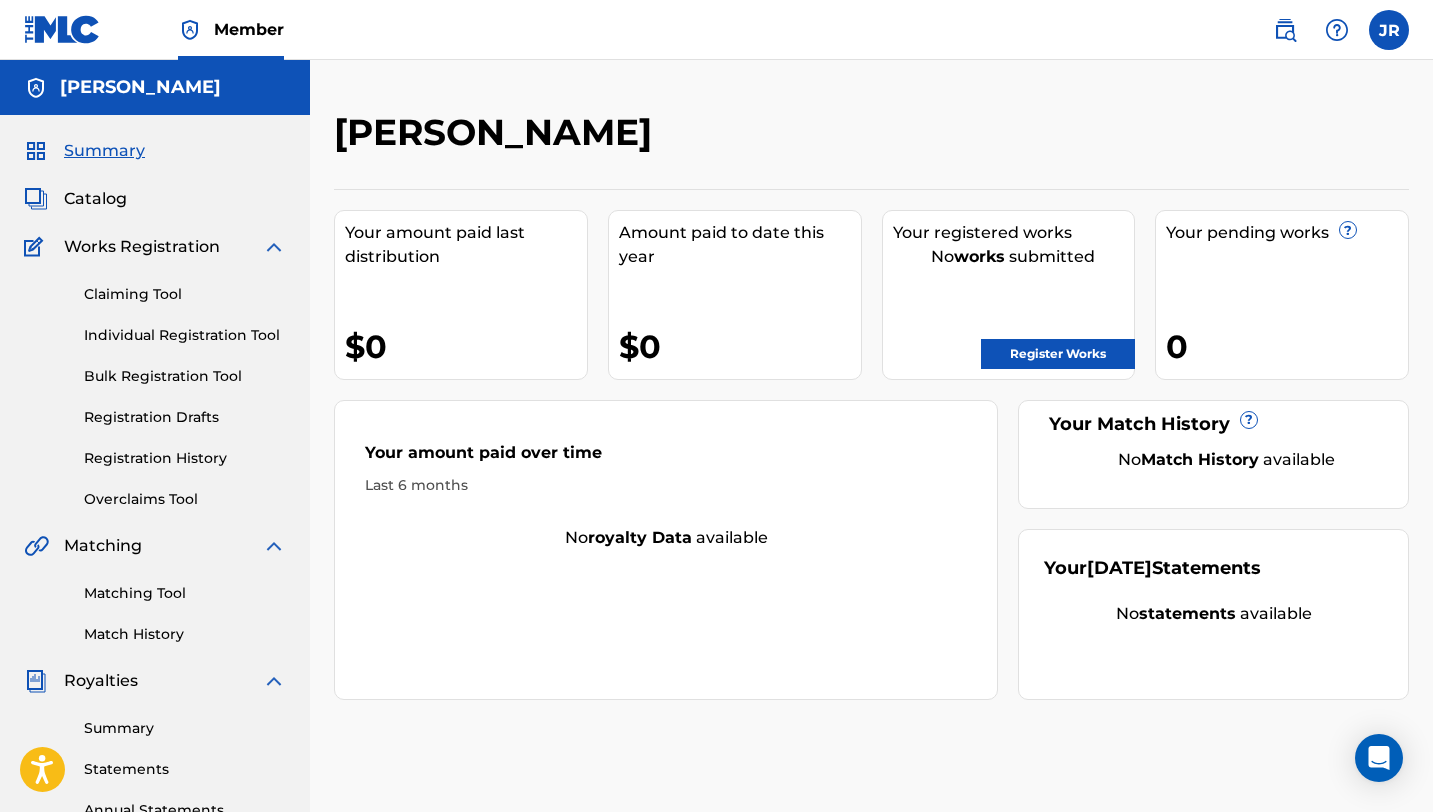 scroll, scrollTop: 428, scrollLeft: 0, axis: vertical 